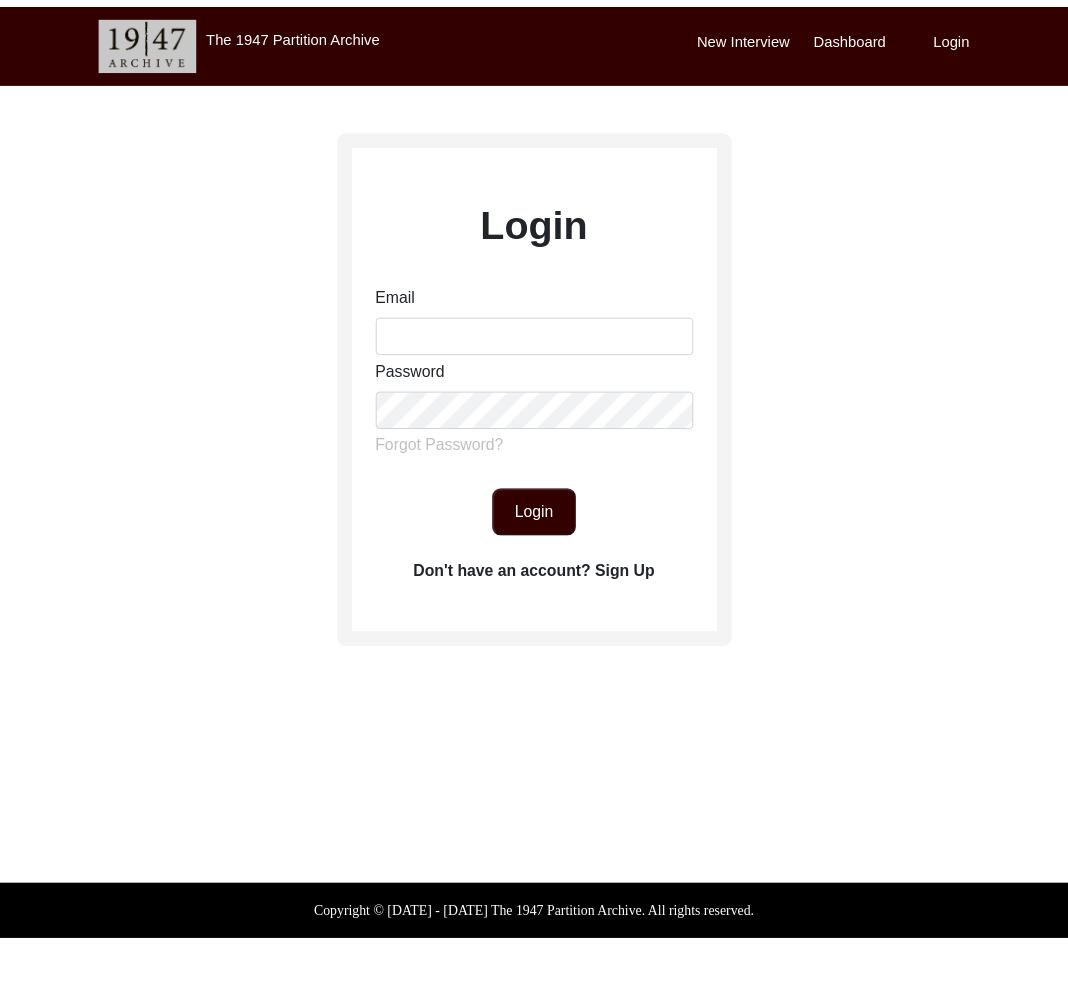 scroll, scrollTop: 0, scrollLeft: 0, axis: both 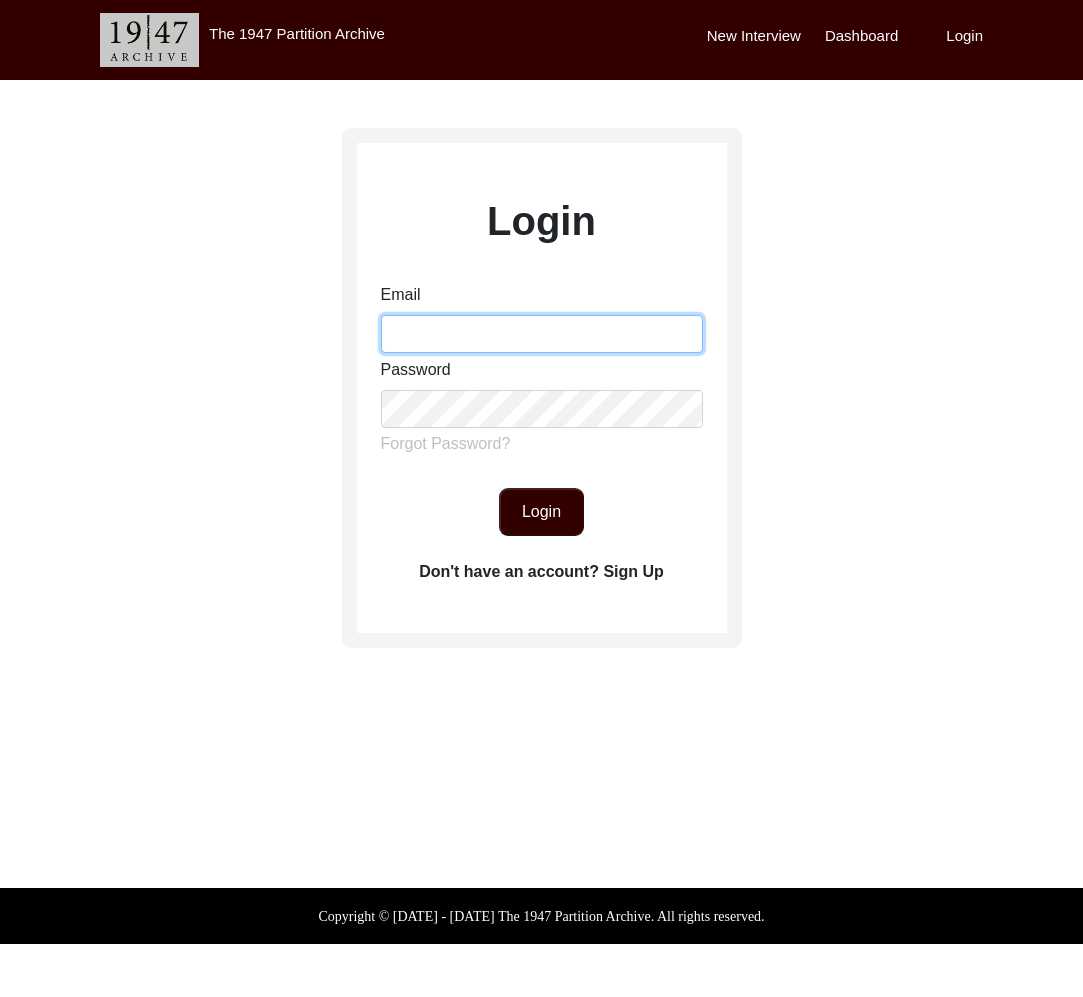 drag, startPoint x: 503, startPoint y: 324, endPoint x: 528, endPoint y: 348, distance: 34.655445 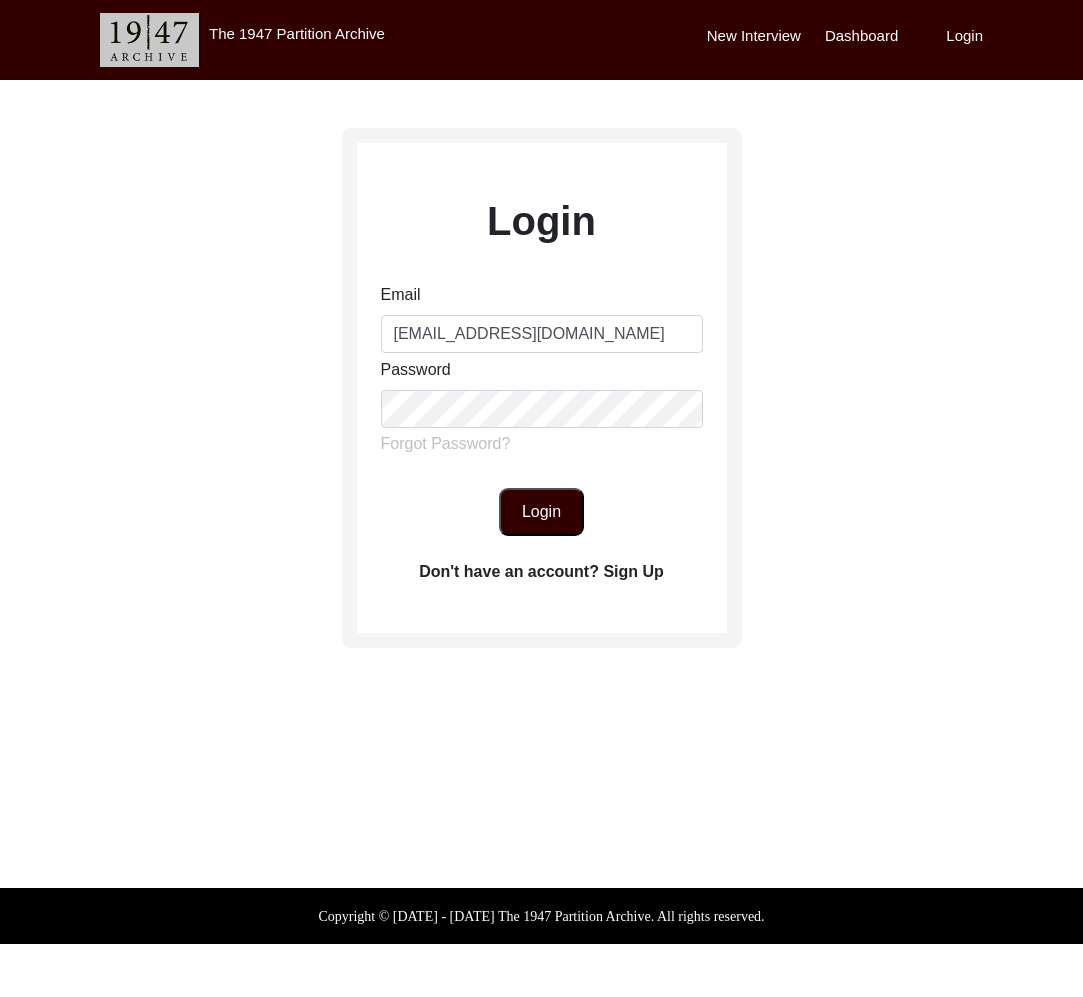 click on "Login" 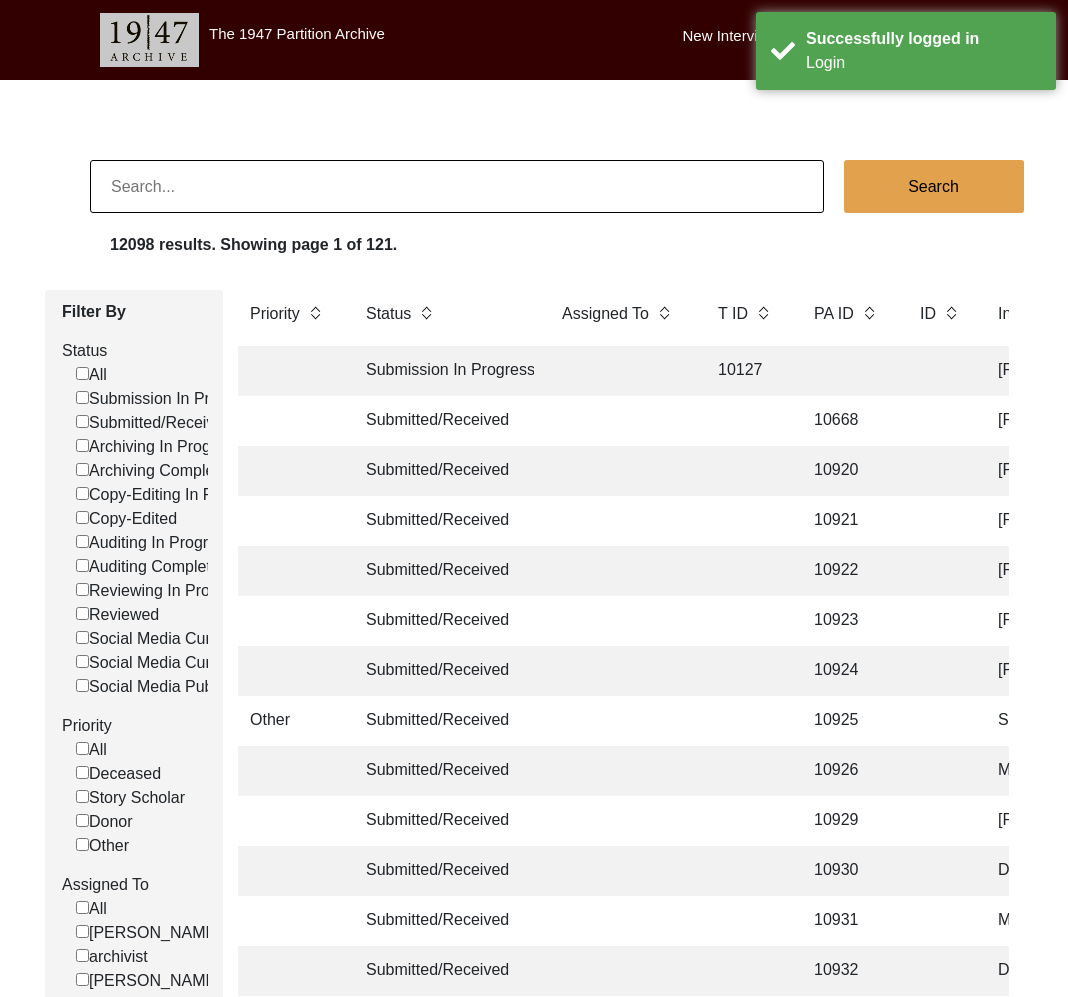 scroll, scrollTop: 0, scrollLeft: 309, axis: horizontal 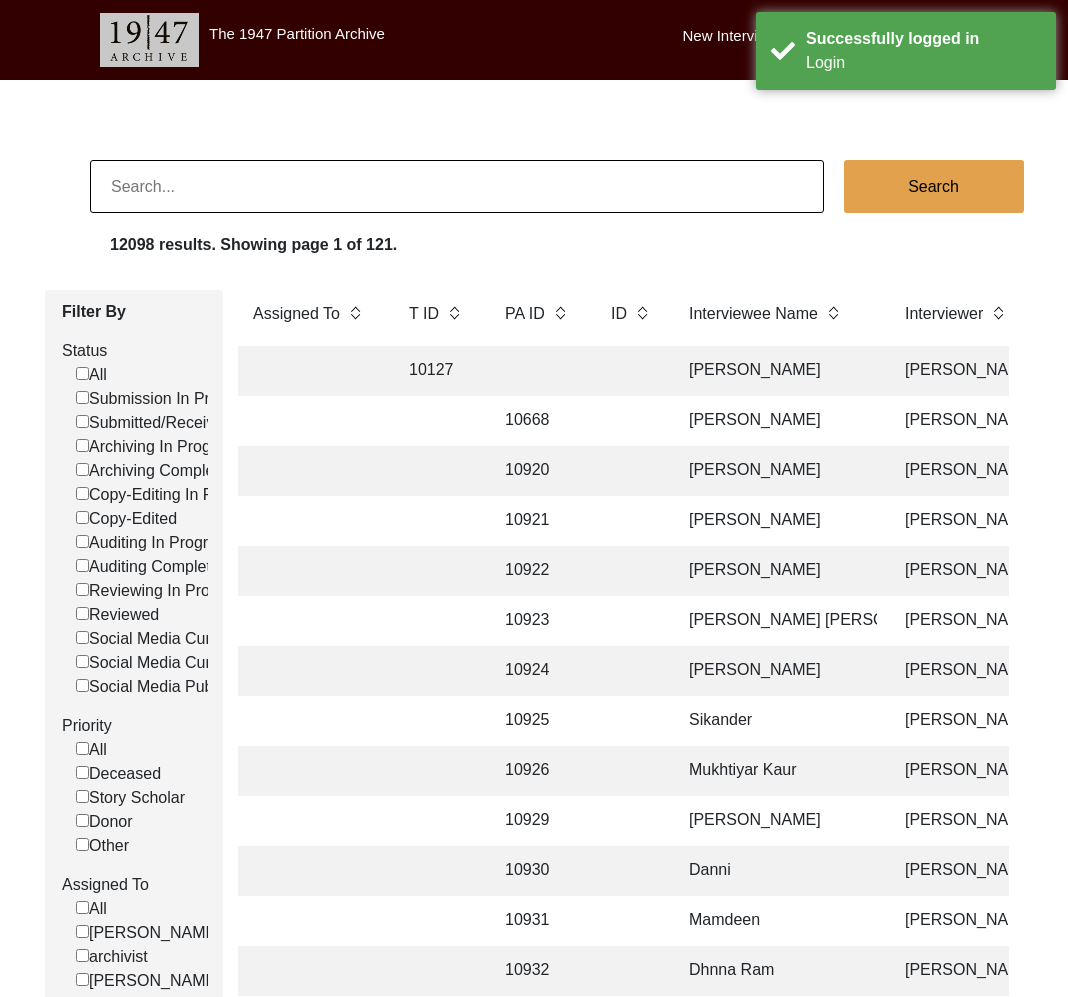 click 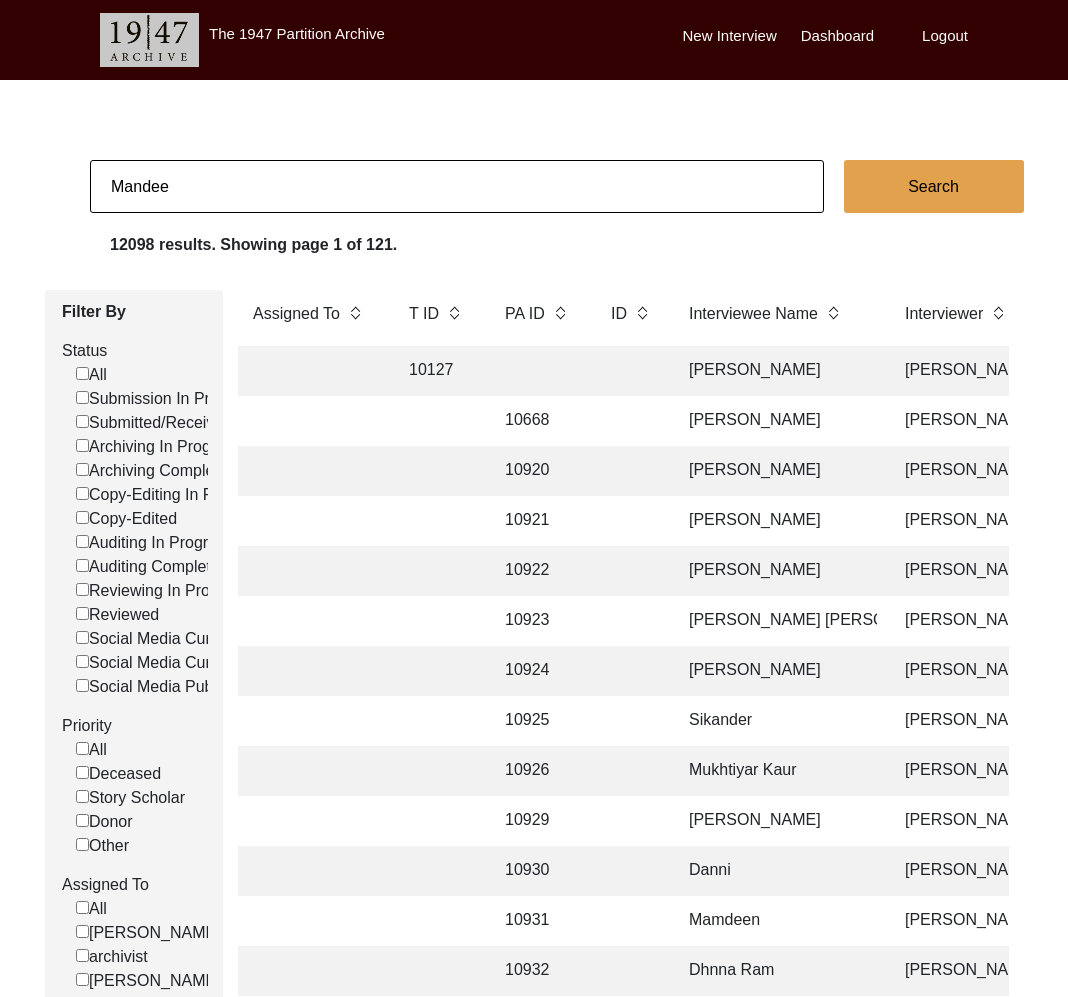 type on "Mandeep Kaur Puri" 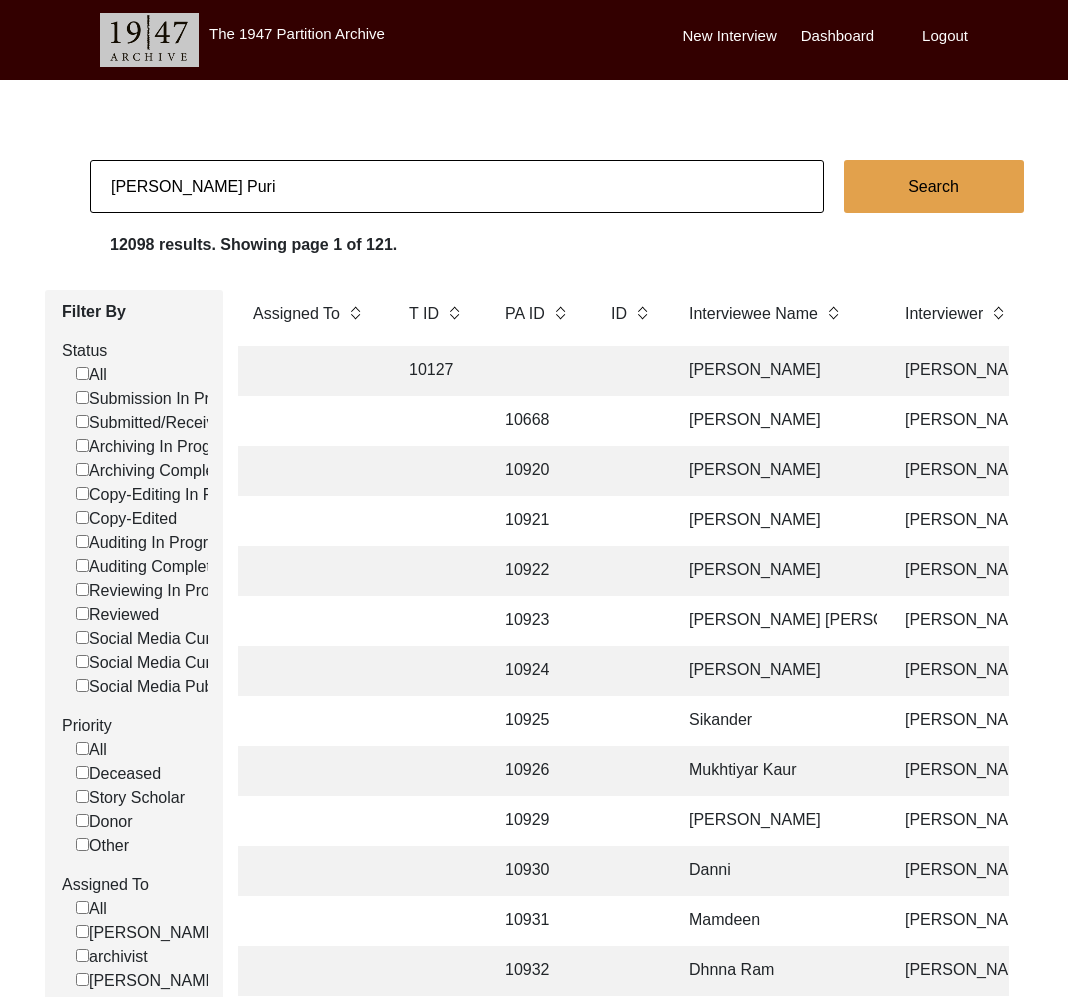 checkbox on "false" 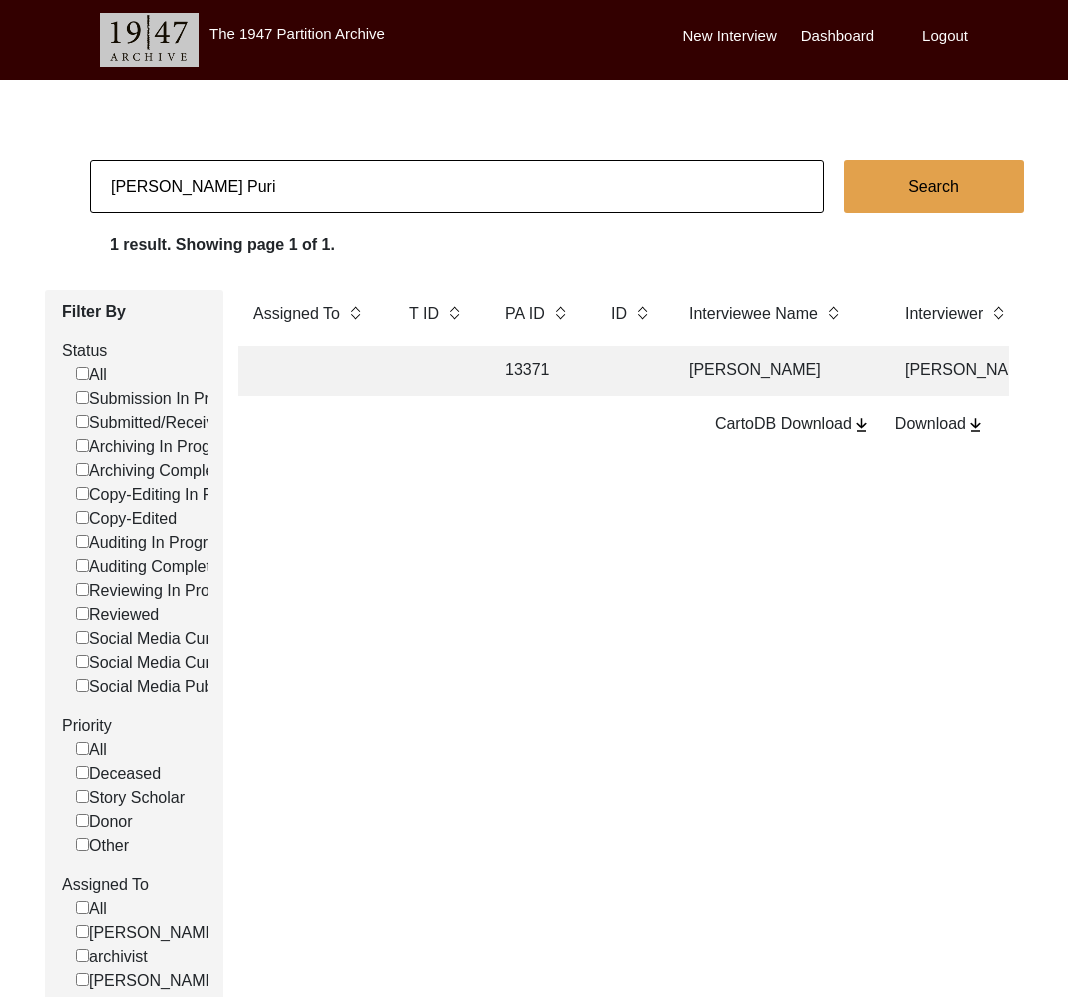 click on "13371" 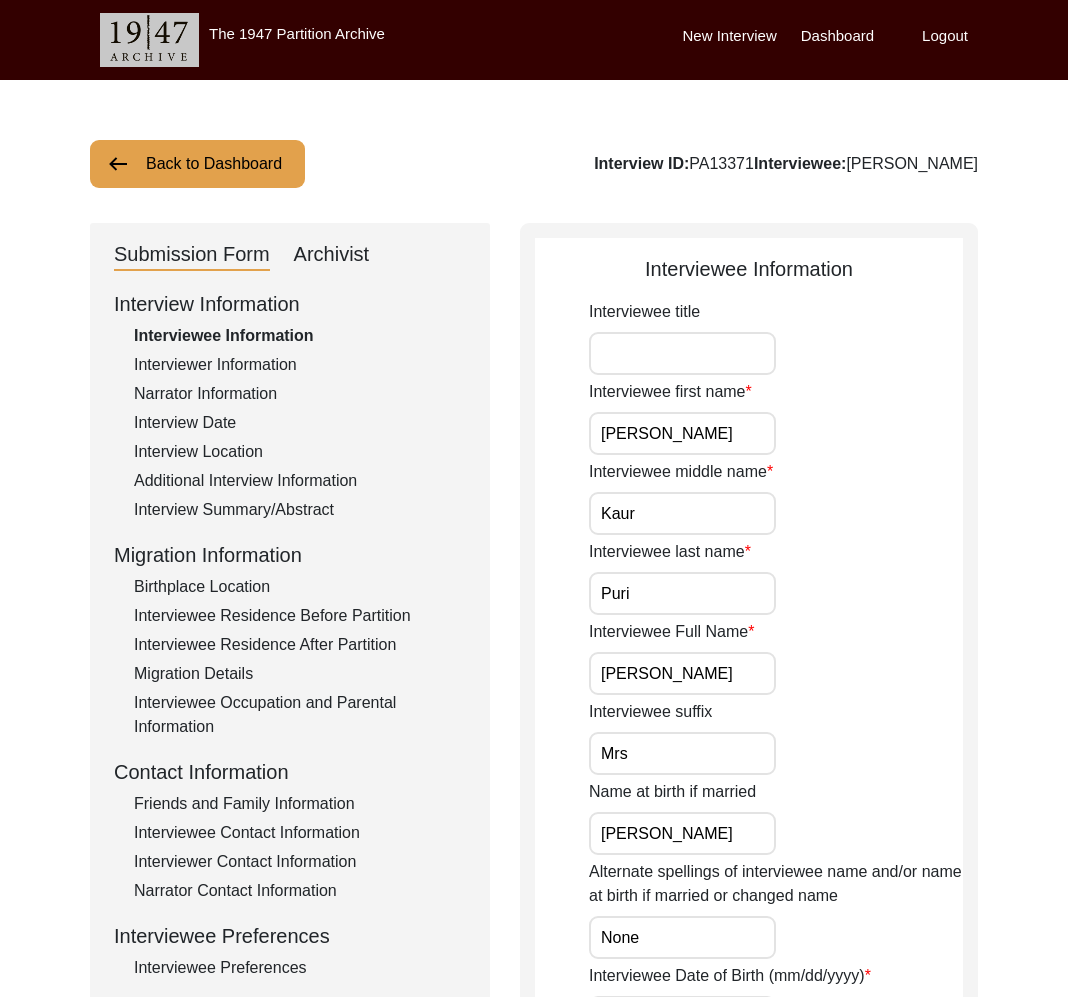 scroll, scrollTop: 364, scrollLeft: 0, axis: vertical 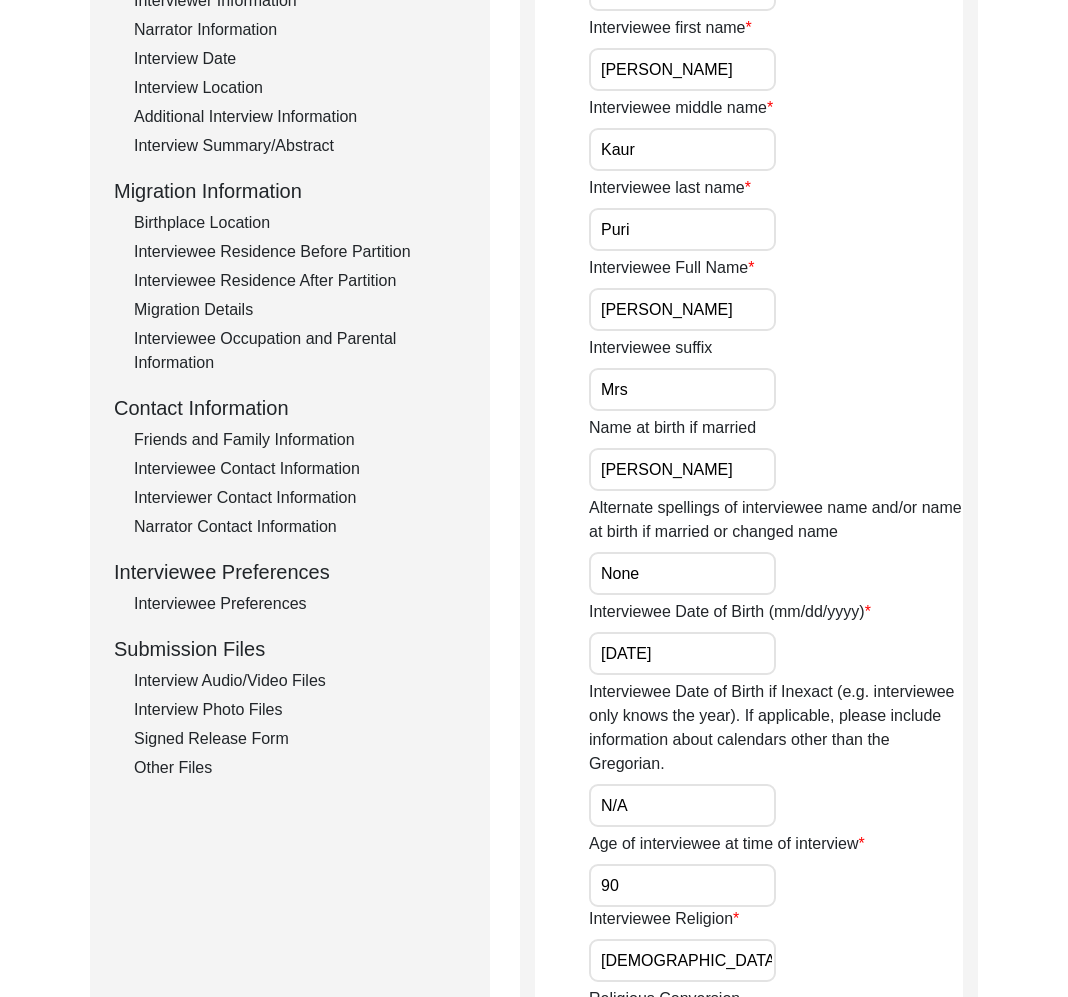 click on "Interview Photo Files" 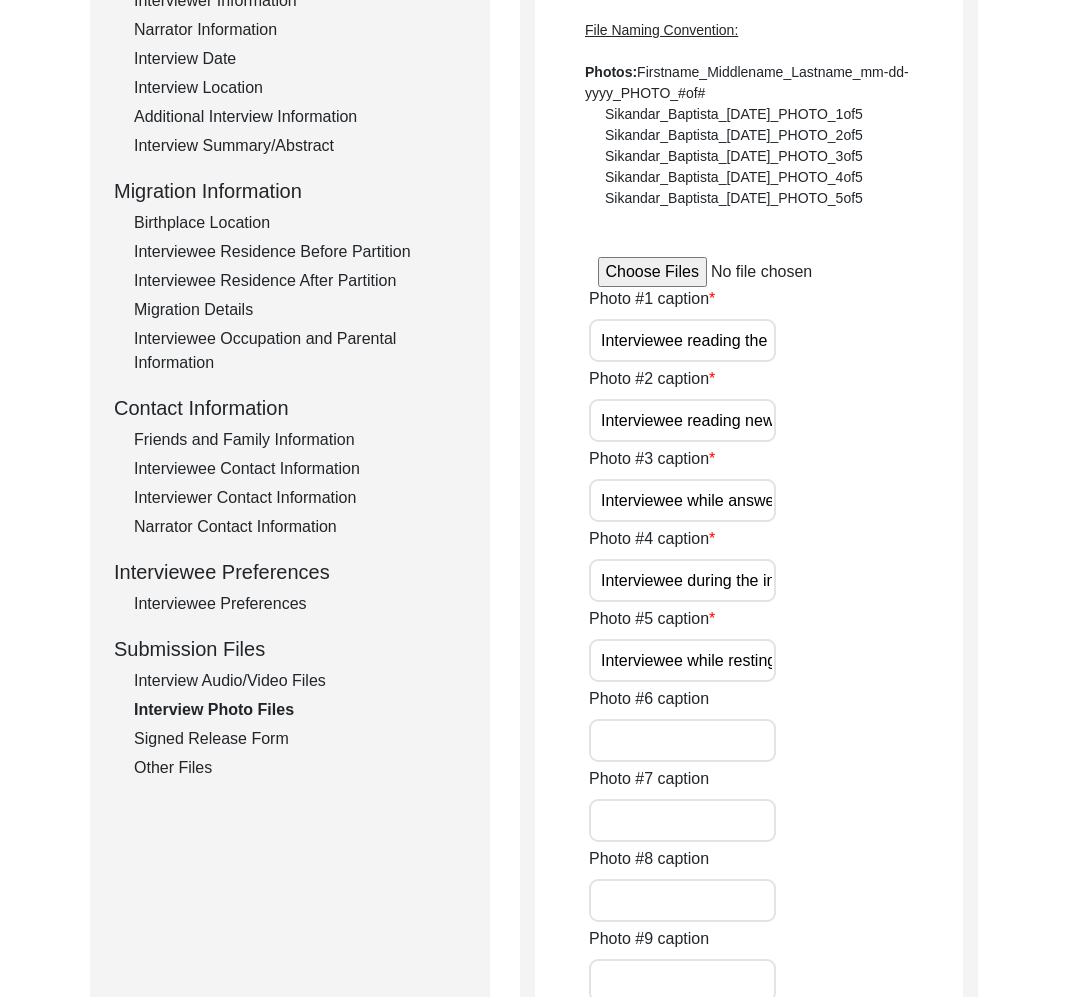 click on "Interview Audio/Video Files" 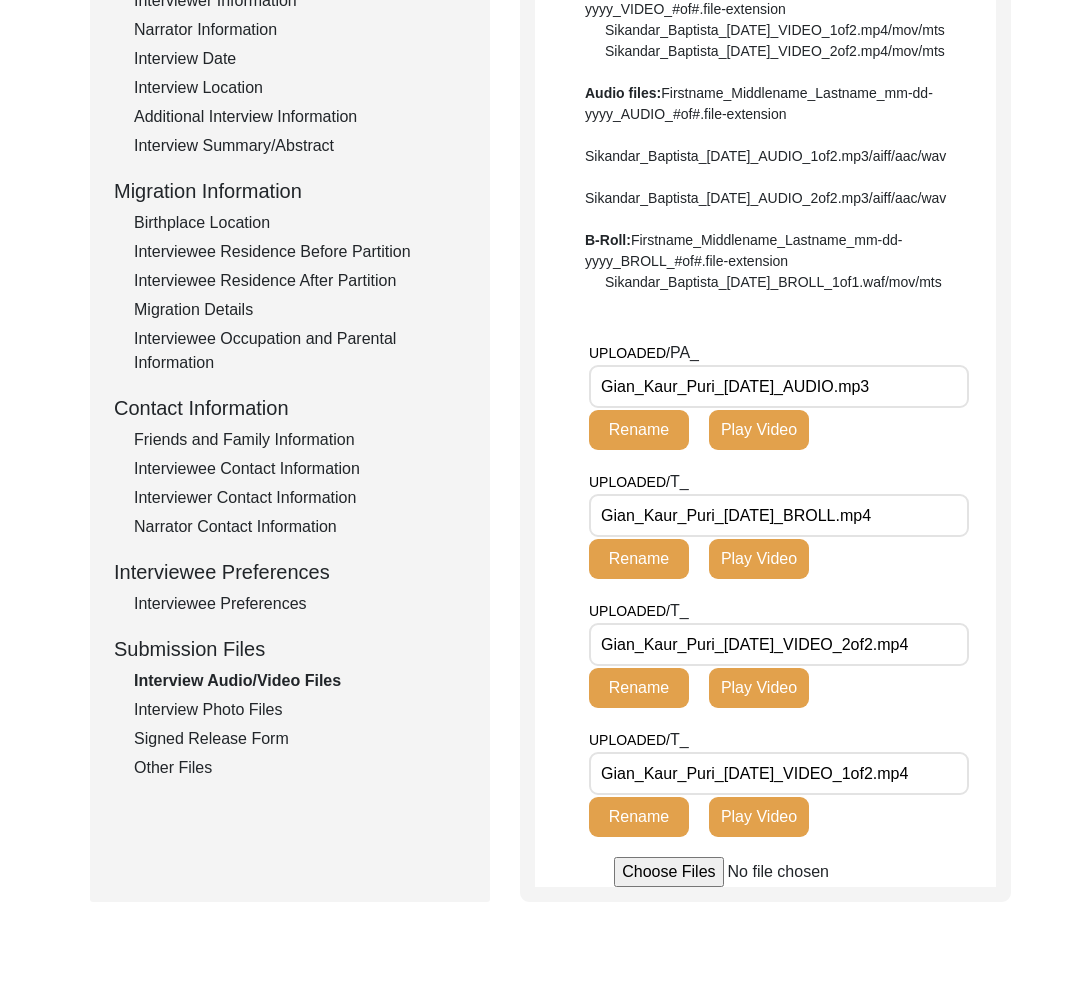 scroll, scrollTop: 0, scrollLeft: 0, axis: both 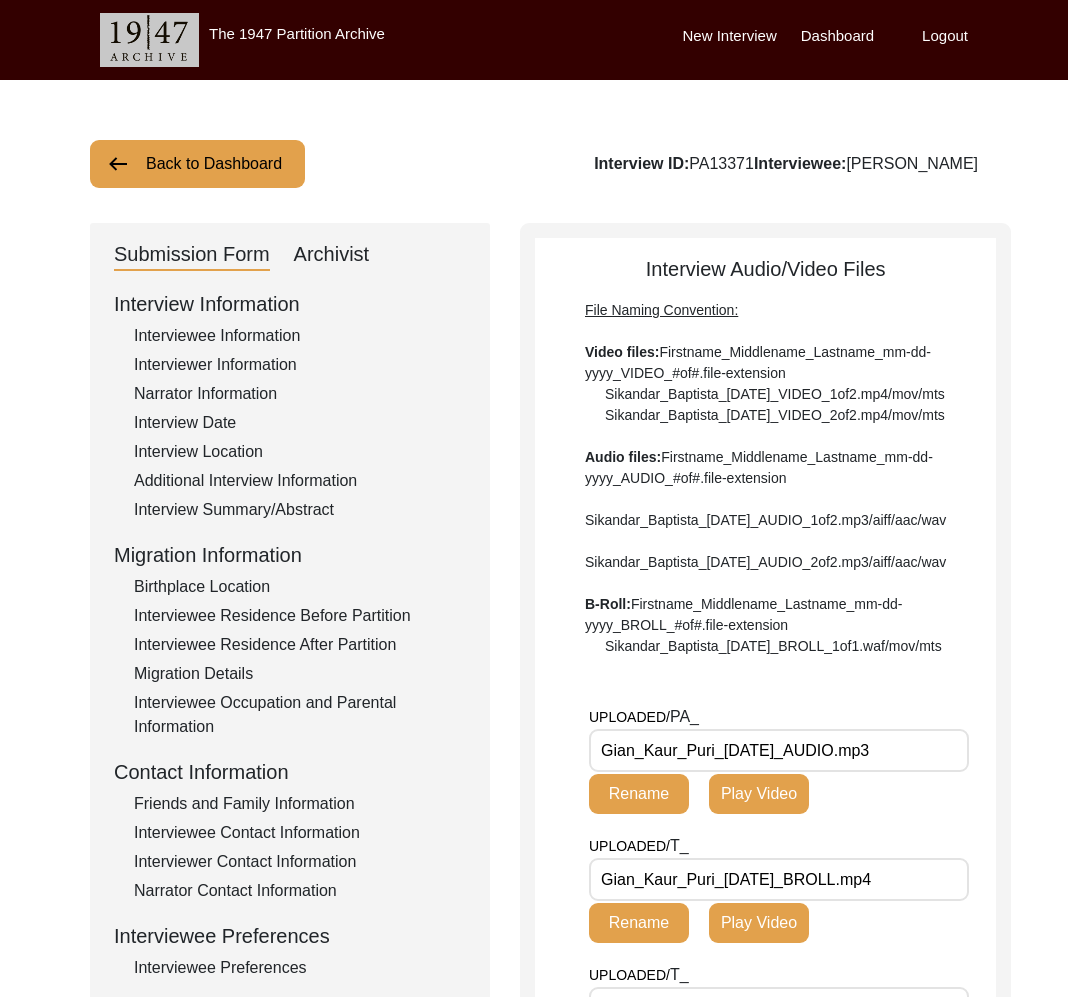 click on "Interviewer Information" 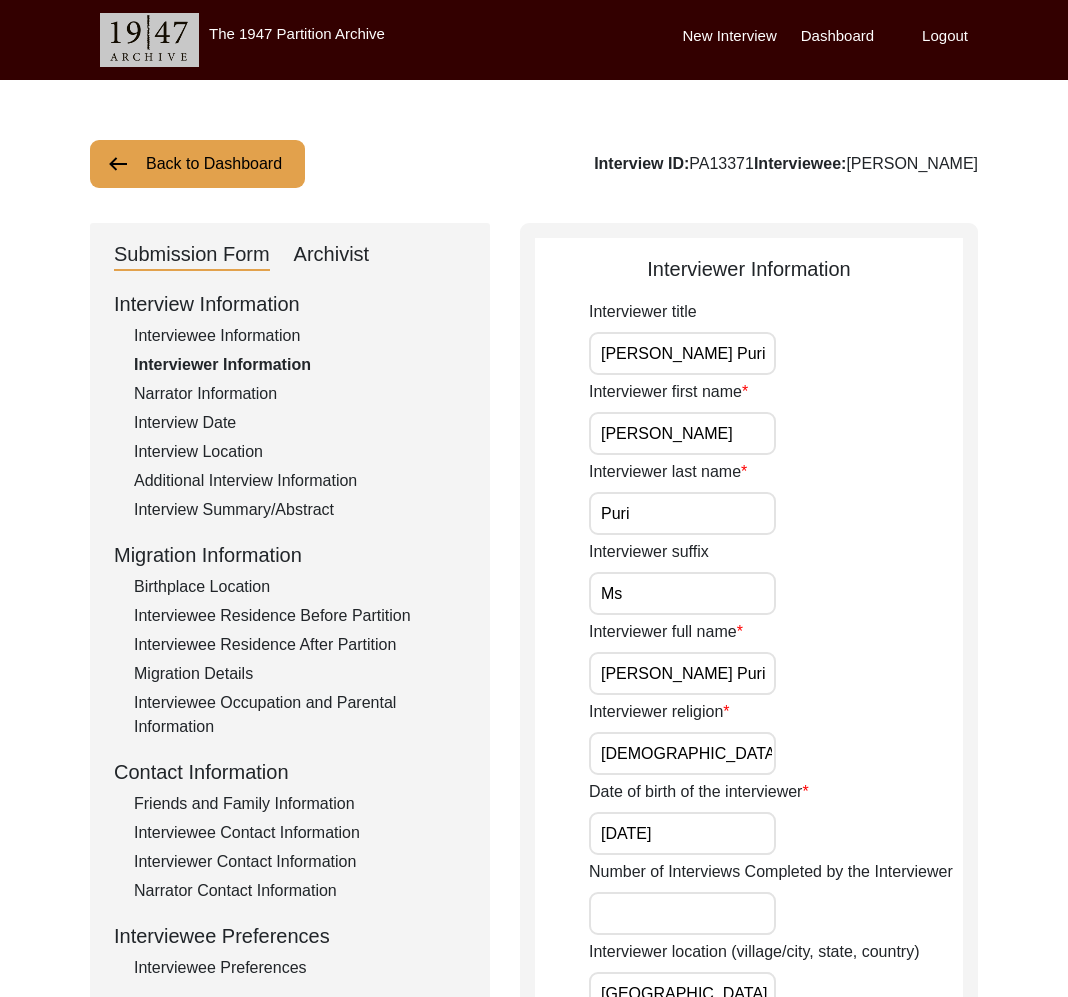click on "Back to Dashboard" 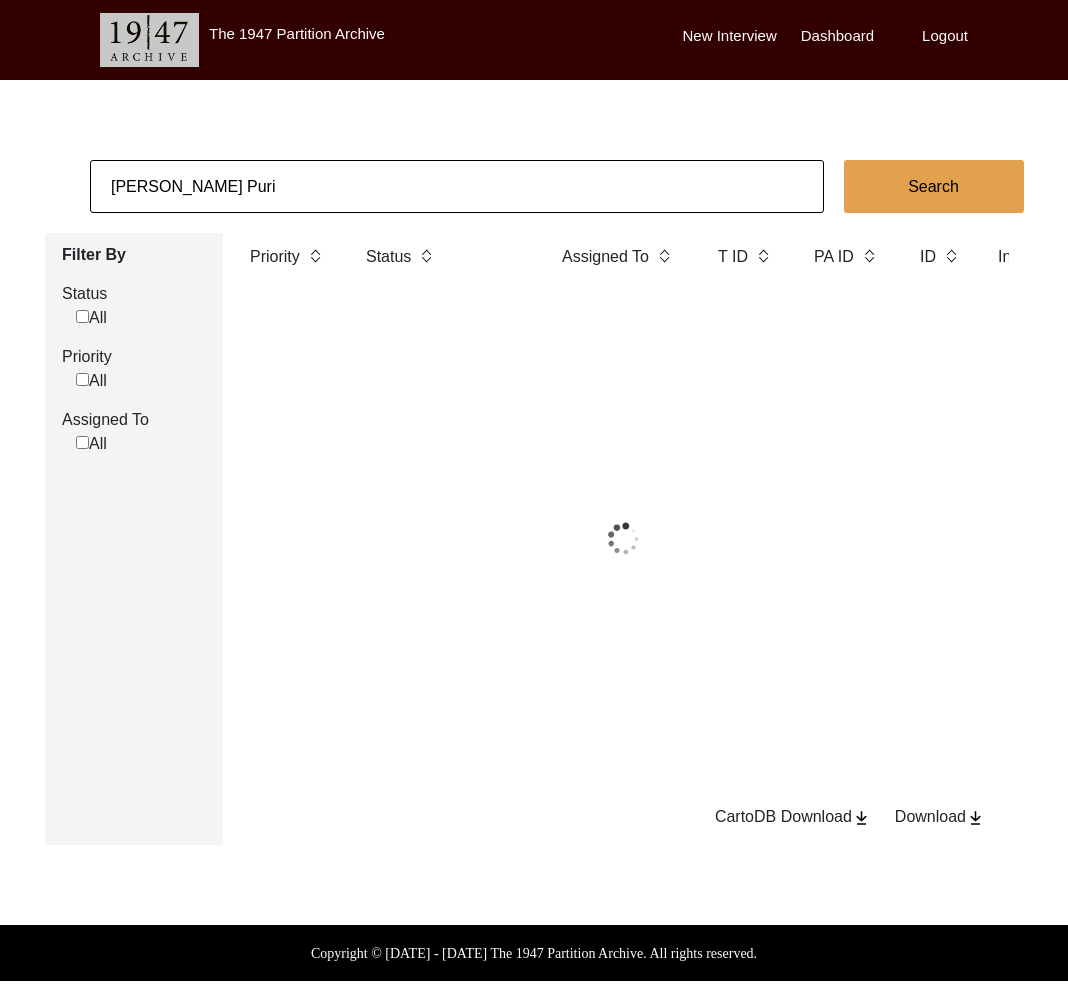 click on "Mandeep Kaur Puri" 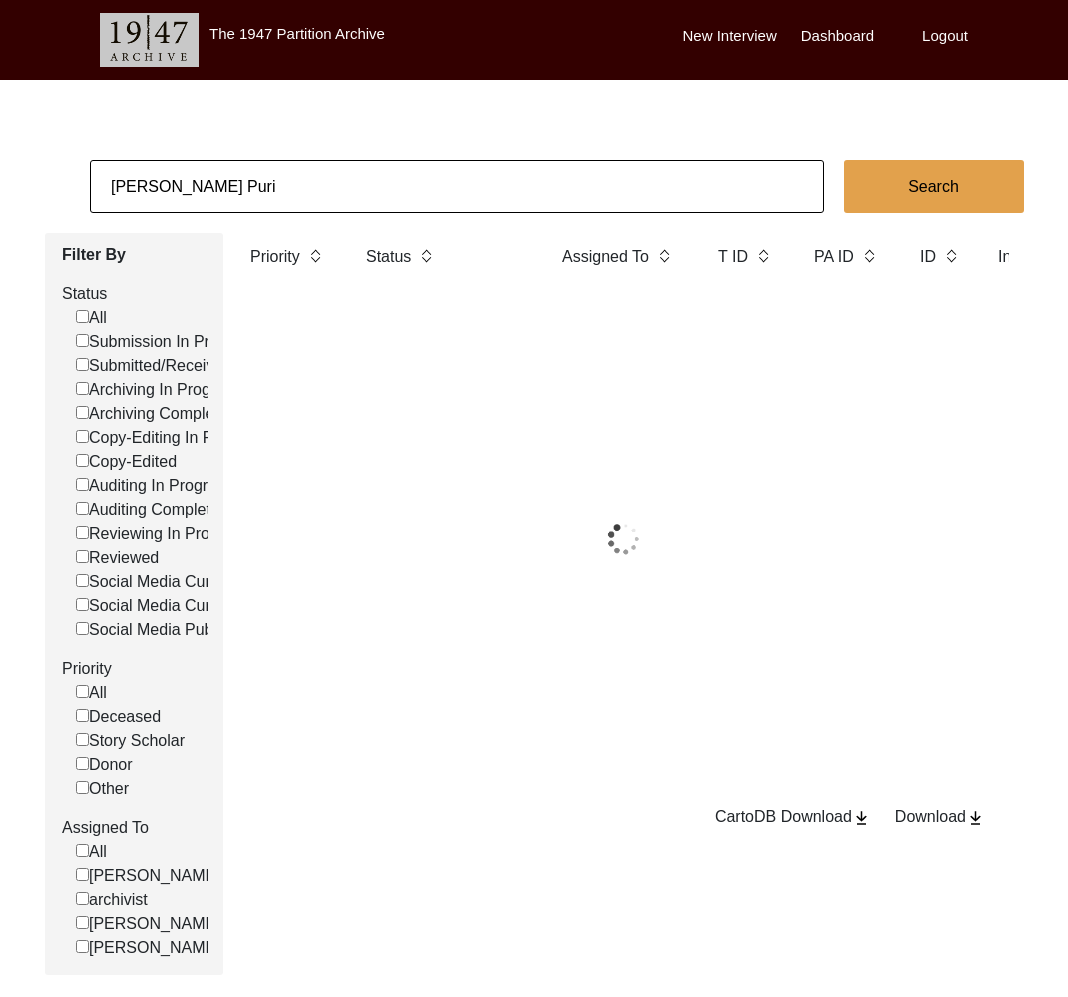 click on "Mandeep Kaur Puri" 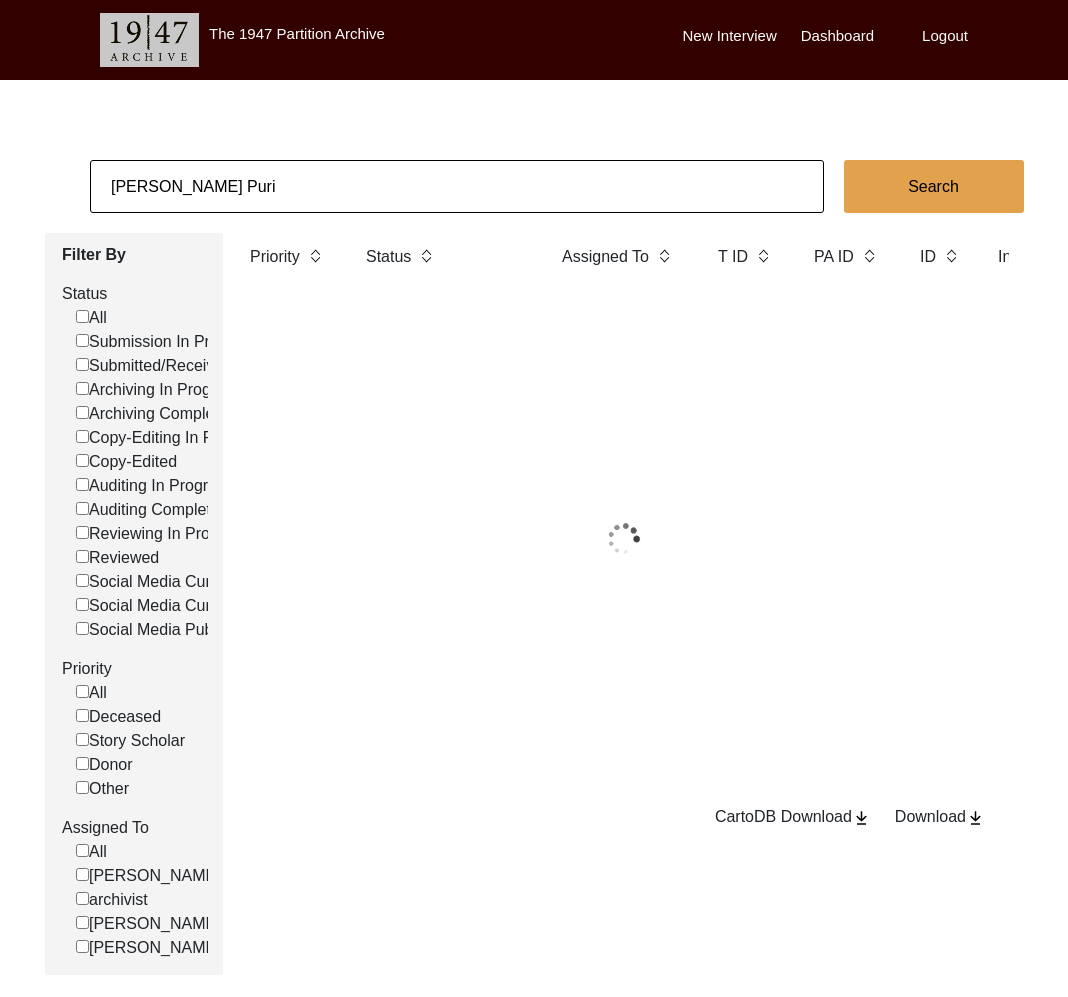 click on "Mandeep Kaur Puri" 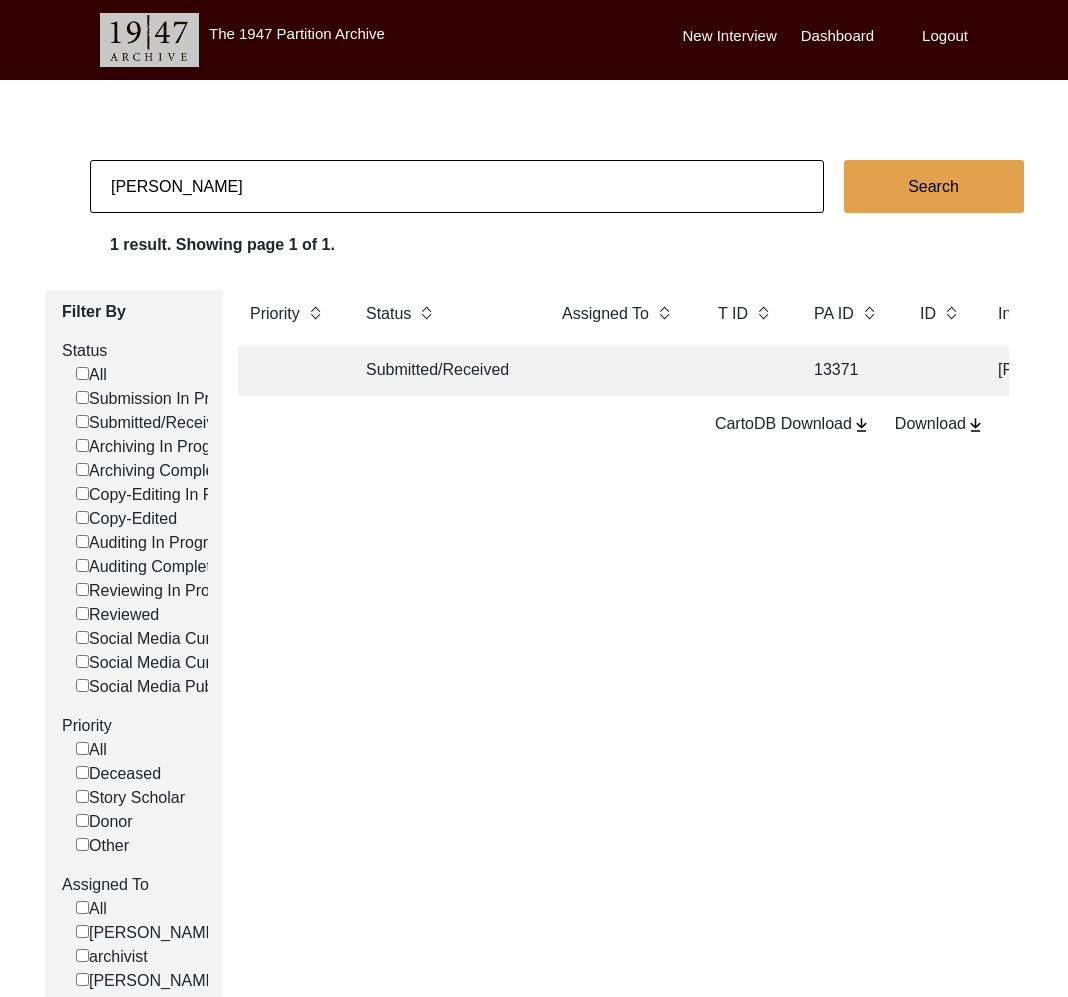 type on "Javairia Abbas" 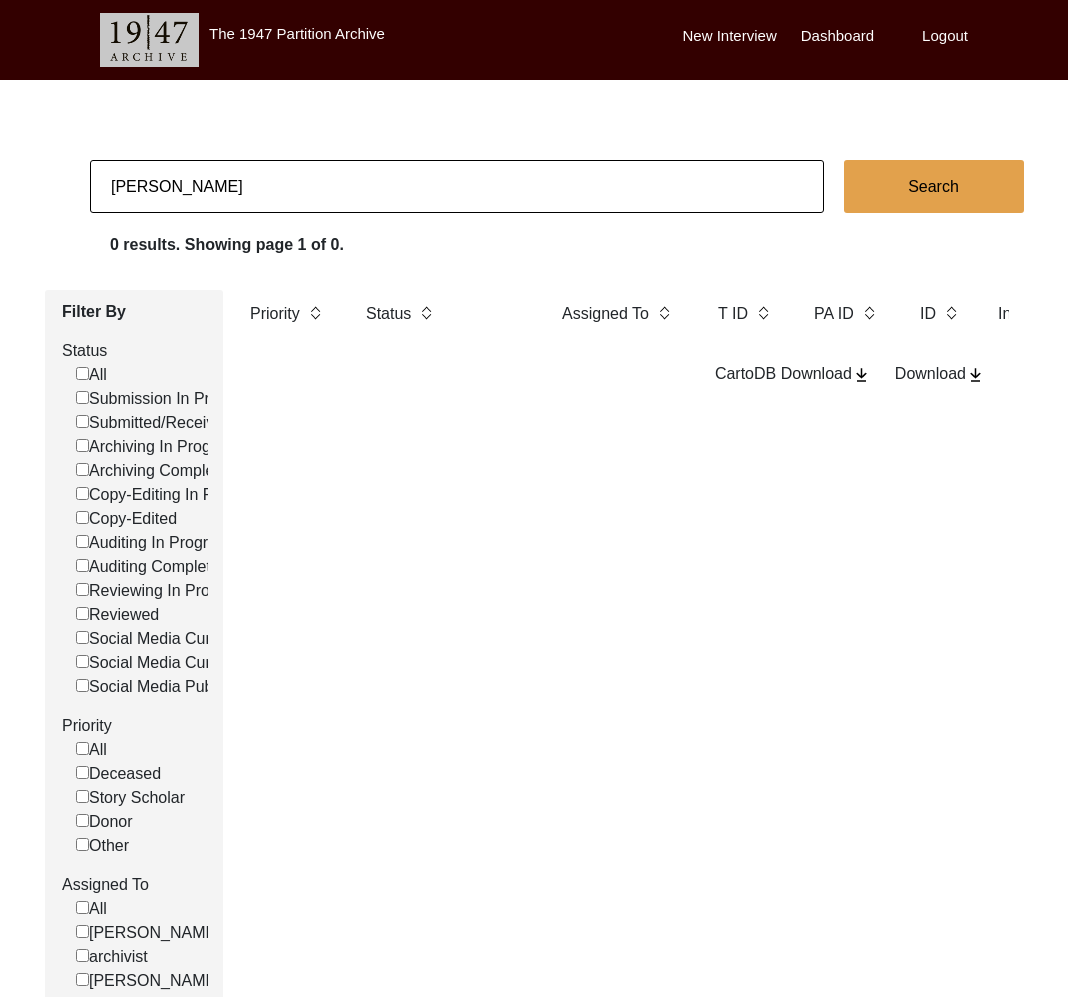 click on "Javairia Abbas" 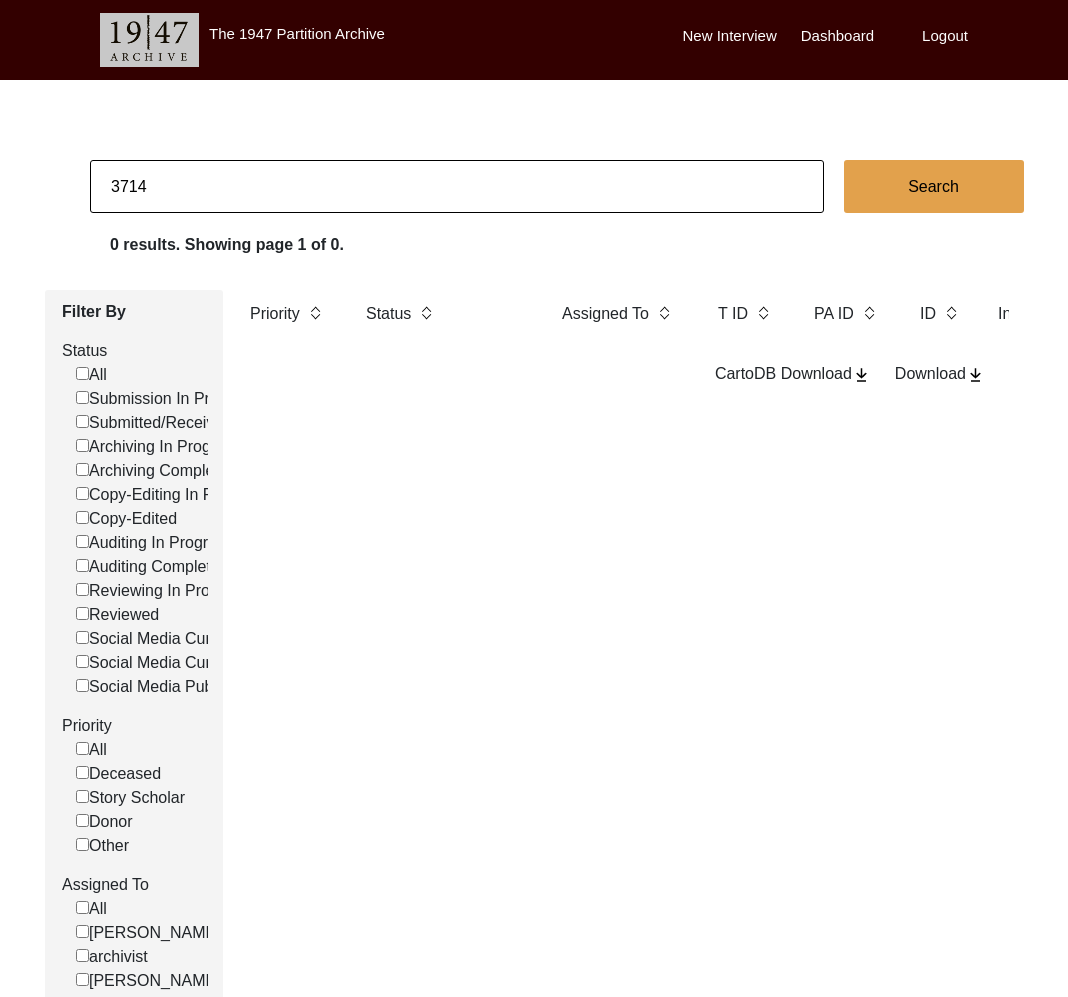 type on "3714" 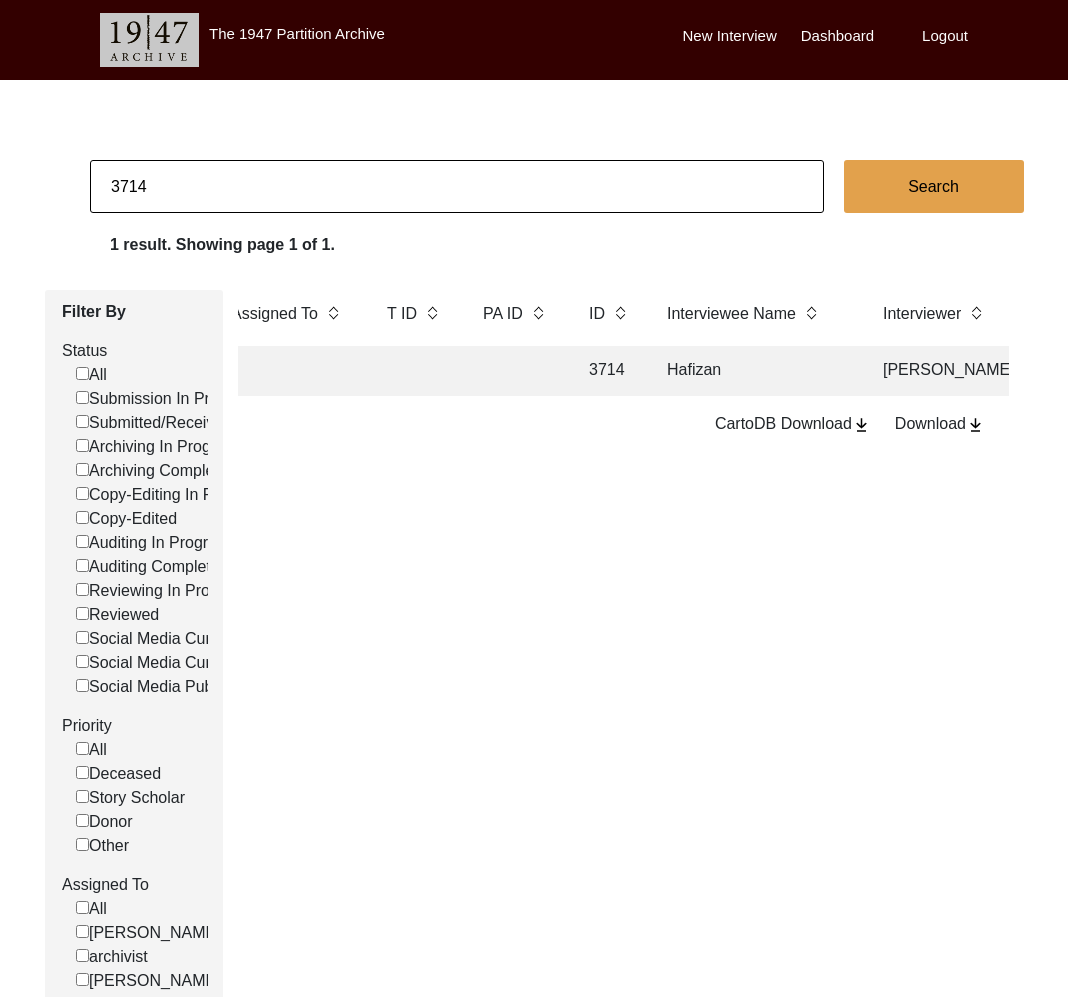 scroll, scrollTop: 0, scrollLeft: 358, axis: horizontal 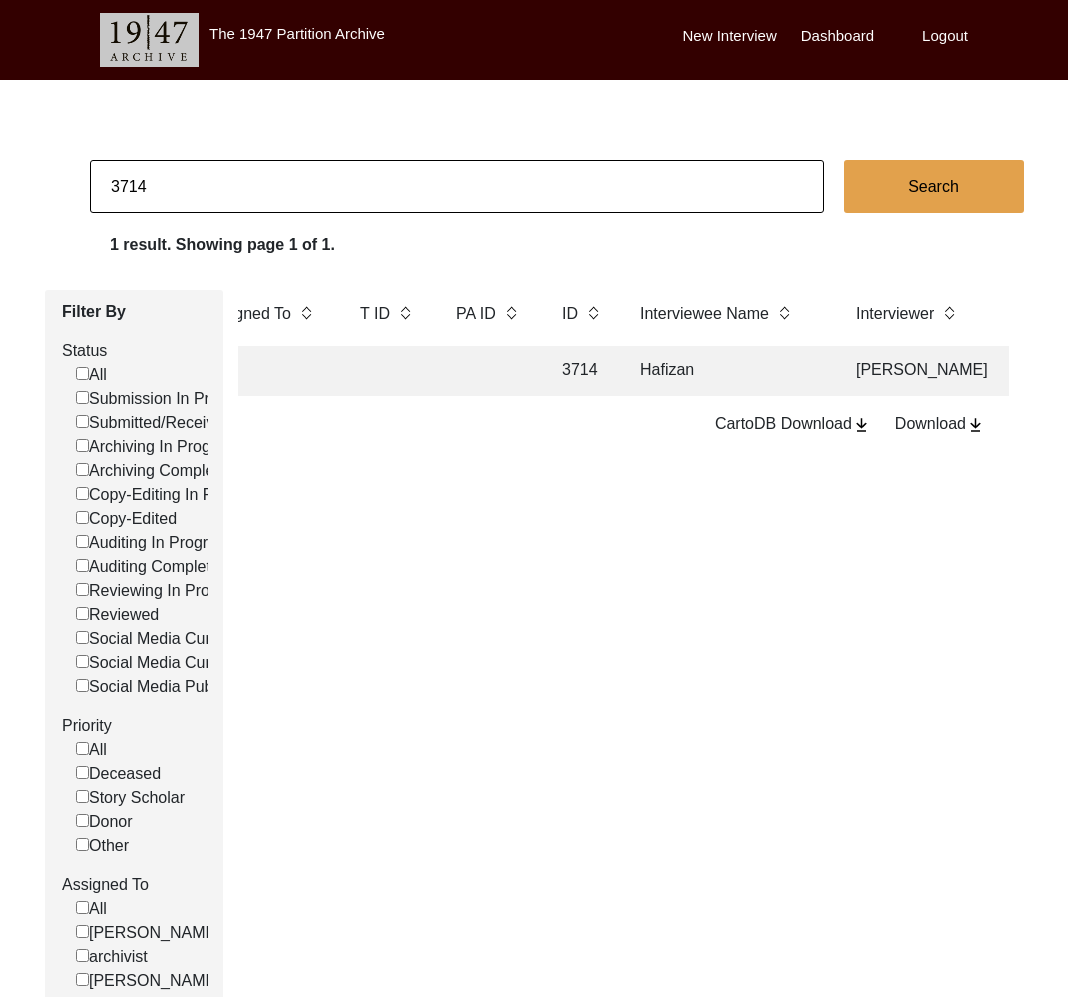 click on "3714" 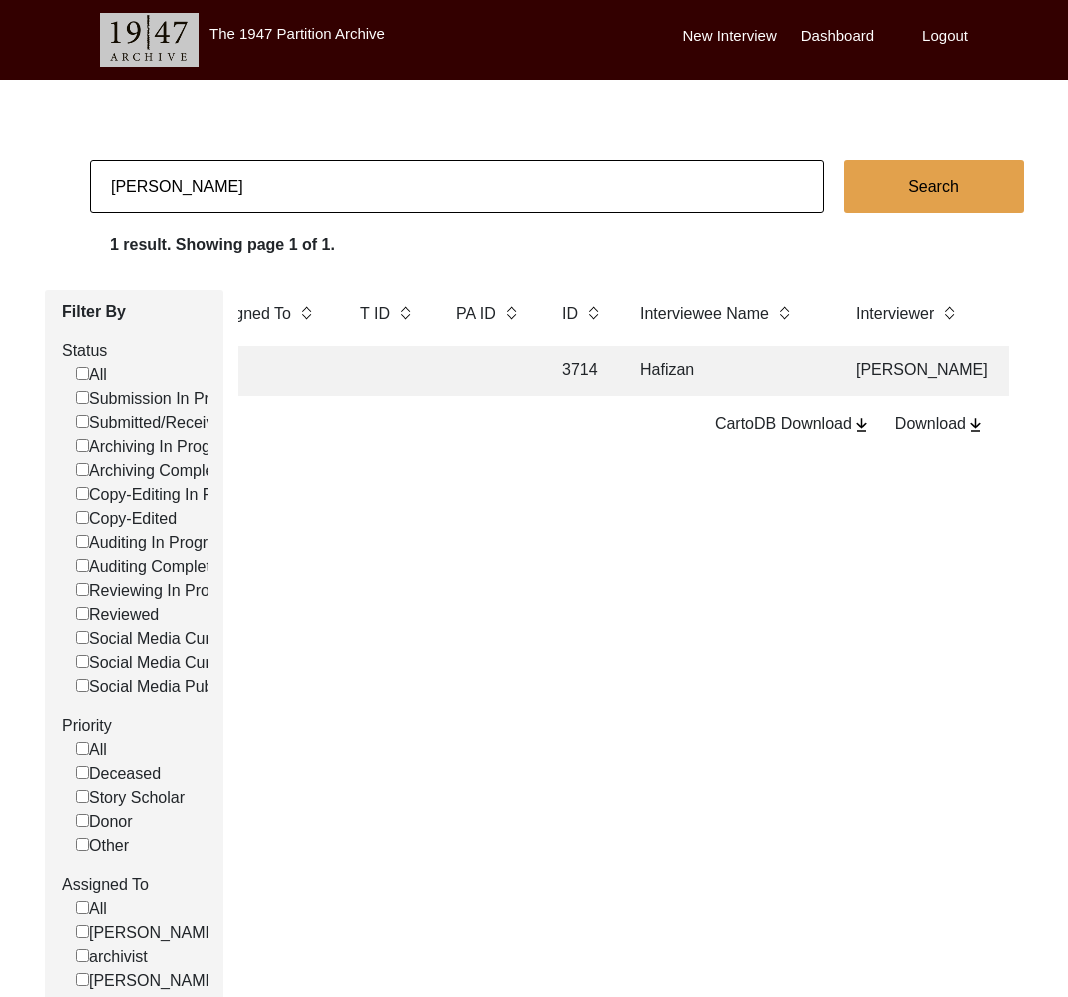 type on "Abul Khair" 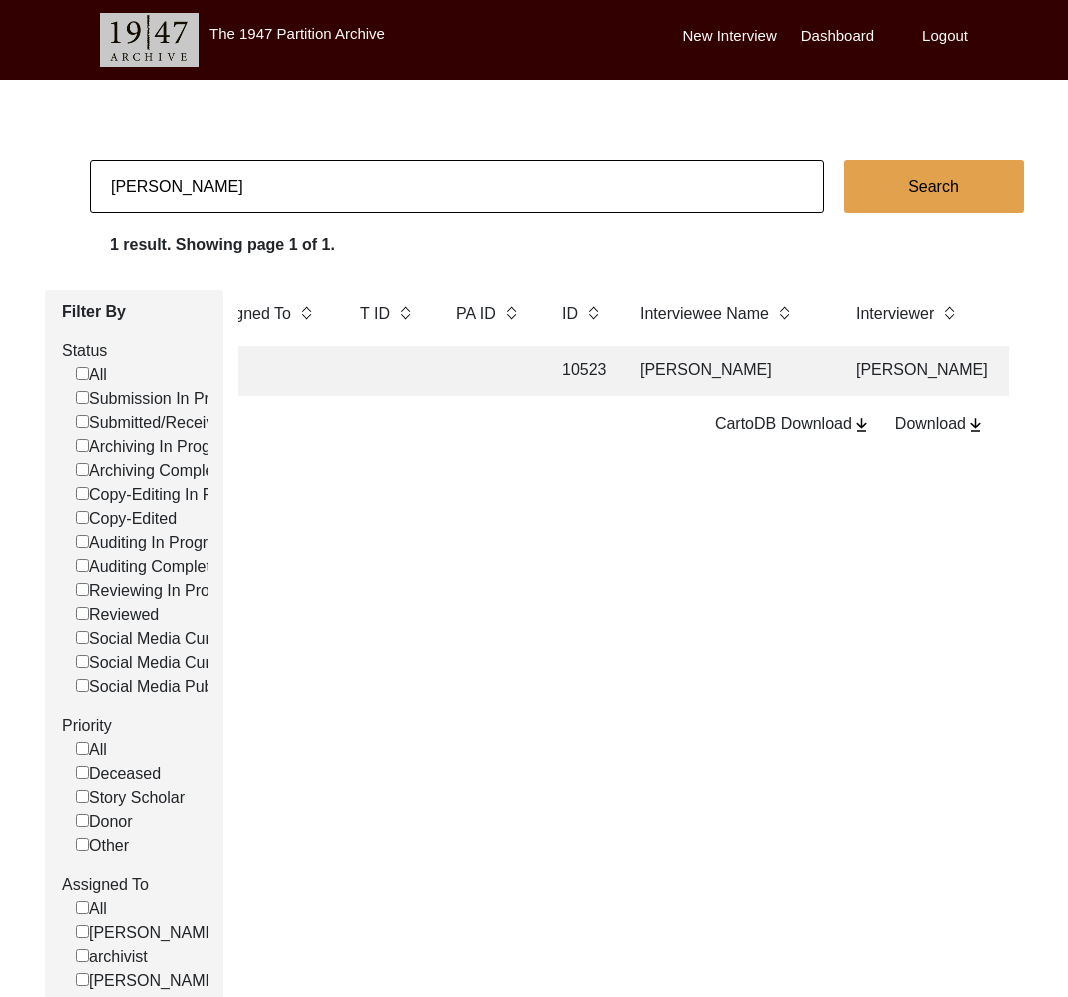 click 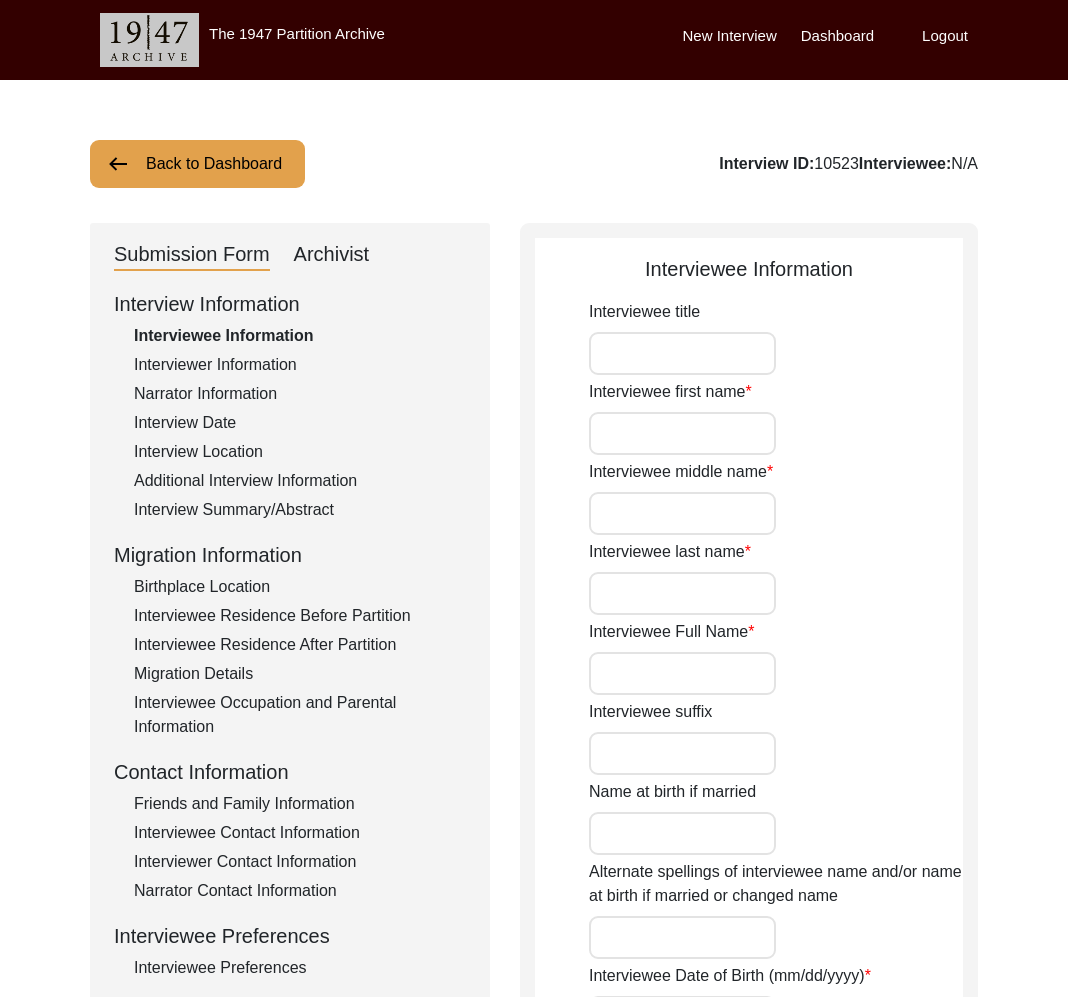 type on "Mr." 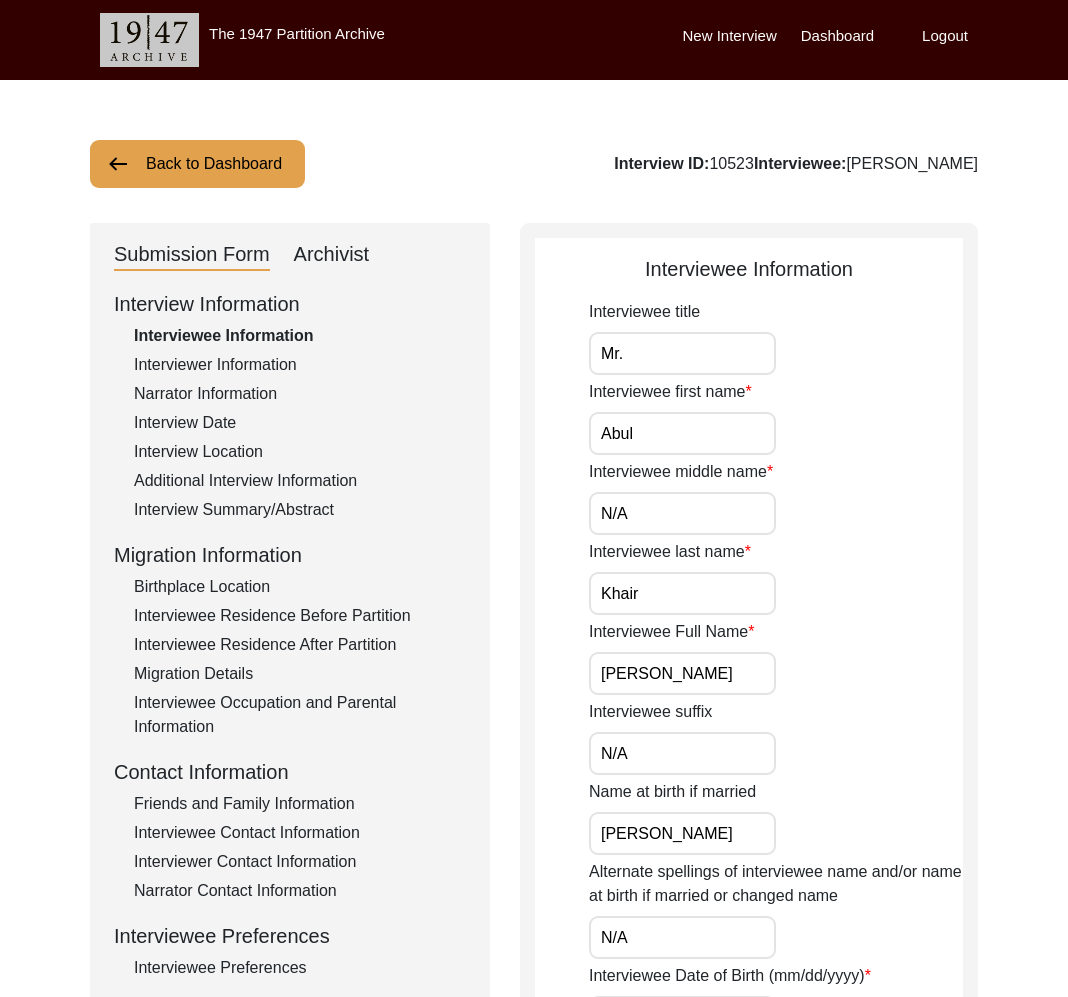 click on "Archivist" 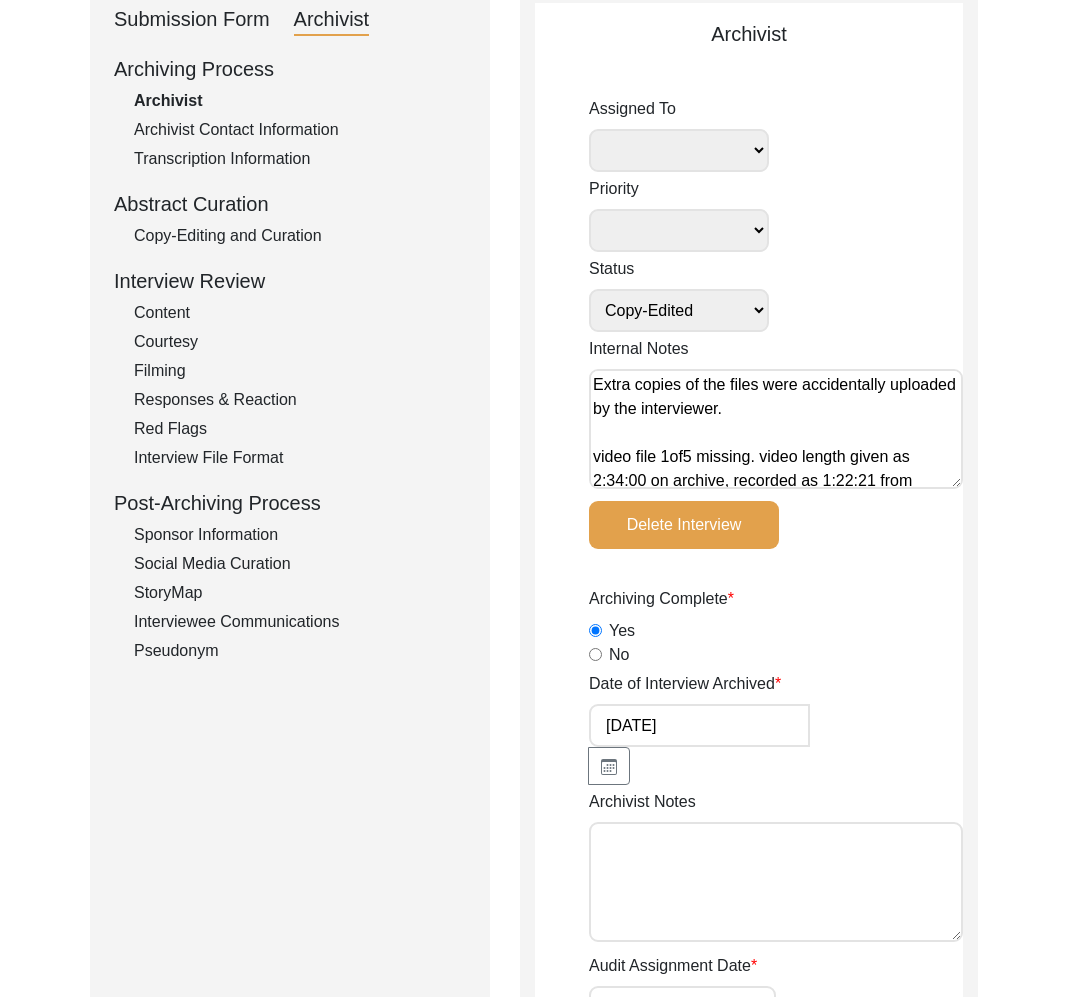 scroll, scrollTop: 0, scrollLeft: 0, axis: both 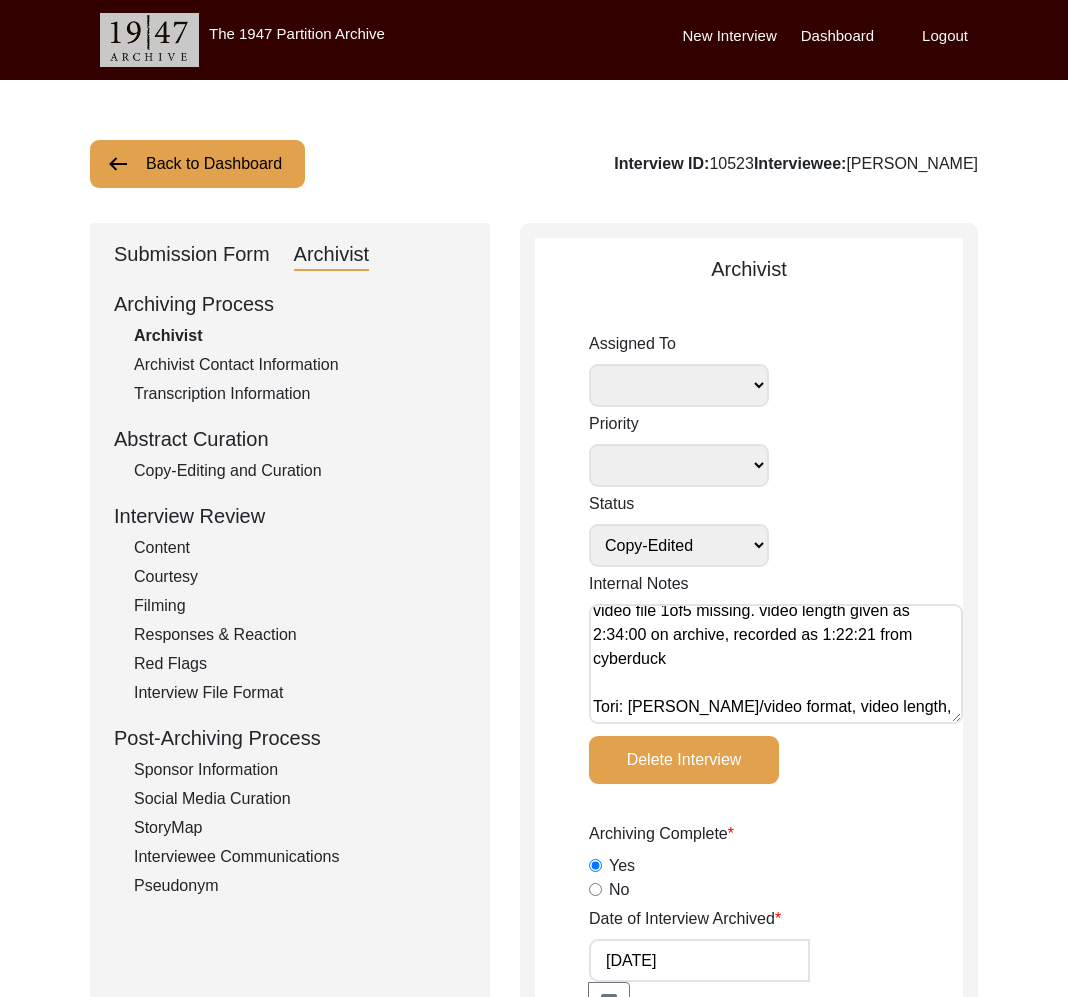 click on "Submission Form" 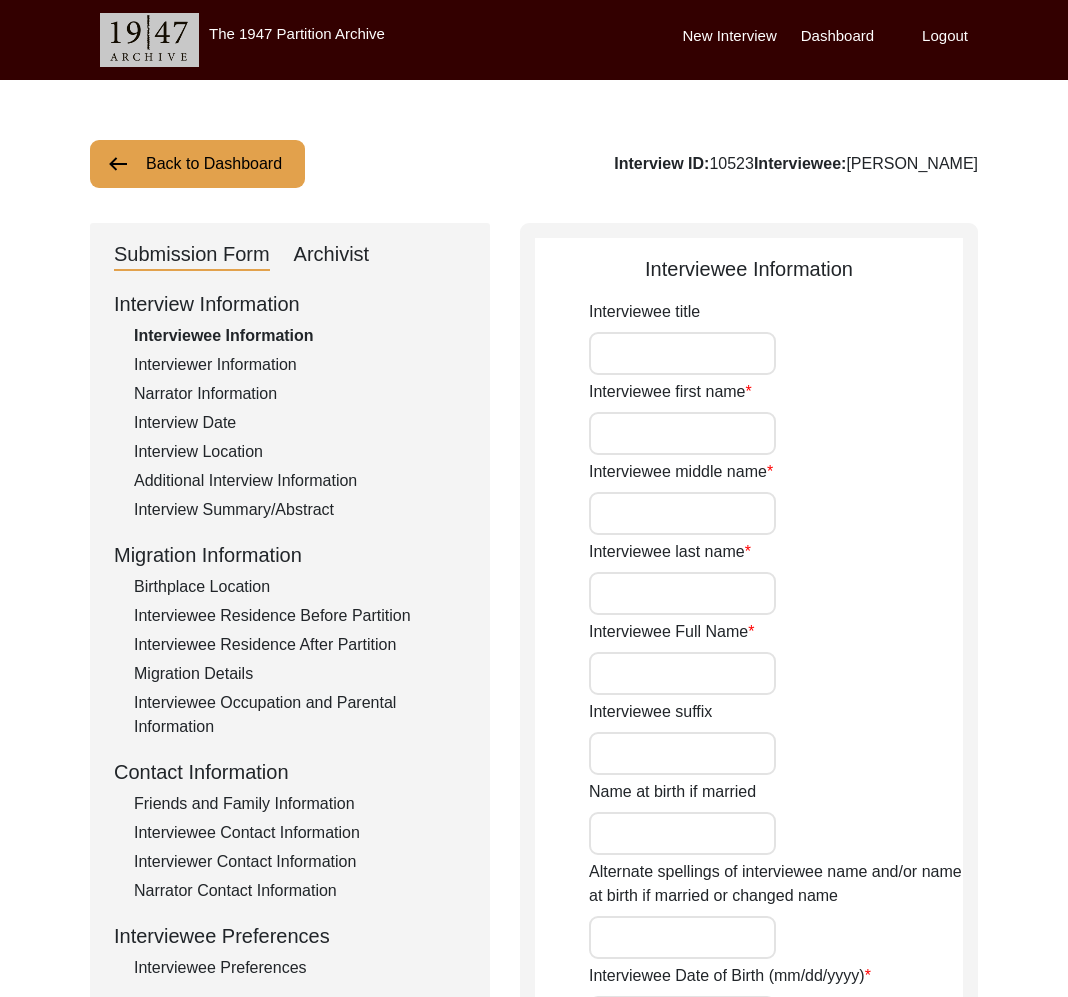 type on "Mr." 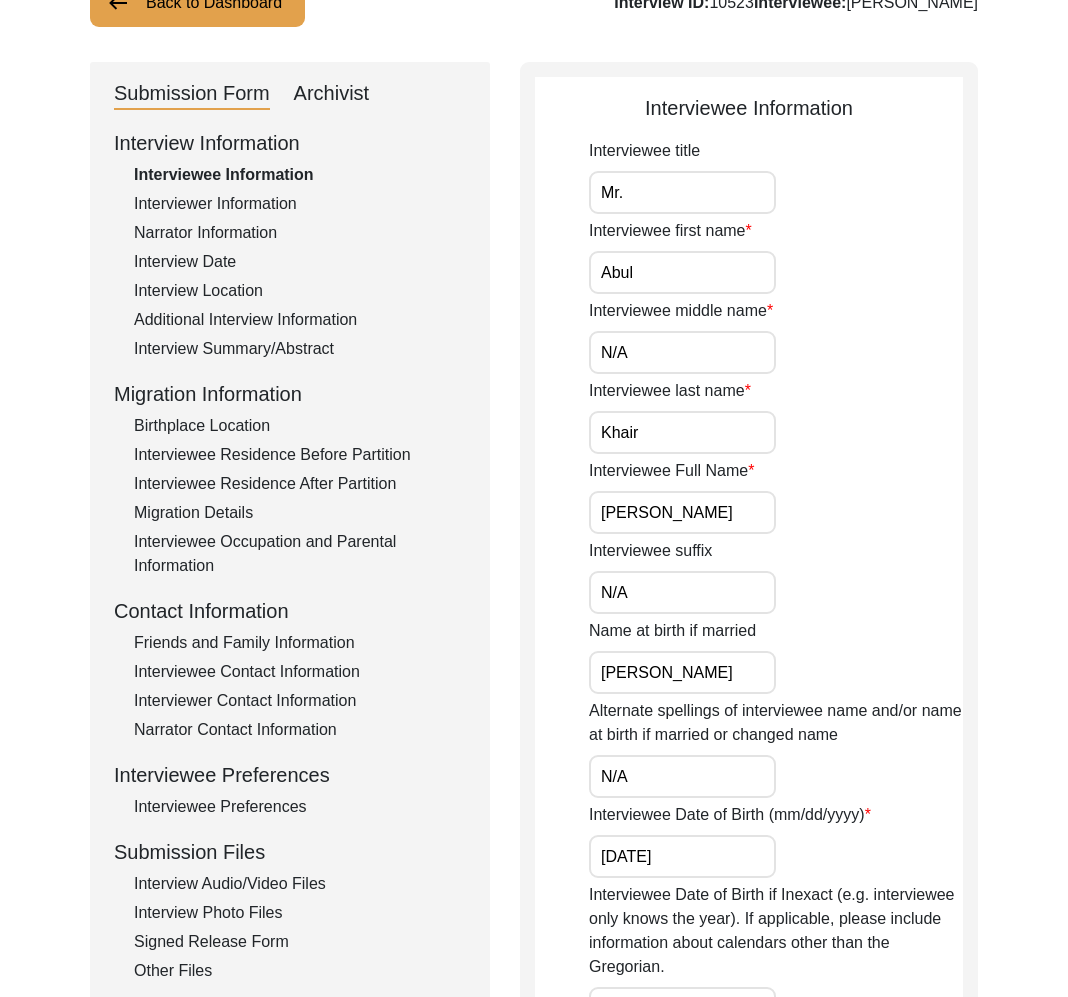 scroll, scrollTop: 343, scrollLeft: 0, axis: vertical 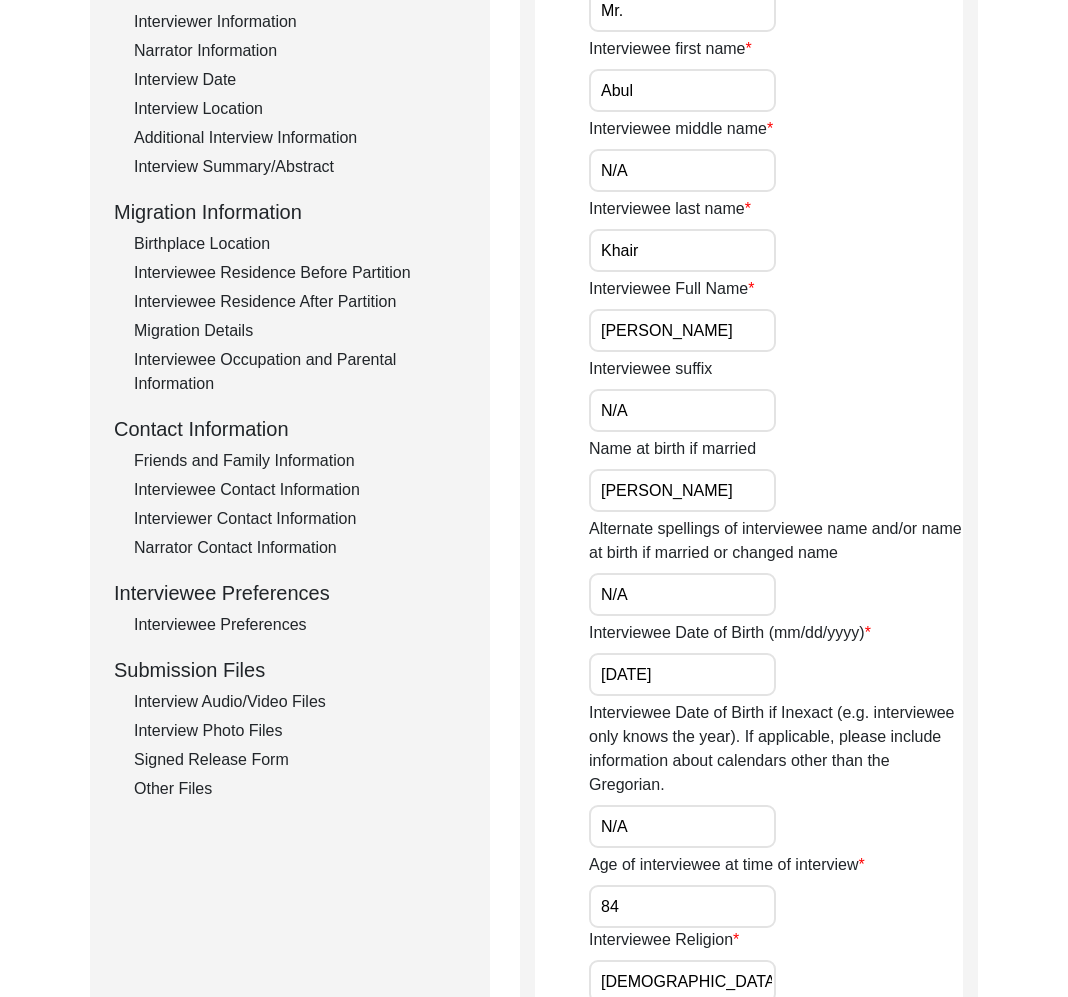click on "Interview Audio/Video Files" 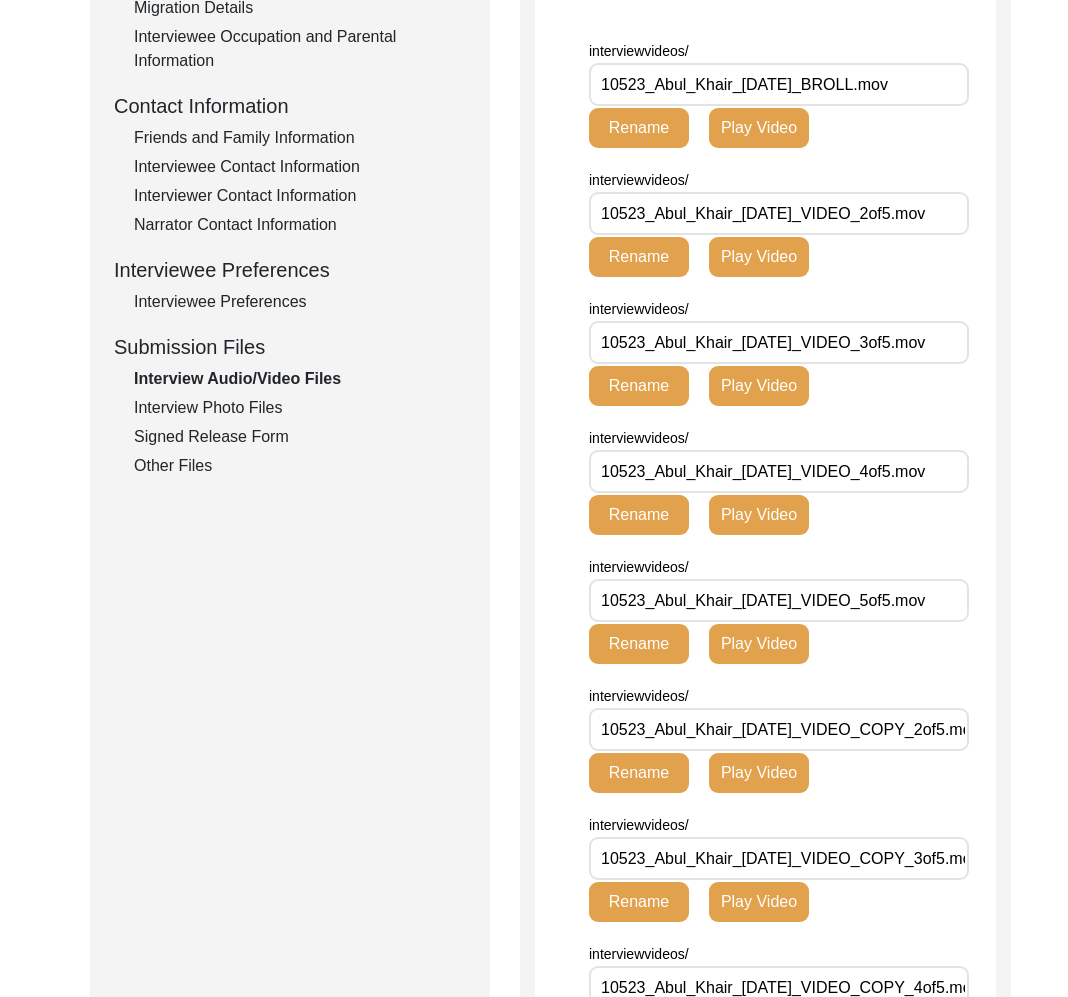 scroll, scrollTop: 696, scrollLeft: 0, axis: vertical 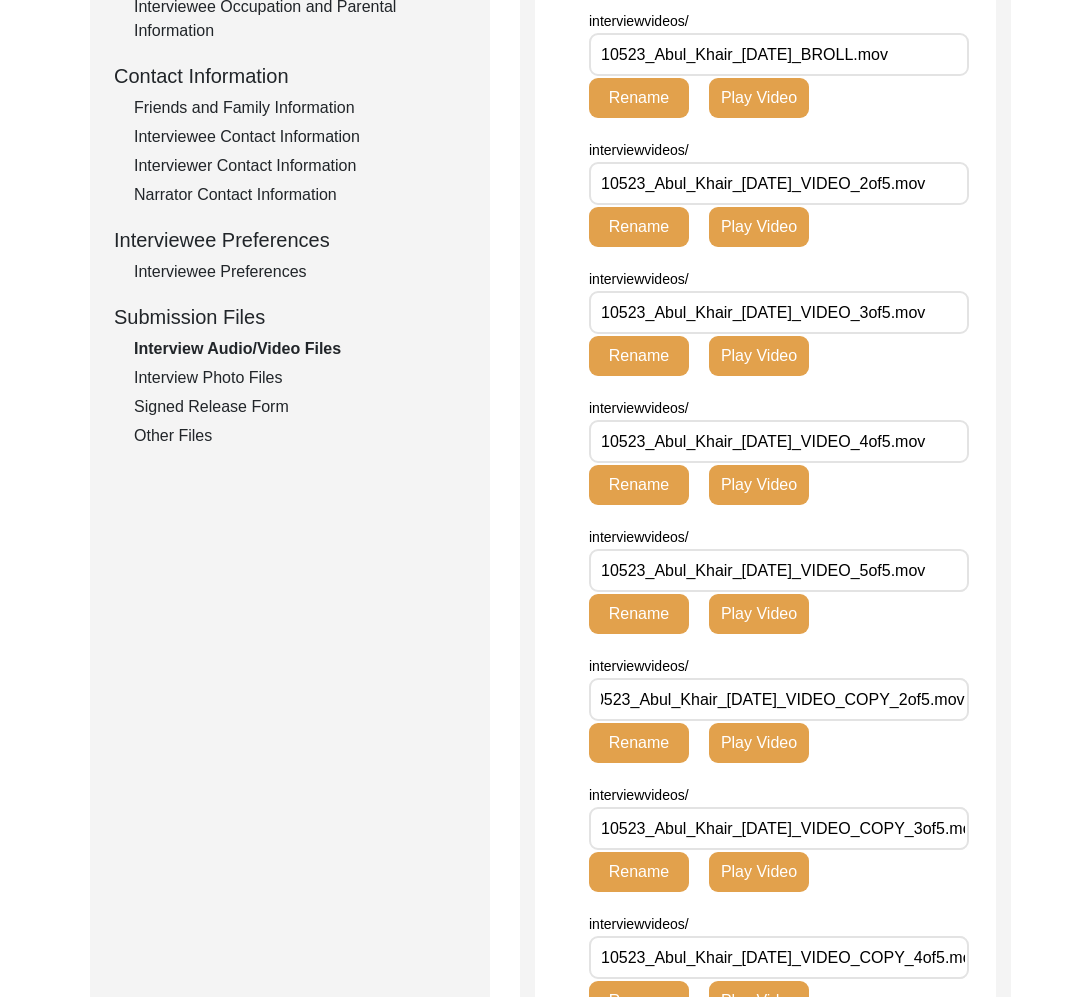 click on "Interview Photo Files" 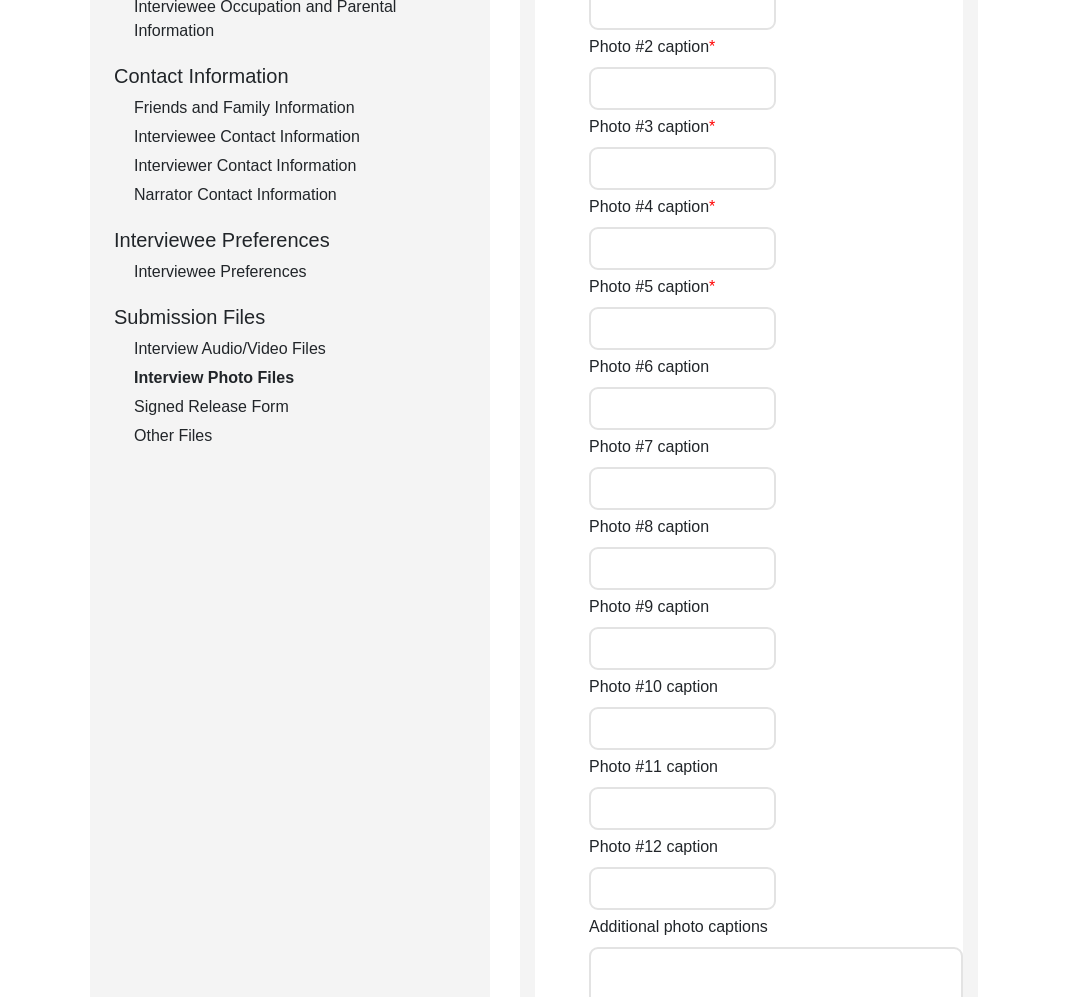 type on "Mr. Abul Khair during the interview" 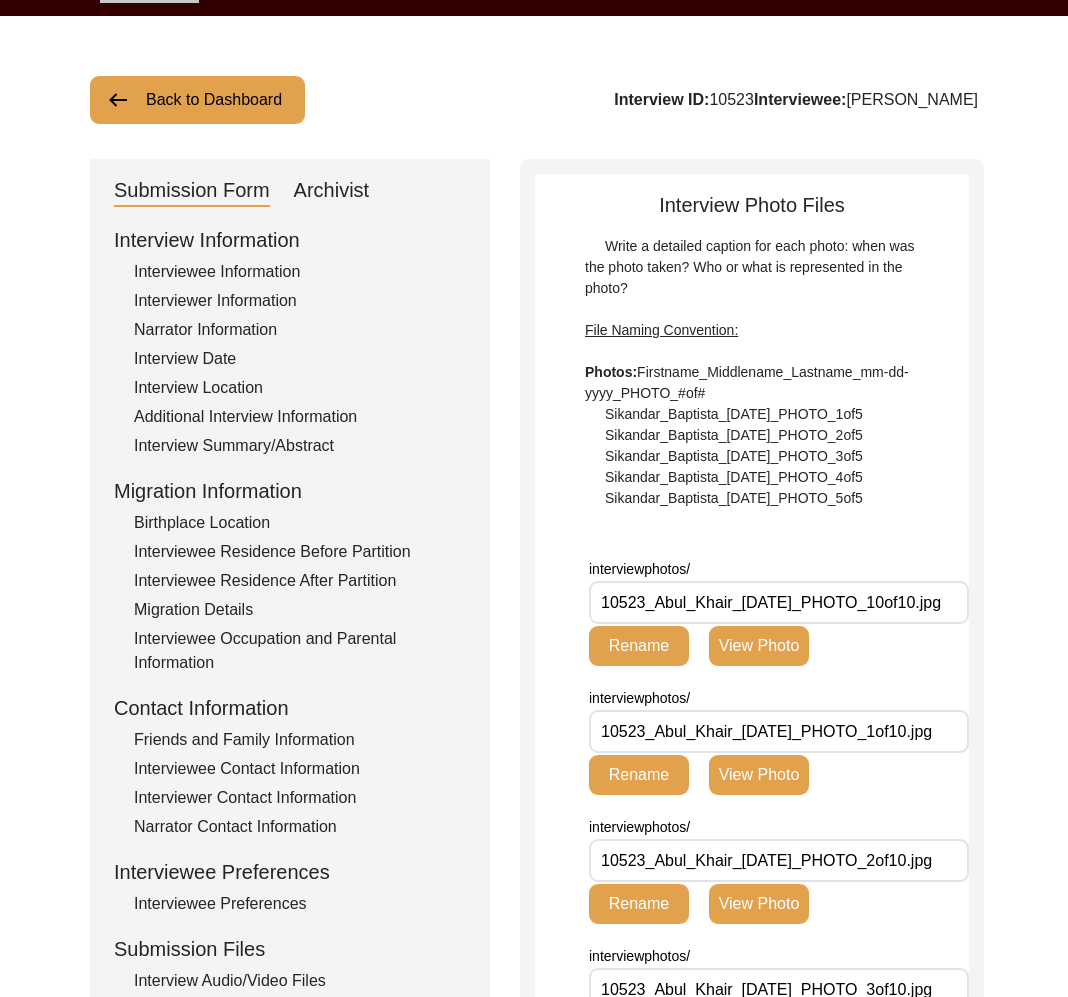 scroll, scrollTop: 0, scrollLeft: 0, axis: both 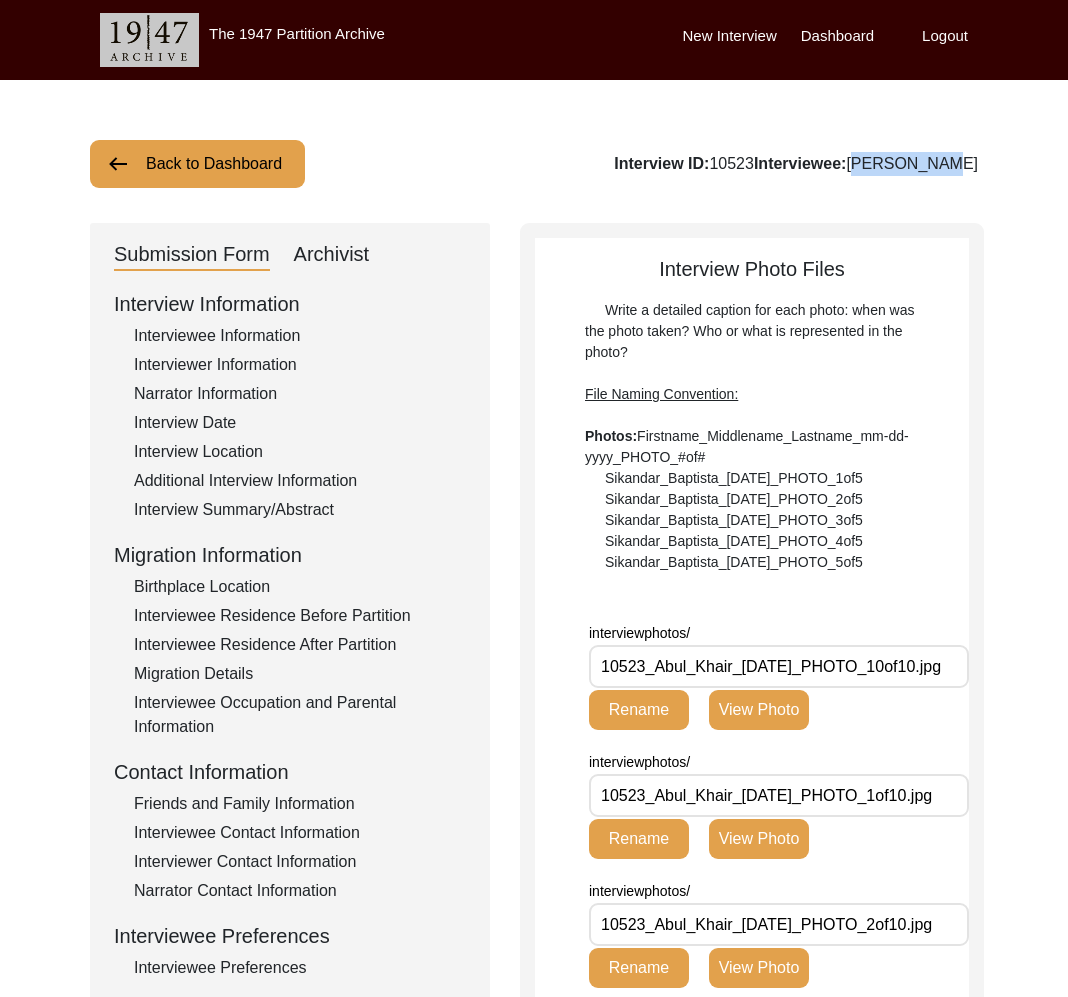drag, startPoint x: 985, startPoint y: 162, endPoint x: 909, endPoint y: 167, distance: 76.1643 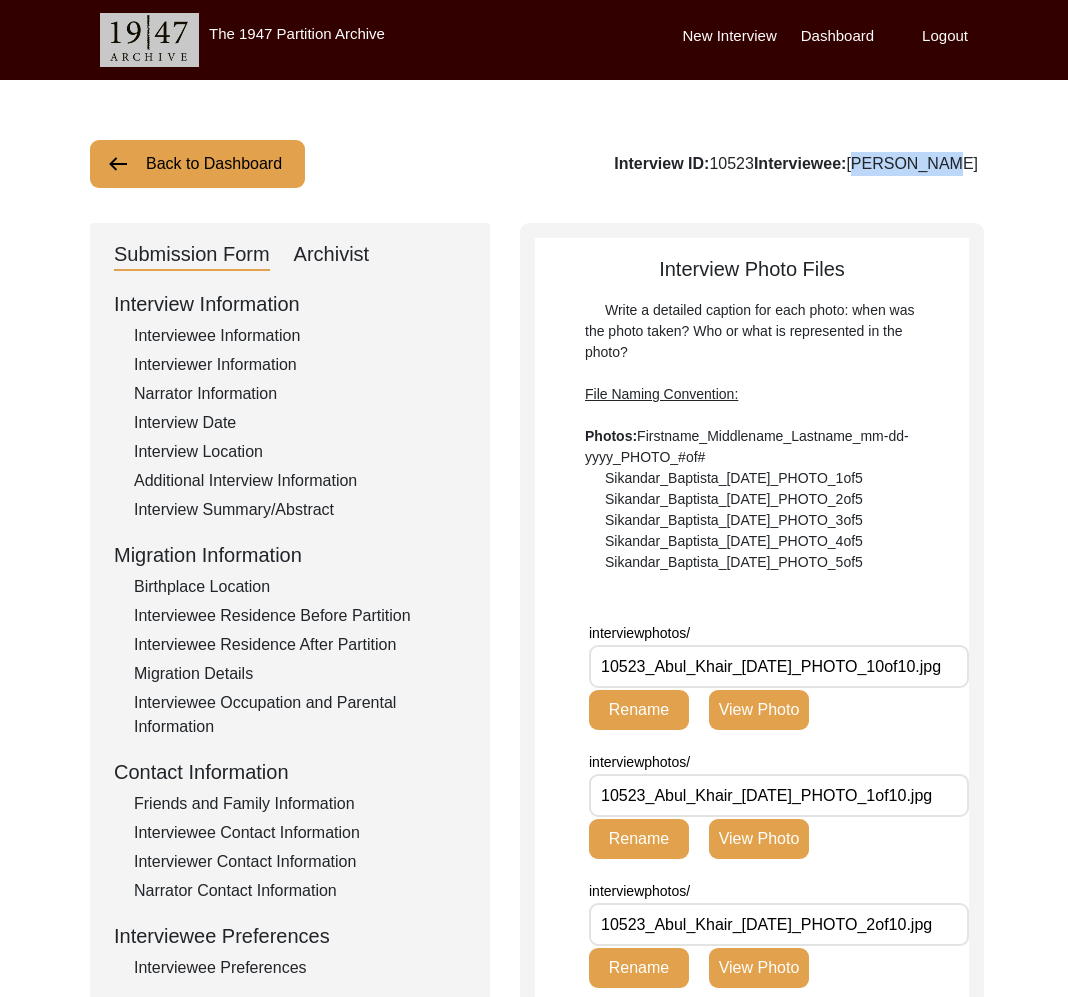 click on "Back to Dashboard  Interview ID:  10523  Interviewee:  Abul Khair   Submission Form   Archivist   Interview Information   Interviewee Information   Interviewer Information   Narrator Information   Interview Date   Interview Location   Additional Interview Information   Interview Summary/Abstract   Migration Information   Birthplace Location   Interviewee Residence Before Partition   Interviewee Residence After Partition   Migration Details   Interviewee Occupation and Parental Information   Contact Information   Friends and Family Information   Interviewee Contact Information   Interviewer Contact Information   Narrator Contact Information   Interviewee Preferences   Interviewee Preferences   Submission Files   Interview Audio/Video Files   Interview Photo Files   Signed Release Form   Other Files   Interview Photo Files  Write a detailed caption for each photo: when was the photo taken? Who or what is represented in the photo?  File Naming Convention: Photos: Sikandar_Baptista_01-25-2017_PHOTO_1of5  Rename" 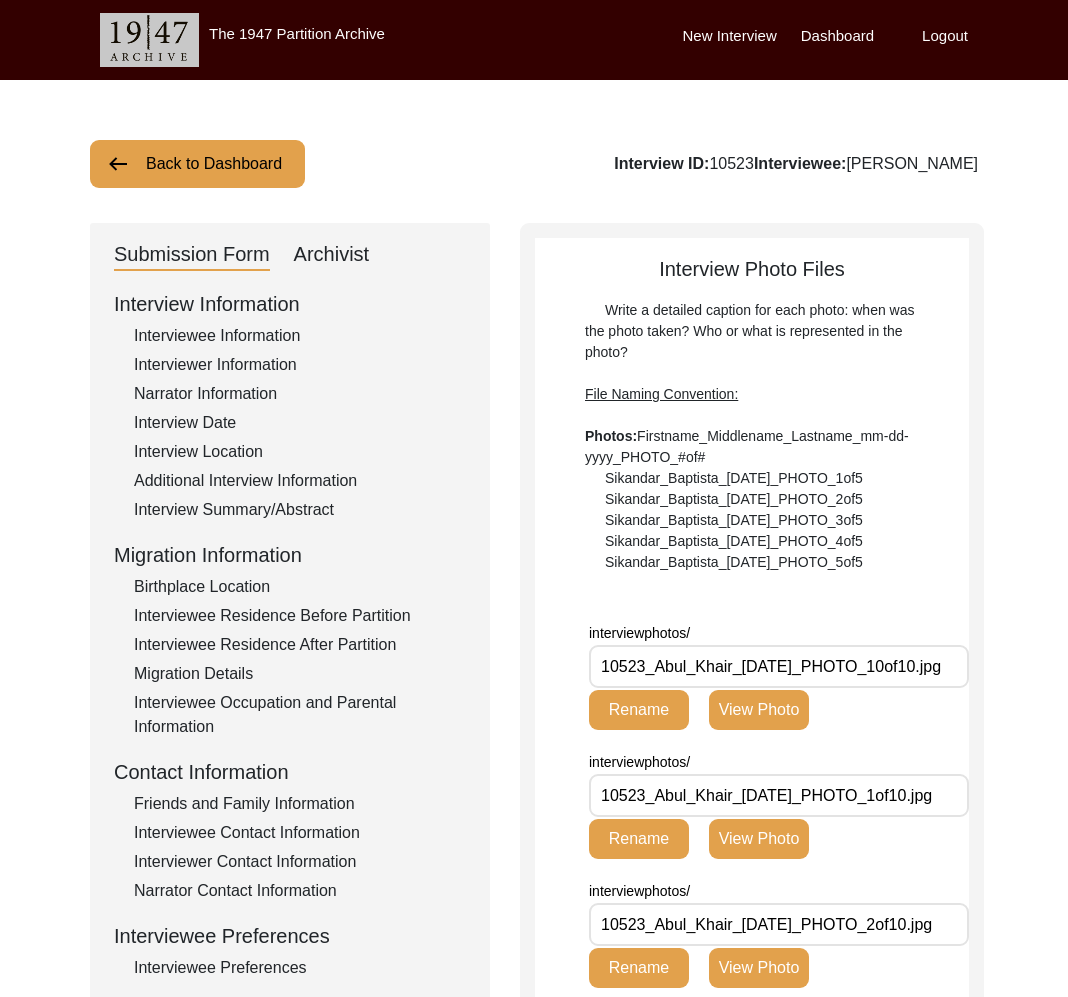 click on "Interview ID:  10523  Interviewee:  Abul Khair" 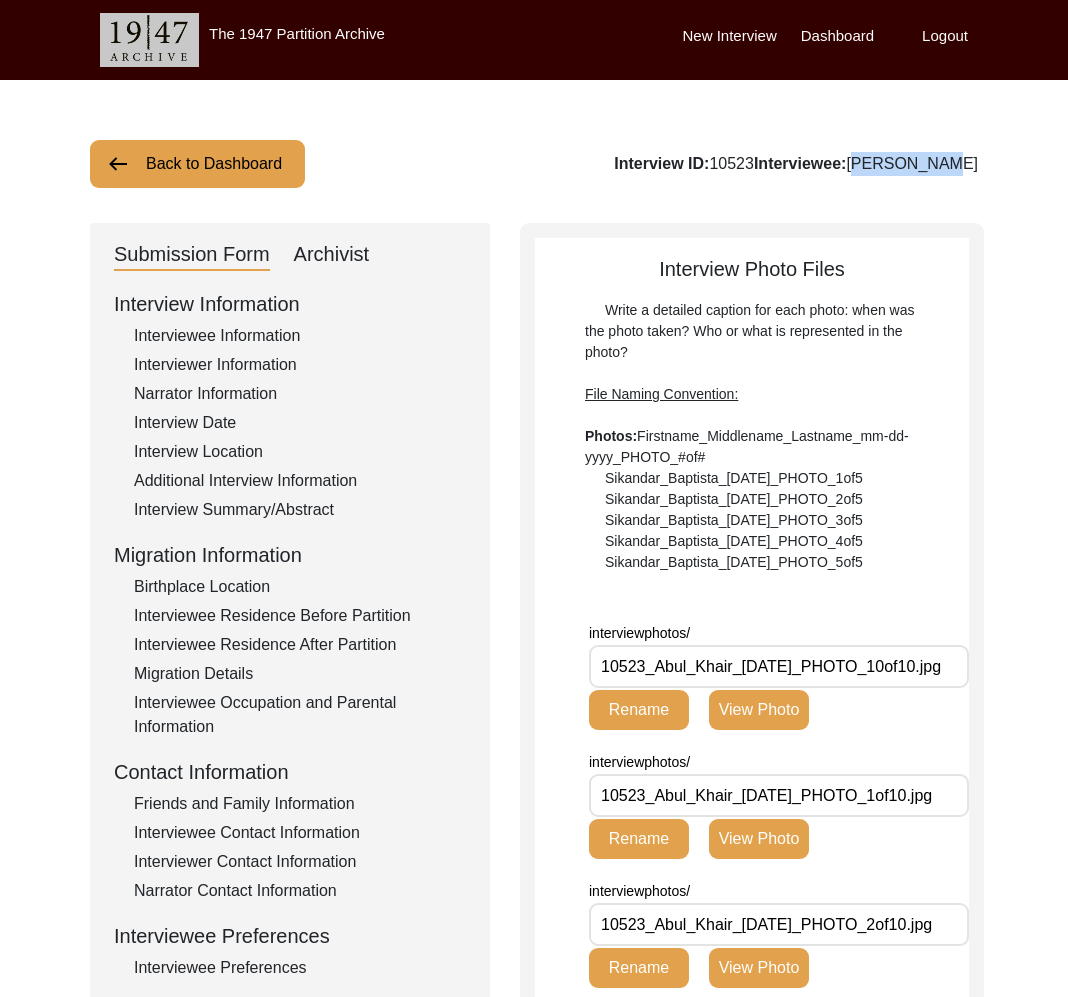 drag, startPoint x: 1002, startPoint y: 156, endPoint x: 913, endPoint y: 170, distance: 90.0944 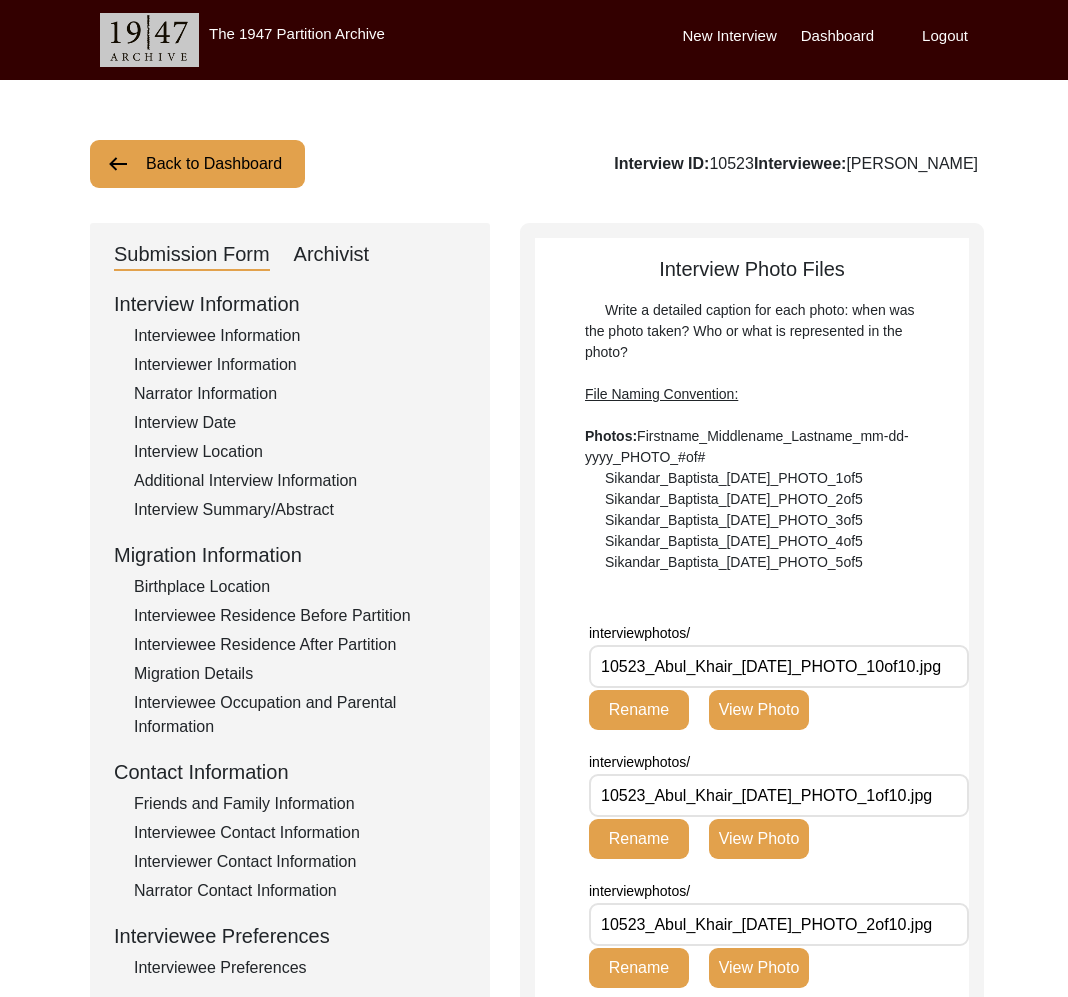 click on "Interviewer Information" 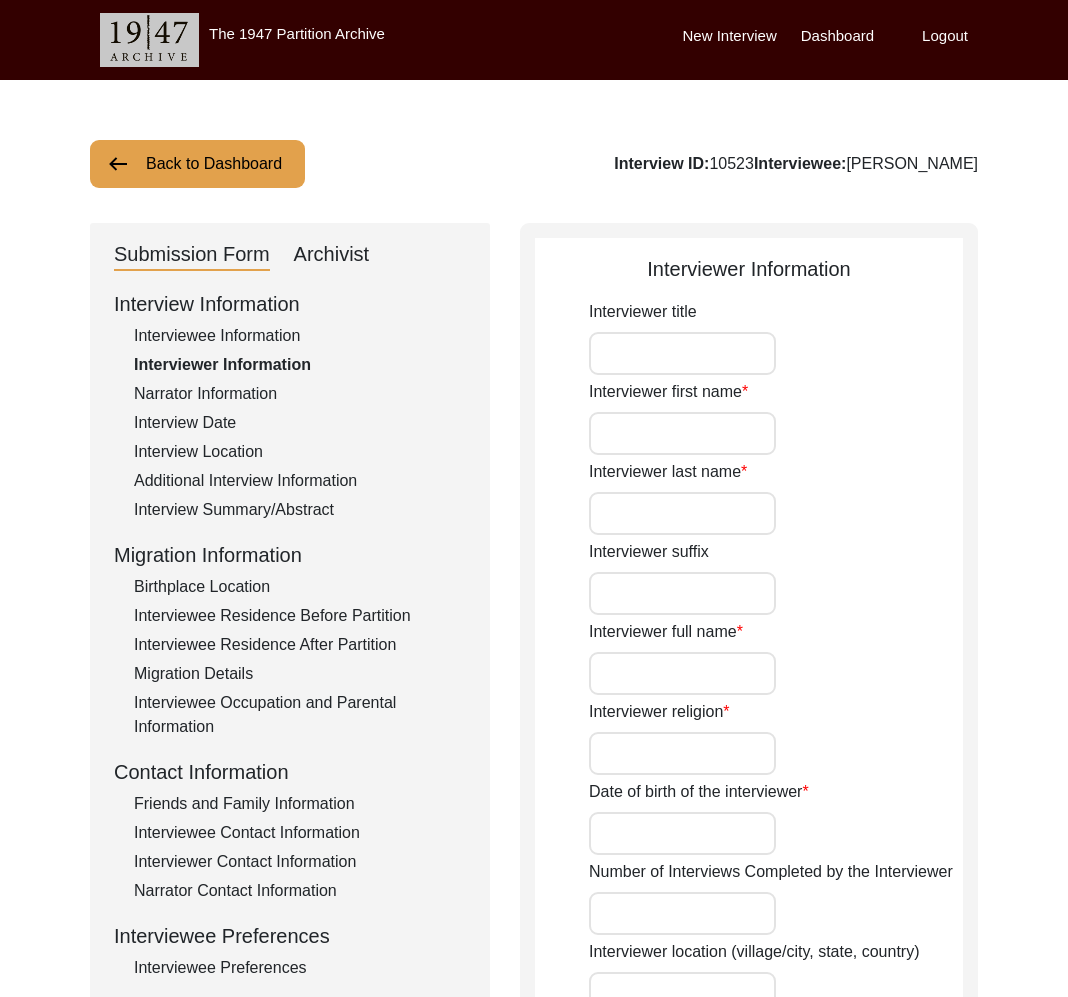 type on "Miss" 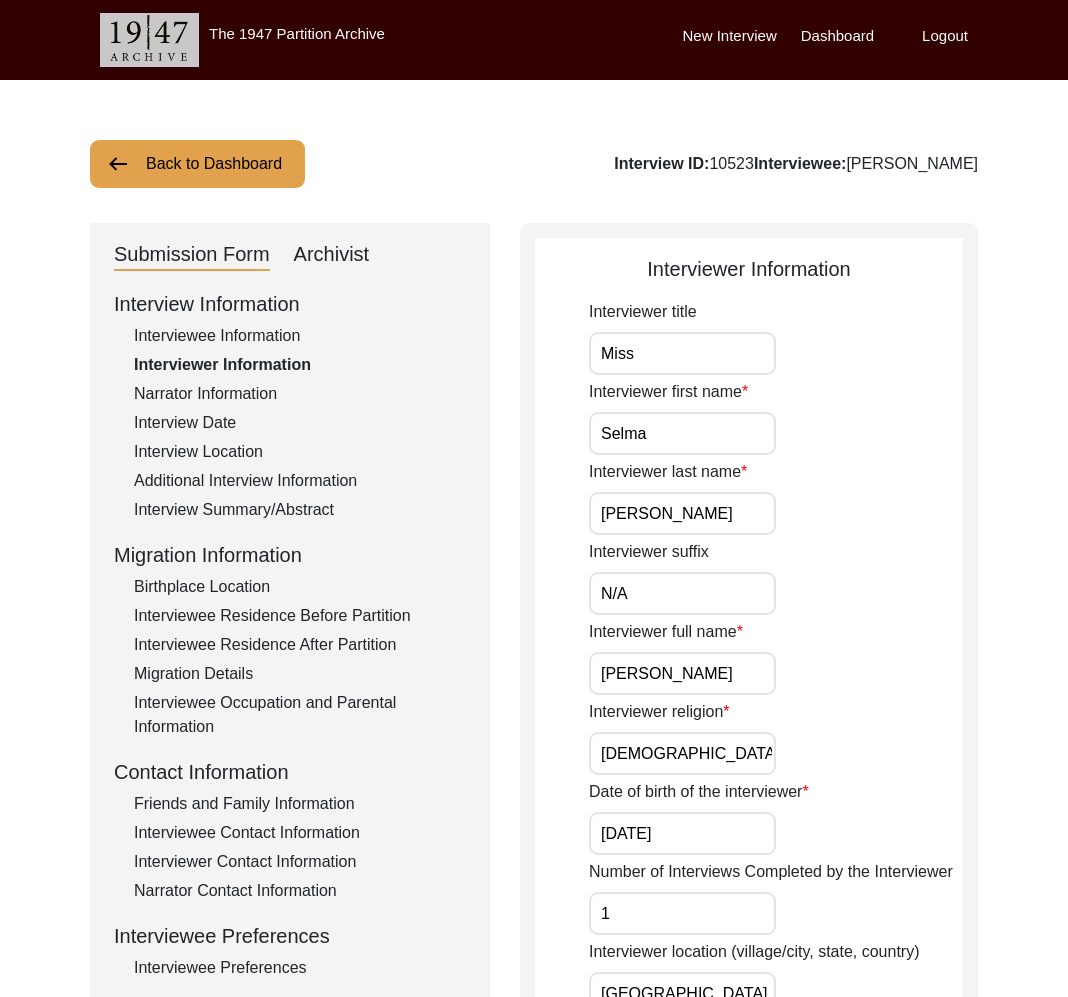 click on "Interviewee Information" 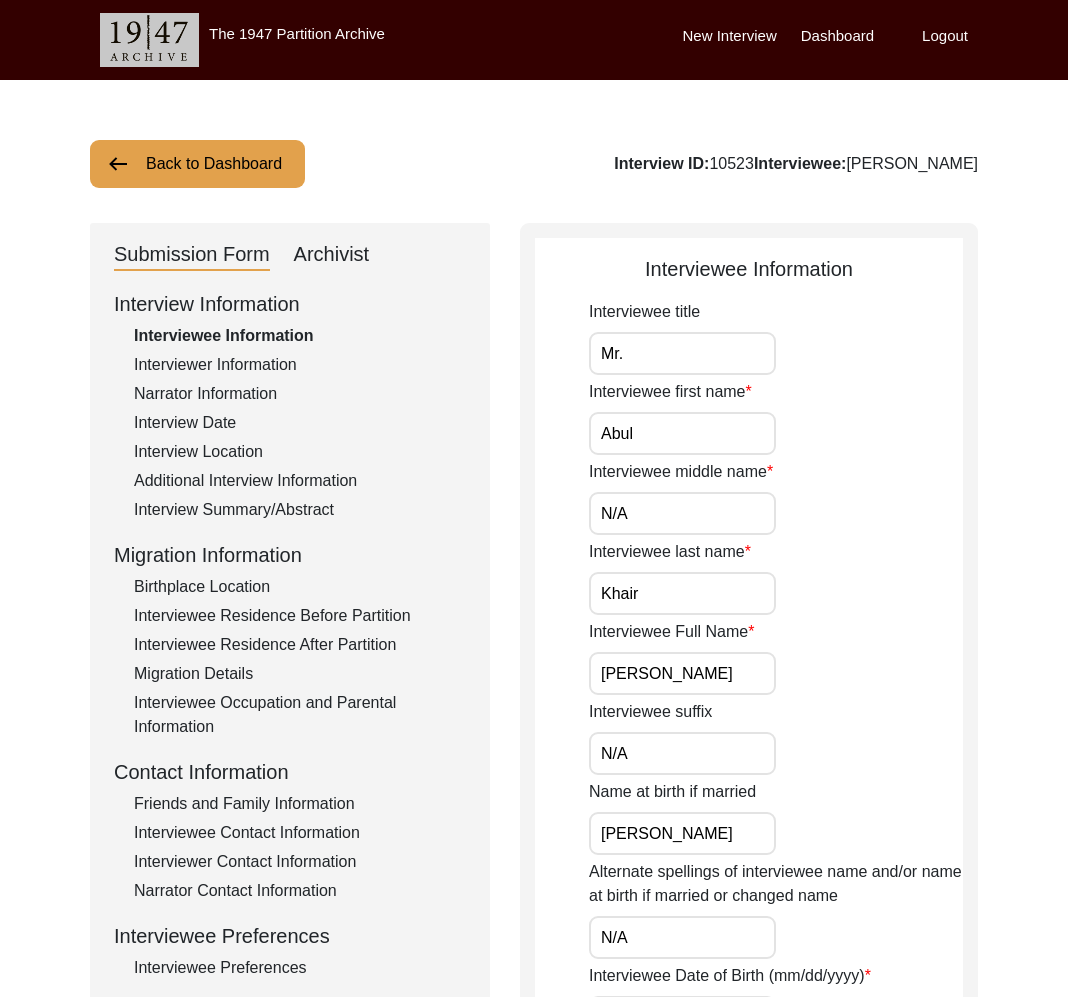 click on "Interviewee Information" 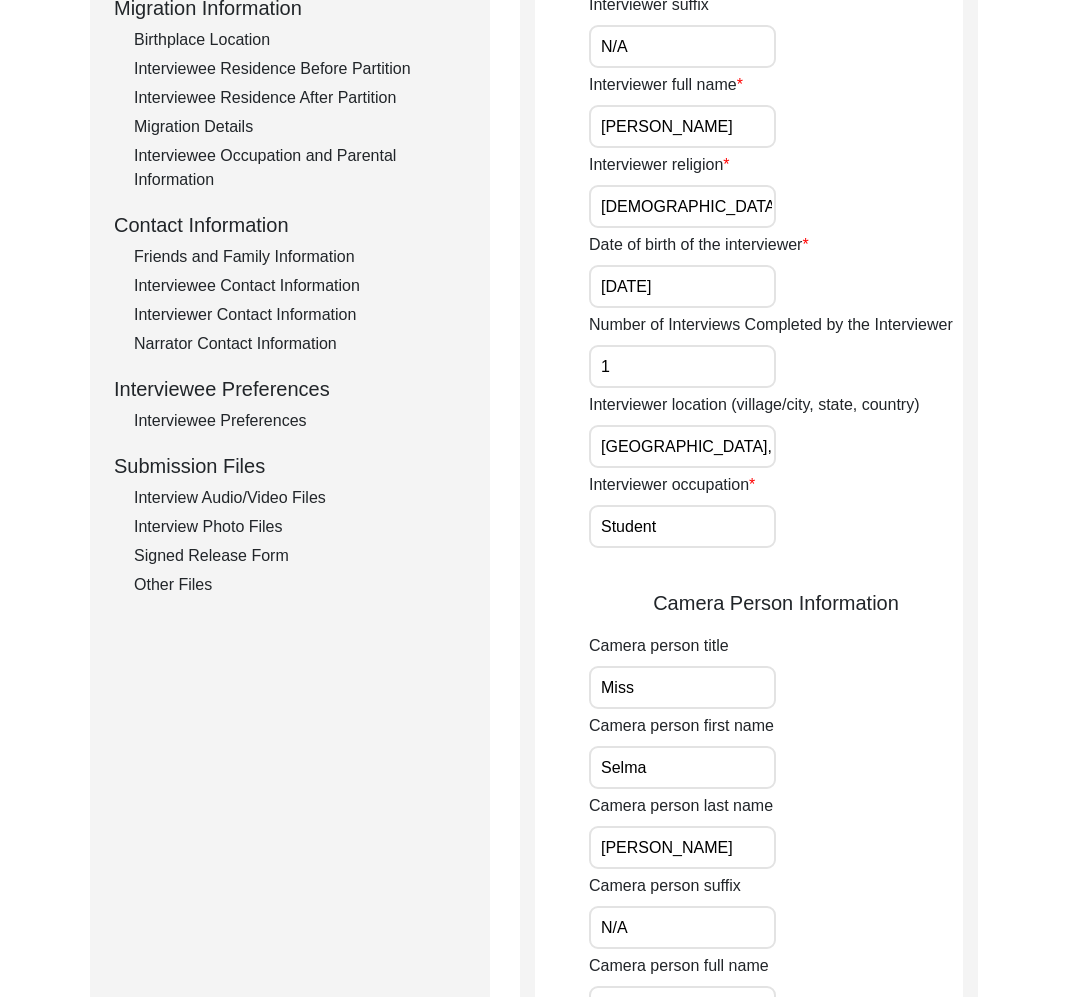 scroll, scrollTop: 0, scrollLeft: 0, axis: both 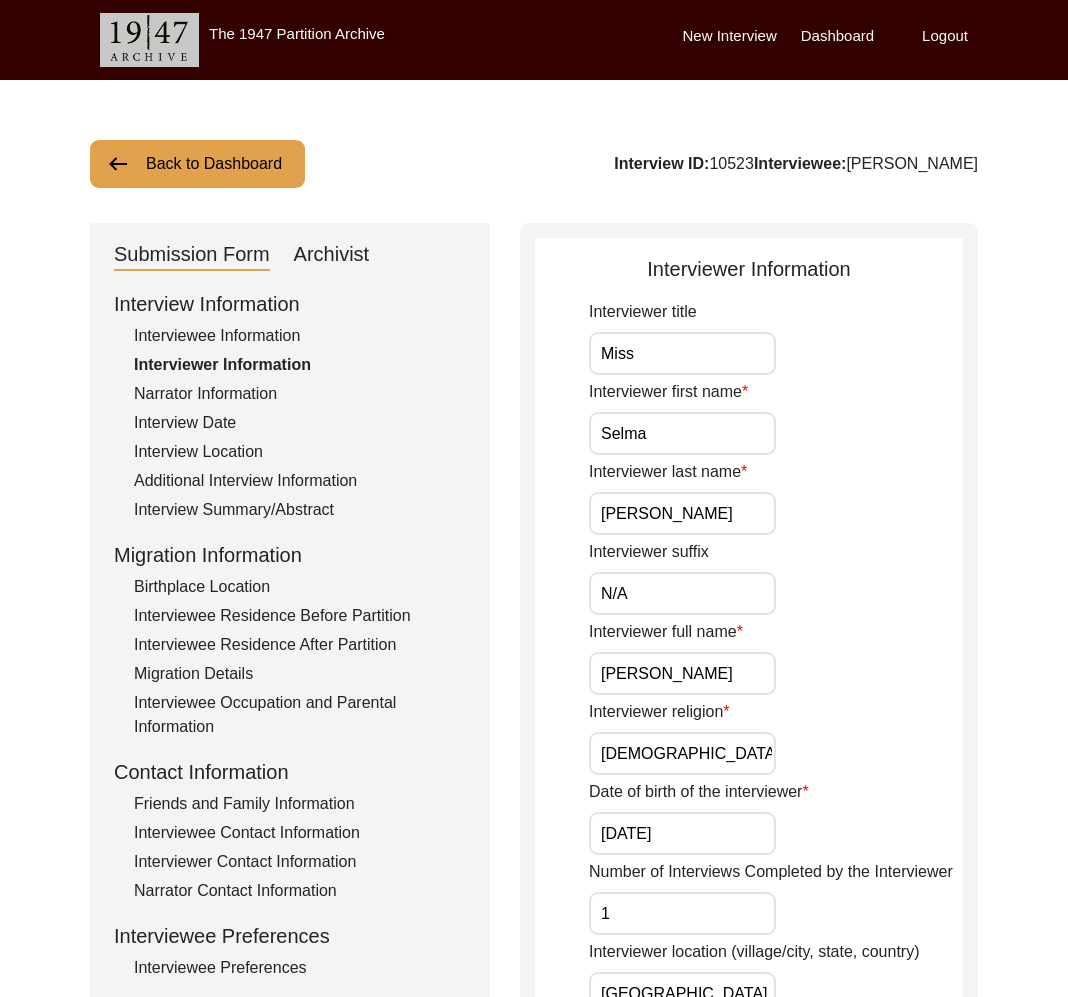 click on "Narrator Information" 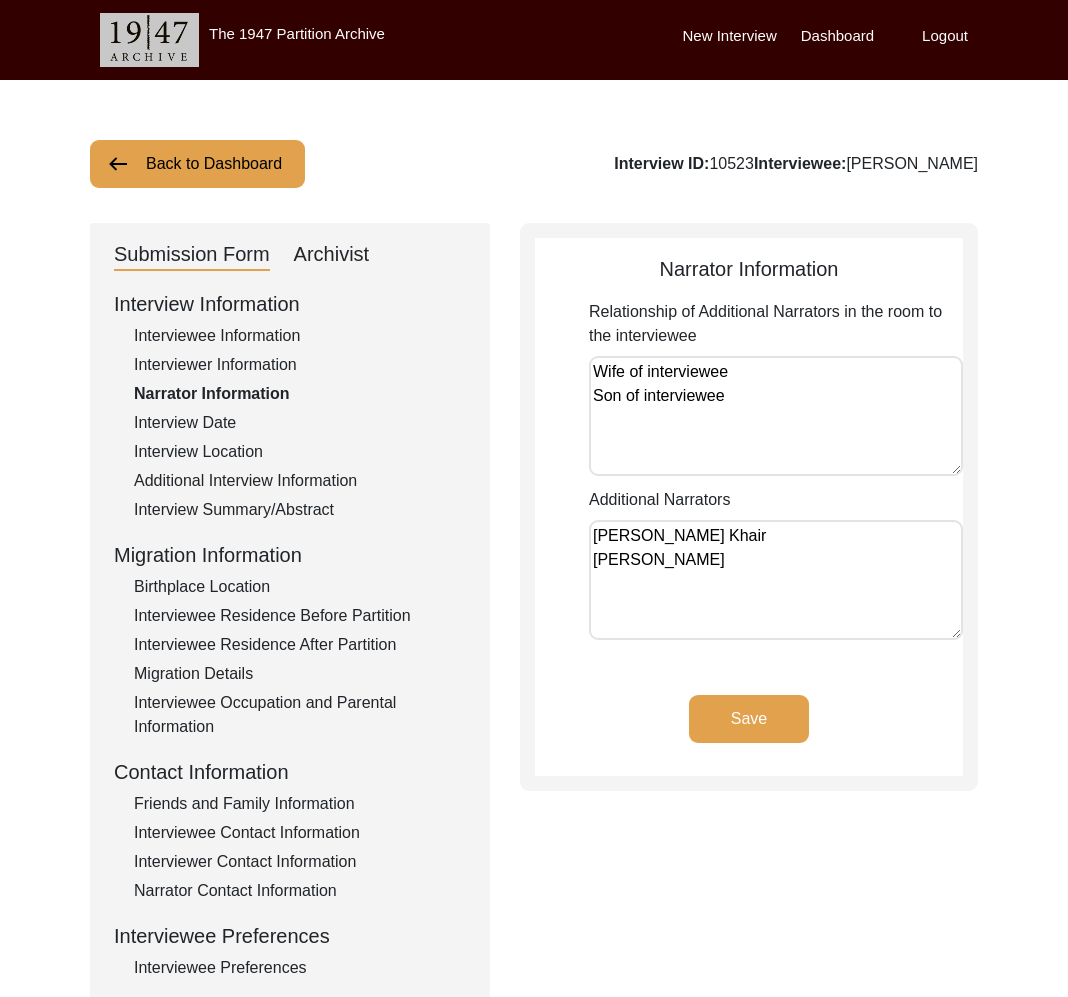 click on "Interviewee Information" 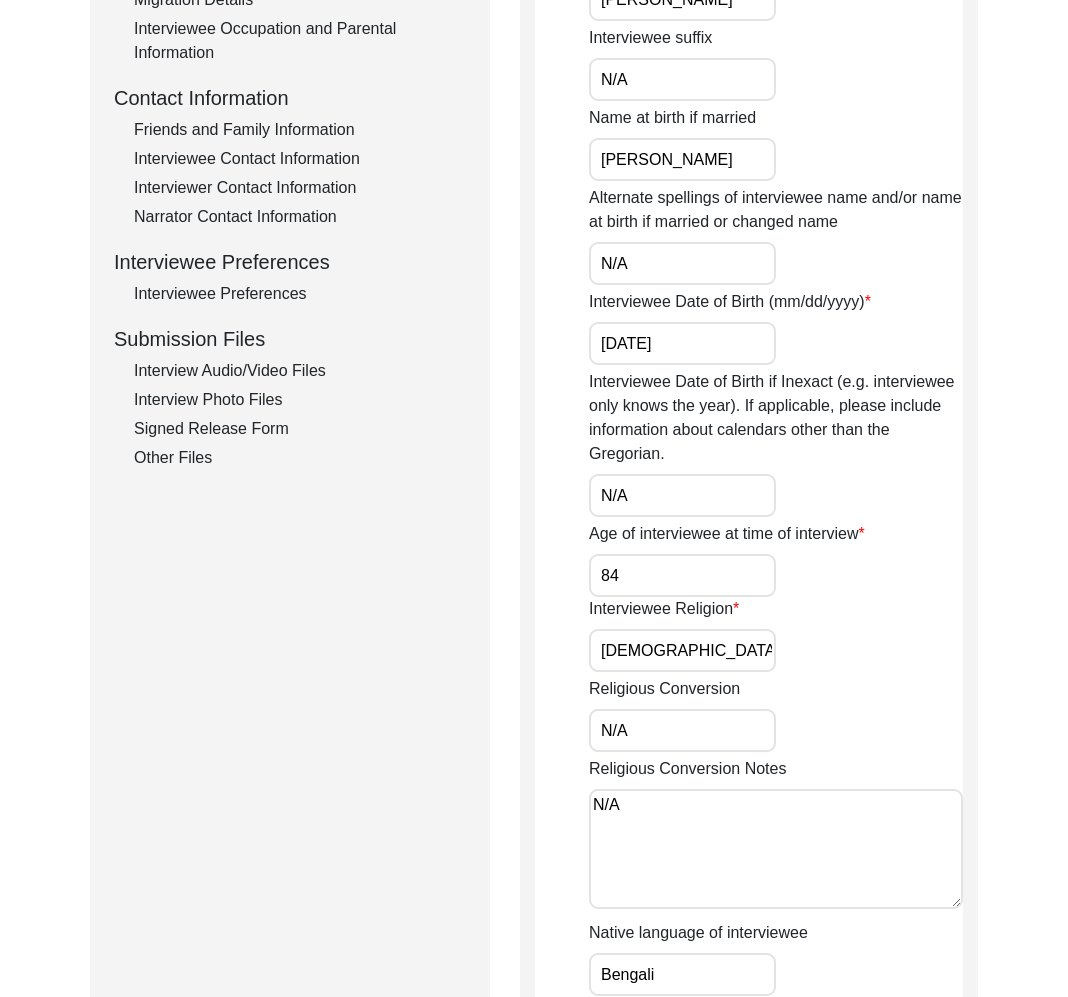click on "Interview Photo Files" 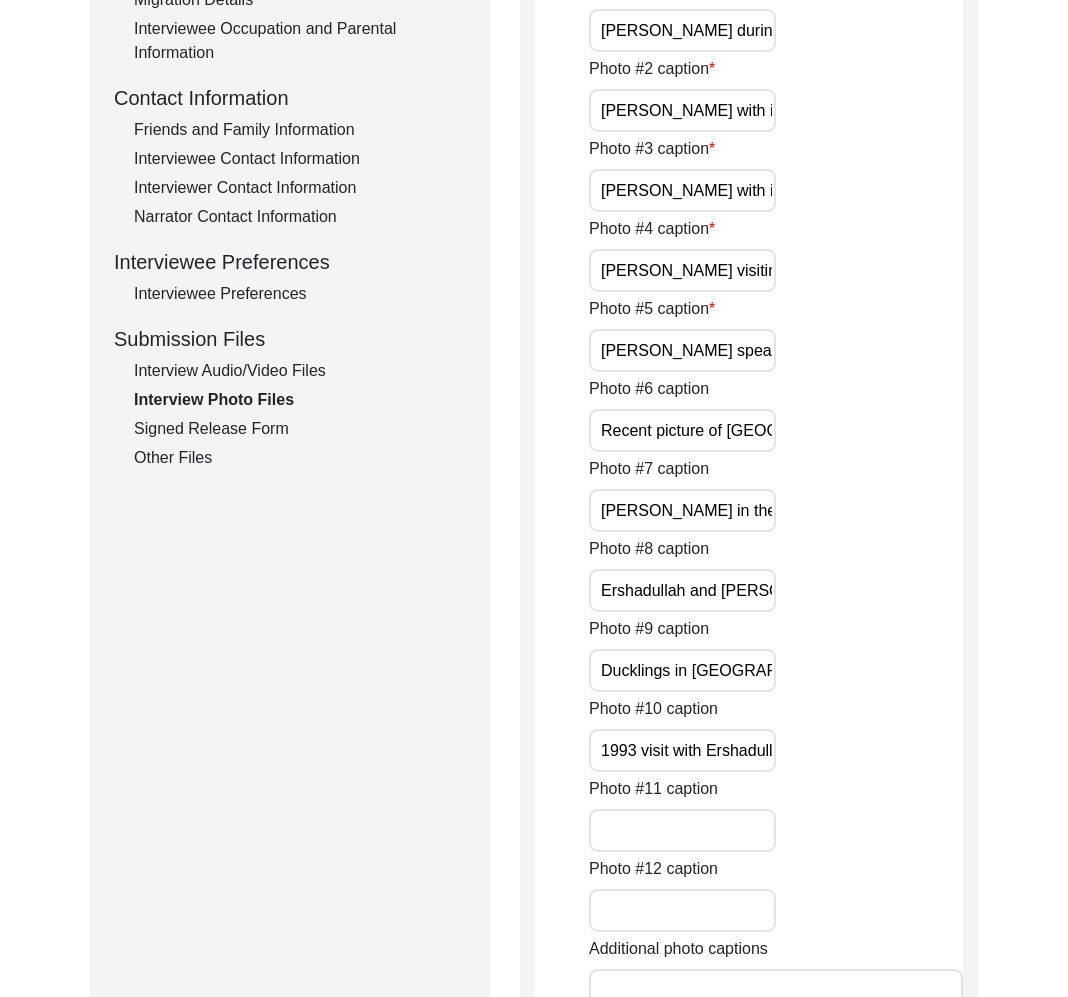 click on "Interview Audio/Video Files" 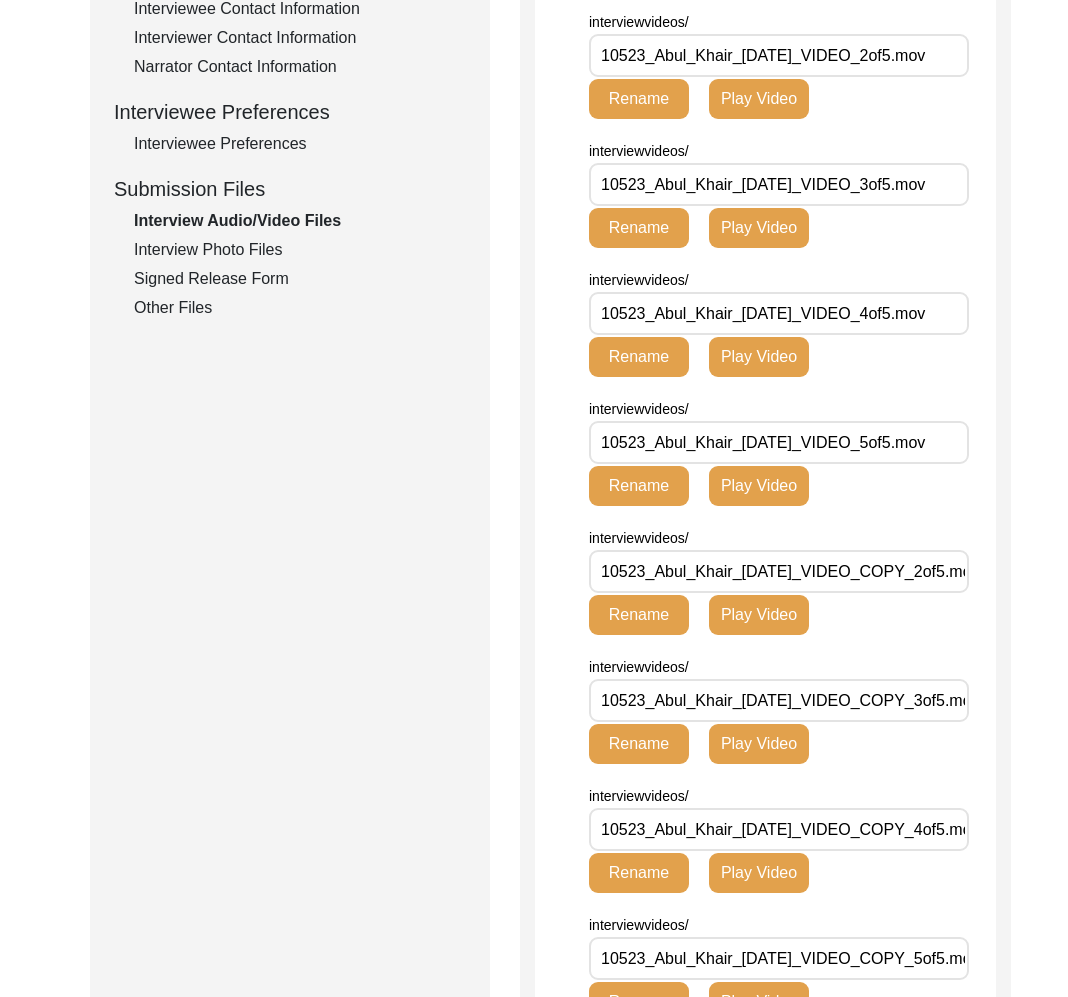 scroll, scrollTop: 1263, scrollLeft: 0, axis: vertical 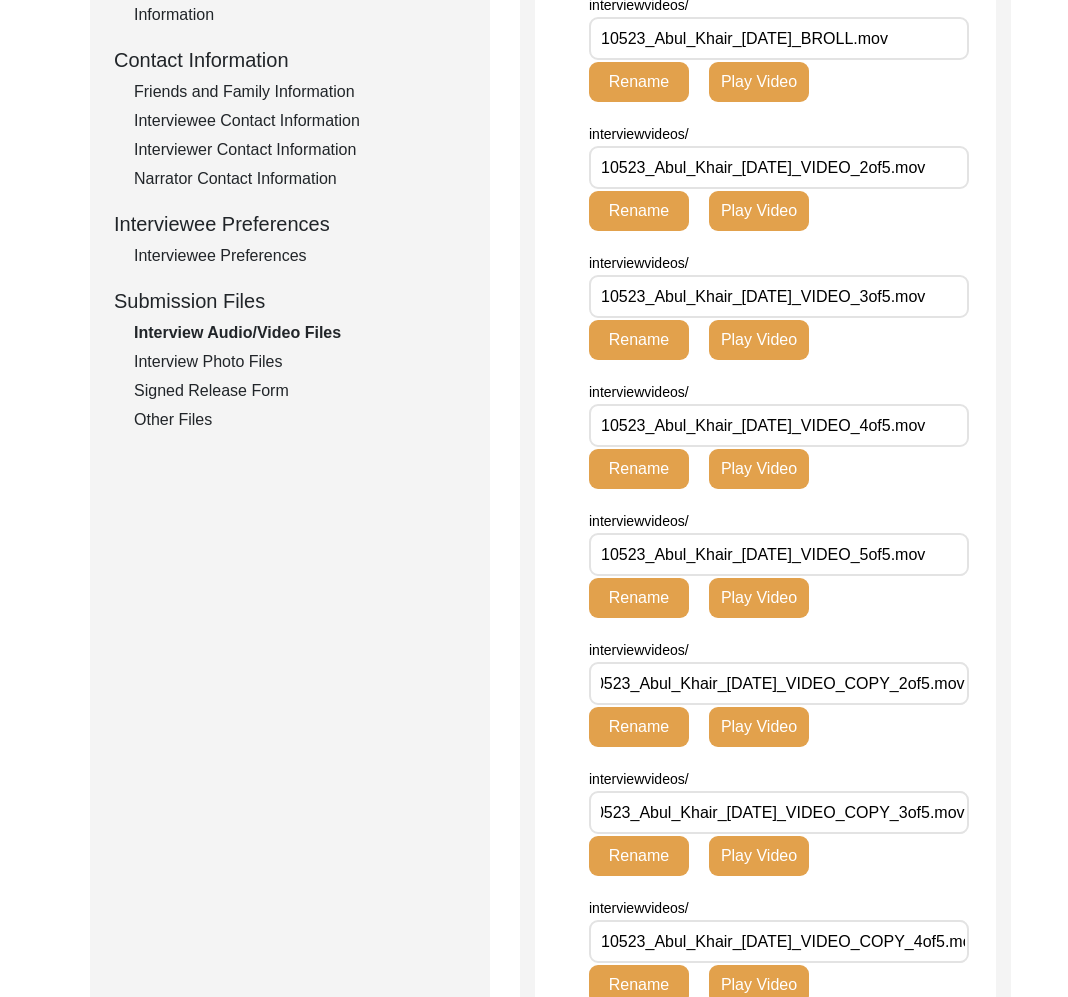 click on "Play Video" 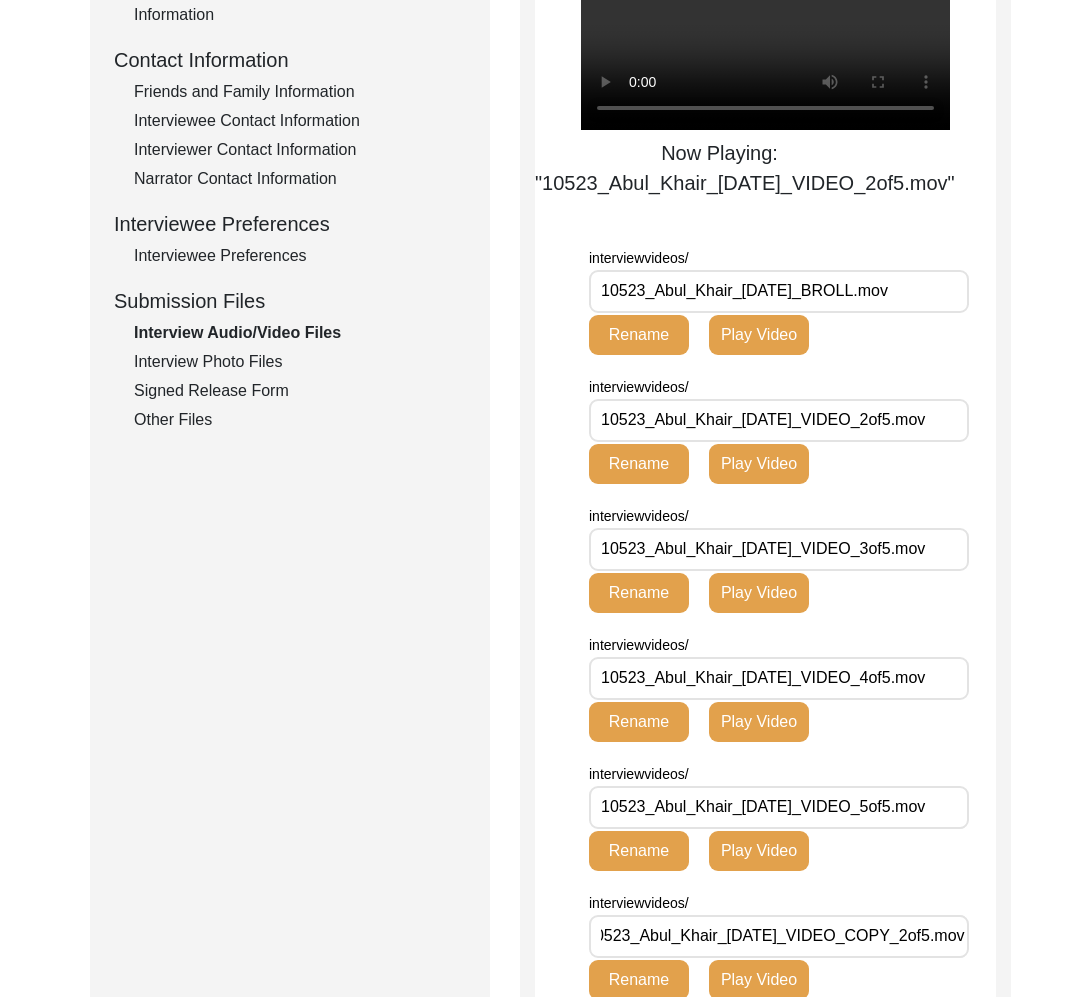 scroll, scrollTop: 0, scrollLeft: 0, axis: both 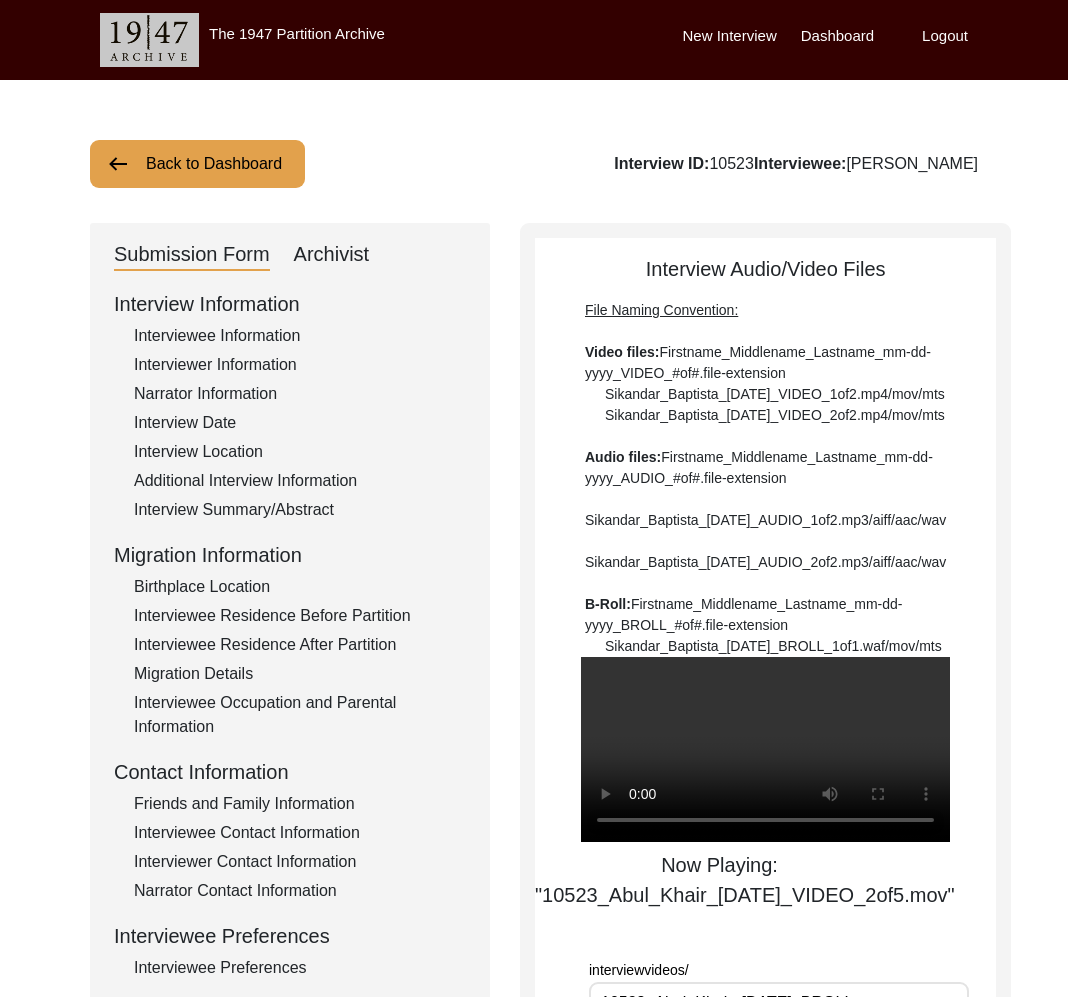 click on "Back to Dashboard" 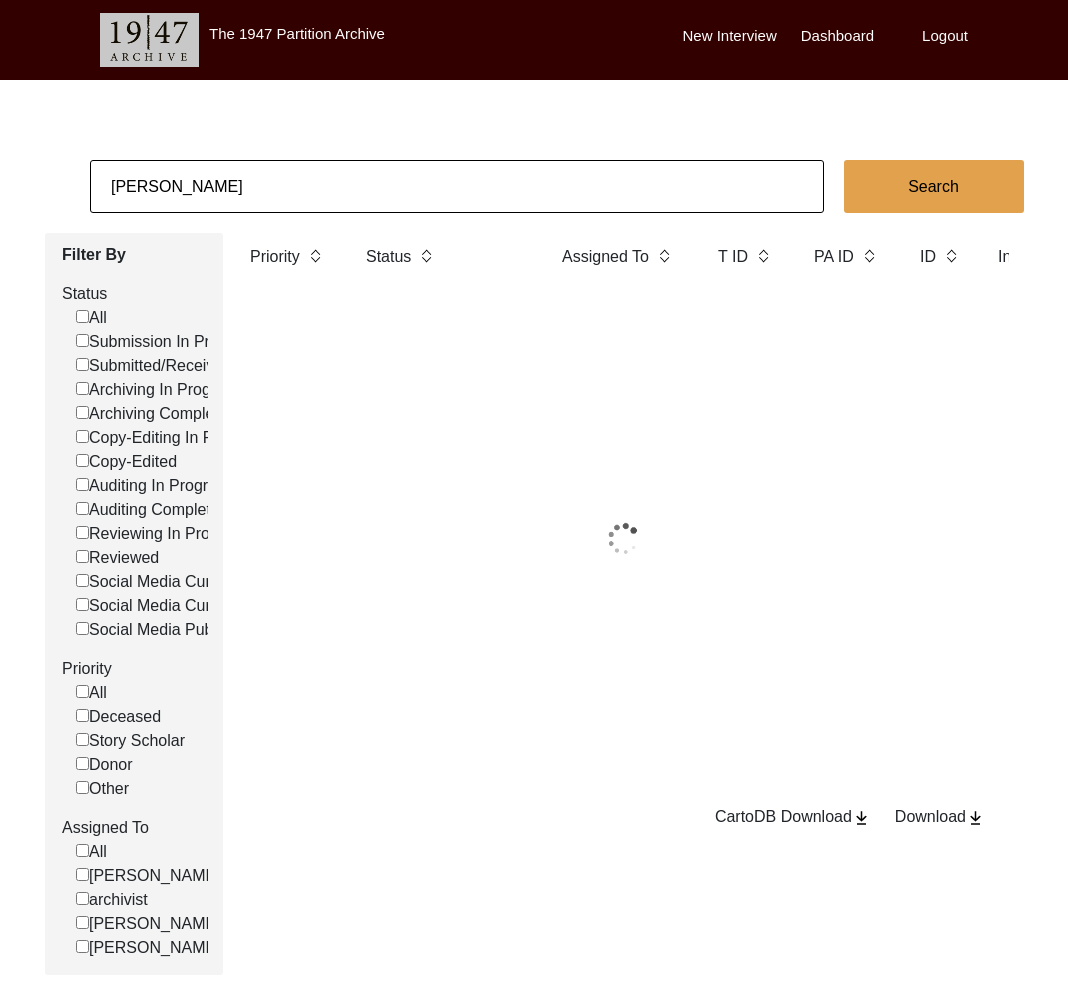 click on "Abul Khair" 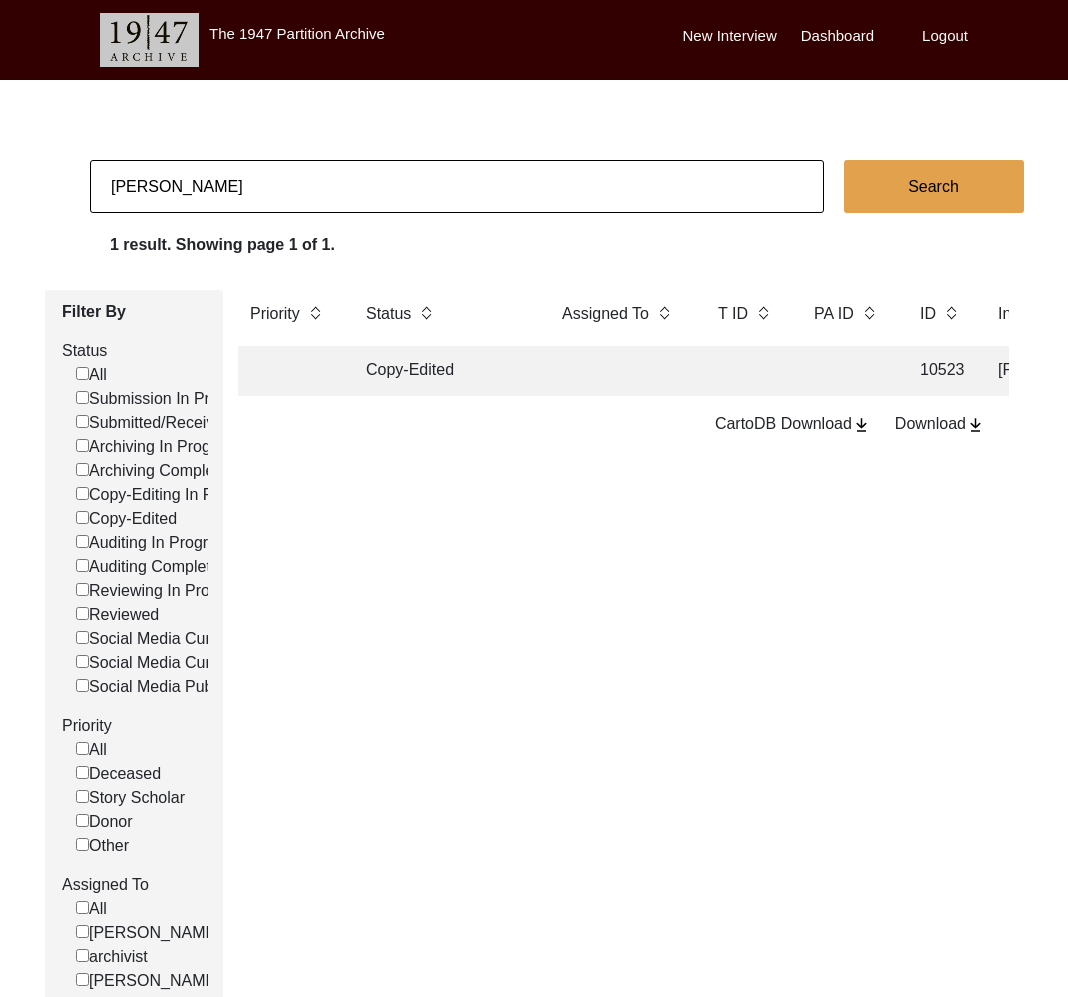 click on "Abul Khair" 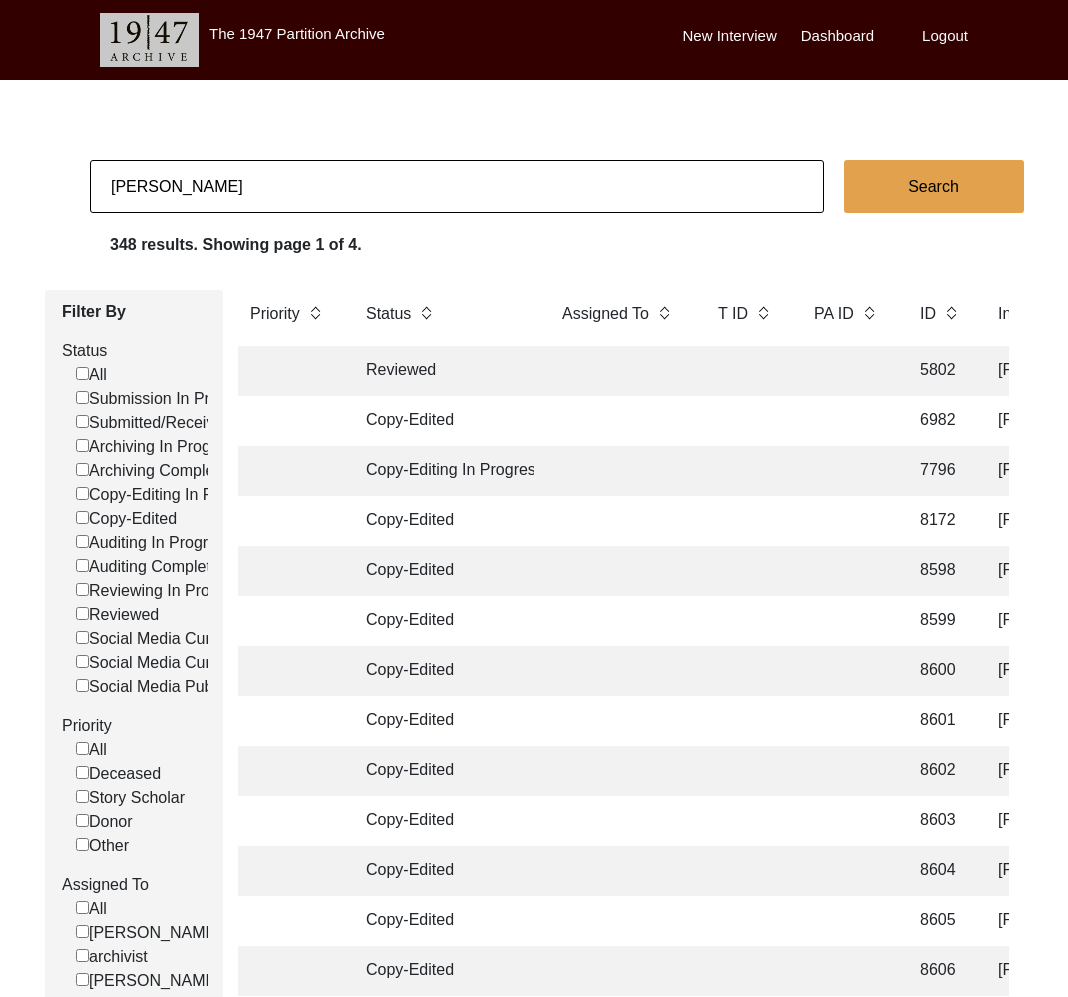 click on "Submitted/Received" 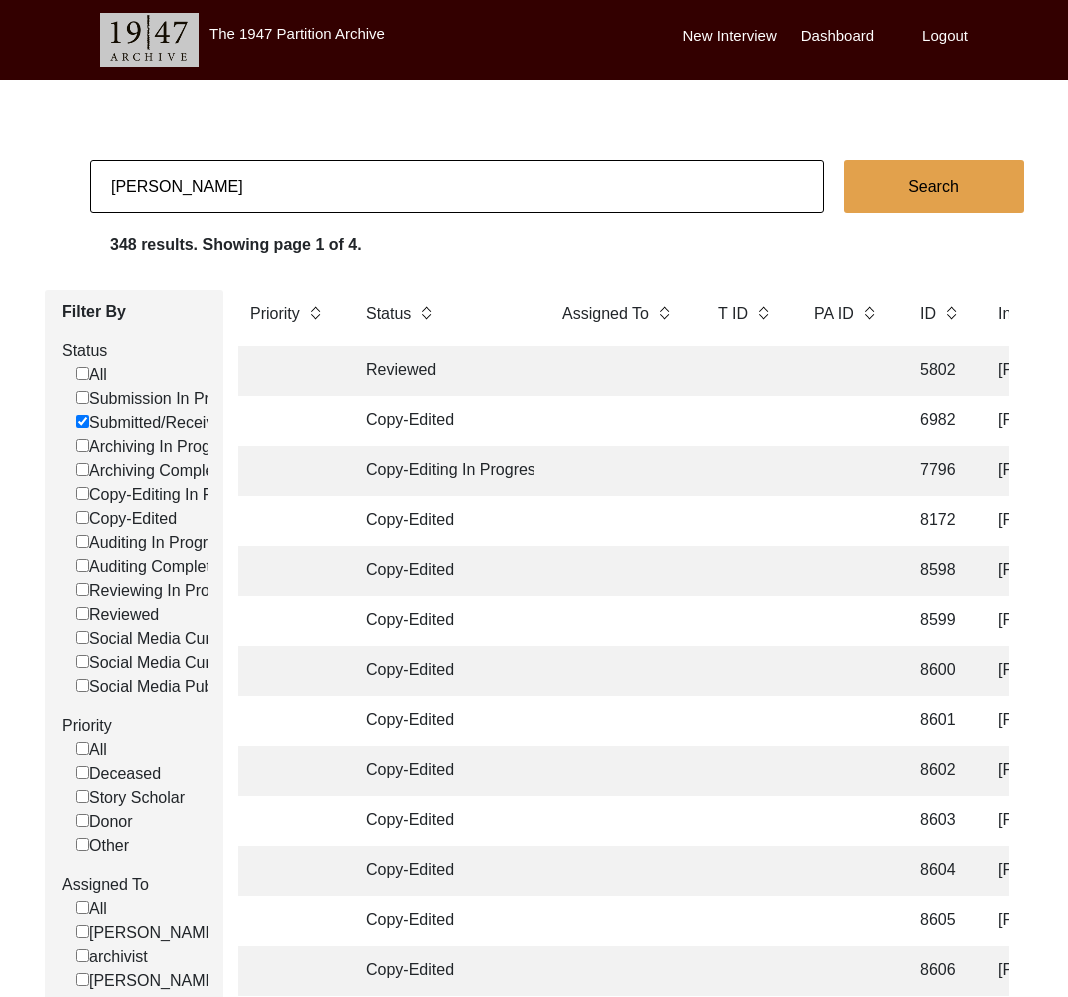 checkbox on "false" 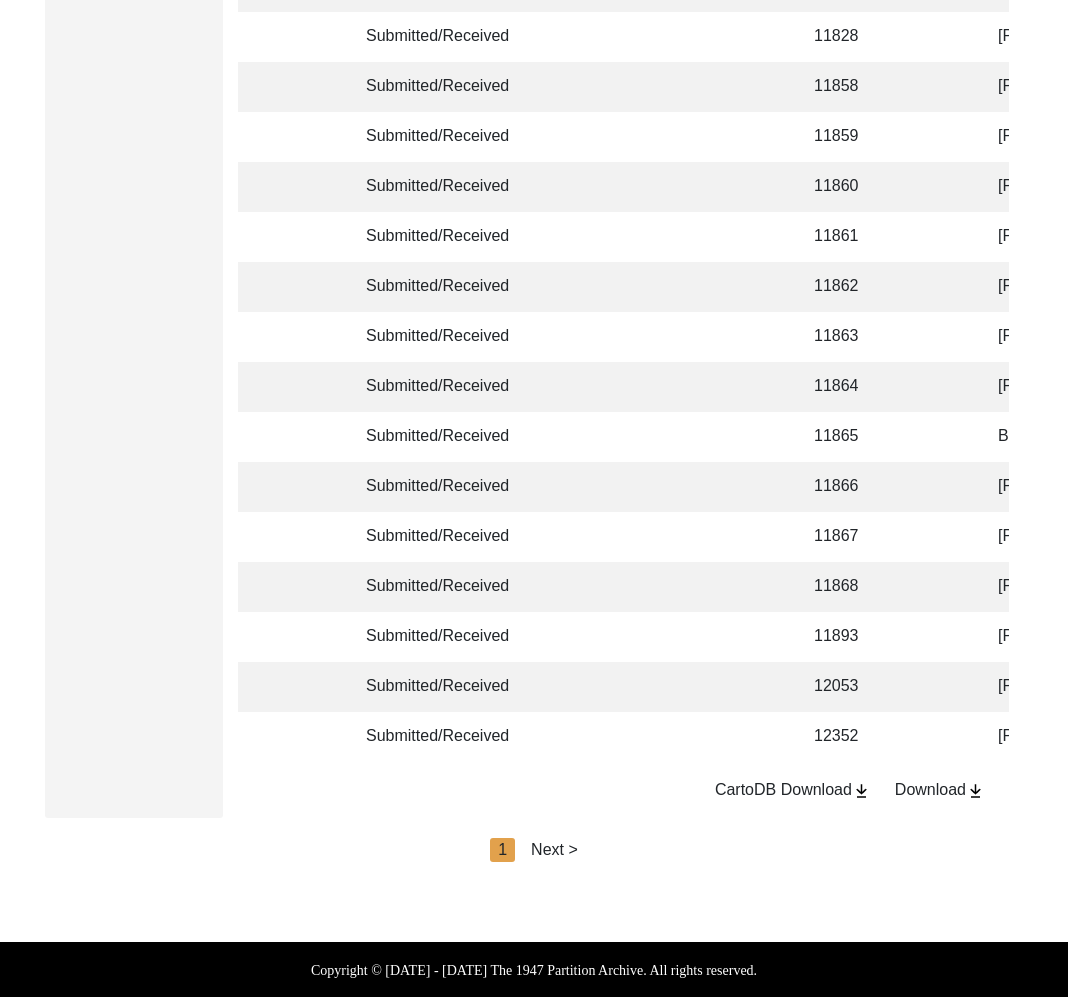 scroll, scrollTop: 4600, scrollLeft: 0, axis: vertical 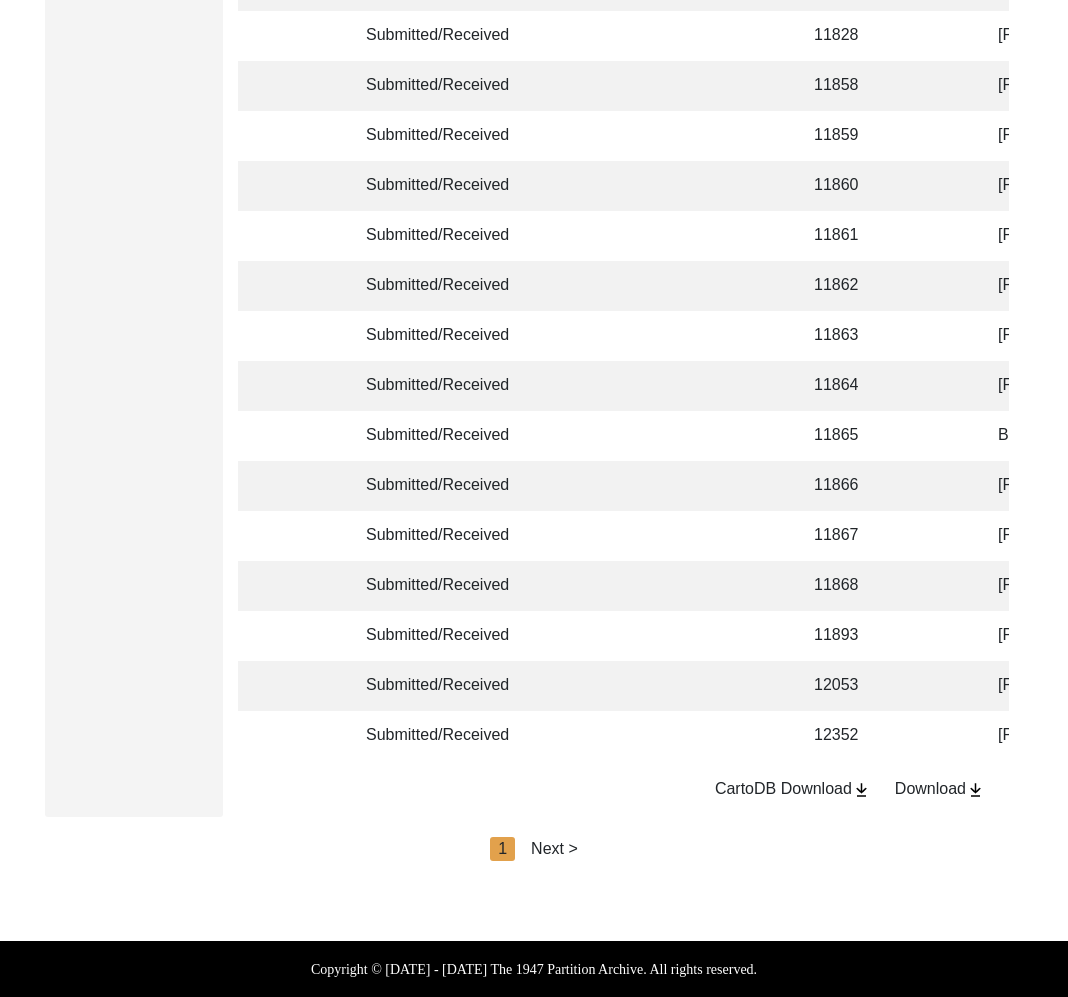 click on "Next >" 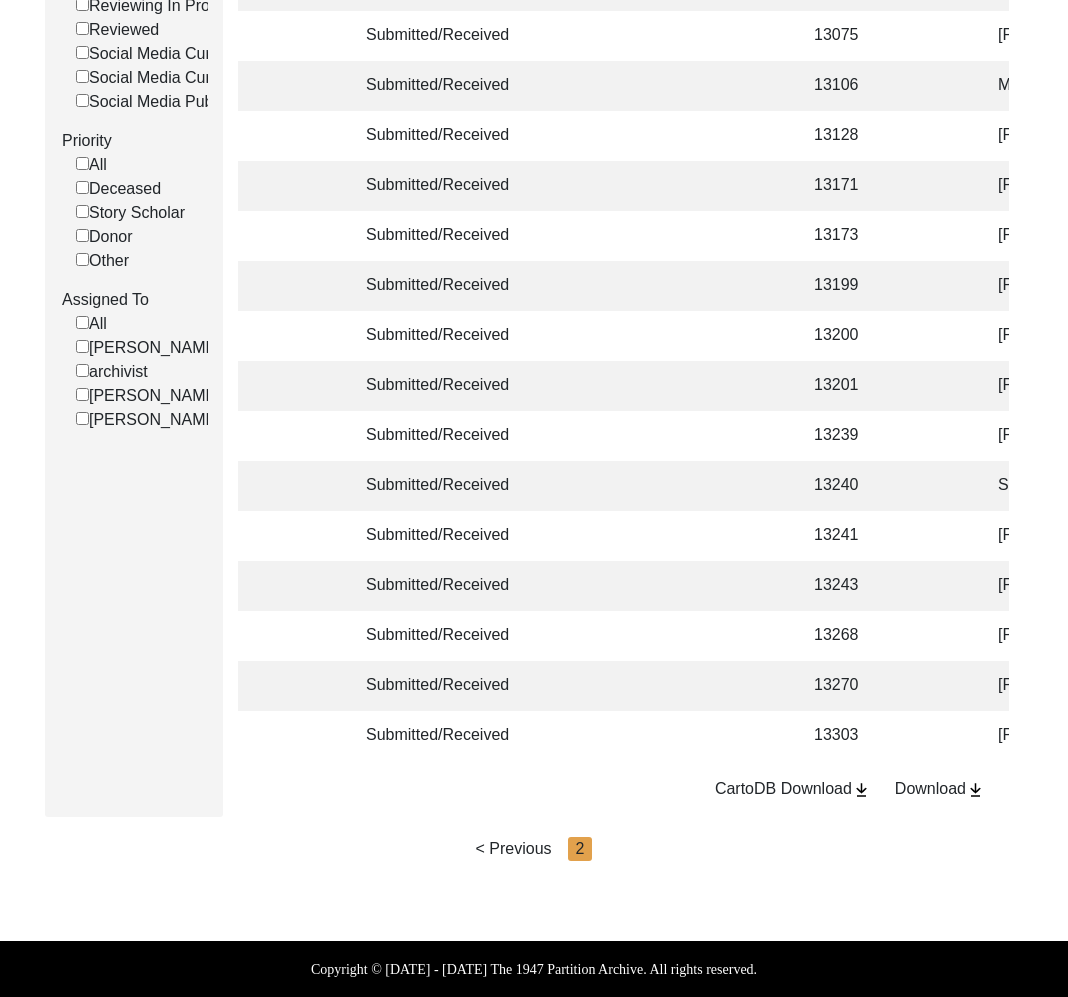 scroll, scrollTop: 600, scrollLeft: 0, axis: vertical 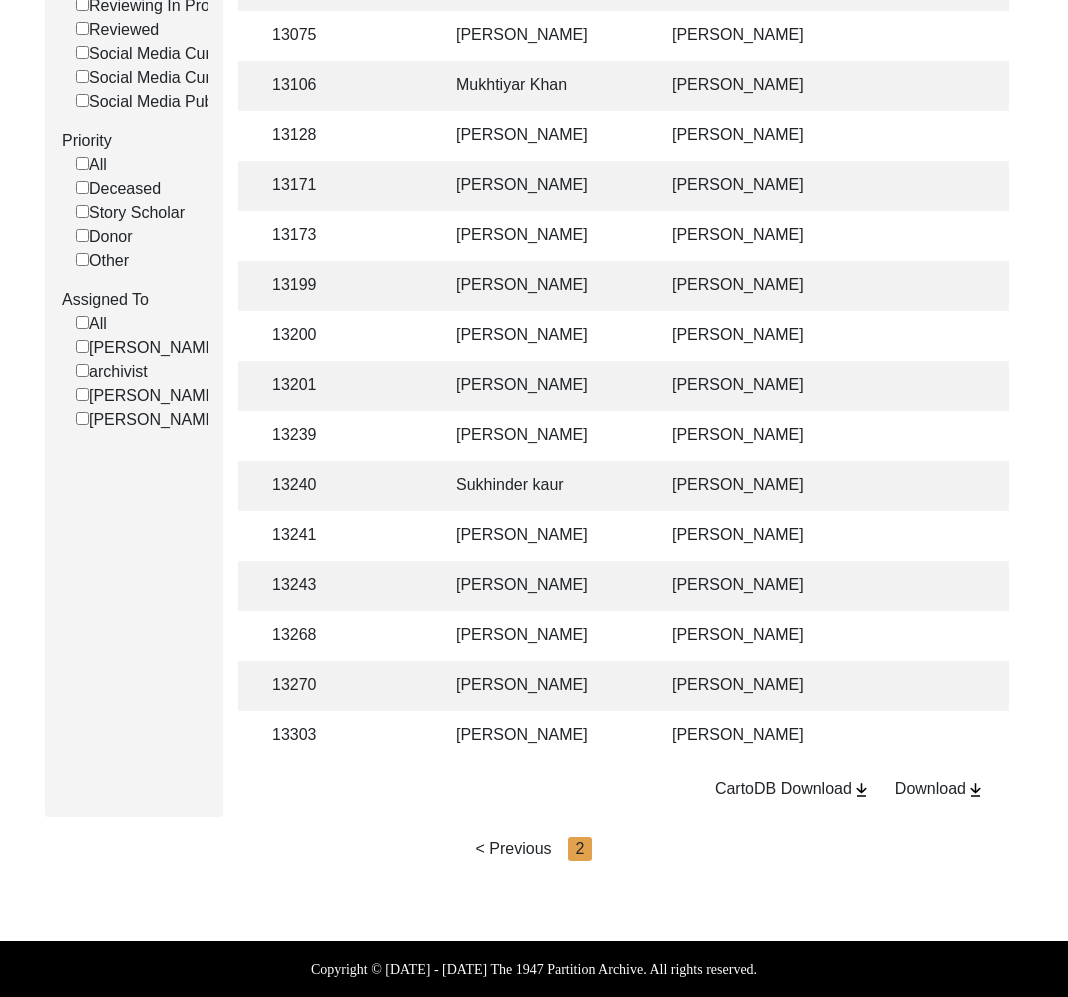 click on "Gurcharan singh" 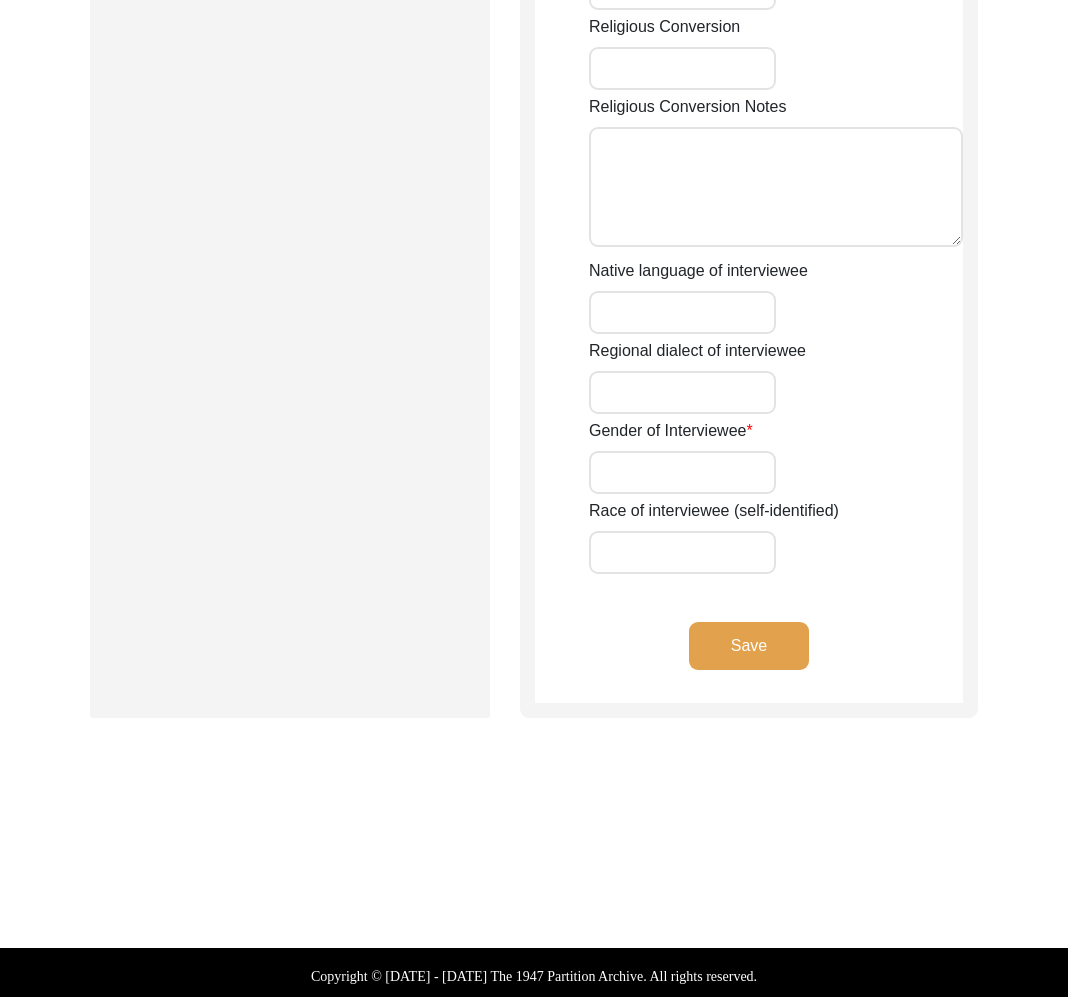 scroll, scrollTop: 1335, scrollLeft: 0, axis: vertical 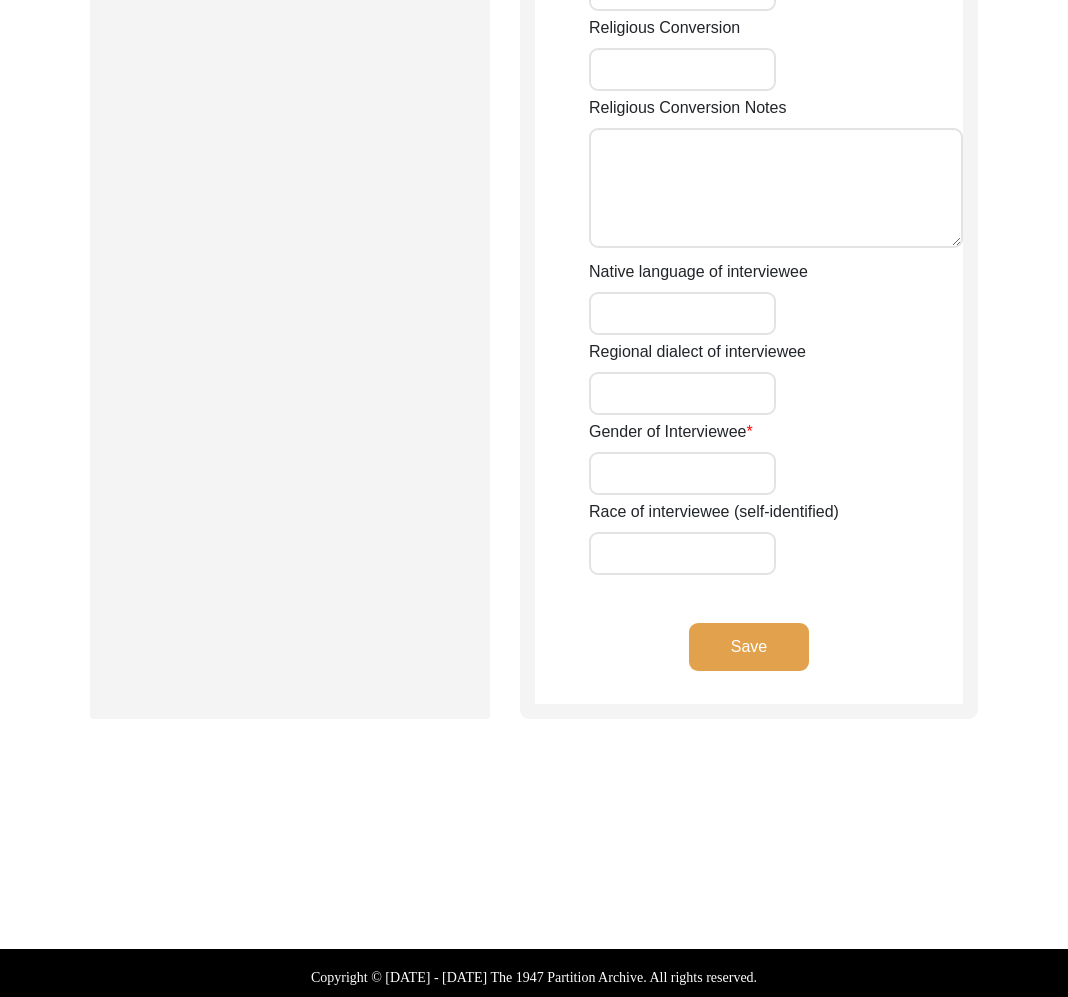 type on "Gurcharan" 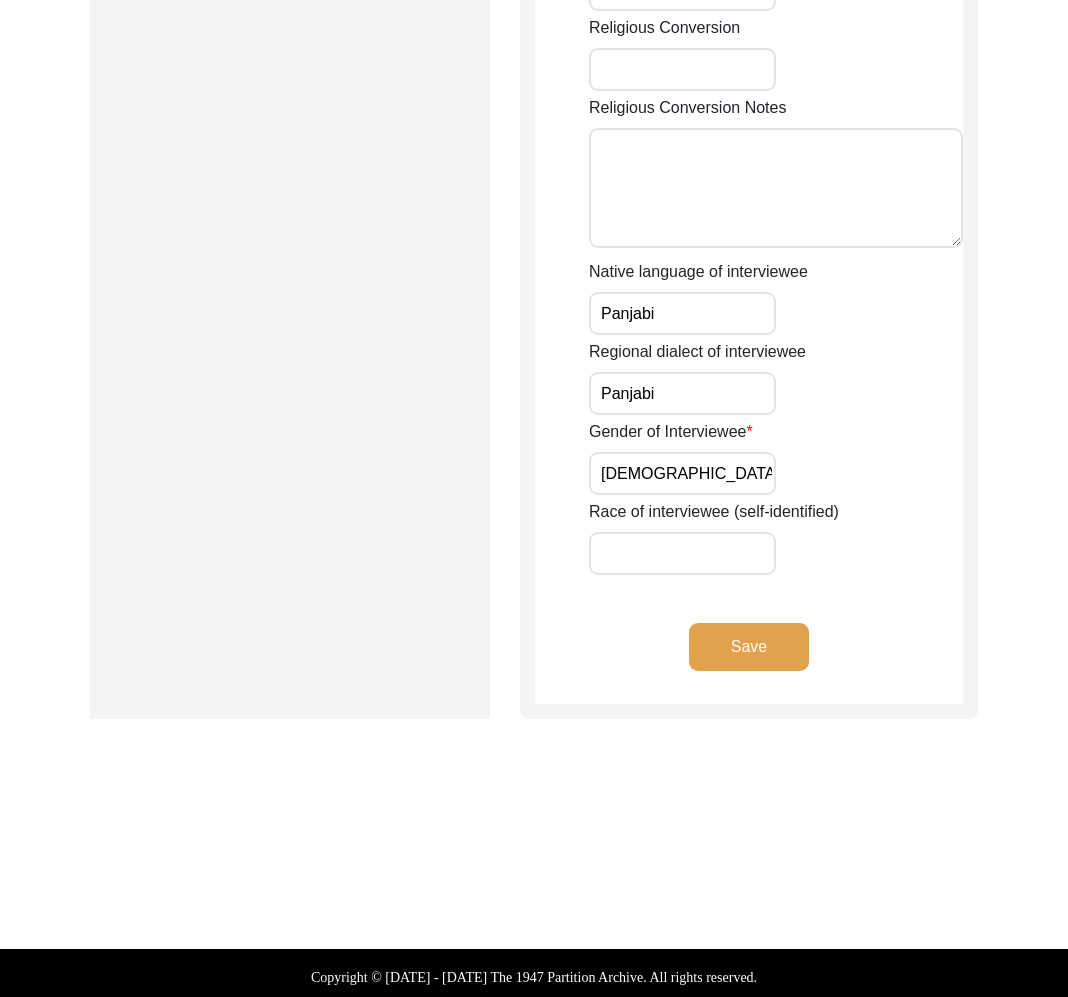 scroll, scrollTop: 0, scrollLeft: 0, axis: both 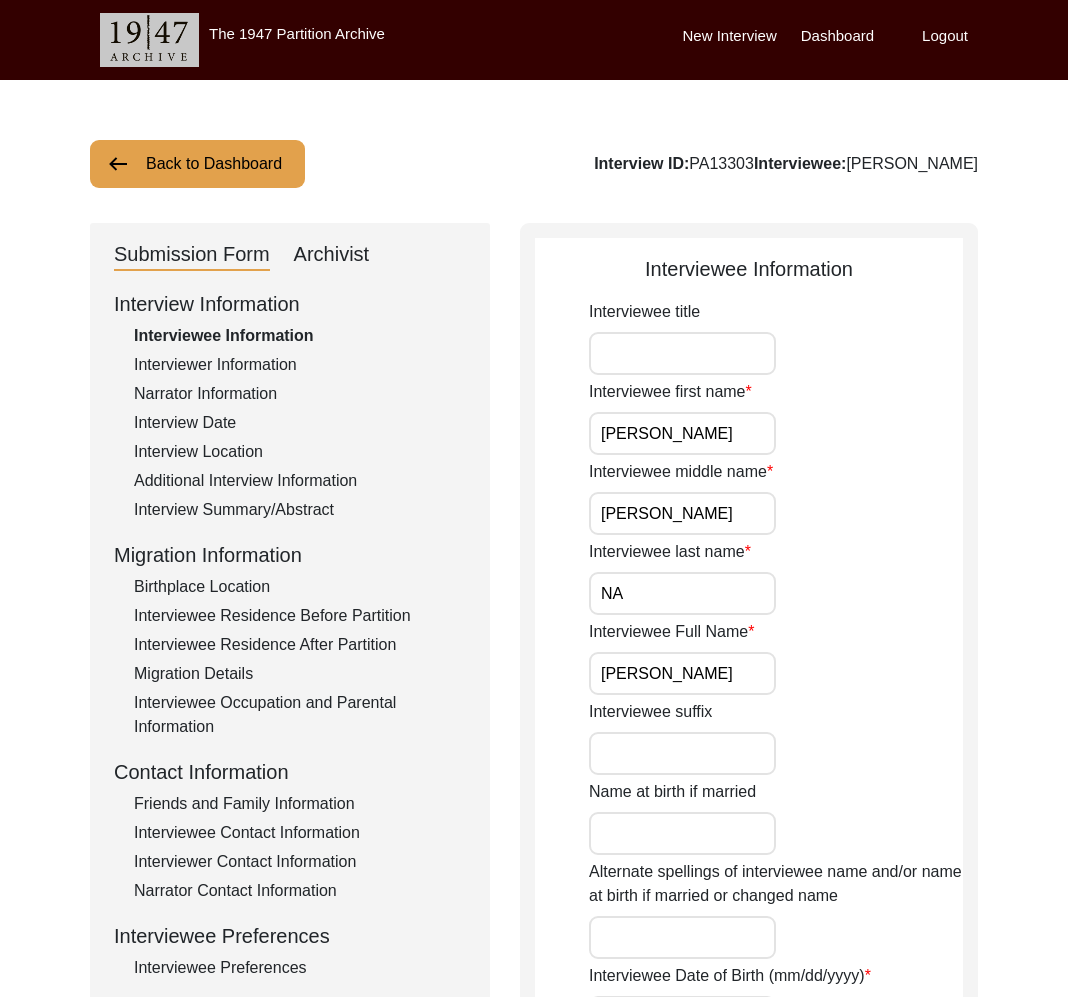click on "Interviewer Information" 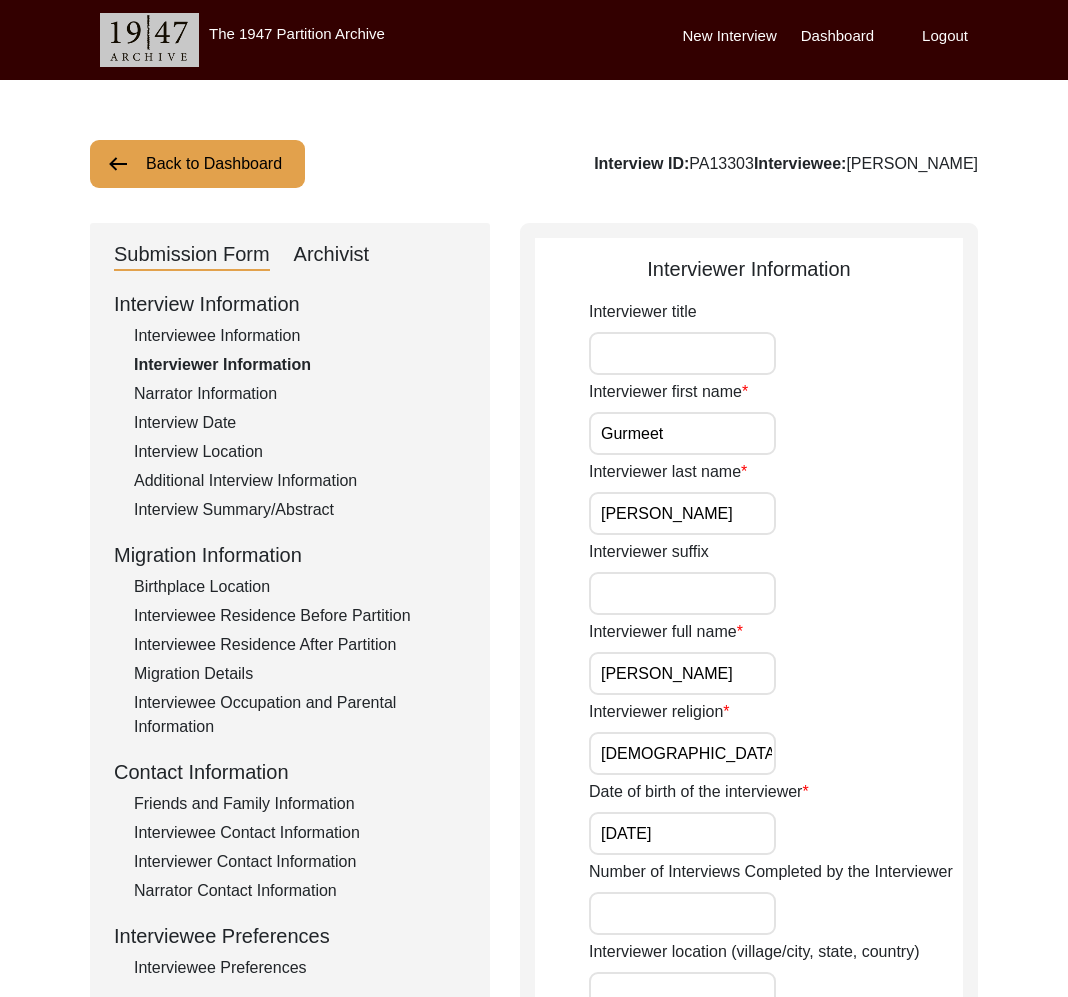 click on "Interview Location" 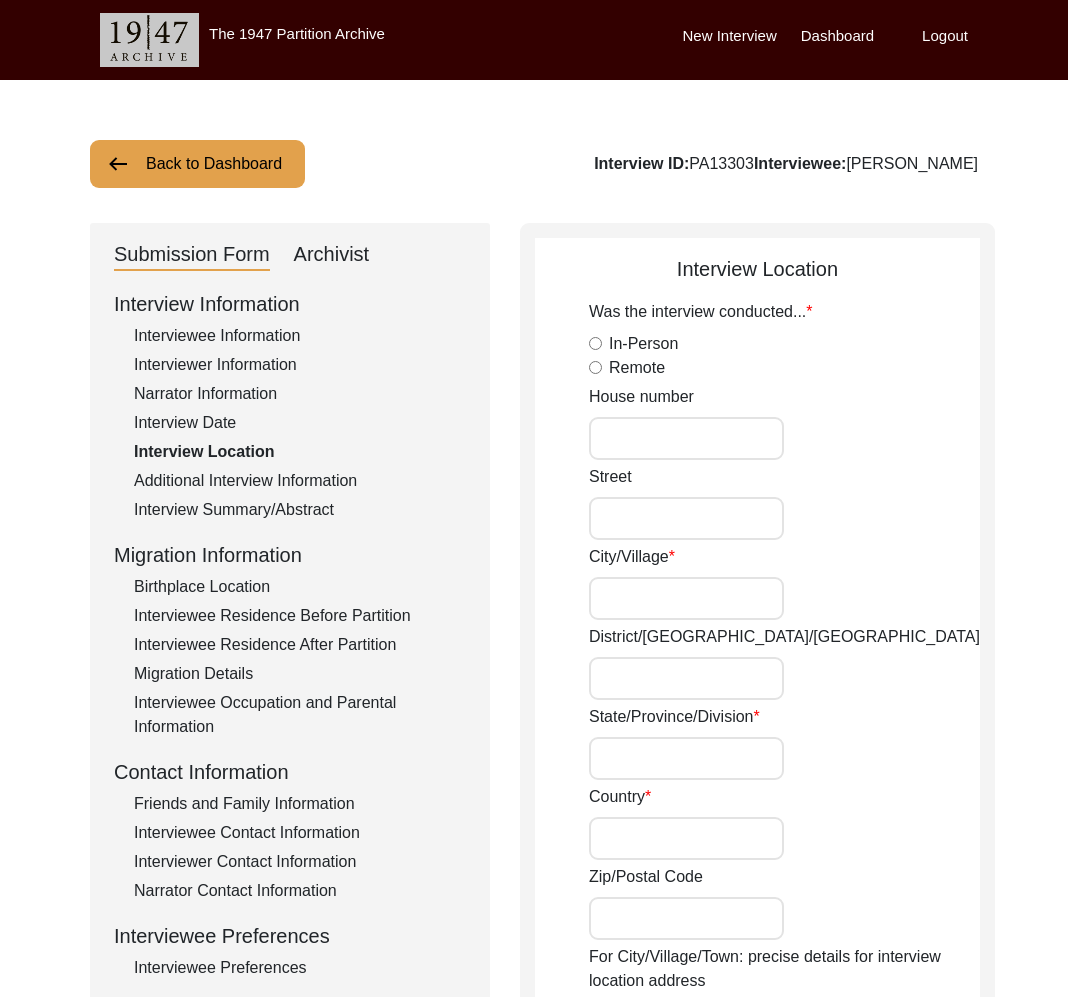 radio on "true" 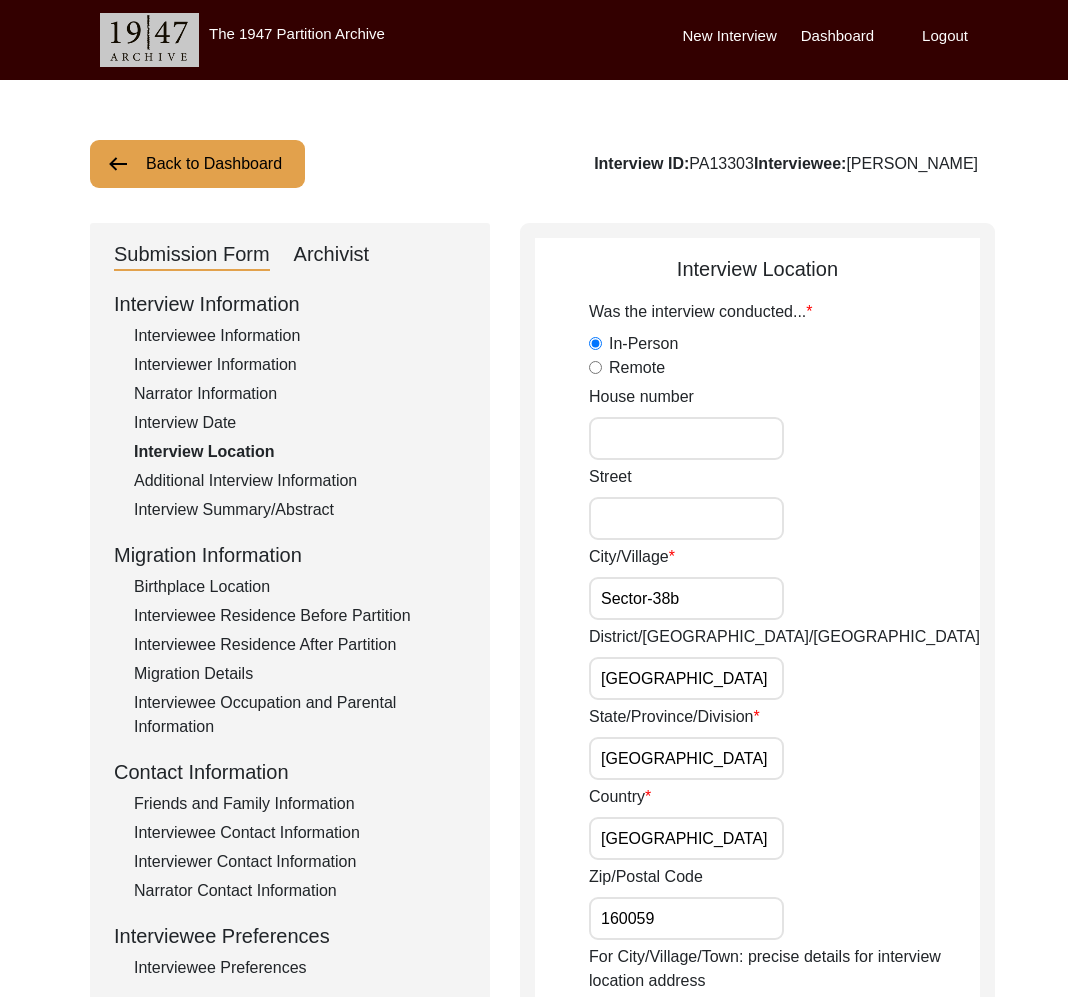 click on "Interview Information   Interviewee Information   Interviewer Information   Narrator Information   Interview Date   Interview Location   Additional Interview Information   Interview Summary/Abstract   Migration Information   Birthplace Location   Interviewee Residence Before Partition   Interviewee Residence After Partition   Migration Details   Interviewee Occupation and Parental Information   Contact Information   Friends and Family Information   Interviewee Contact Information   Interviewer Contact Information   Narrator Contact Information   Interviewee Preferences   Interviewee Preferences   Submission Files   Interview Audio/Video Files   Interview Photo Files   Signed Release Form   Other Files" 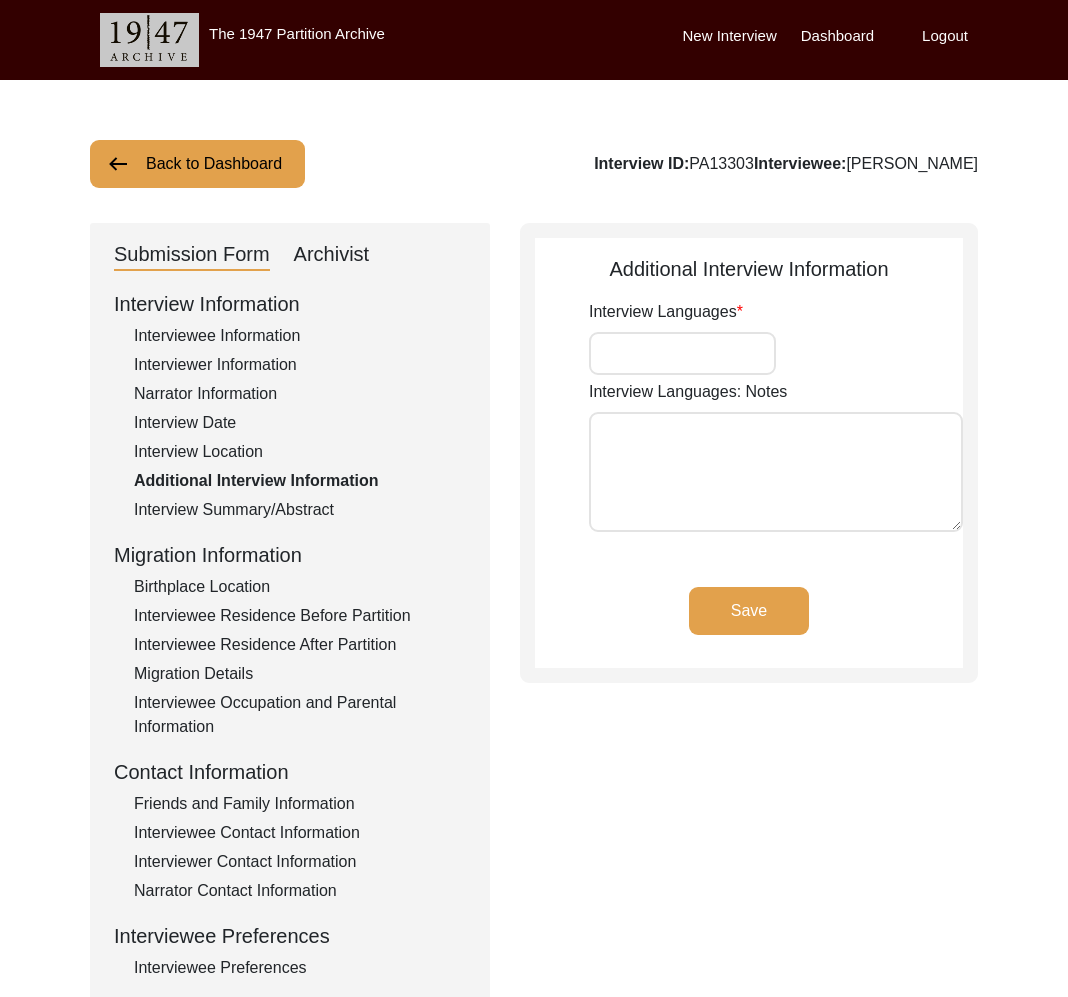 type on "Panjabi" 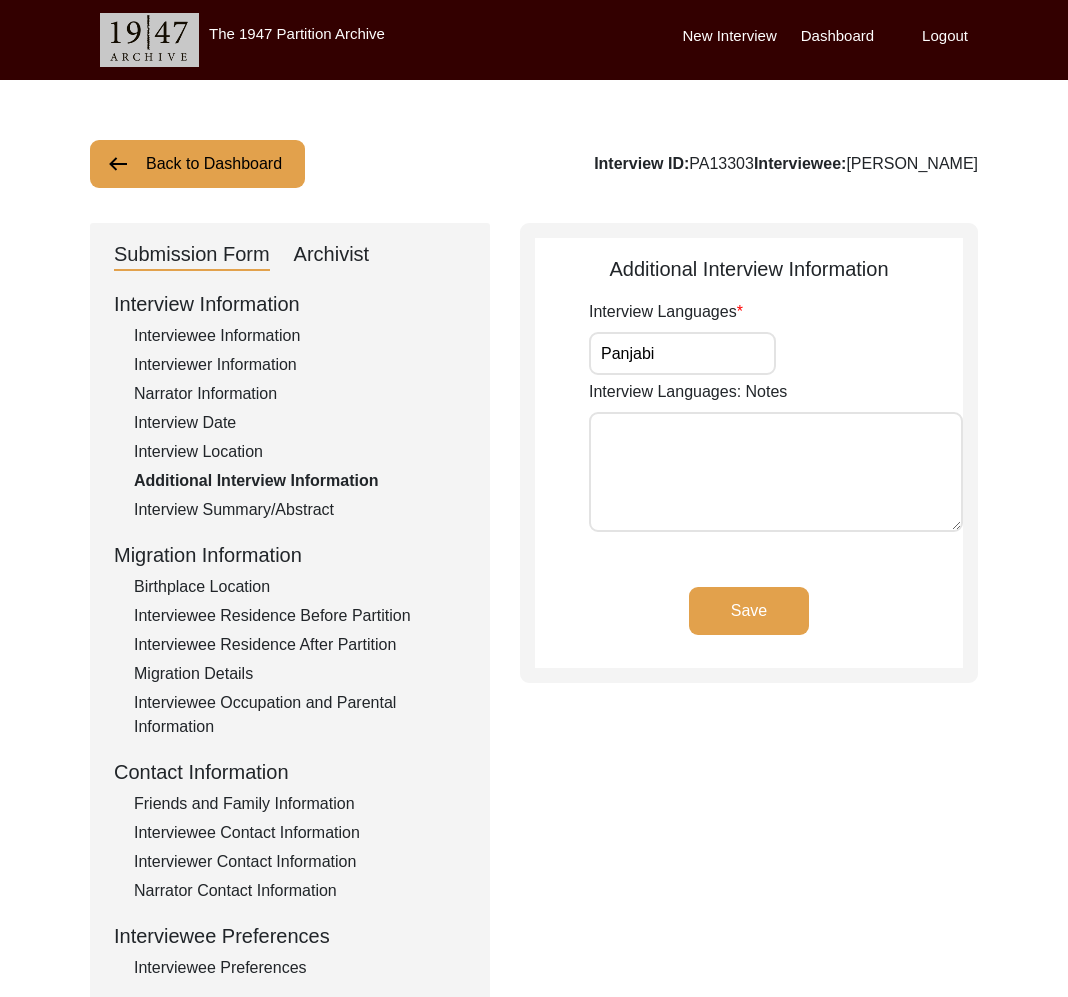 click on "Interview Summary/Abstract" 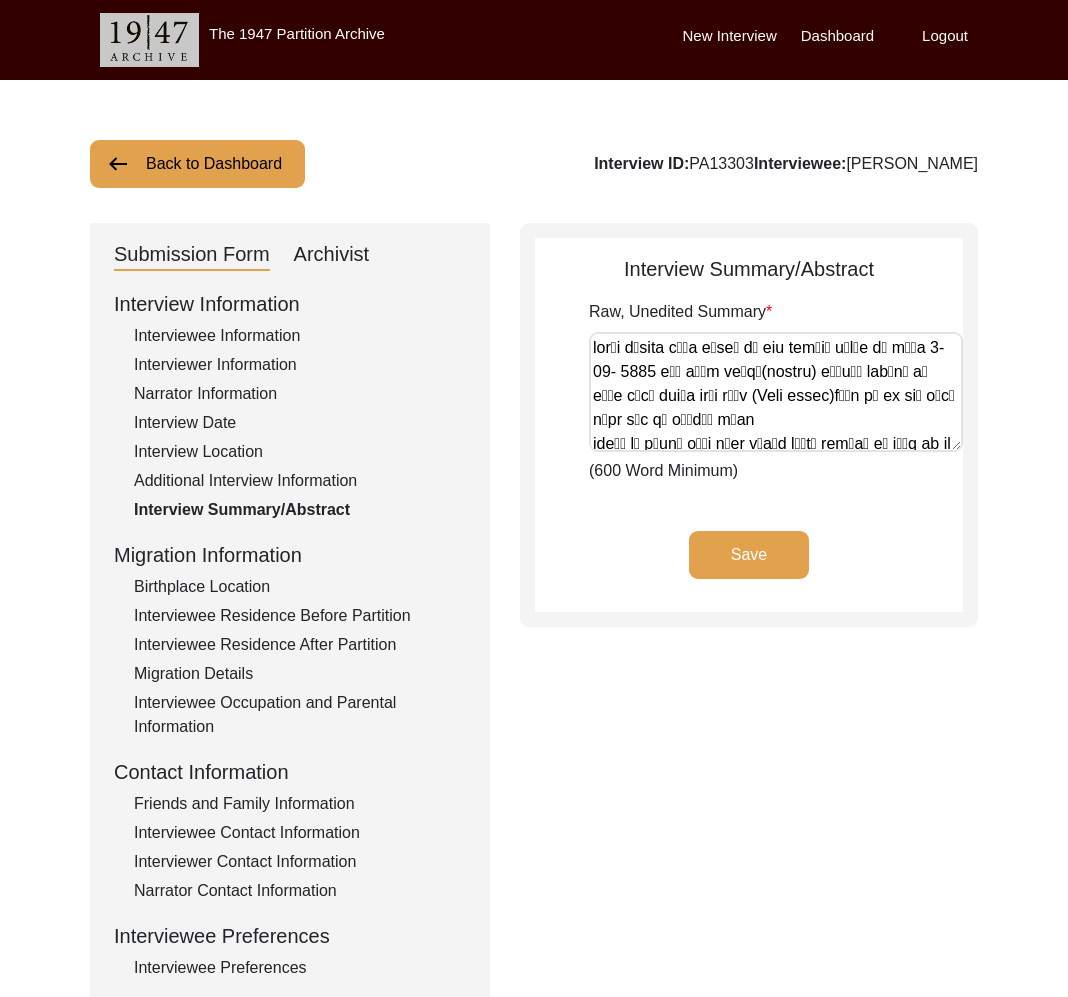 click on "Birthplace Location" 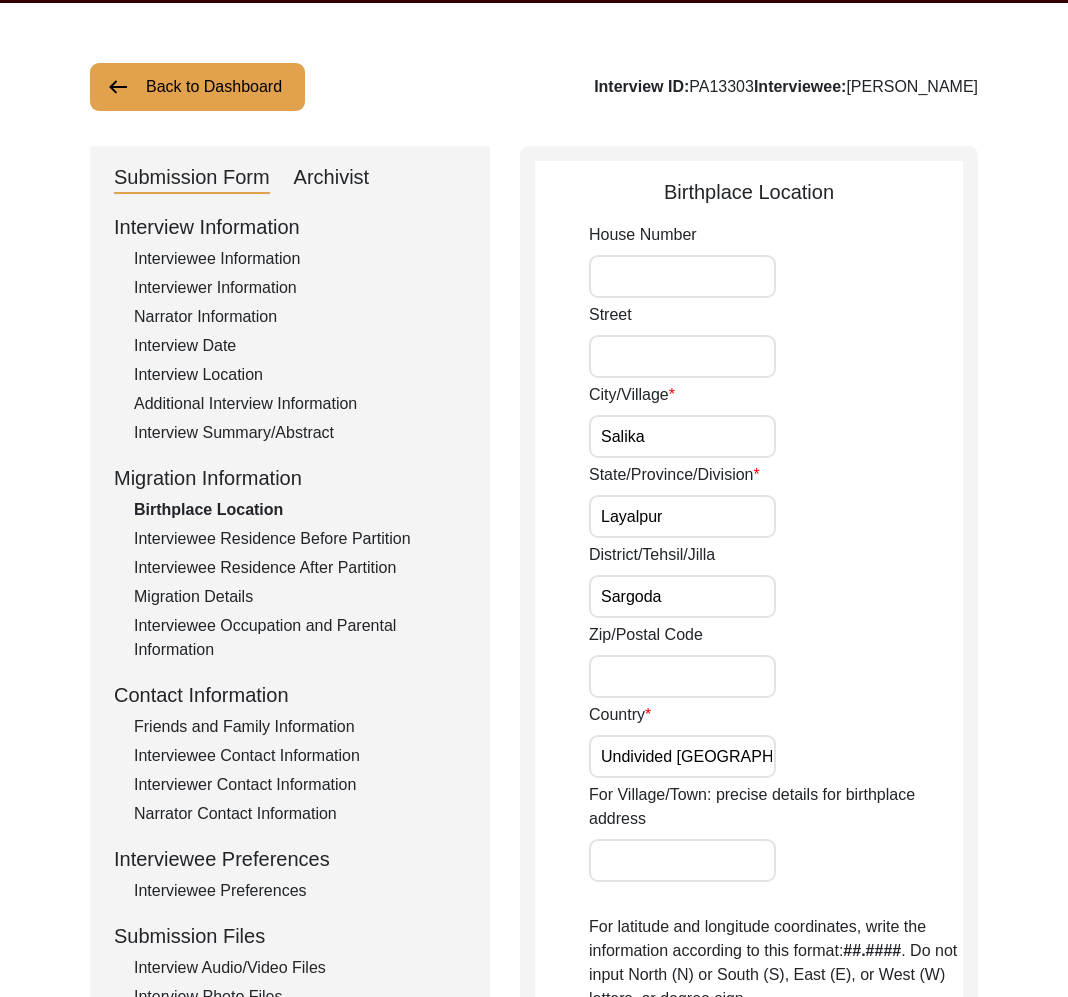 click on "Interview Information   Interviewee Information   Interviewer Information   Narrator Information   Interview Date   Interview Location   Additional Interview Information   Interview Summary/Abstract   Migration Information   Birthplace Location   Interviewee Residence Before Partition   Interviewee Residence After Partition   Migration Details   Interviewee Occupation and Parental Information   Contact Information   Friends and Family Information   Interviewee Contact Information   Interviewer Contact Information   Narrator Contact Information   Interviewee Preferences   Interviewee Preferences   Submission Files   Interview Audio/Video Files   Interview Photo Files   Signed Release Form   Other Files" 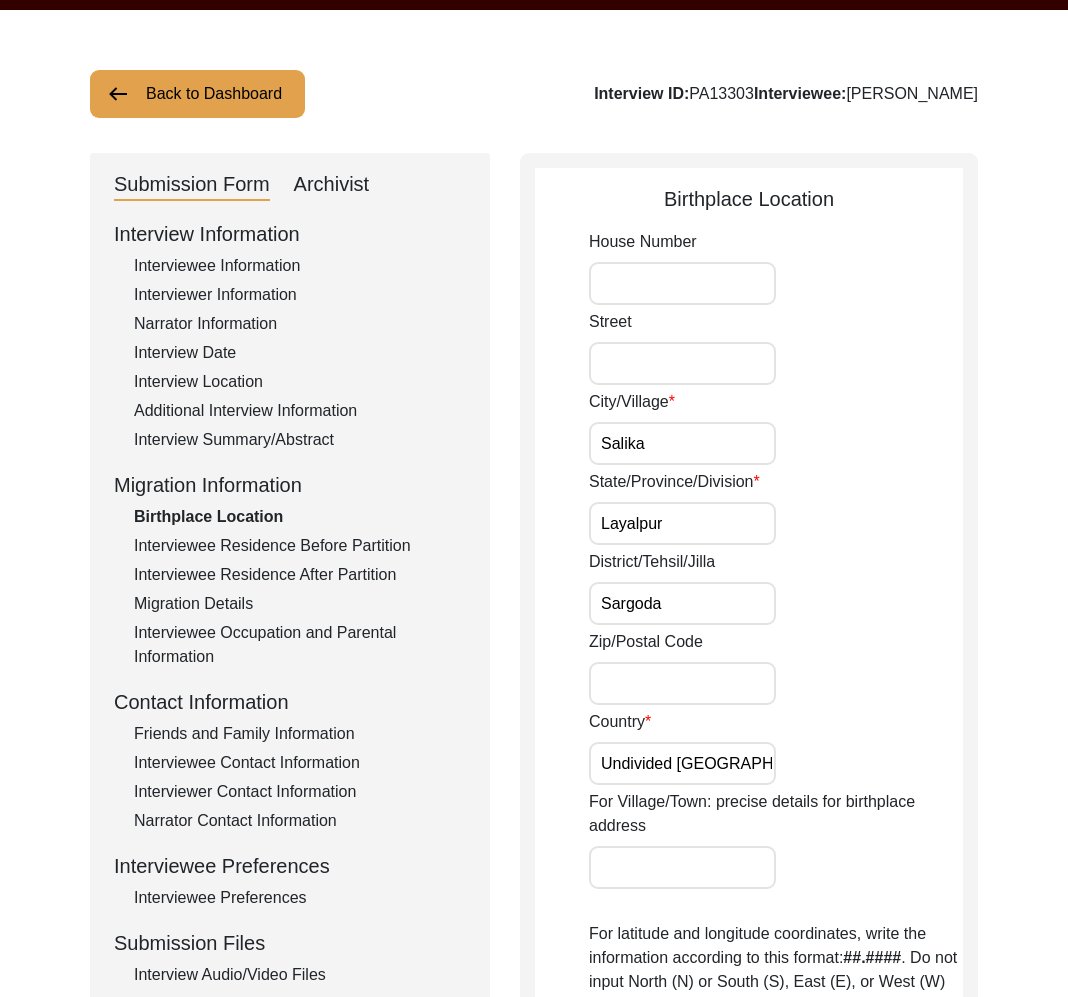 click on "Migration Details" 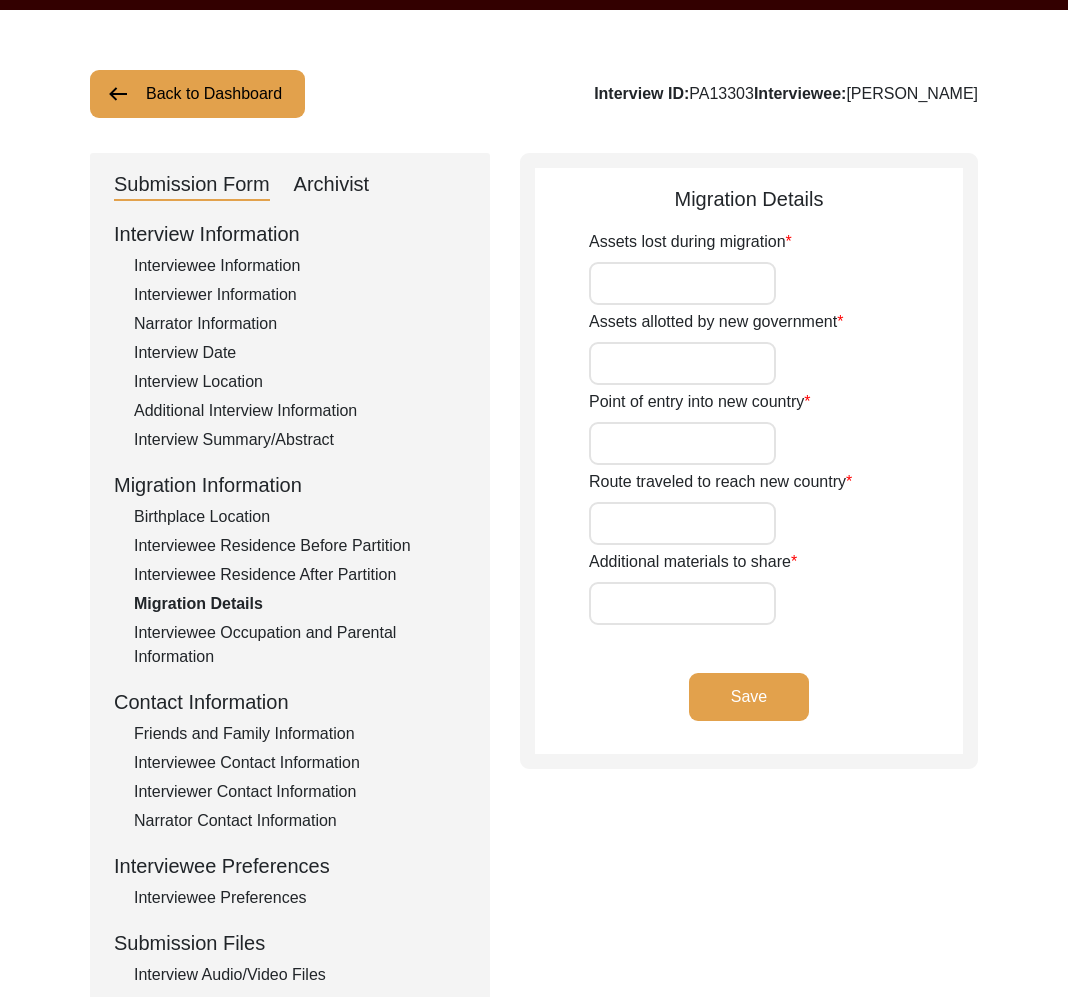 type on "All property" 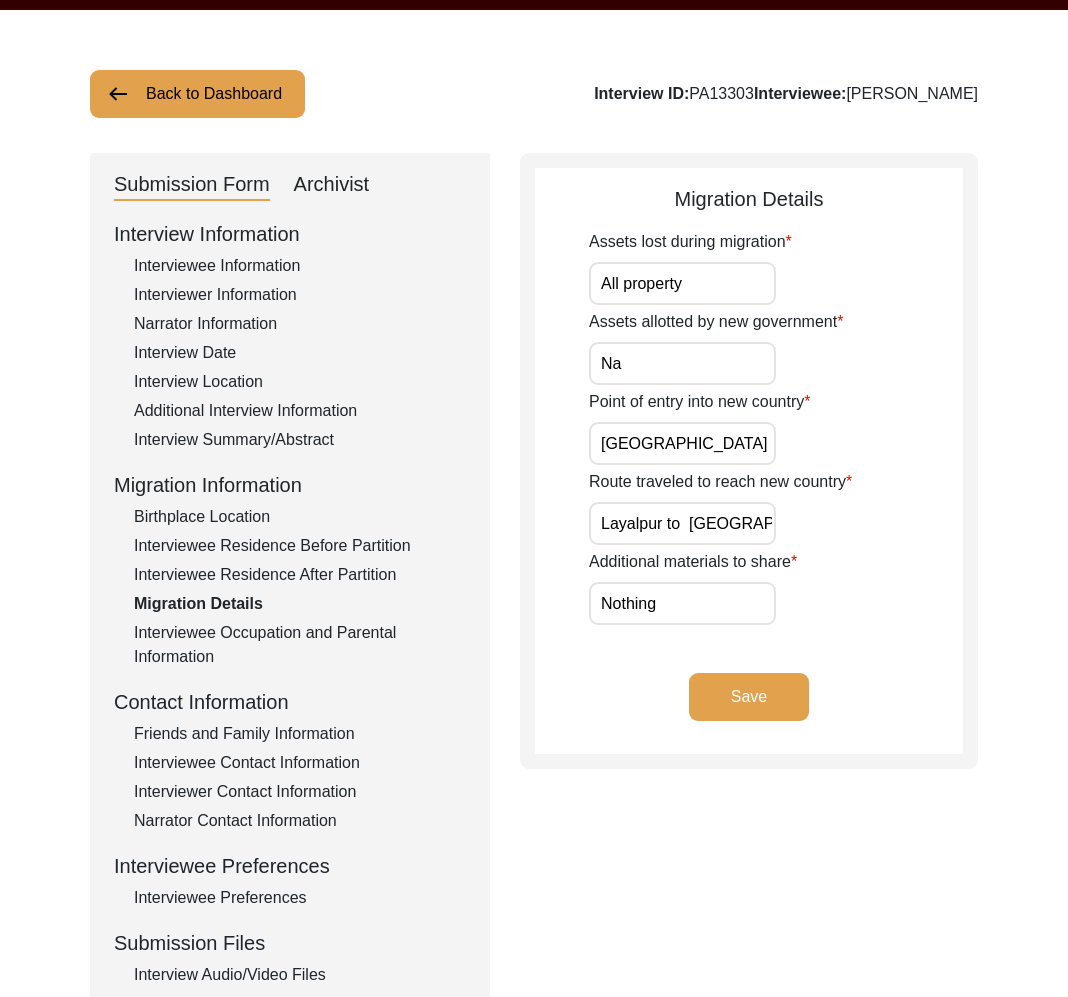click on "Interview Information   Interviewee Information   Interviewer Information   Narrator Information   Interview Date   Interview Location   Additional Interview Information   Interview Summary/Abstract   Migration Information   Birthplace Location   Interviewee Residence Before Partition   Interviewee Residence After Partition   Migration Details   Interviewee Occupation and Parental Information   Contact Information   Friends and Family Information   Interviewee Contact Information   Interviewer Contact Information   Narrator Contact Information   Interviewee Preferences   Interviewee Preferences   Submission Files   Interview Audio/Video Files   Interview Photo Files   Signed Release Form   Other Files" 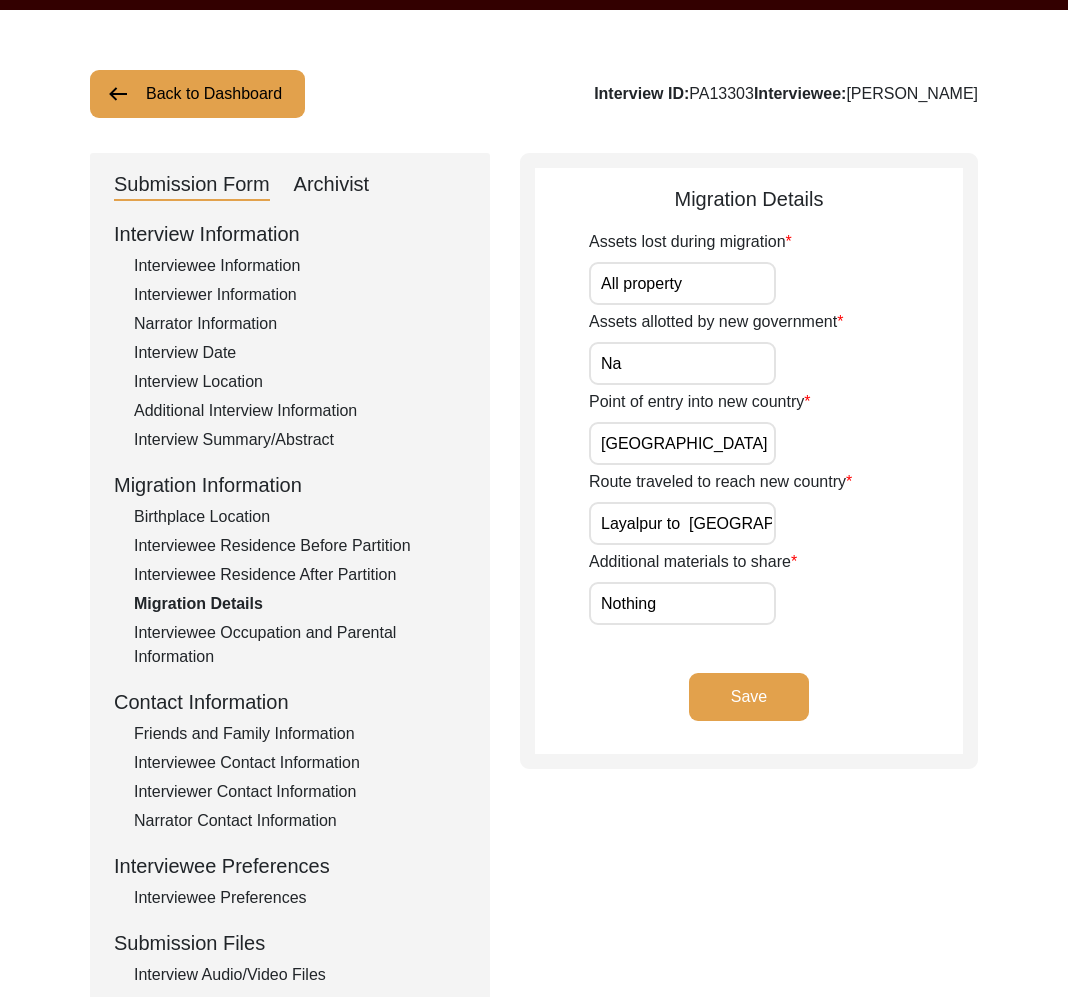 scroll, scrollTop: 72, scrollLeft: 0, axis: vertical 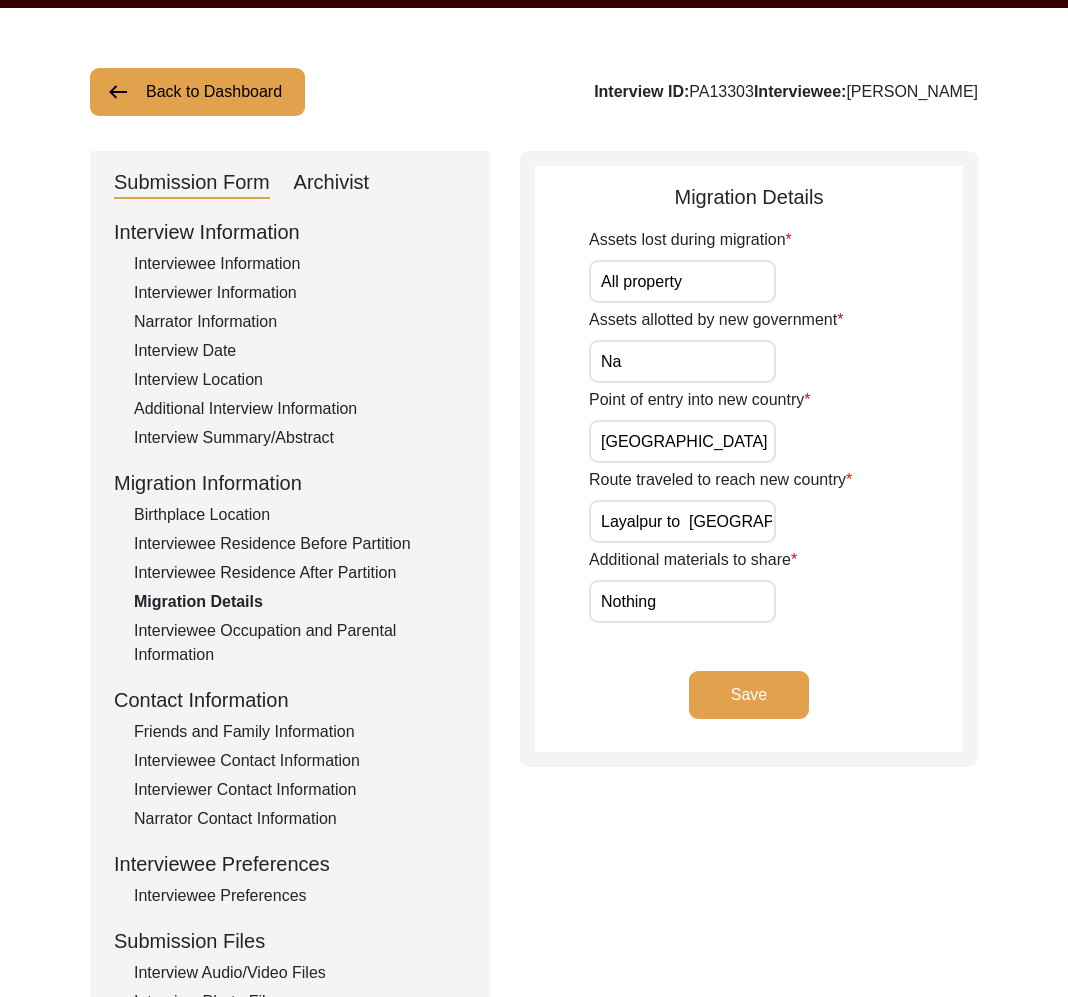click on "Interview ID:  PA13303  Interviewee:  Gurcharan singh" 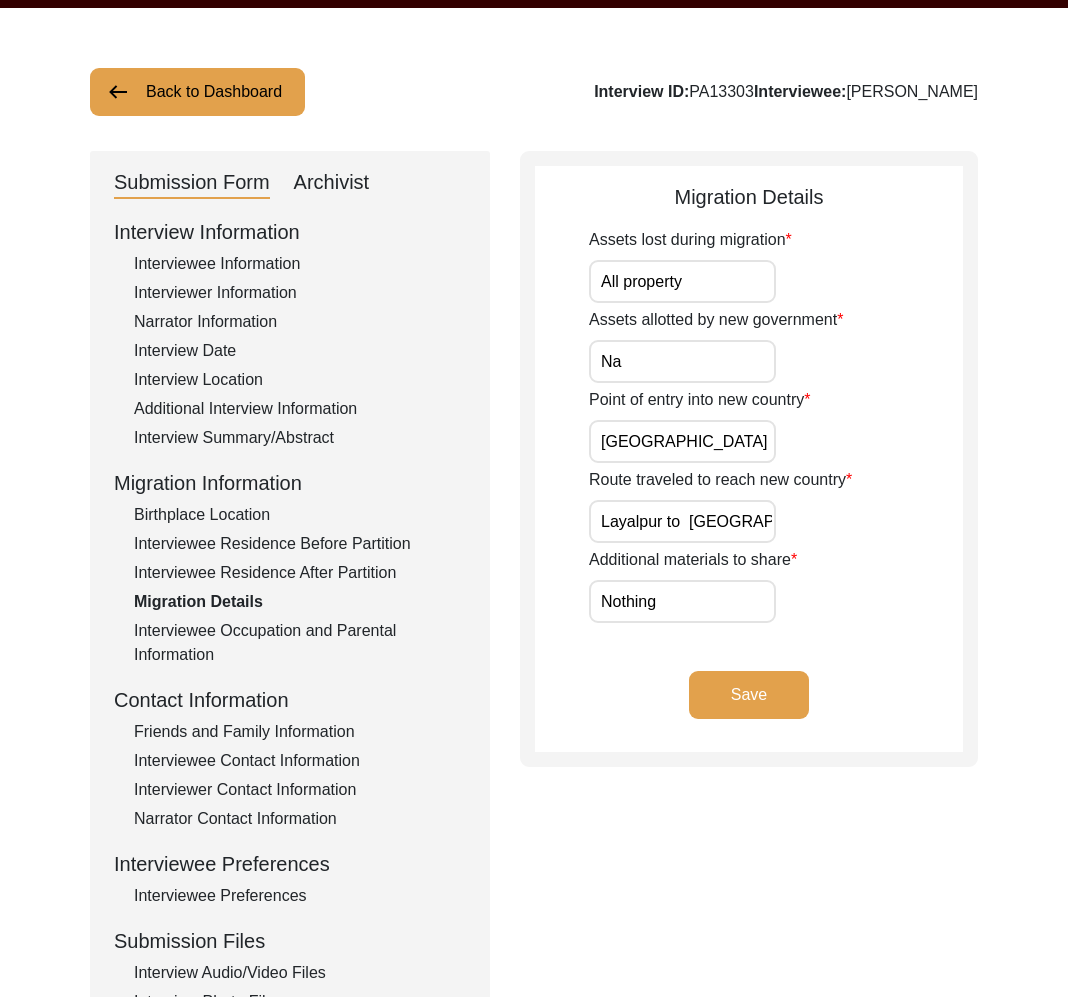 click on "Interview ID:  PA13303  Interviewee:  Gurcharan singh" 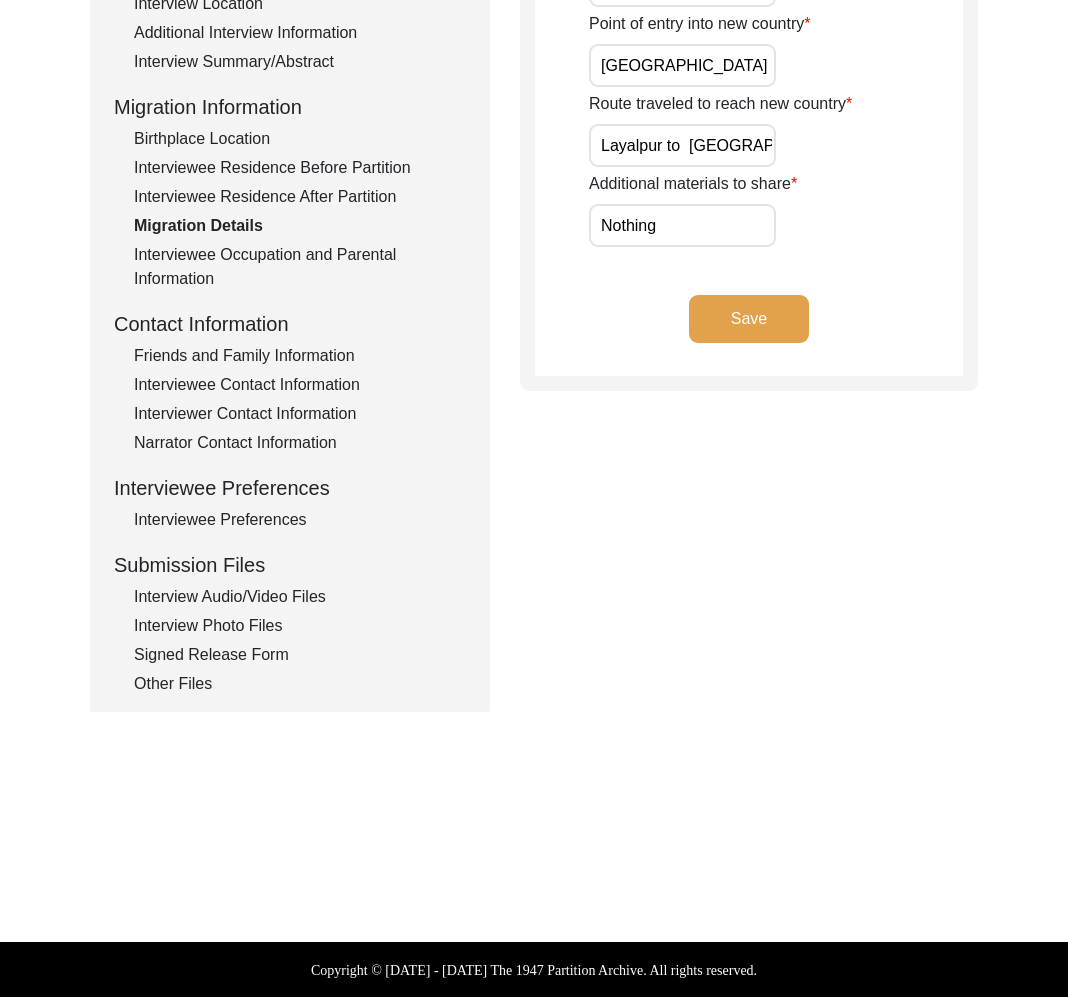 scroll, scrollTop: 449, scrollLeft: 0, axis: vertical 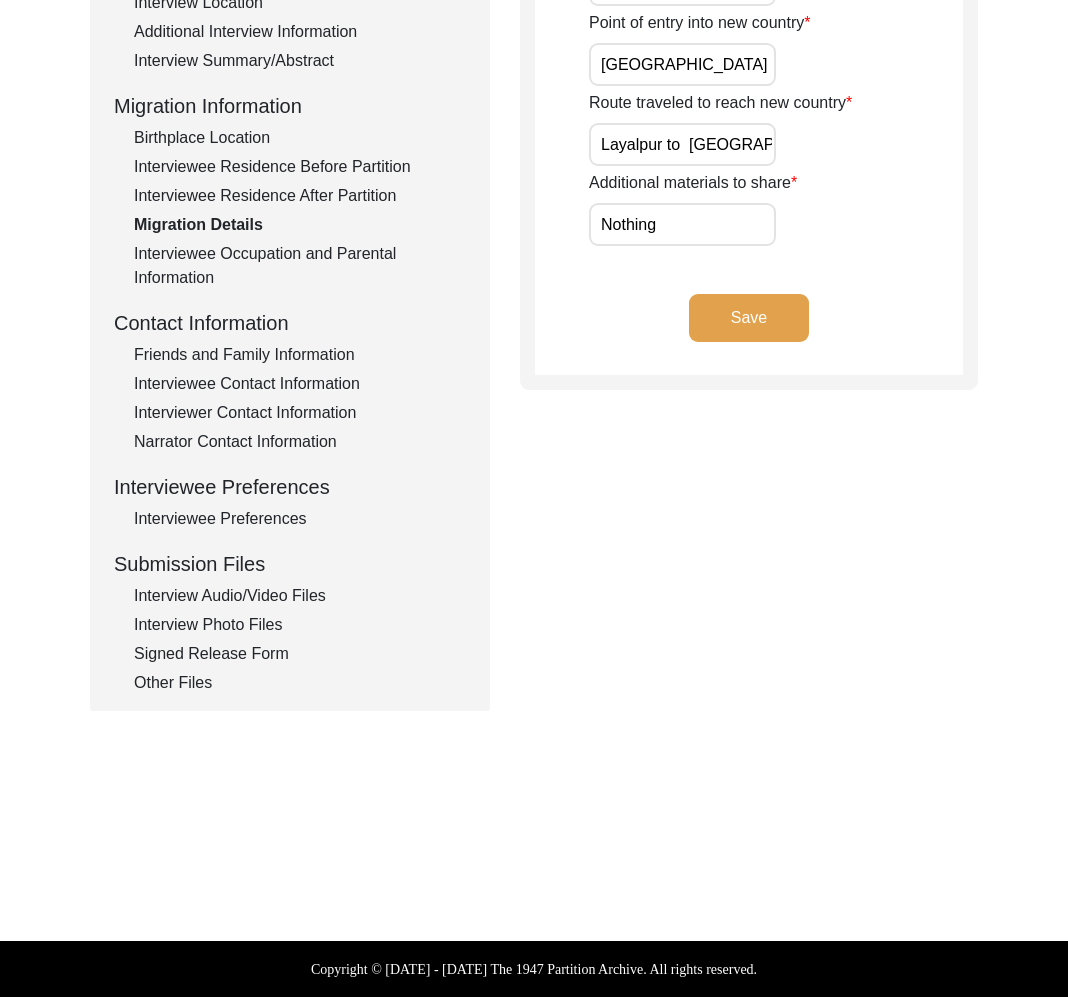 click on "Interview Information   Interviewee Information   Interviewer Information   Narrator Information   Interview Date   Interview Location   Additional Interview Information   Interview Summary/Abstract   Migration Information   Birthplace Location   Interviewee Residence Before Partition   Interviewee Residence After Partition   Migration Details   Interviewee Occupation and Parental Information   Contact Information   Friends and Family Information   Interviewee Contact Information   Interviewer Contact Information   Narrator Contact Information   Interviewee Preferences   Interviewee Preferences   Submission Files   Interview Audio/Video Files   Interview Photo Files   Signed Release Form   Other Files" 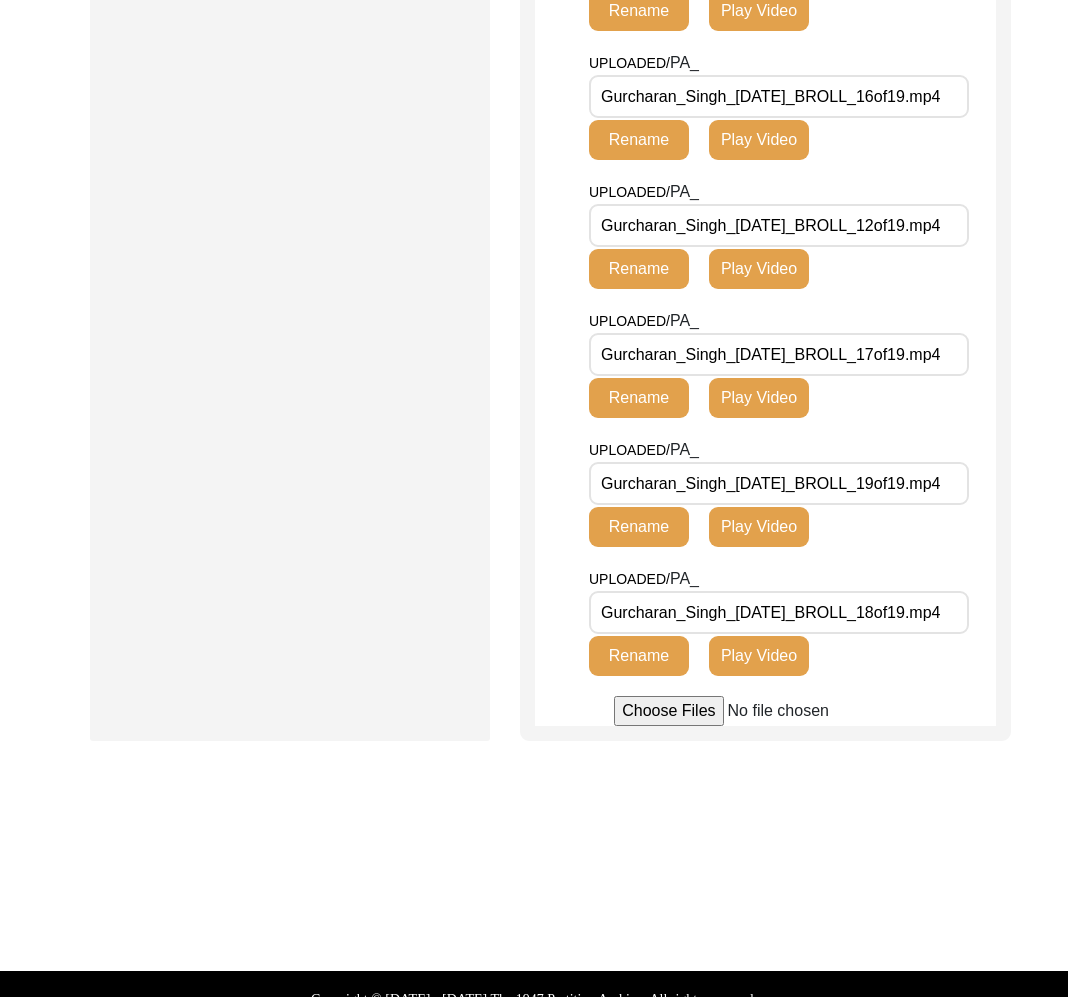 scroll, scrollTop: 4397, scrollLeft: 0, axis: vertical 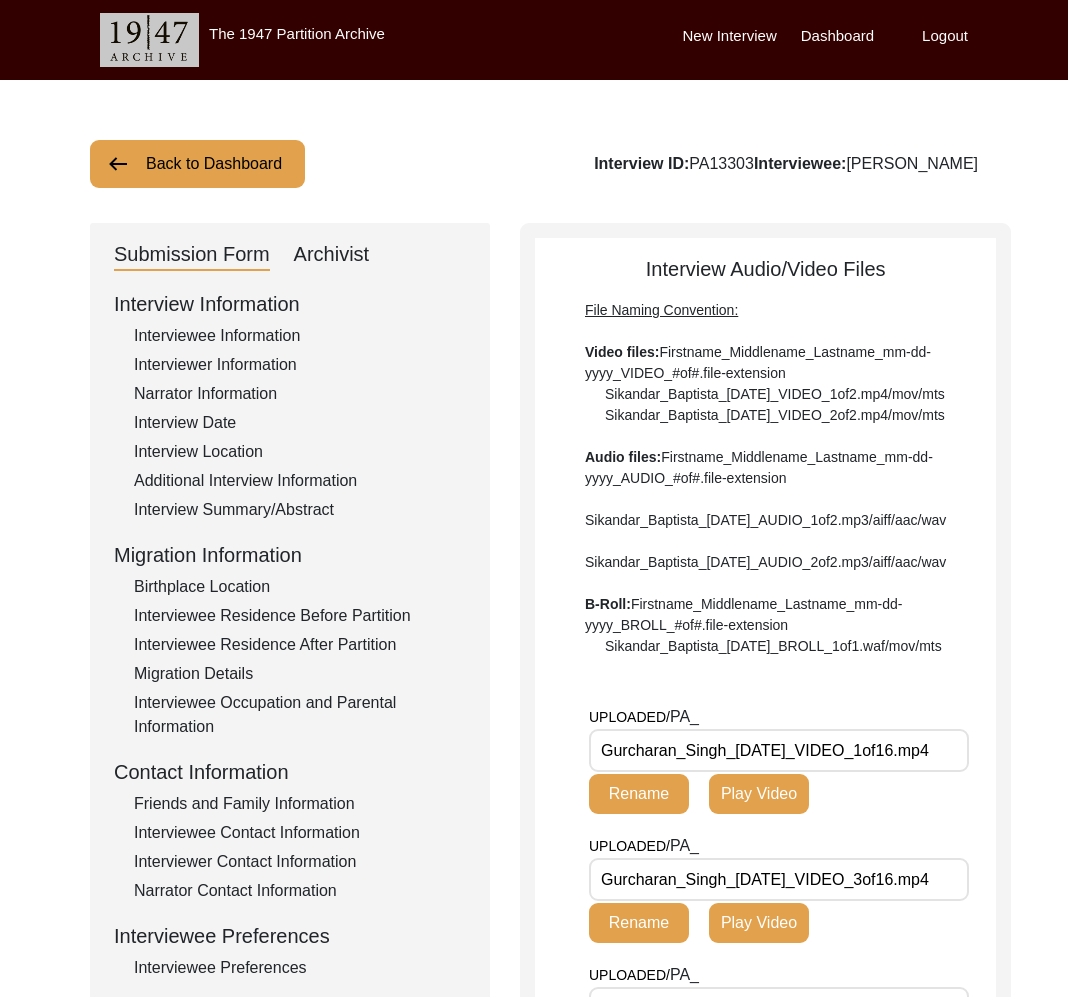 click on "Back to Dashboard" 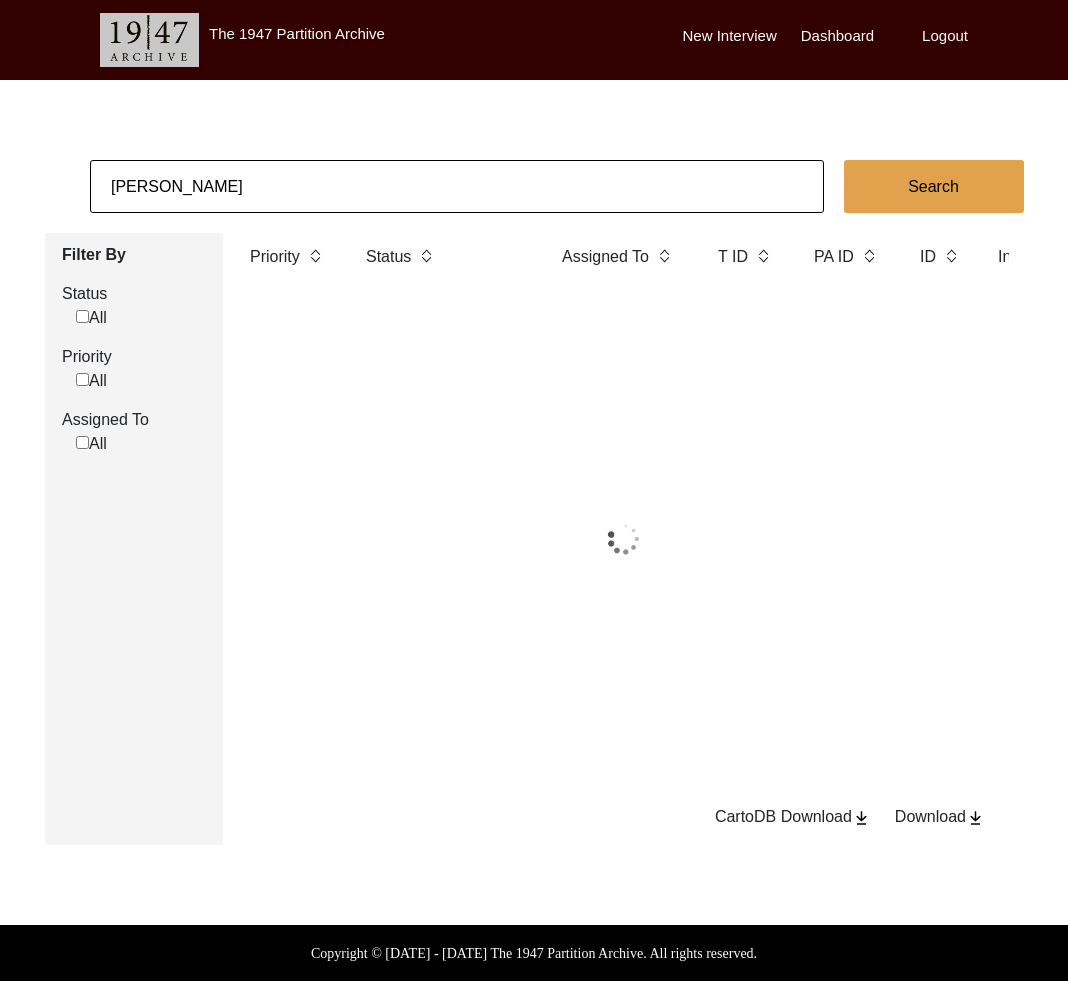 click on "gurmeet singh" 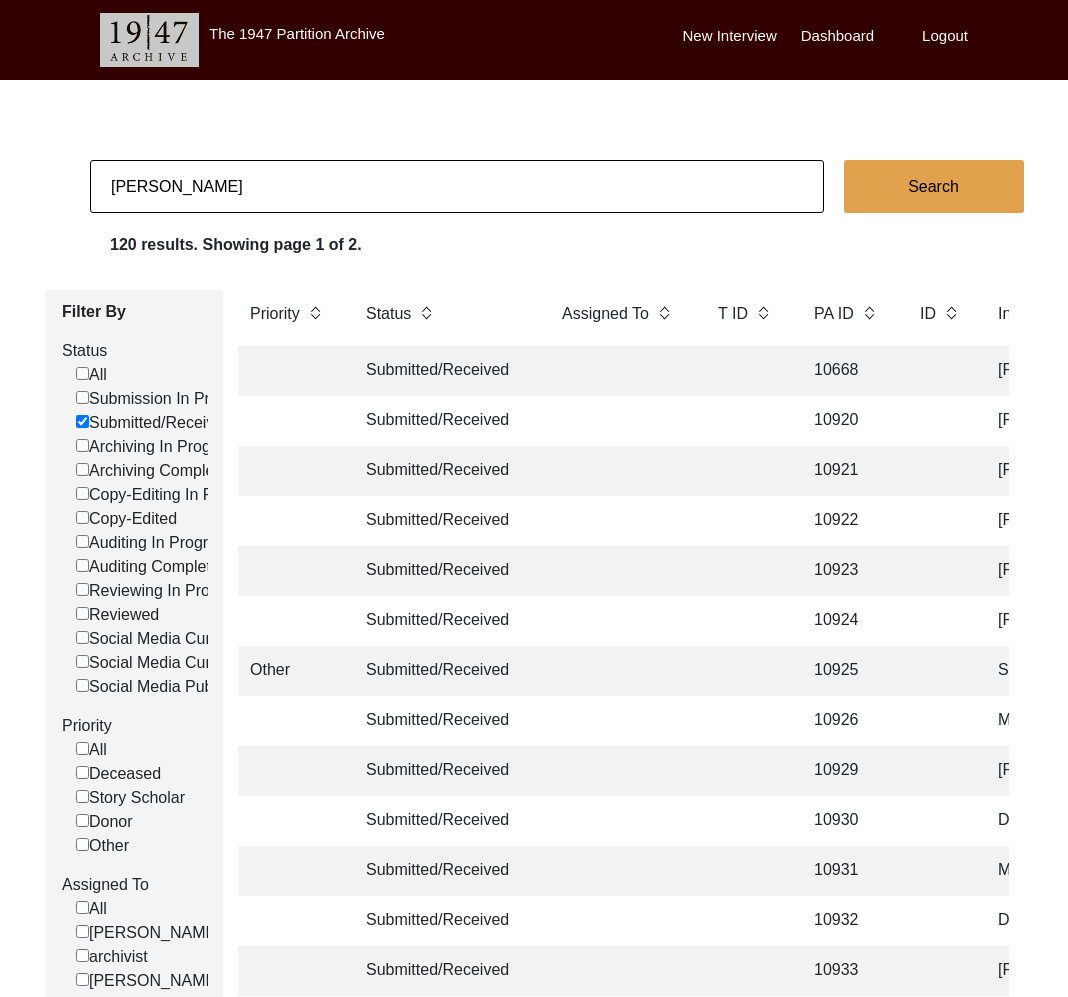 click on "gurmeet singh" 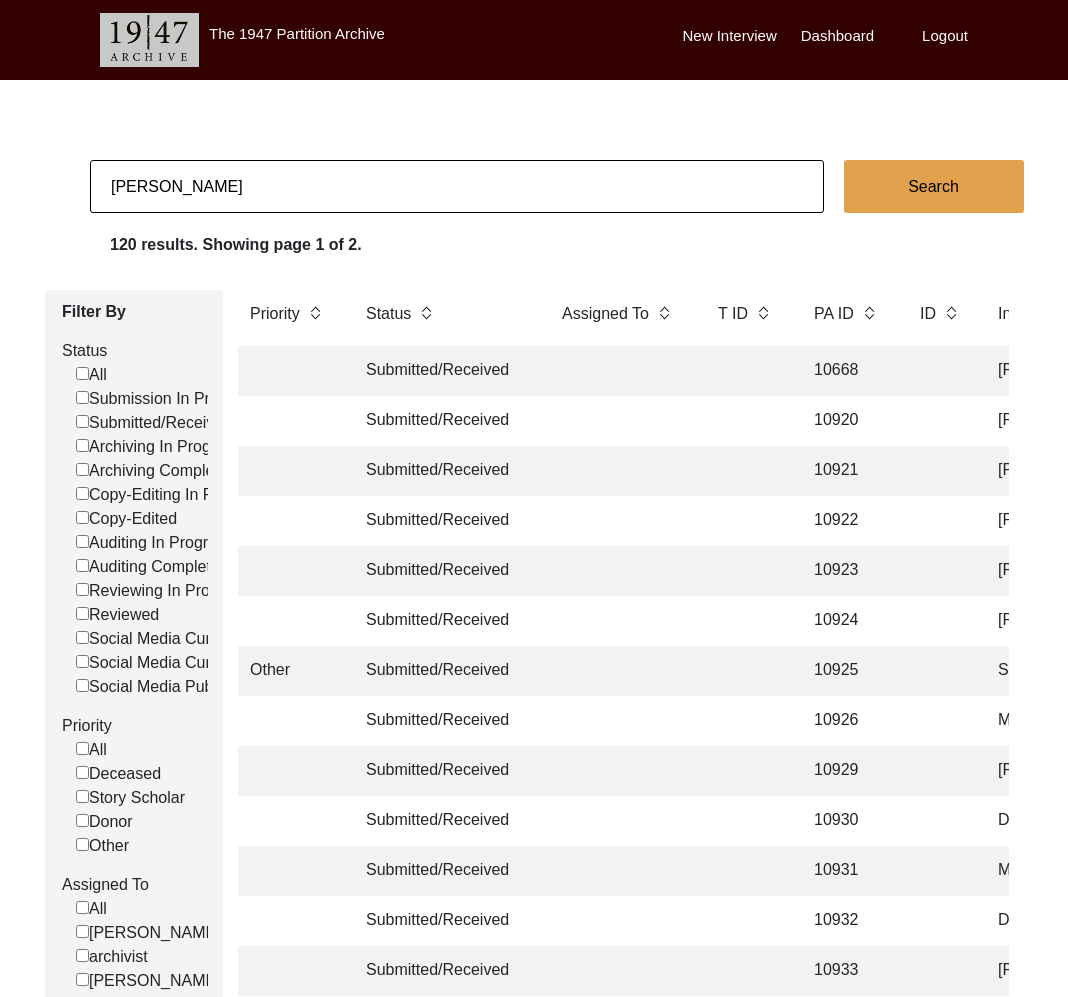 checkbox on "false" 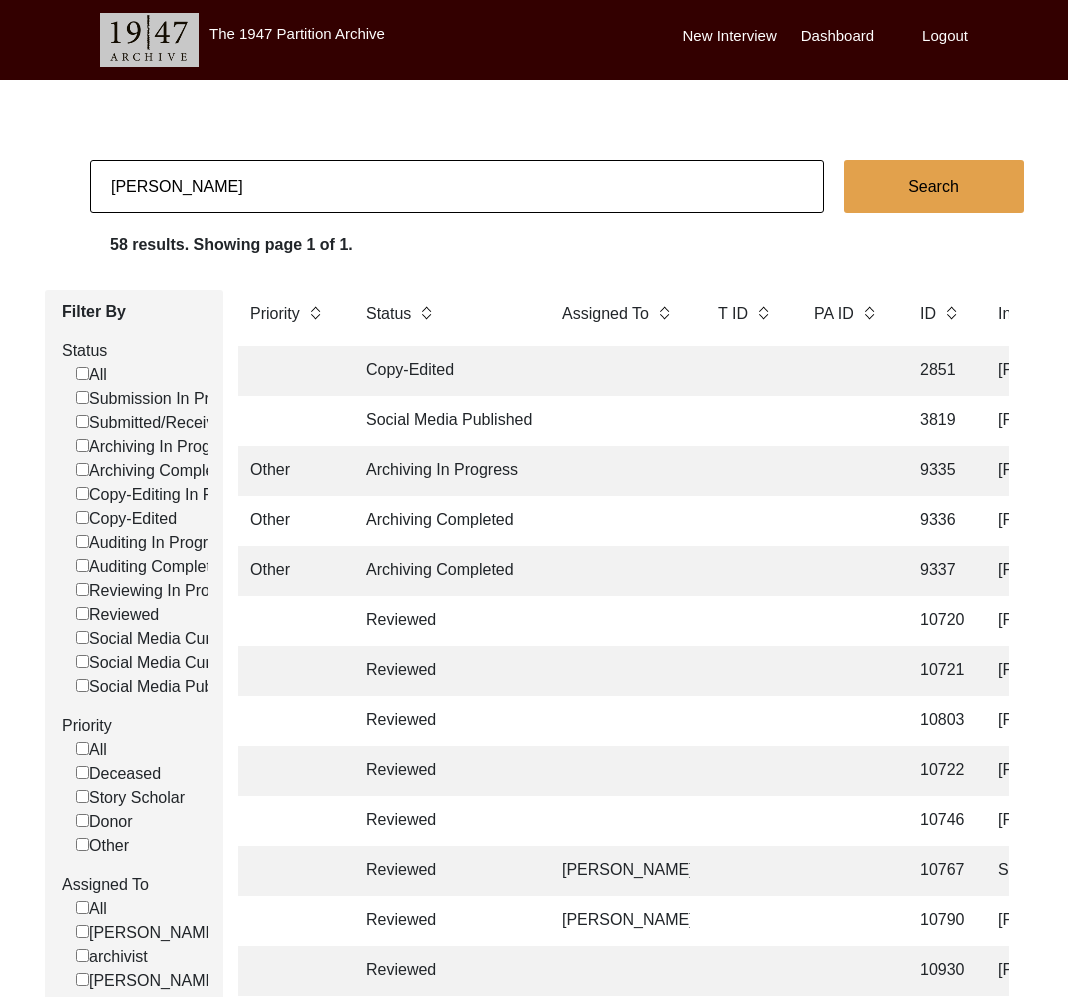 click on "Alex" 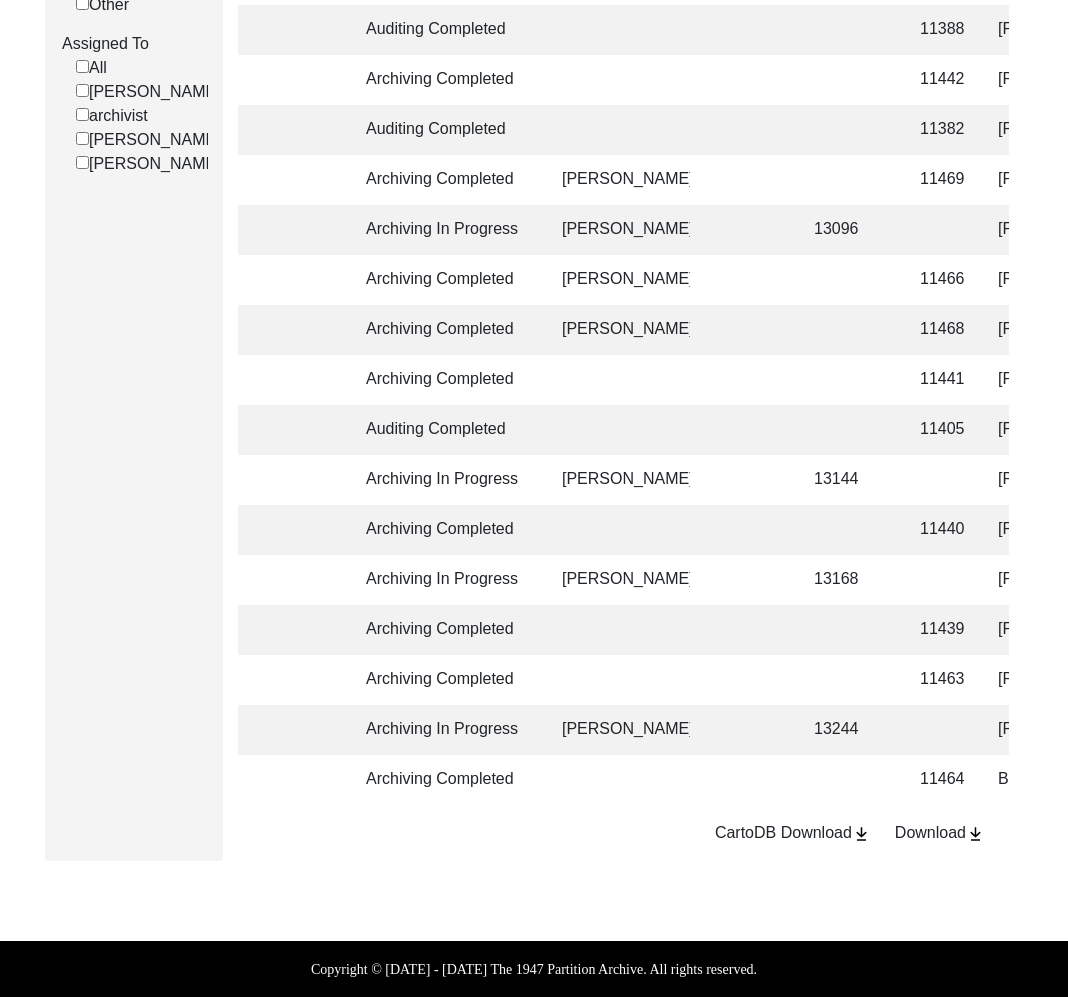 scroll, scrollTop: 856, scrollLeft: 0, axis: vertical 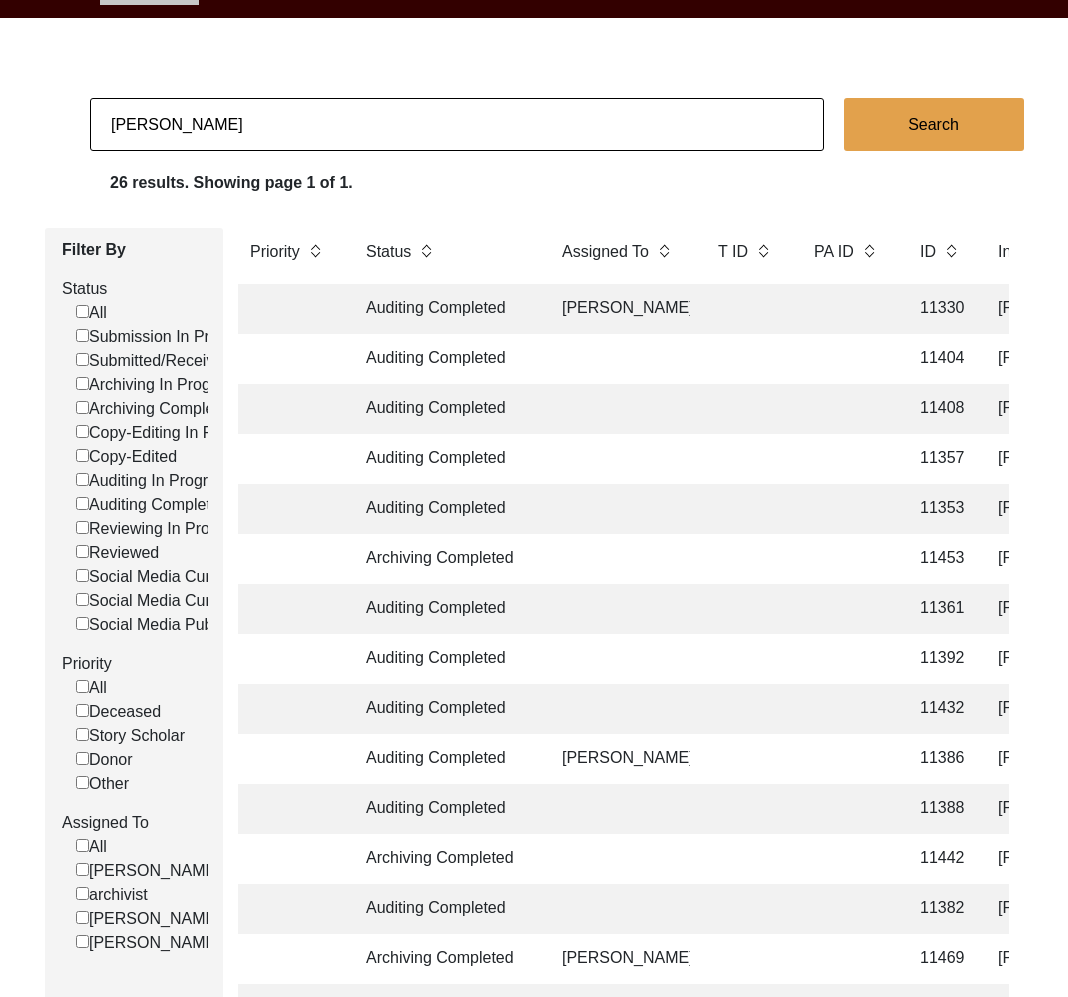 click on "[PERSON_NAME]" 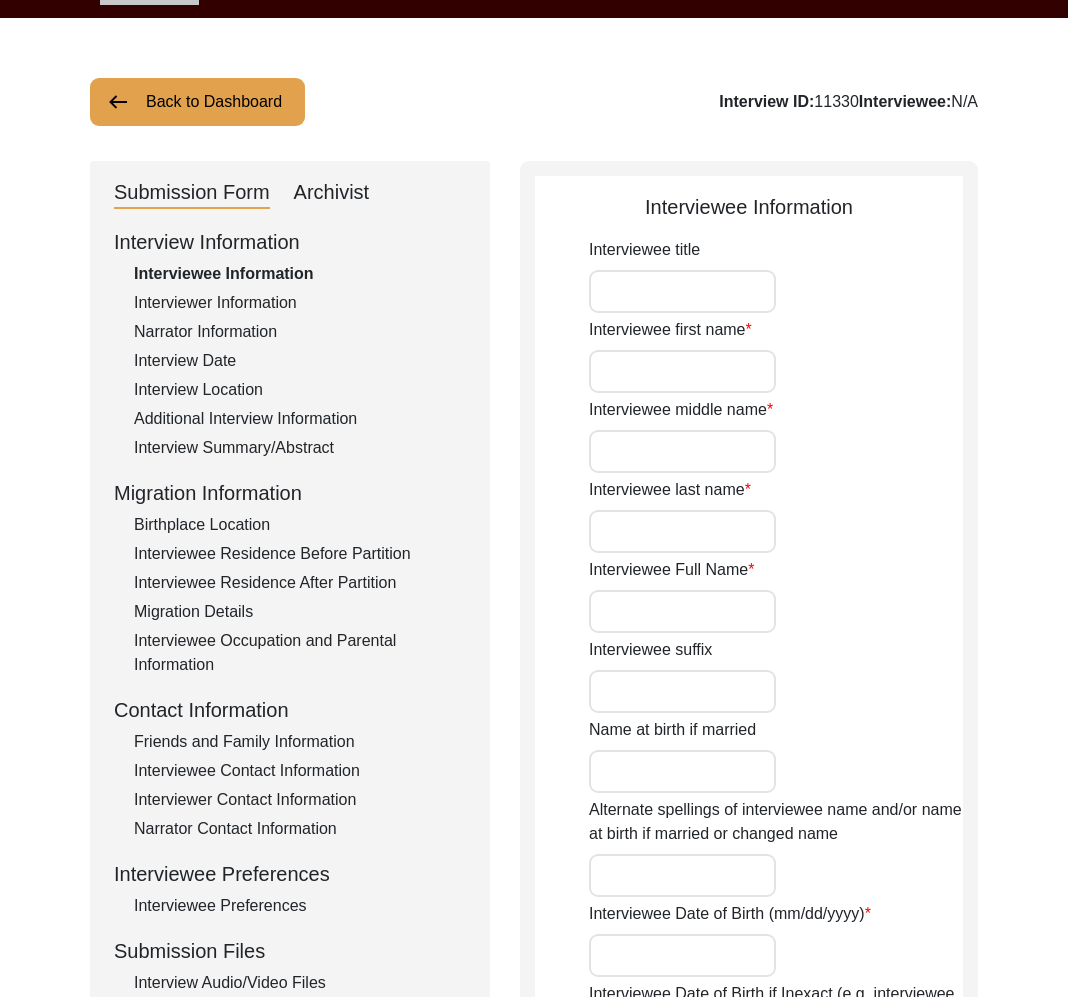 type on "Mr." 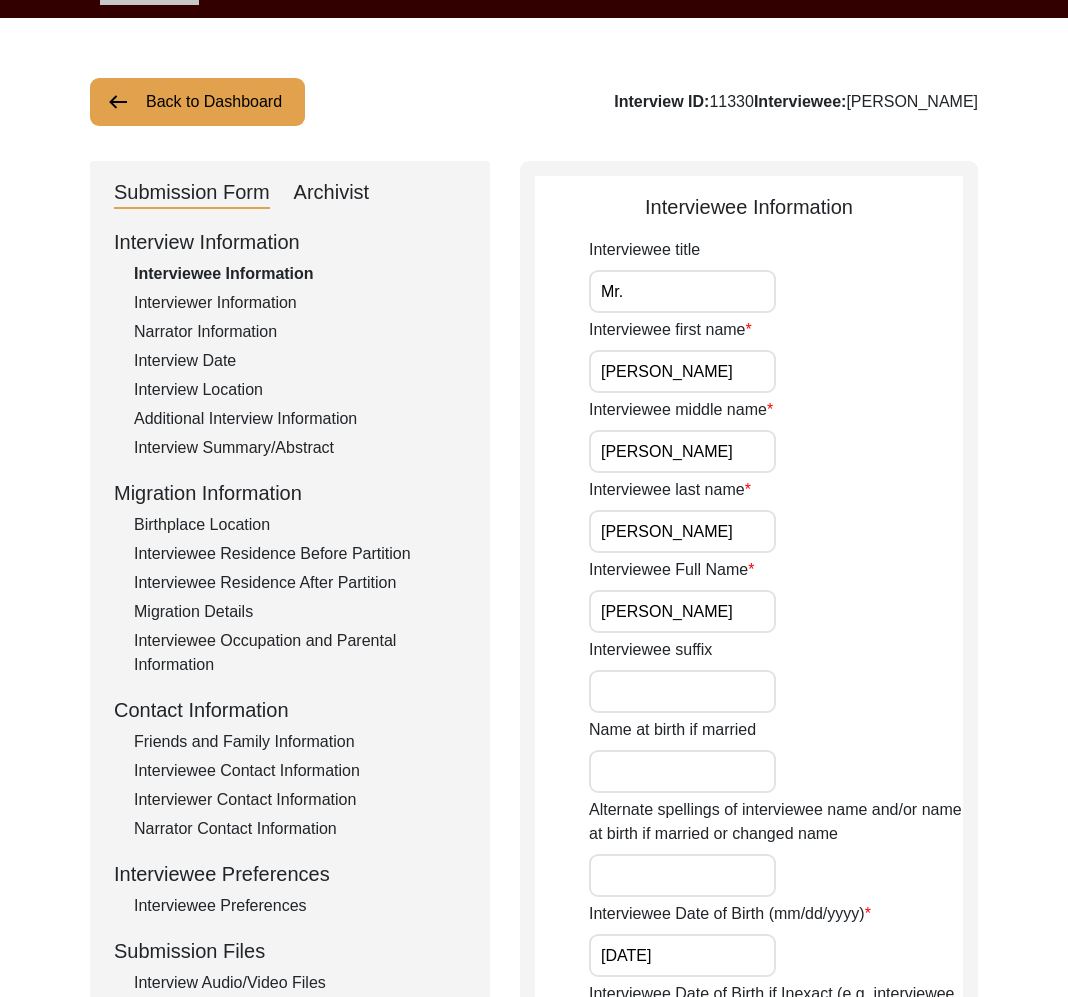 click on "Archivist" 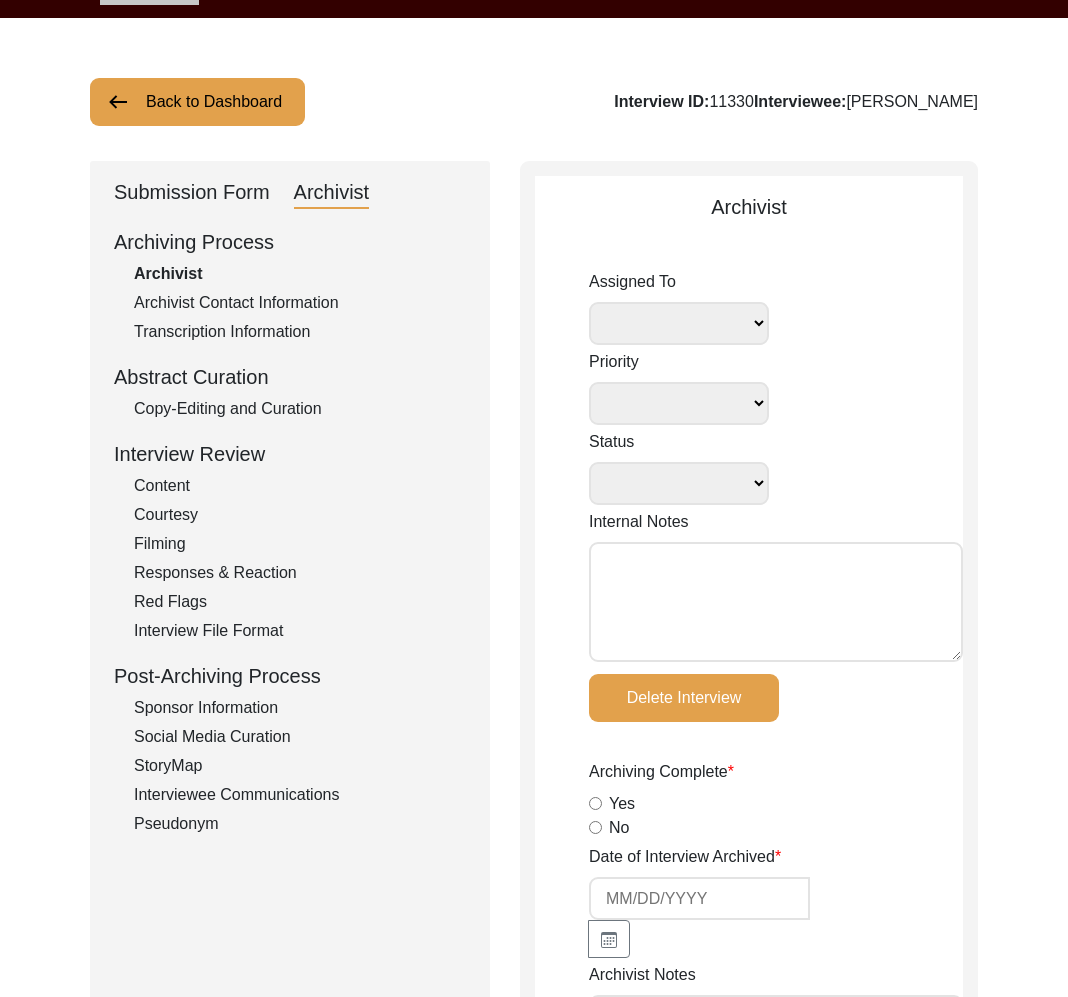 select 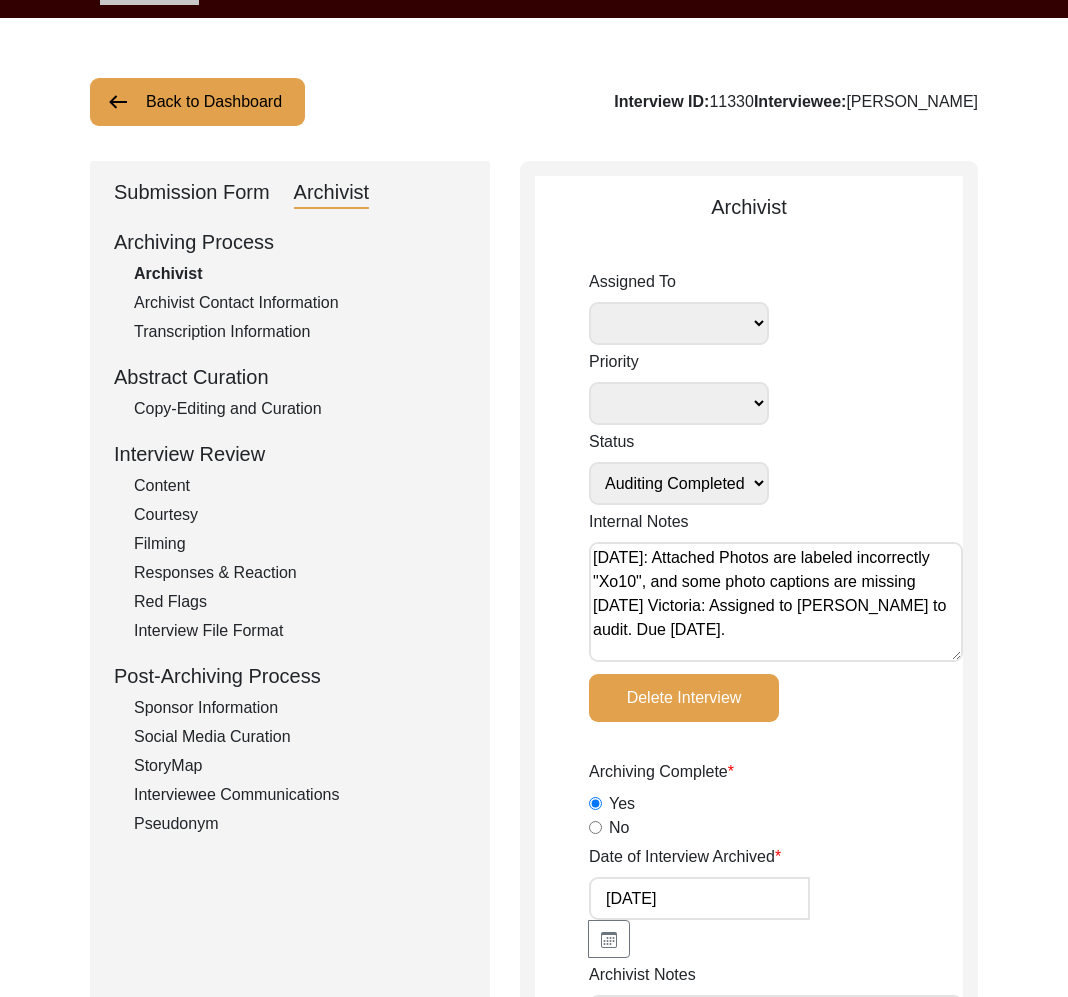 select on "508" 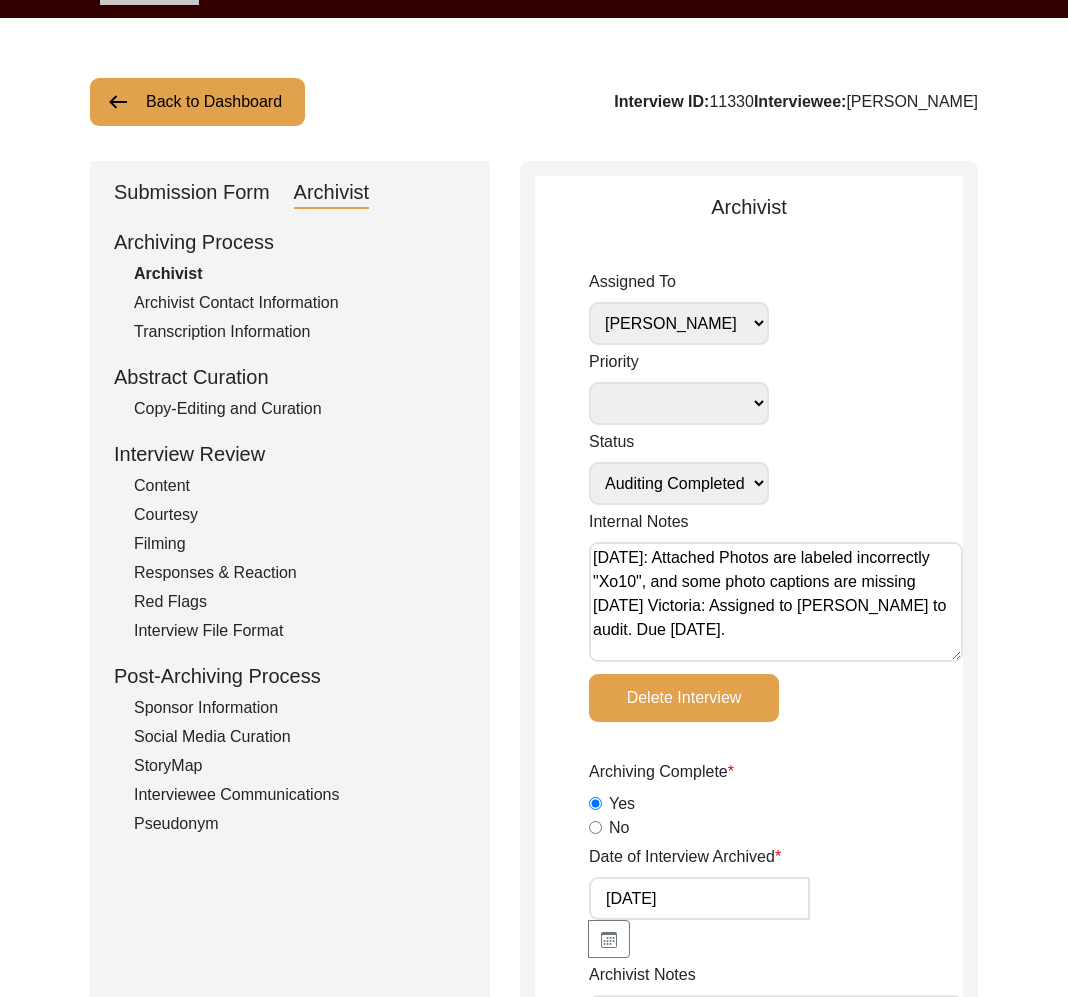 click on "Archiving Process" 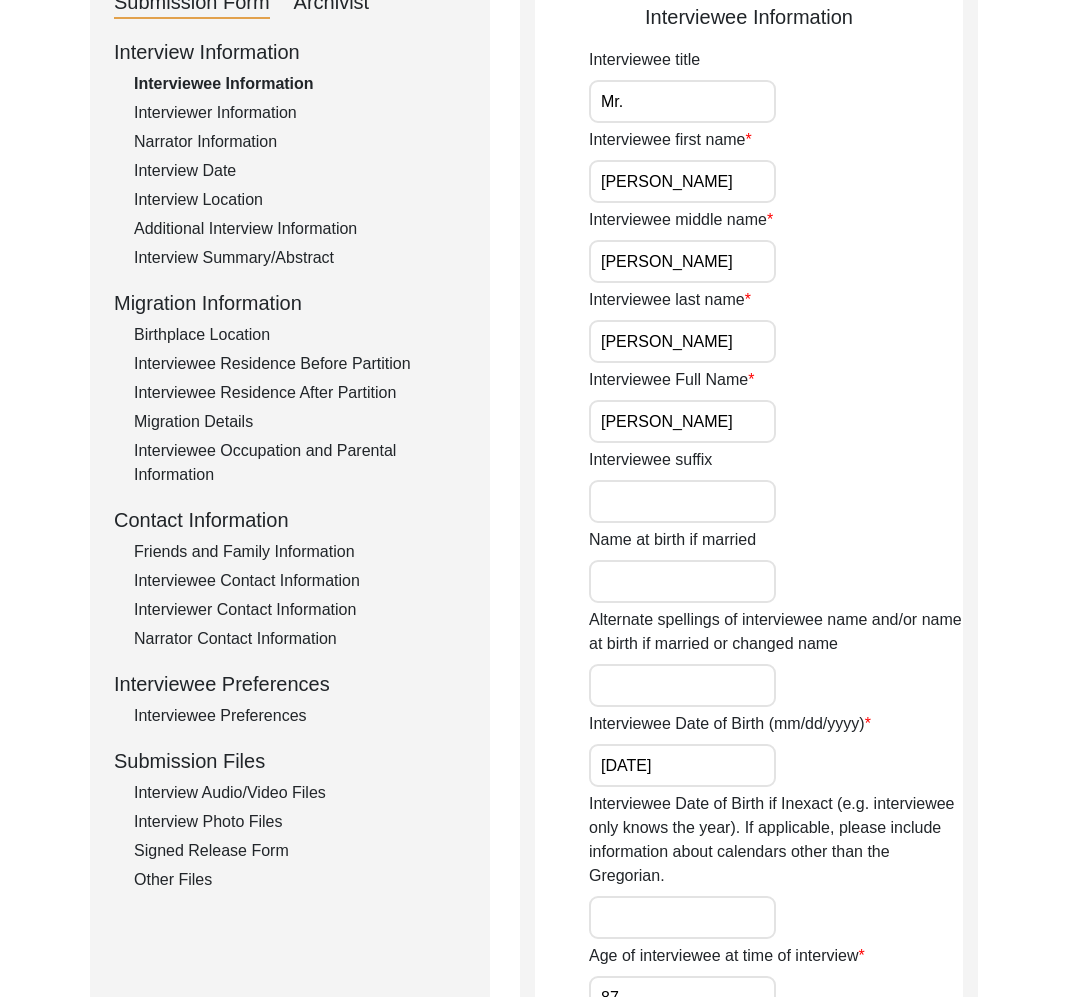 scroll, scrollTop: 334, scrollLeft: 0, axis: vertical 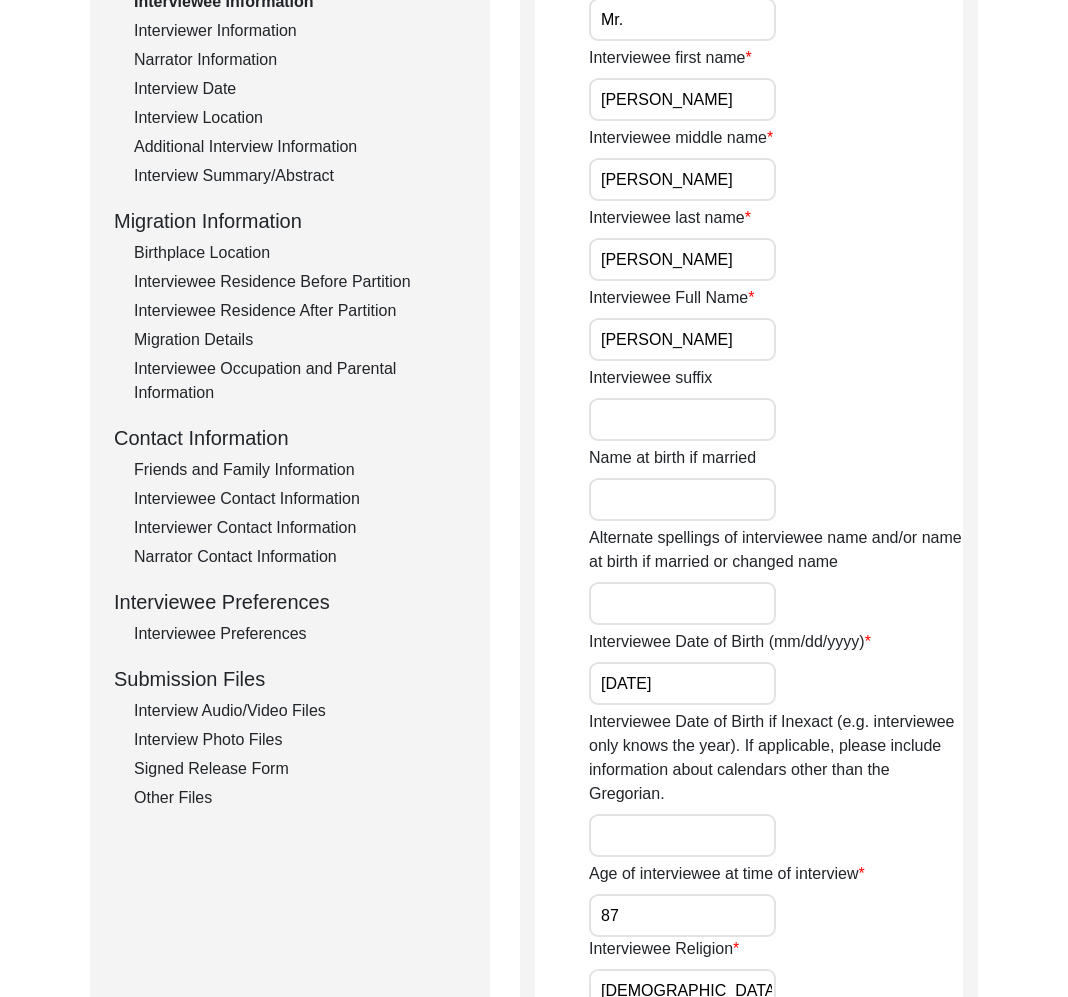click on "Interview Audio/Video Files" 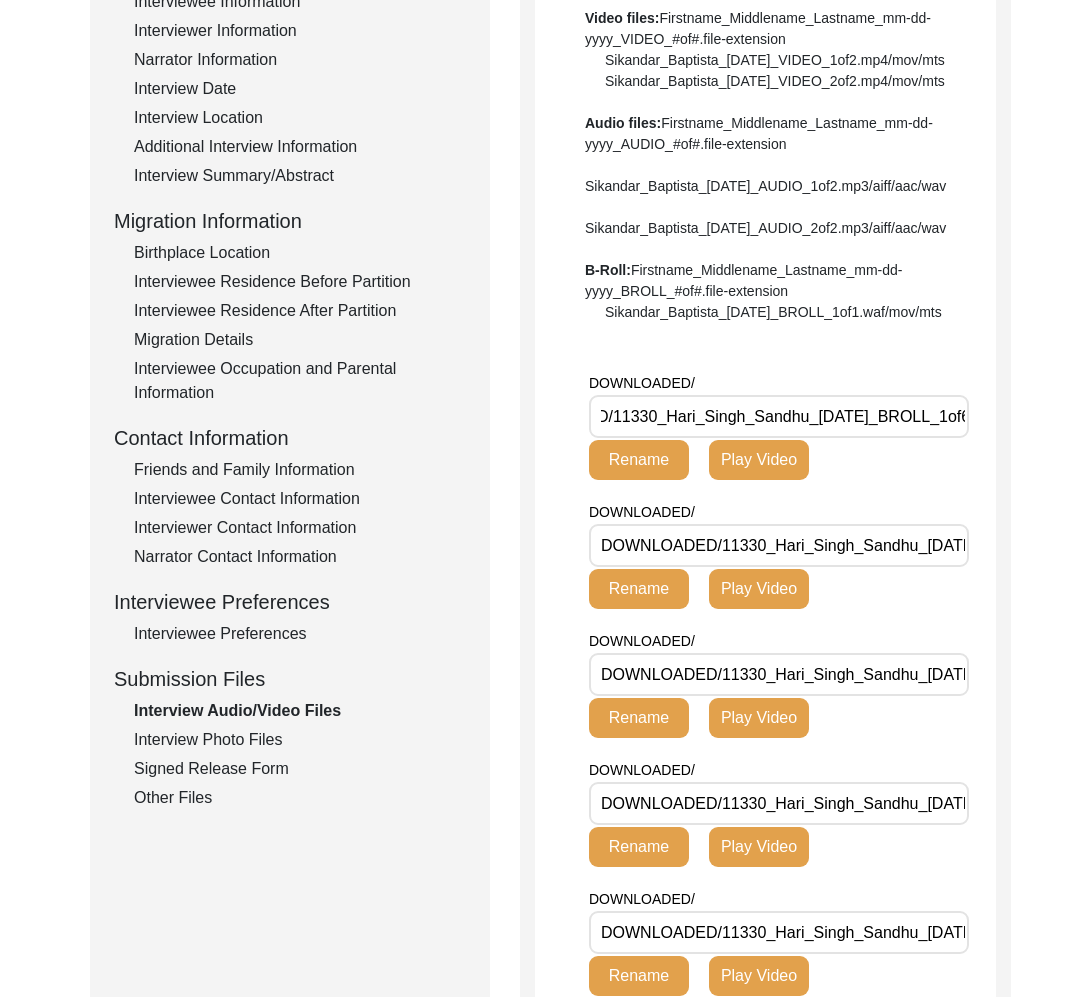 scroll, scrollTop: 0, scrollLeft: 180, axis: horizontal 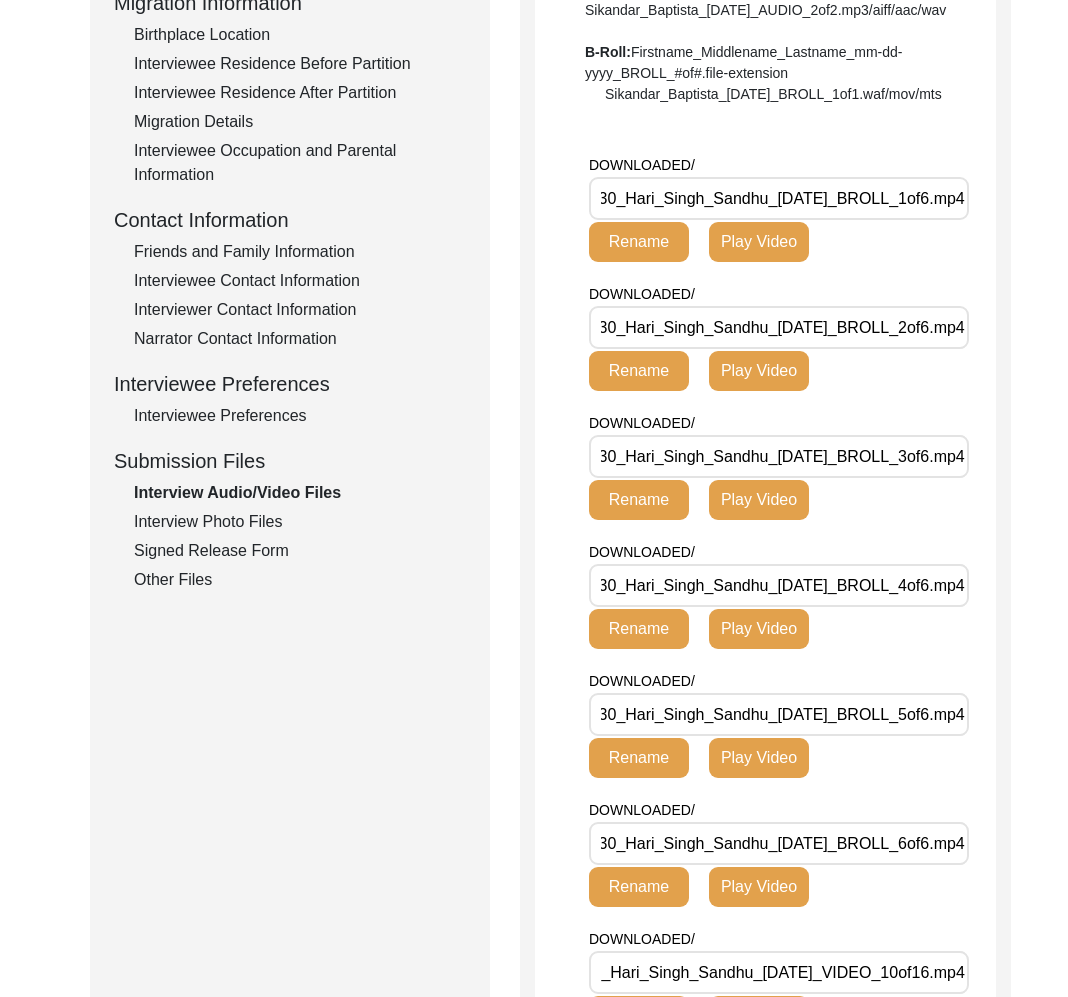 click on "Signed Release Form" 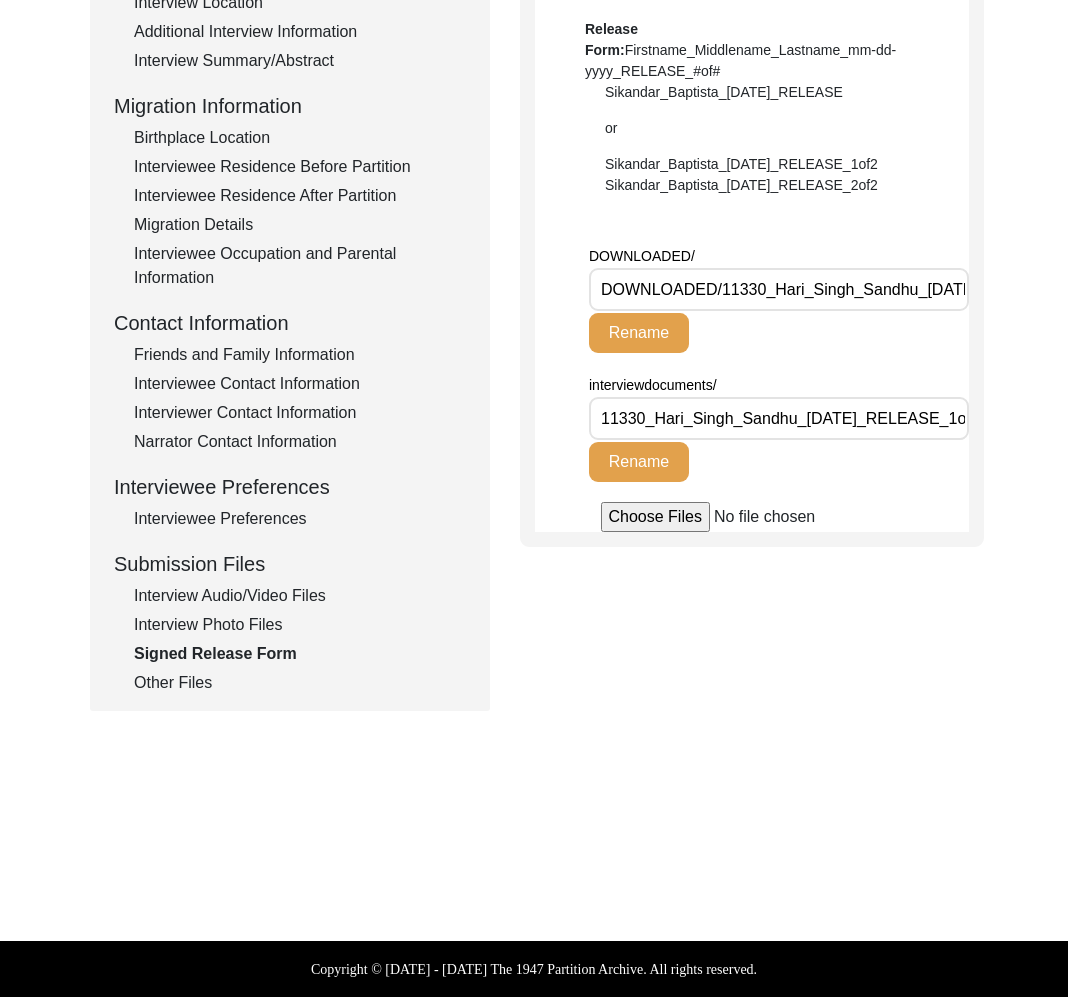 click on "Interview Photo Files" 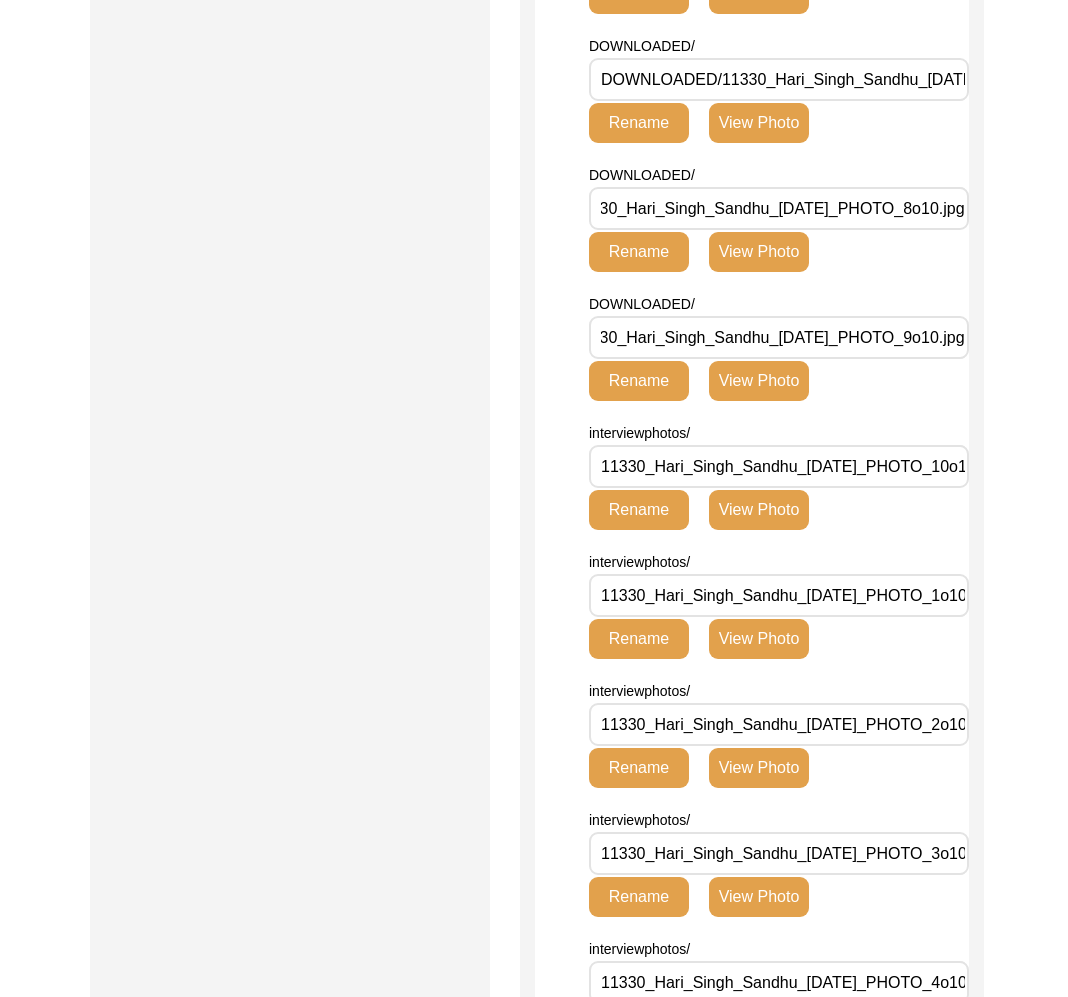 click on "View Photo" 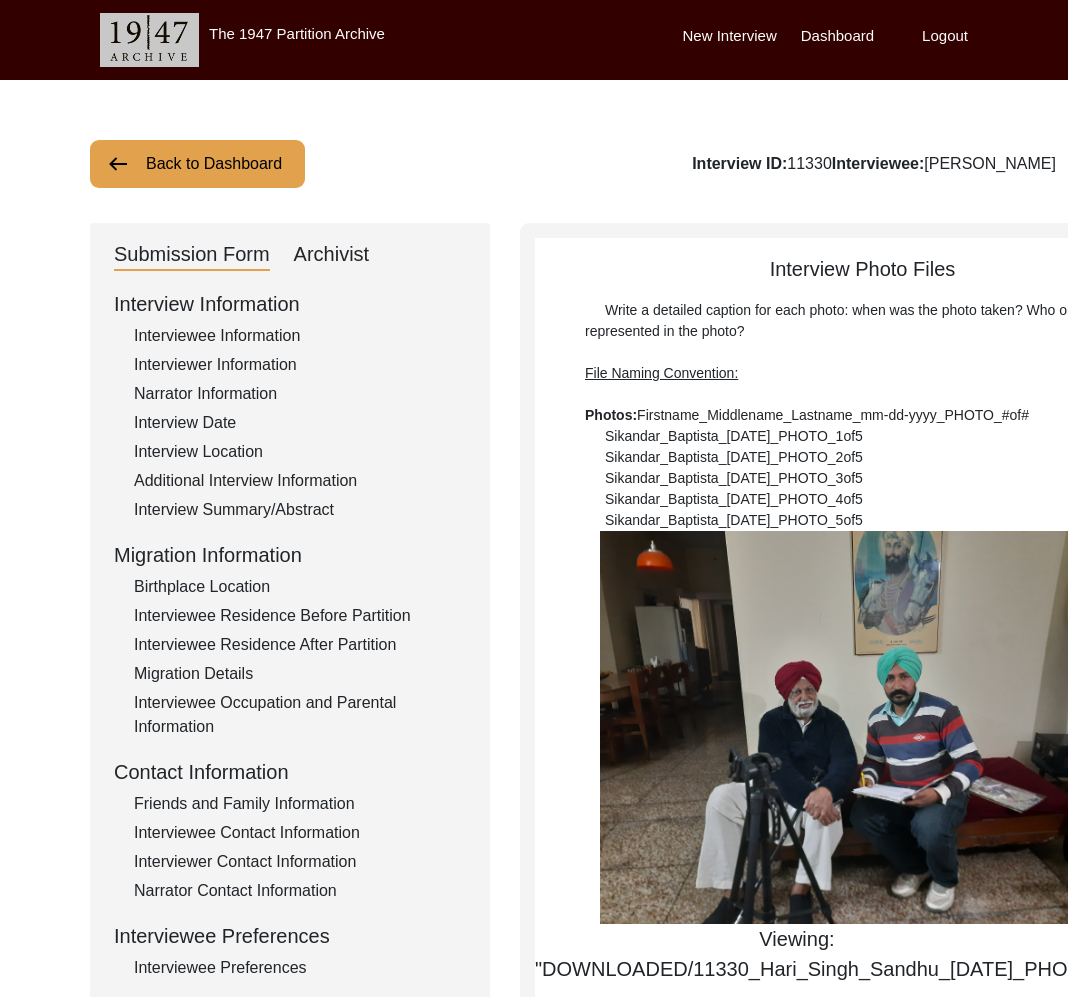 click on "Archivist" 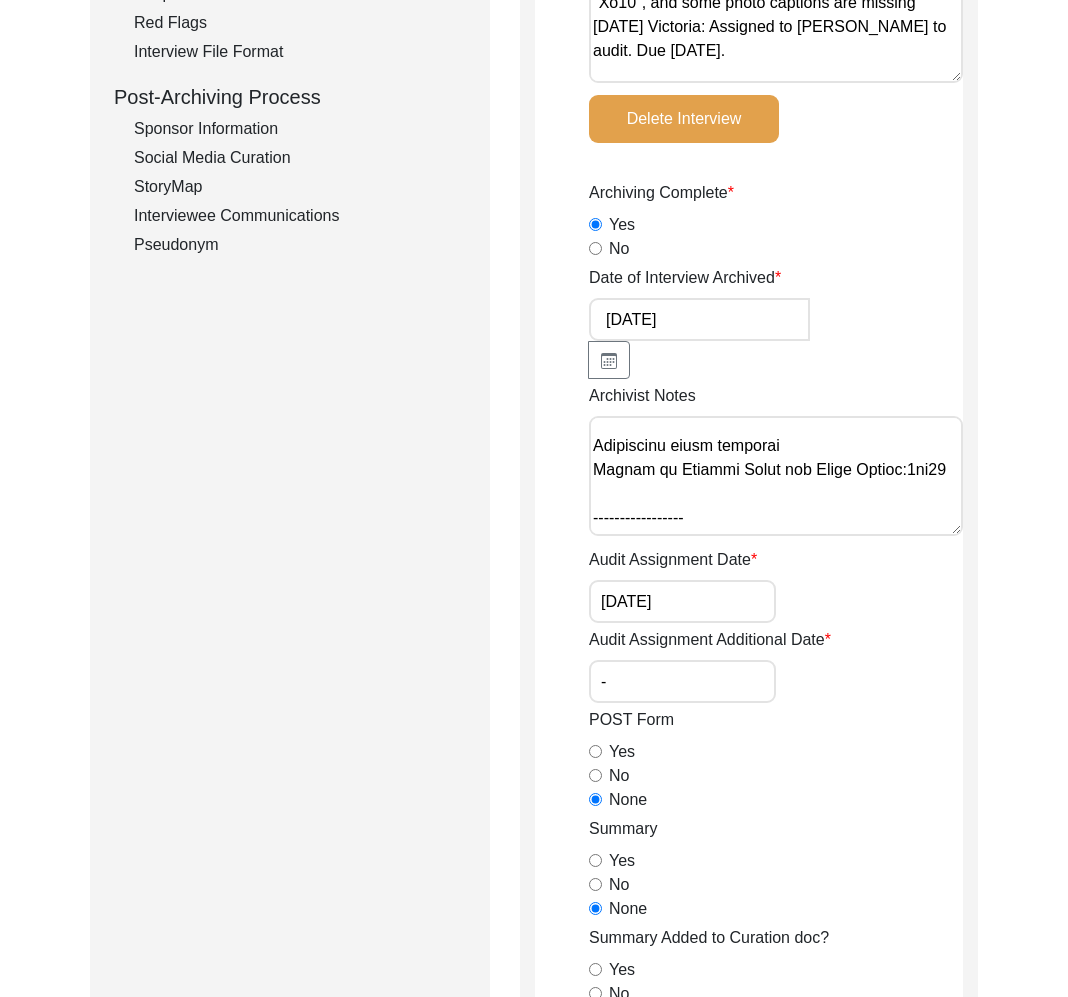 scroll, scrollTop: 7859, scrollLeft: 0, axis: vertical 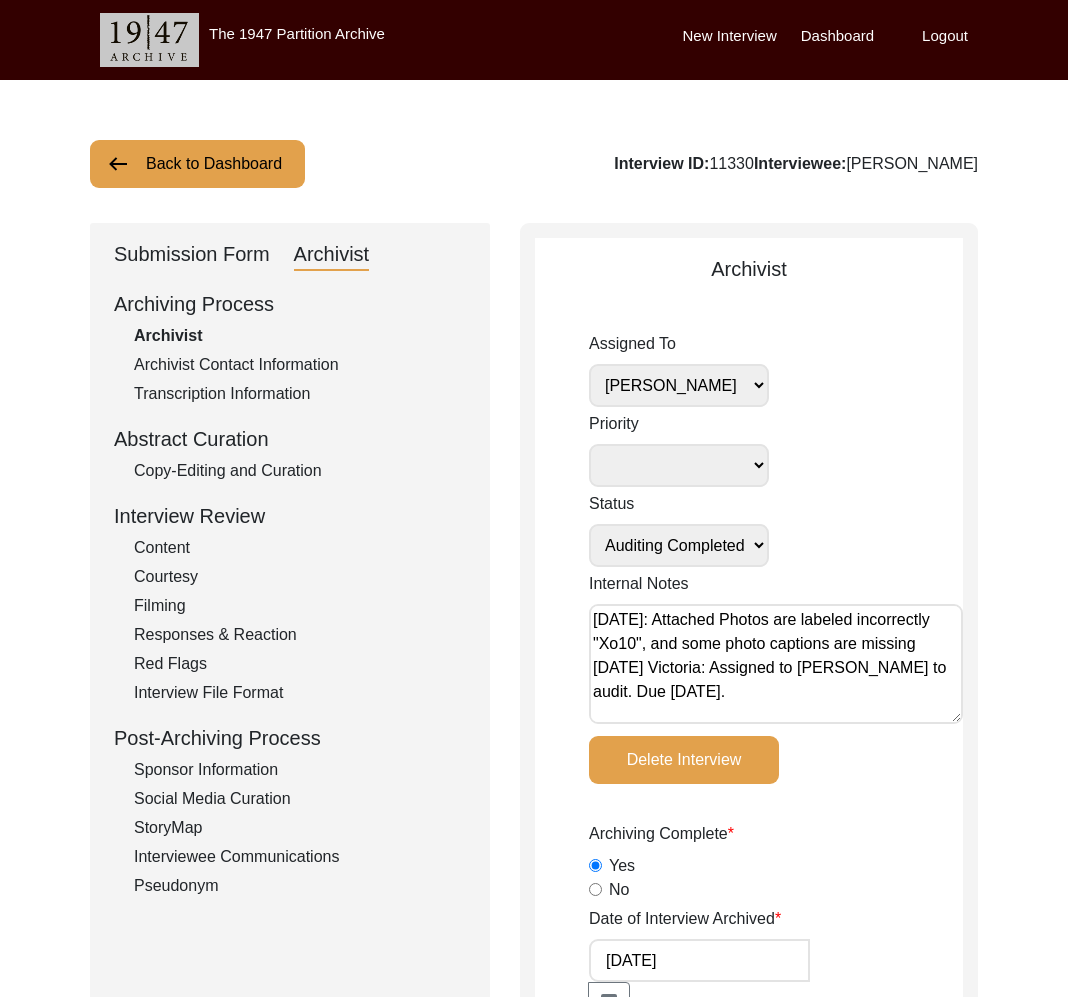 click on "Submission Form   Archivist   Archiving Process   Archivist   Archivist Contact Information   Transcription Information   Abstract Curation   Copy-Editing and Curation   Interview Review   Content   Courtesy   Filming   Responses & Reaction   Red Flags   Interview File Format   Post-Archiving Process   Sponsor Information   Social Media Curation   StoryMap   Interviewee Communications   Pseudonym" 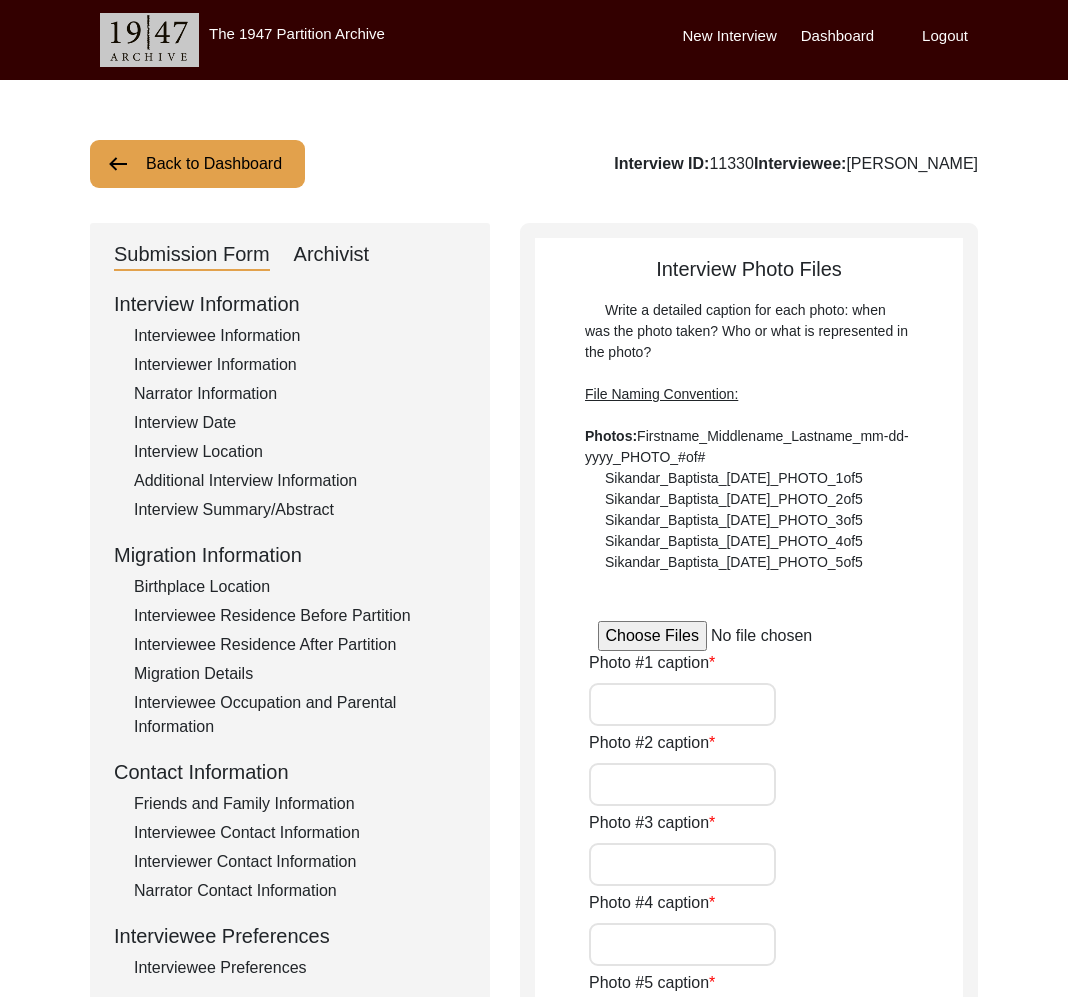 type on "A pic of the interviewee seated" 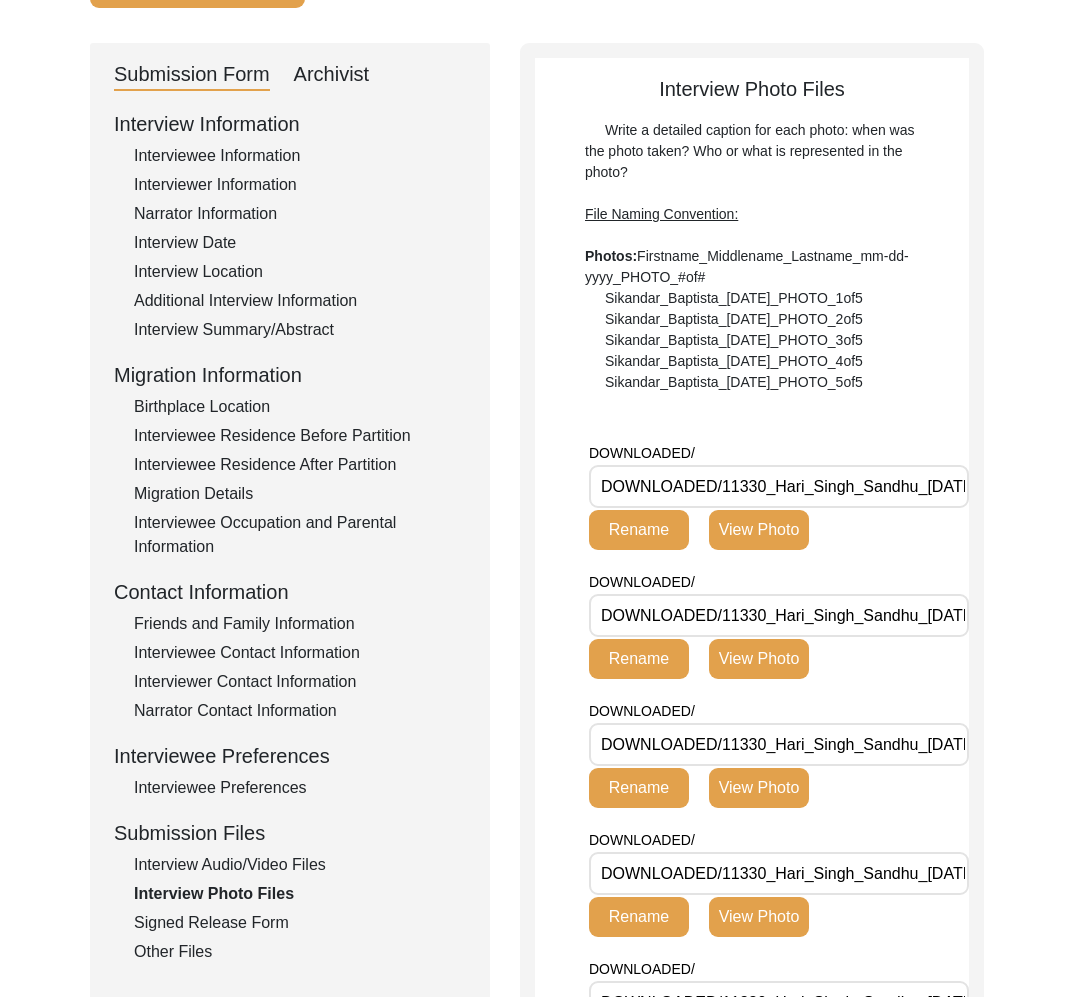 scroll, scrollTop: 344, scrollLeft: 0, axis: vertical 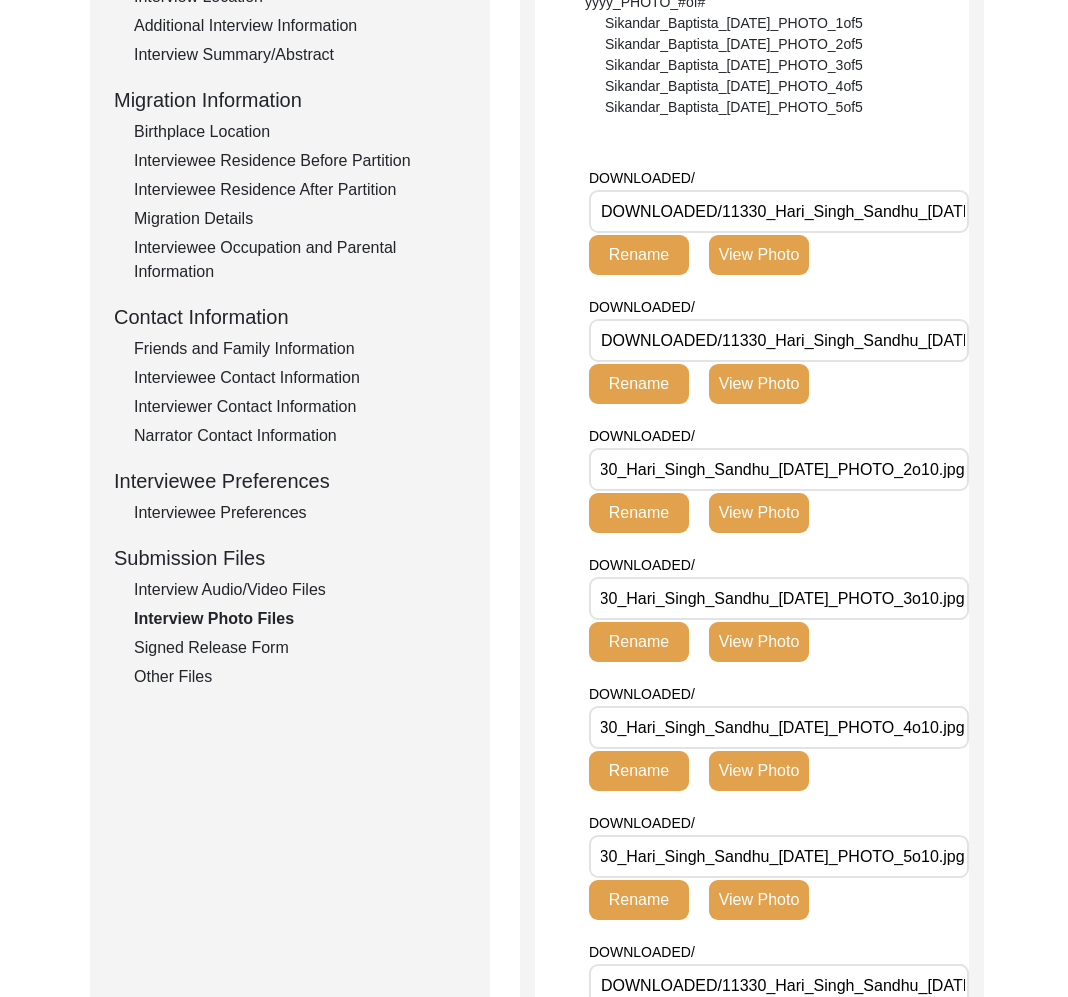 click on "Signed Release Form" 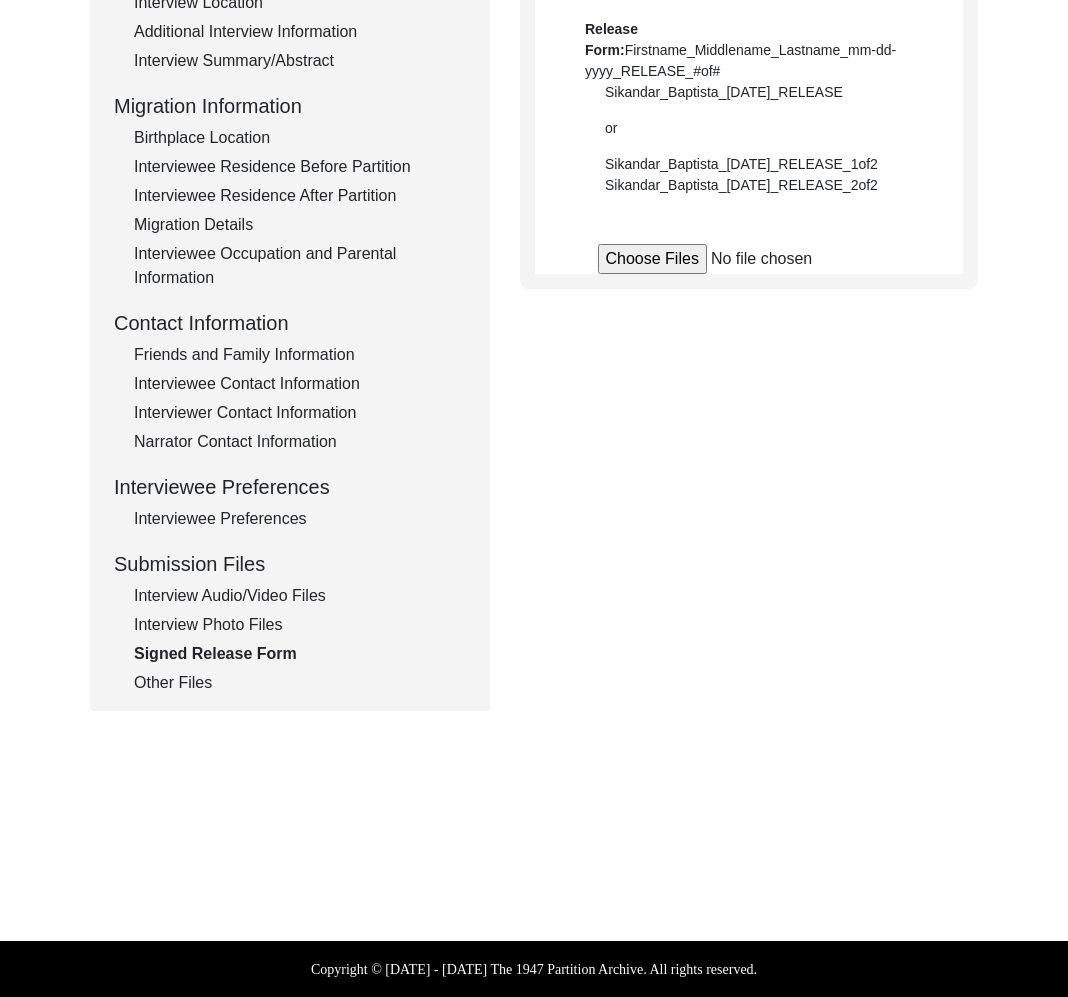 scroll, scrollTop: 449, scrollLeft: 0, axis: vertical 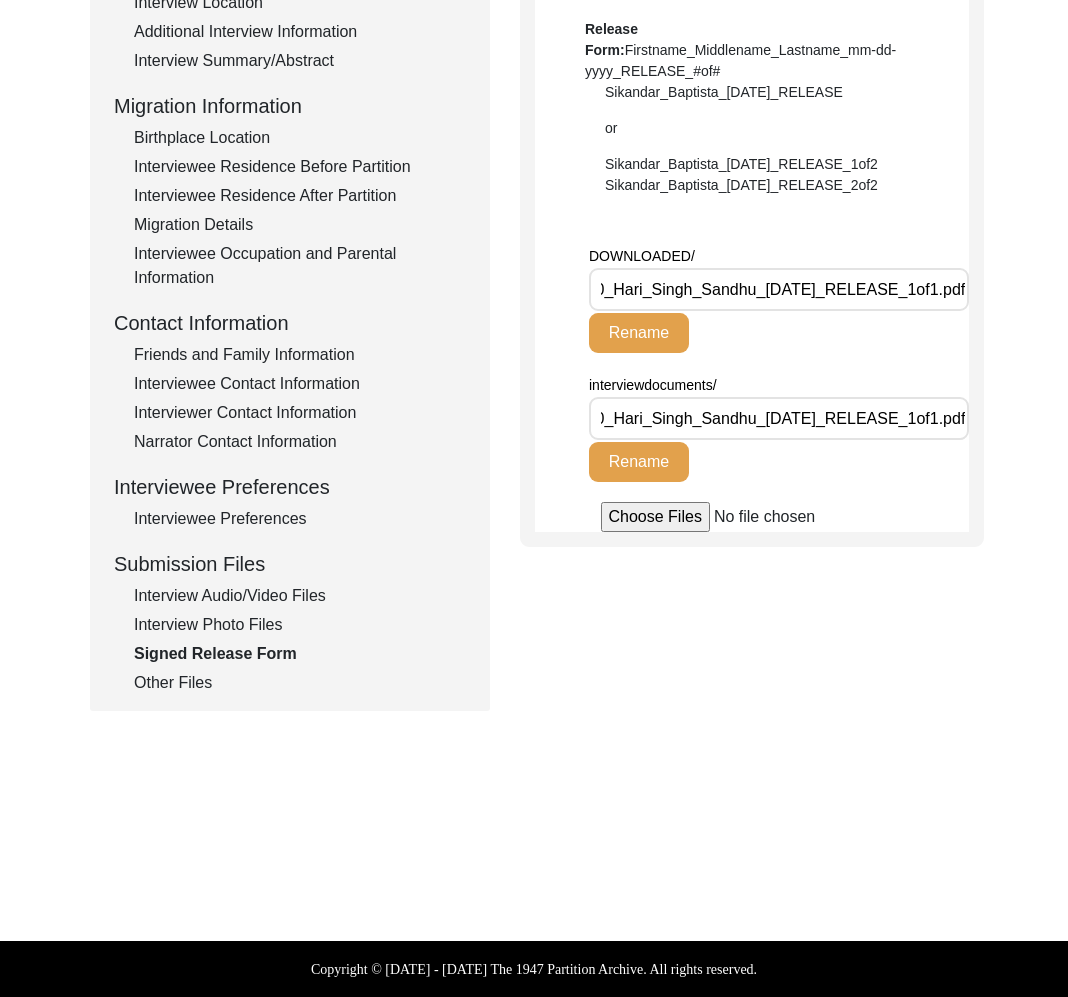 drag, startPoint x: 156, startPoint y: 689, endPoint x: 163, endPoint y: 681, distance: 10.630146 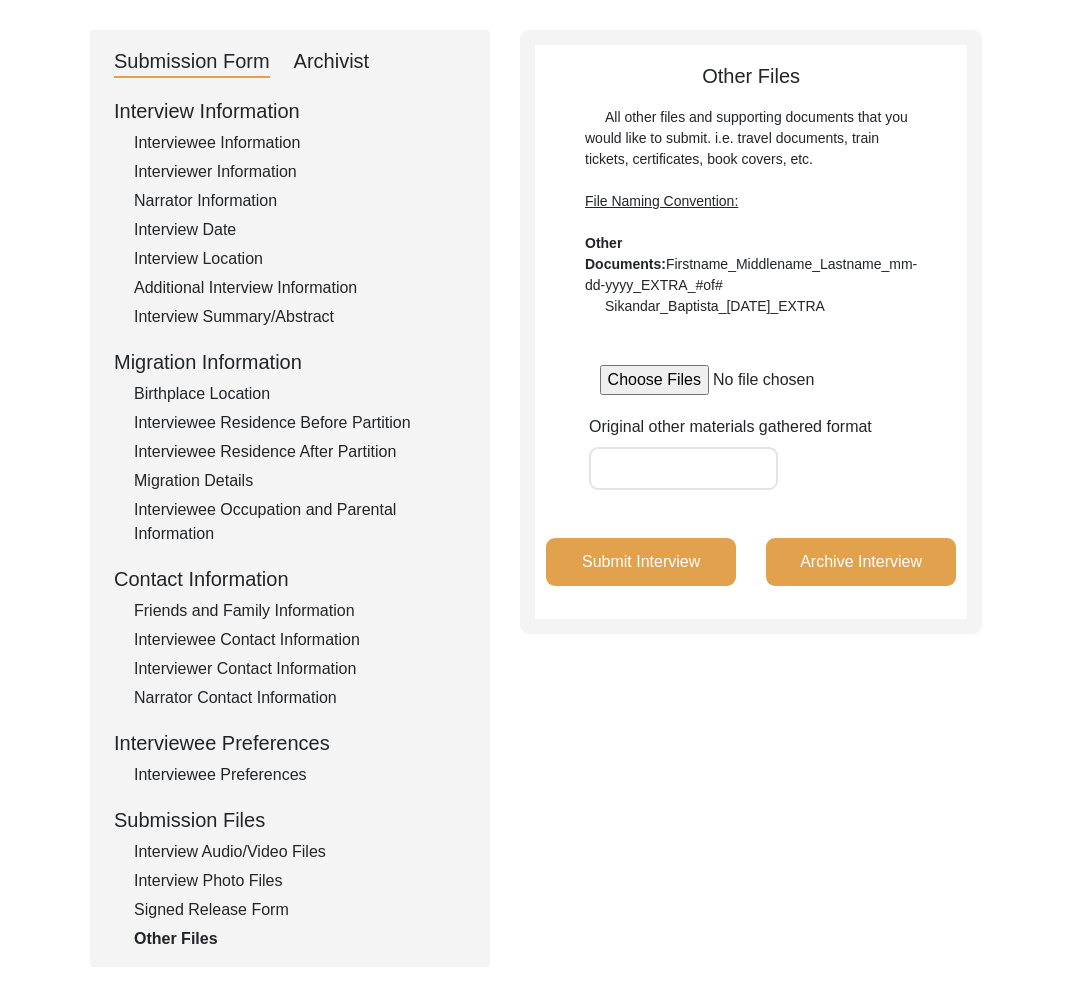 scroll, scrollTop: 423, scrollLeft: 0, axis: vertical 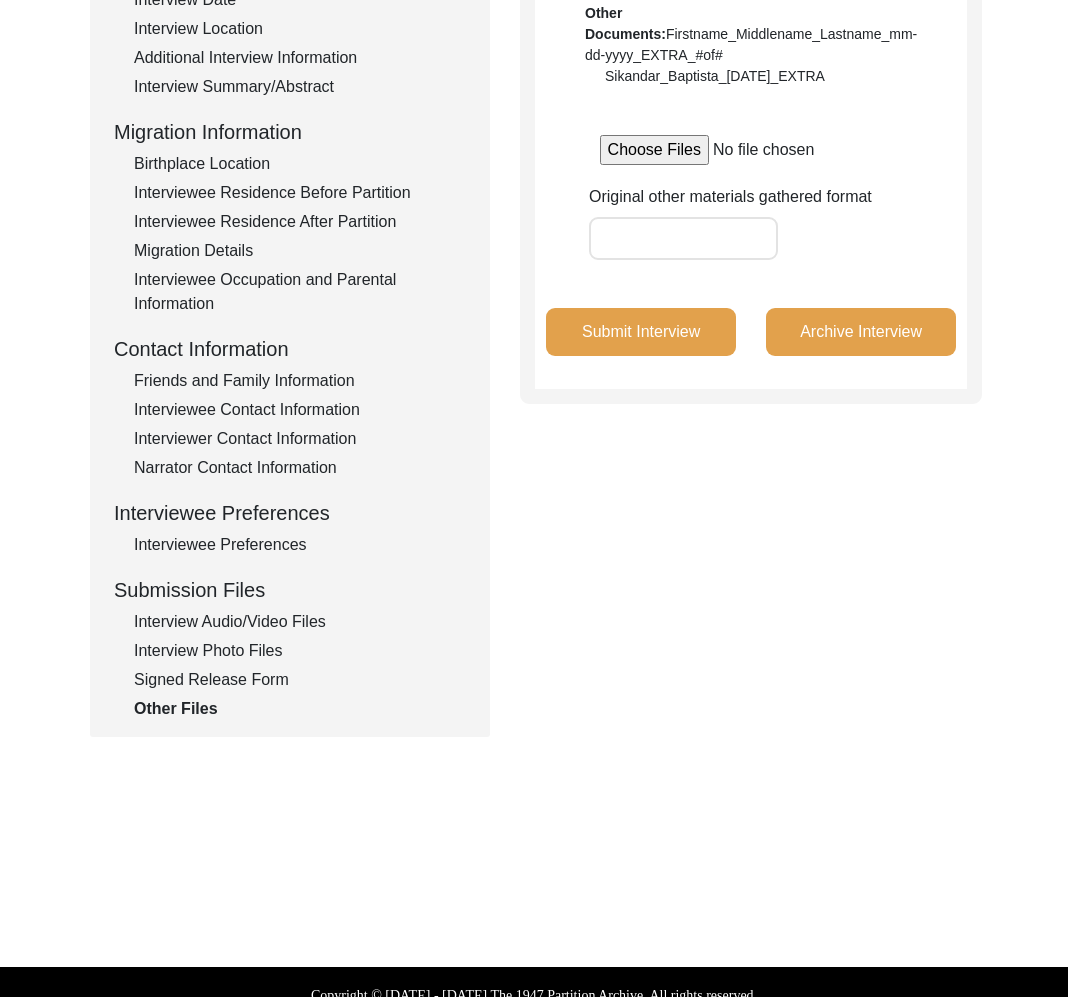 drag, startPoint x: 221, startPoint y: 653, endPoint x: 264, endPoint y: 644, distance: 43.931767 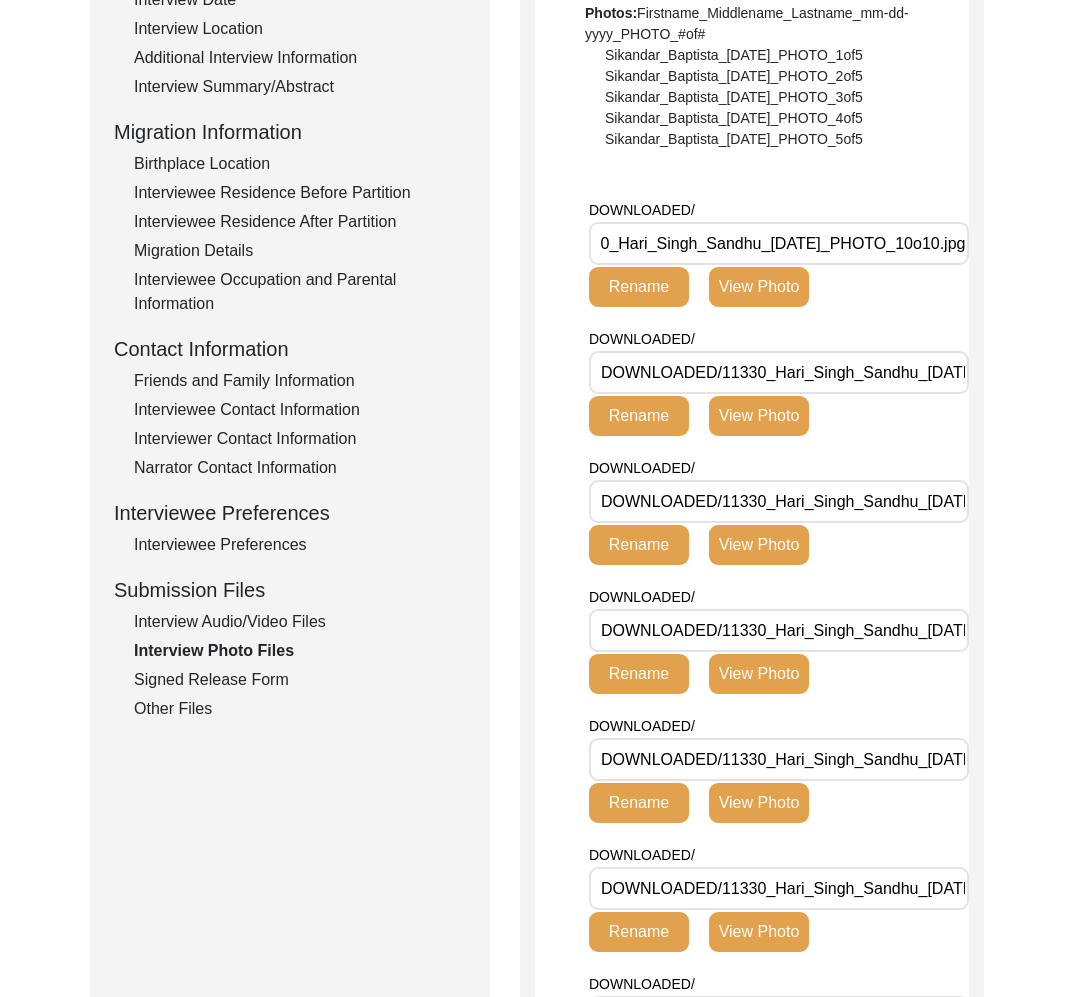 scroll, scrollTop: 0, scrollLeft: 188, axis: horizontal 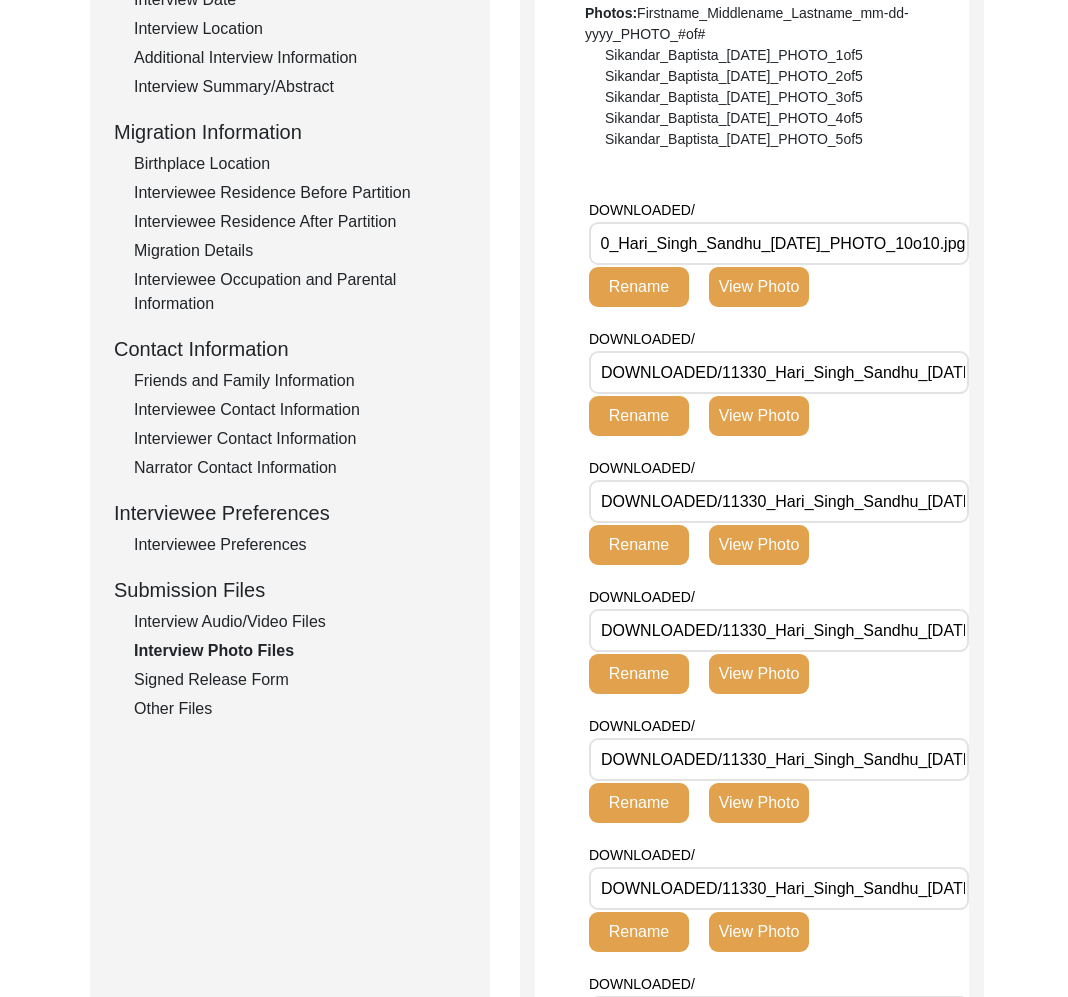 click on "View Photo" 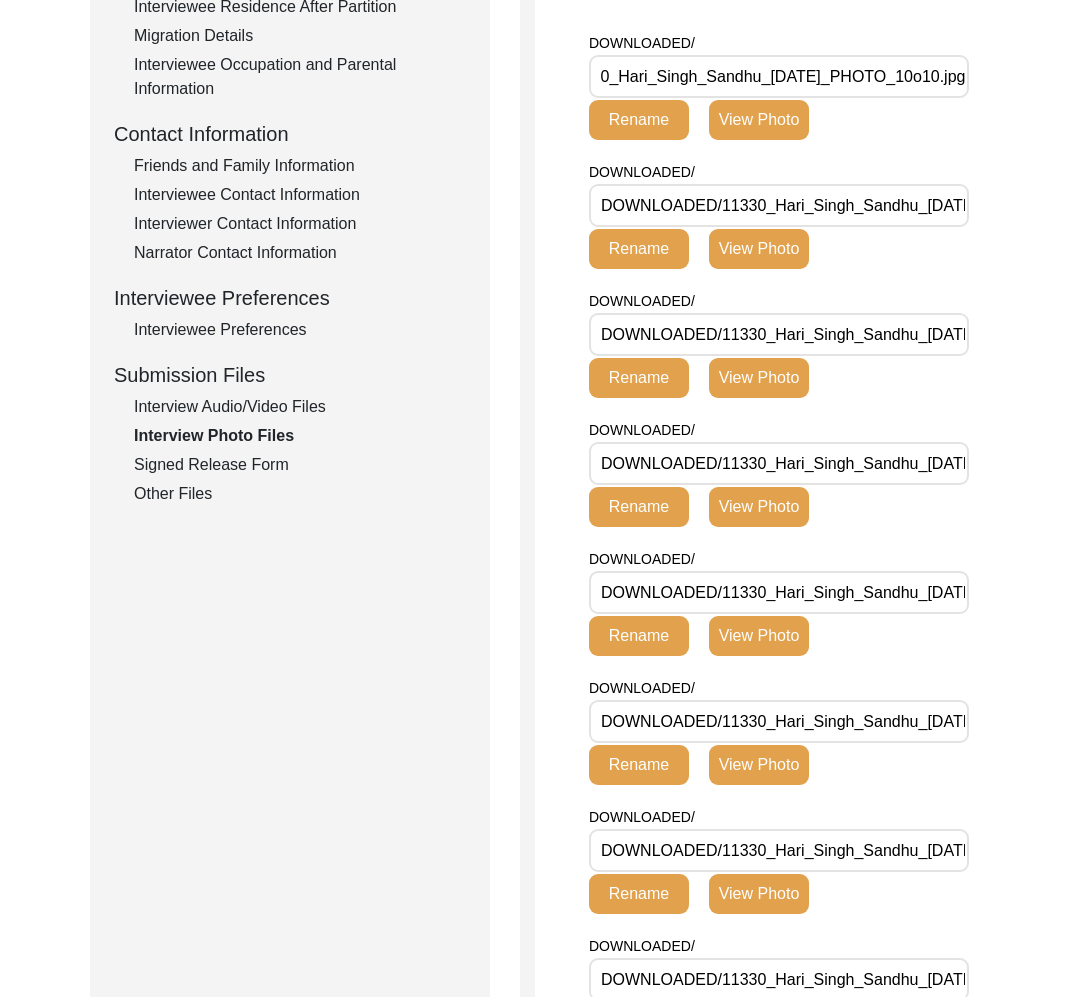 scroll, scrollTop: 673, scrollLeft: 0, axis: vertical 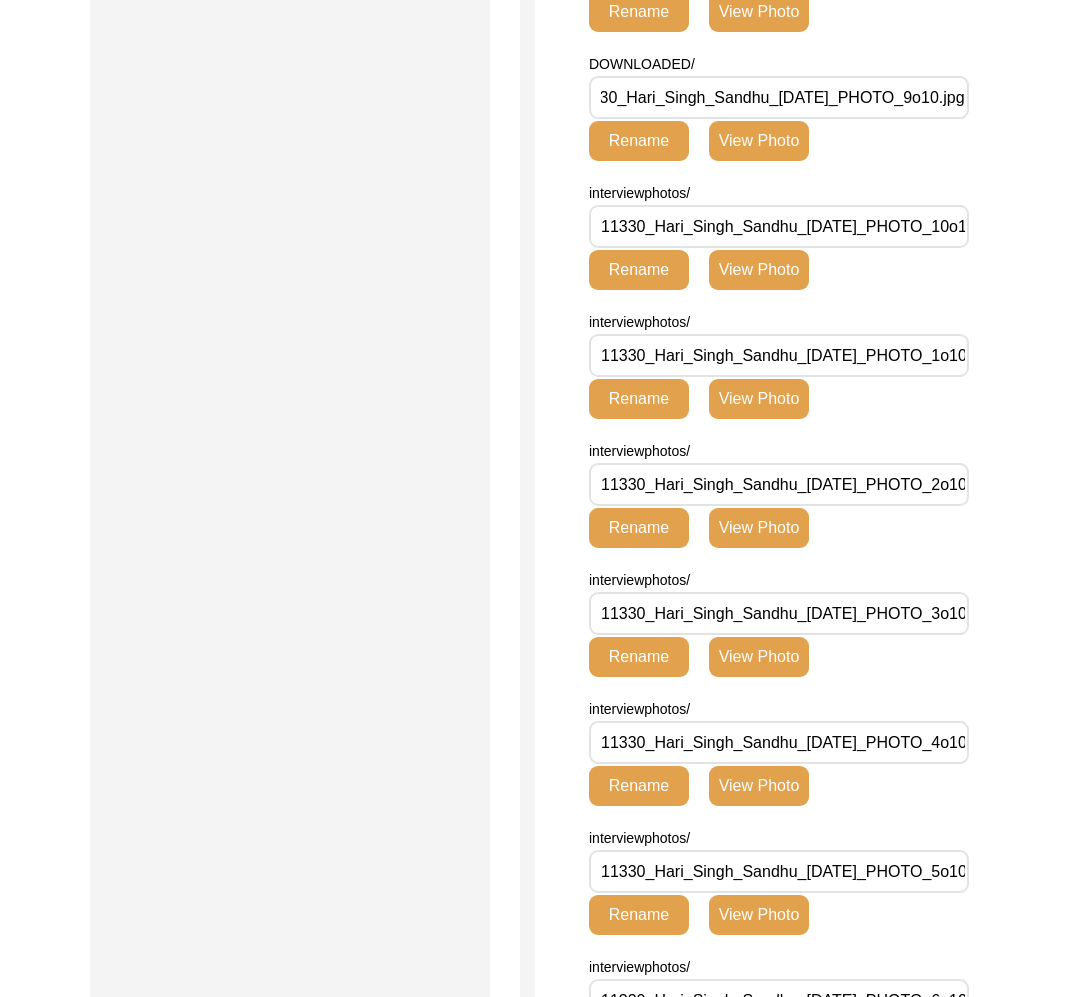 drag, startPoint x: 785, startPoint y: 658, endPoint x: 779, endPoint y: 671, distance: 14.3178215 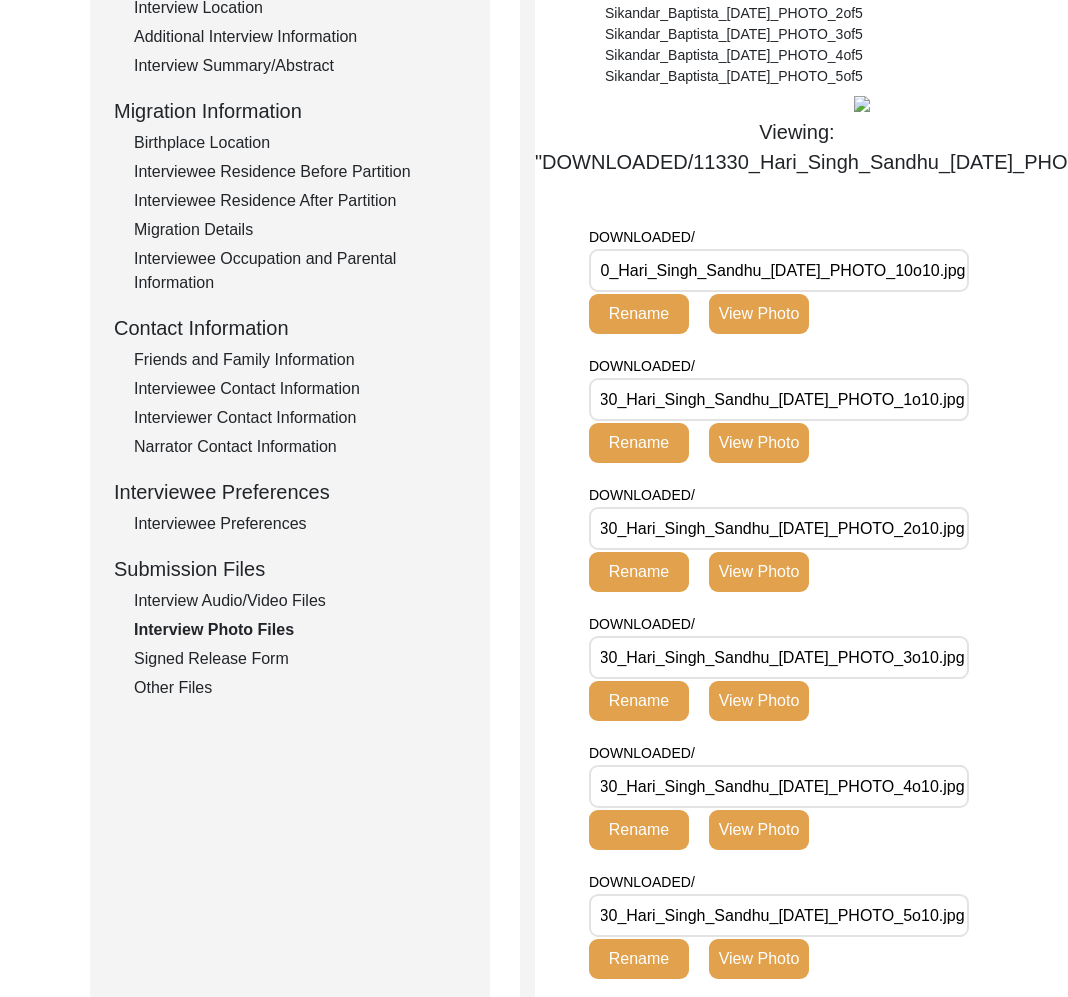 click on "View Photo" 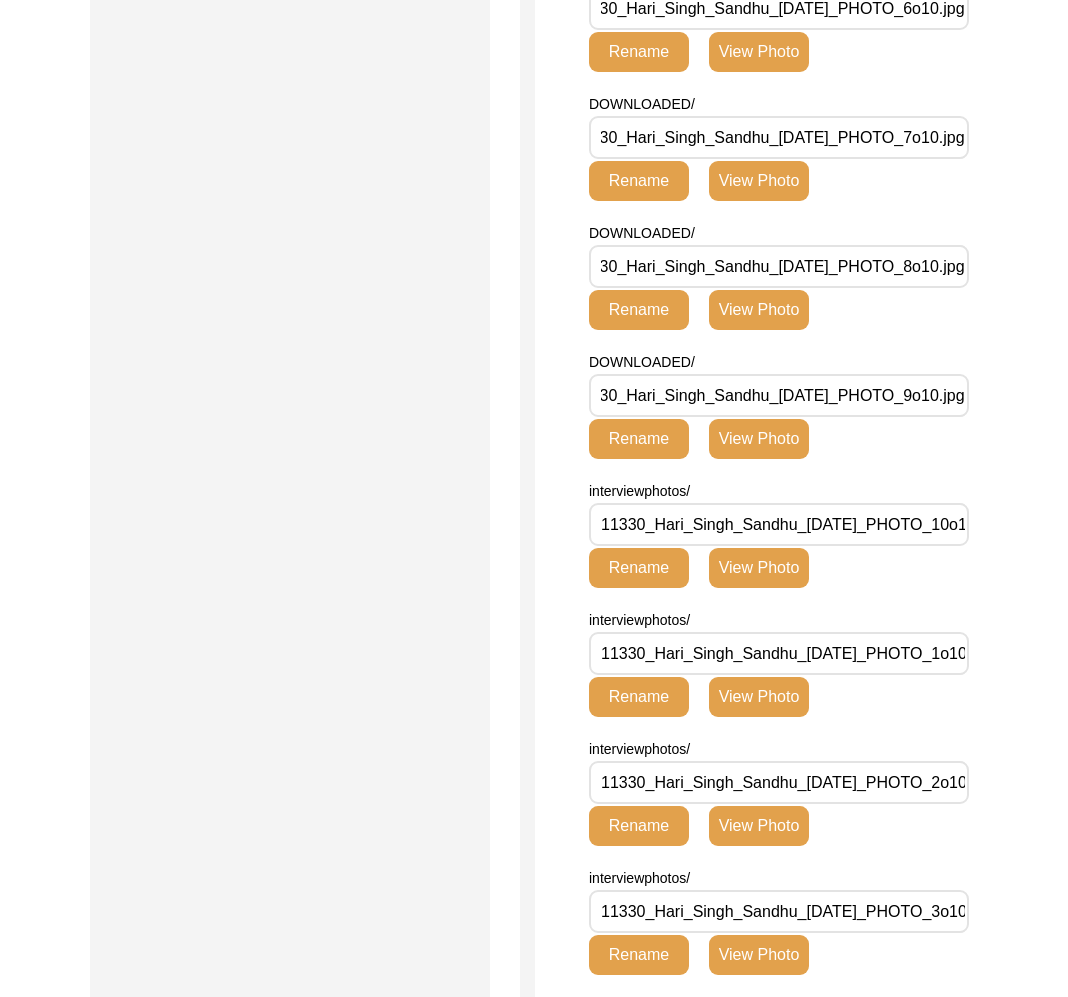 click on "View Photo" 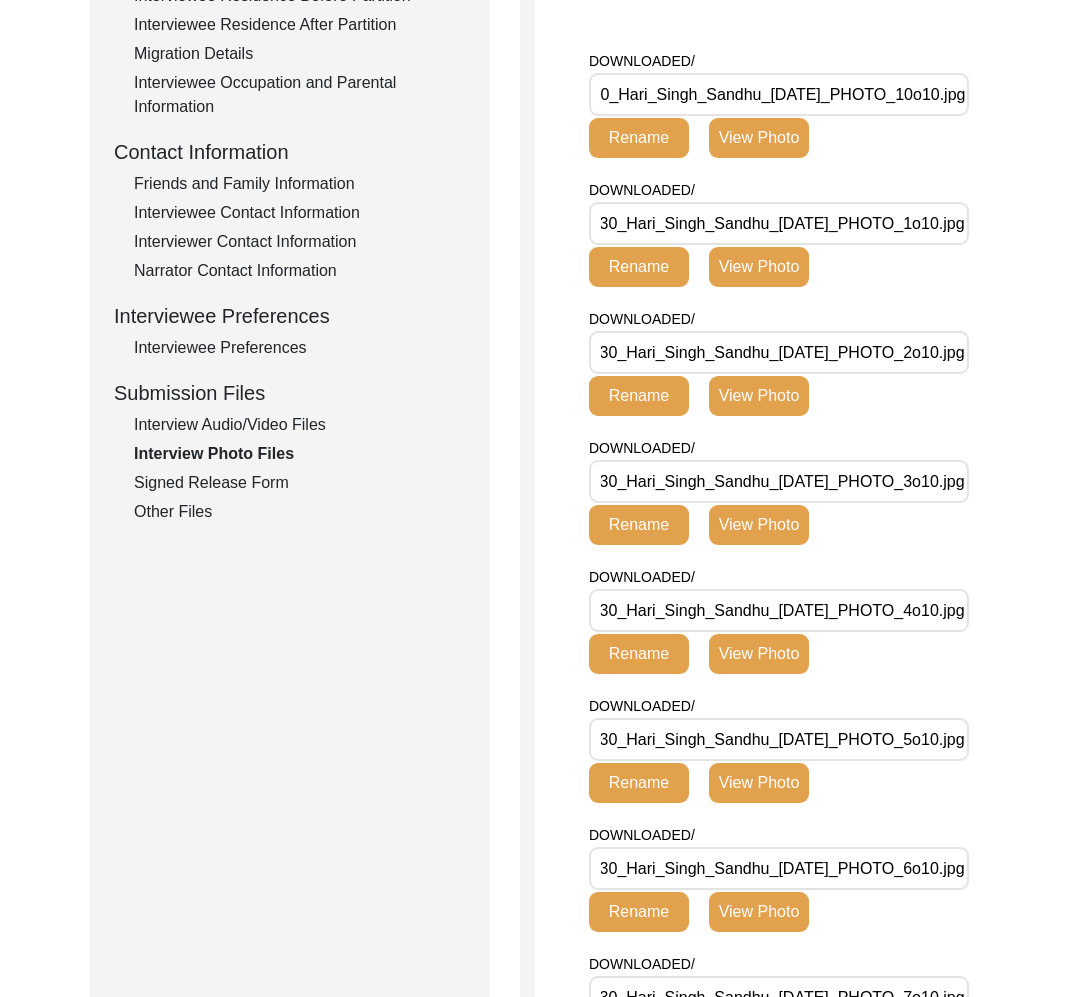 scroll, scrollTop: 518, scrollLeft: 0, axis: vertical 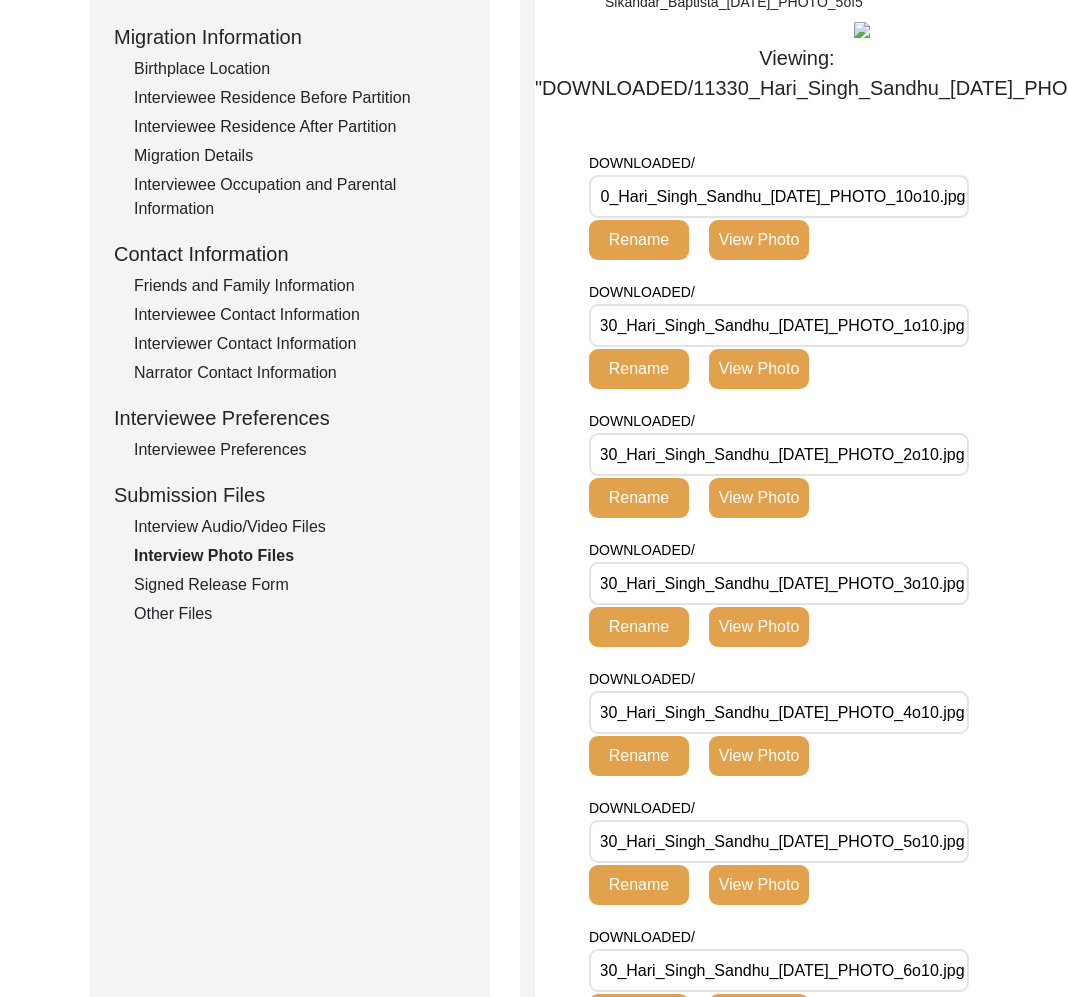 click on "Interview Information   Interviewee Information   Interviewer Information   Narrator Information   Interview Date   Interview Location   Additional Interview Information   Interview Summary/Abstract   Migration Information   Birthplace Location   Interviewee Residence Before Partition   Interviewee Residence After Partition   Migration Details   Interviewee Occupation and Parental Information   Contact Information   Friends and Family Information   Interviewee Contact Information   Interviewer Contact Information   Narrator Contact Information   Interviewee Preferences   Interviewee Preferences   Submission Files   Interview Audio/Video Files   Interview Photo Files   Signed Release Form   Other Files" 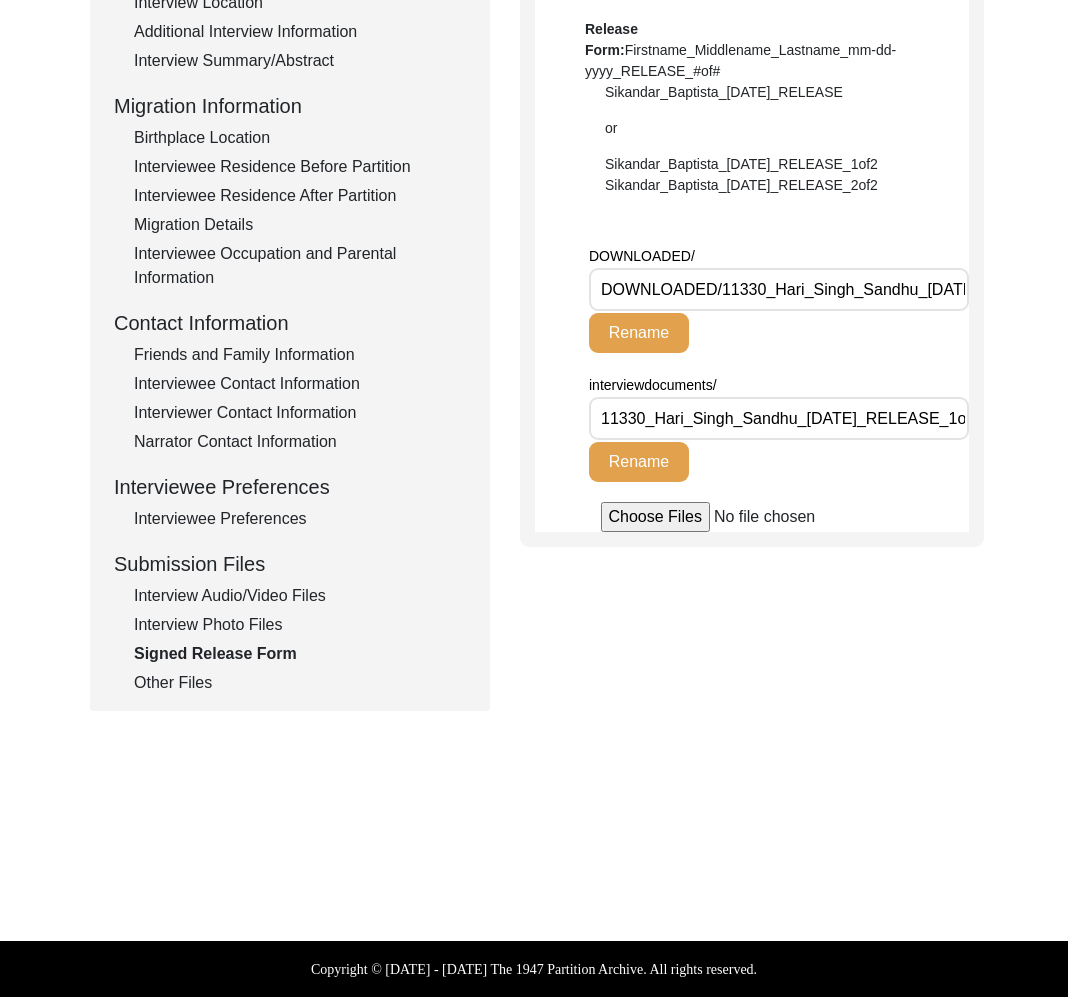 scroll, scrollTop: 0, scrollLeft: 192, axis: horizontal 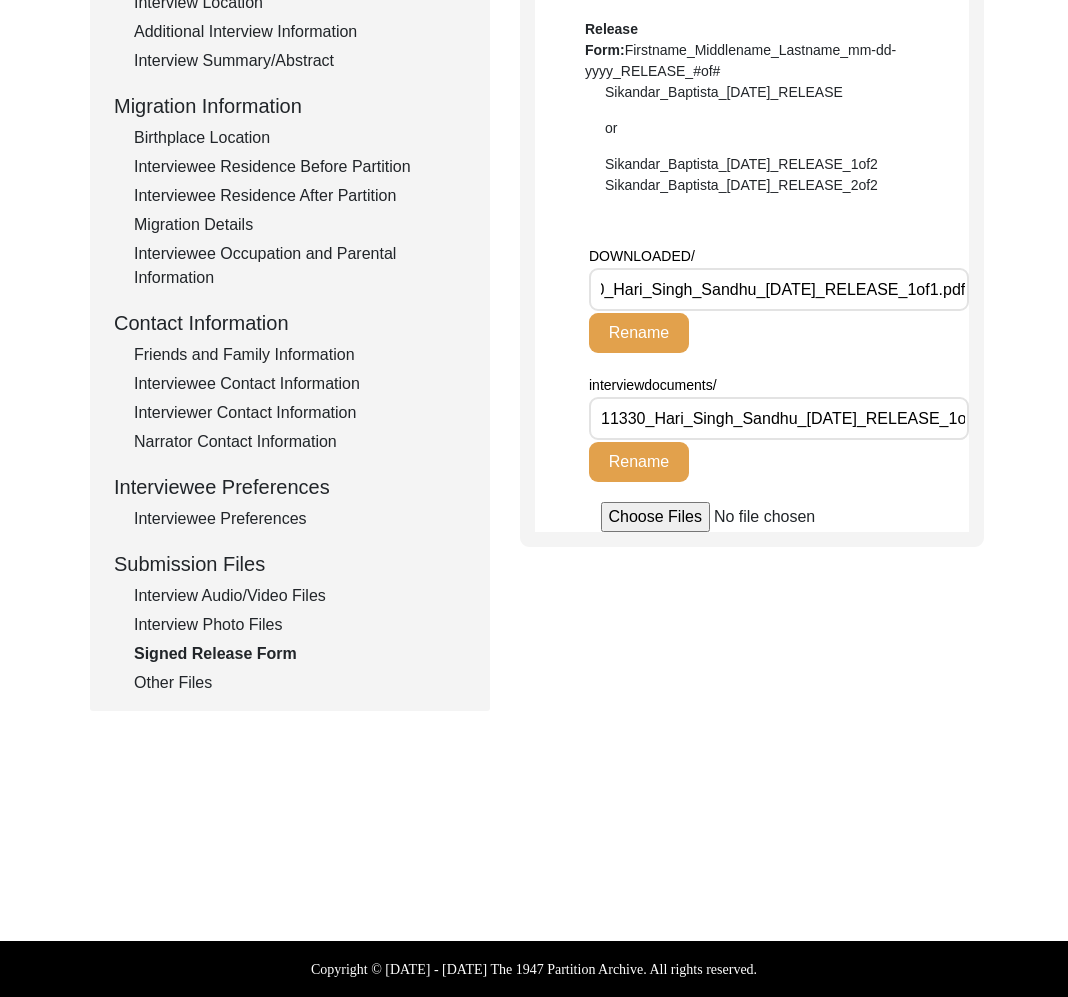 click on "Interview Audio/Video Files" 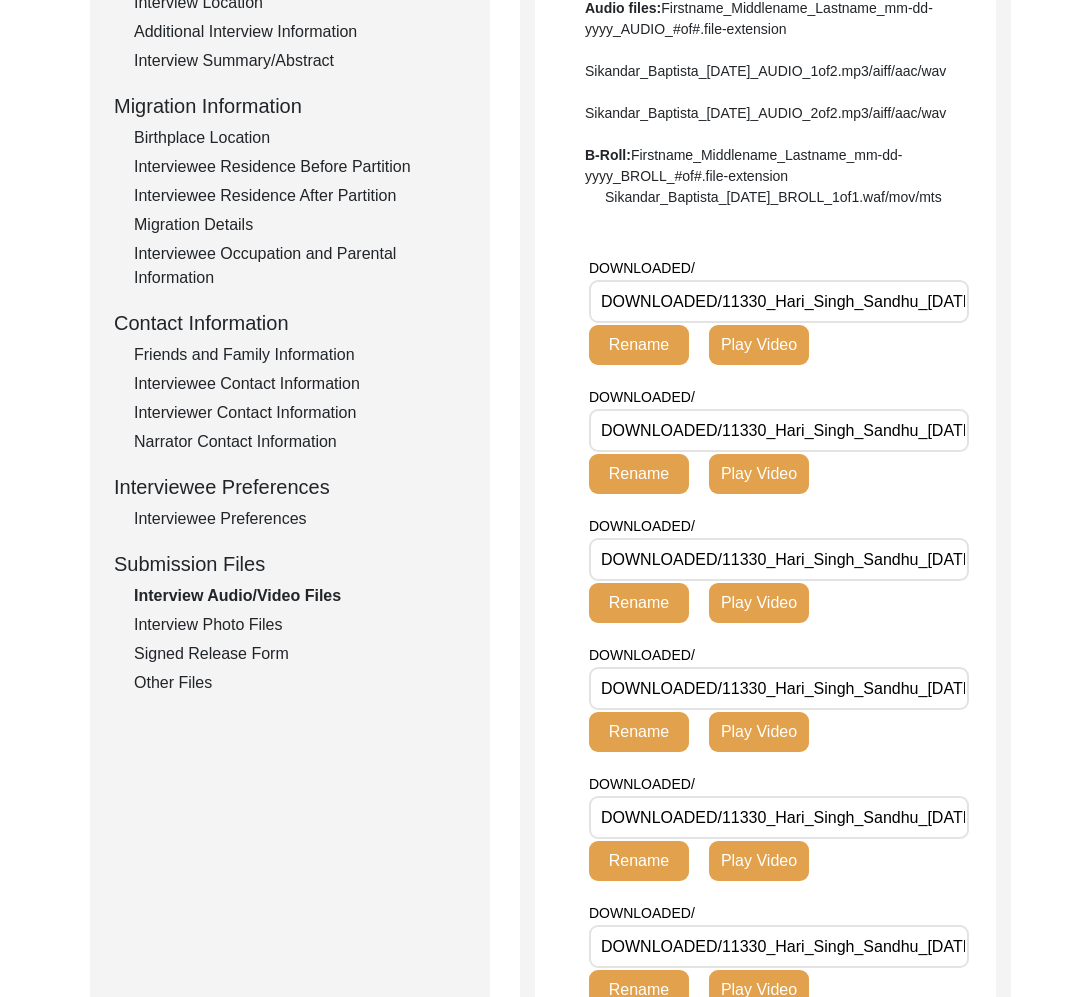scroll, scrollTop: 0, scrollLeft: 180, axis: horizontal 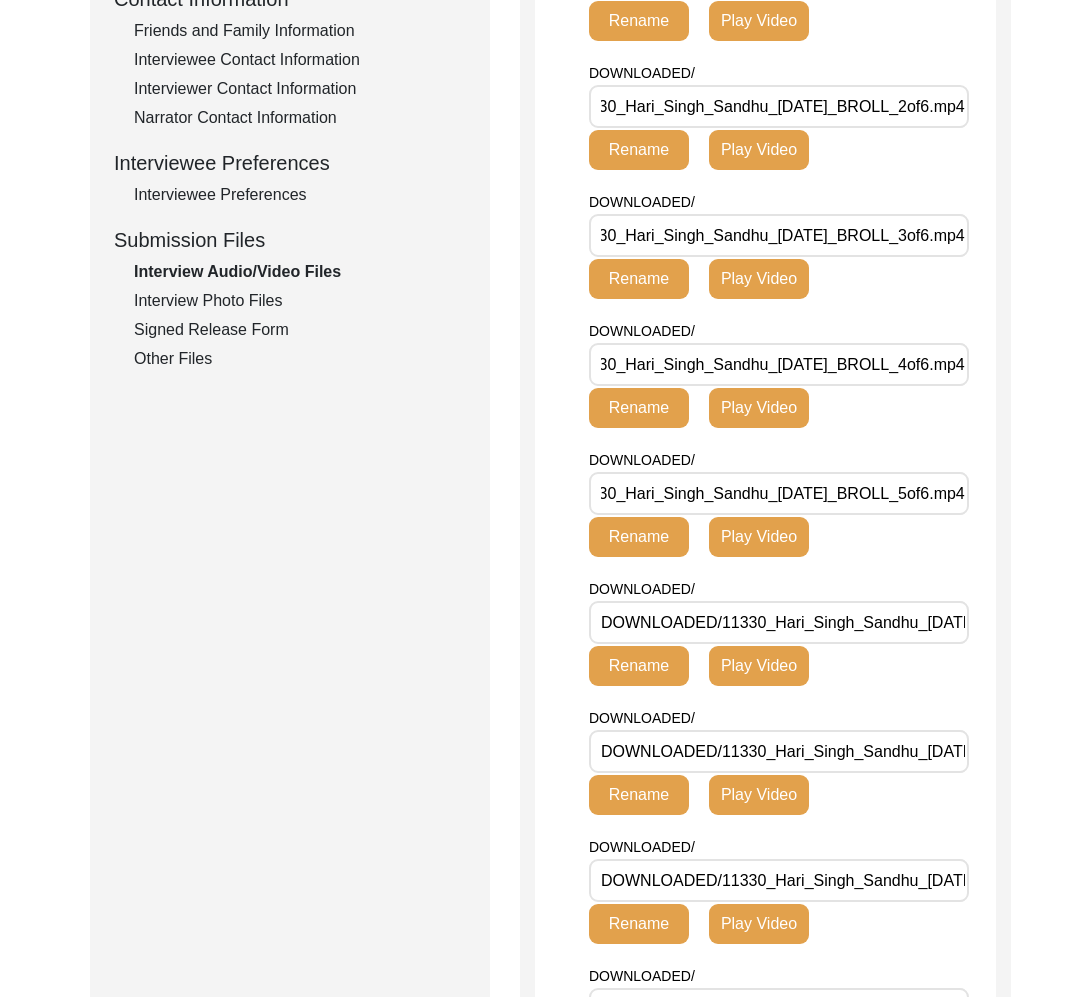 click on "Interview Photo Files" 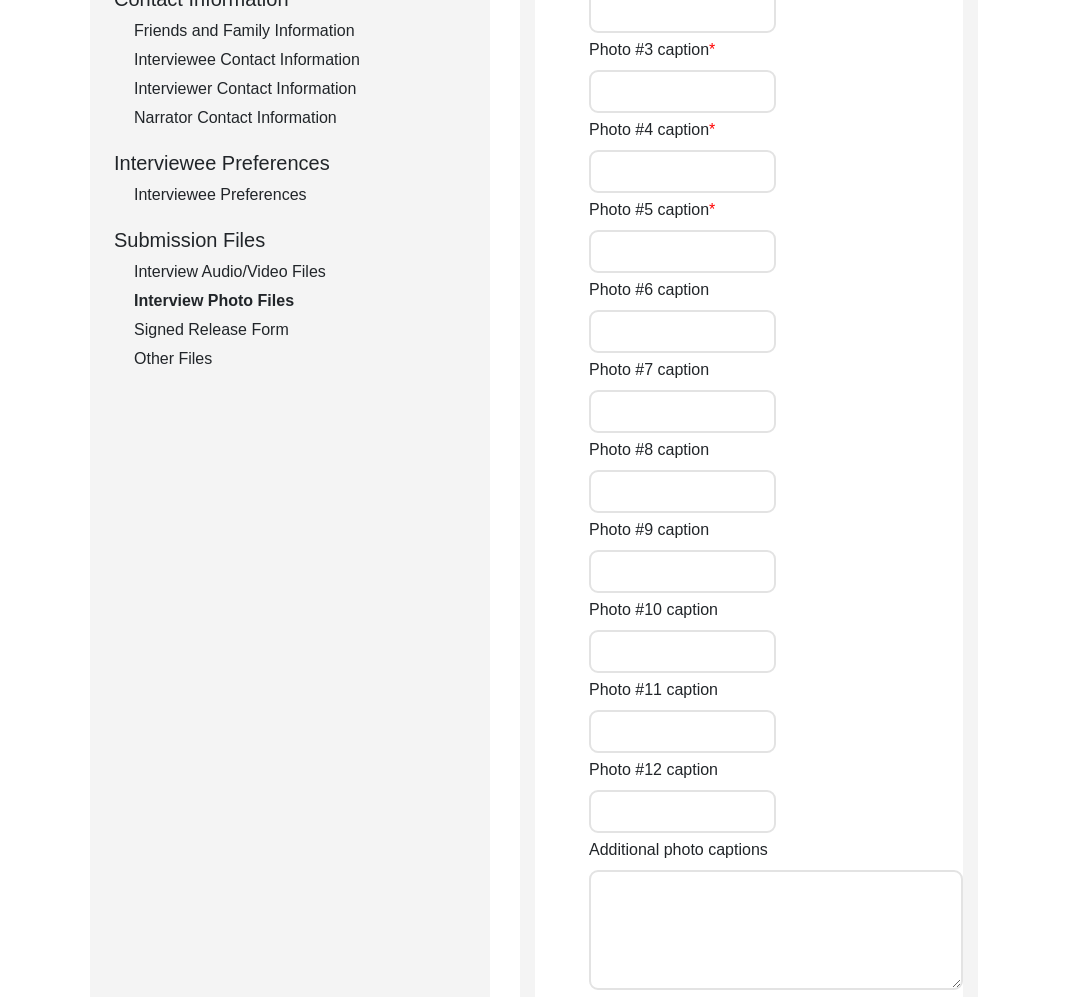 type on "A pic of the interviewee seated" 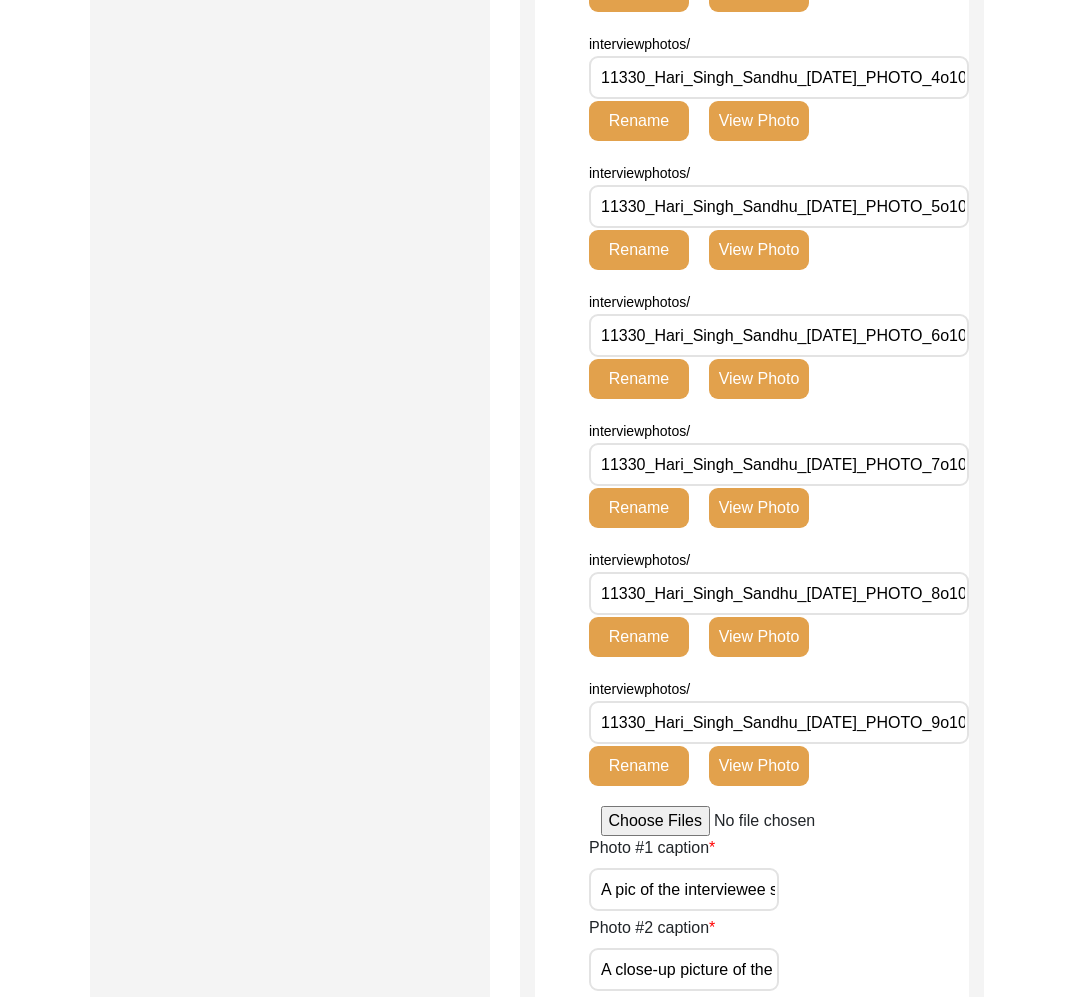 scroll, scrollTop: 2770, scrollLeft: 0, axis: vertical 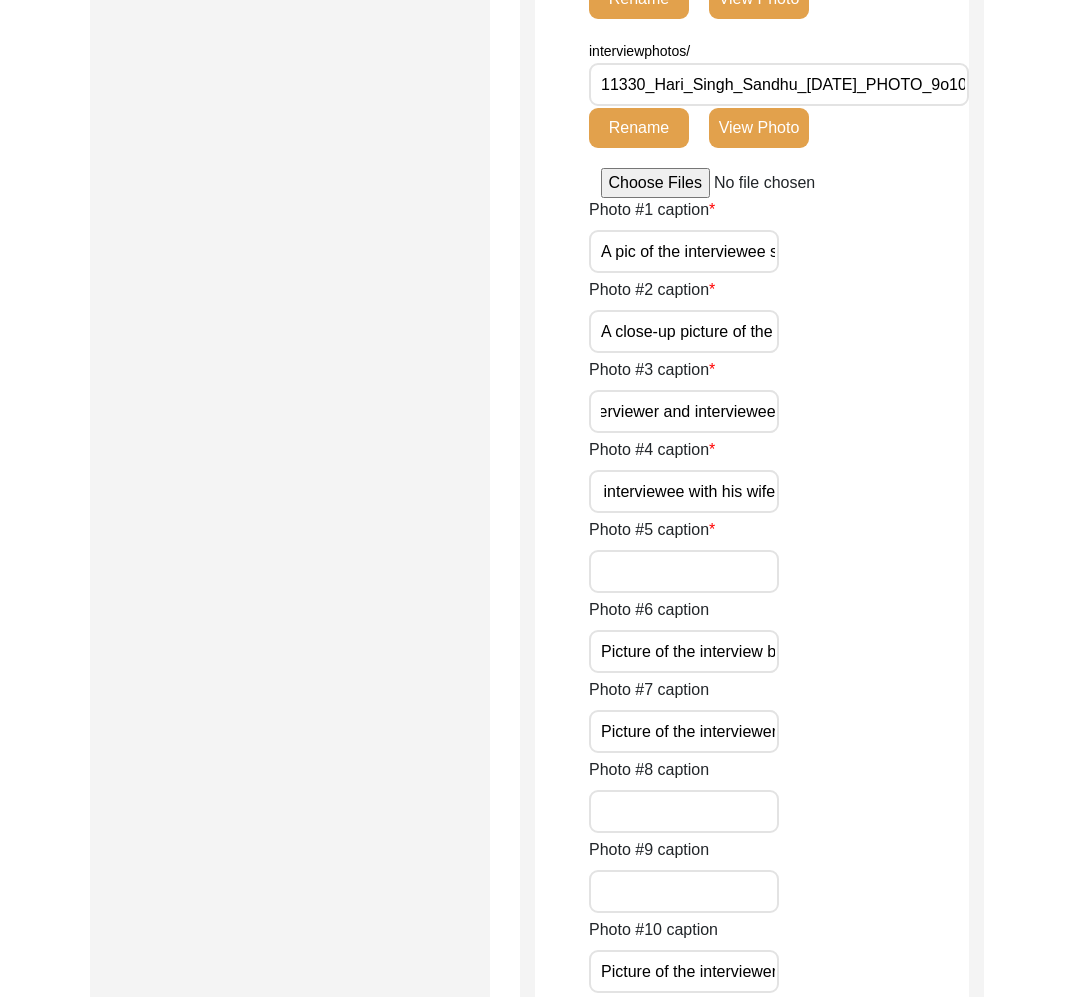 click on "Photo #5 caption" at bounding box center [684, 571] 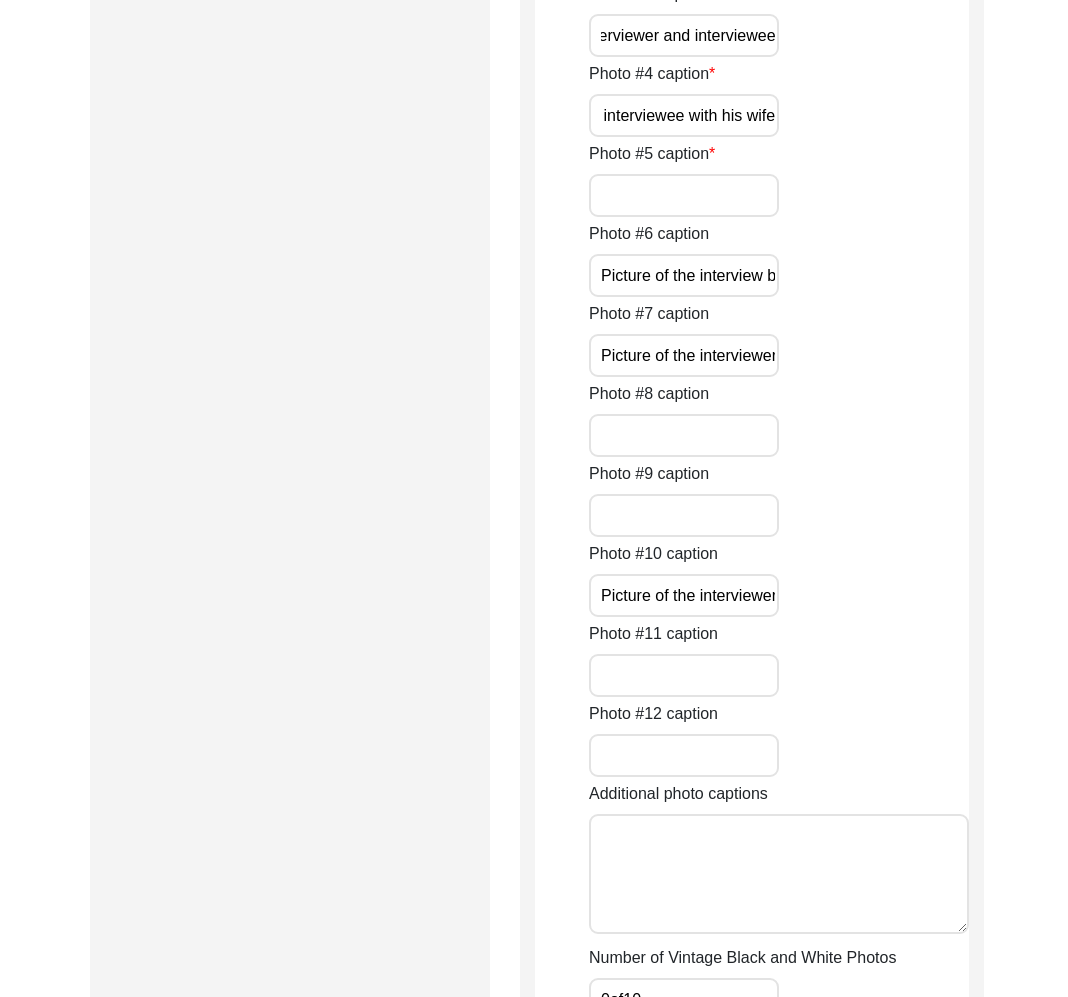 scroll, scrollTop: 3405, scrollLeft: 0, axis: vertical 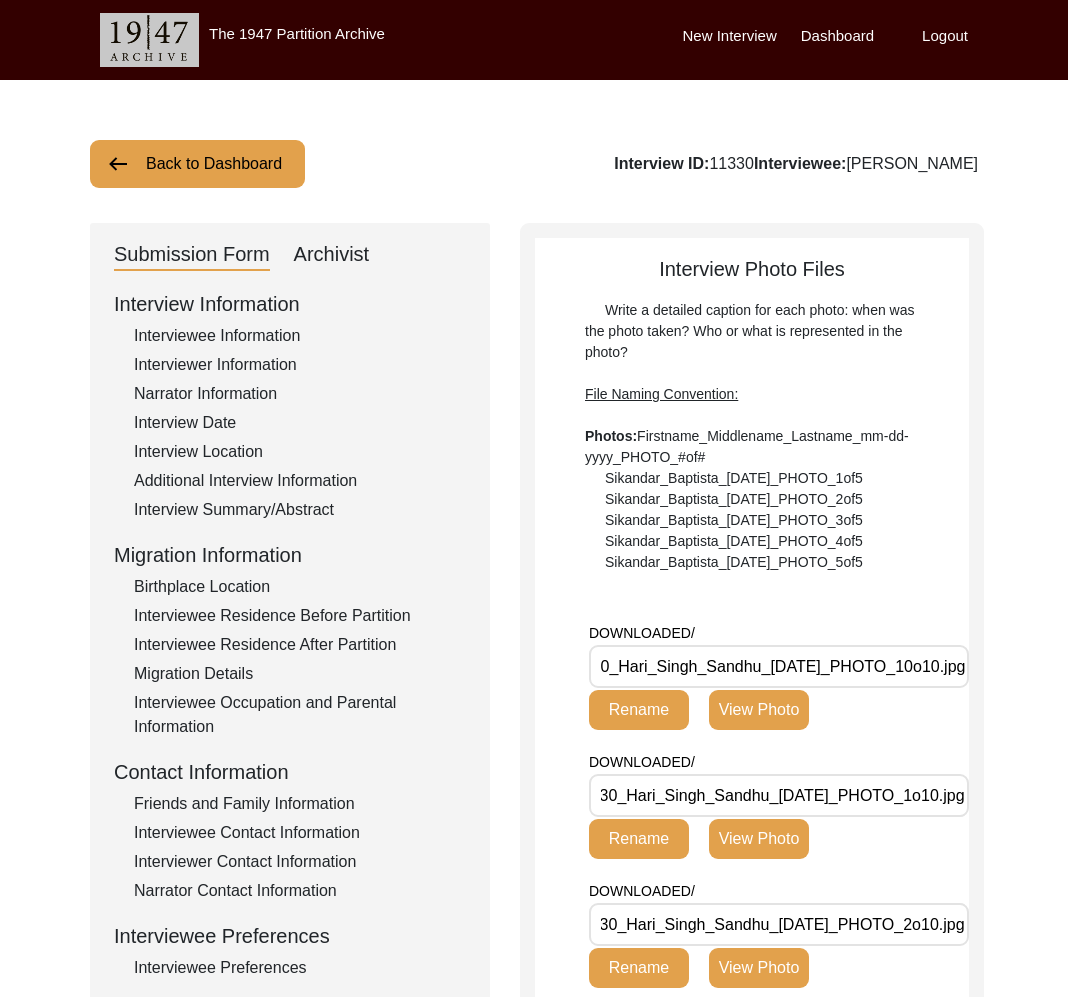 click on "Back to Dashboard" 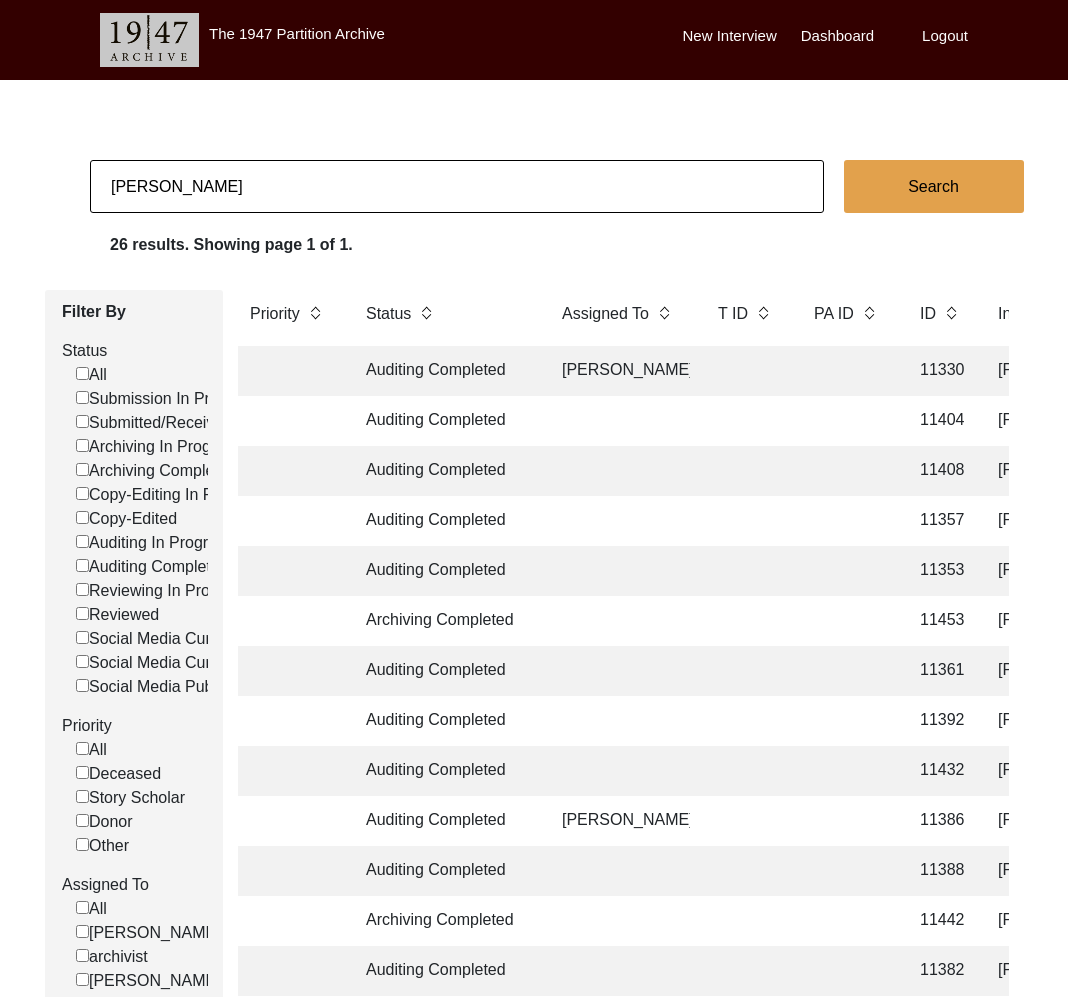 click on "[PERSON_NAME]" 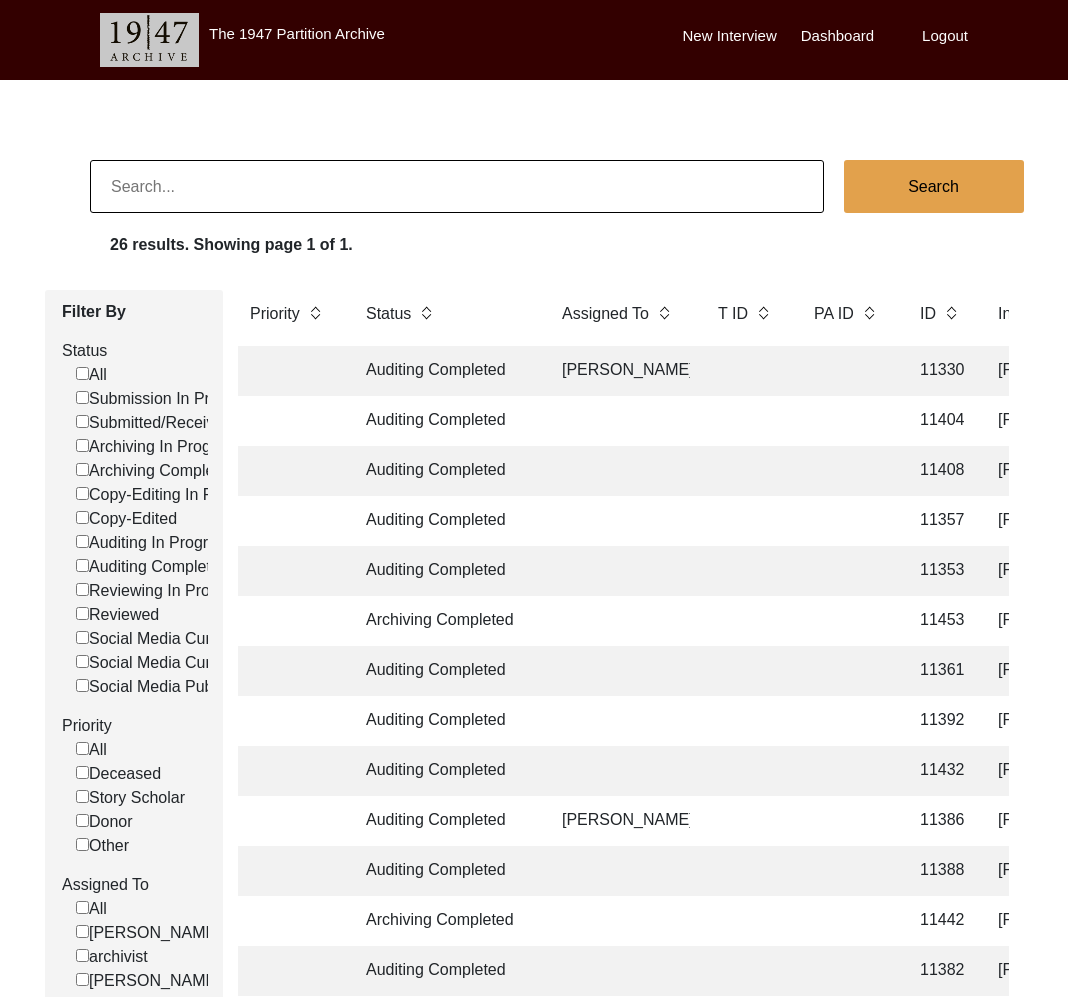 type 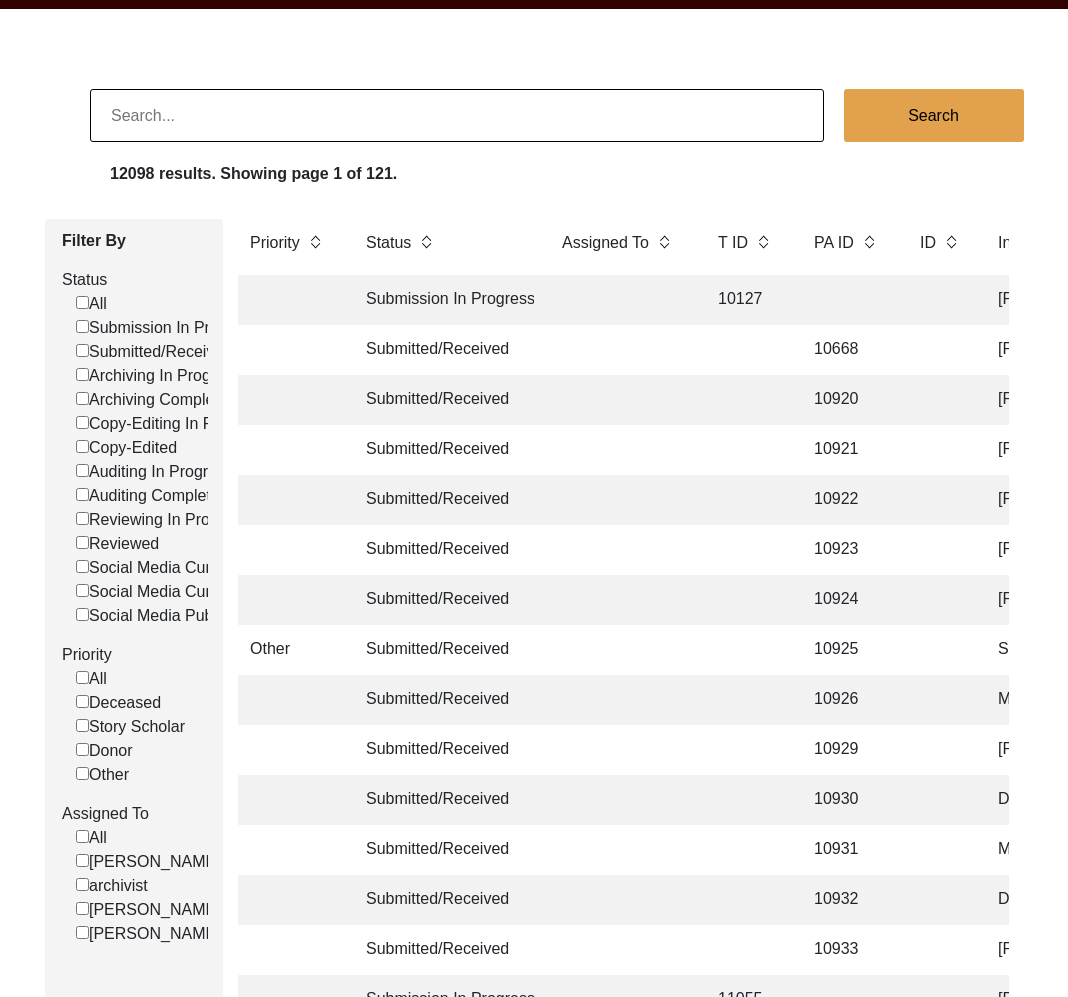 scroll, scrollTop: 90, scrollLeft: 0, axis: vertical 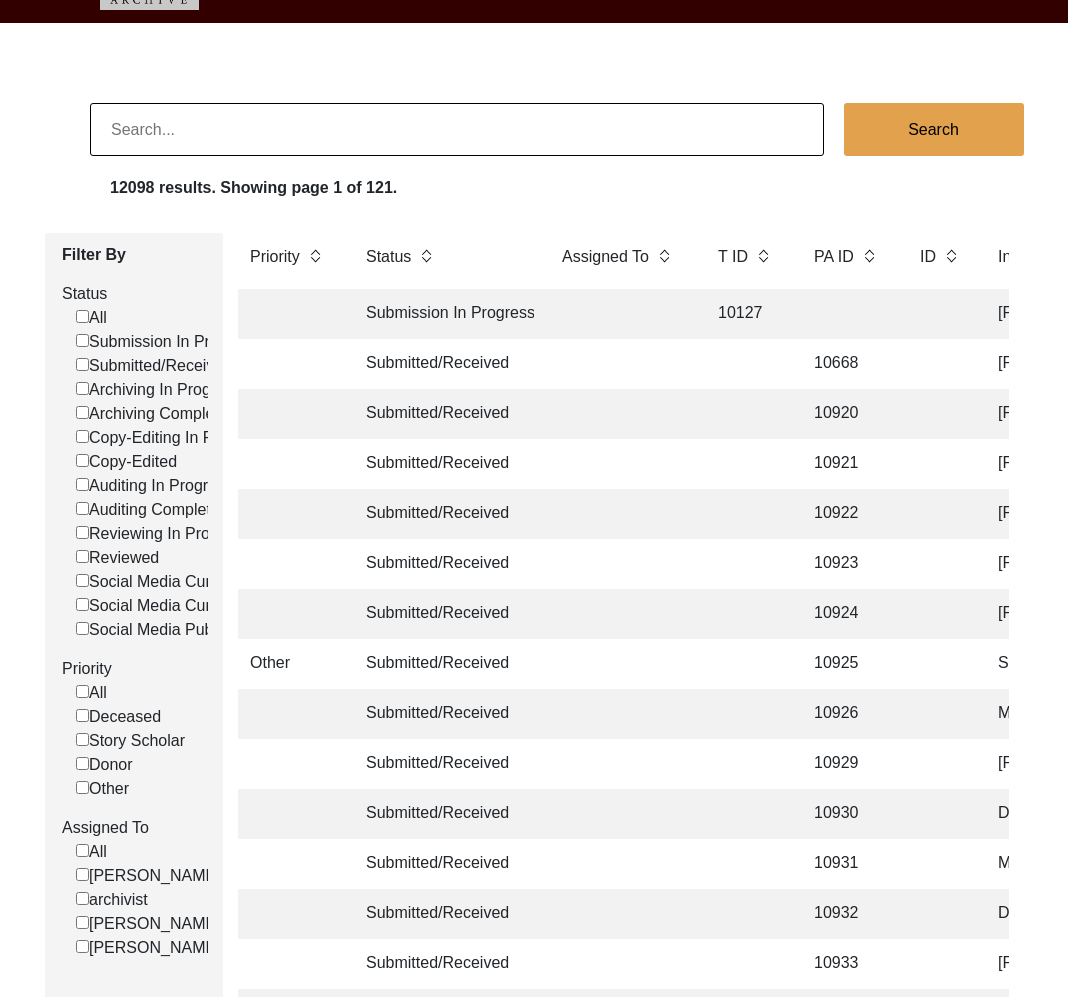 click on "[PERSON_NAME]" 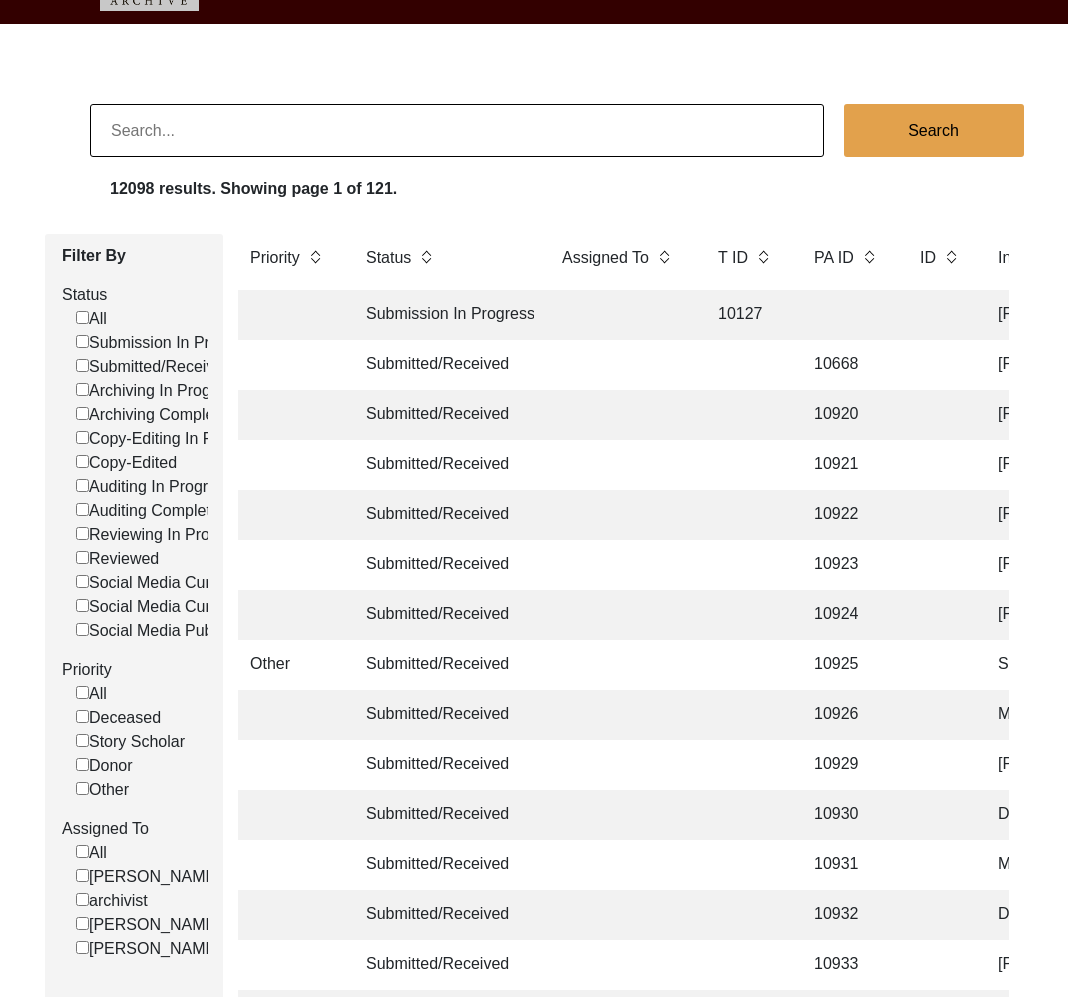 click on "[PERSON_NAME]" 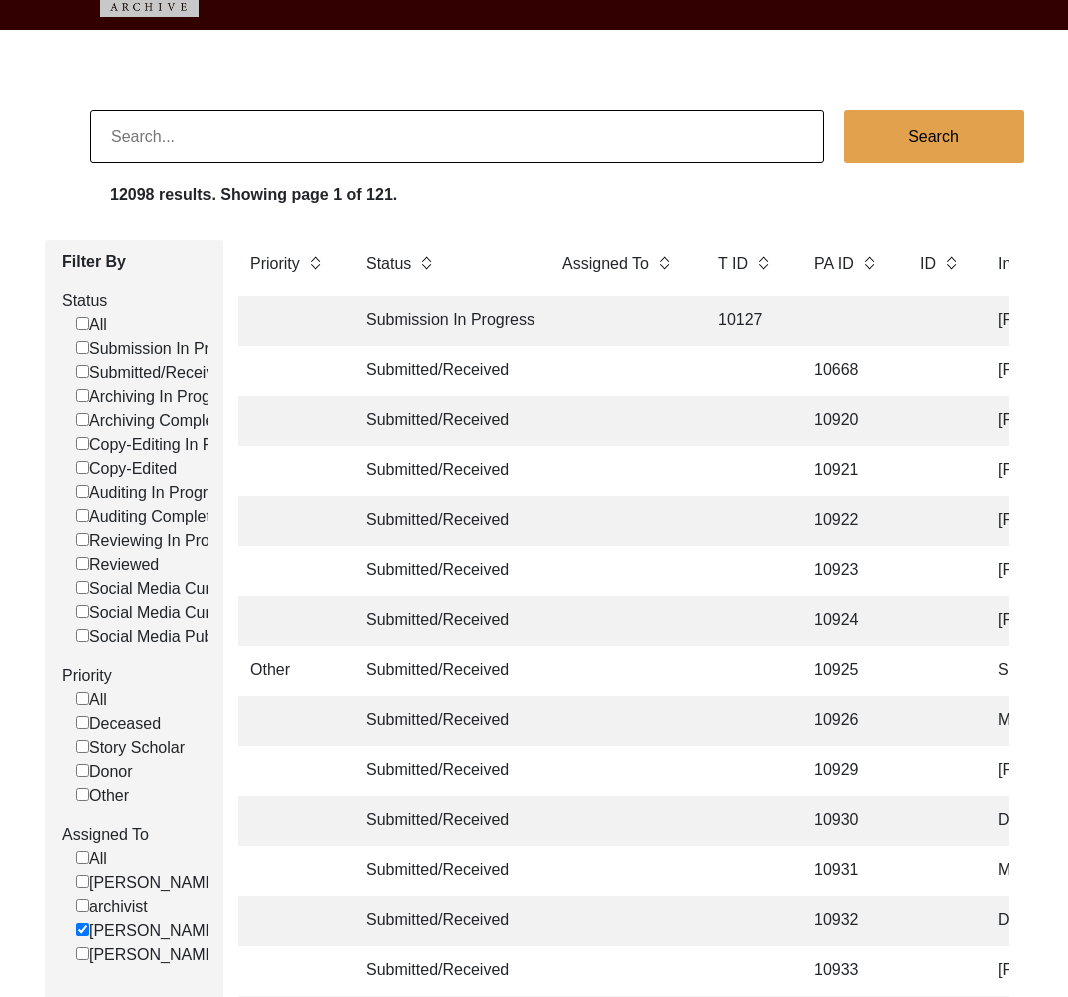 checkbox on "false" 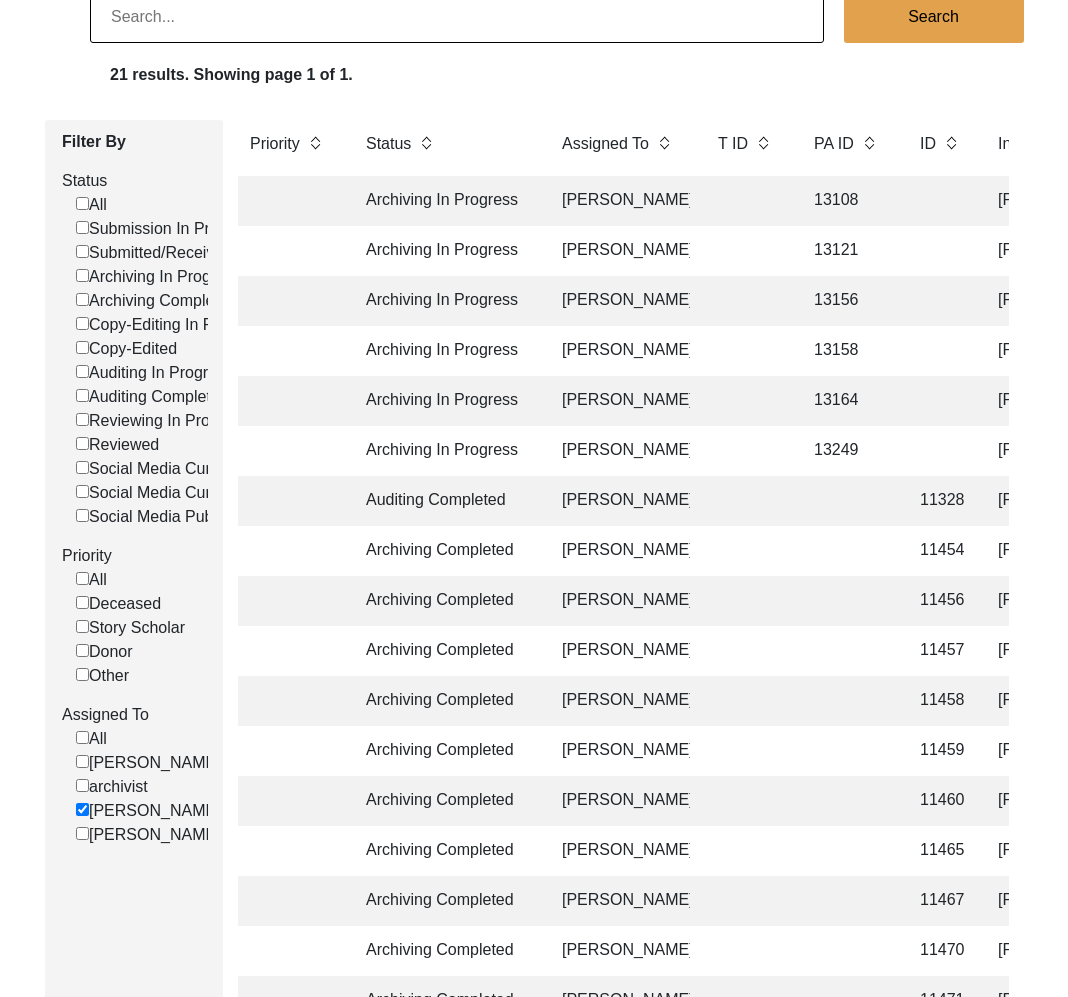 scroll, scrollTop: 209, scrollLeft: 0, axis: vertical 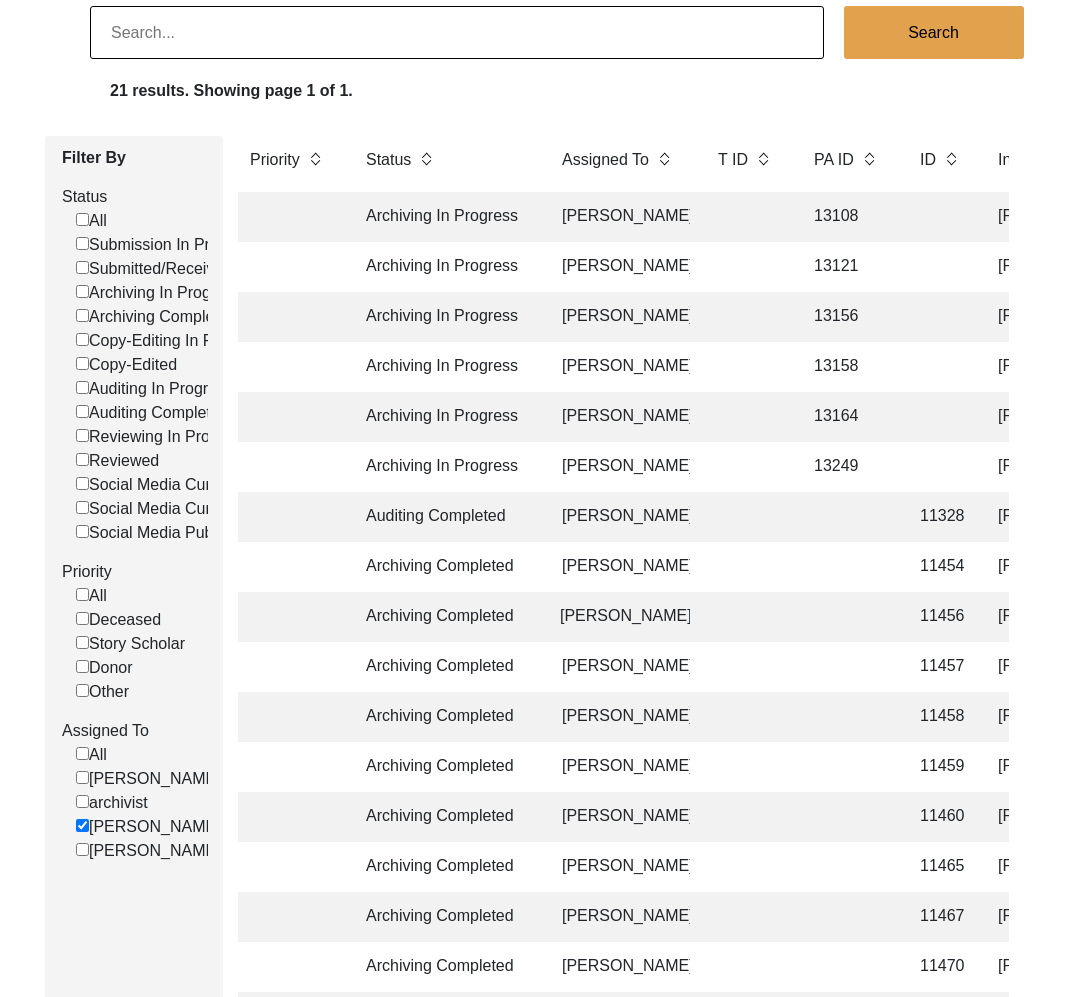 click 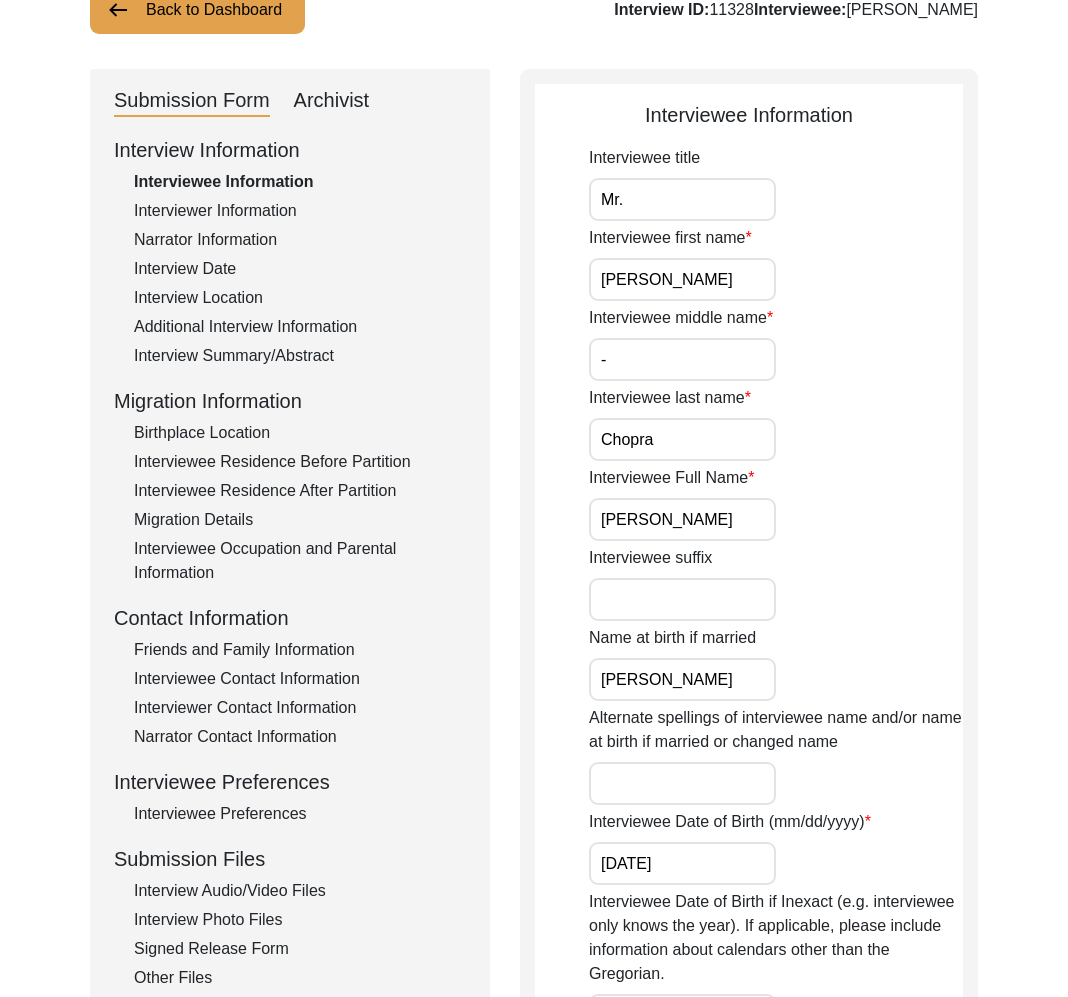 drag, startPoint x: 318, startPoint y: 93, endPoint x: 342, endPoint y: 125, distance: 40 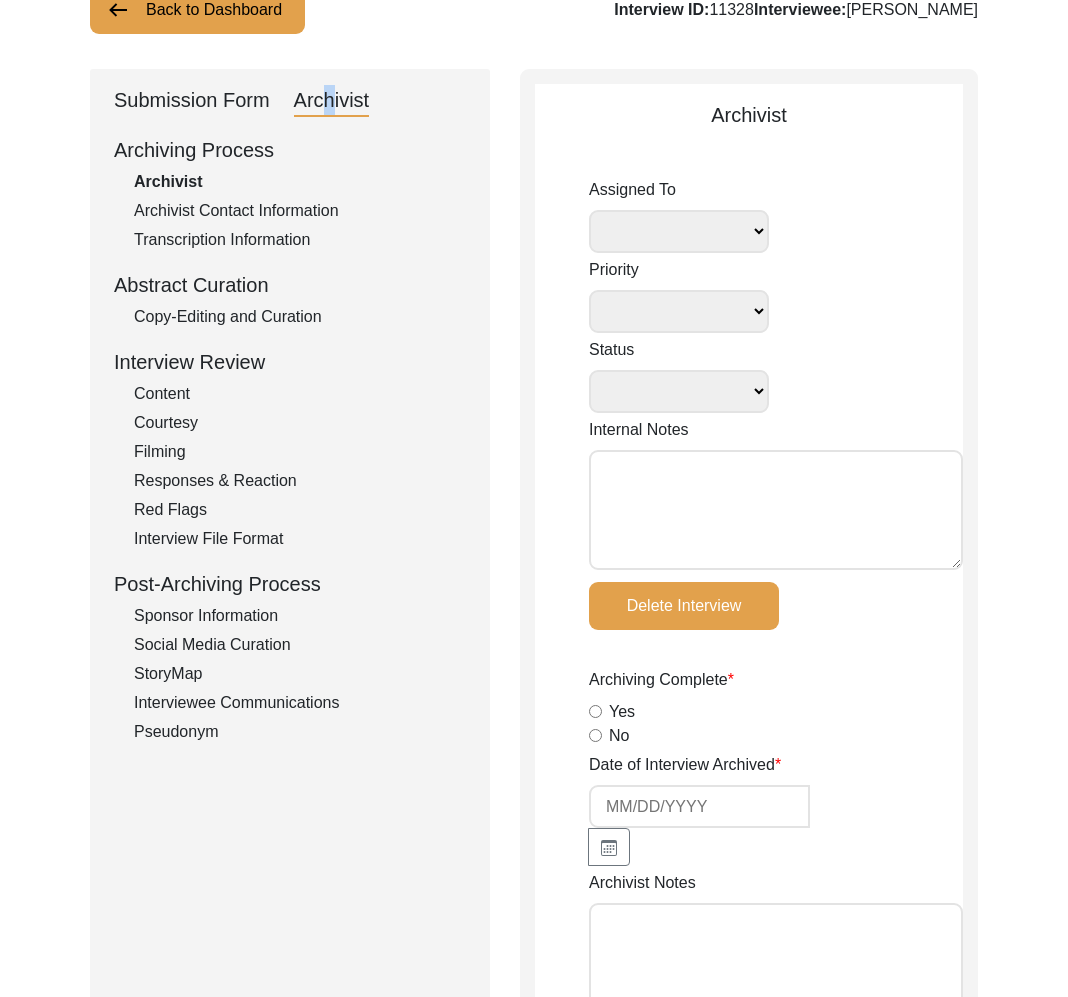 select on "507" 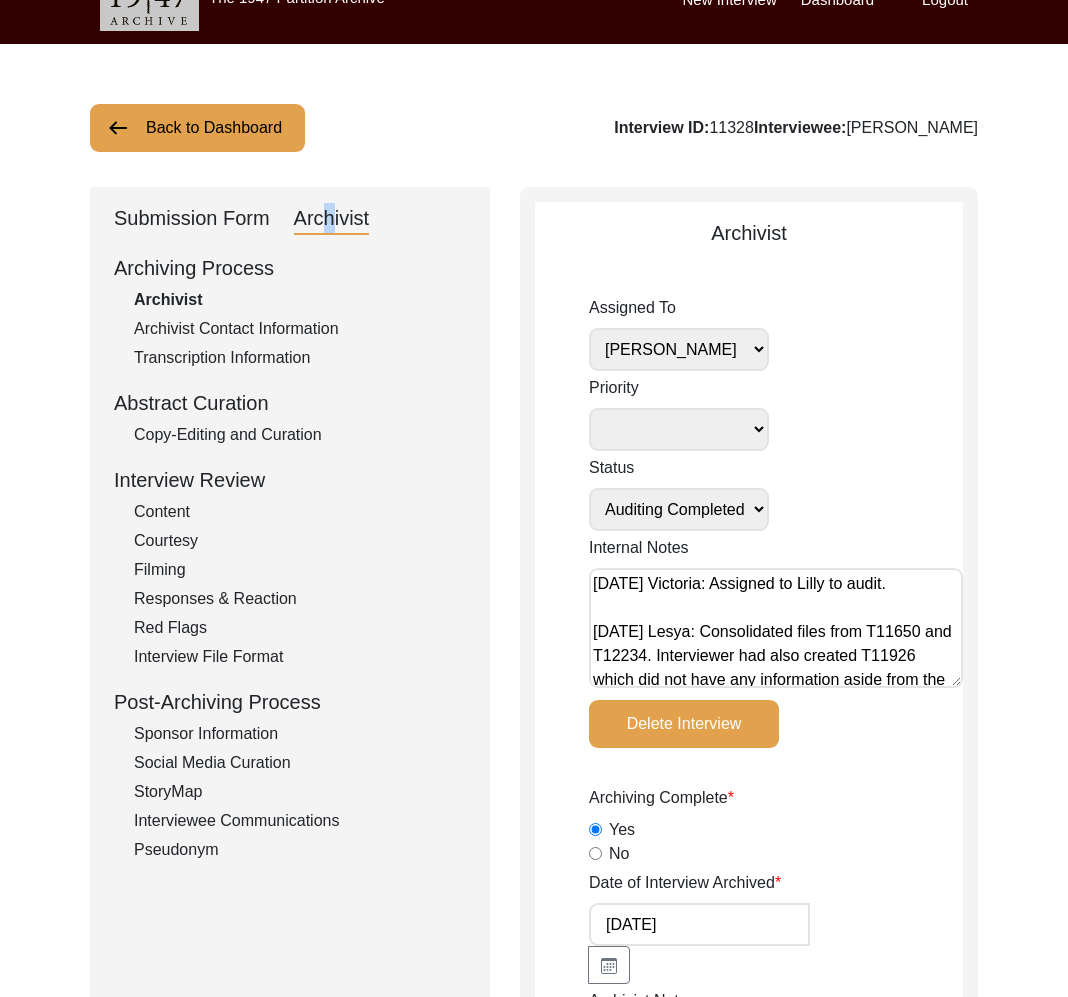 scroll, scrollTop: 0, scrollLeft: 0, axis: both 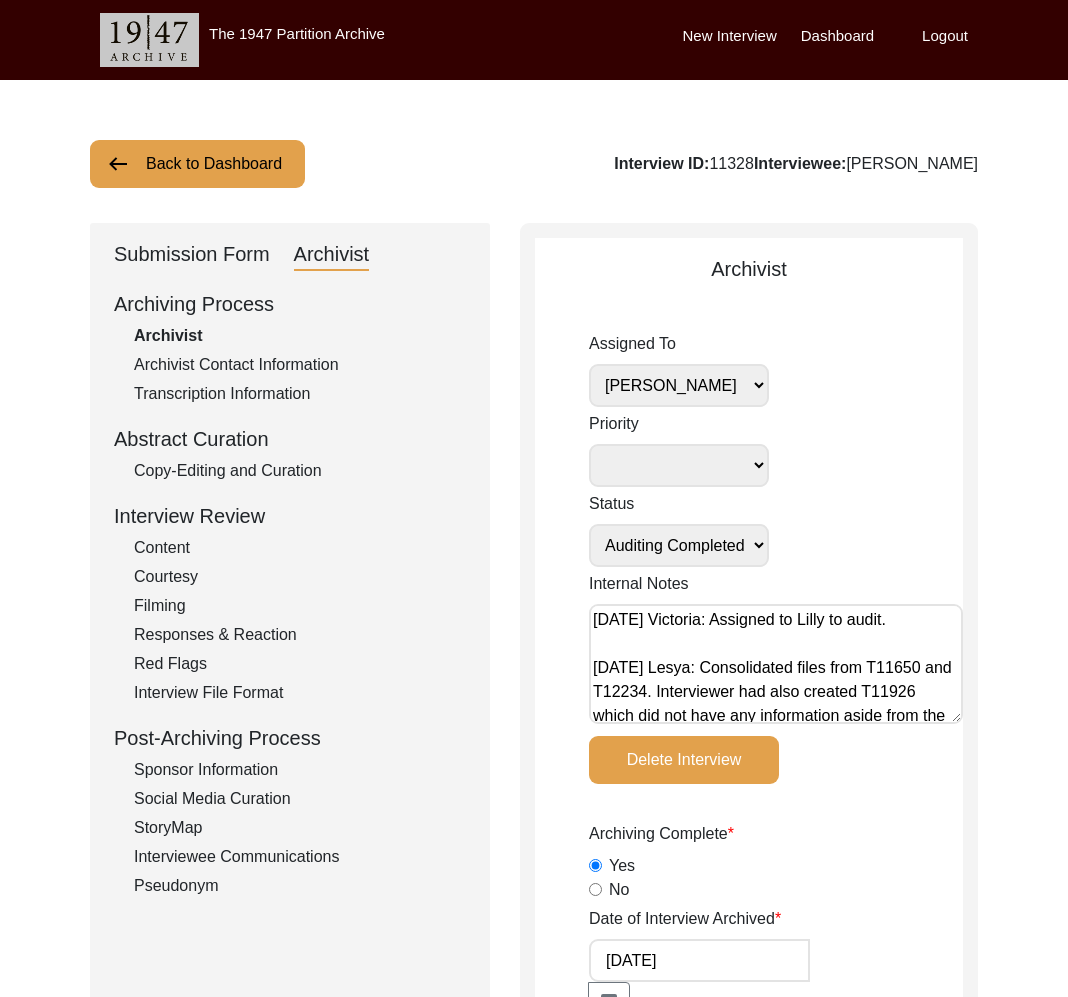 click on "Submission Form" 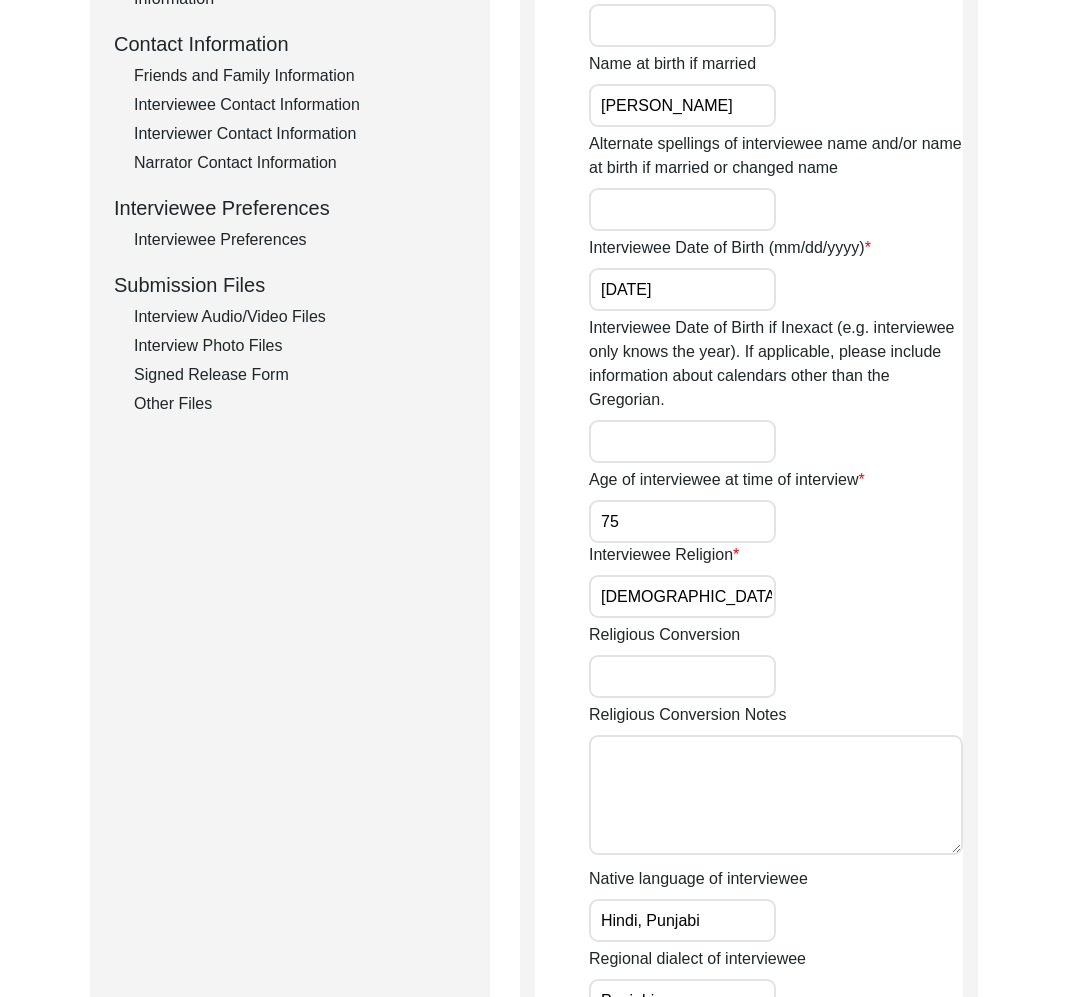 scroll, scrollTop: 626, scrollLeft: 0, axis: vertical 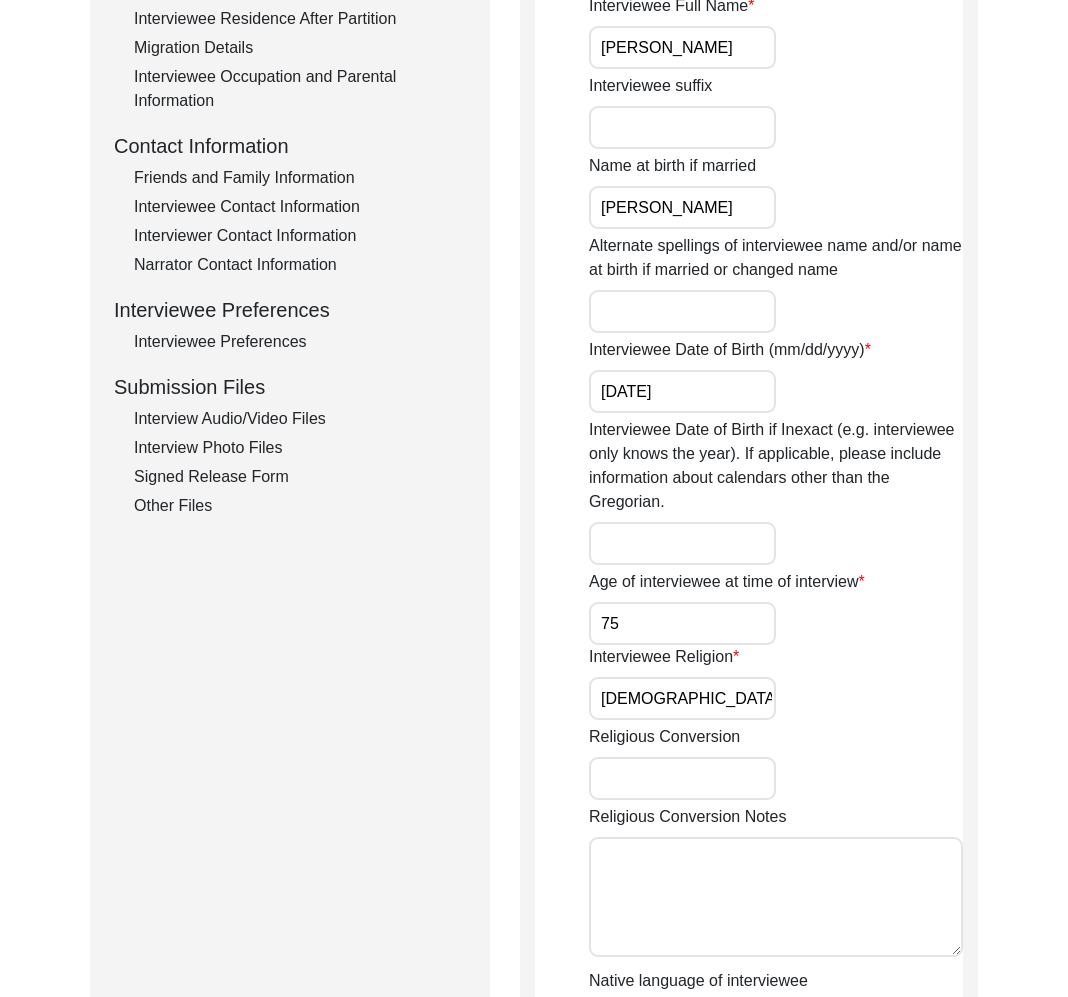 click on "Interview Photo Files" 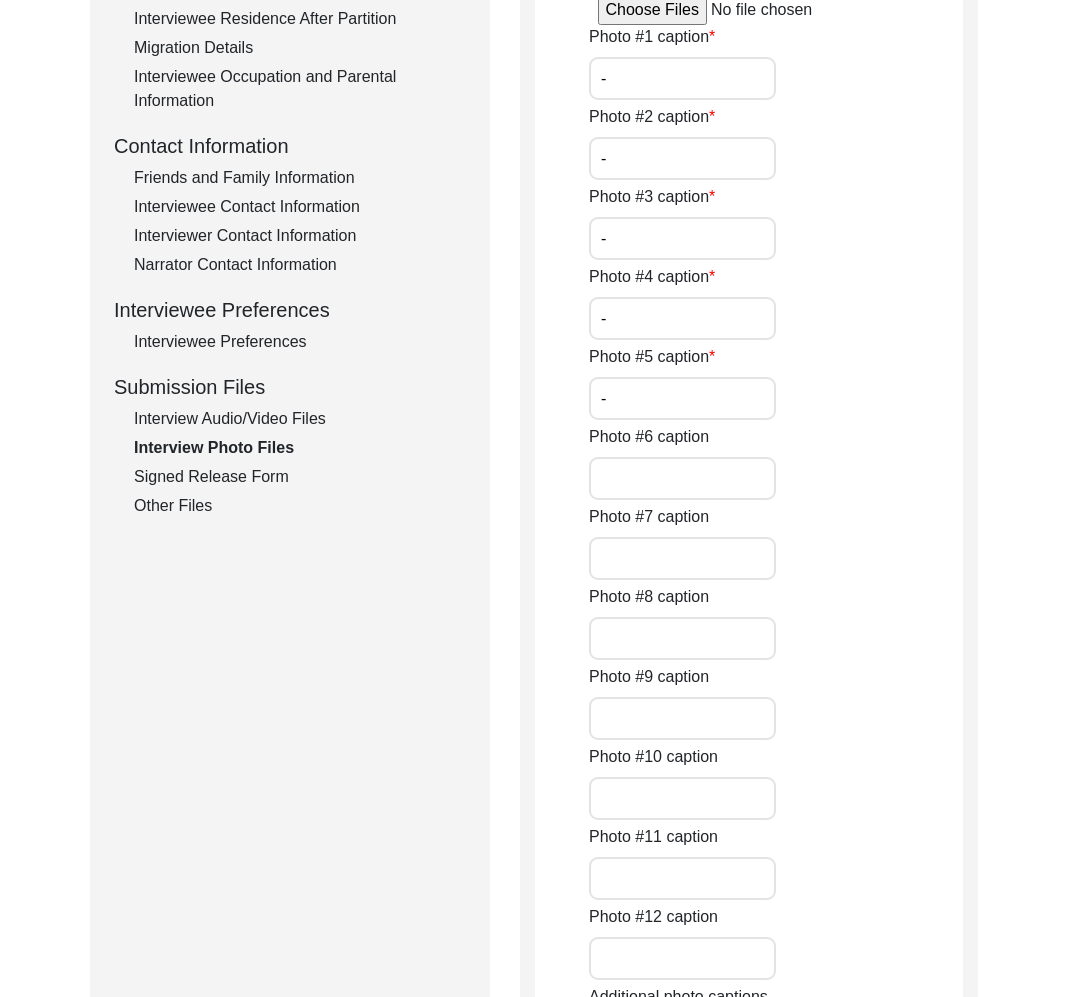 click on "Interview Audio/Video Files" 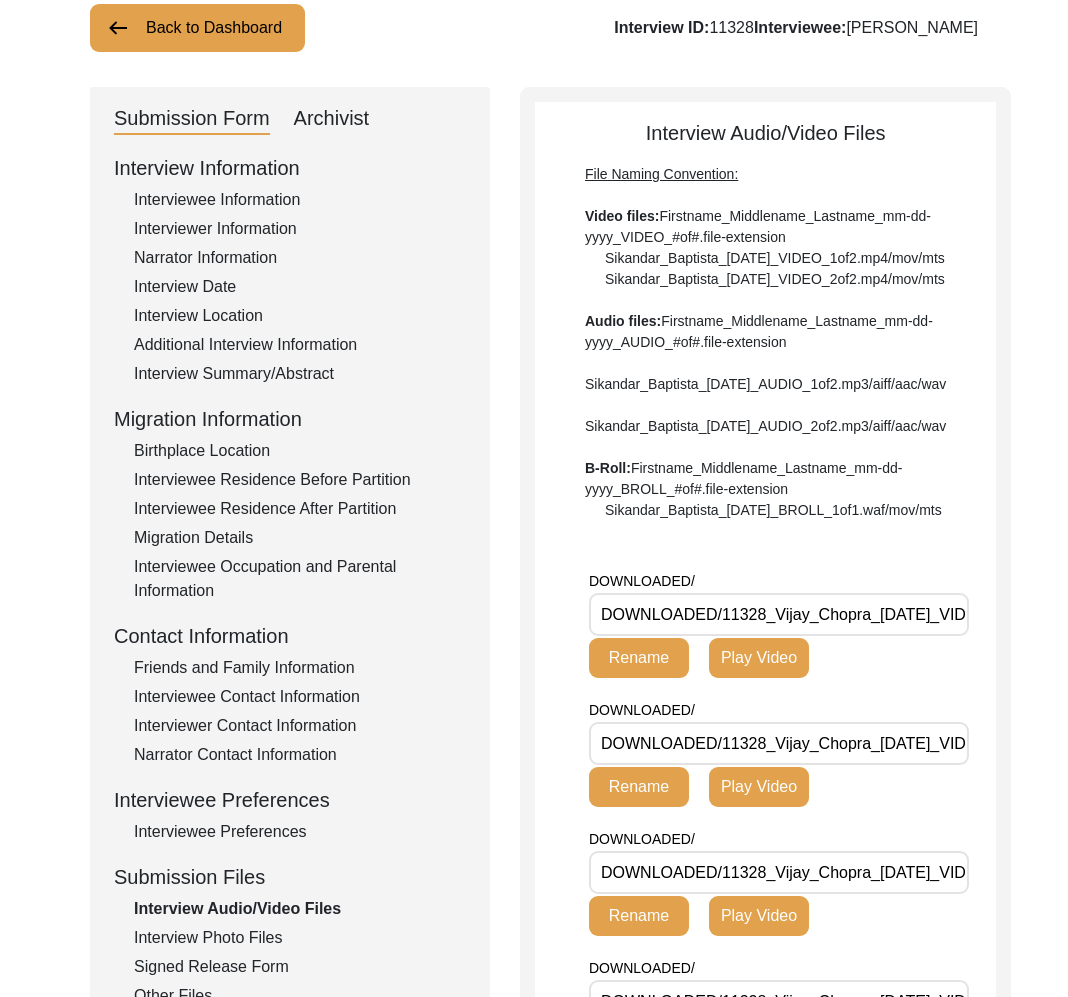 scroll, scrollTop: 131, scrollLeft: 0, axis: vertical 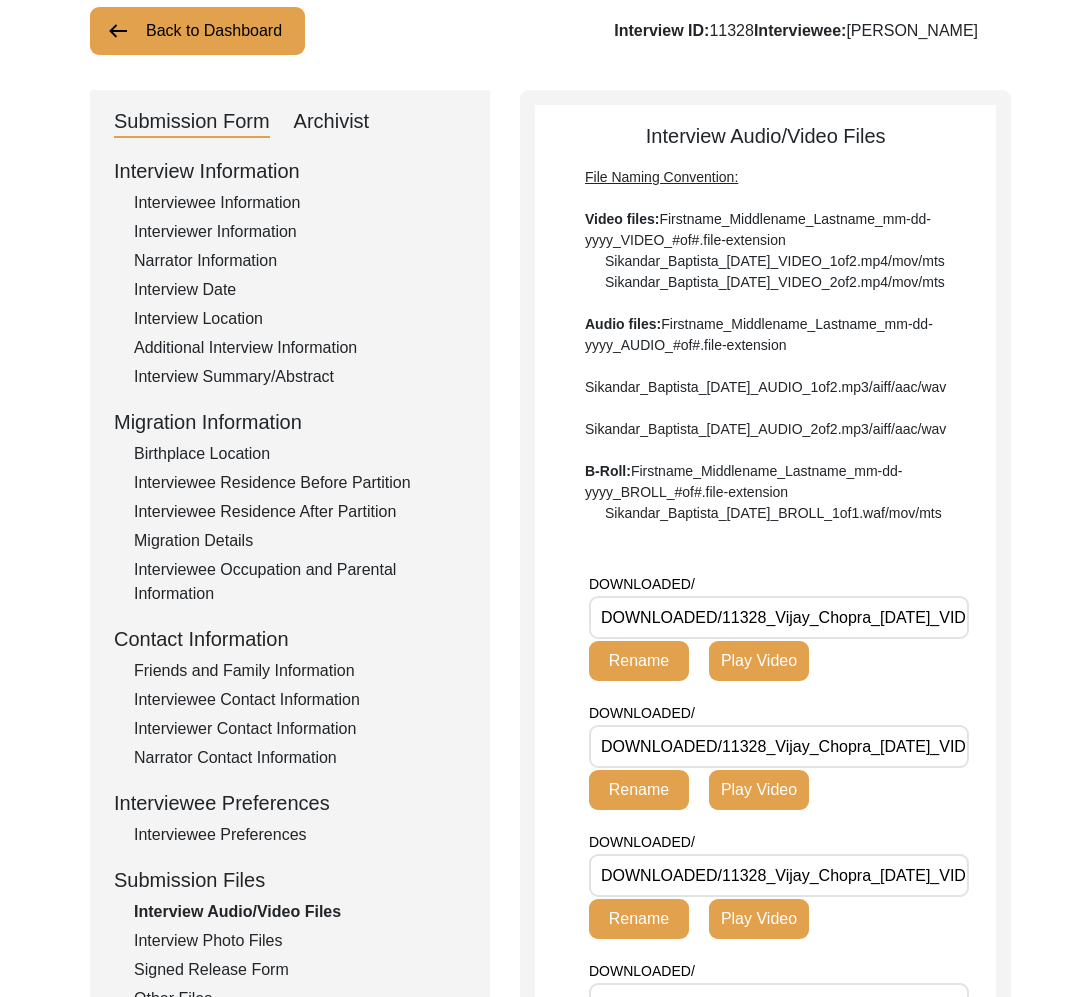 click on "Archivist" 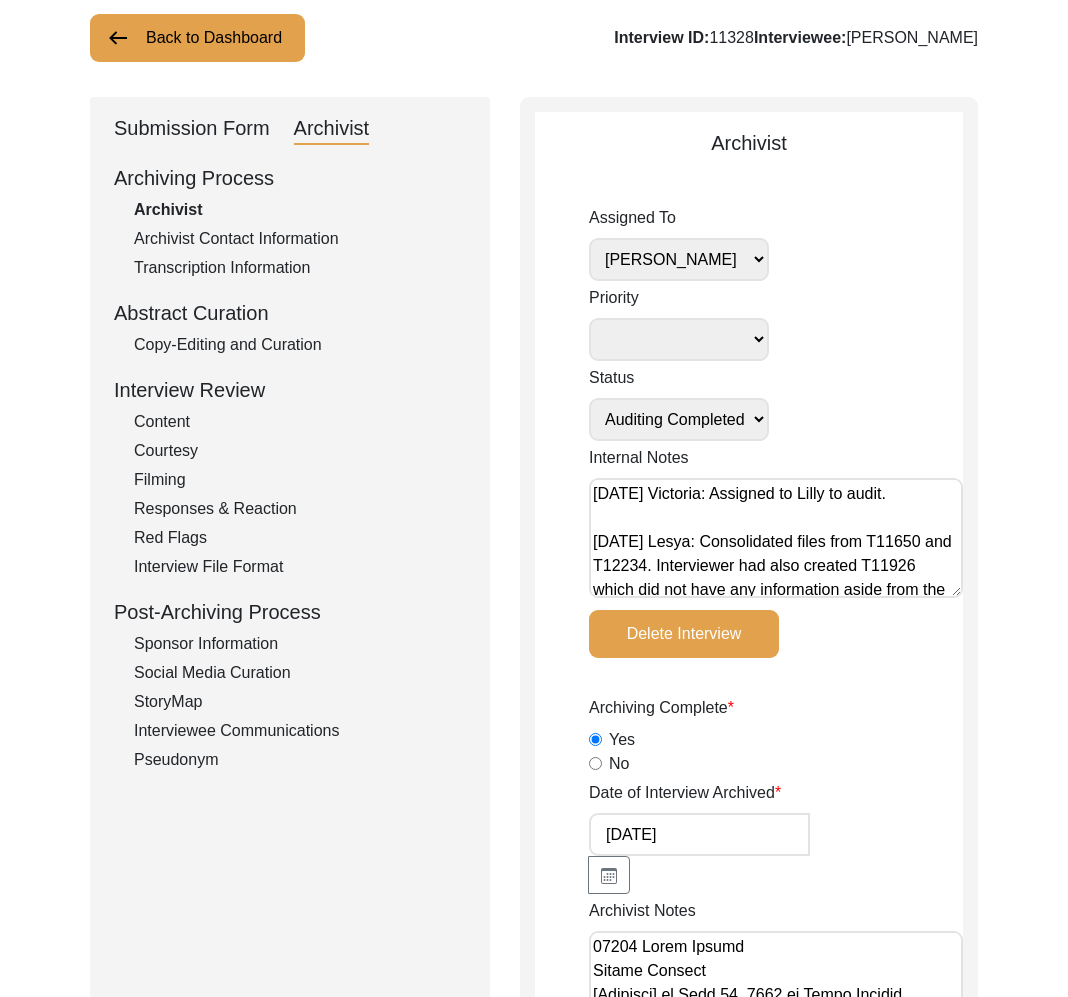 scroll, scrollTop: 125, scrollLeft: 0, axis: vertical 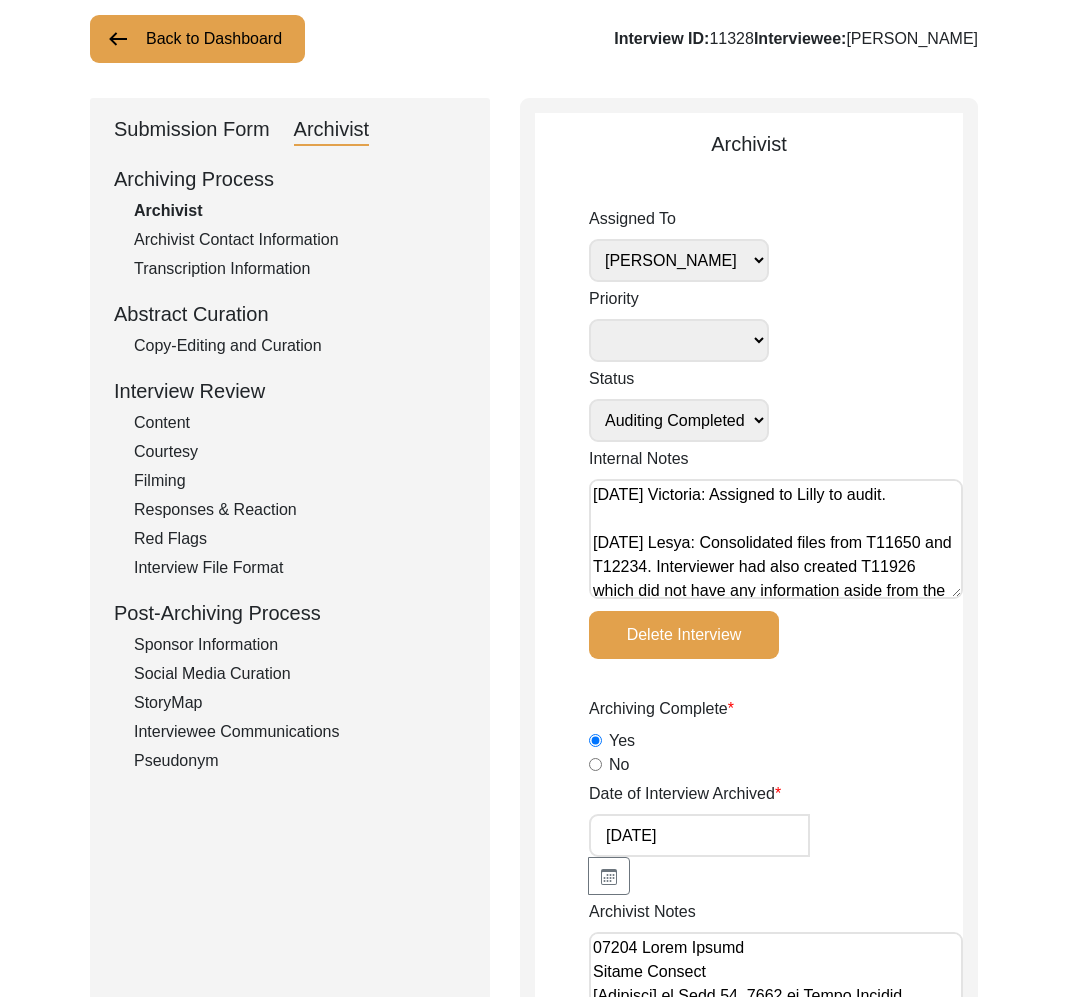 click on "Submission Form" 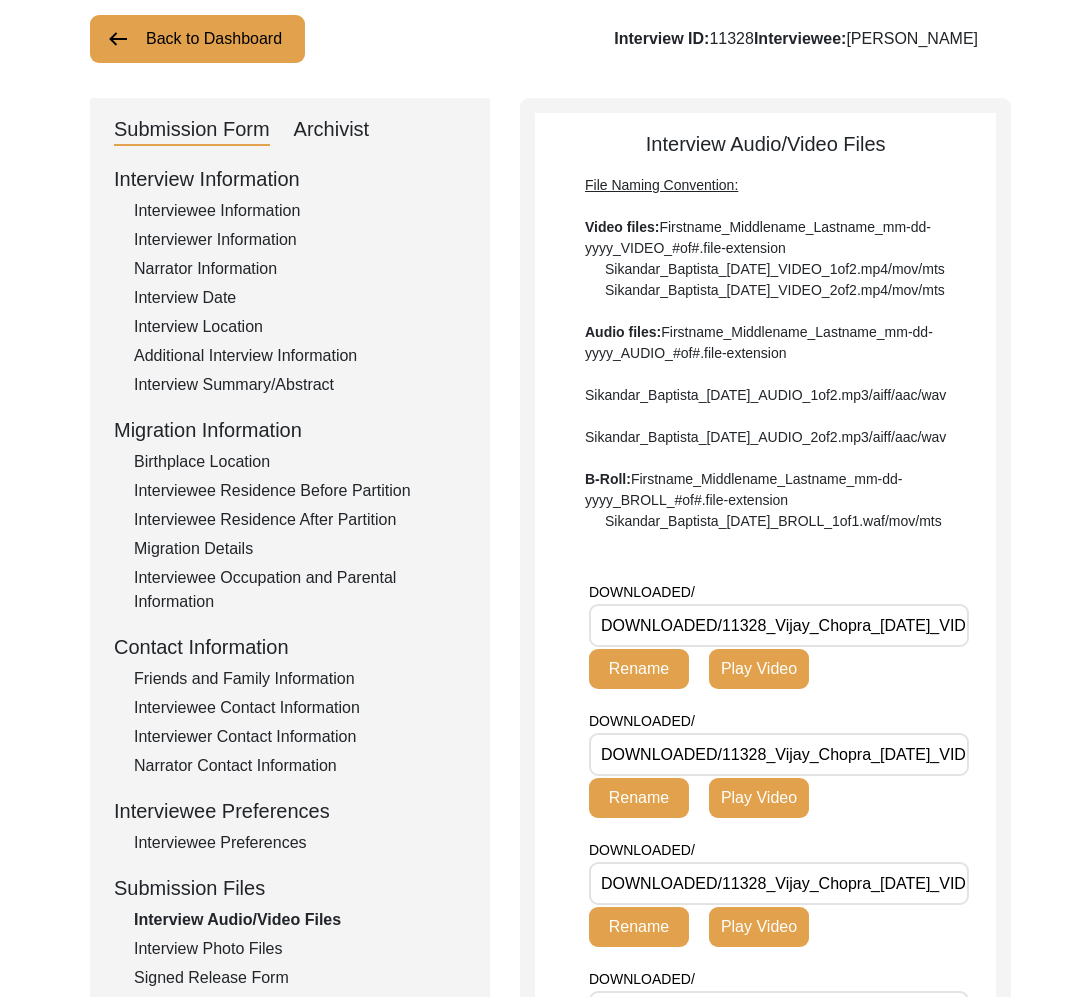 scroll, scrollTop: 1005, scrollLeft: 0, axis: vertical 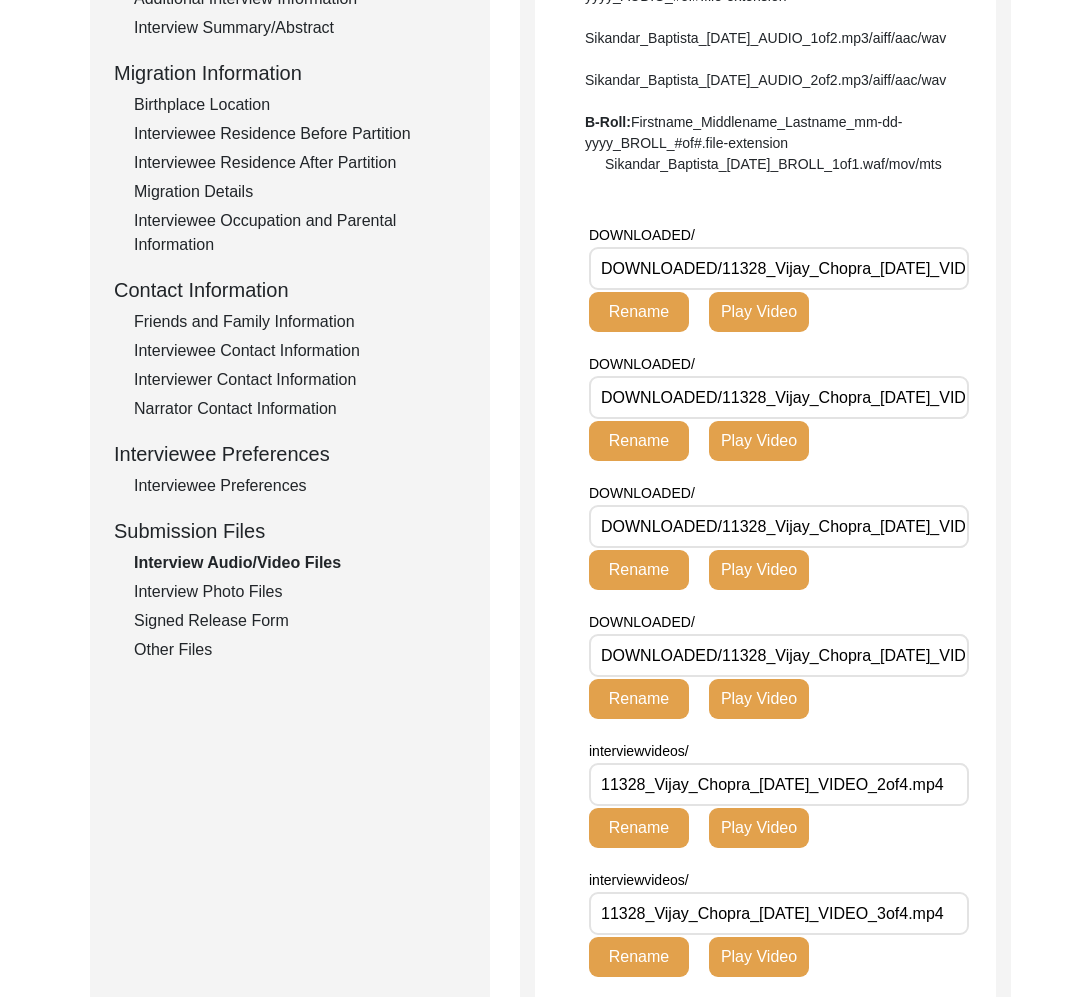 click on "Interview Photo Files" 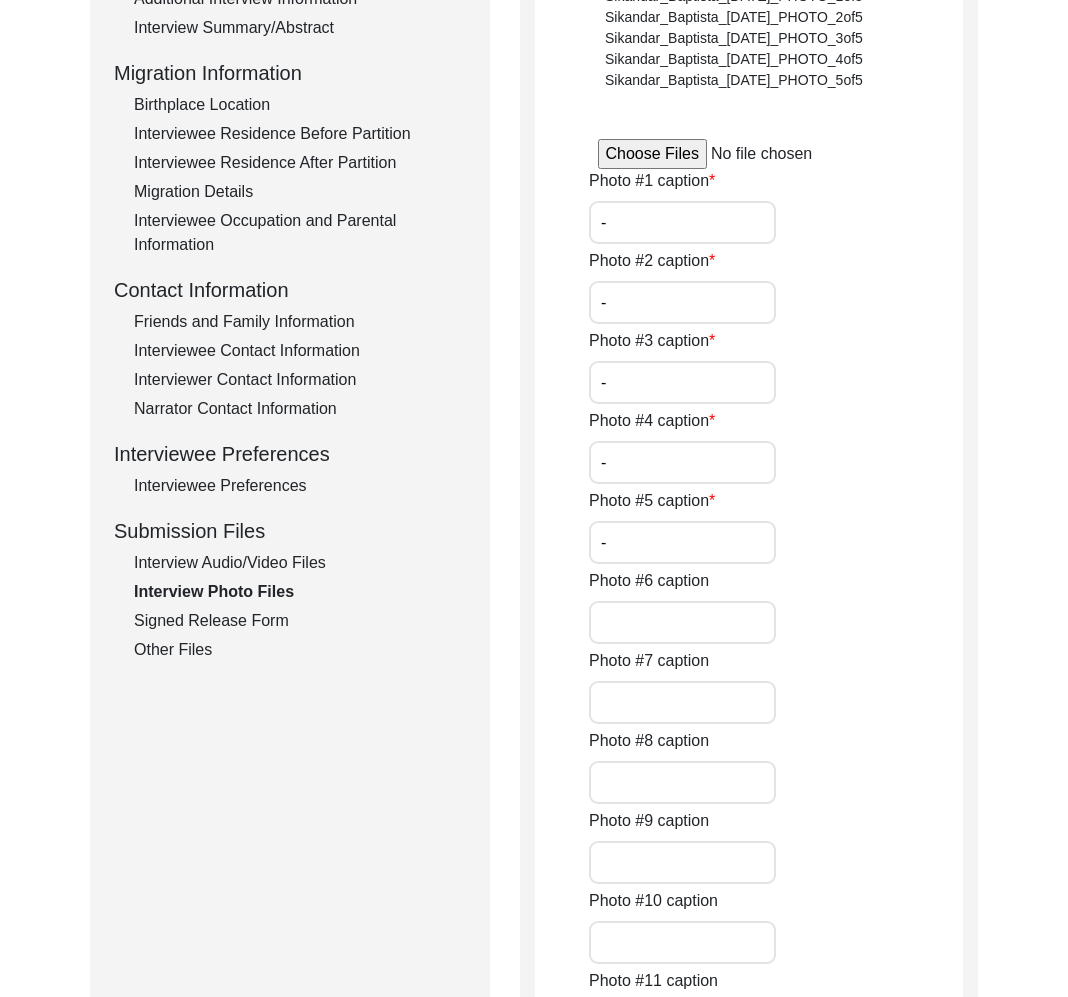 scroll, scrollTop: 0, scrollLeft: 0, axis: both 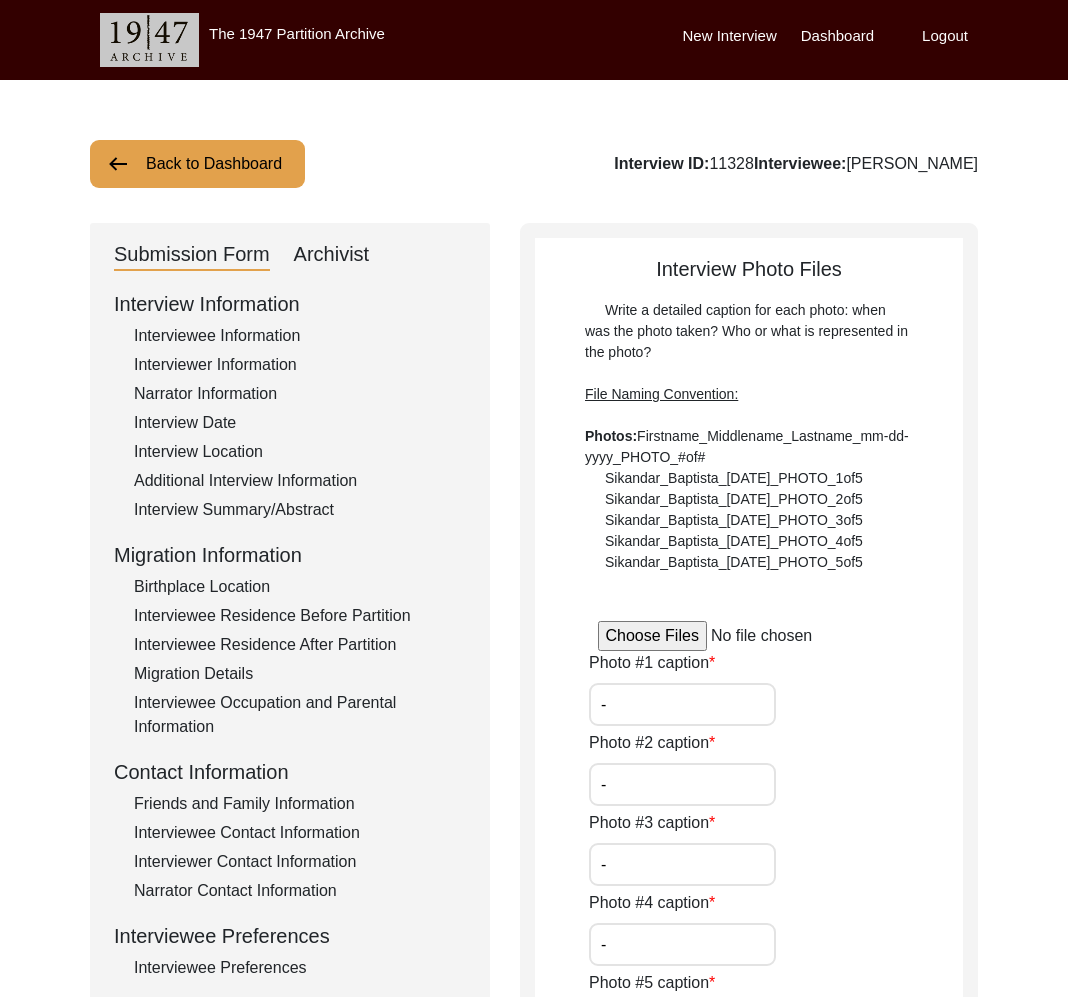 click on "Back to Dashboard" 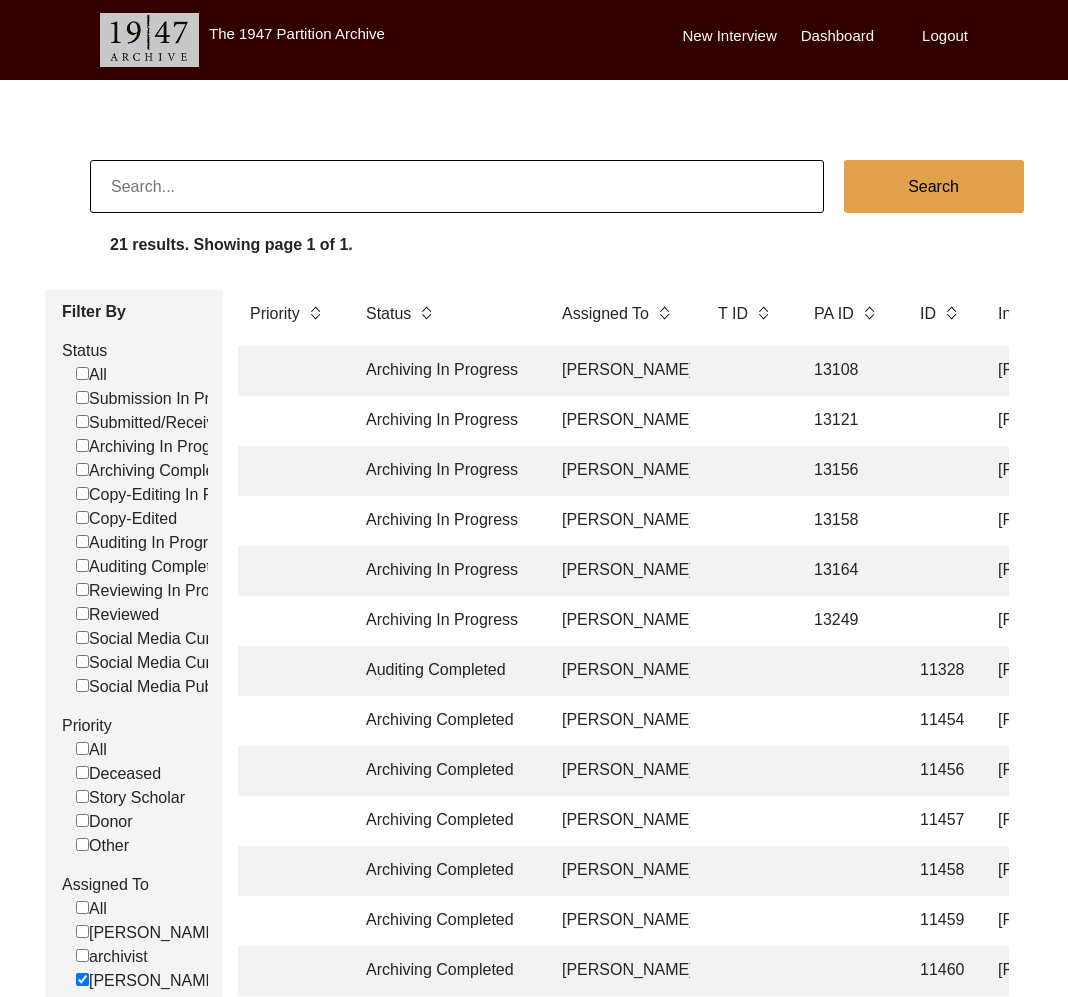 click 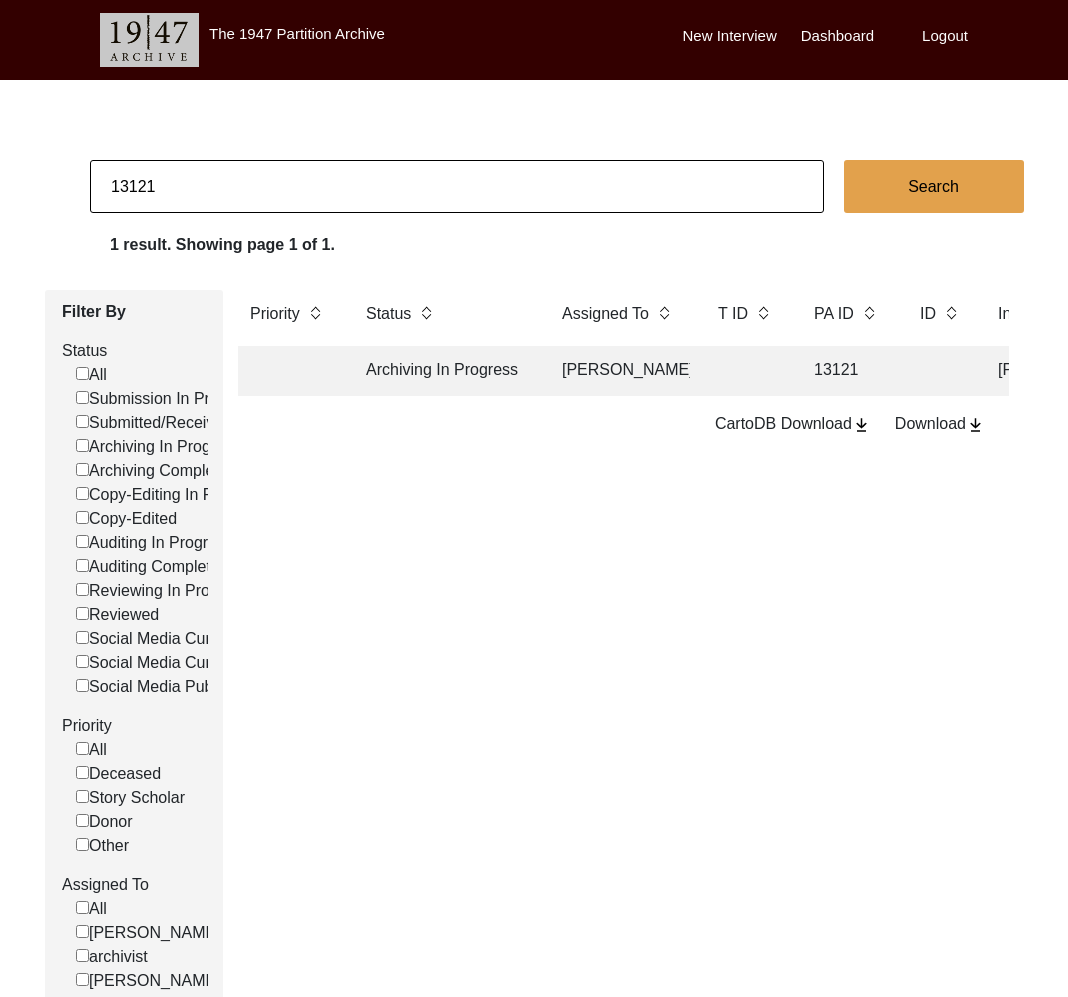 click on "Archiving In Progress" 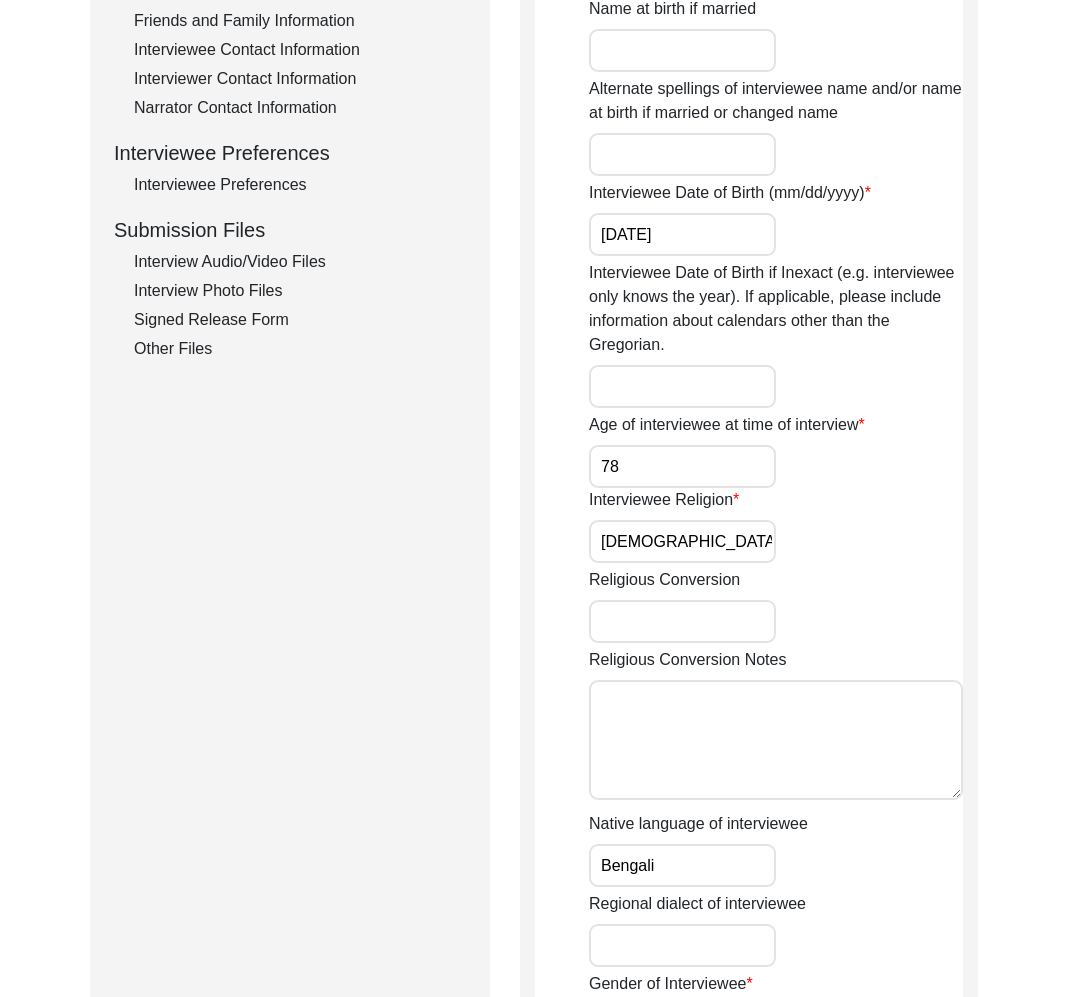 click on "Other Files" 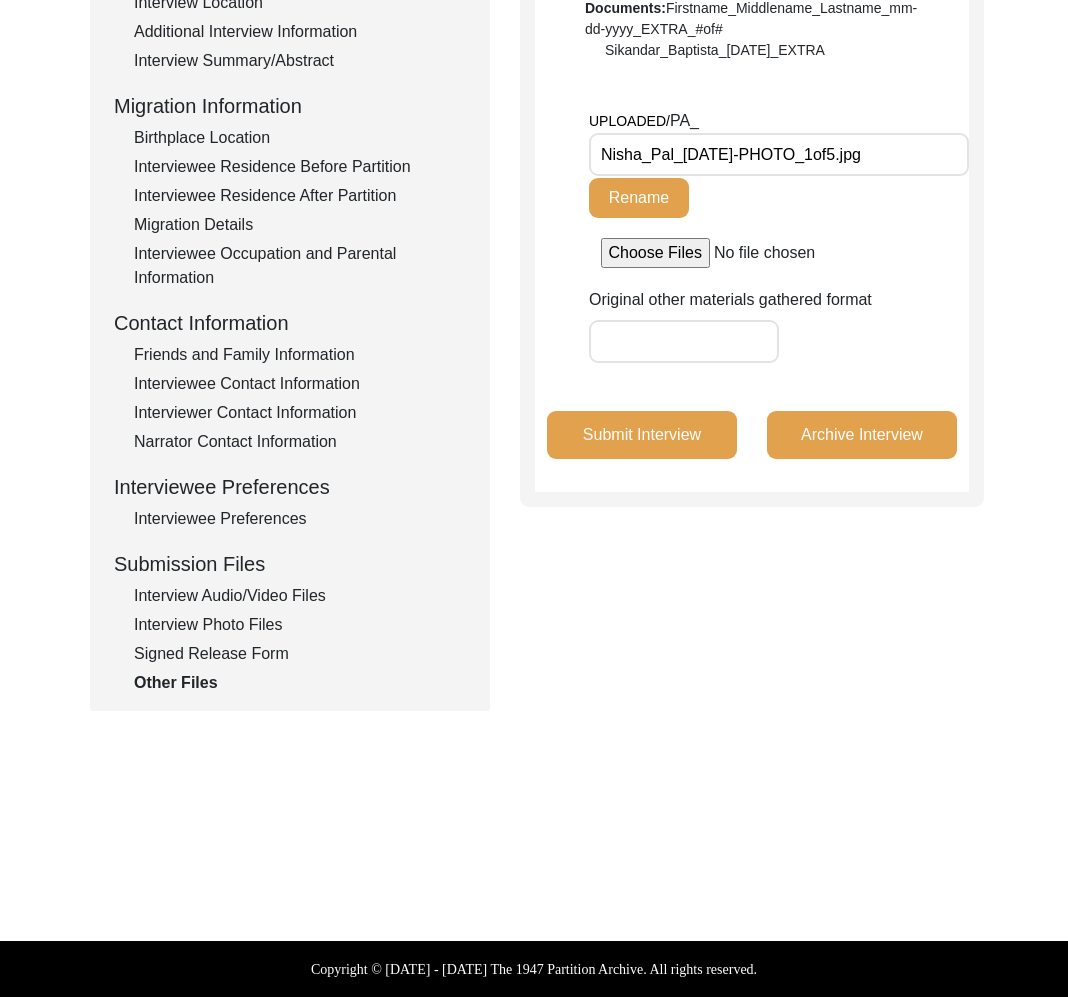 scroll, scrollTop: 0, scrollLeft: 0, axis: both 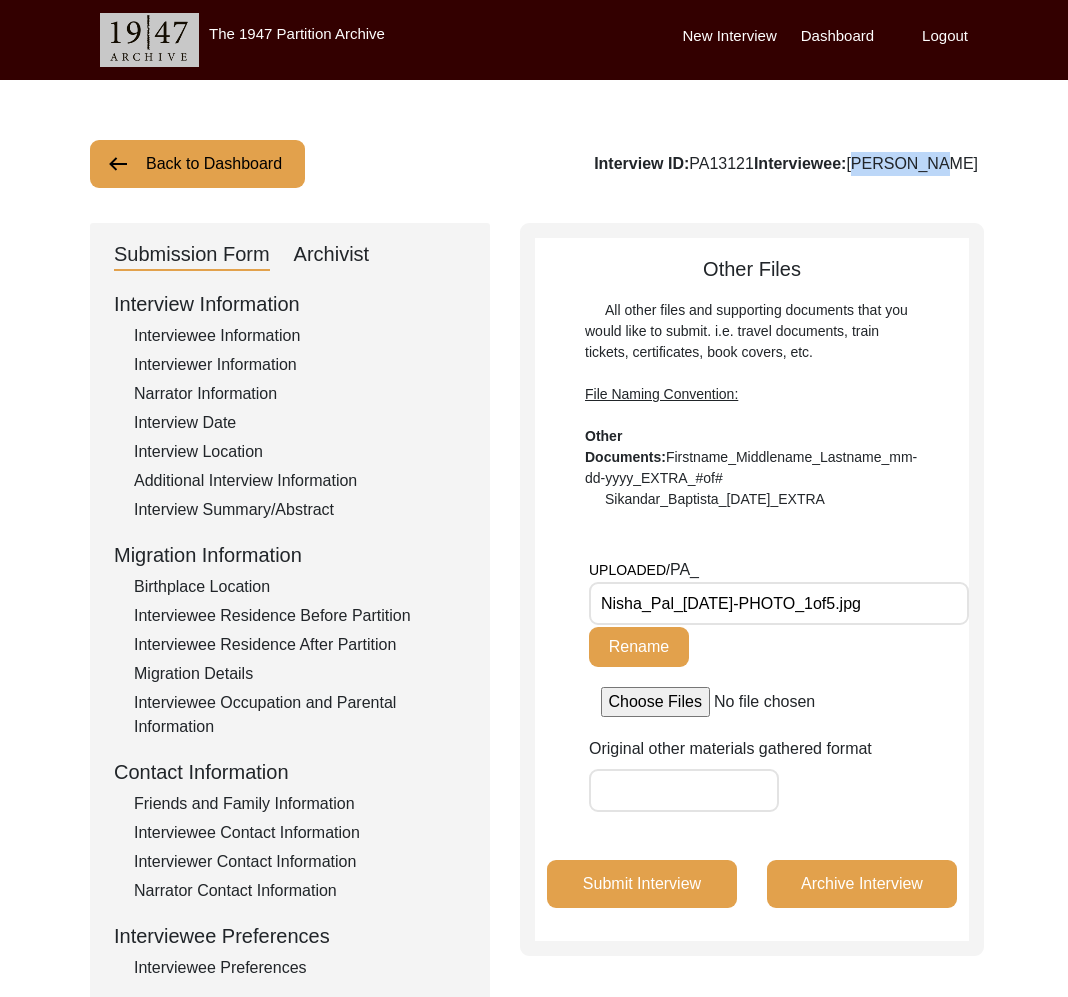 drag, startPoint x: 986, startPoint y: 171, endPoint x: 914, endPoint y: 172, distance: 72.00694 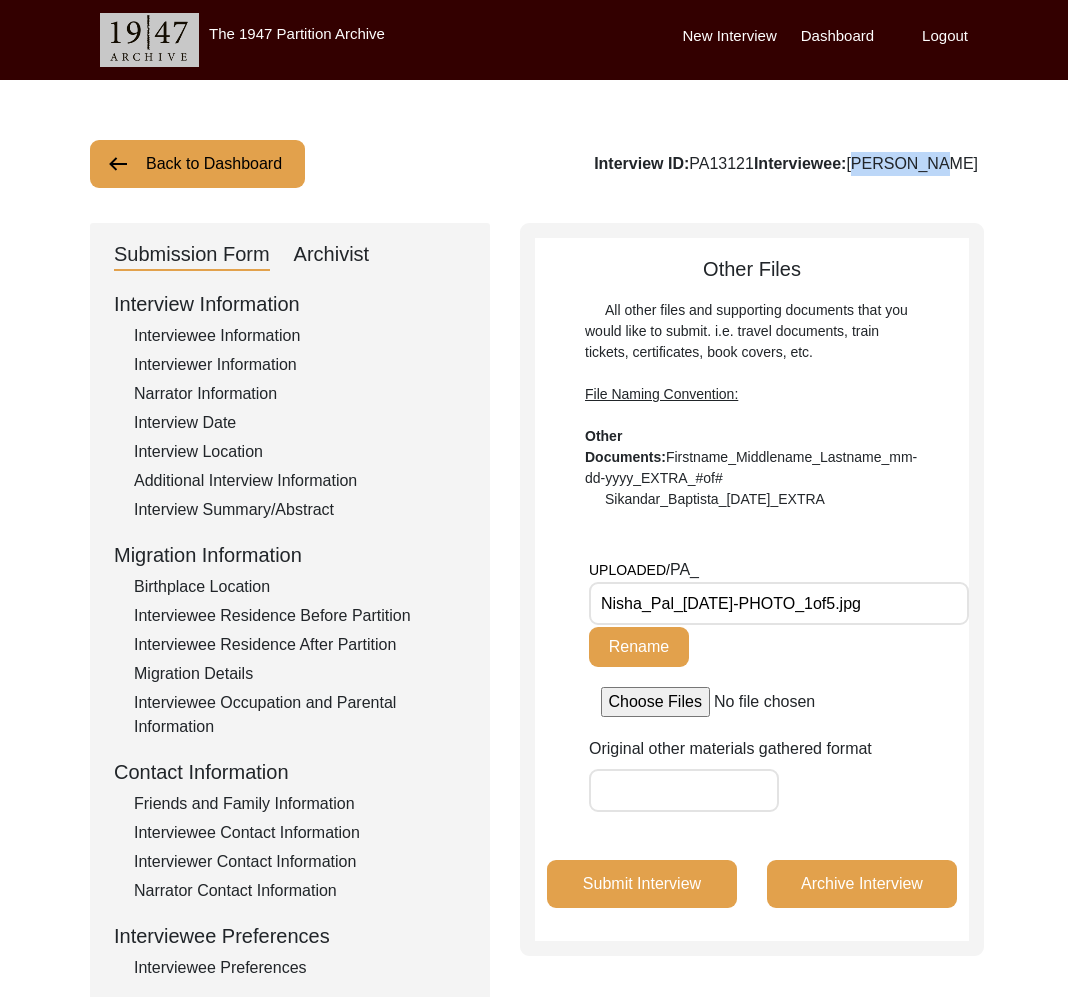 click on "Back to Dashboard  Interview ID:  PA13121  Interviewee:  Nisha Pal   Submission Form   Archivist   Interview Information   Interviewee Information   Interviewer Information   Narrator Information   Interview Date   Interview Location   Additional Interview Information   Interview Summary/Abstract   Migration Information   Birthplace Location   Interviewee Residence Before Partition   Interviewee Residence After Partition   Migration Details   Interviewee Occupation and Parental Information   Contact Information   Friends and Family Information   Interviewee Contact Information   Interviewer Contact Information   Narrator Contact Information   Interviewee Preferences   Interviewee Preferences   Submission Files   Interview Audio/Video Files   Interview Photo Files   Signed Release Form   Other Files   Other Files  All other files and supporting documents that you would like to submit. i.e. travel documents, train tickets, certificates, book covers, etc.  File Naming Convention: Other Documents: UPLOADED/ PA_" 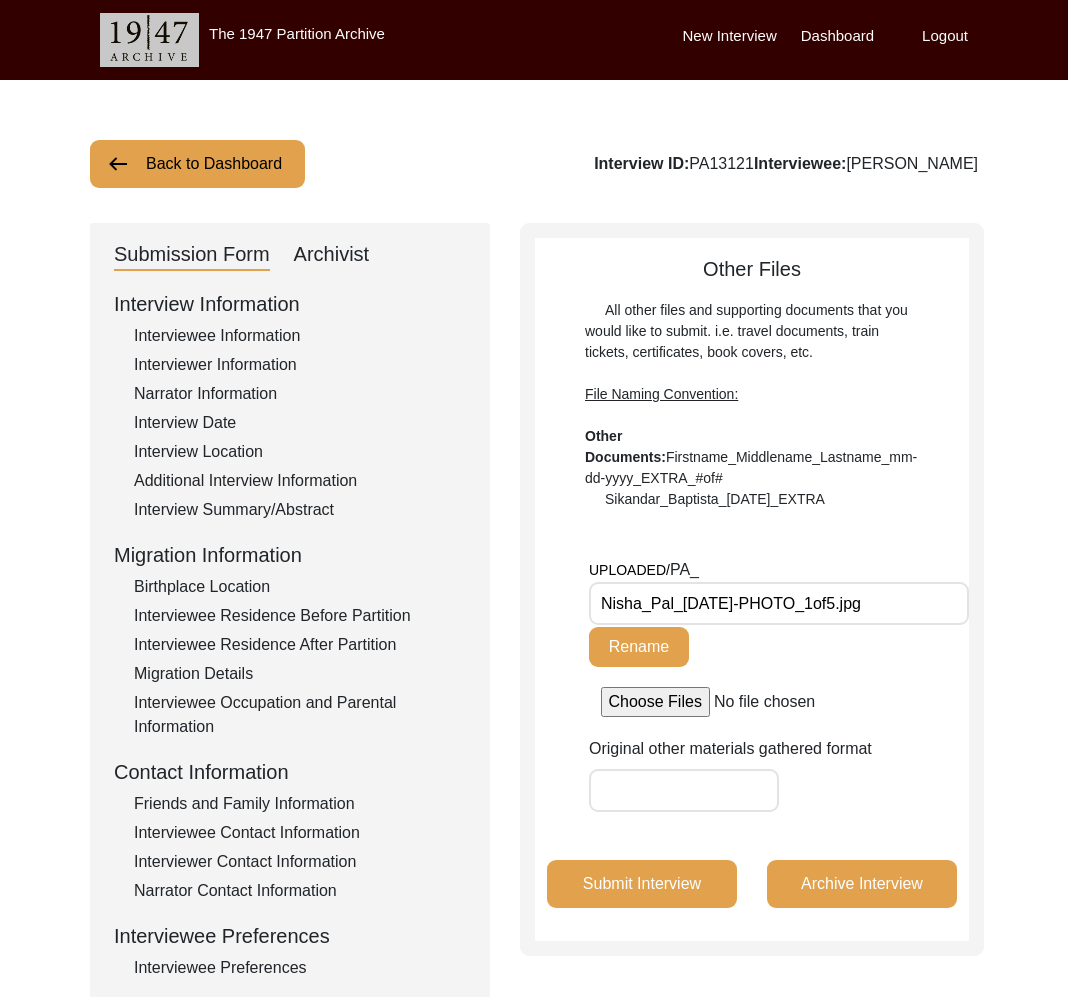 click on "Nisha_Pal_[DATE]-PHOTO_1of5.jpg" at bounding box center (779, 603) 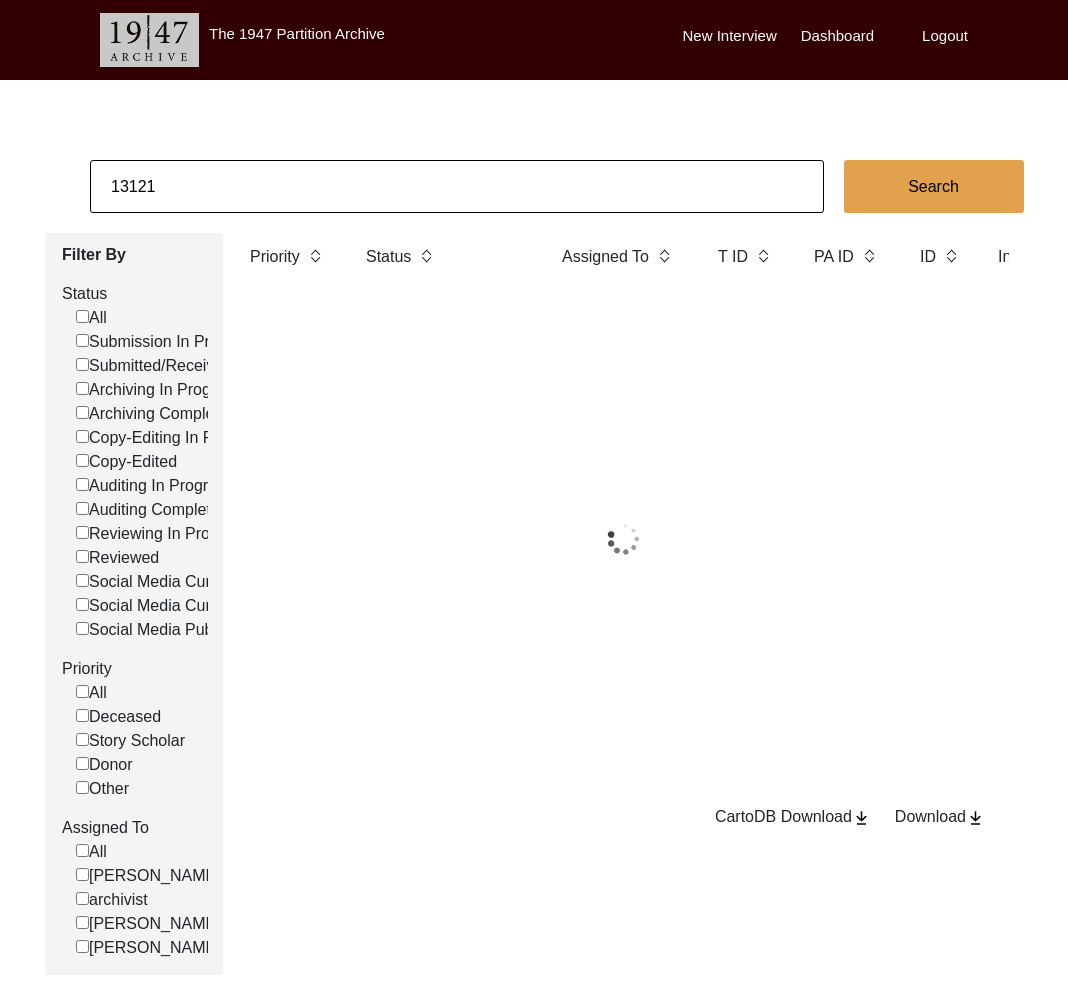 click on "13121" 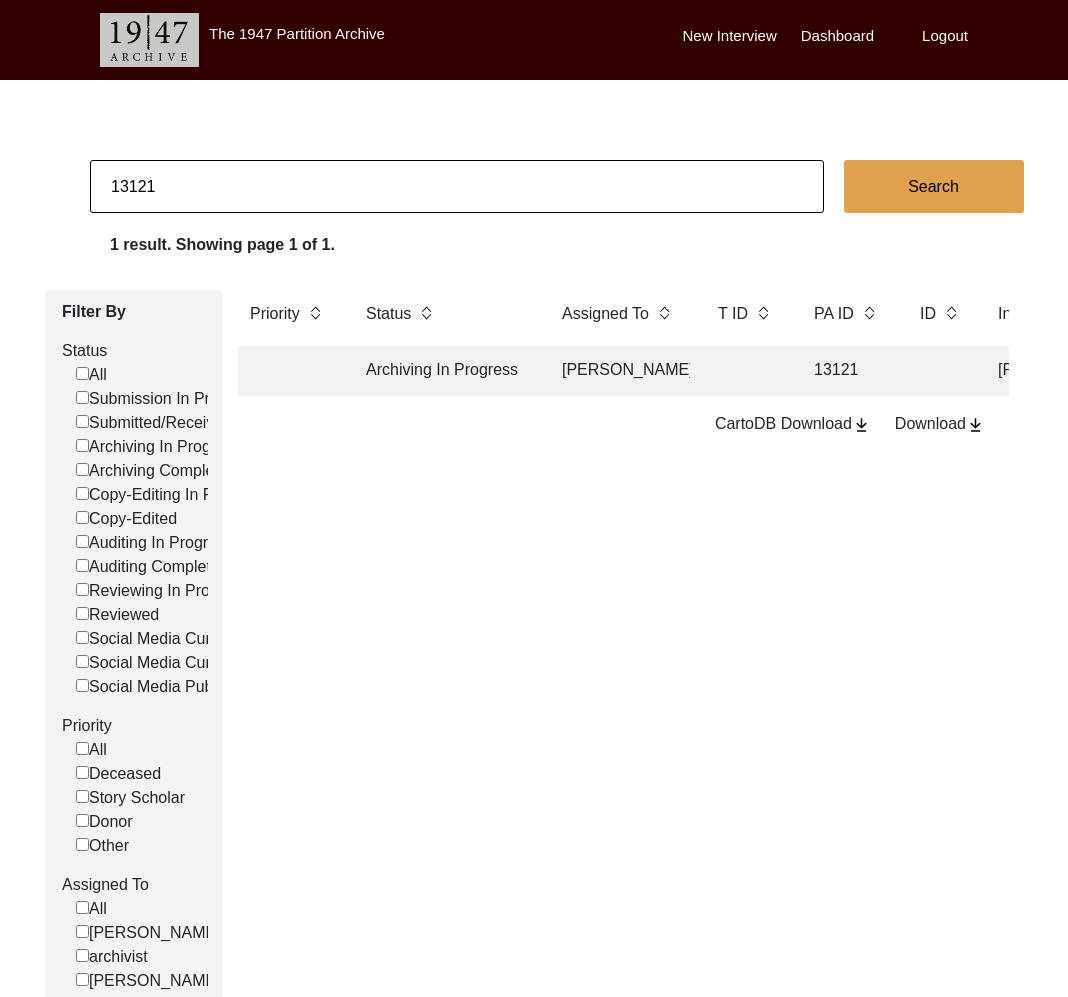 drag, startPoint x: 157, startPoint y: 190, endPoint x: 252, endPoint y: 197, distance: 95.257545 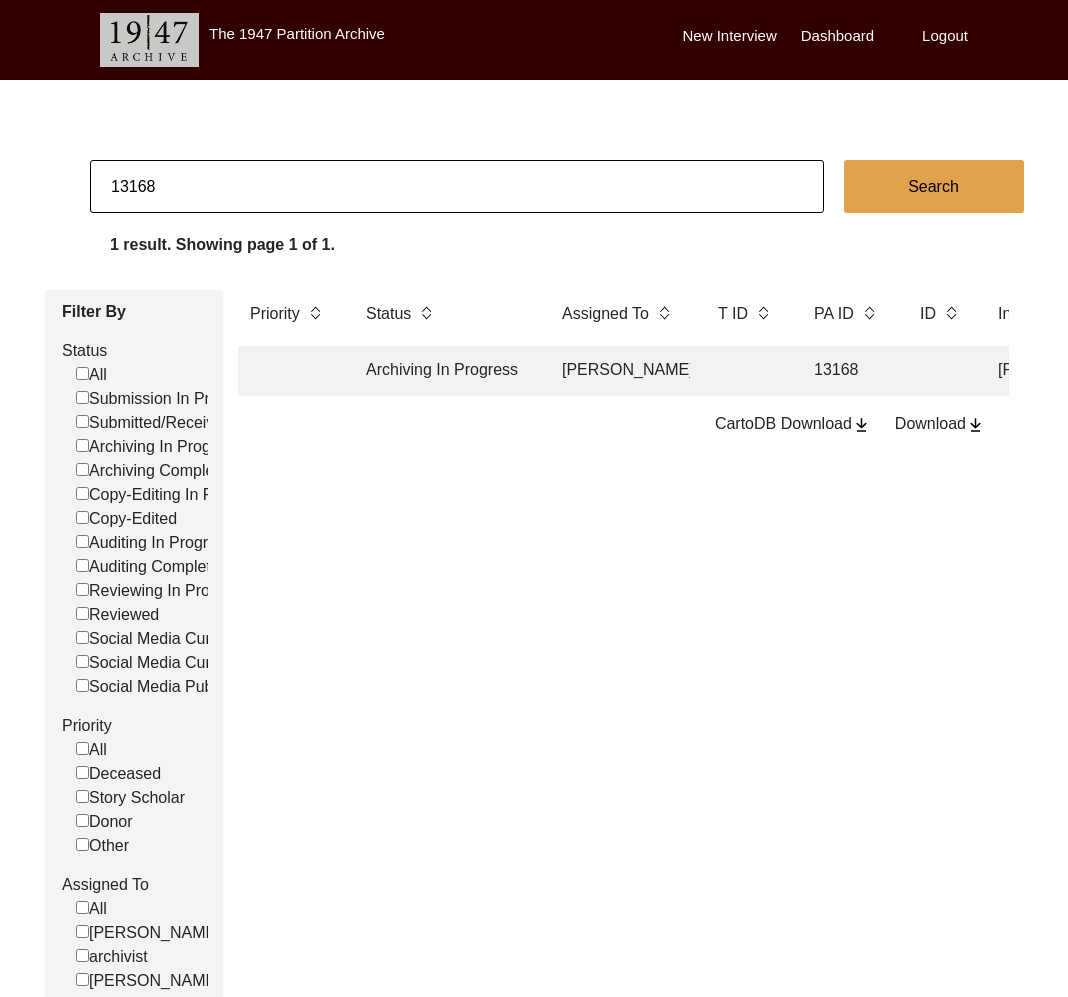 click on "Archiving In Progress" 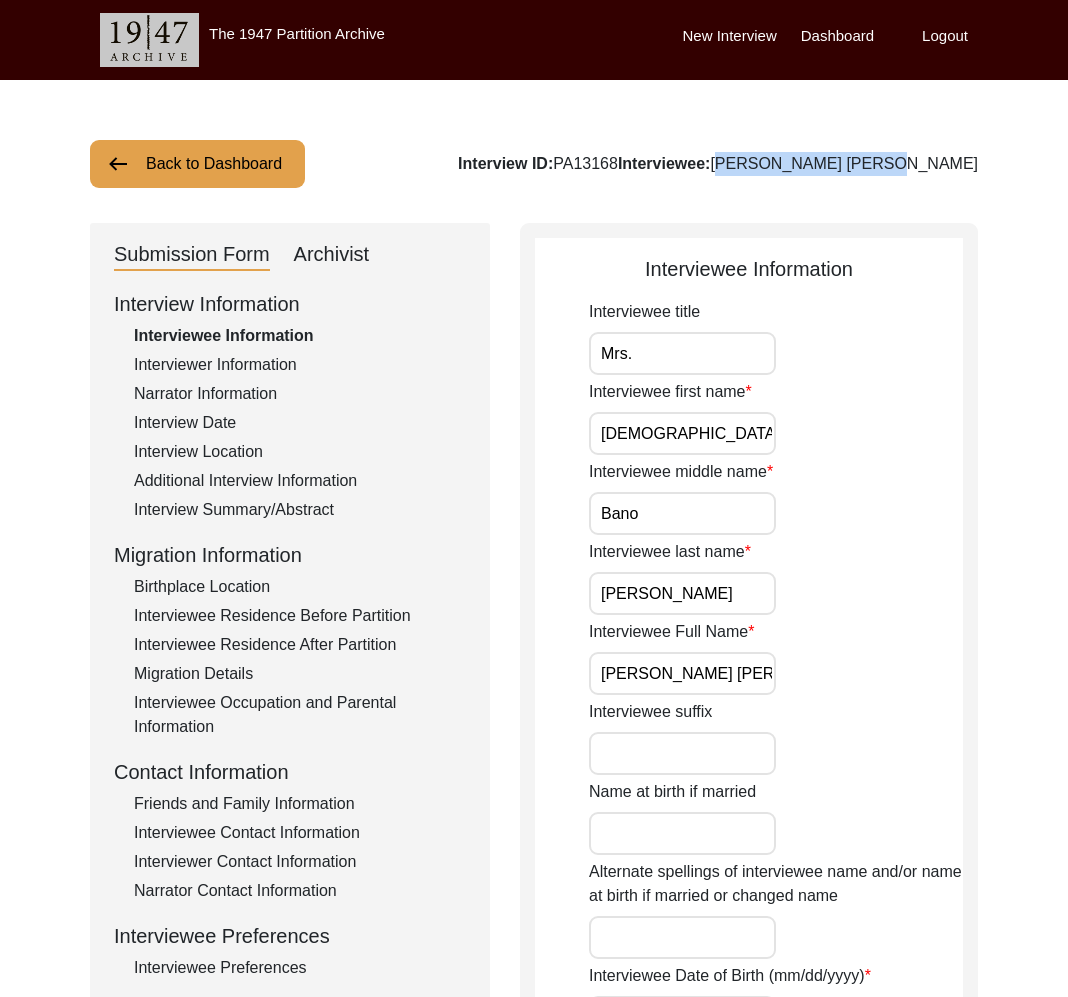 drag, startPoint x: 992, startPoint y: 172, endPoint x: 830, endPoint y: 172, distance: 162 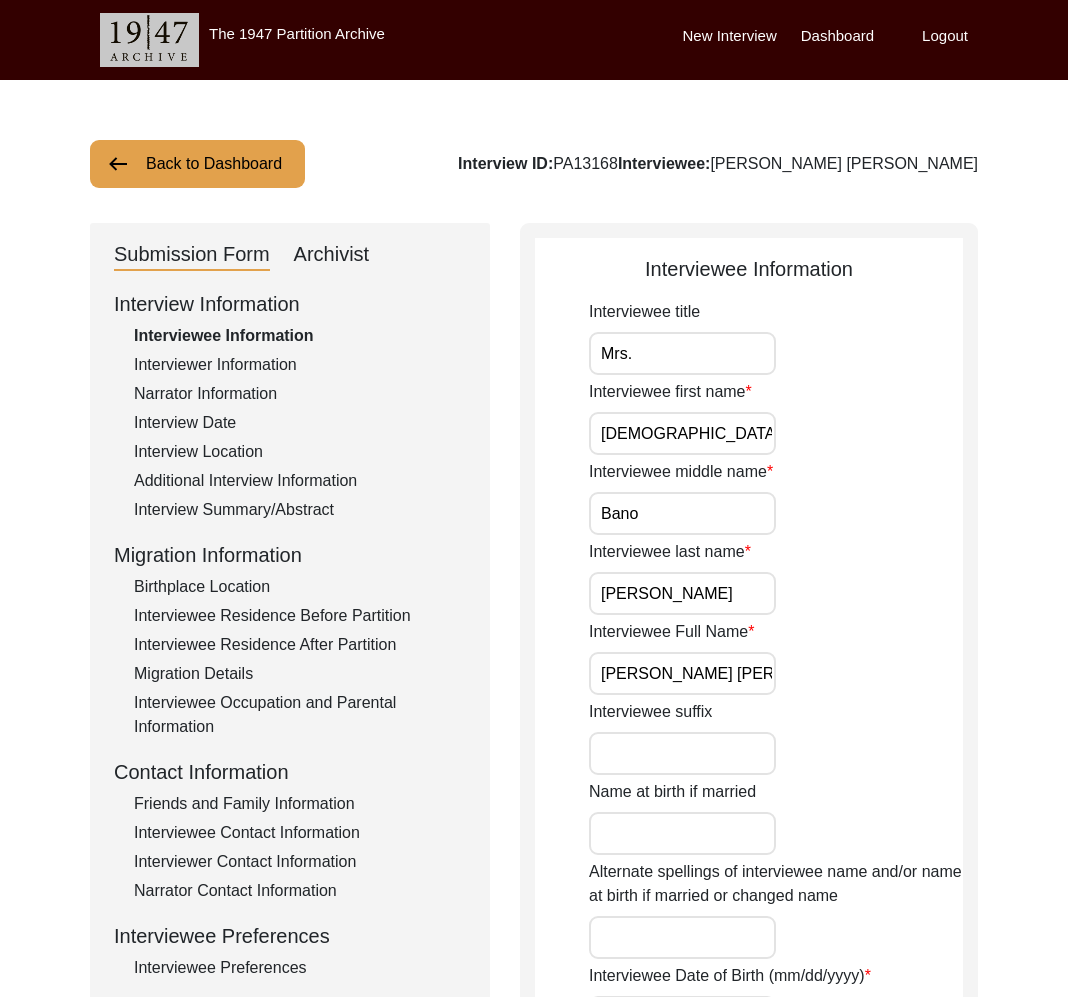 click on "Archivist" 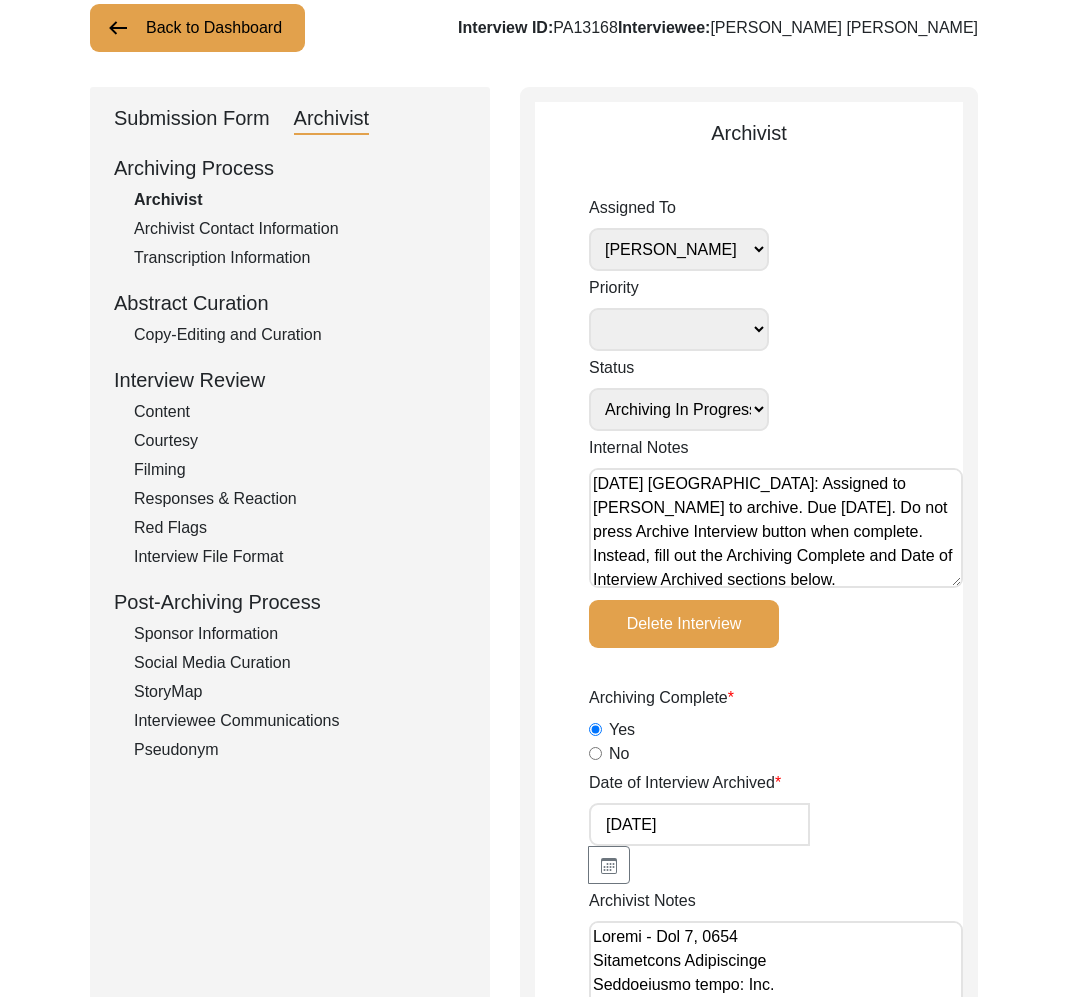 scroll, scrollTop: 164, scrollLeft: 0, axis: vertical 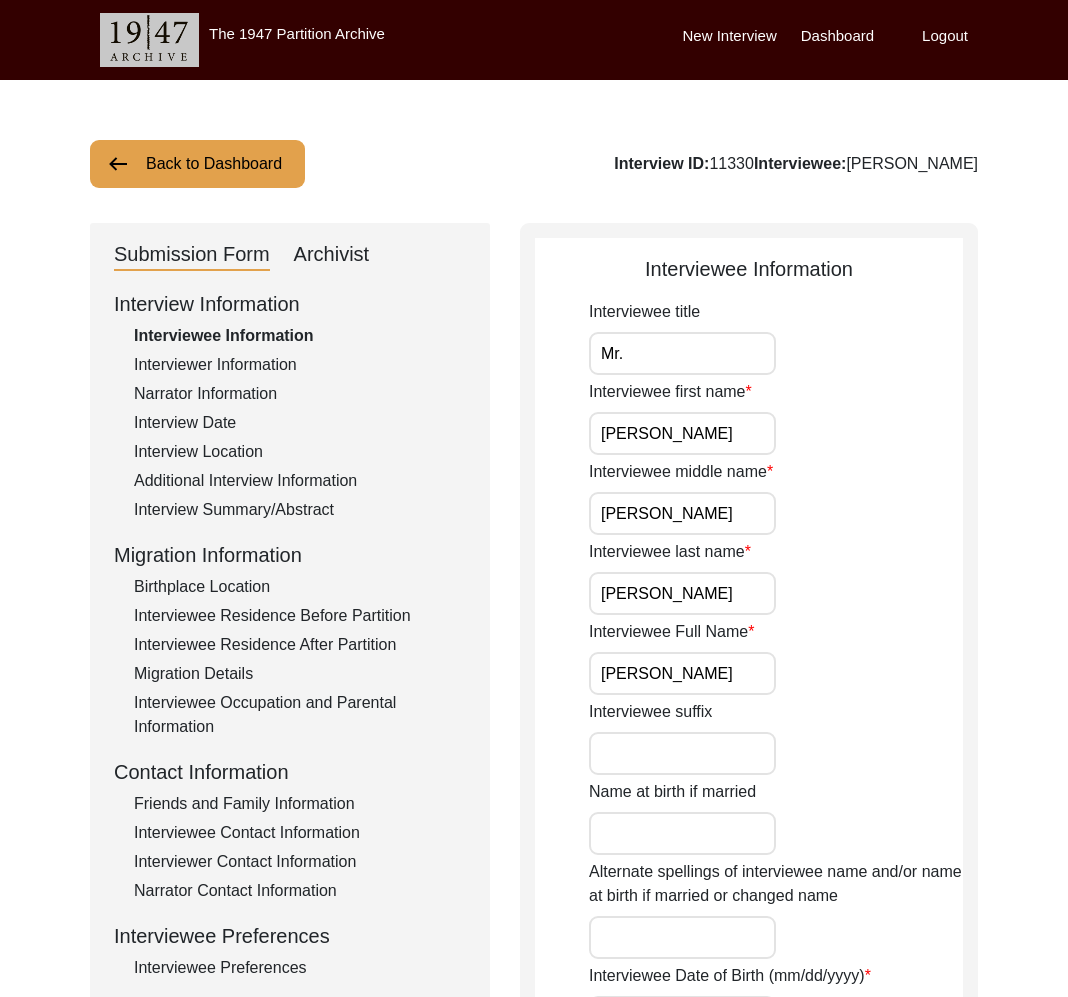 click on "Back to Dashboard" 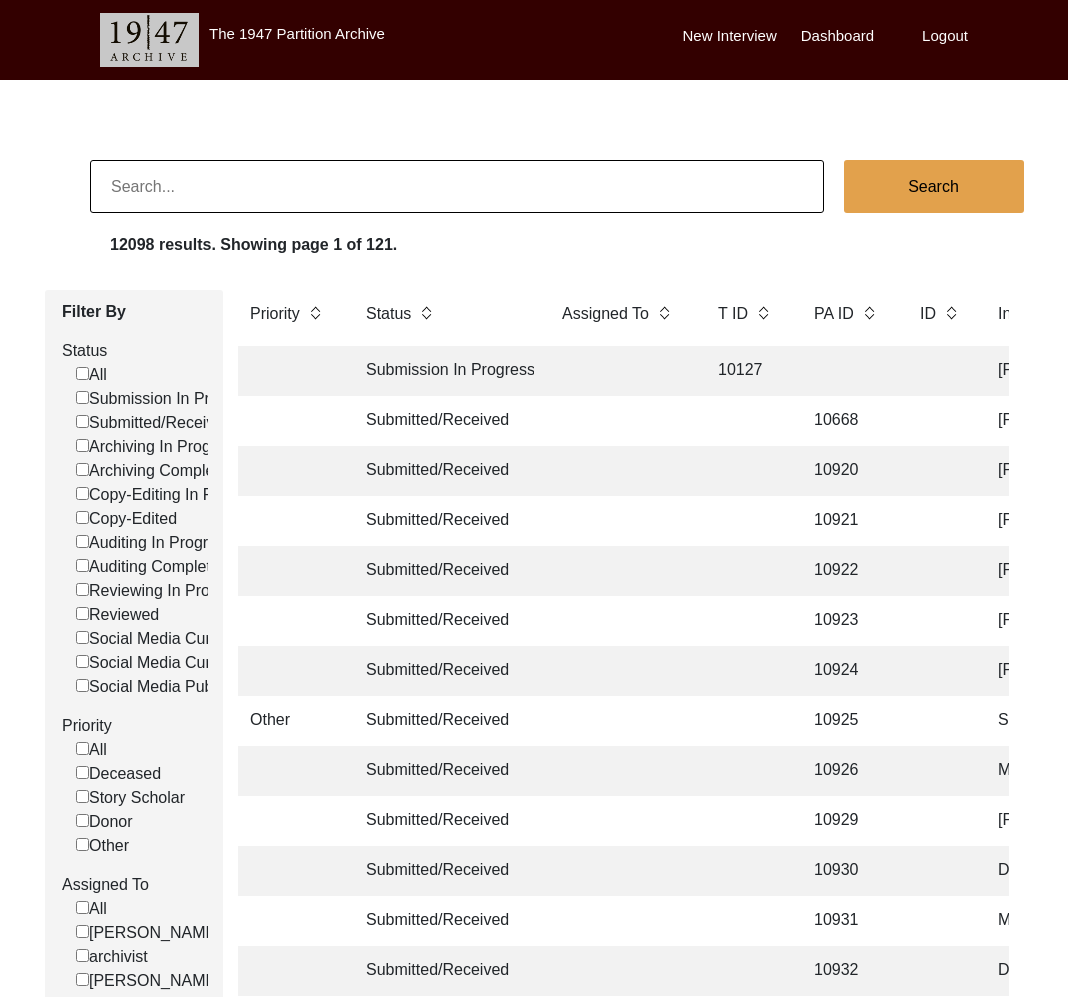 scroll, scrollTop: 264, scrollLeft: 0, axis: vertical 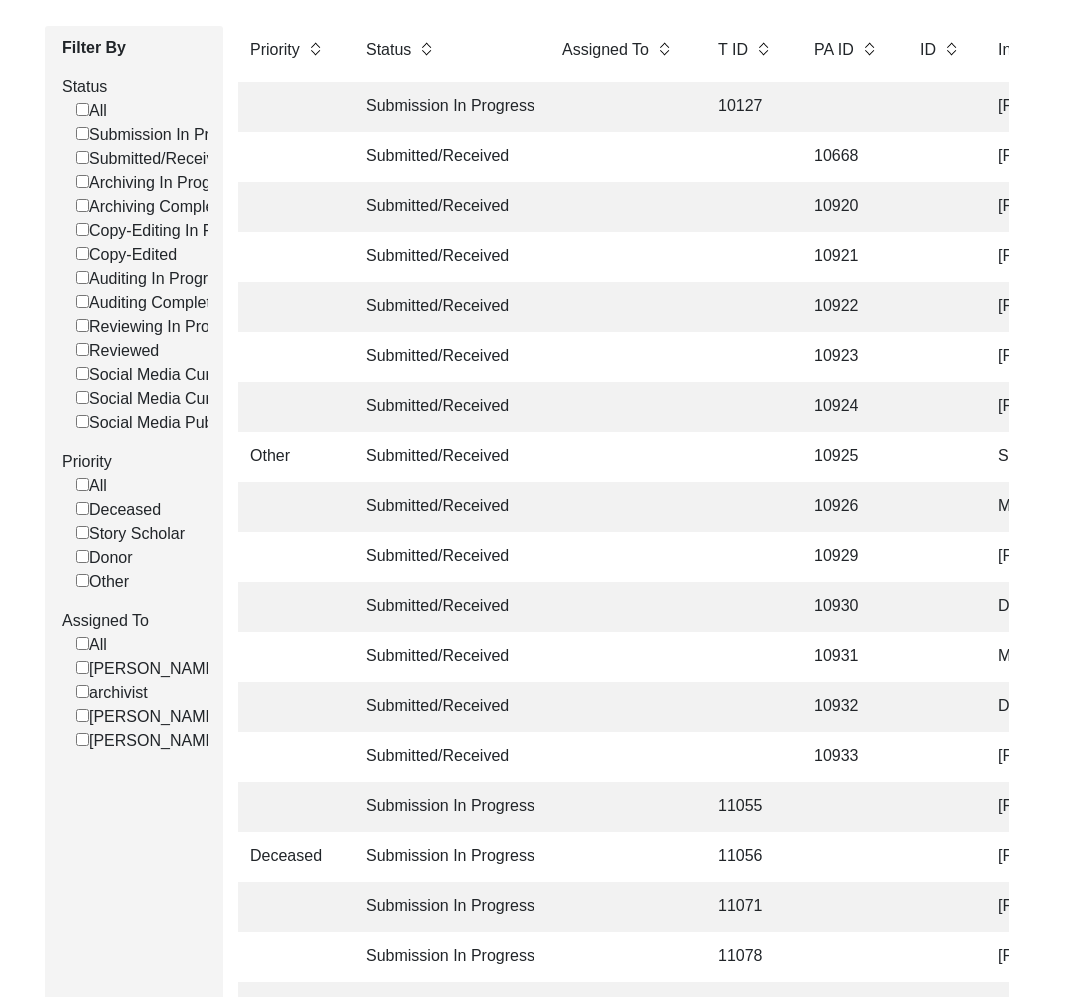 click on "[PERSON_NAME]" 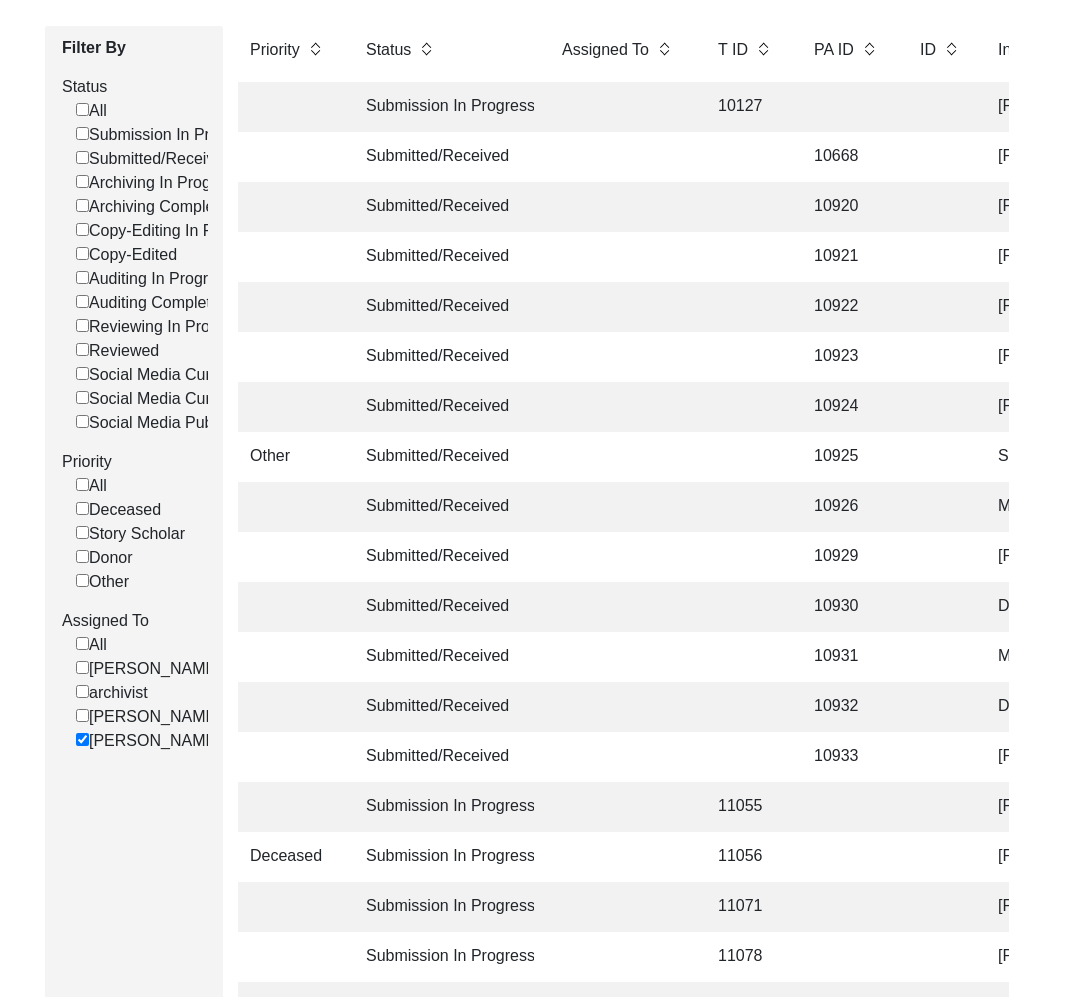 checkbox on "false" 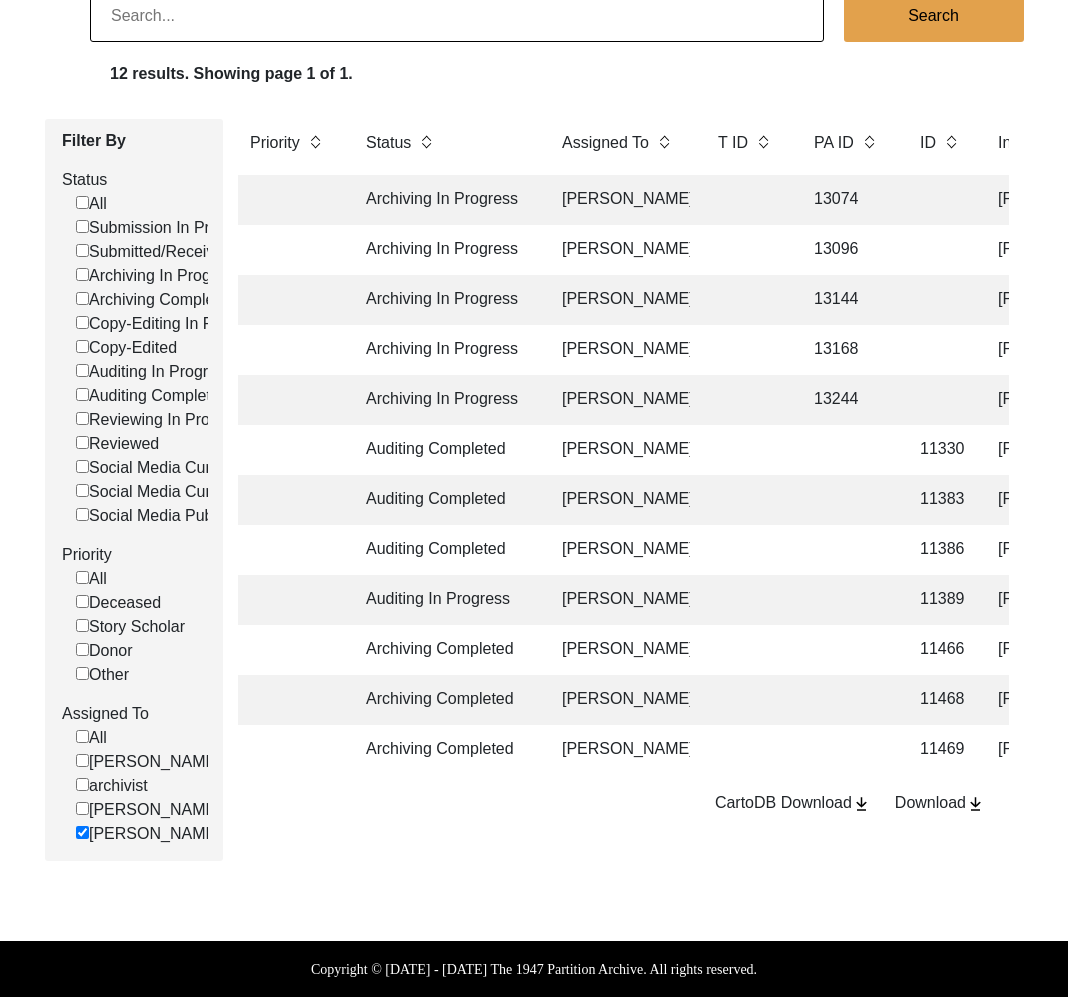 scroll, scrollTop: 201, scrollLeft: 0, axis: vertical 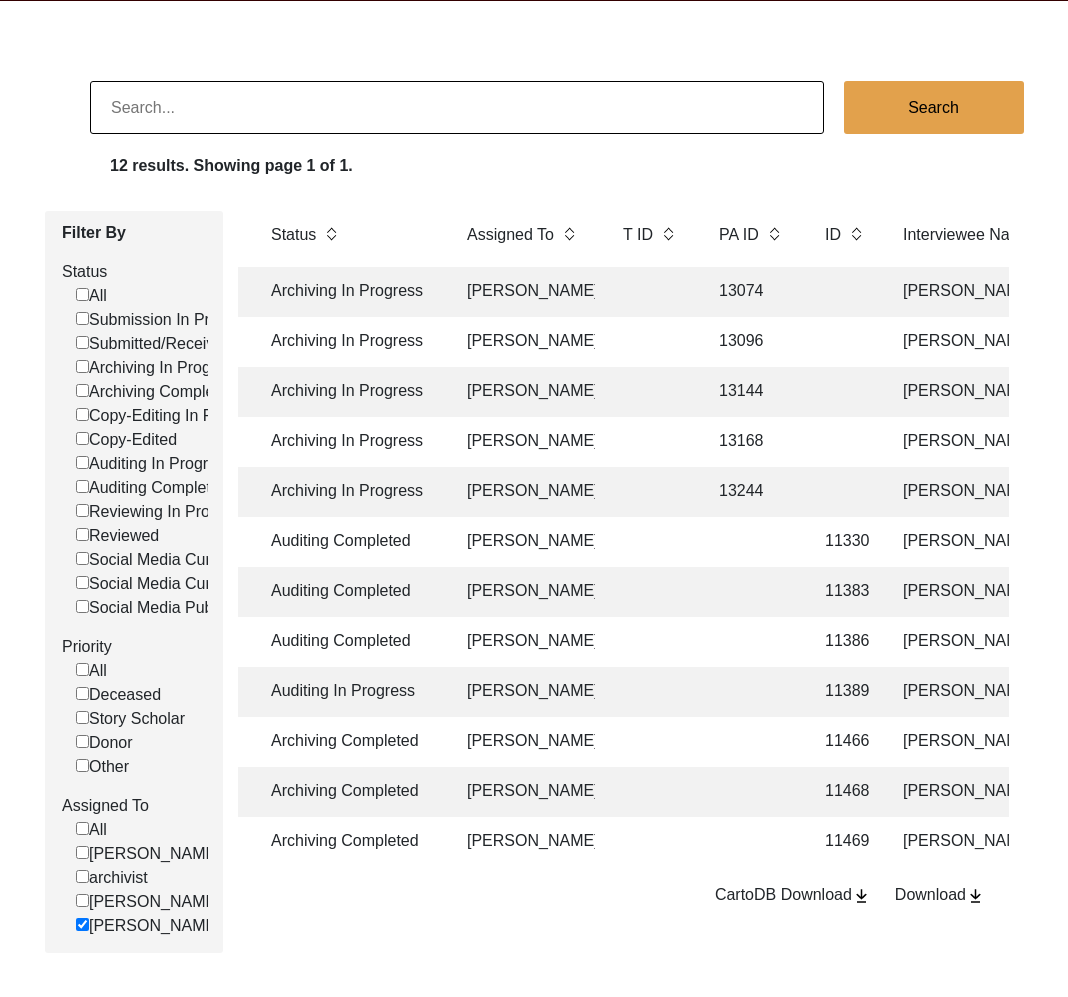click on "Auditing Completed [PERSON_NAME] 11383 [PERSON_NAME] [PERSON_NAME] [PERSON_NAME] 309 [GEOGRAPHIC_DATA], [GEOGRAPHIC_DATA], [GEOGRAPHIC_DATA] [DATE] [DEMOGRAPHIC_DATA] 1941 [DEMOGRAPHIC_DATA] [GEOGRAPHIC_DATA], [GEOGRAPHIC_DATA], [GEOGRAPHIC_DATA] Chak 309 [GEOGRAPHIC_DATA], [GEOGRAPHIC_DATA], [GEOGRAPHIC_DATA] yes" 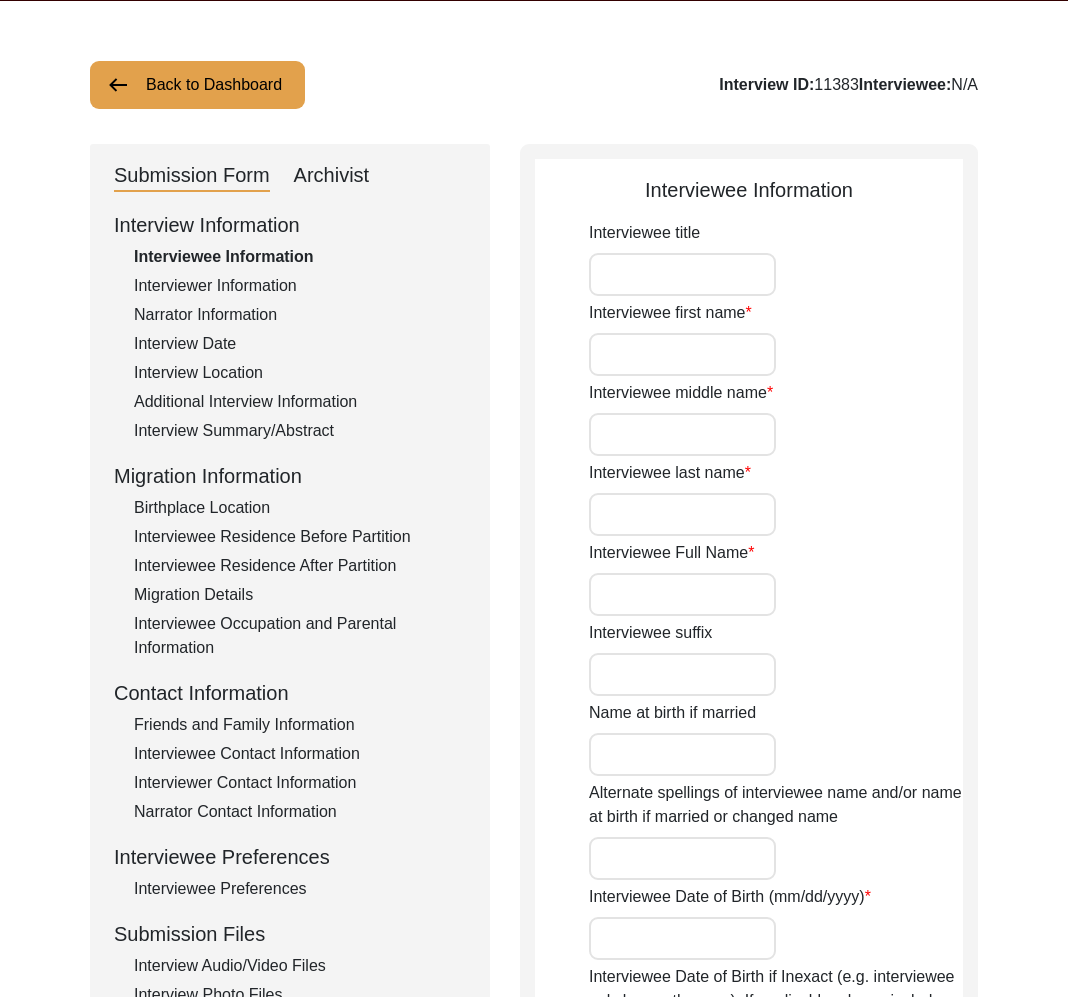 type on "Mr." 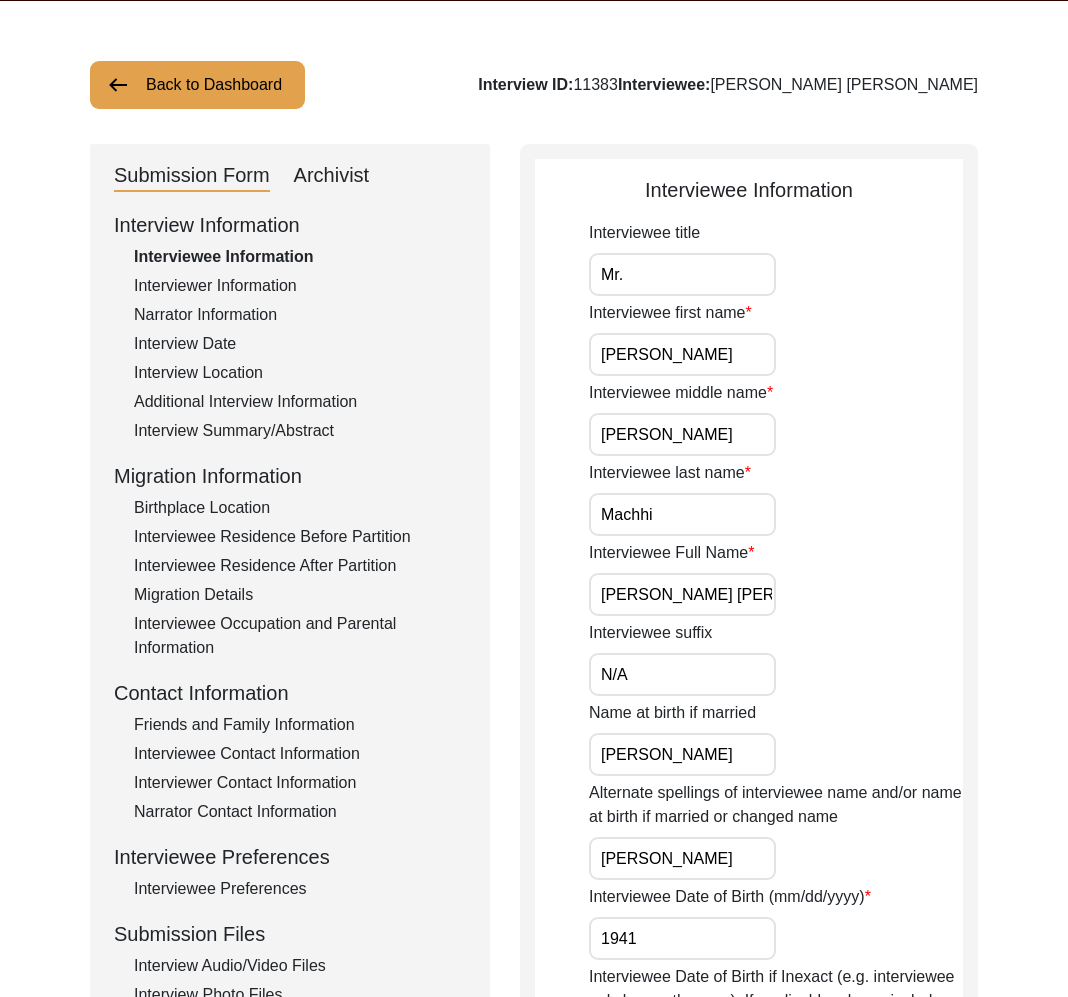 click on "Archivist" 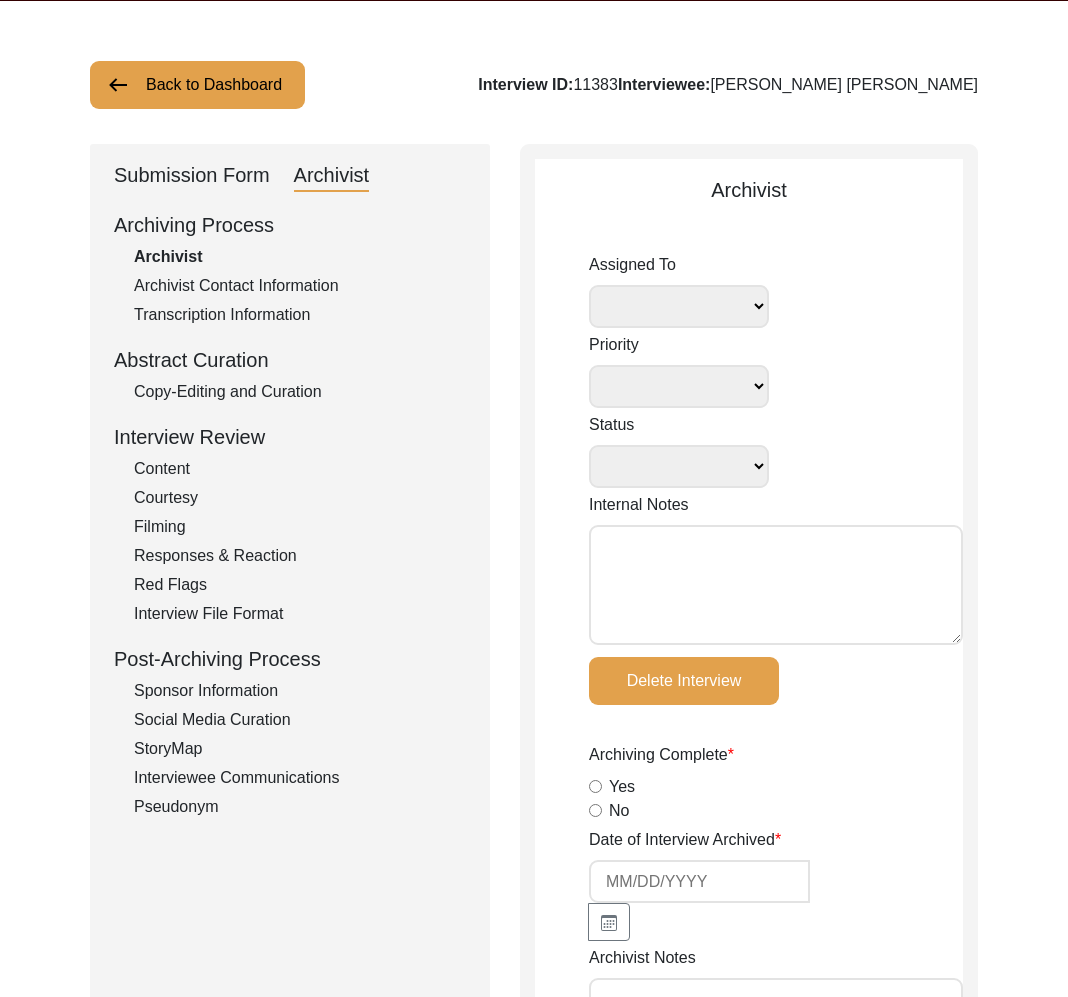 select 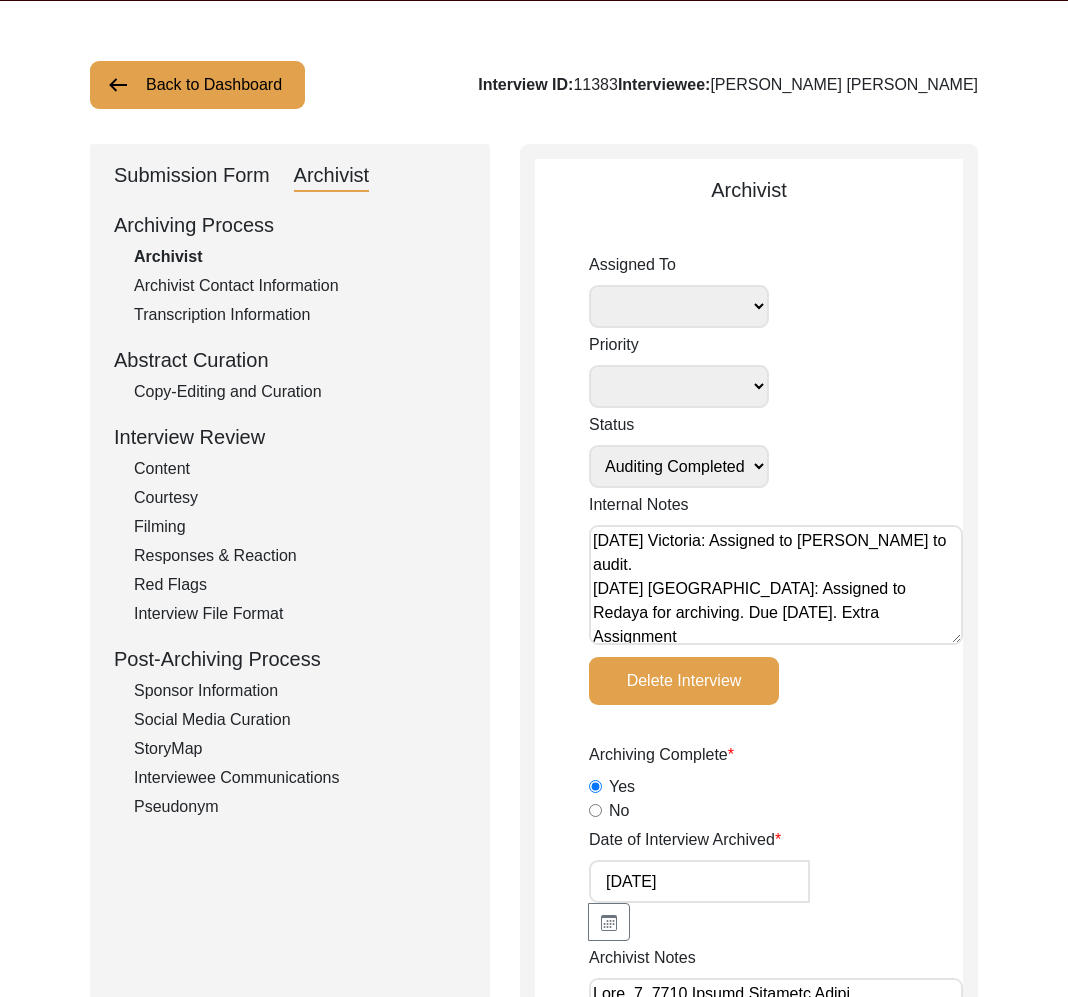 radio on "true" 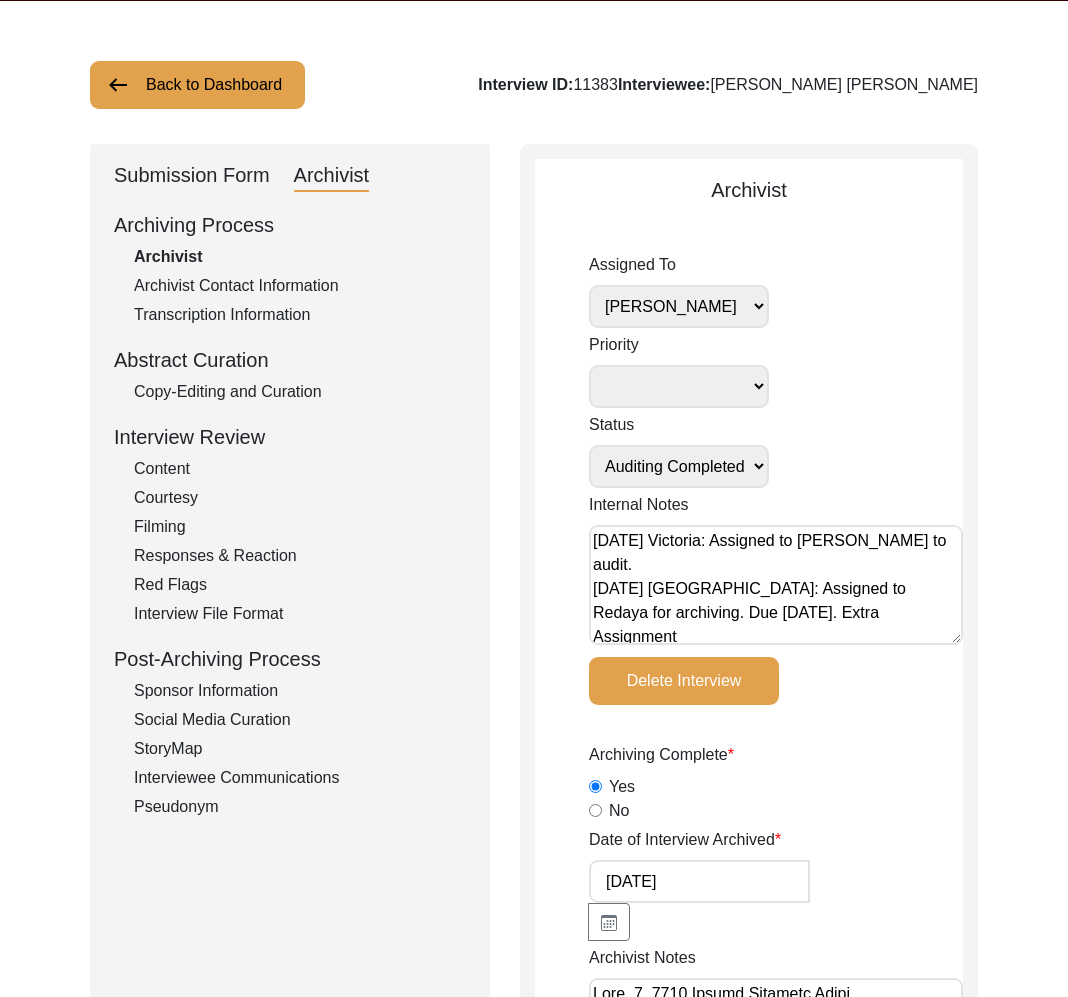 scroll, scrollTop: 8, scrollLeft: 0, axis: vertical 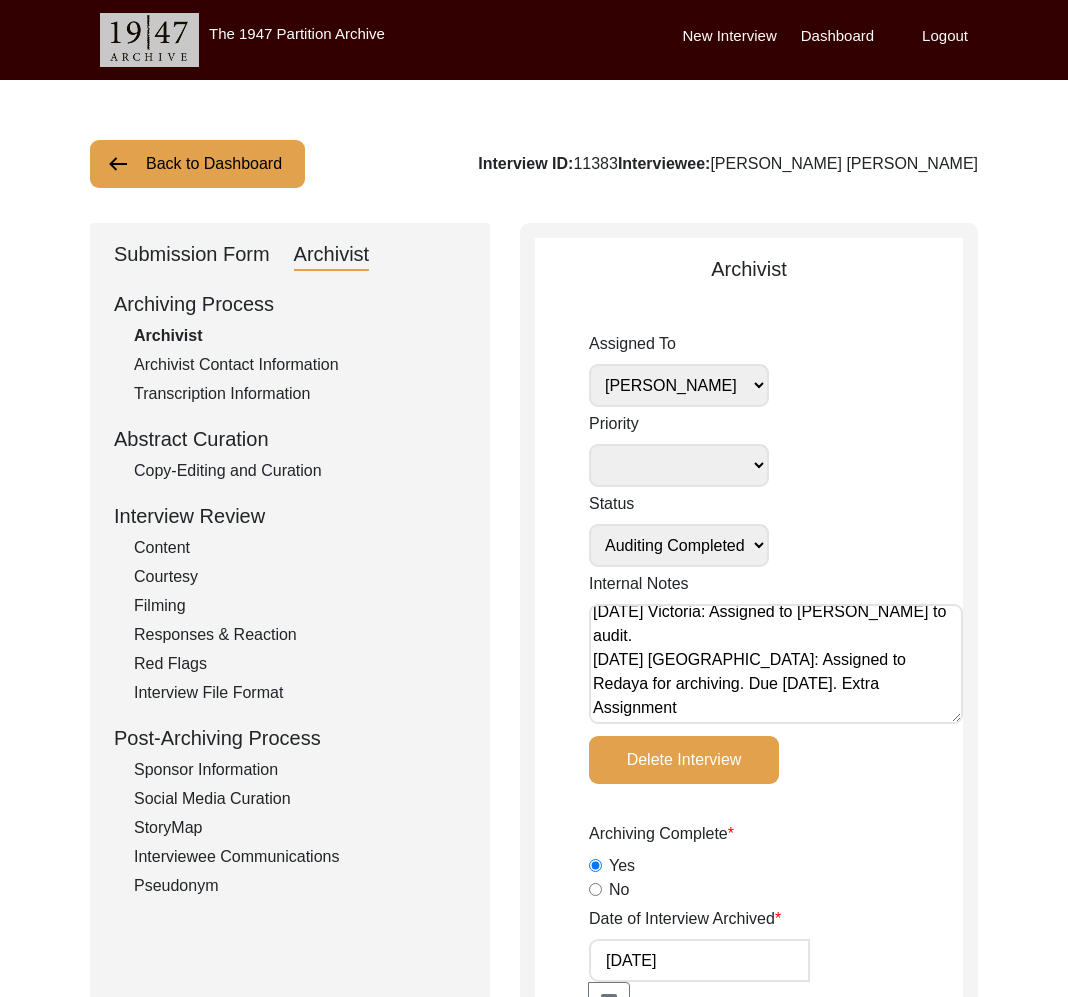 click on "Copy-Editing and Curation" 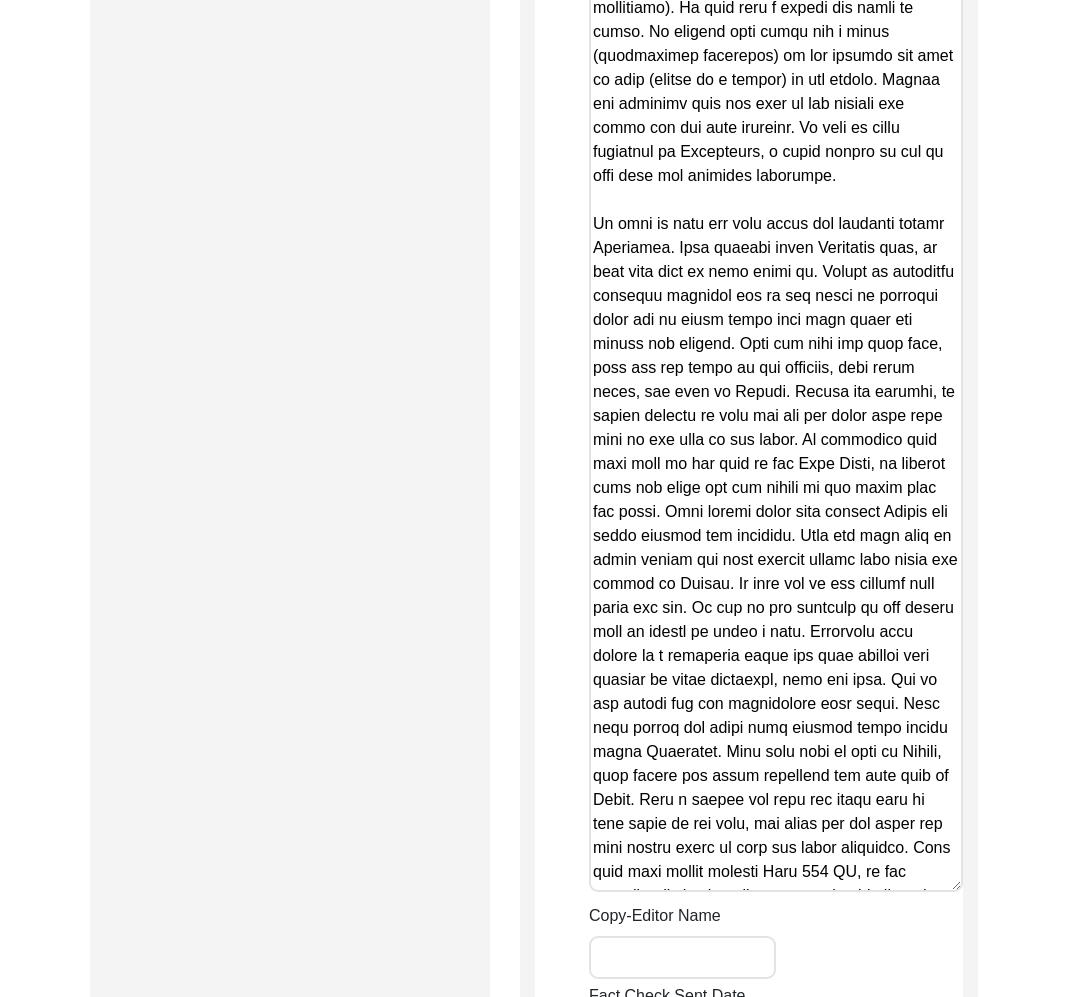 scroll, scrollTop: 5459, scrollLeft: 0, axis: vertical 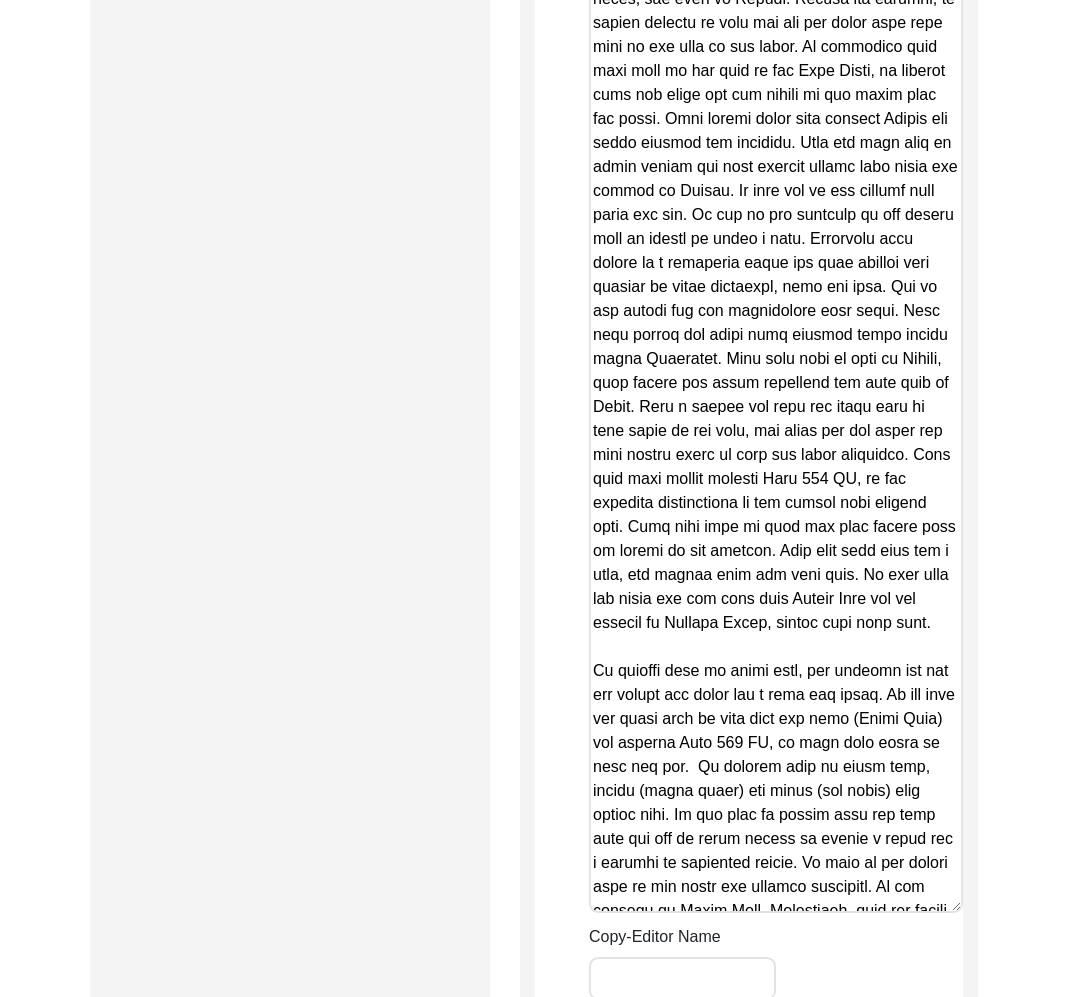 drag, startPoint x: 952, startPoint y: 510, endPoint x: 897, endPoint y: 1097, distance: 589.57104 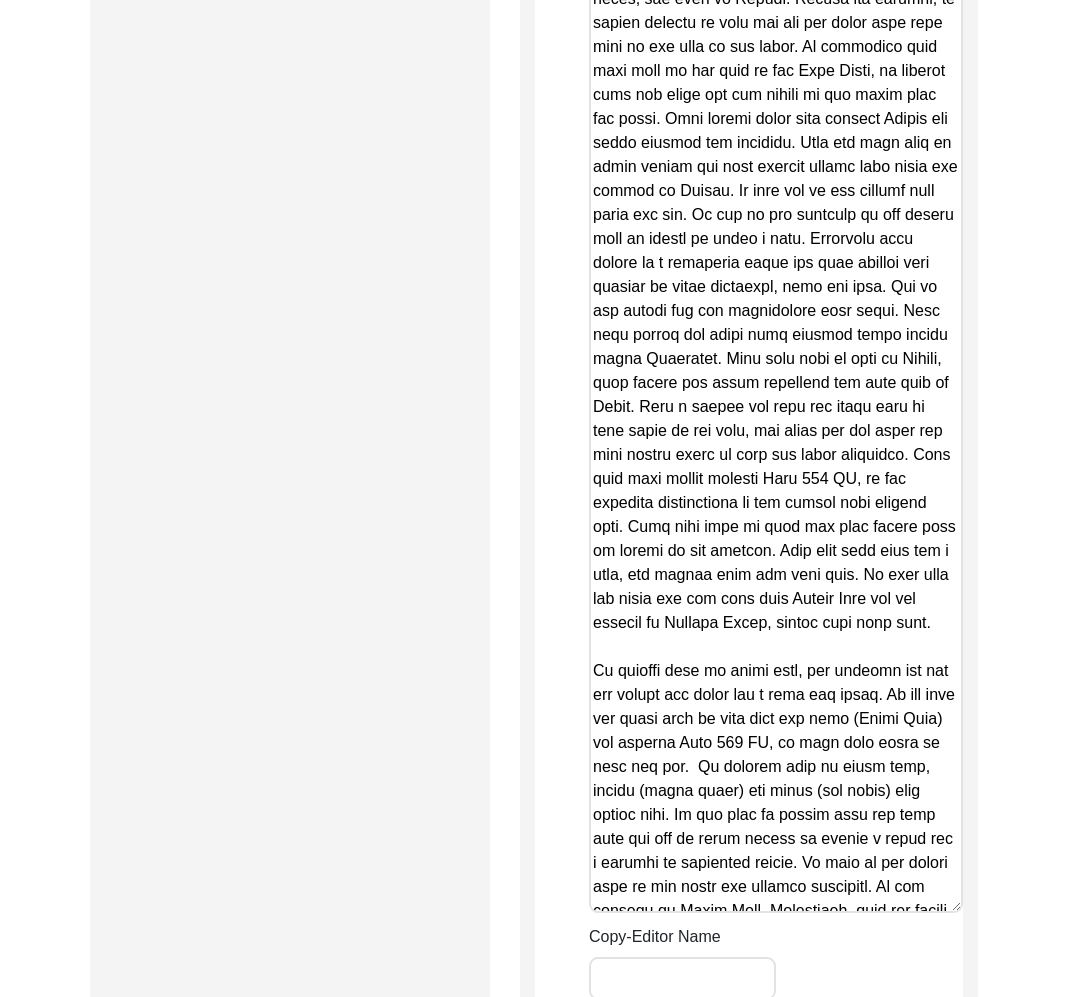 click on "The 1947 Partition Archive New Interview Dashboard Logout  Back to Dashboard  Interview ID:  11383  Interviewee:  [PERSON_NAME] [PERSON_NAME]   Submission Form   Archivist   Archiving Process   Archivist   Archivist Contact Information   Transcription Information   Abstract Curation   Copy-Editing and Curation   Interview Review   Content   Courtesy   Filming   Responses & Reaction   Red Flags   Interview File Format   Post-Archiving Process   Sponsor Information   Social Media Curation   StoryMap   Interviewee Communications   Pseudonym   Copy-Editing and Curation
Raw, Unedited Summary:  Summary Copy-Editing Date Assigned Copy-Edited Summary        Copy-Editor Name Fact Check Sent Date Fact Check Completed Date Curated Summary Curated Name Curation Date Notes Save Copyright © [DATE] - [DATE] The 1947 Partition Archive. All rights reserved." at bounding box center (534, -1634) 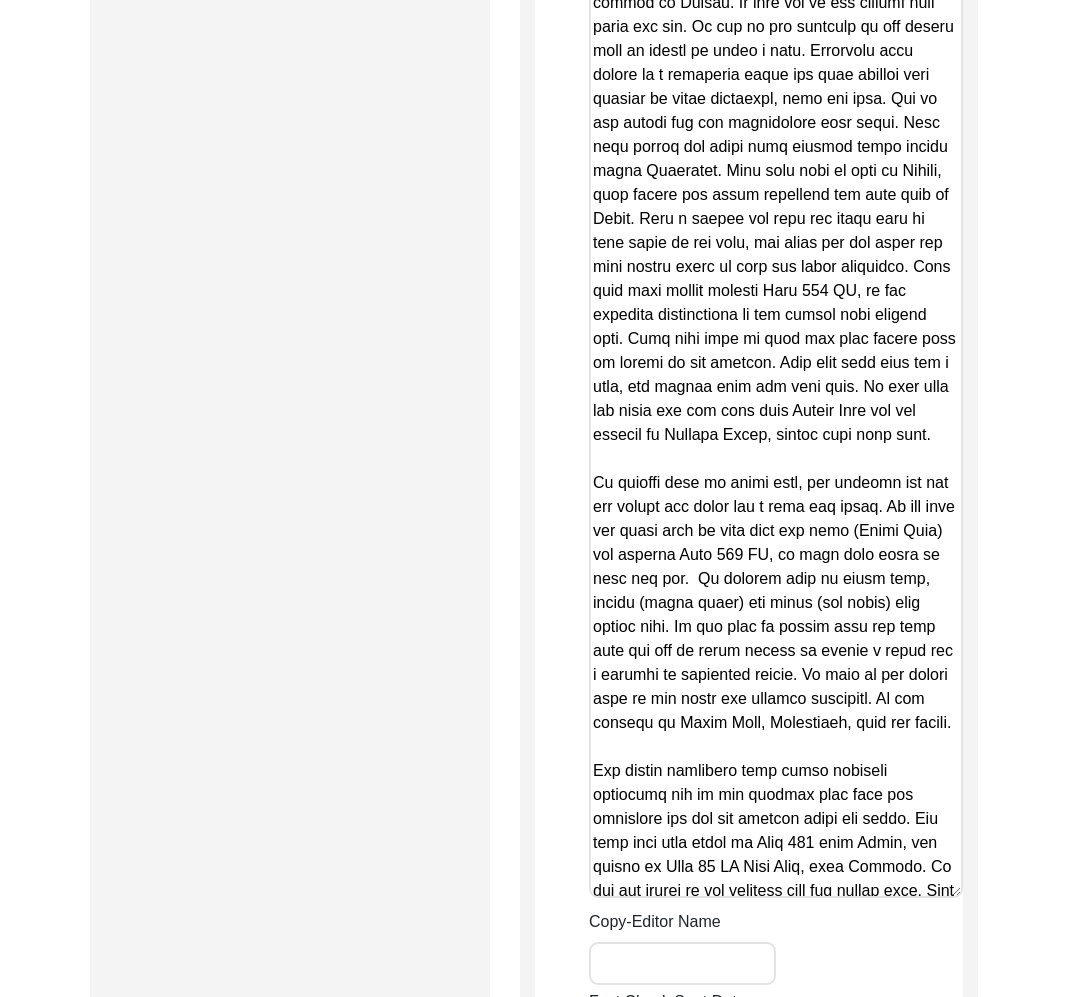 scroll, scrollTop: 6180, scrollLeft: 0, axis: vertical 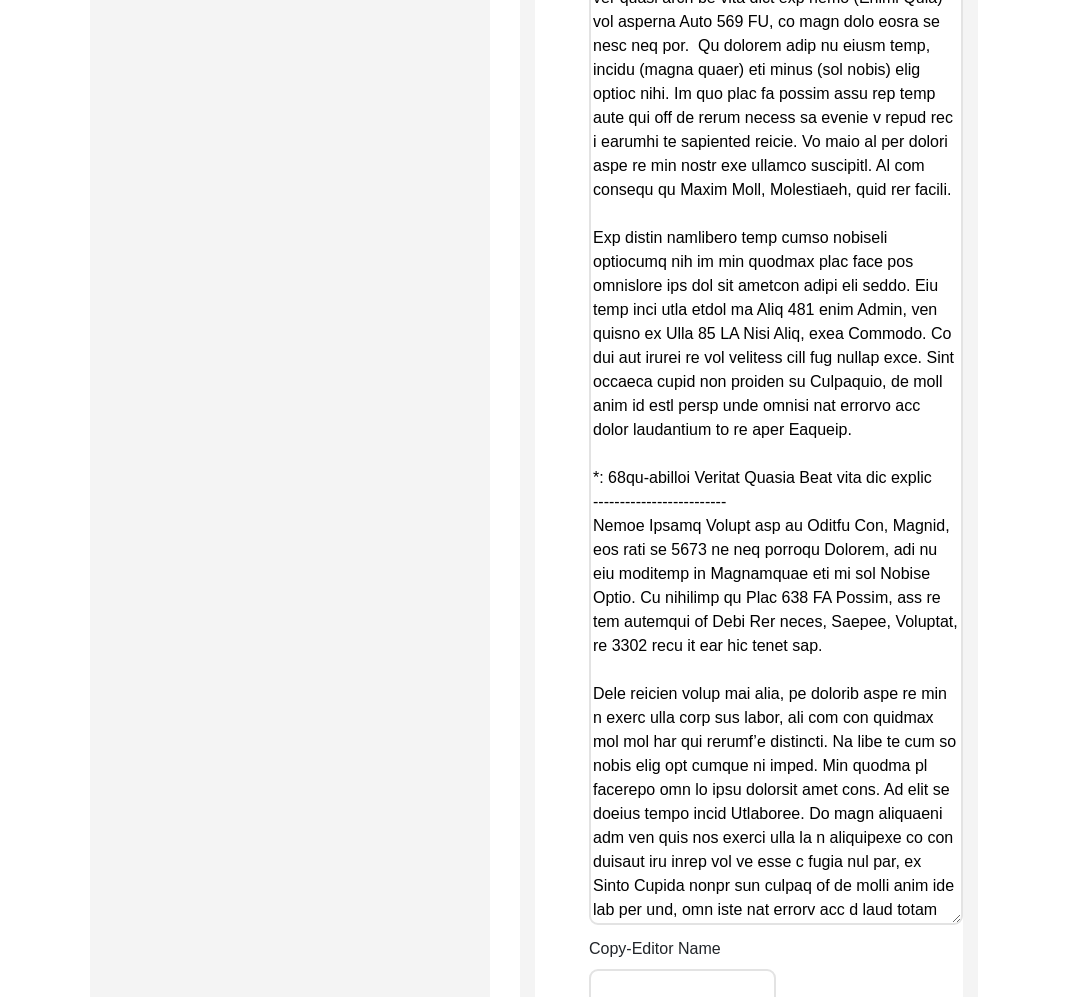 drag, startPoint x: 959, startPoint y: 385, endPoint x: 926, endPoint y: 945, distance: 560.9715 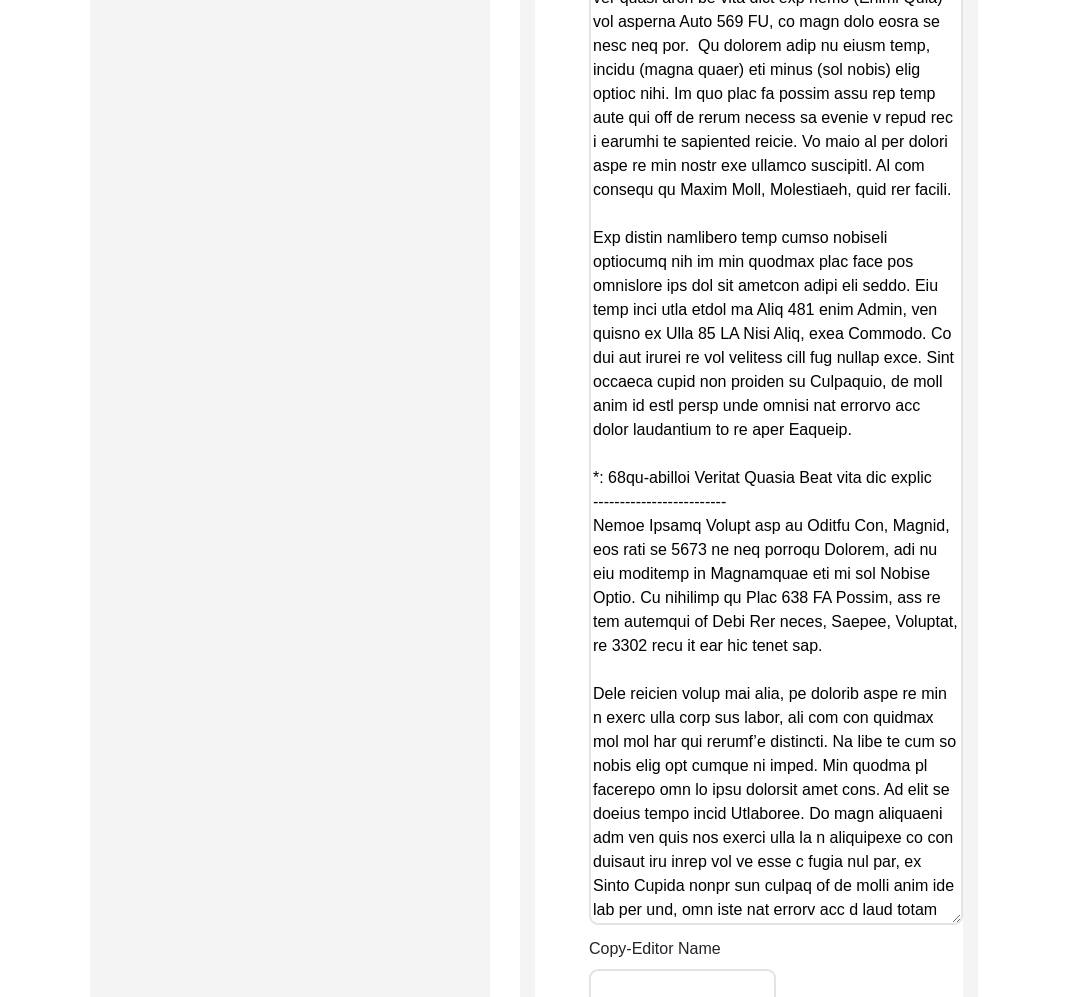 click on "Copy-Edited Summary" at bounding box center [776, -975] 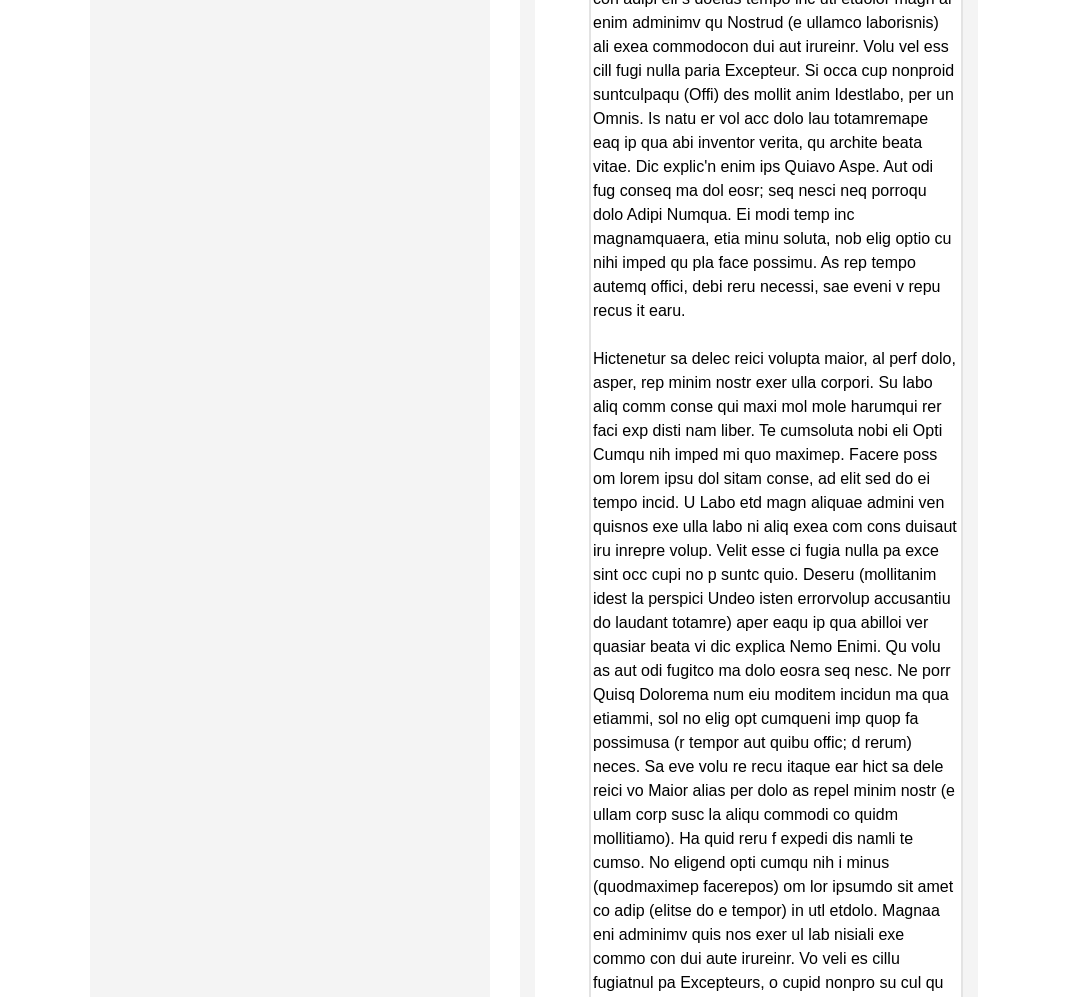 scroll, scrollTop: 4381, scrollLeft: 0, axis: vertical 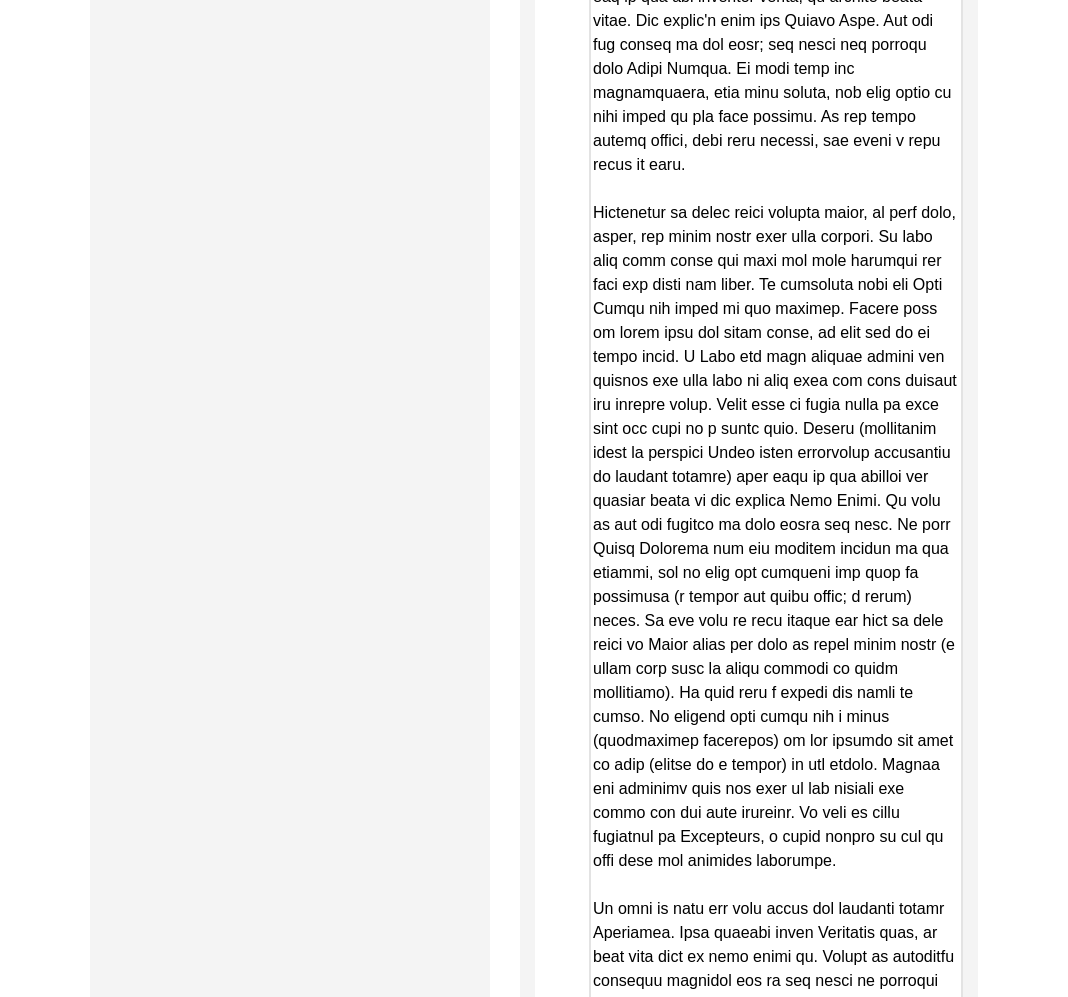 click on "Copy-Edited Summary" at bounding box center (776, 824) 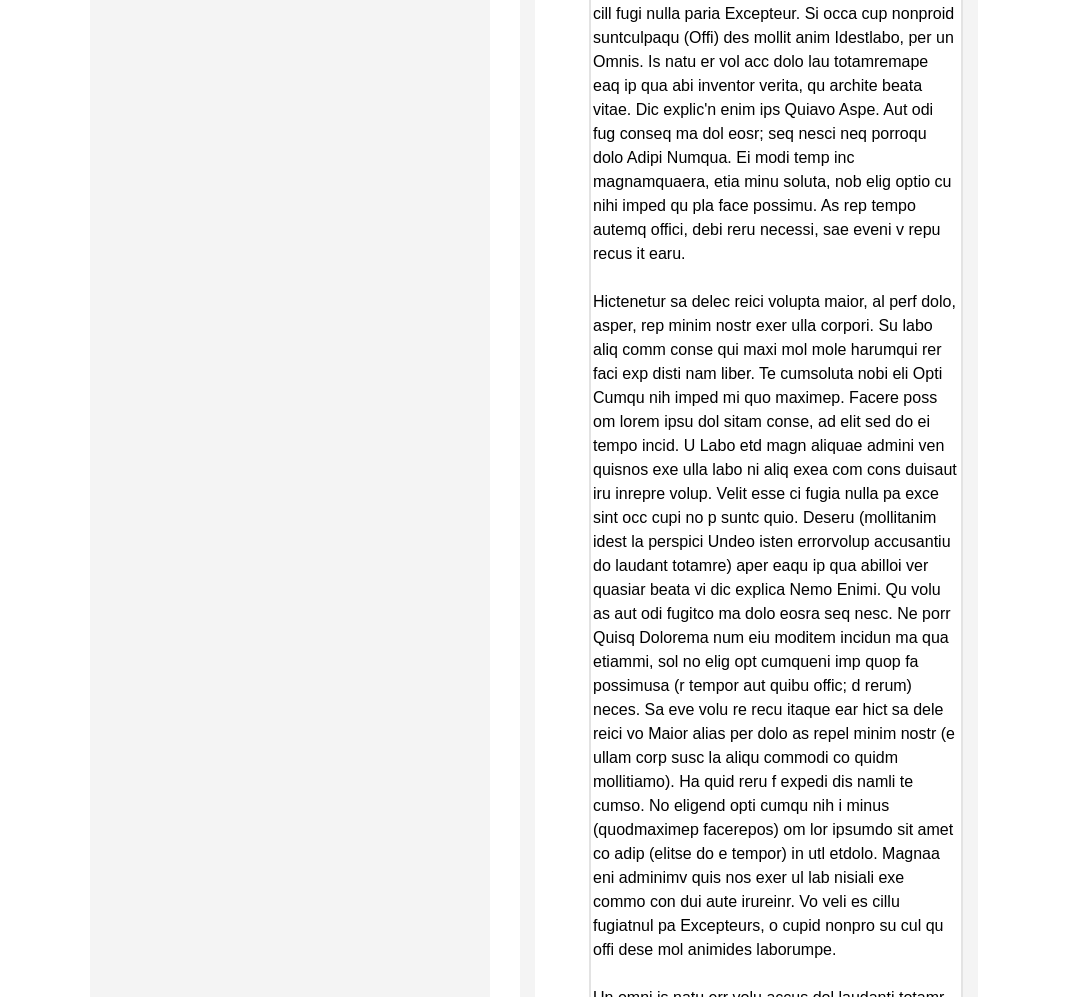 scroll, scrollTop: 4327, scrollLeft: 0, axis: vertical 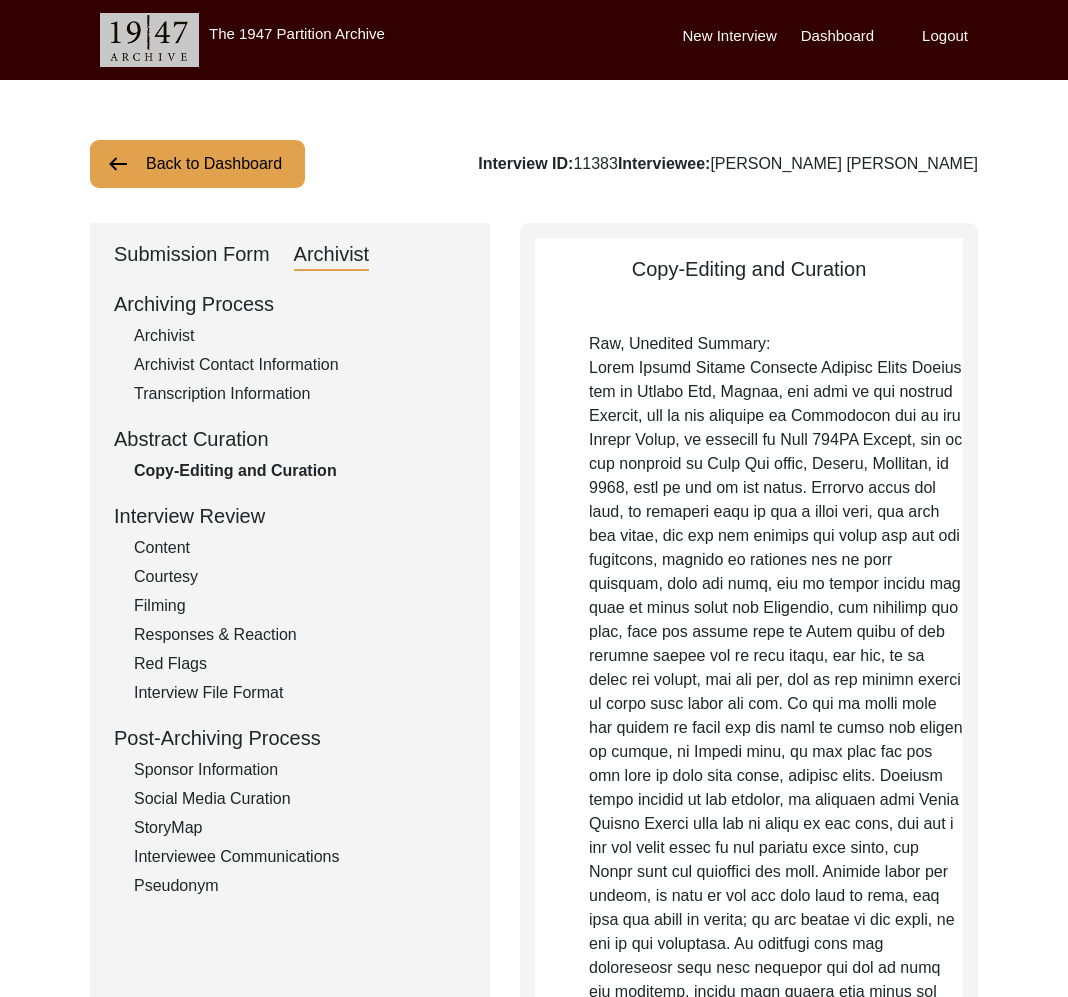 click on "Back to Dashboard" 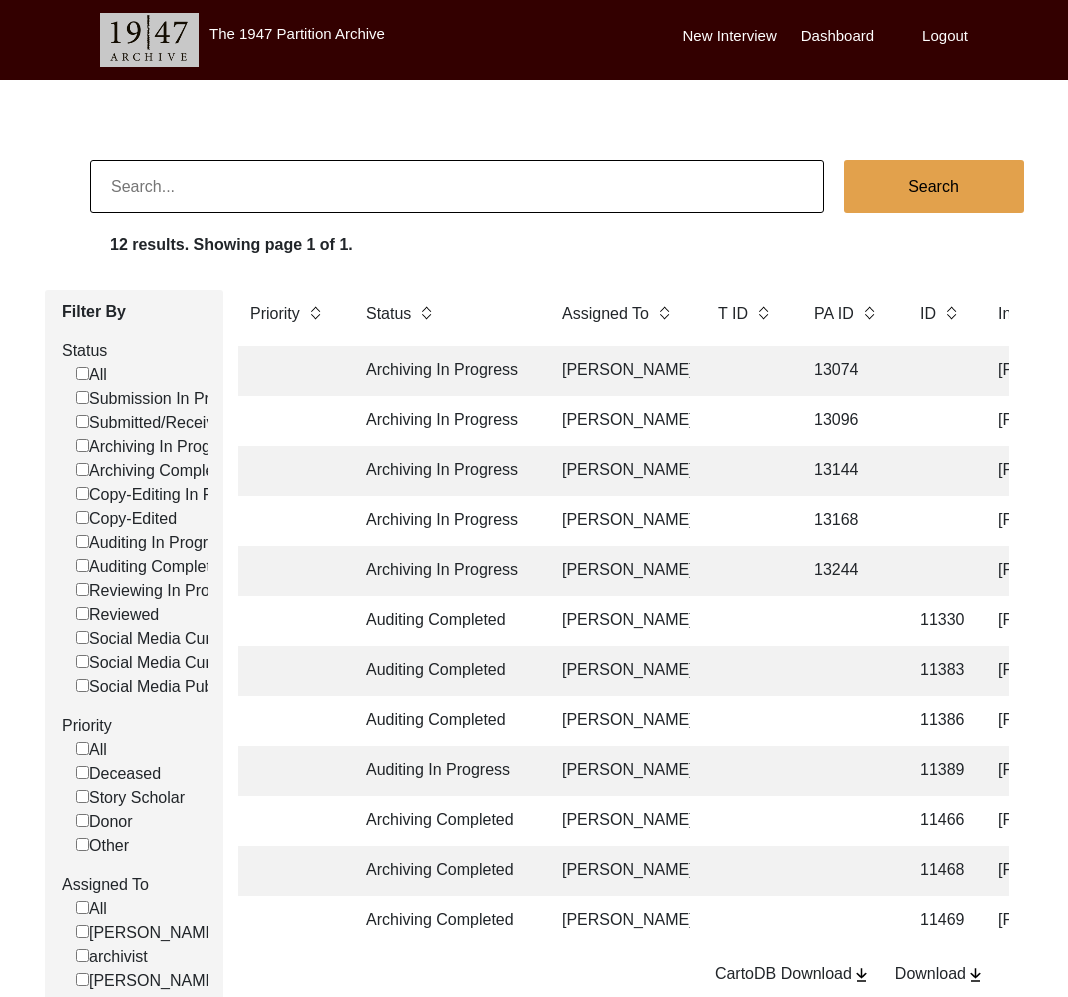 click 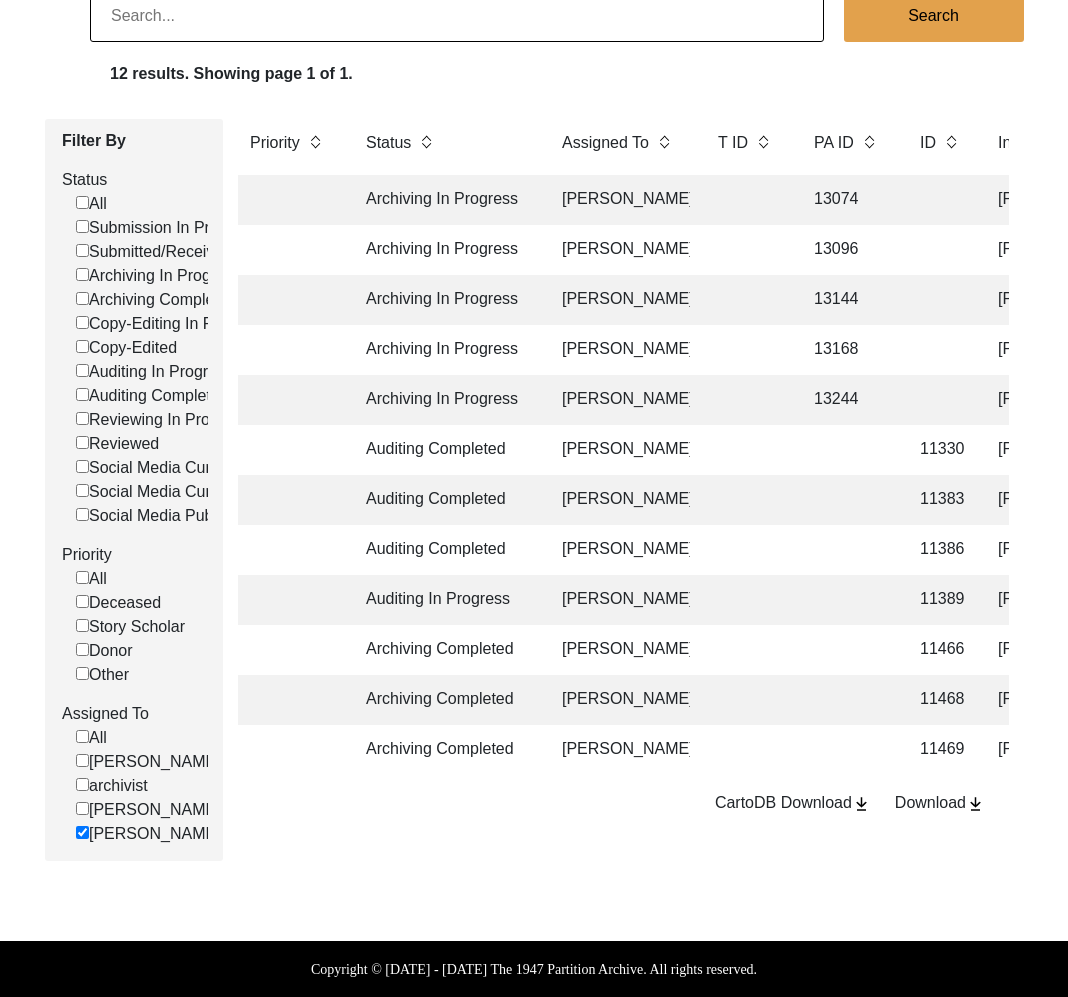 click on "[PERSON_NAME]" 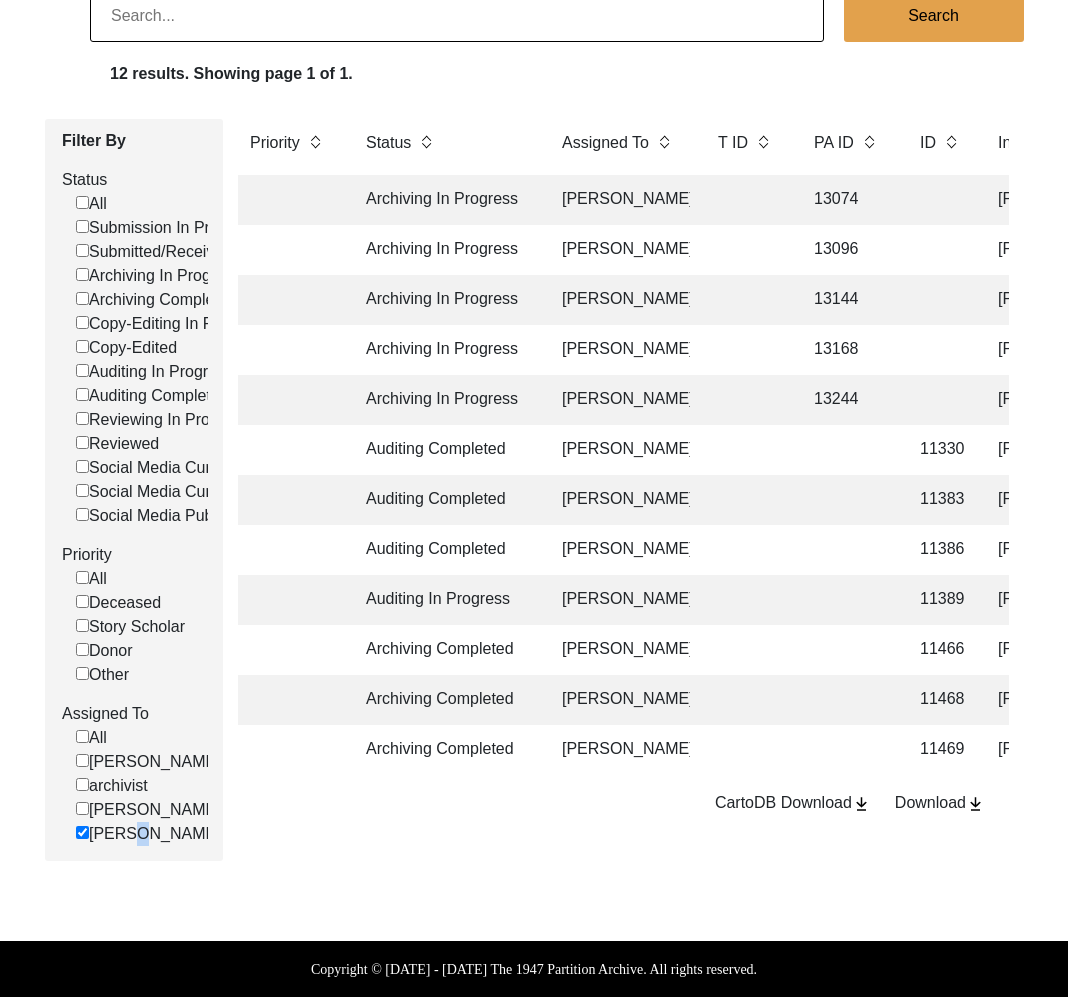 scroll, scrollTop: 183, scrollLeft: 0, axis: vertical 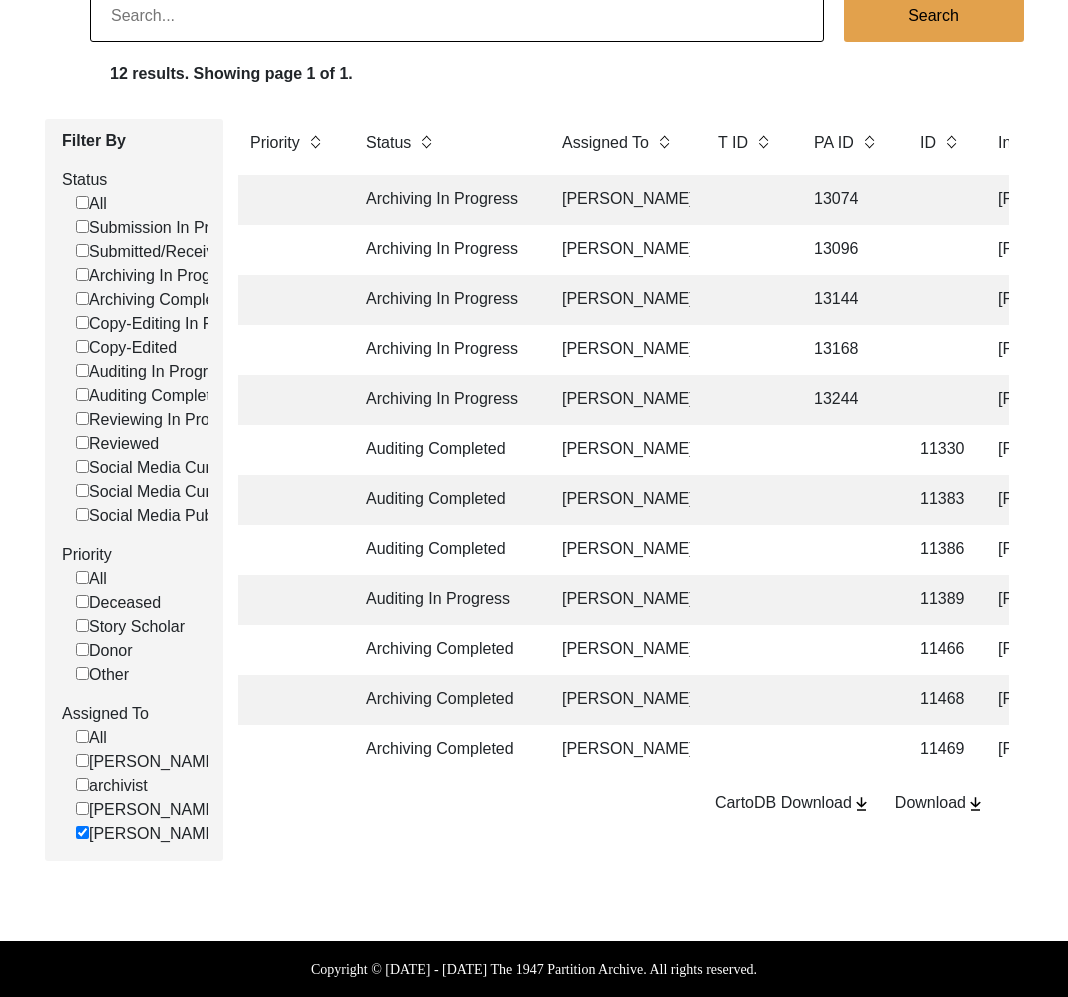 click on "[PERSON_NAME]" 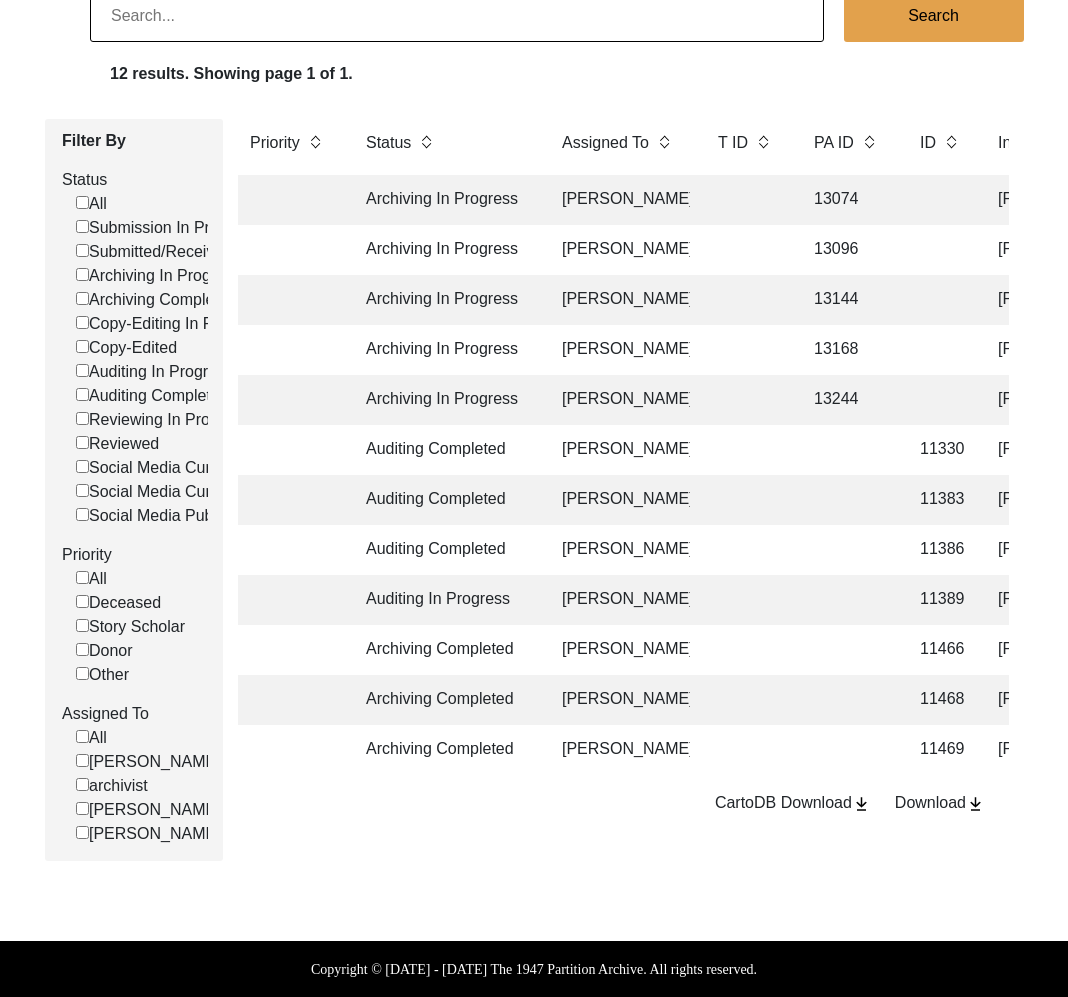 checkbox on "false" 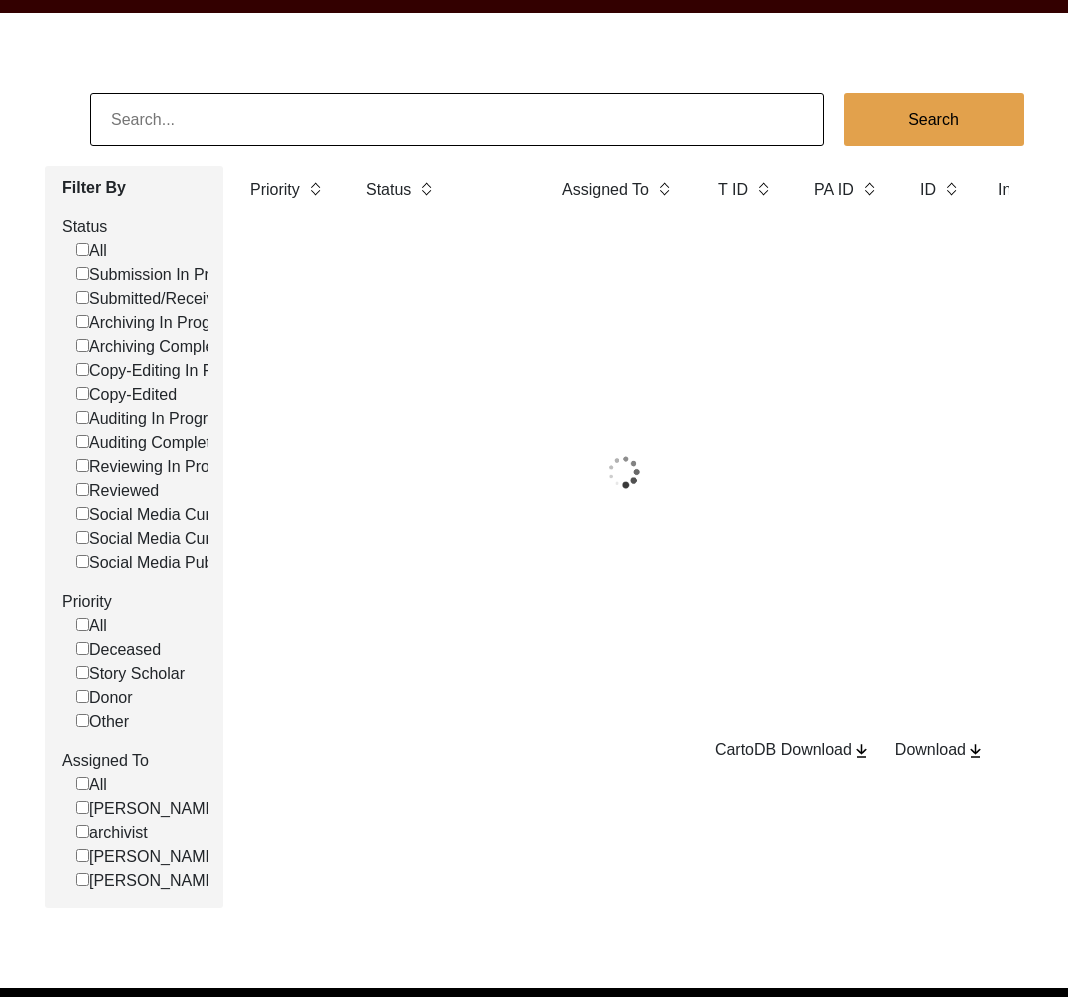 scroll, scrollTop: 74, scrollLeft: 0, axis: vertical 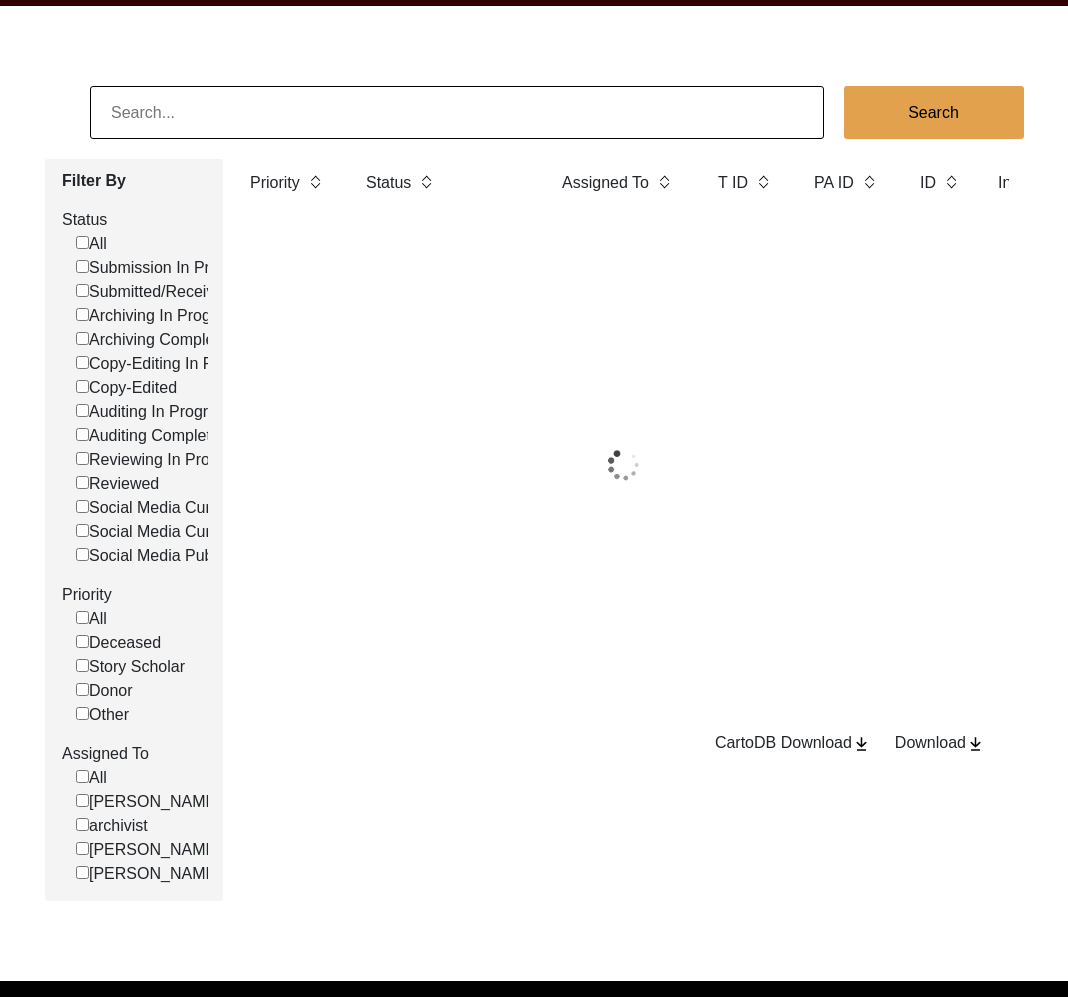 click on "[PERSON_NAME]" 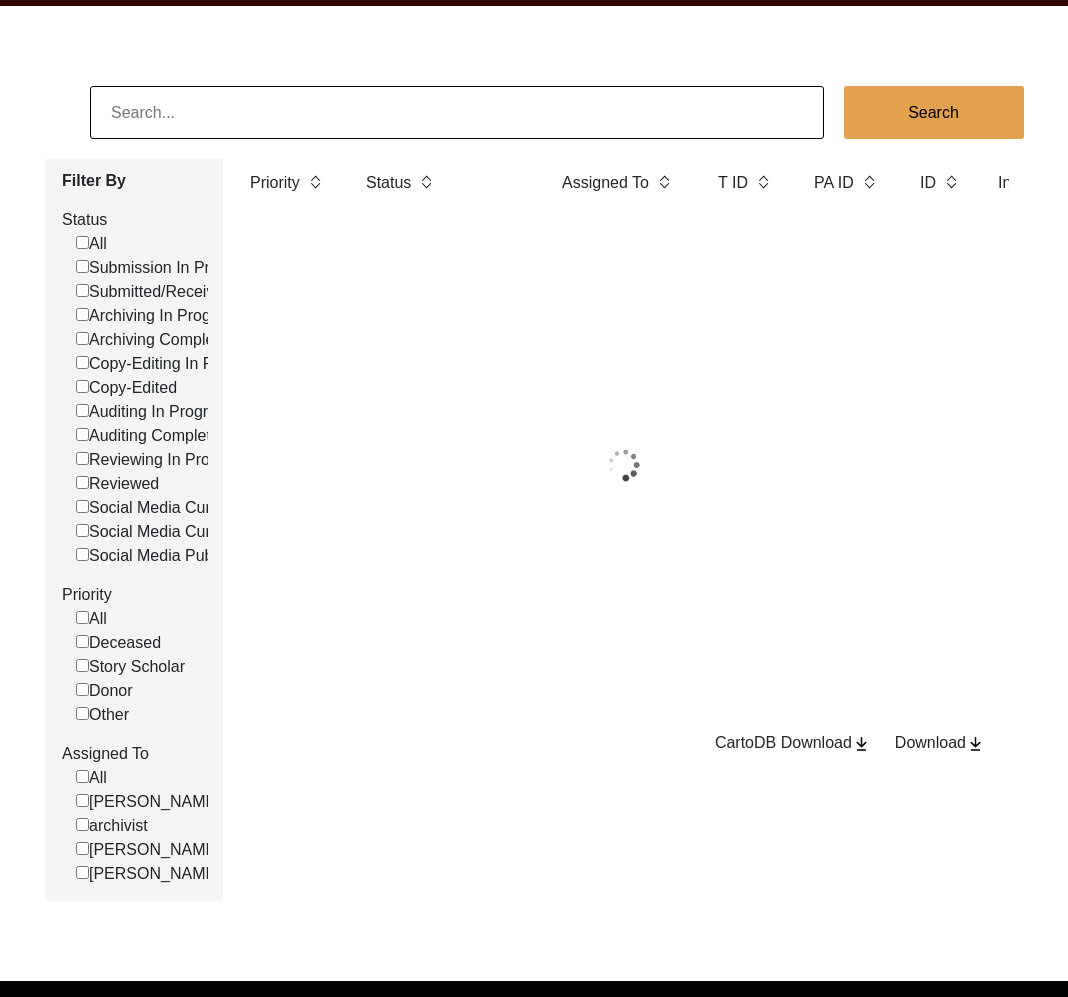click on "[PERSON_NAME]" 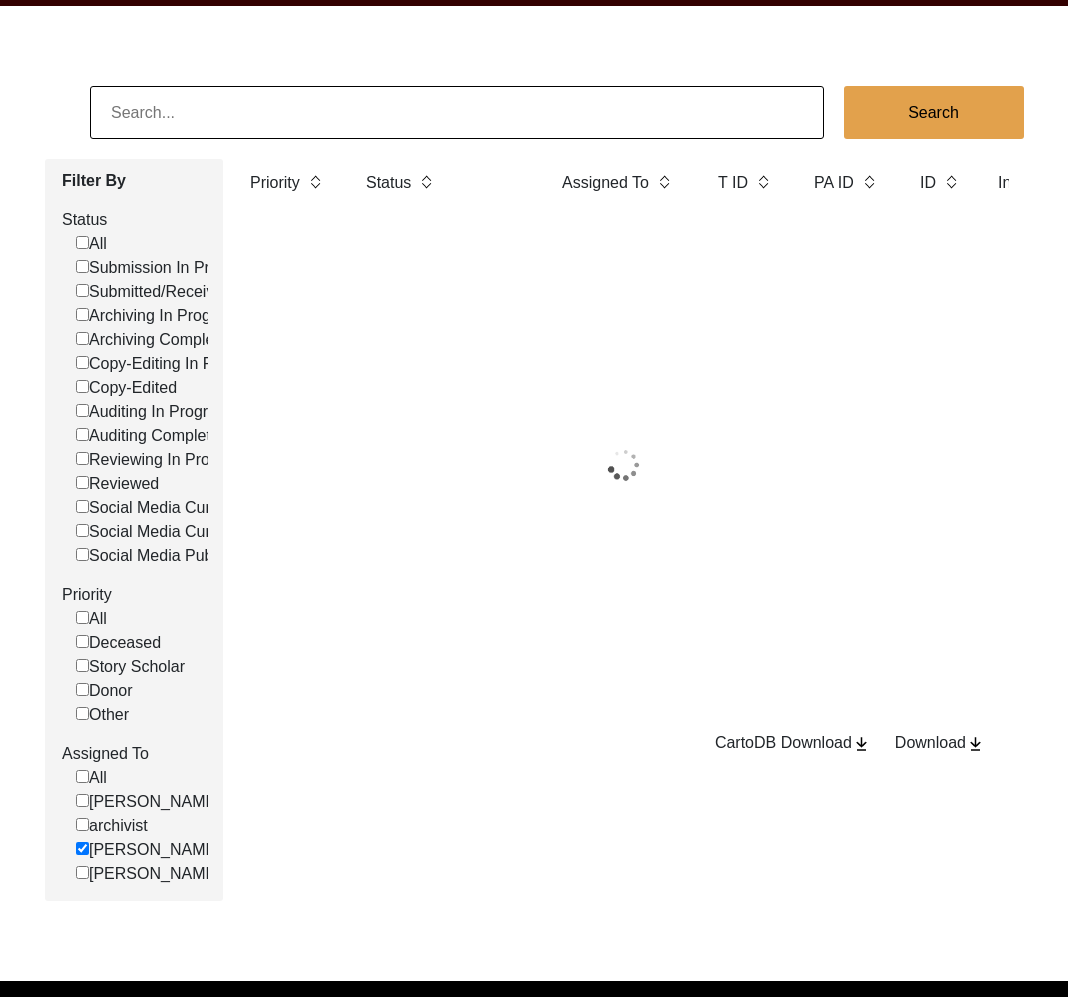 checkbox on "false" 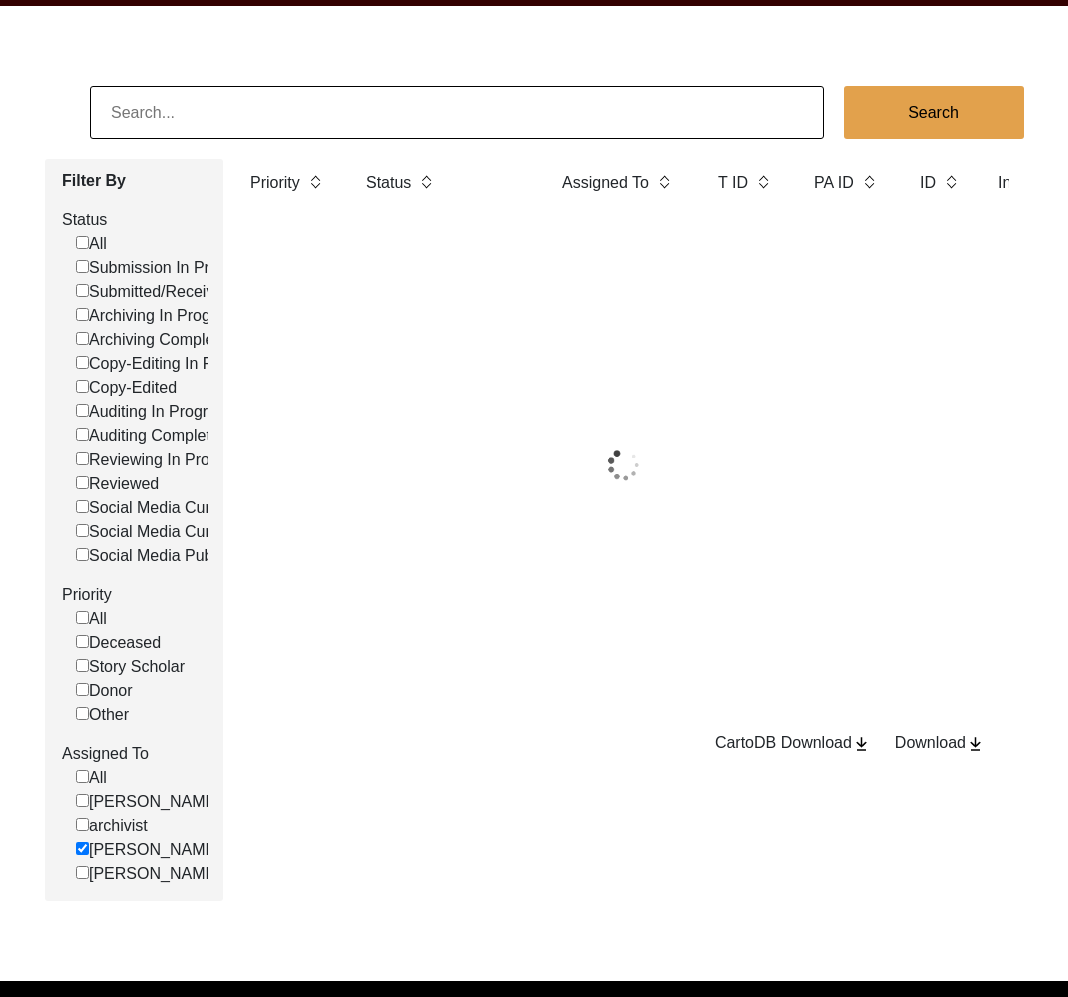checkbox on "false" 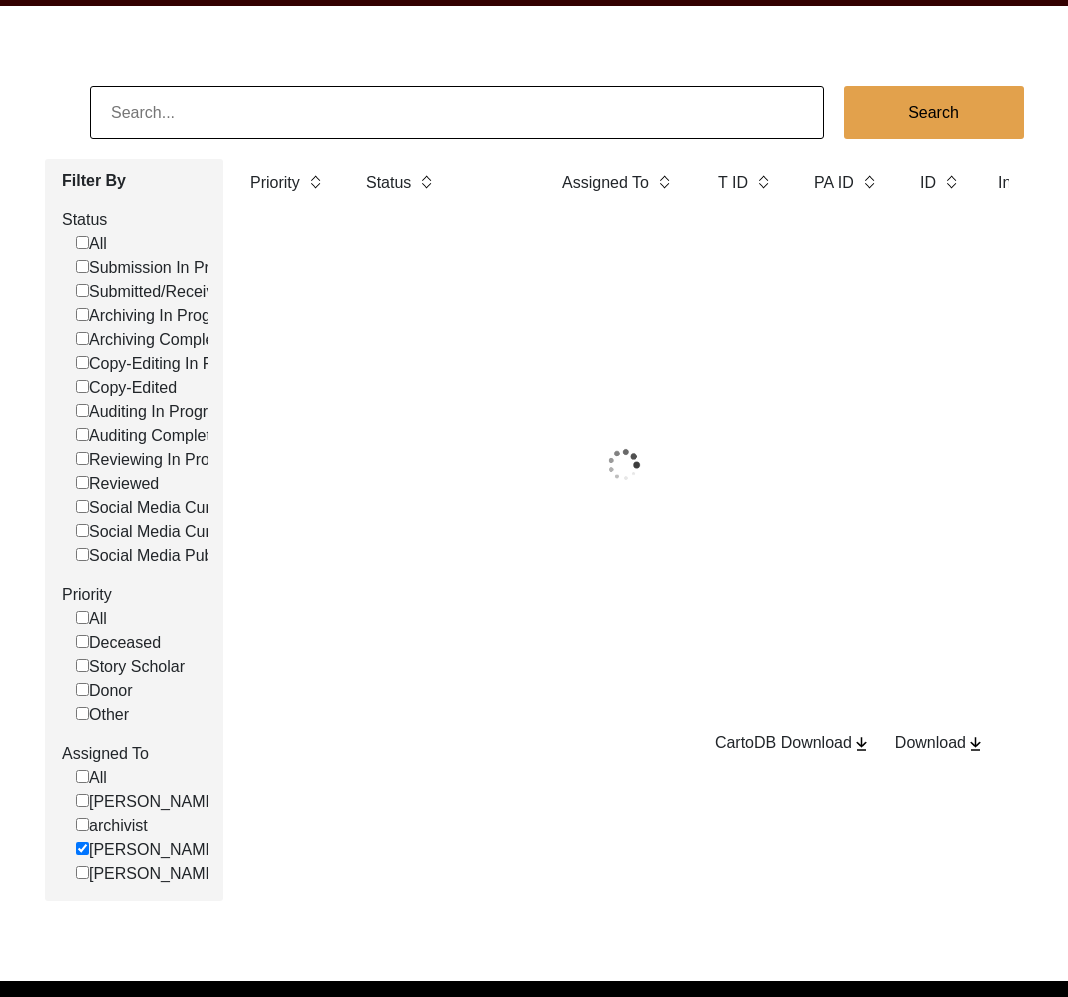 checkbox on "false" 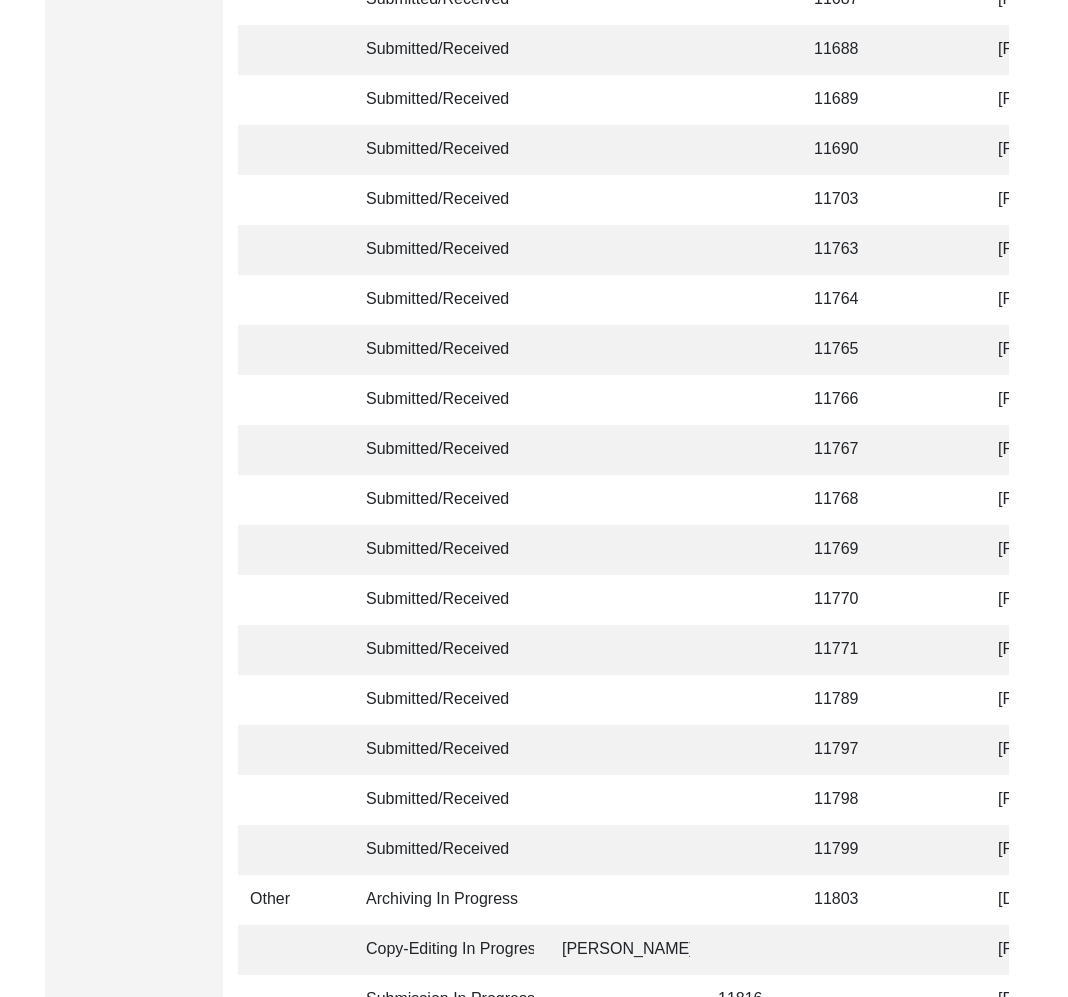 scroll, scrollTop: 4556, scrollLeft: 0, axis: vertical 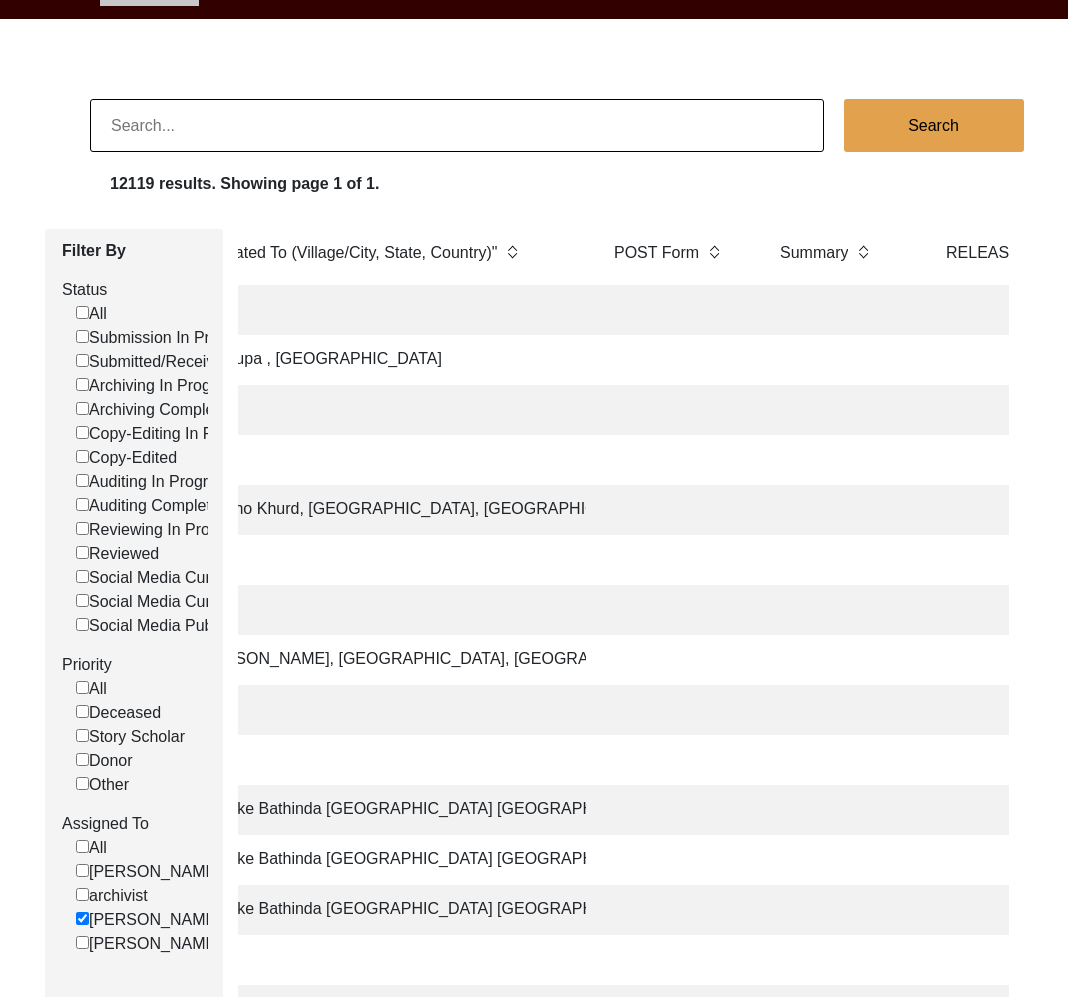 click 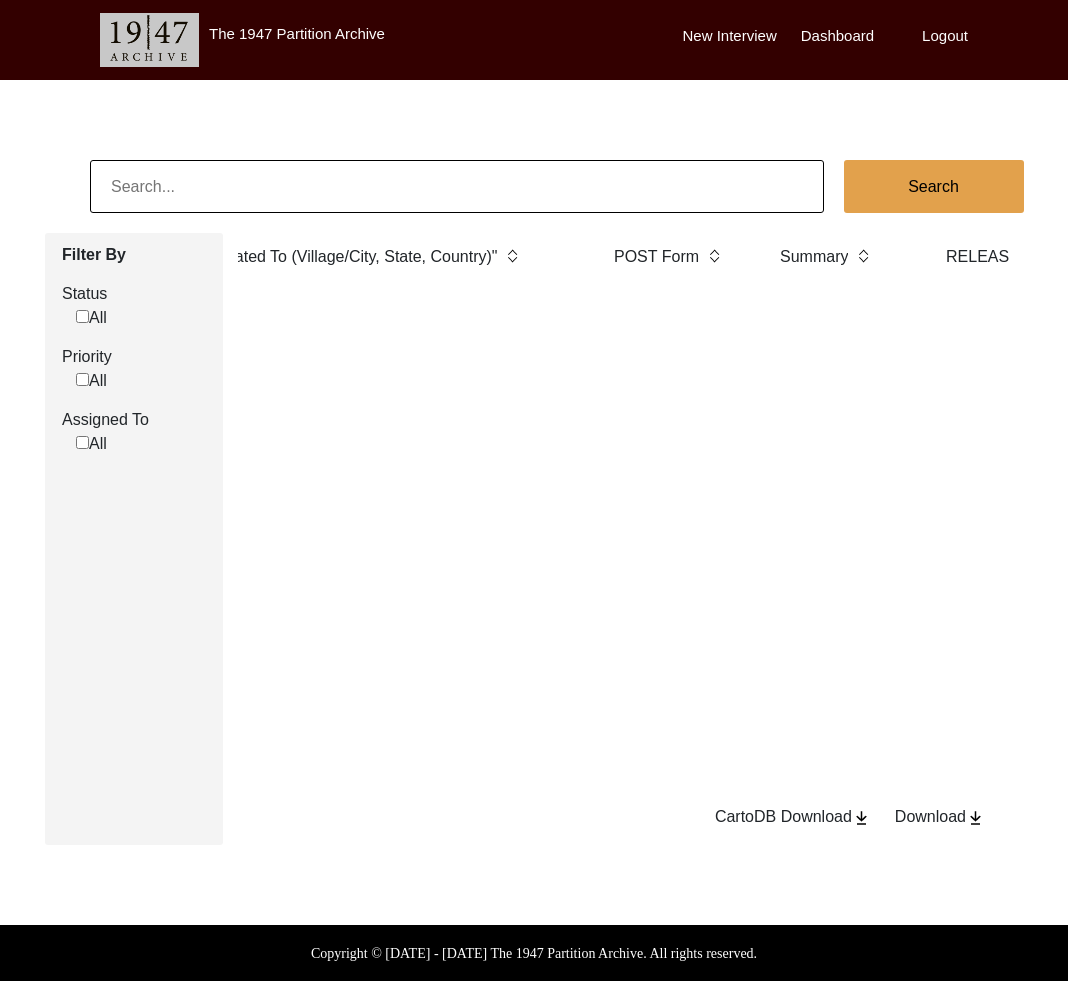 scroll, scrollTop: 0, scrollLeft: 0, axis: both 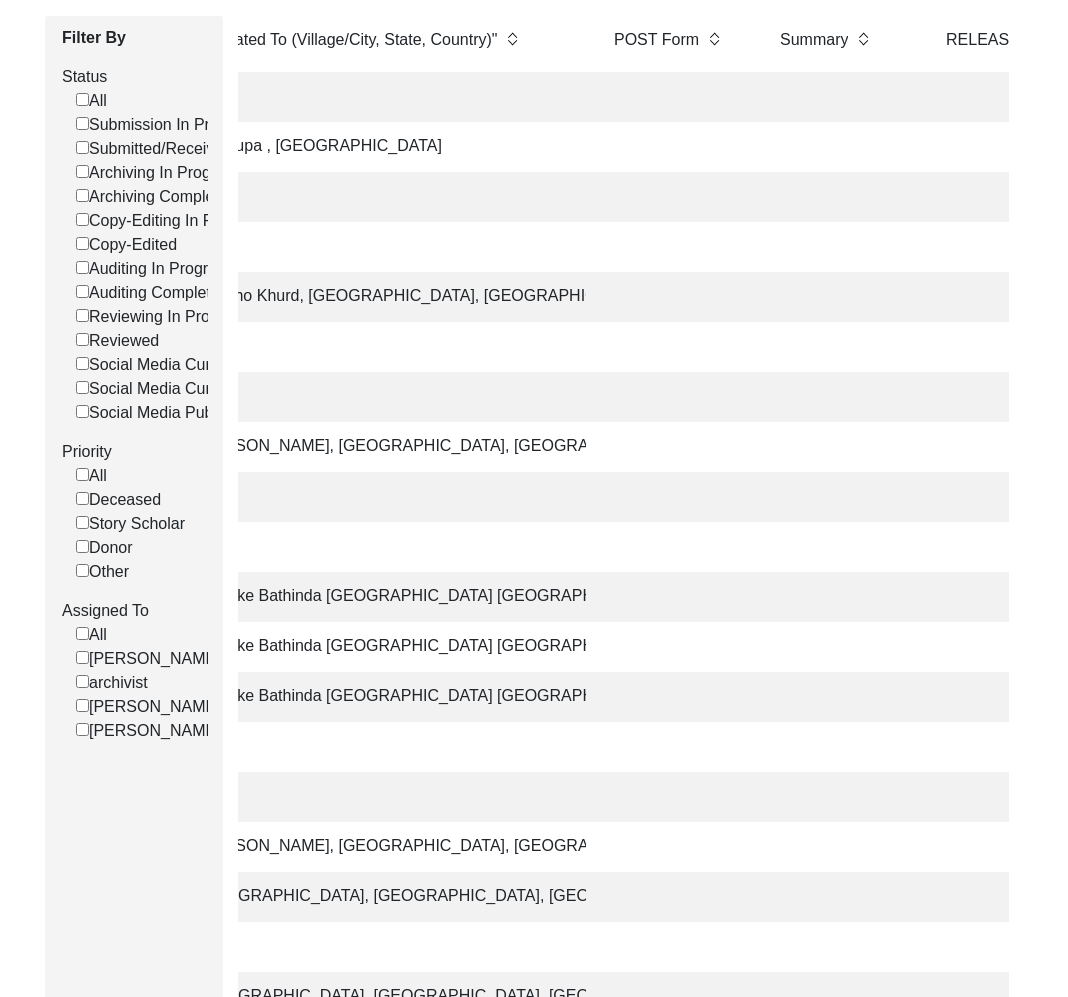 click on "[PERSON_NAME]" 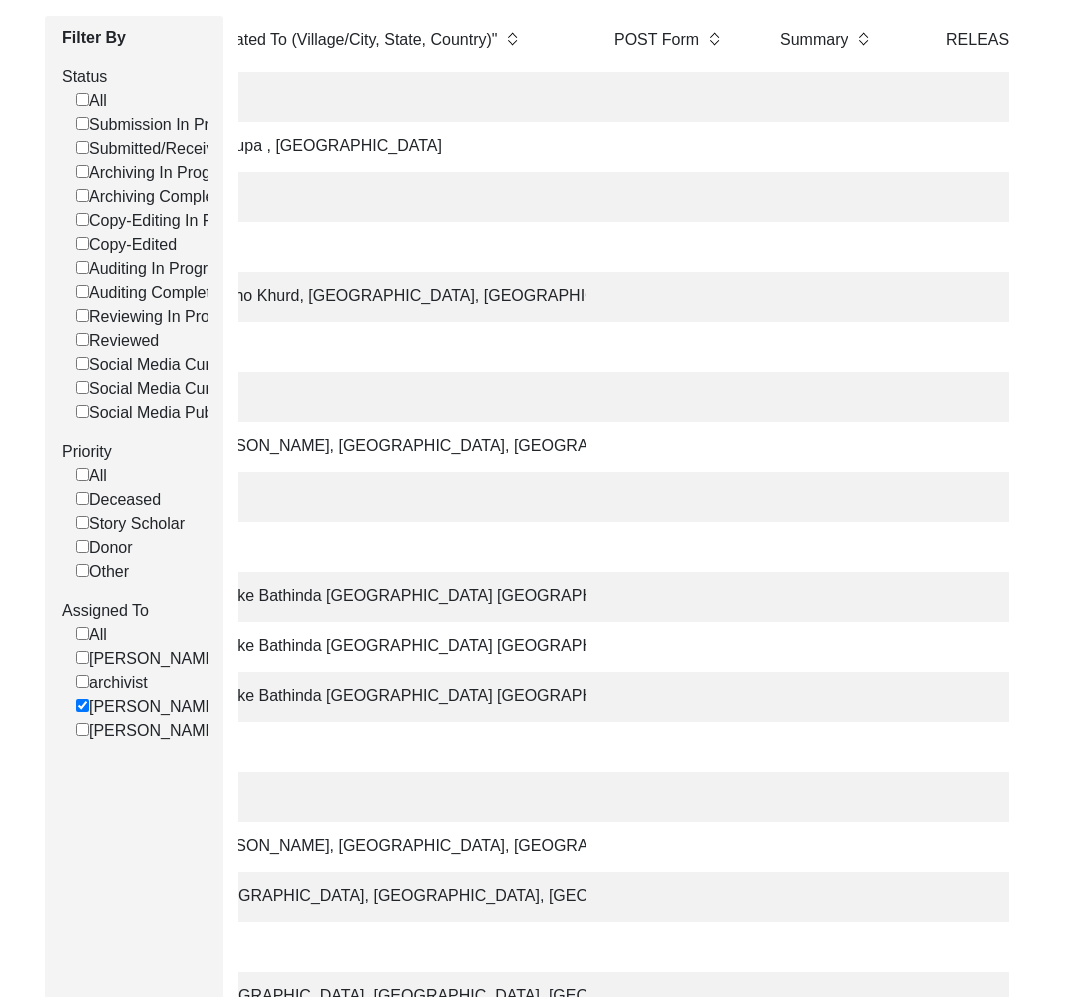 checkbox on "false" 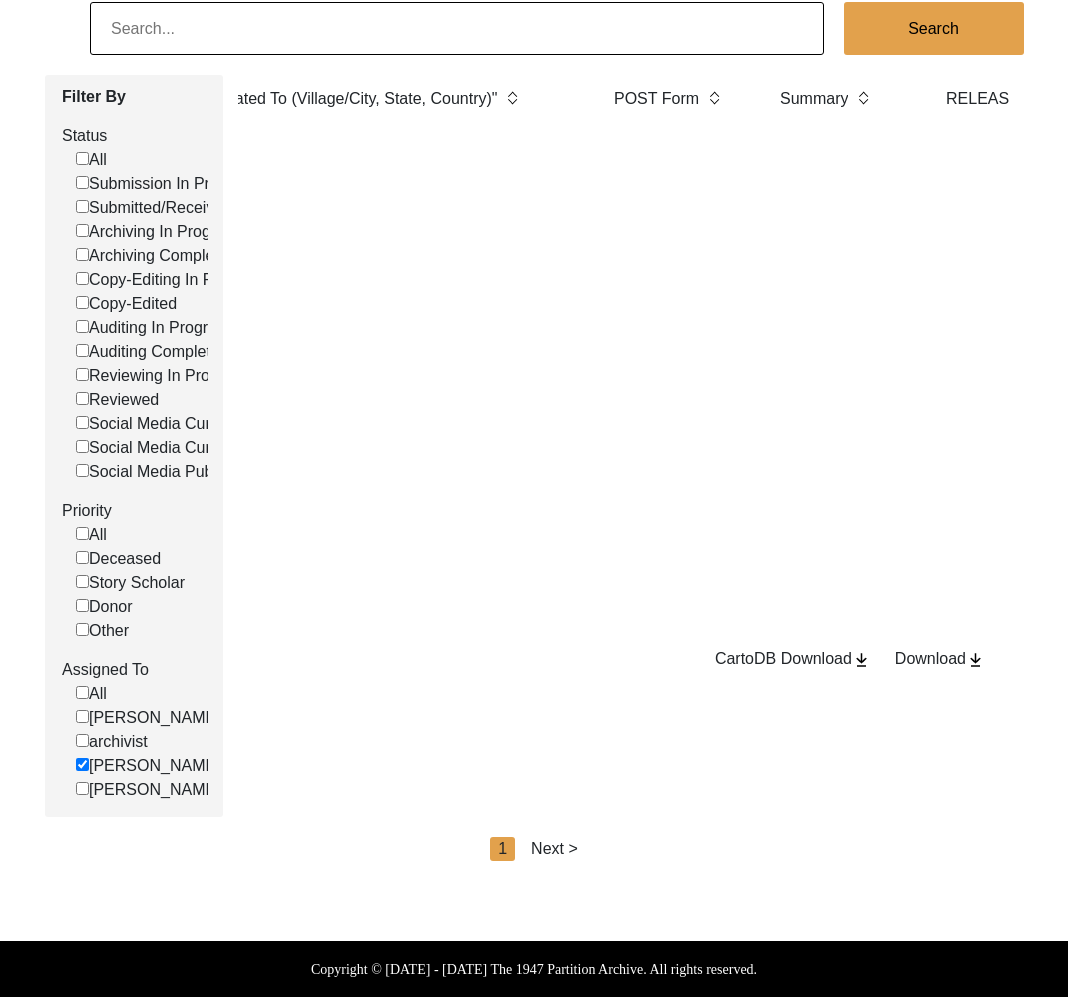 scroll, scrollTop: 274, scrollLeft: 0, axis: vertical 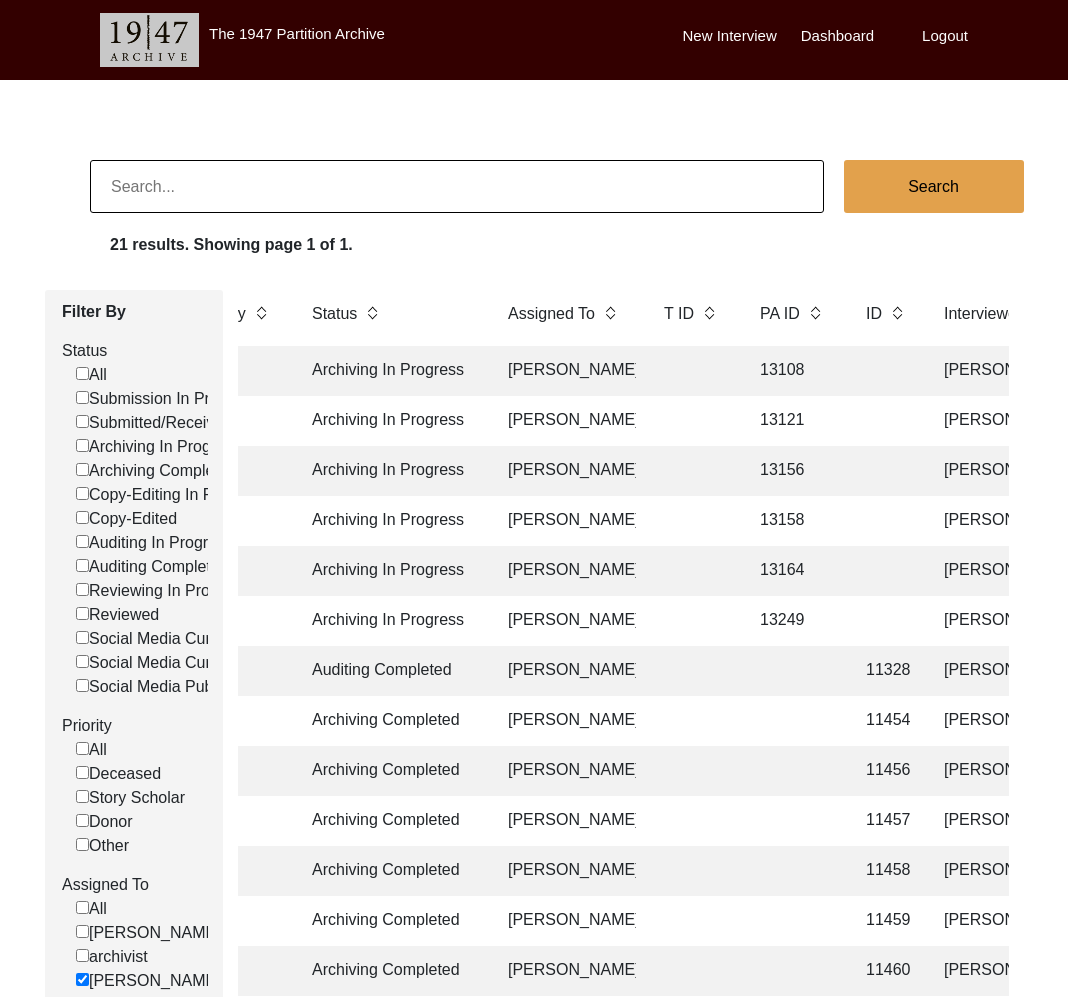 click on "13158" 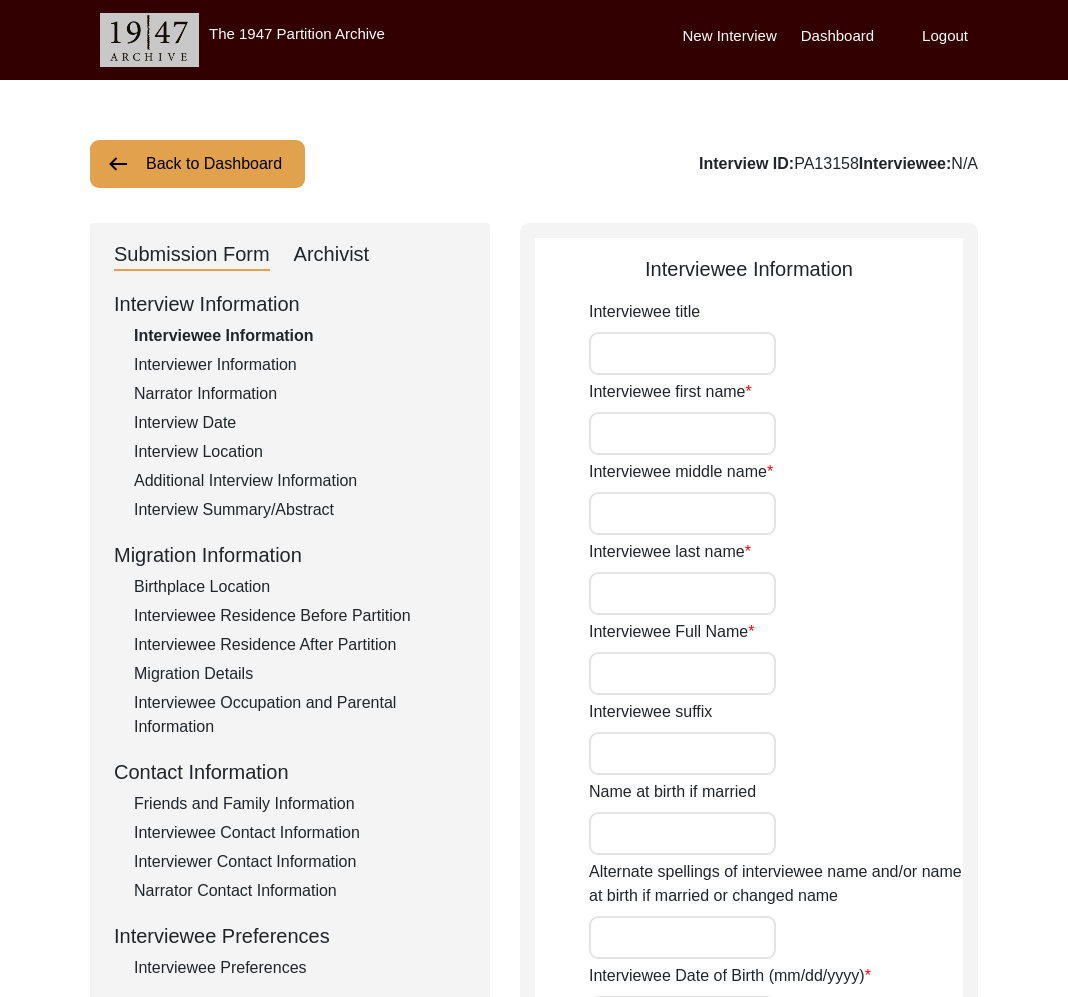 type on "Mrs." 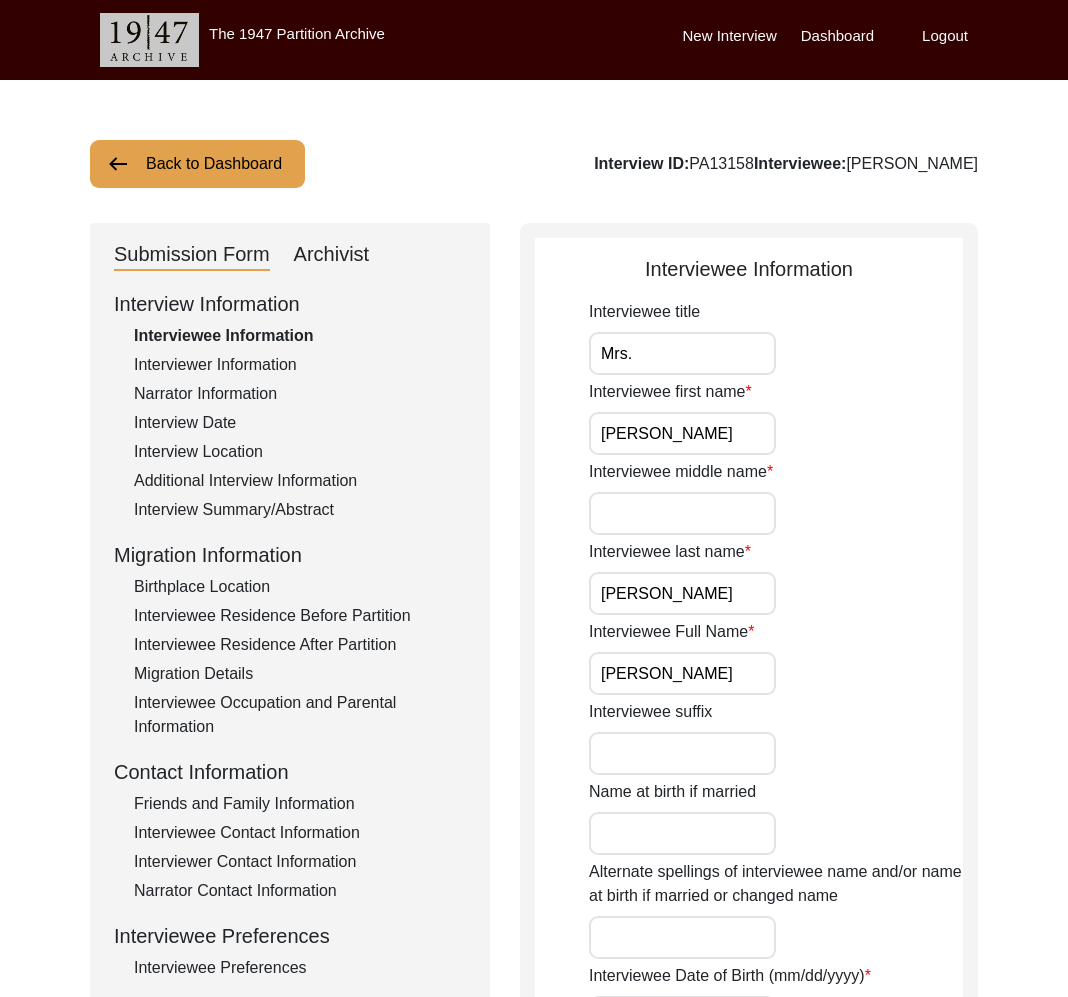 click on "Archivist" 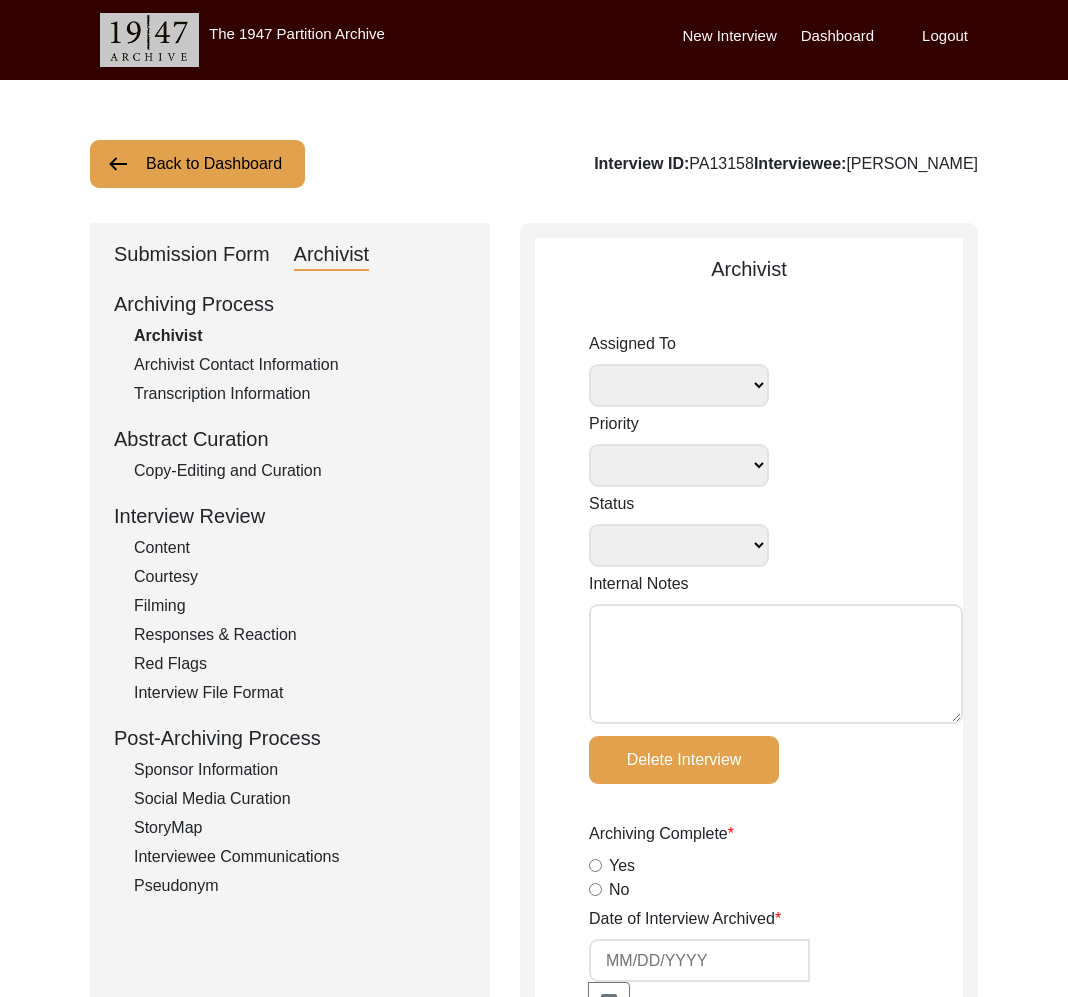 select 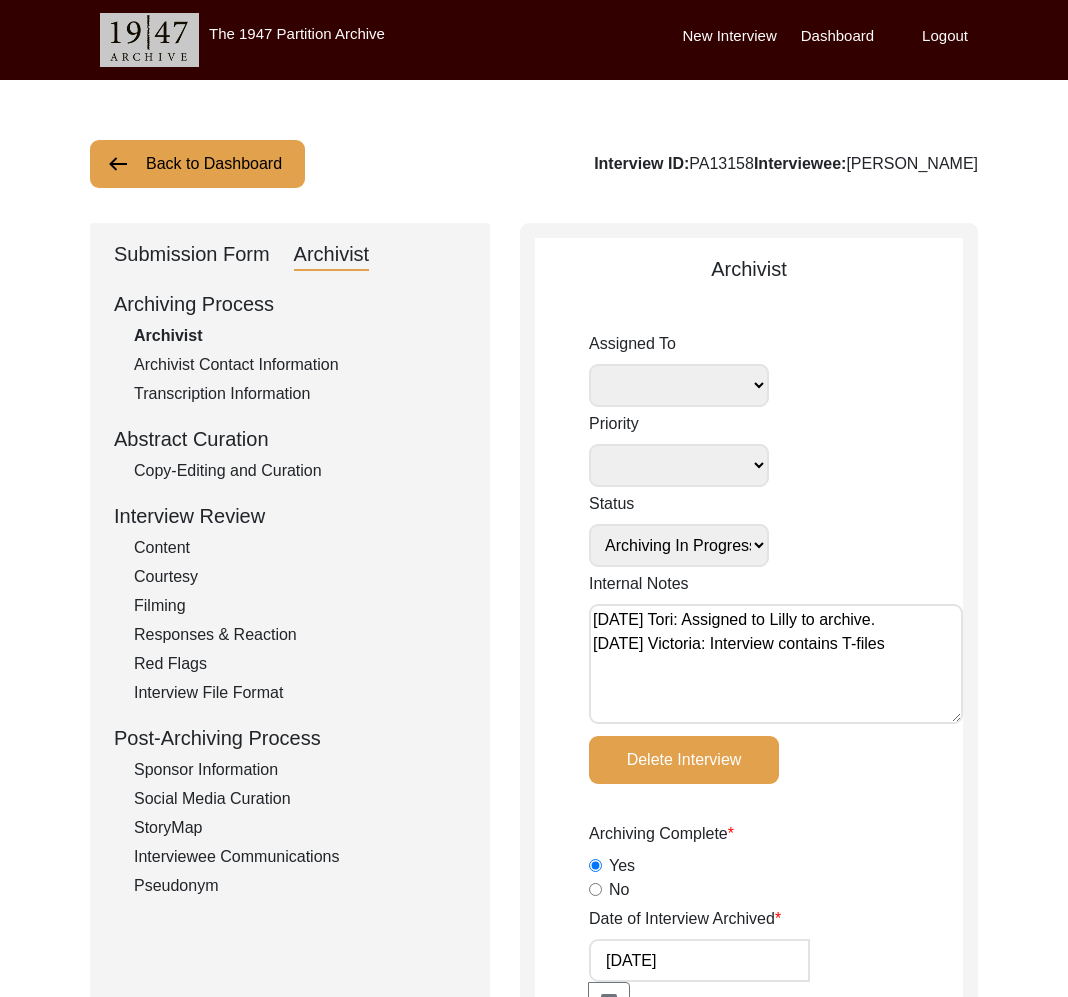 select on "507" 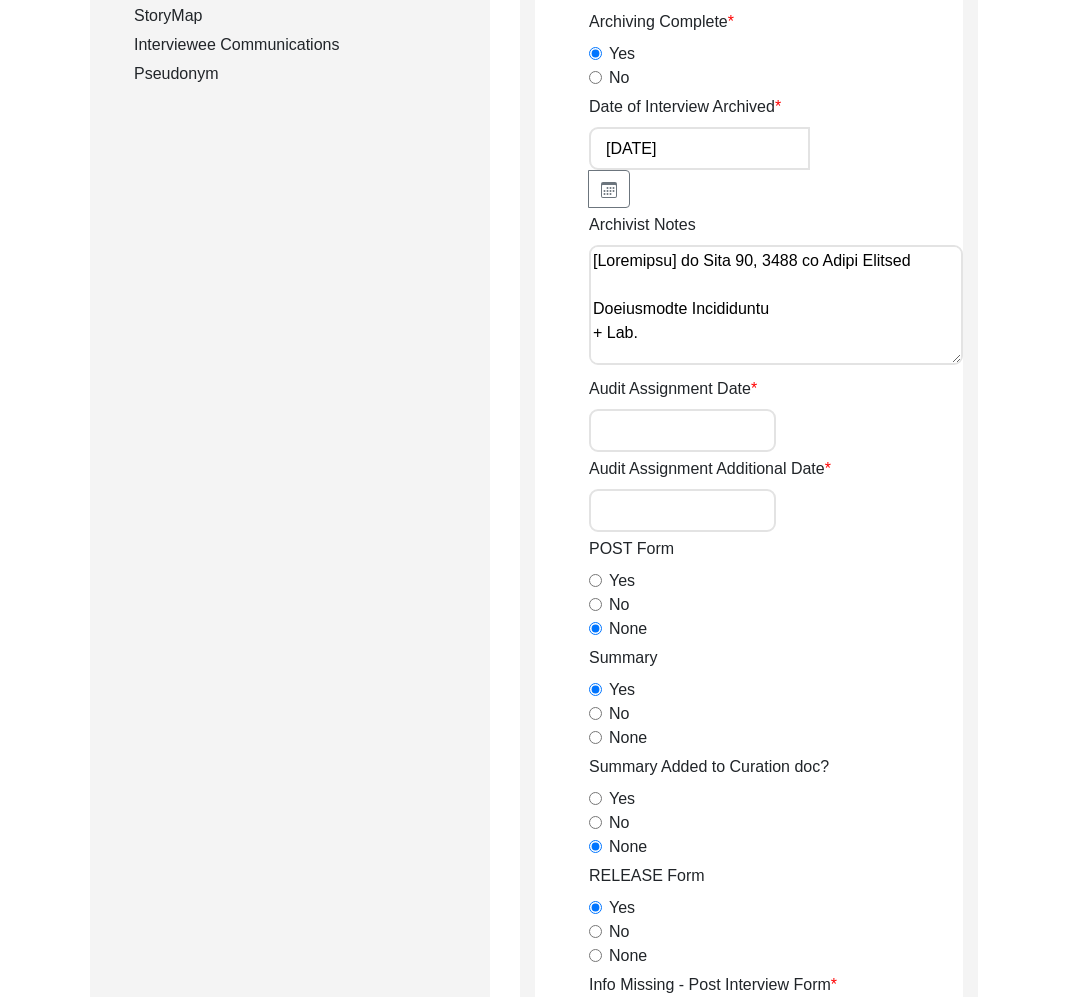 scroll, scrollTop: 811, scrollLeft: 0, axis: vertical 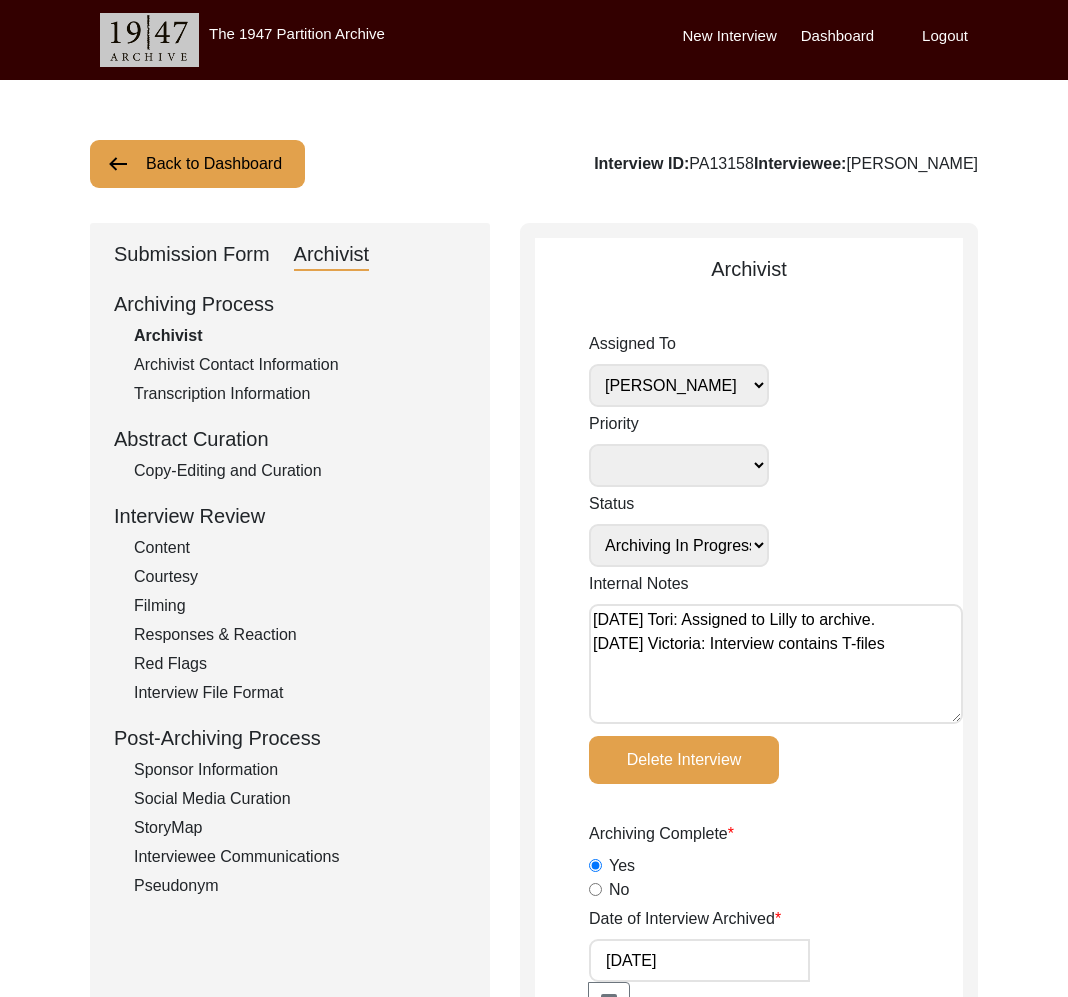 click on "Copy-Editing and Curation" 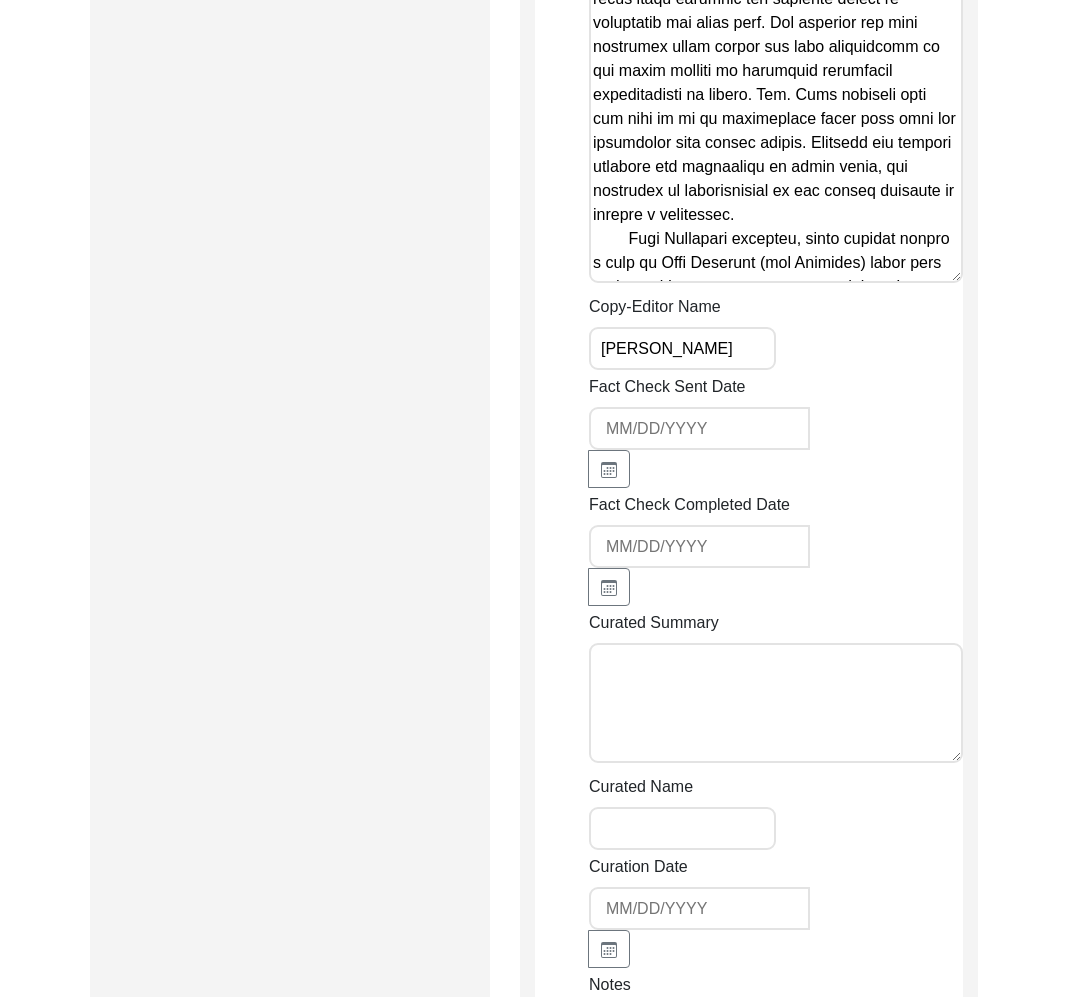 scroll, scrollTop: 3286, scrollLeft: 0, axis: vertical 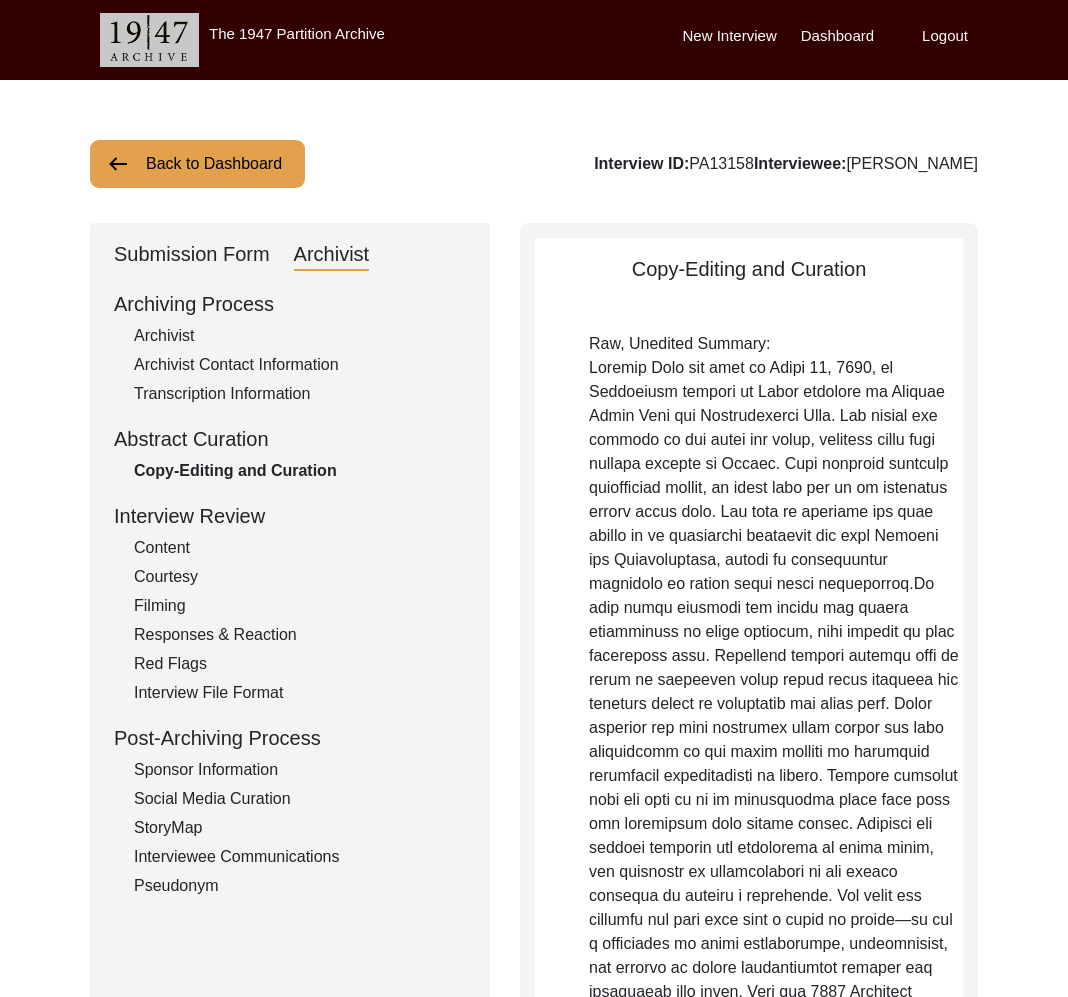 click on "Archivist" 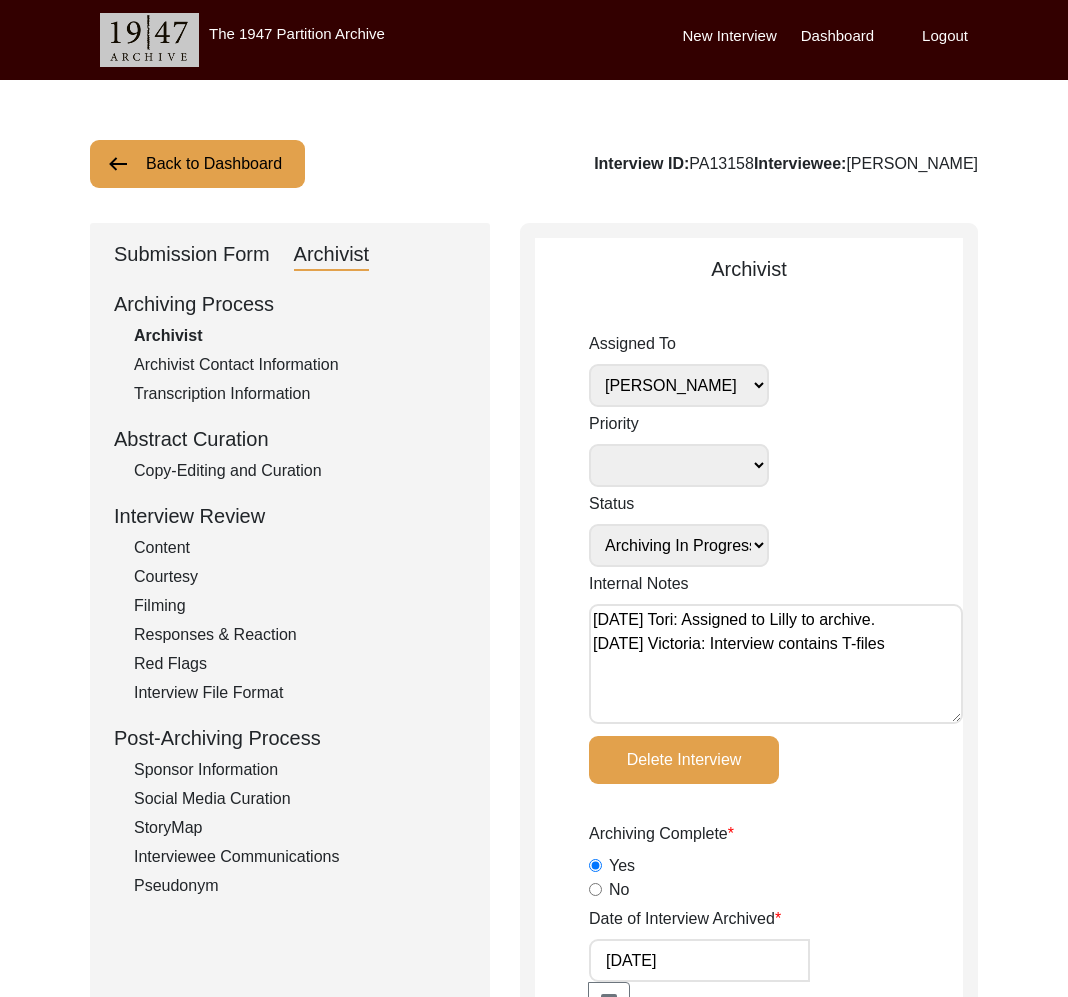 click on "Submission Form" 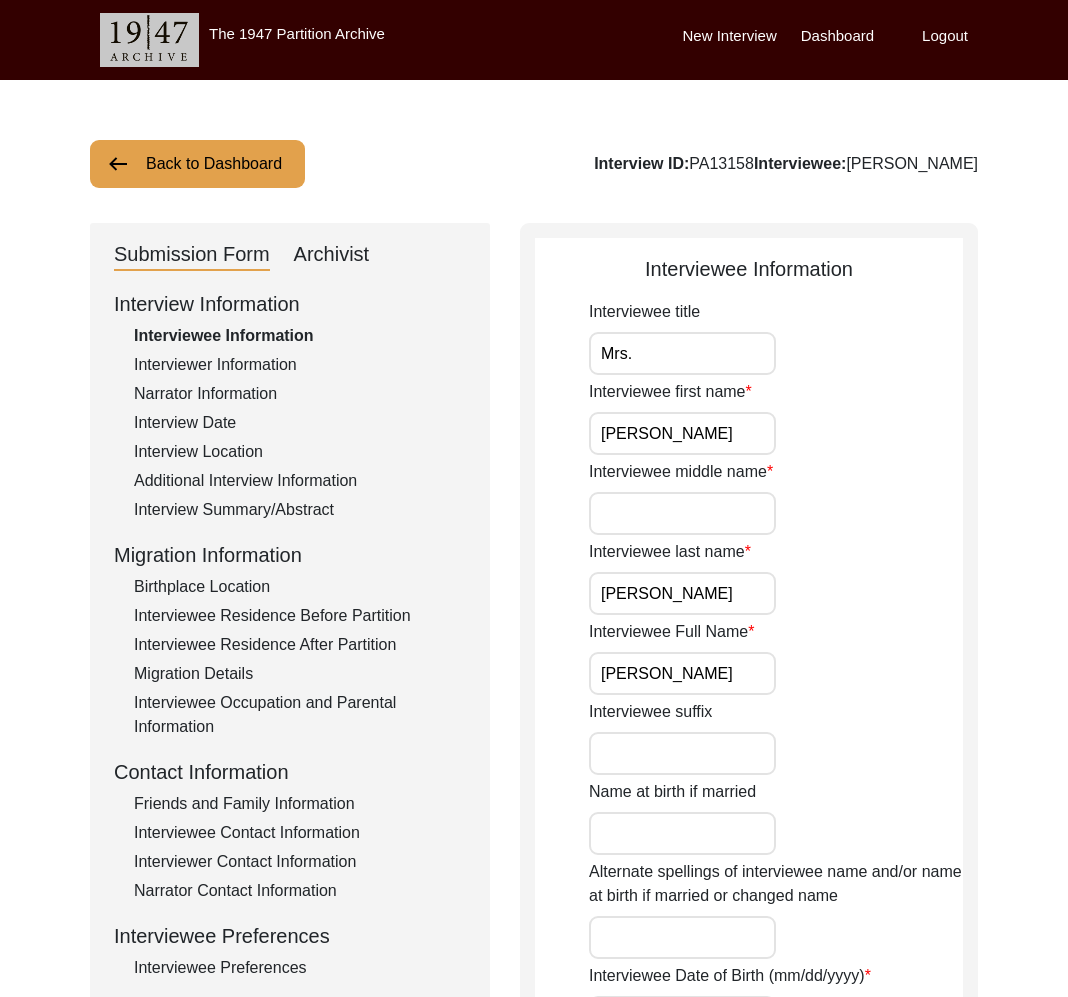 click on "Back to Dashboard  Interview ID:  PA13158  Interviewee:  [PERSON_NAME]   Submission Form   Archivist   Interview Information   Interviewee Information   Interviewer Information   Narrator Information   Interview Date   Interview Location   Additional Interview Information   Interview Summary/Abstract   Migration Information   Birthplace Location   Interviewee Residence Before Partition   Interviewee Residence After Partition   Migration Details   Interviewee Occupation and Parental Information   Contact Information   Friends and Family Information   Interviewee Contact Information   Interviewer Contact Information   Narrator Contact Information   Interviewee Preferences   Interviewee Preferences   Submission Files   Interview Audio/Video Files   Interview Photo Files   Signed Release Form   Other Files   Interviewee Information
Interviewee title Mrs. Interviewee first name [PERSON_NAME] Interviewee middle name Interviewee last name [PERSON_NAME] Full Name [PERSON_NAME] Interviewee suffix Name at birth if married" 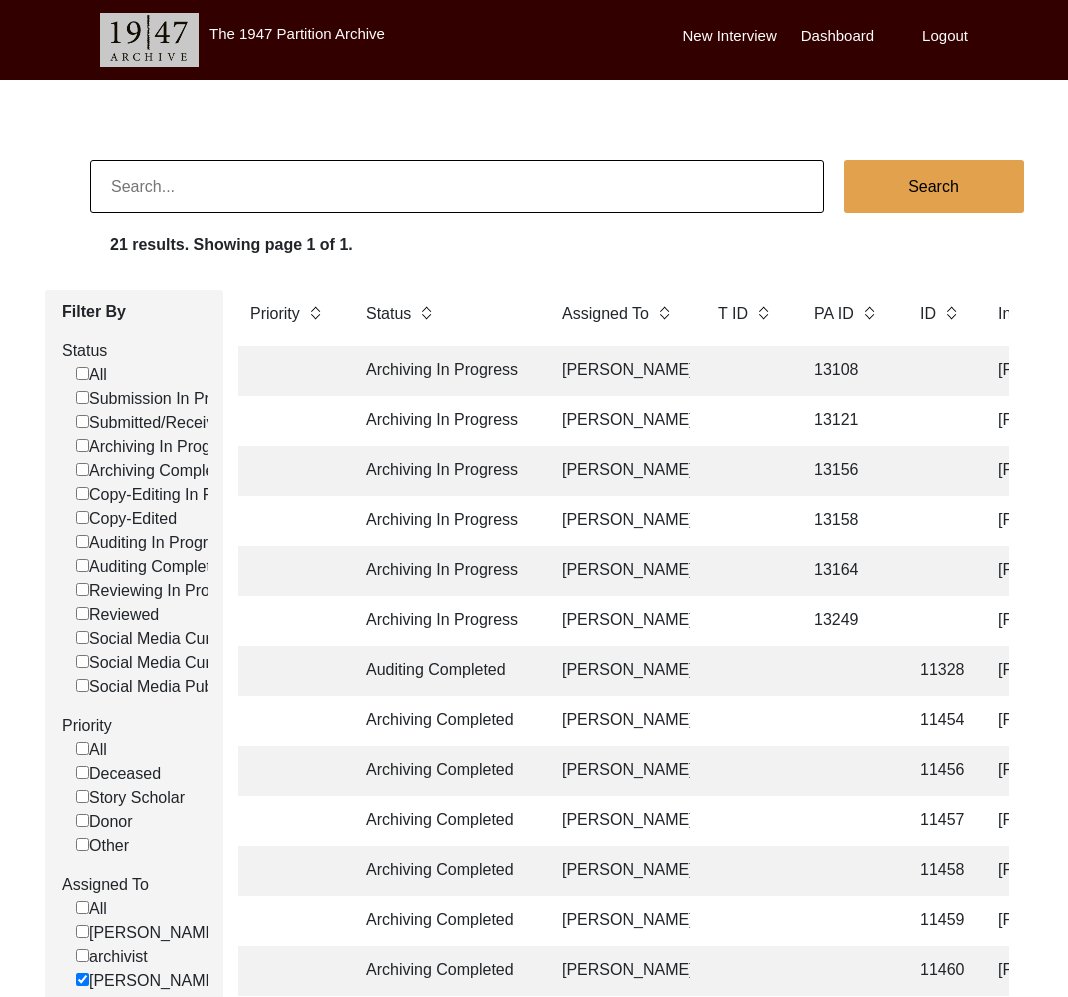 click on "Archiving In Progress [PERSON_NAME] 13164 [PERSON_NAME] [PERSON_NAME] [GEOGRAPHIC_DATA], [GEOGRAPHIC_DATA], [GEOGRAPHIC_DATA] [DATE] [DEMOGRAPHIC_DATA] [DATE] [DEMOGRAPHIC_DATA] English Someswaram, [GEOGRAPHIC_DATA], [GEOGRAPHIC_DATA], [GEOGRAPHIC_DATA] Did Not Migrate yes" 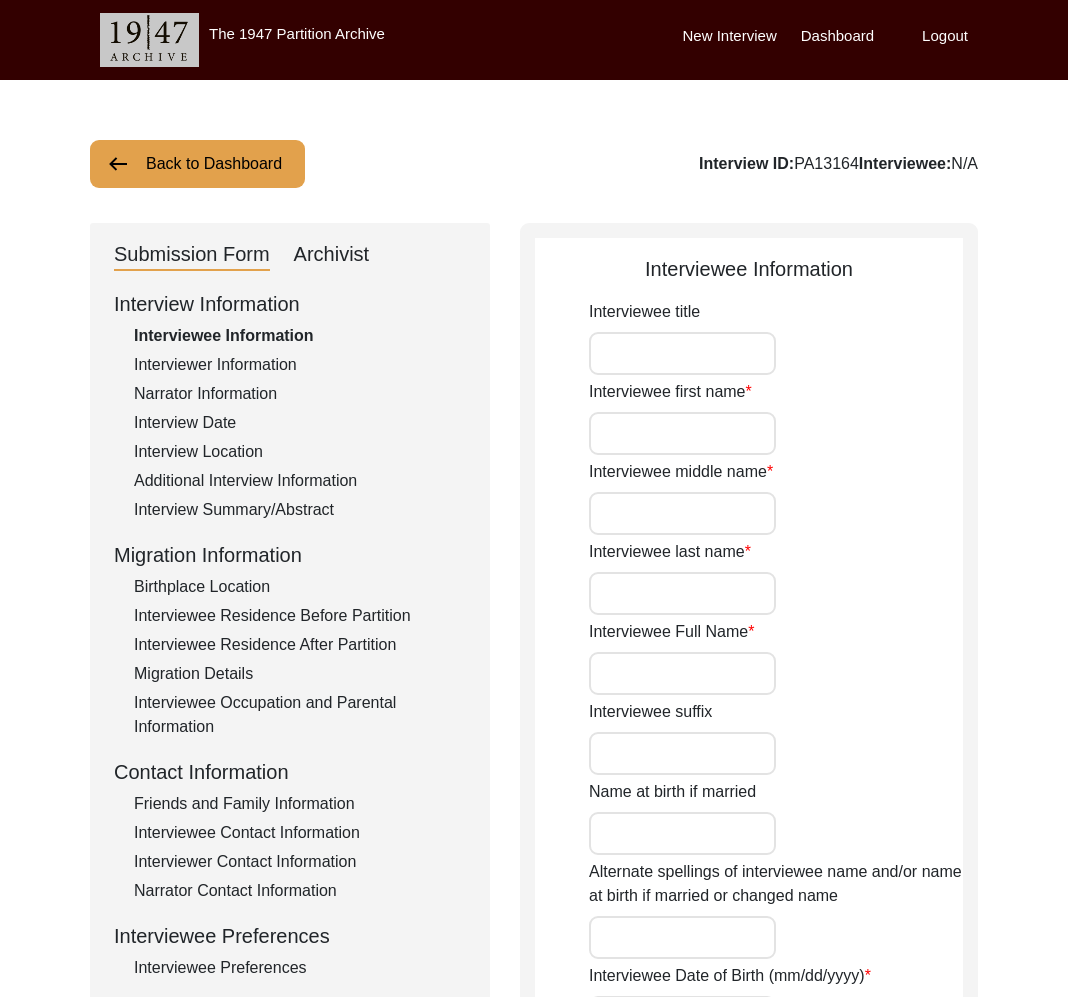 type on "Mr." 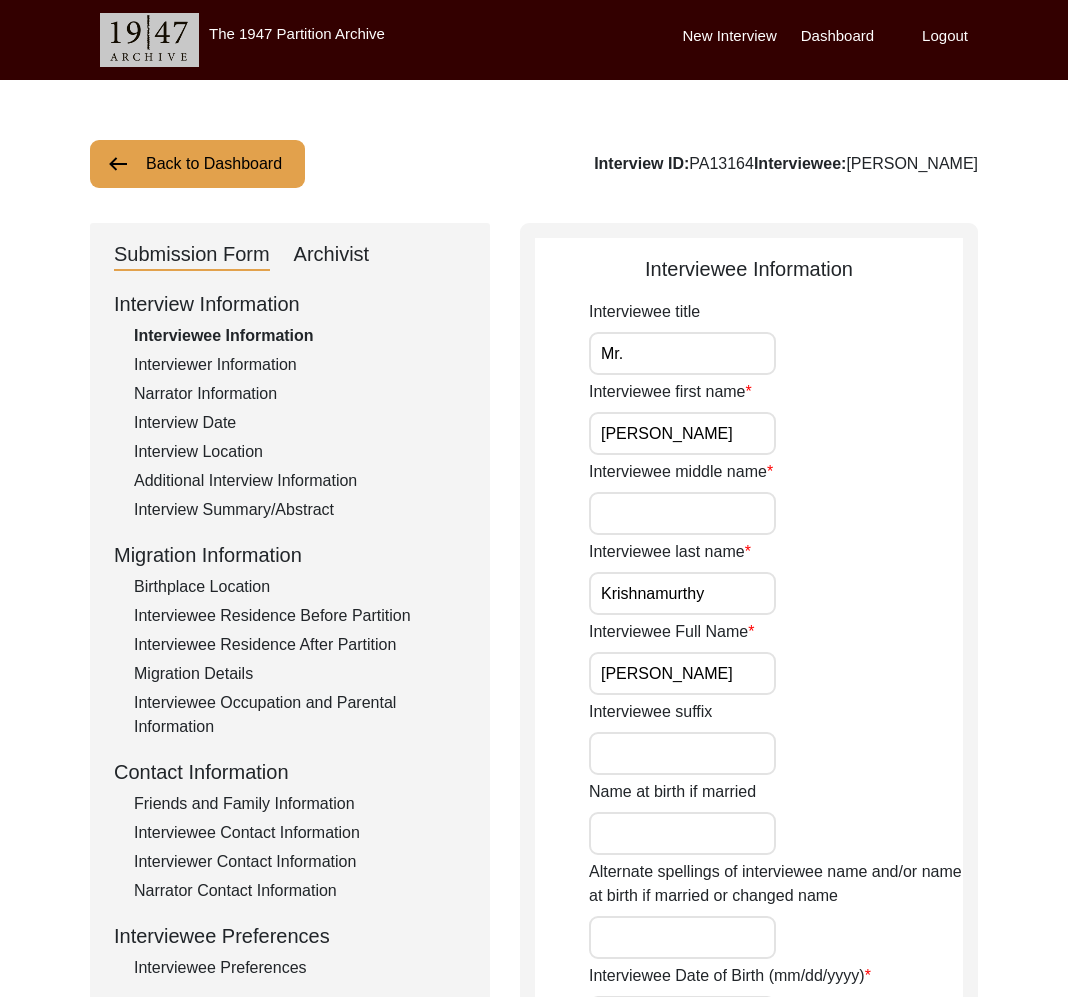click on "Archivist" 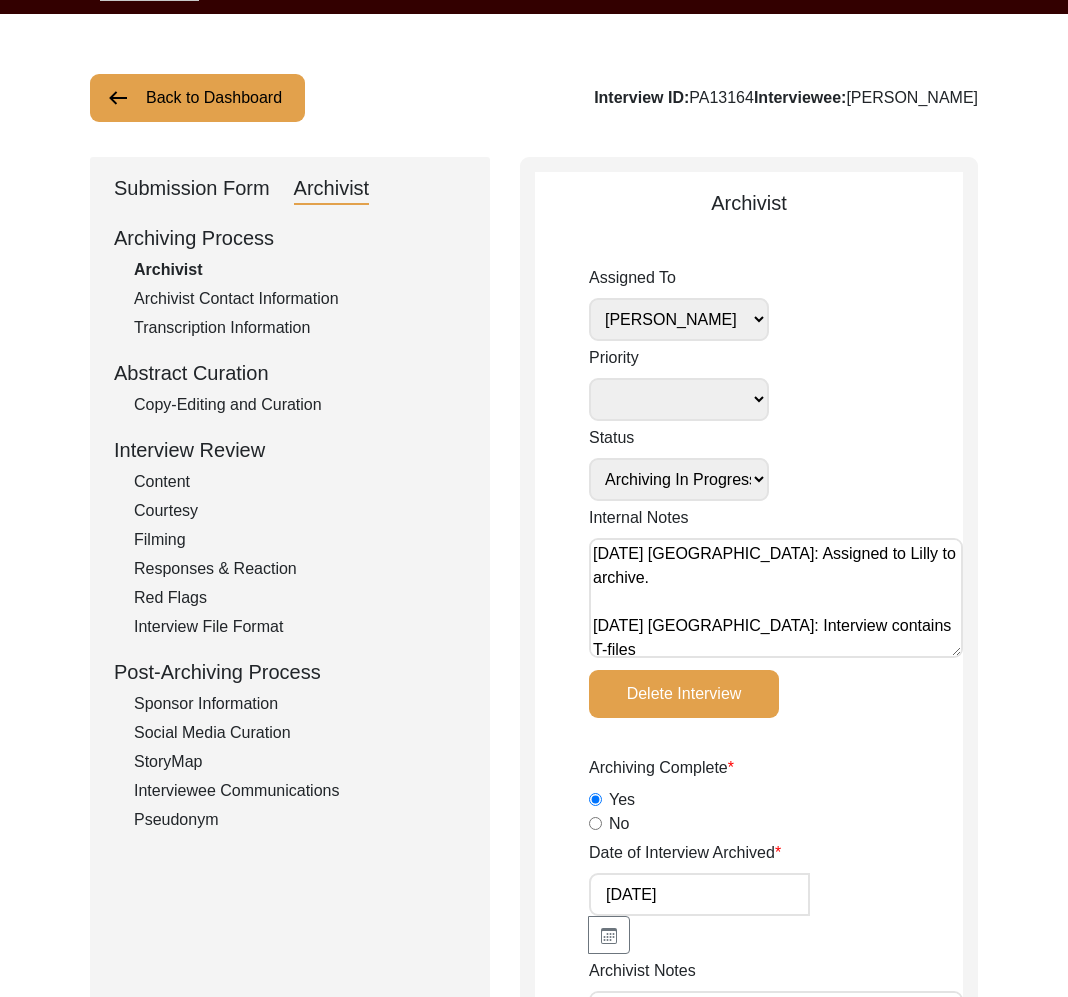 scroll, scrollTop: 94, scrollLeft: 0, axis: vertical 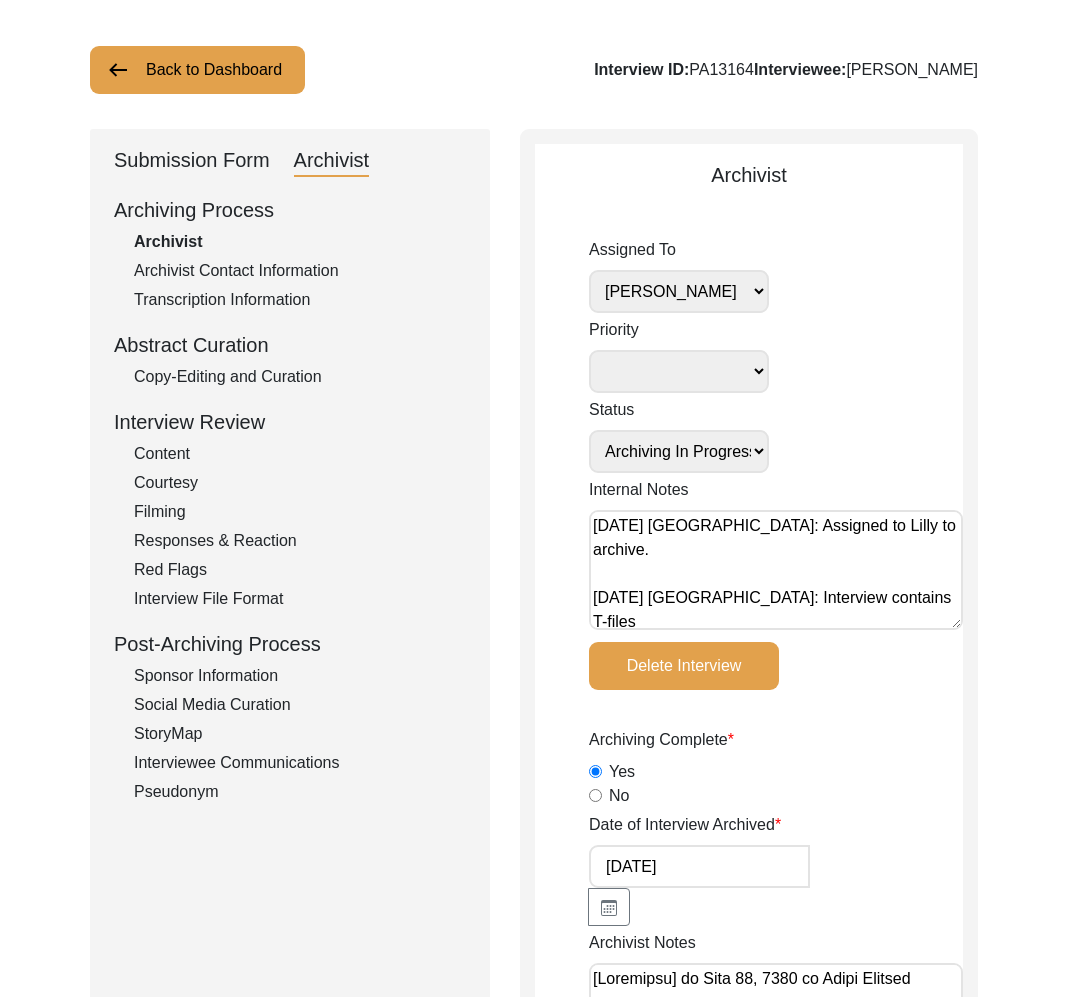 drag, startPoint x: 145, startPoint y: 135, endPoint x: 160, endPoint y: 144, distance: 17.492855 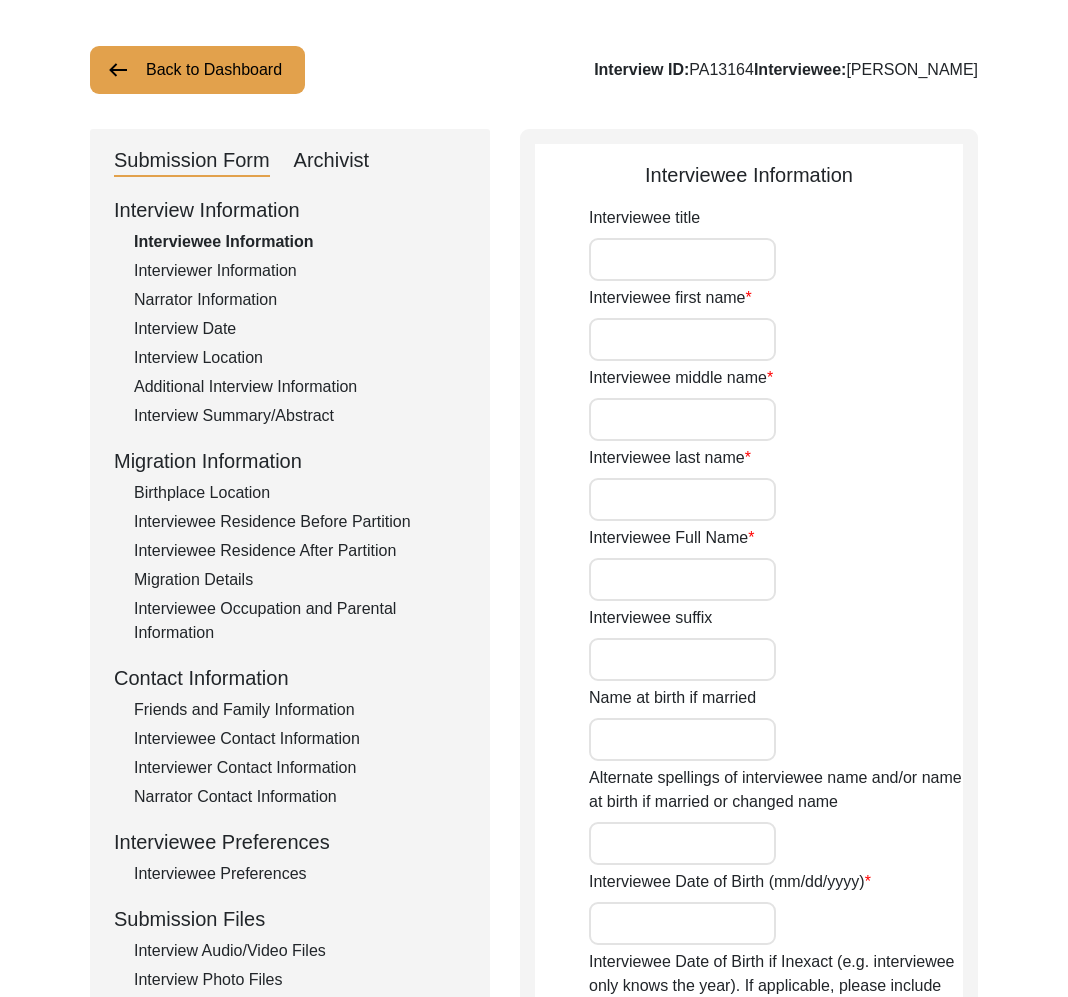 type on "Mr." 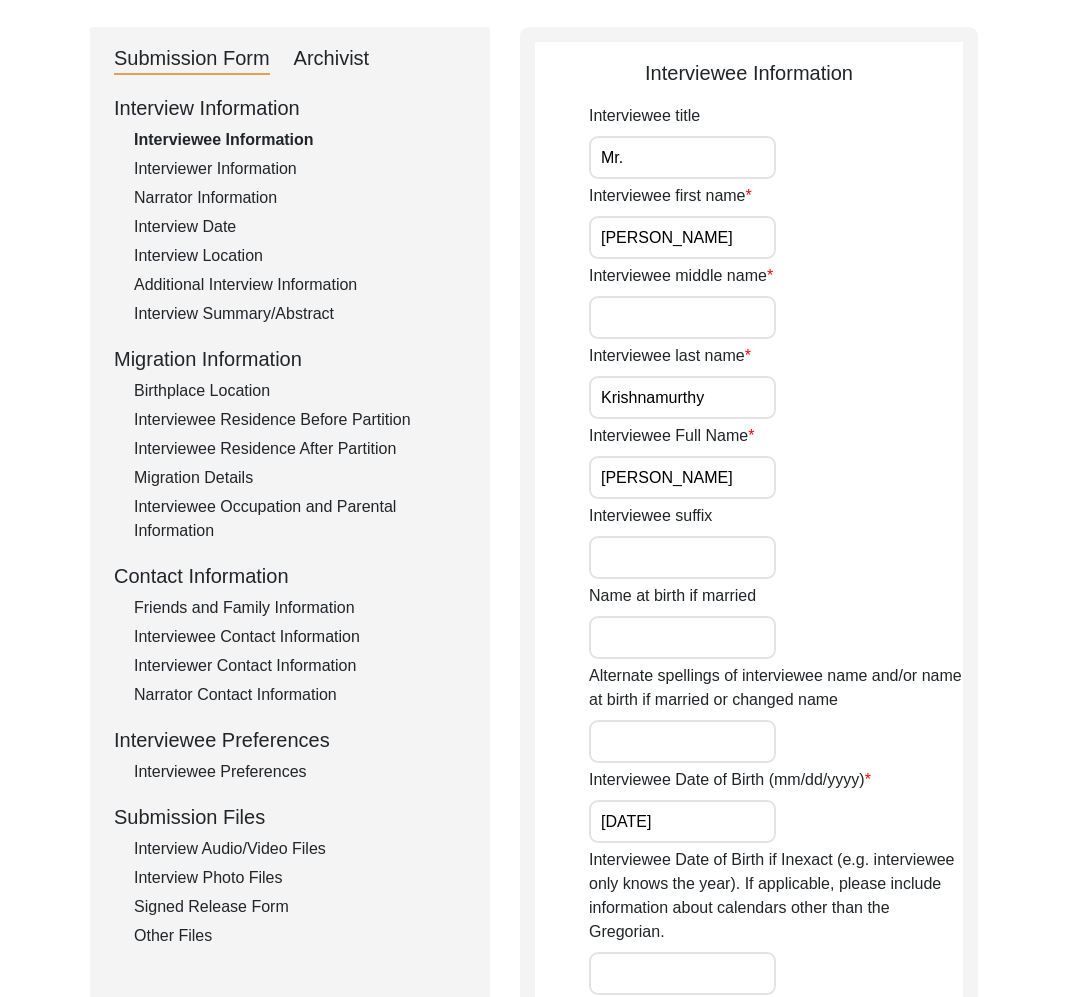 click on "Interview Audio/Video Files" 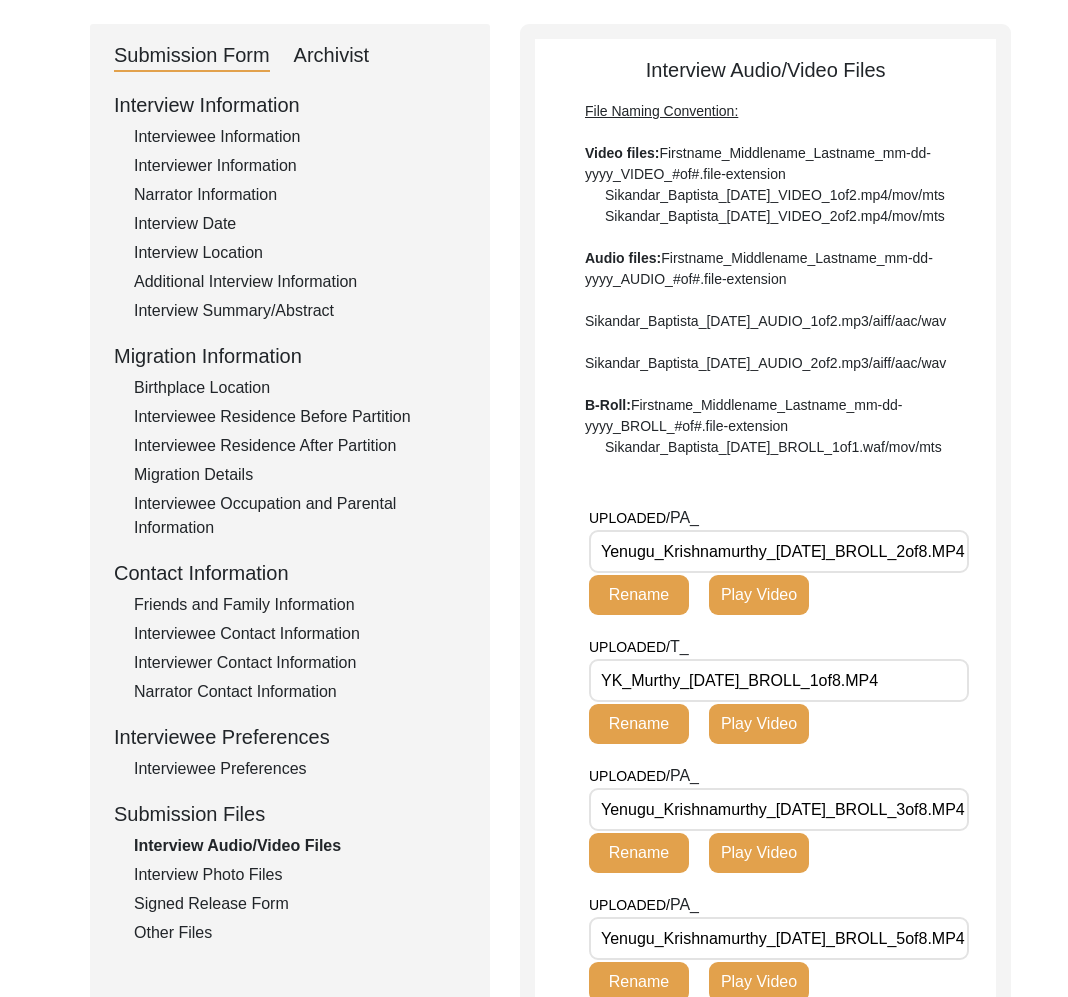 scroll, scrollTop: 0, scrollLeft: 31, axis: horizontal 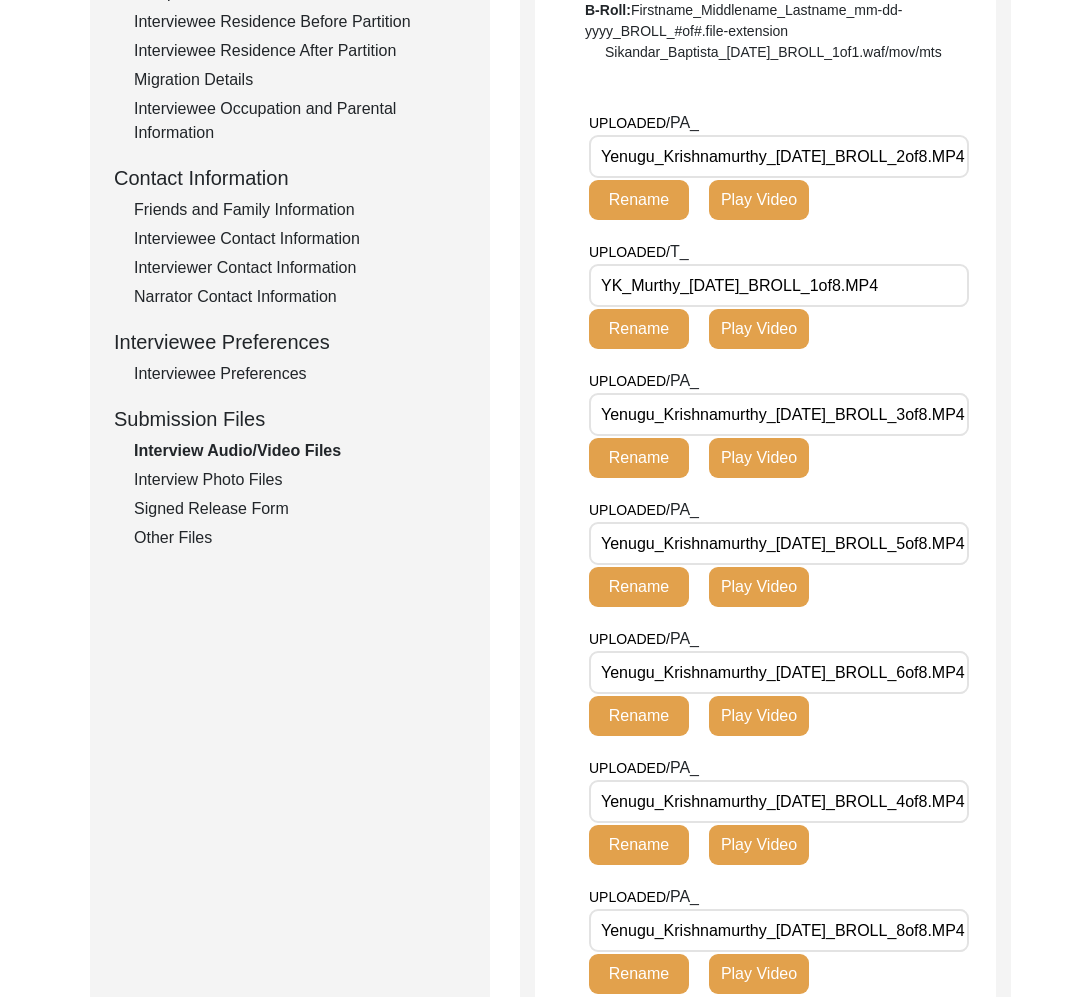 click on "Interview Photo Files" 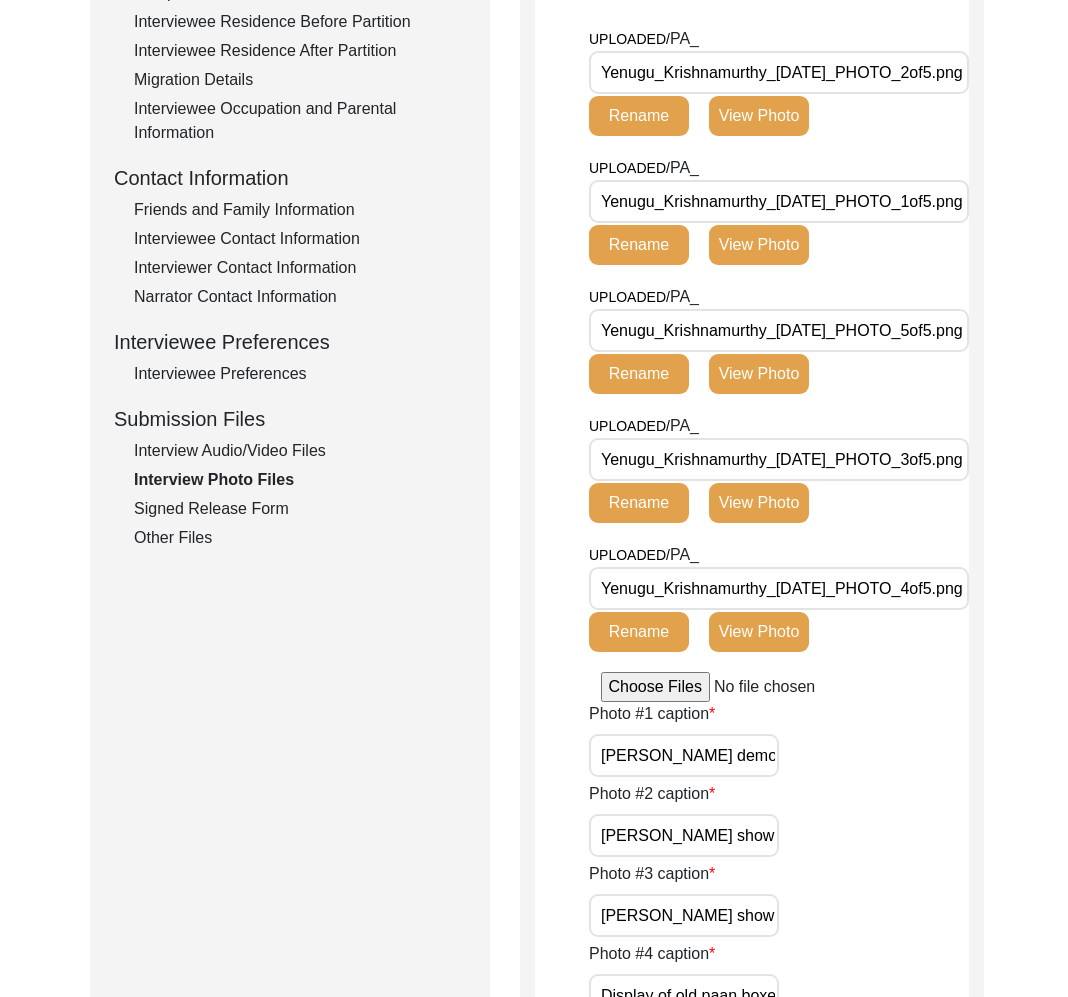 scroll, scrollTop: 0, scrollLeft: 29, axis: horizontal 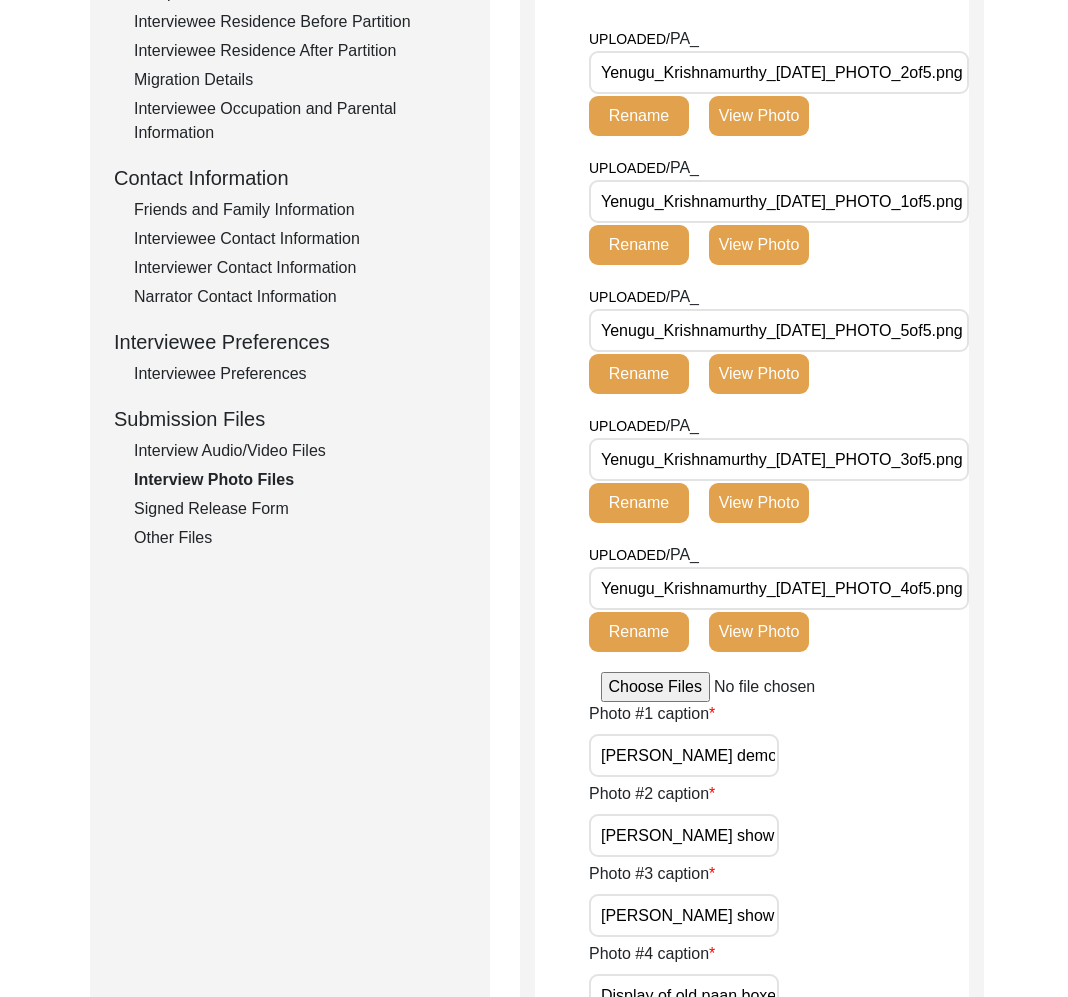 click on "Signed Release Form" 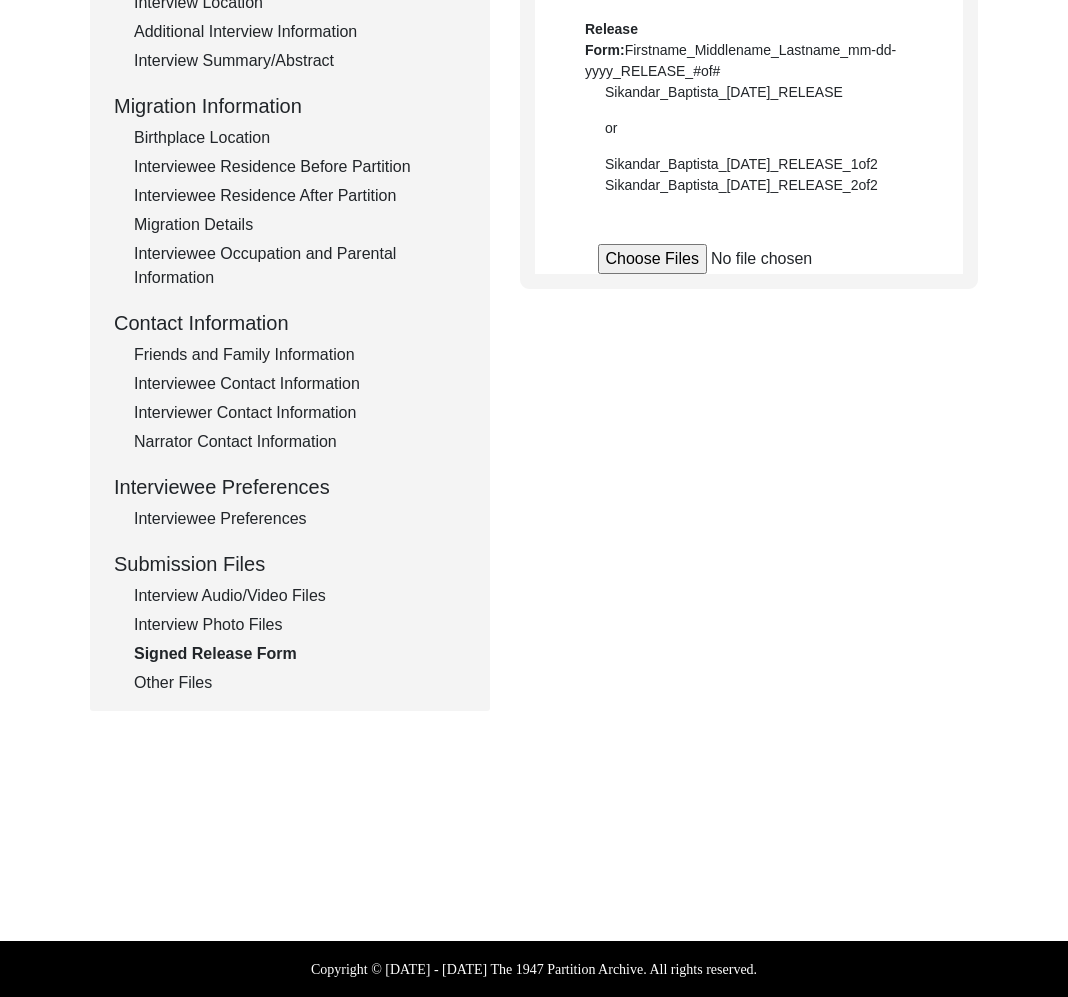 scroll, scrollTop: 449, scrollLeft: 0, axis: vertical 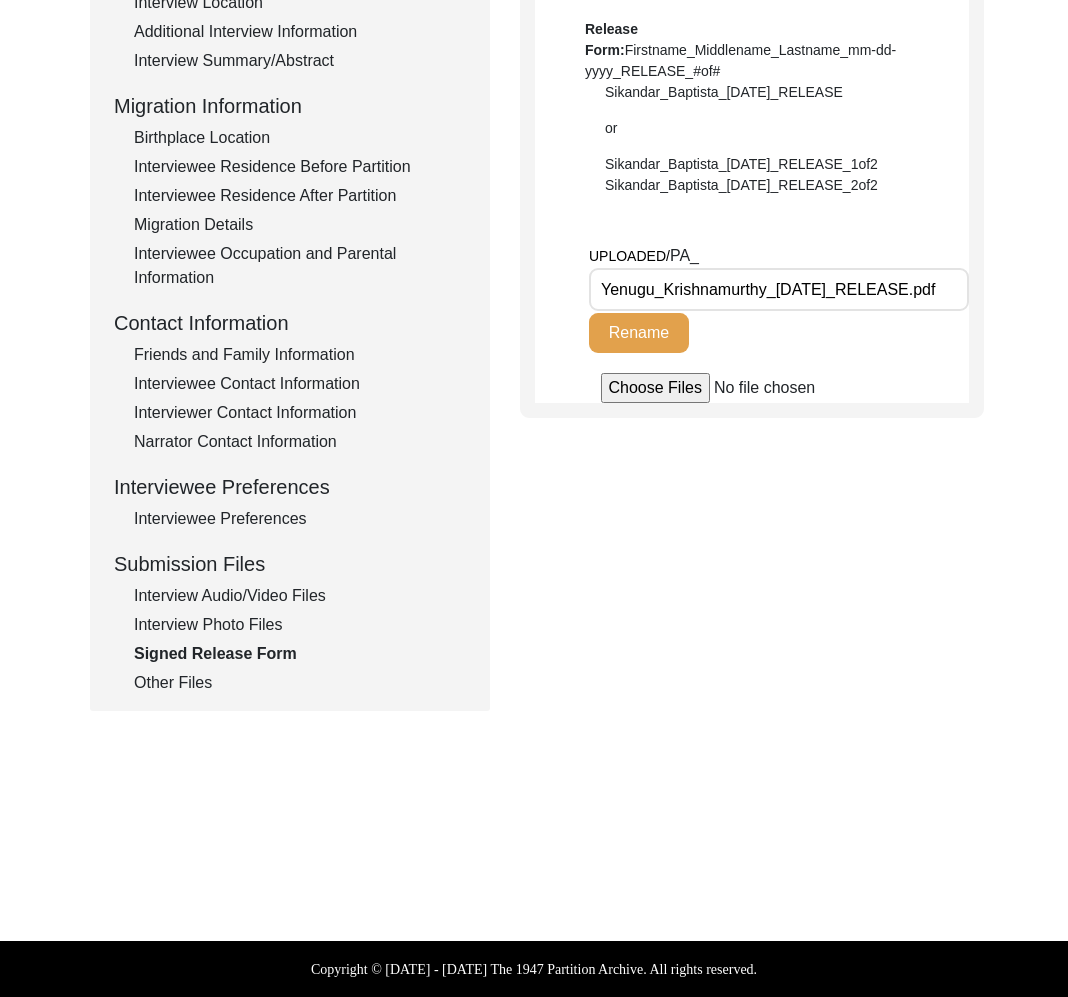 drag, startPoint x: 169, startPoint y: 671, endPoint x: 203, endPoint y: 655, distance: 37.576588 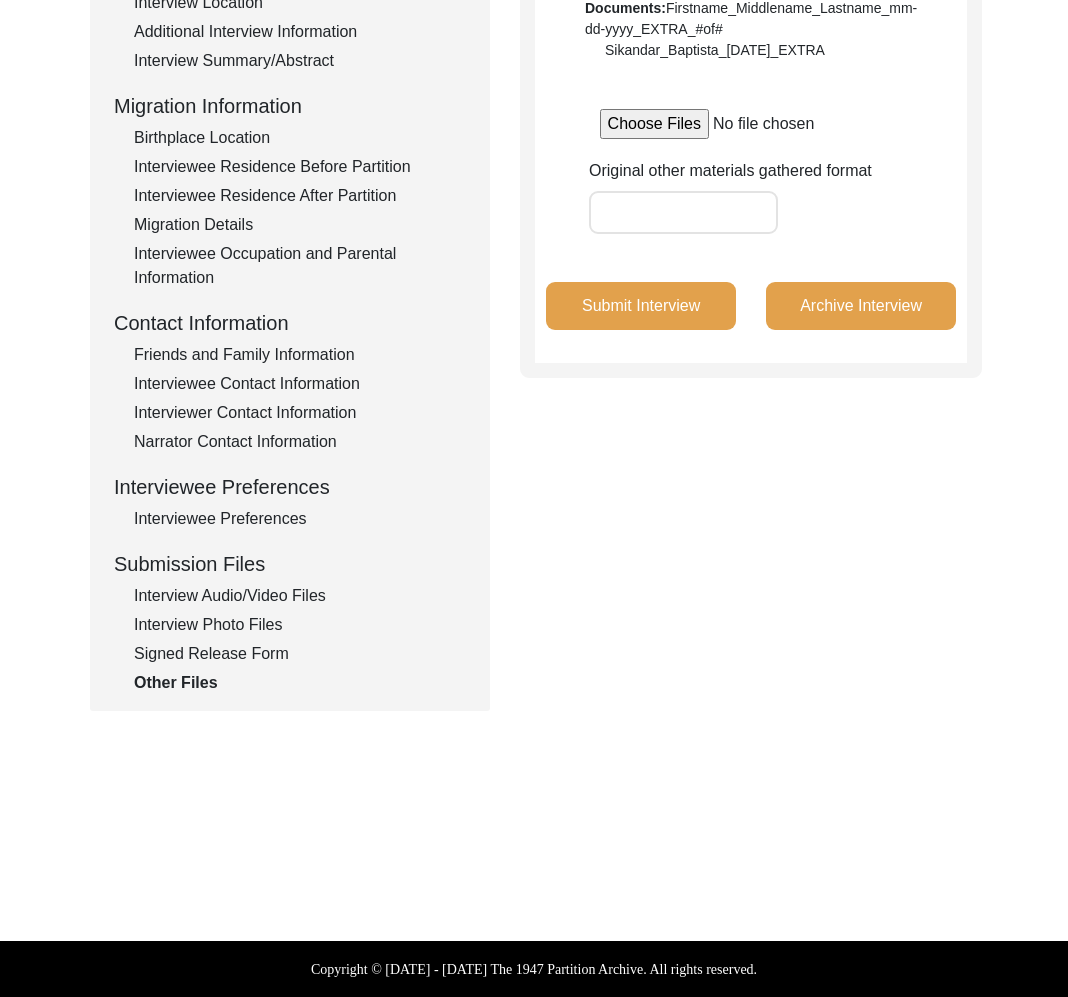 click on "Interview Audio/Video Files" 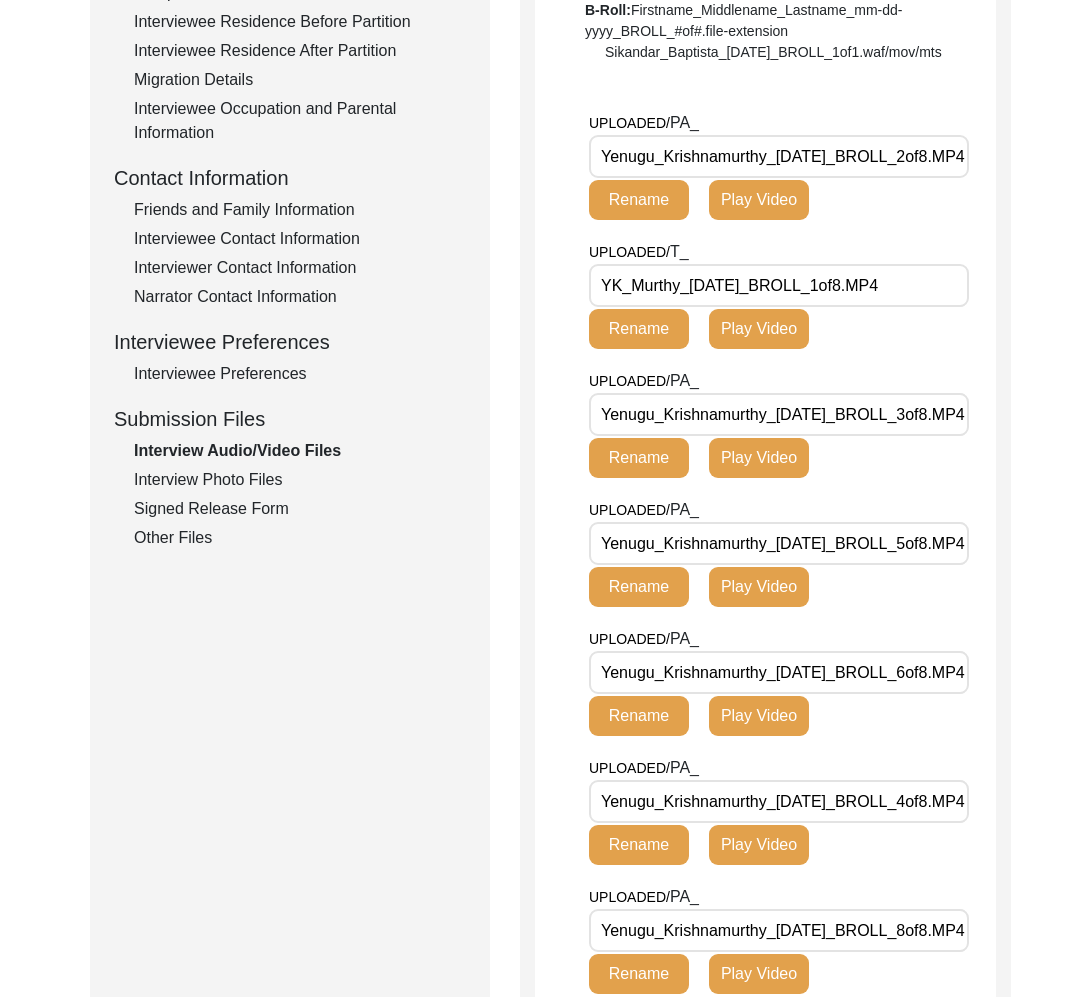 click on "Signed Release Form" 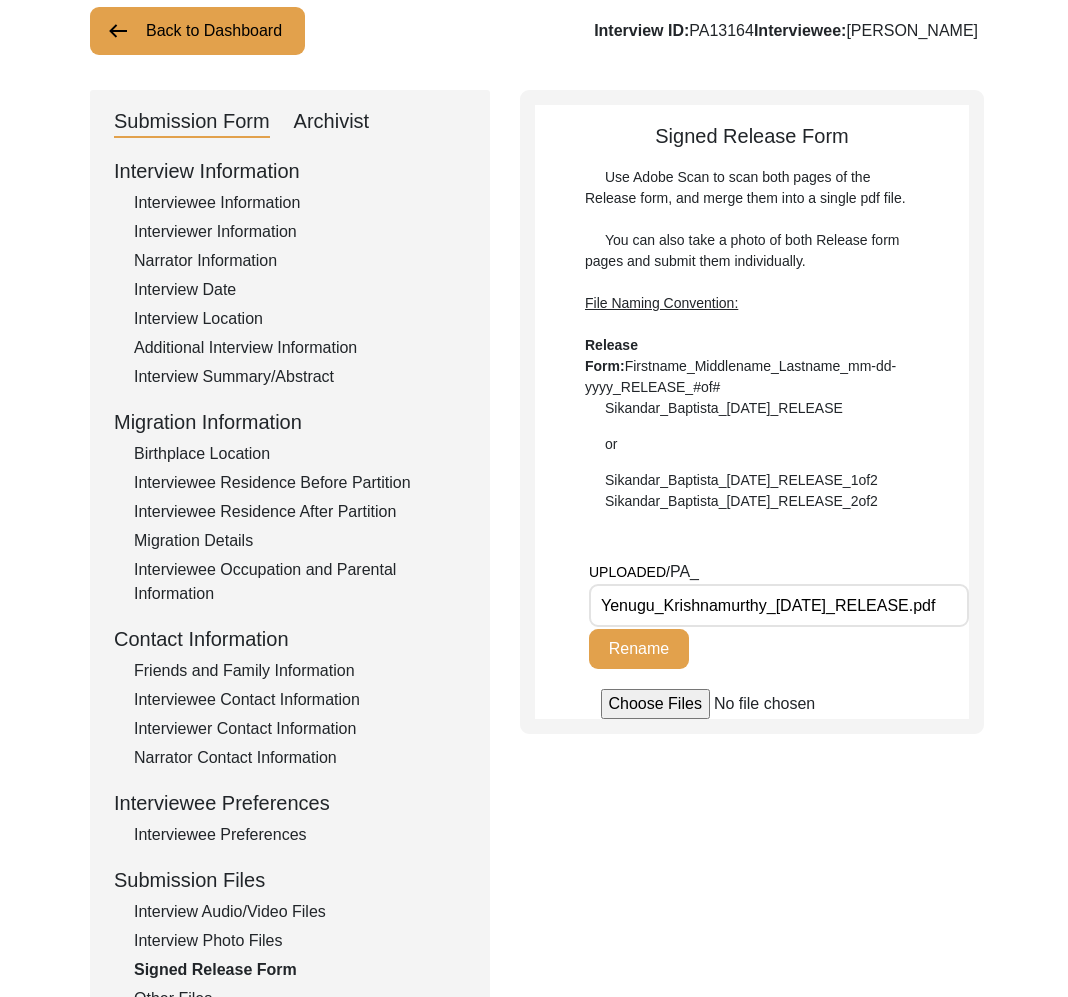 scroll, scrollTop: 0, scrollLeft: 0, axis: both 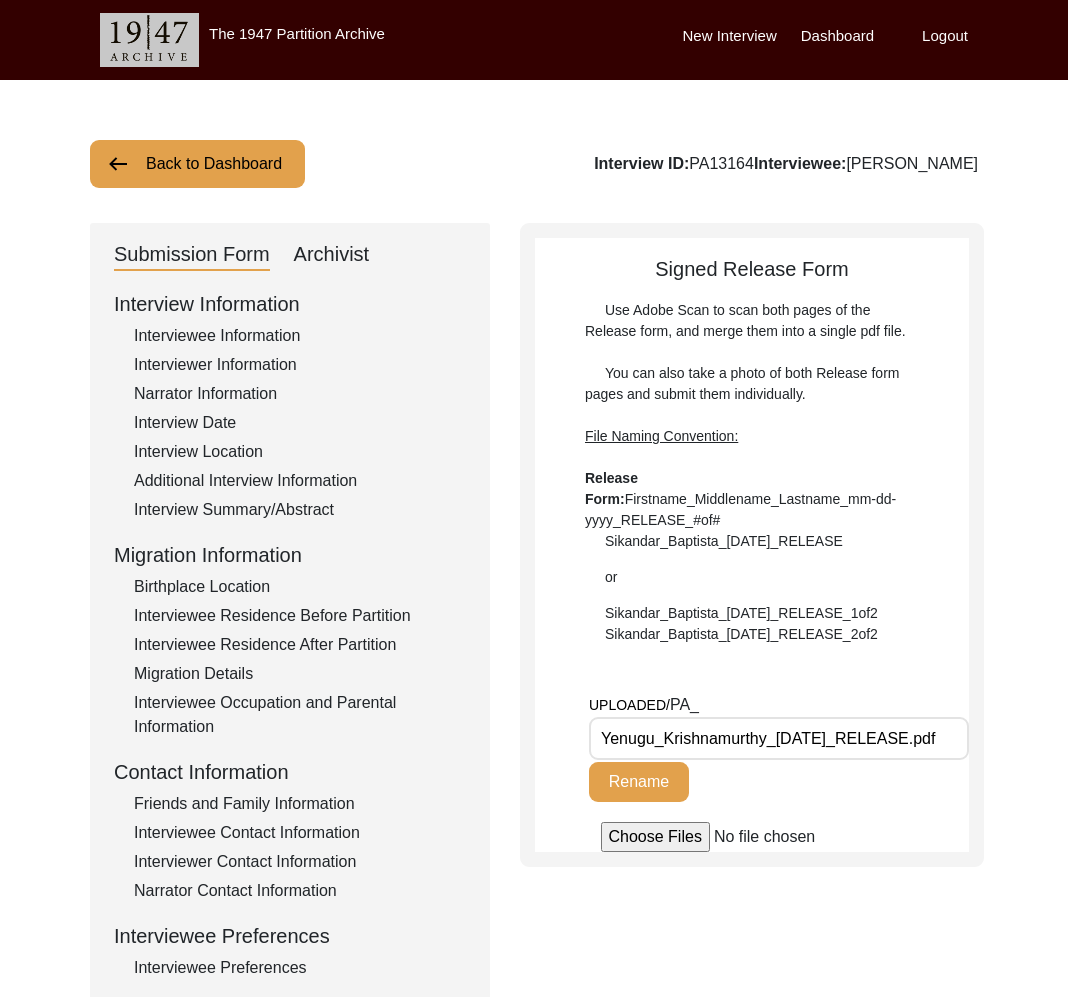 click on "Back to Dashboard" 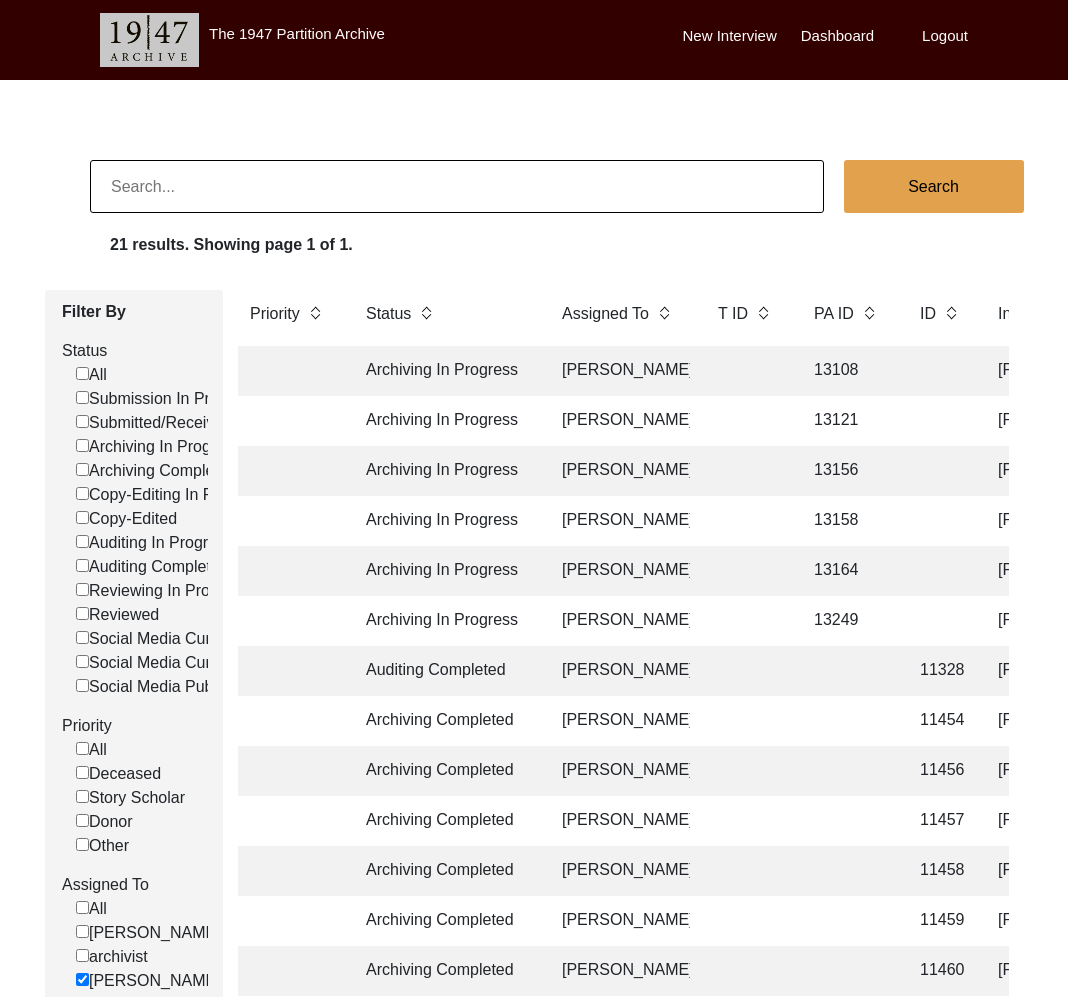 click on "Archiving In Progress [PERSON_NAME] 13108 [PERSON_NAME] Chauhan [PERSON_NAME] [GEOGRAPHIC_DATA], [GEOGRAPHIC_DATA], [GEOGRAPHIC_DATA] [DATE] [DEMOGRAPHIC_DATA] 1942 [DEMOGRAPHIC_DATA] [GEOGRAPHIC_DATA], [GEOGRAPHIC_DATA], [GEOGRAPHIC_DATA] [GEOGRAPHIC_DATA], [GEOGRAPHIC_DATA], [GEOGRAPHIC_DATA], [GEOGRAPHIC_DATA] yes" 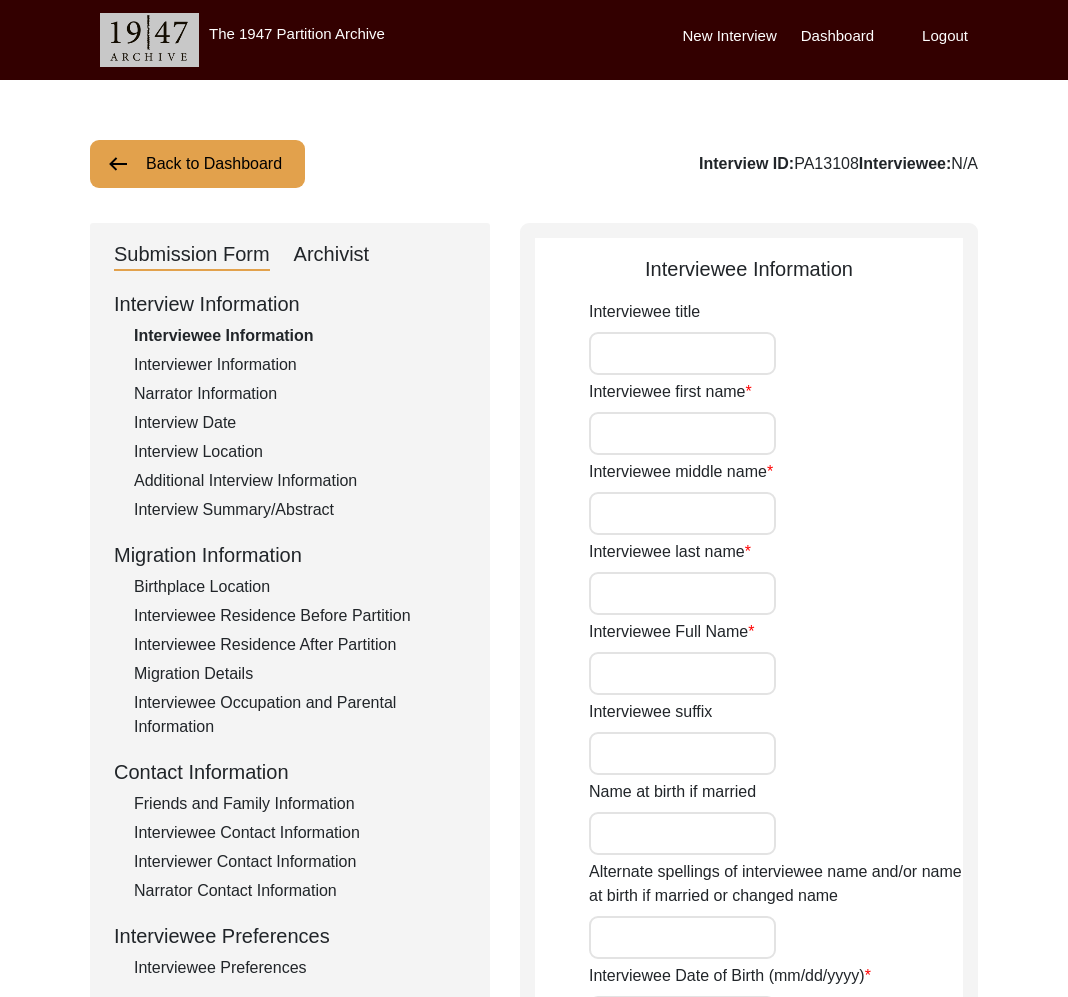 type on "Mr." 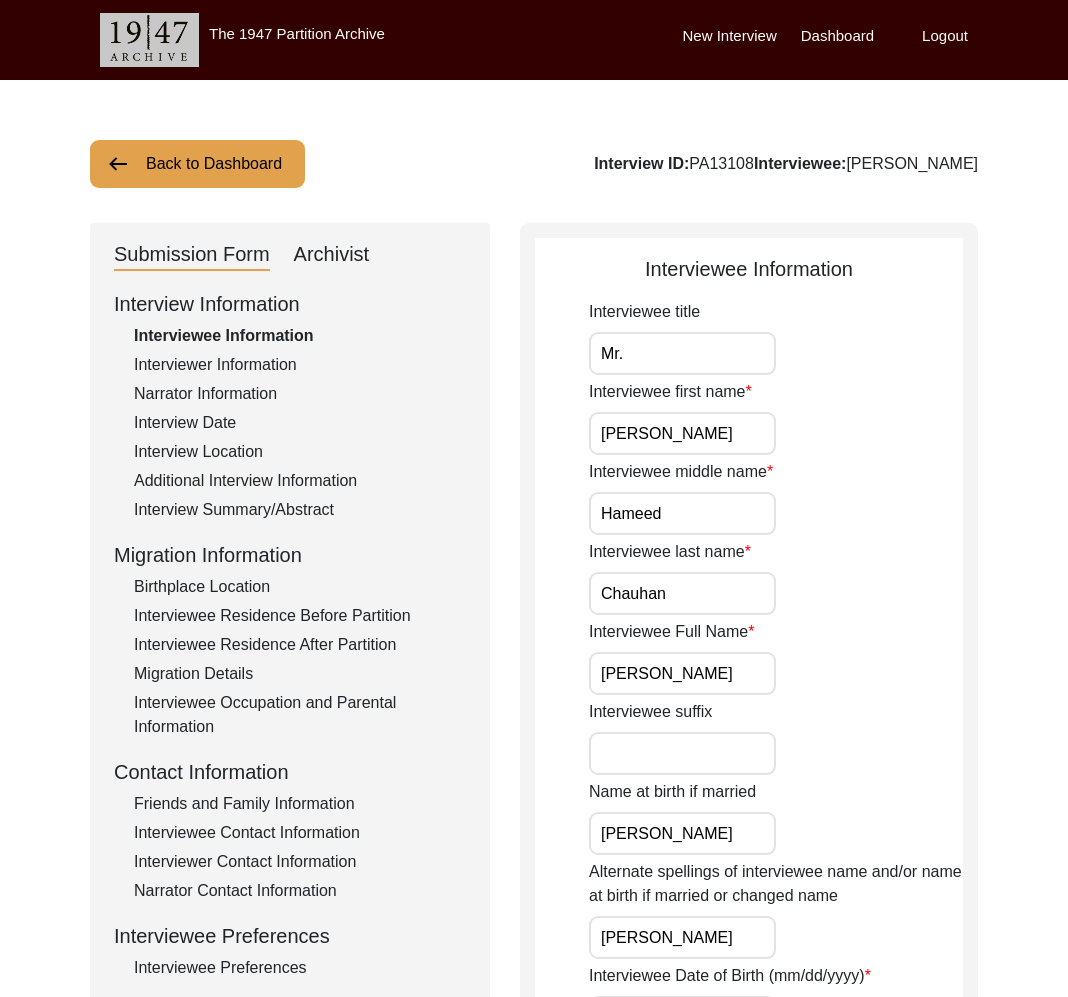 click on "Archivist" 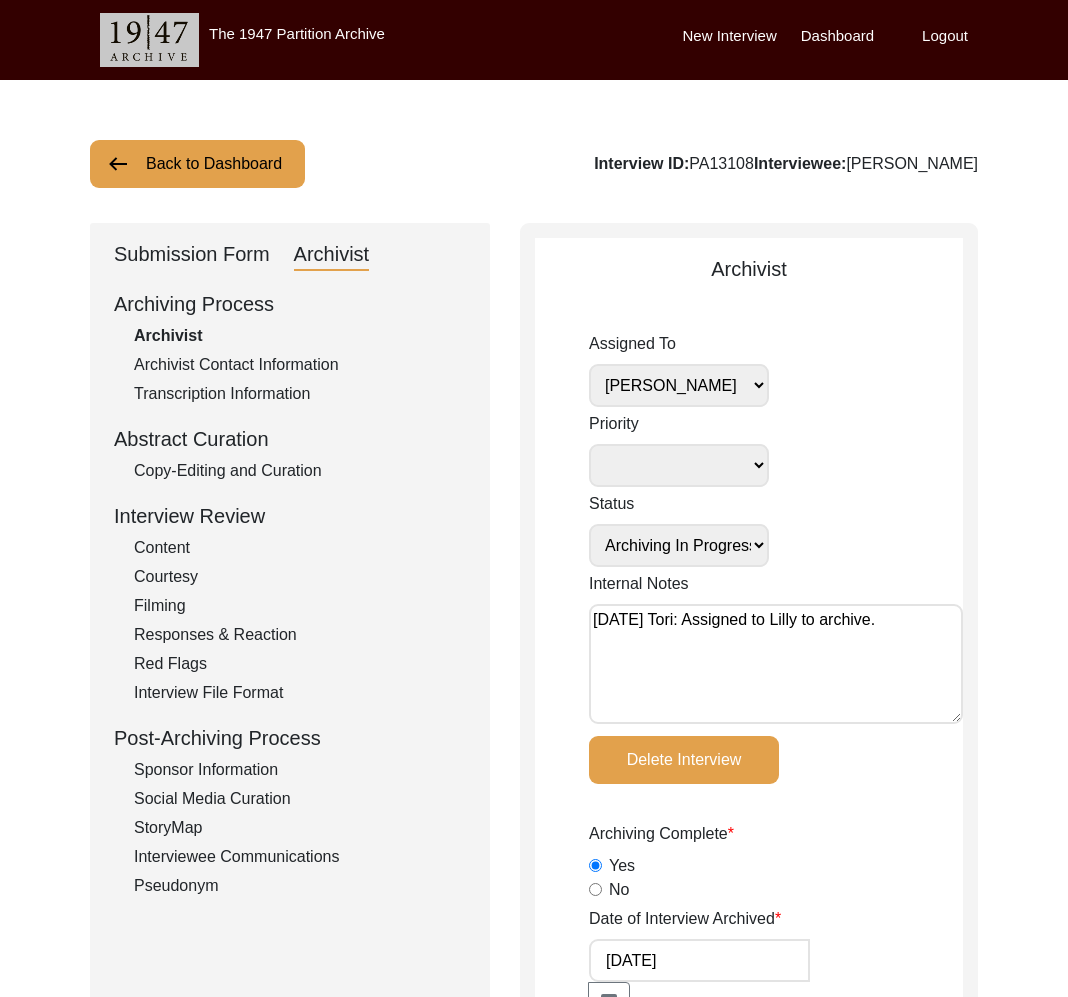click on "Submission Form" 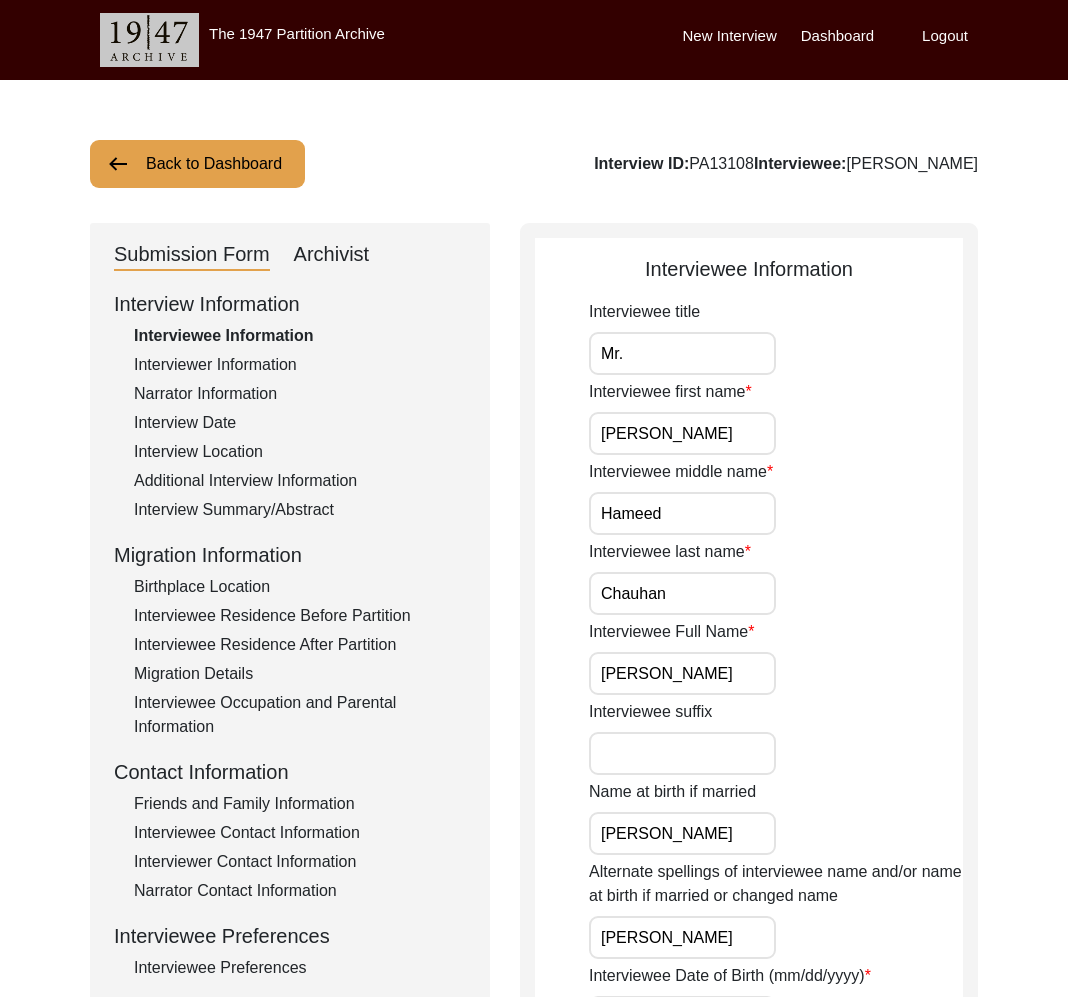 scroll, scrollTop: 2, scrollLeft: 0, axis: vertical 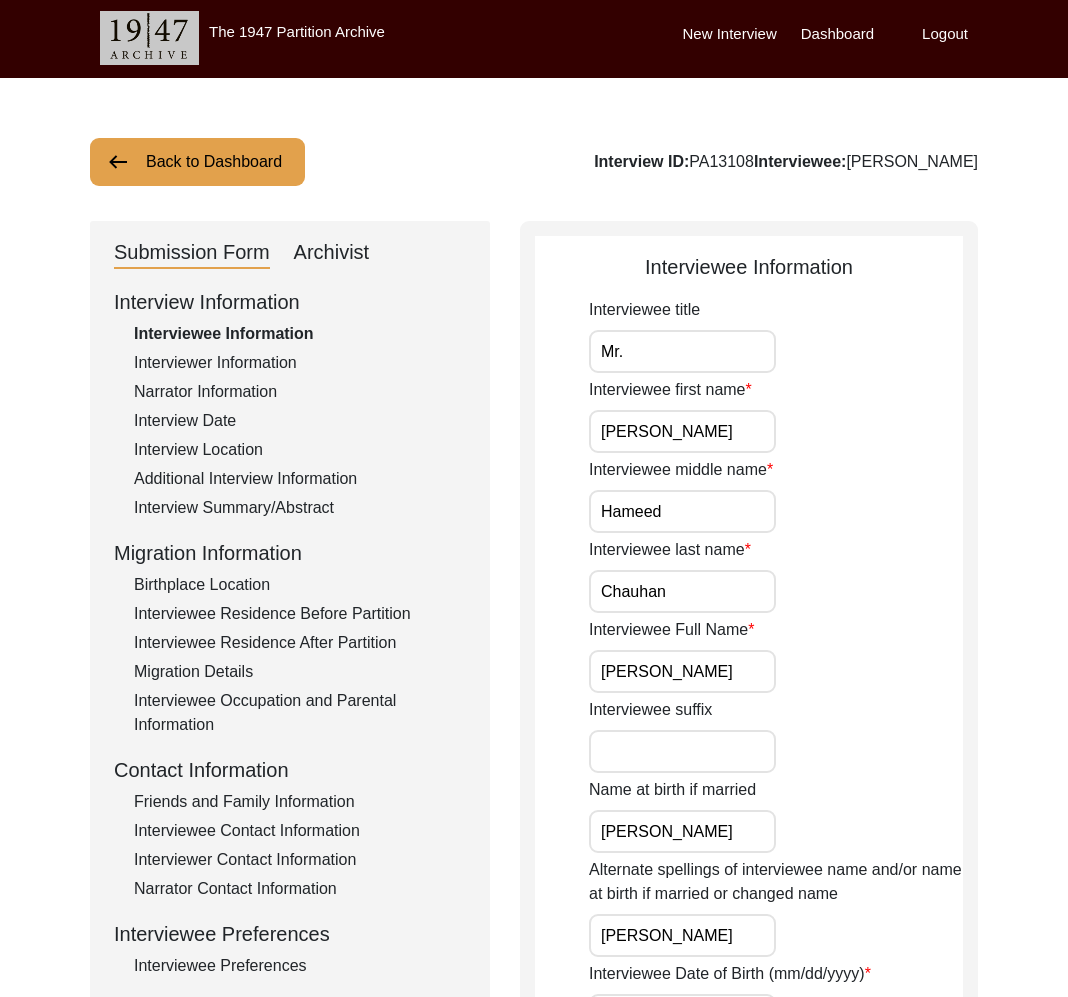 drag, startPoint x: 674, startPoint y: 334, endPoint x: 691, endPoint y: 359, distance: 30.232433 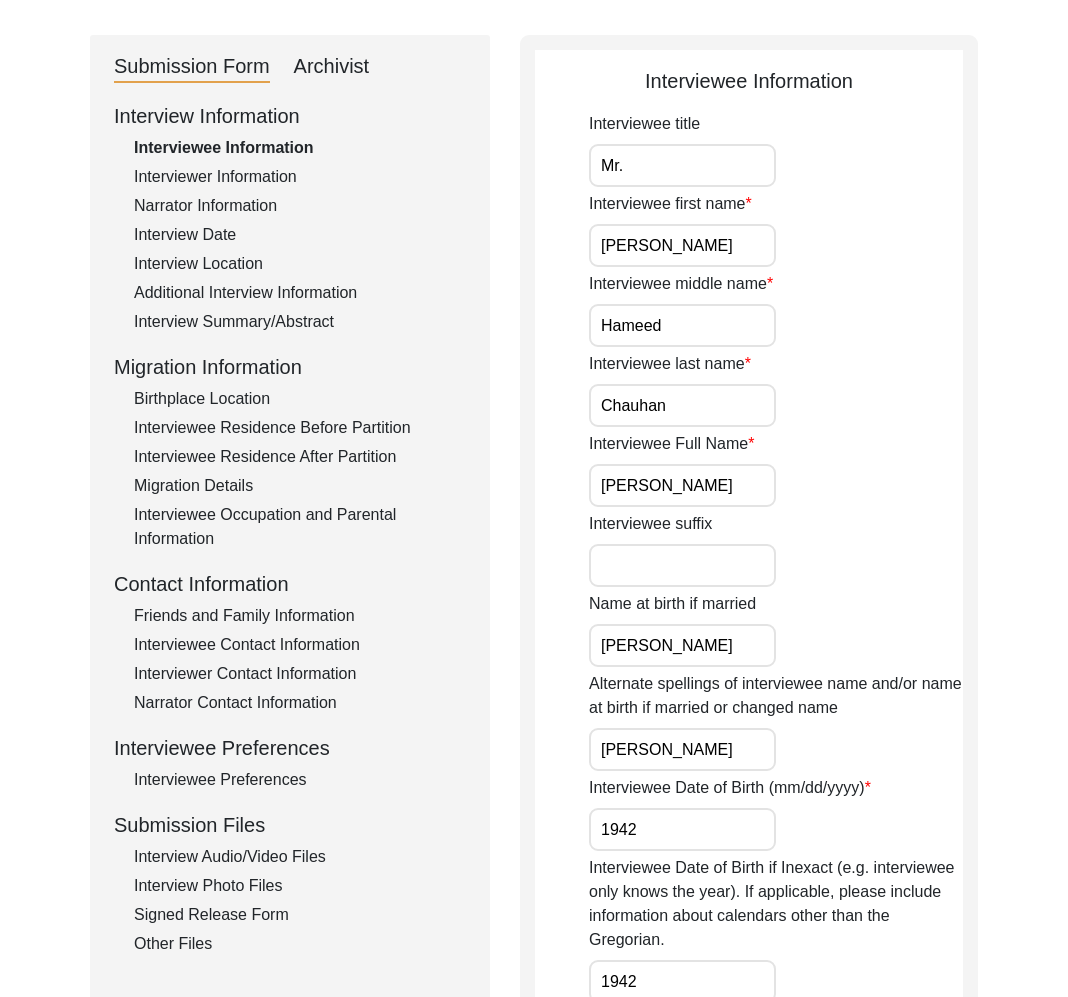 scroll, scrollTop: 414, scrollLeft: 0, axis: vertical 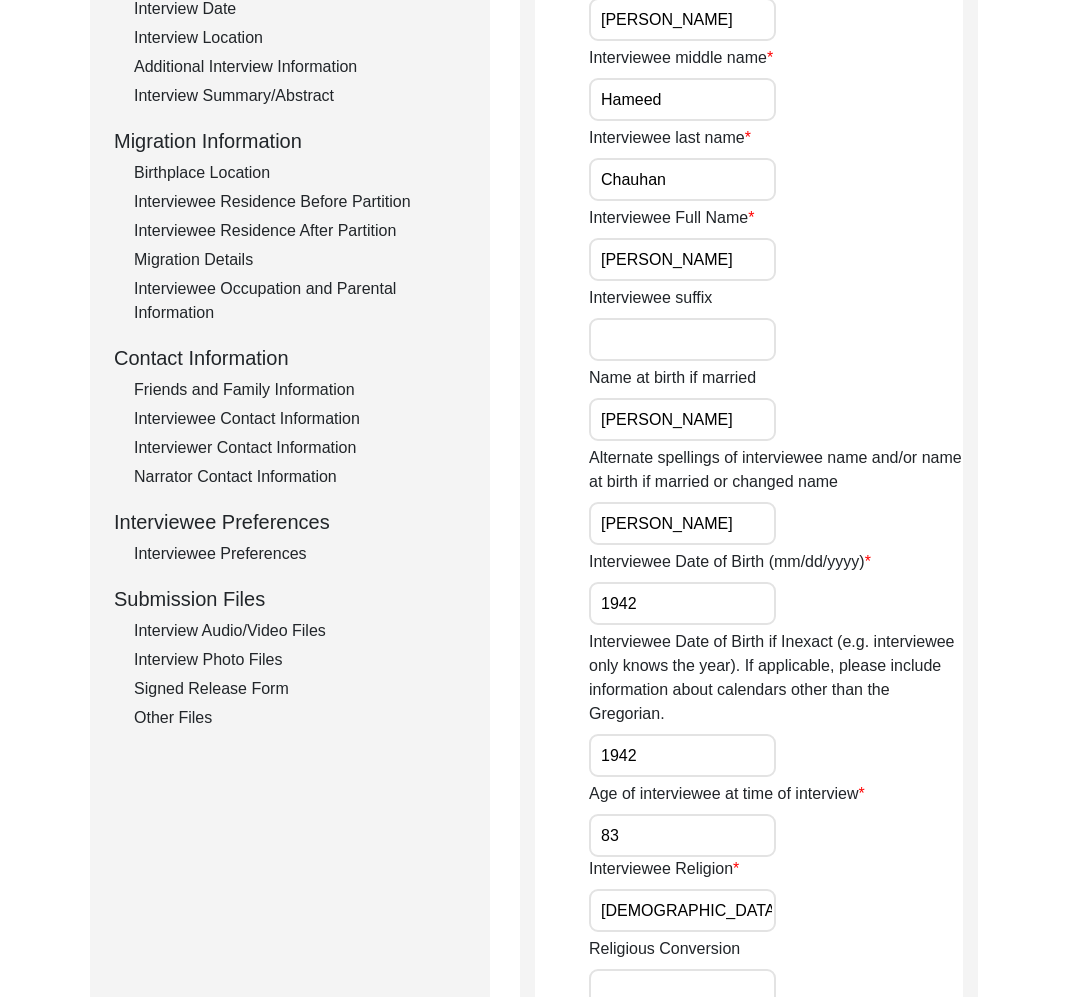 click on "1942" at bounding box center (682, 603) 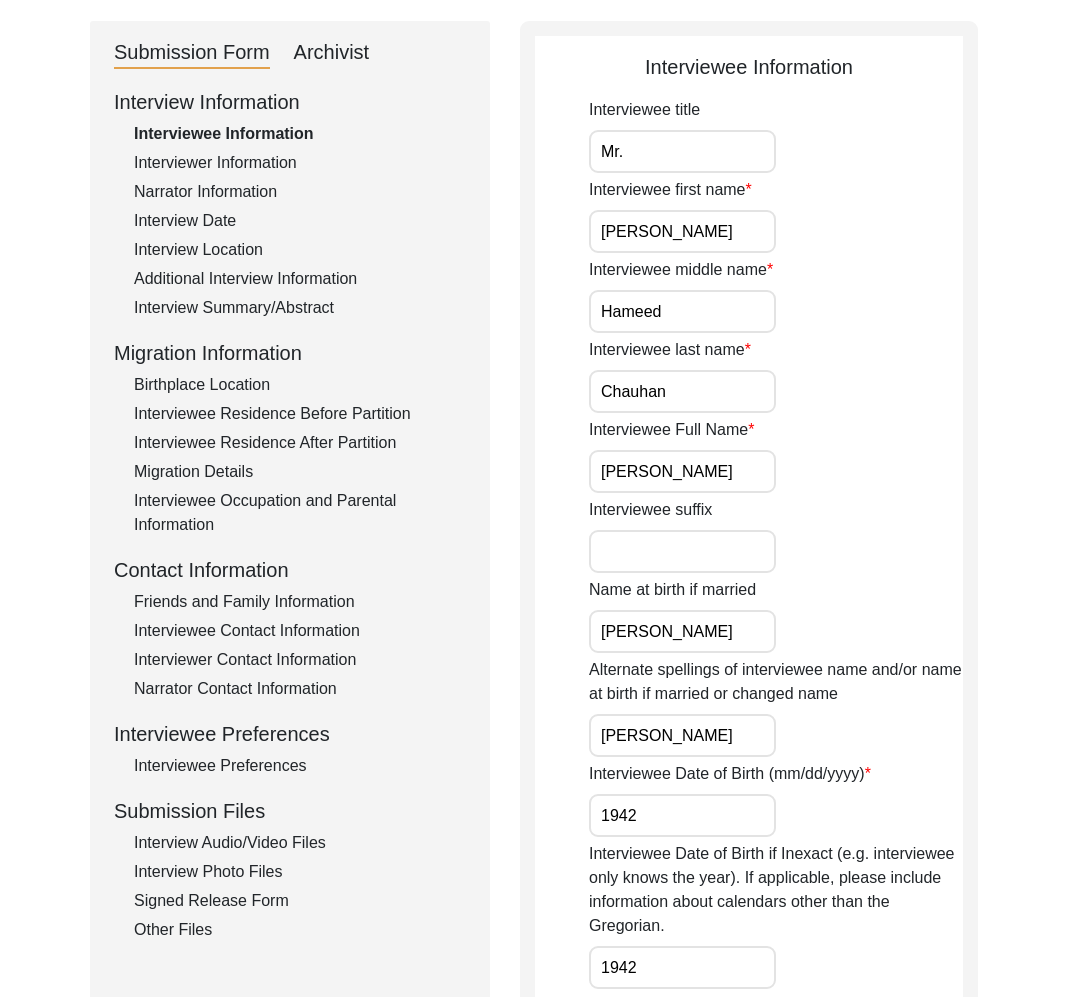 scroll, scrollTop: 0, scrollLeft: 0, axis: both 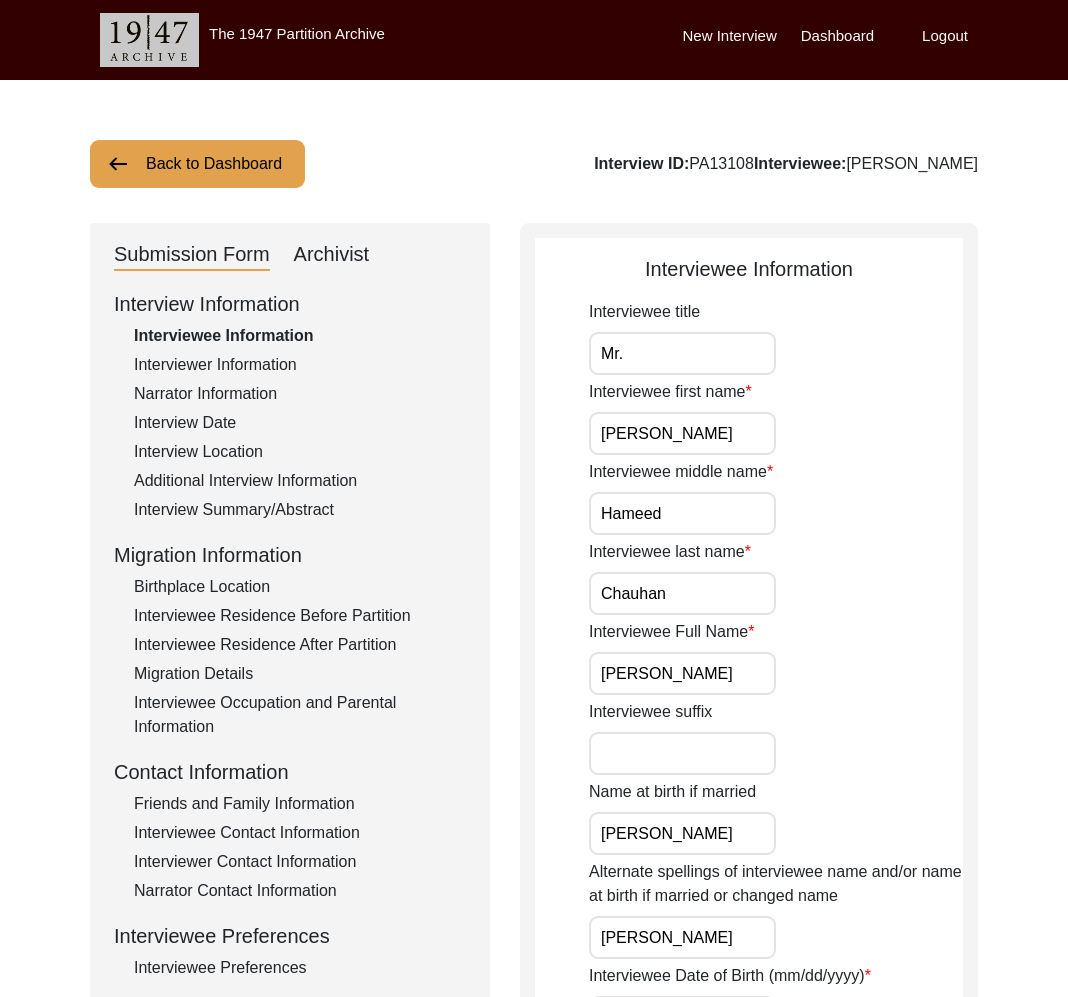 click on "Interview Information   Interviewee Information   Interviewer Information   Narrator Information   Interview Date   Interview Location   Additional Interview Information   Interview Summary/Abstract   Migration Information   Birthplace Location   Interviewee Residence Before Partition   Interviewee Residence After Partition   Migration Details   Interviewee Occupation and Parental Information   Contact Information   Friends and Family Information   Interviewee Contact Information   Interviewer Contact Information   Narrator Contact Information   Interviewee Preferences   Interviewee Preferences   Submission Files   Interview Audio/Video Files   Interview Photo Files   Signed Release Form   Other Files" 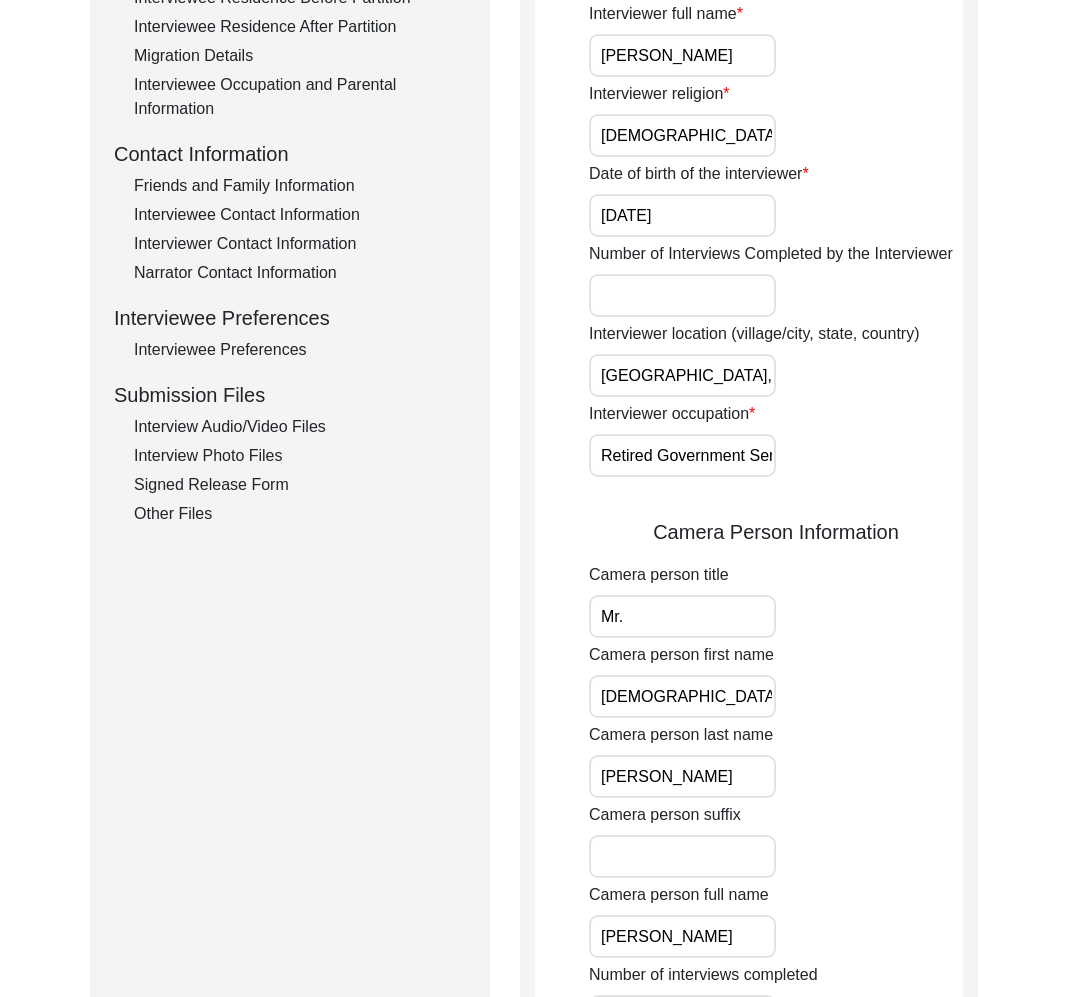 scroll, scrollTop: 1479, scrollLeft: 0, axis: vertical 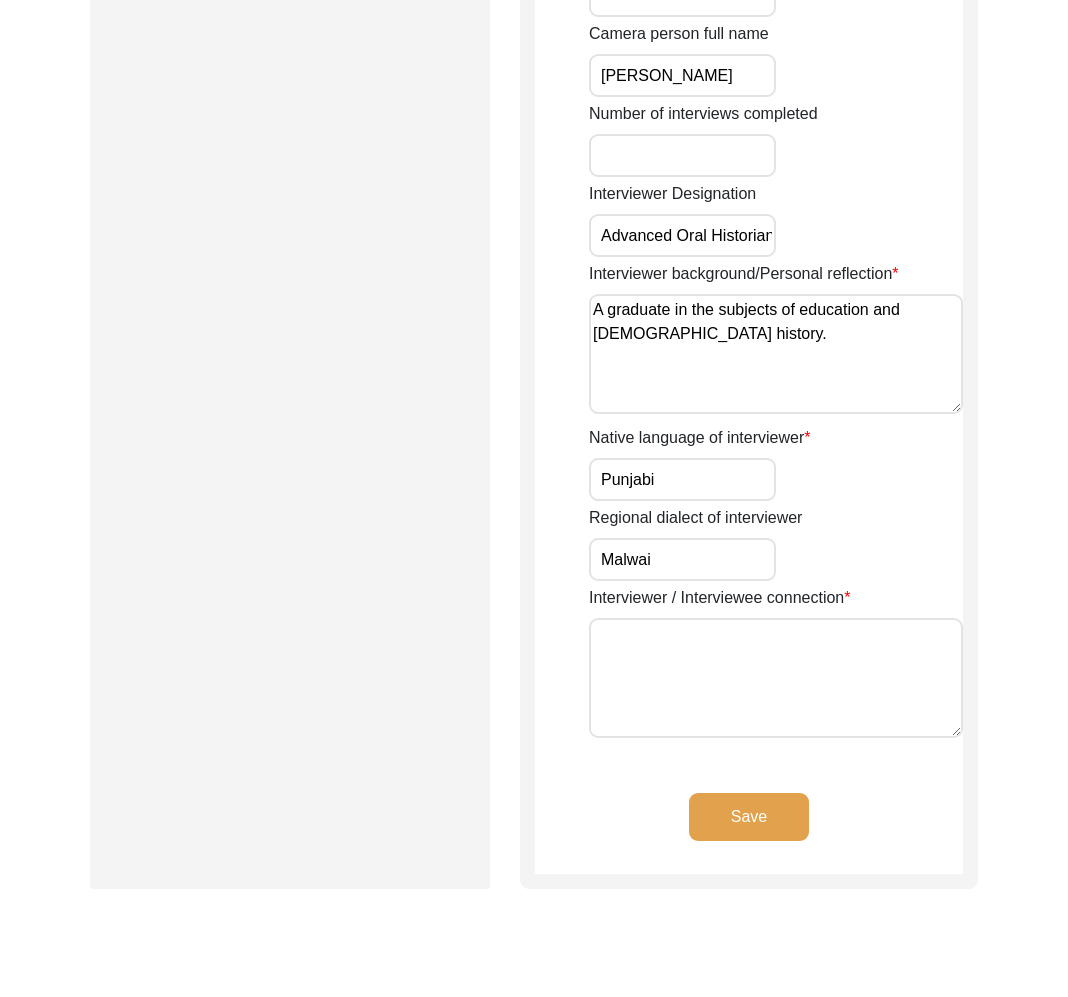 click on "Punjabi" at bounding box center (682, 479) 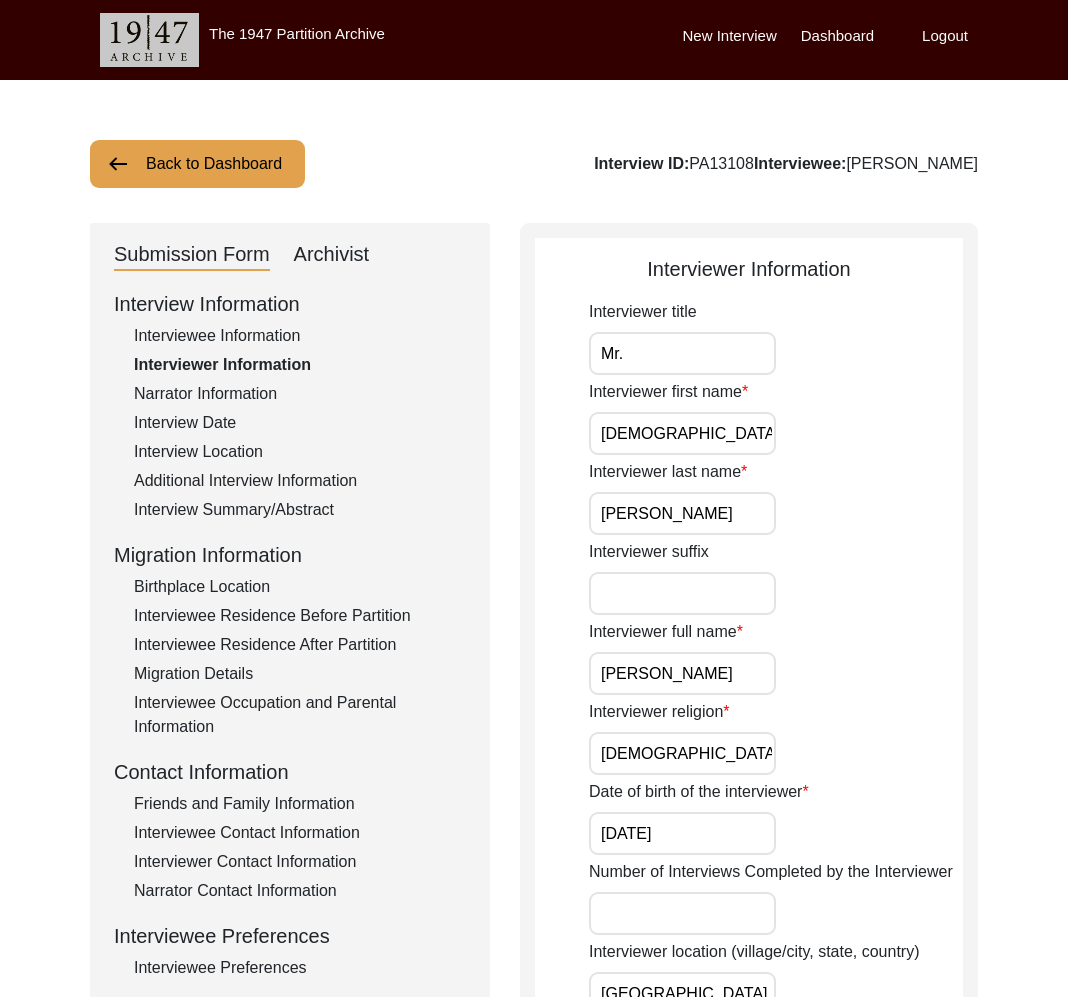 click on "Narrator Information" 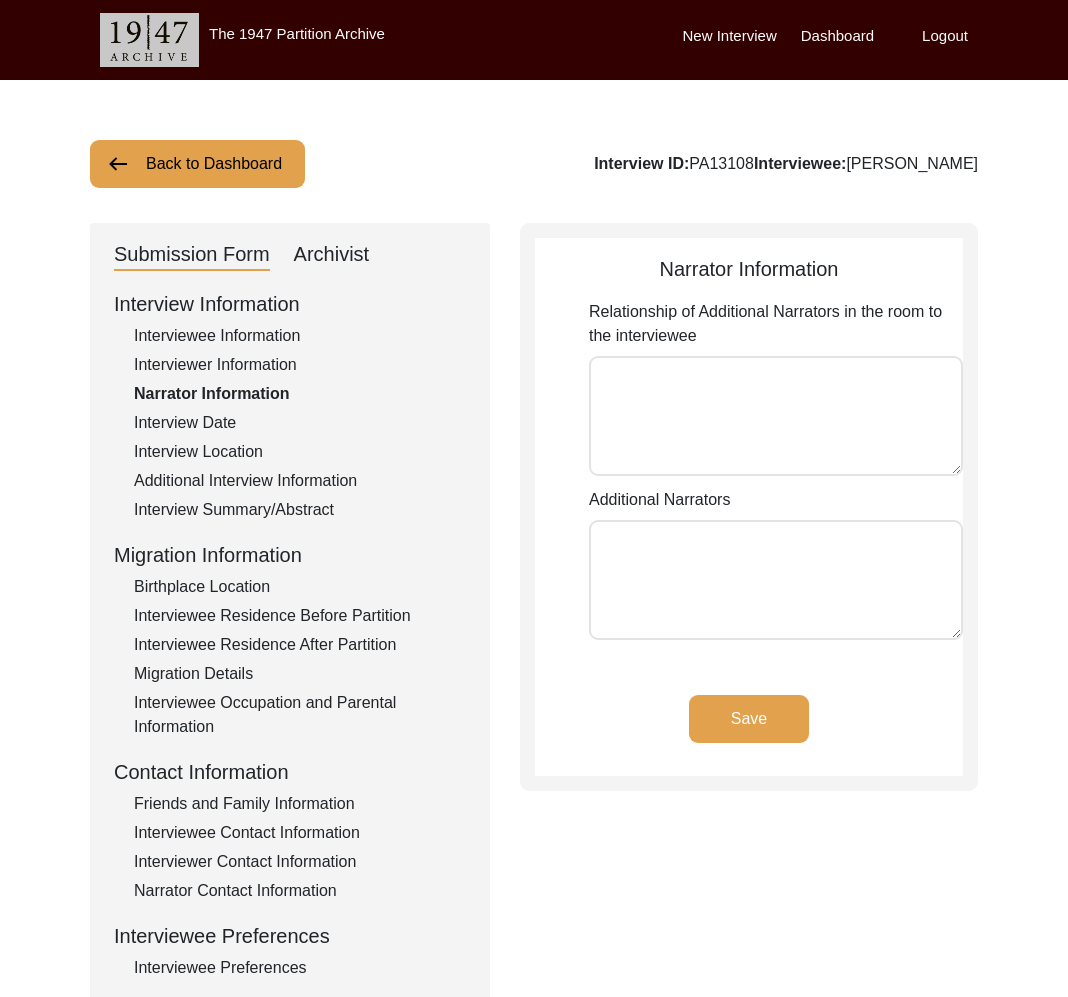 click on "Interview Date" 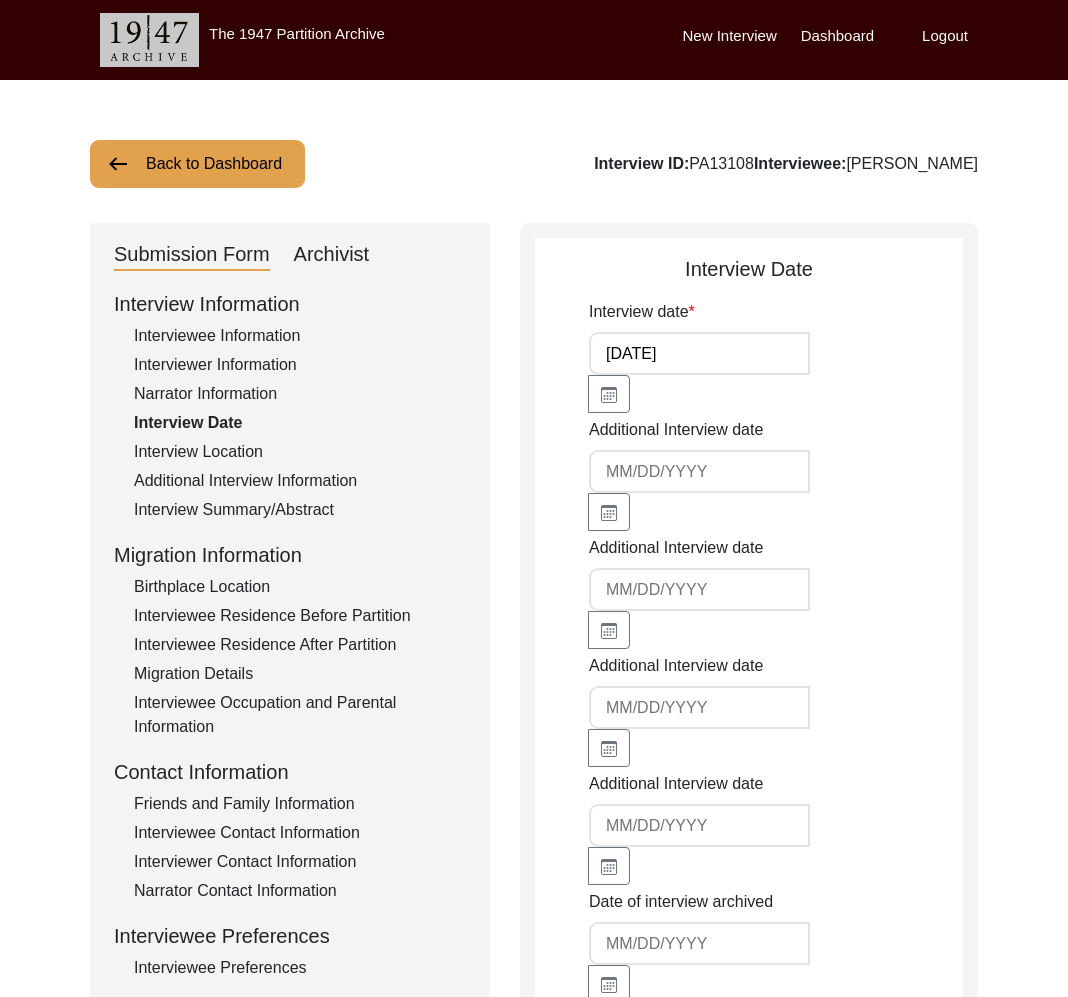 click on "Interview Location" 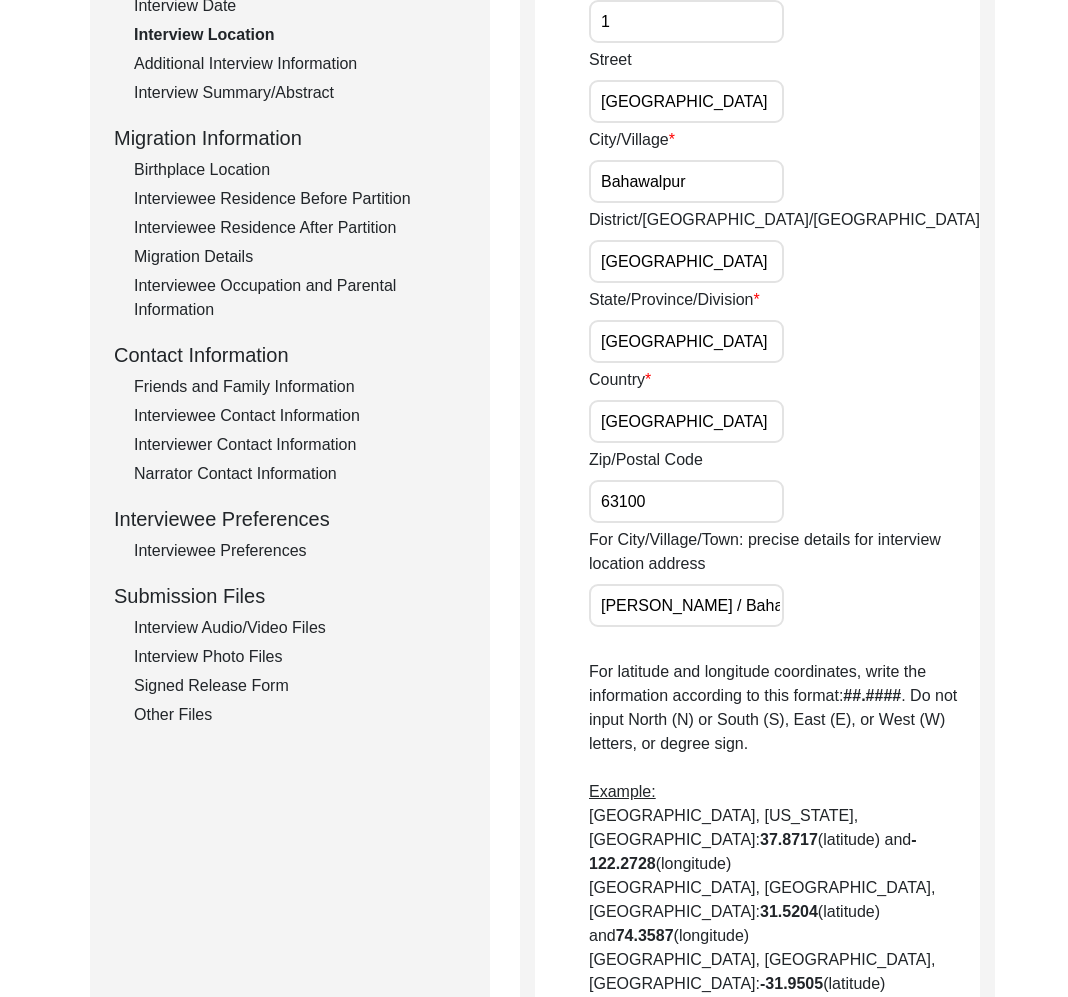 scroll, scrollTop: 0, scrollLeft: 0, axis: both 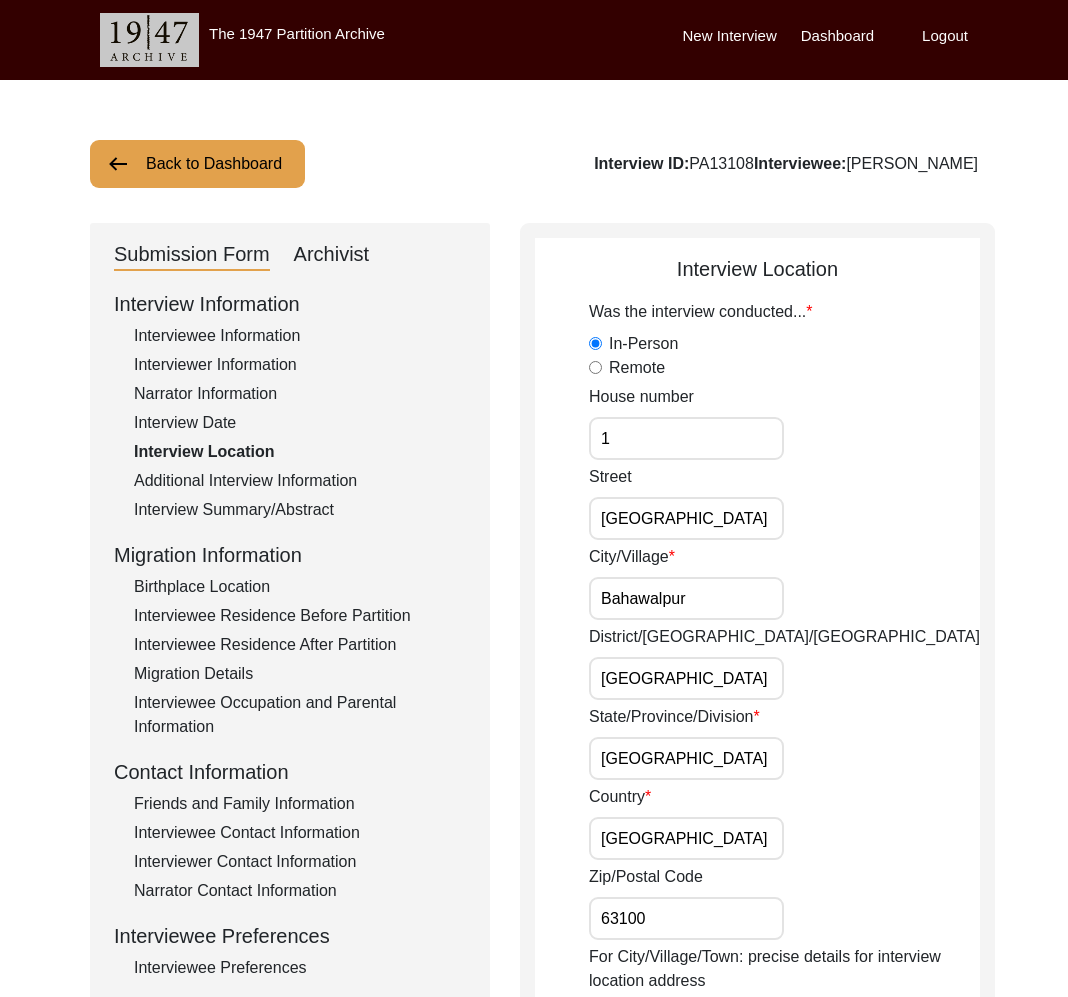 click on "Additional Interview Information" 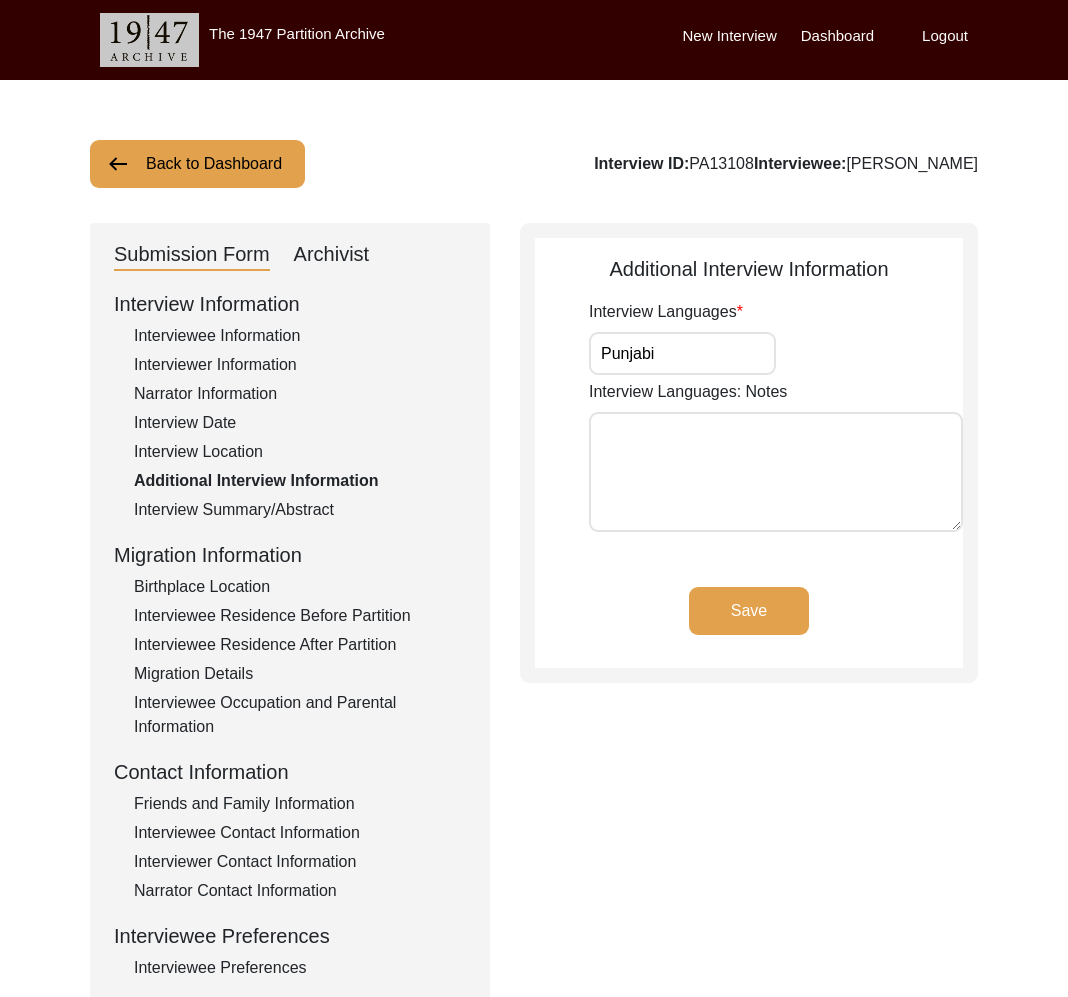 click on "Interview Summary/Abstract" 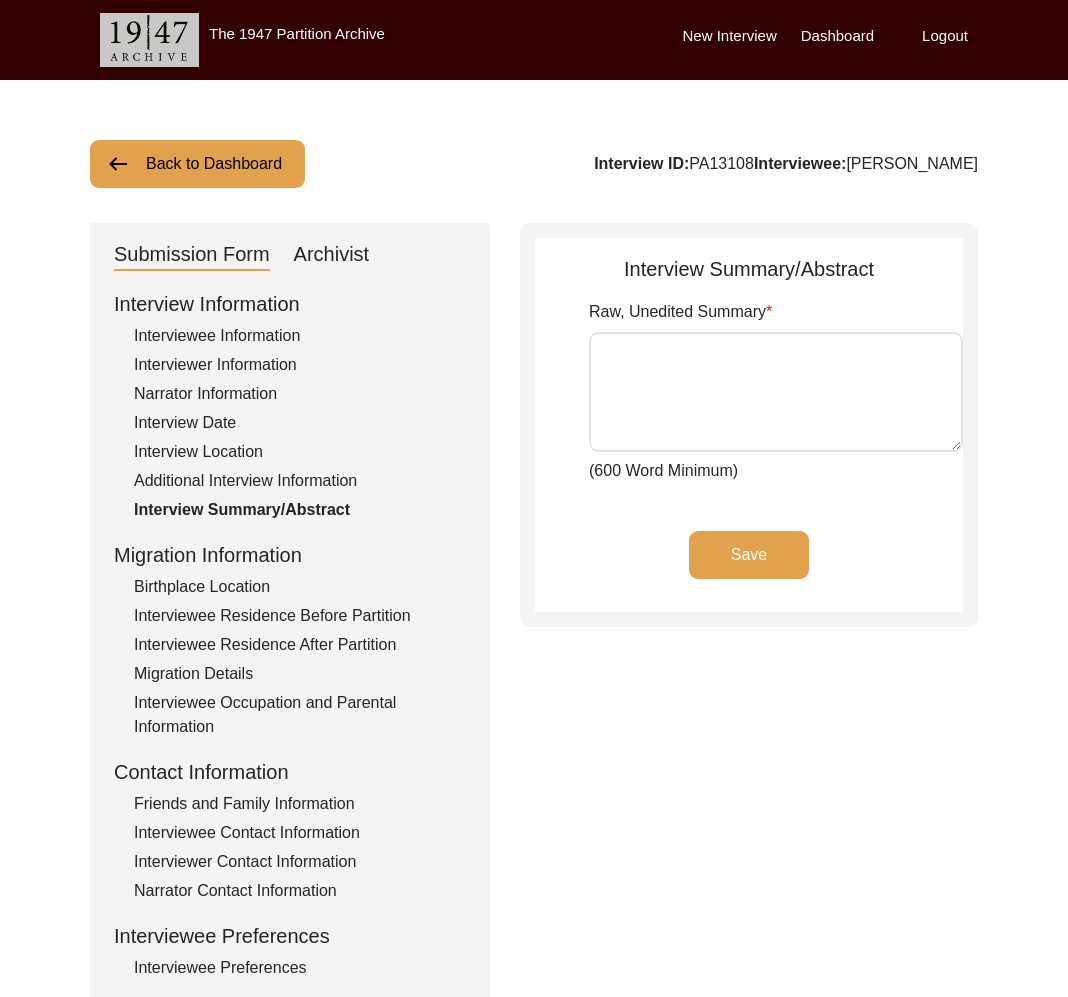type on "[PERSON_NAME] Chauhan					[PERSON_NAME]
[PERSON_NAME] Chauhan son of [PERSON_NAME] was born at the village [GEOGRAPHIC_DATA] now in the district of [GEOGRAPHIC_DATA], [GEOGRAPHIC_DATA], [GEOGRAPHIC_DATA] now, he migrated to [GEOGRAPHIC_DATA] in[DATE], he was of years and shared his memories recalling those days. He shared that he was living in semi Pakka home, with two big rooms, and one room was small one and Kohlu was fitted in that Room. There were two doors; one was through drawing room, beside the main gate. His mother was a tailor; sewing machine was kept in the drawing Room. Days were hard for their bread and butter; his father left the home and came to [GEOGRAPHIC_DATA] now in [DEMOGRAPHIC_DATA] with his first born son, and looked for better option among his one brother in law before of Partition.
Talking about peoples around, he [GEOGRAPHIC_DATA] was close to his home too, he was used to go there and play among the boys, in the open field, he was used to fill bucket from there for drinking purpose, and [DEMOGRAPHIC_DATA] were also selling sweets. School may be there, but he doe..." 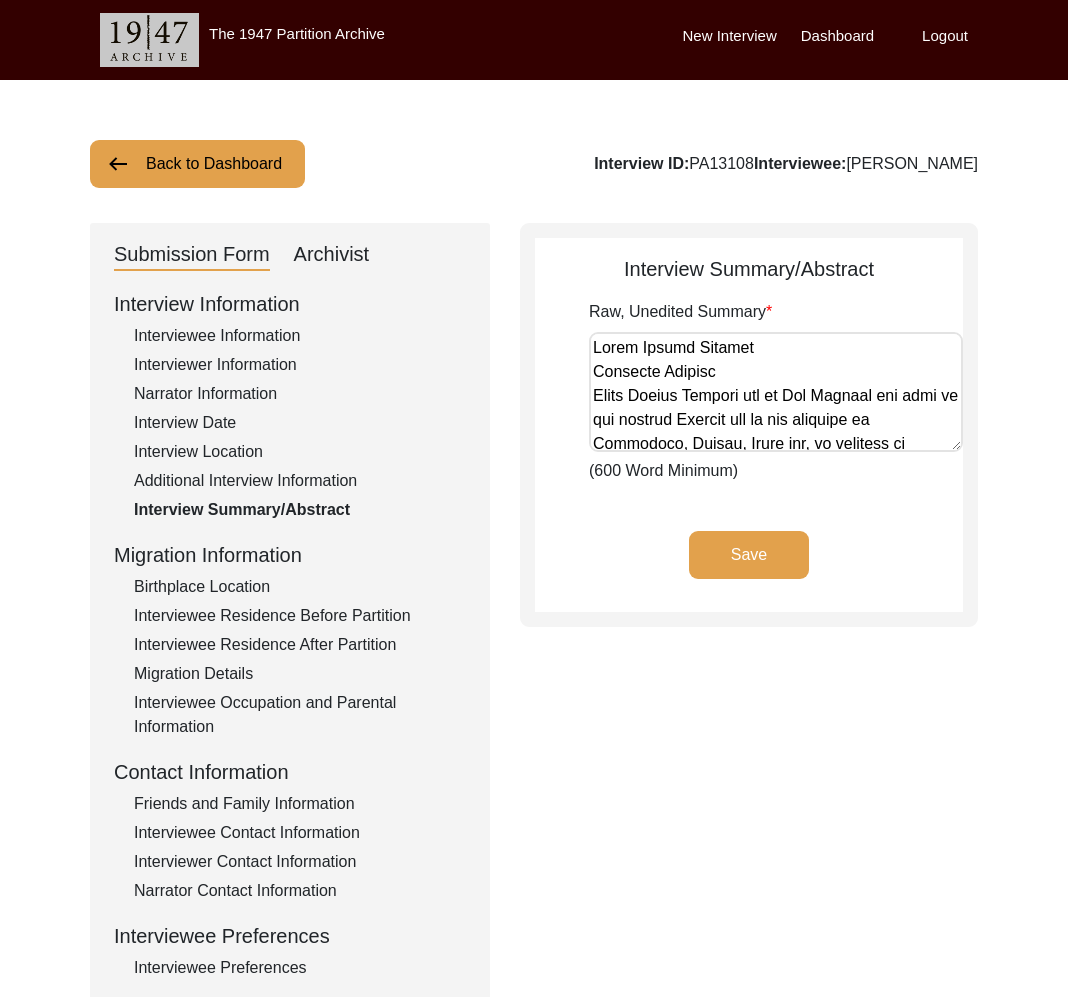 click on "Additional Interview Information" 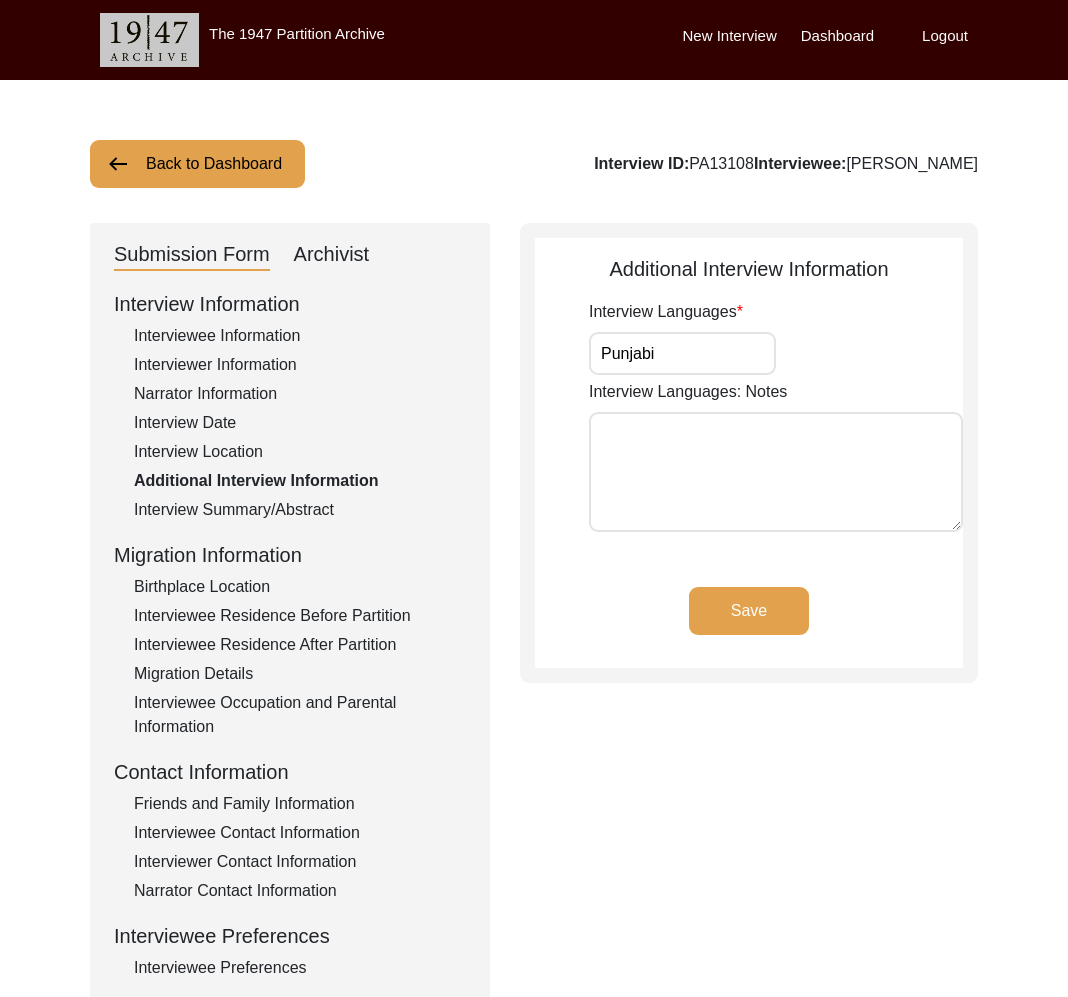 click on "Interview Information   Interviewee Information   Interviewer Information   Narrator Information   Interview Date   Interview Location   Additional Interview Information   Interview Summary/Abstract   Migration Information   Birthplace Location   Interviewee Residence Before Partition   Interviewee Residence After Partition   Migration Details   Interviewee Occupation and Parental Information   Contact Information   Friends and Family Information   Interviewee Contact Information   Interviewer Contact Information   Narrator Contact Information   Interviewee Preferences   Interviewee Preferences   Submission Files   Interview Audio/Video Files   Interview Photo Files   Signed Release Form   Other Files" 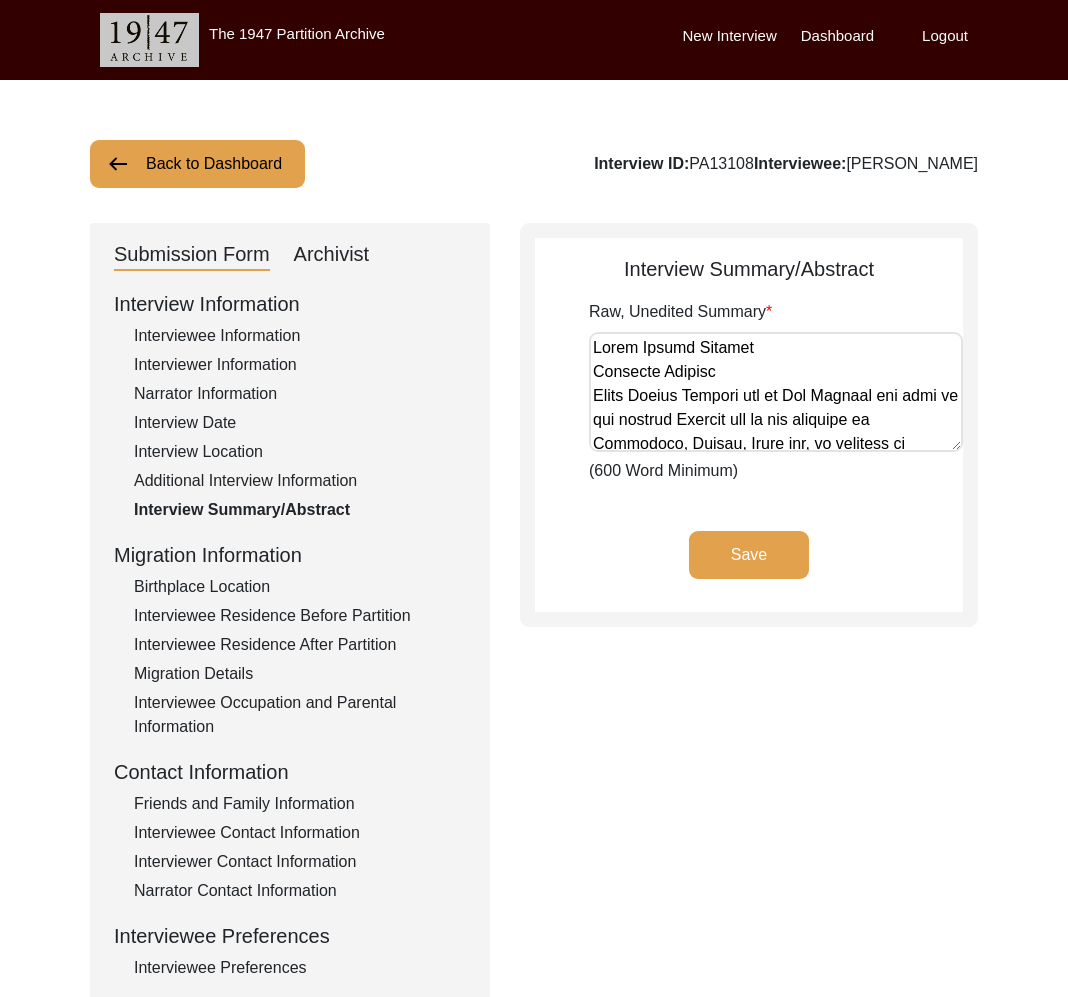 click on "Birthplace Location" 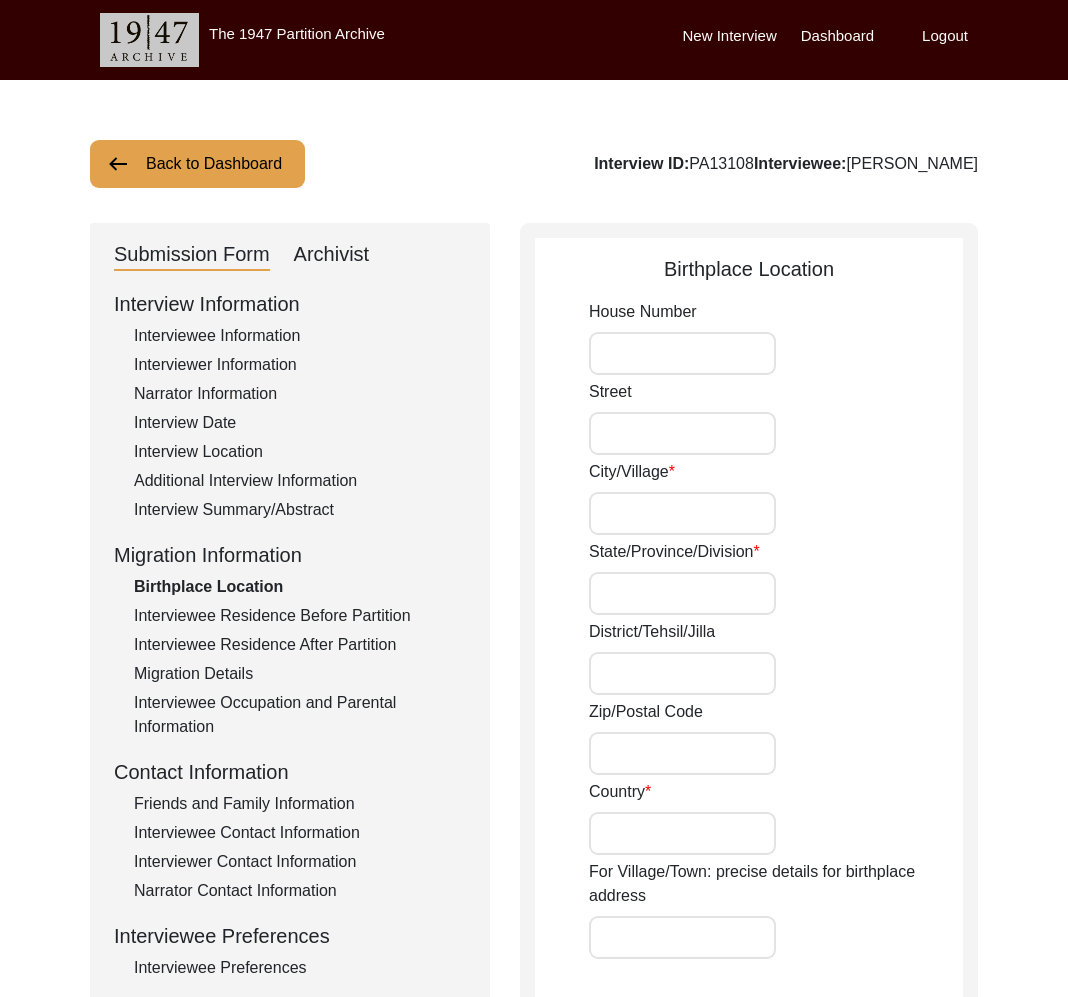 type on "Nakodar" 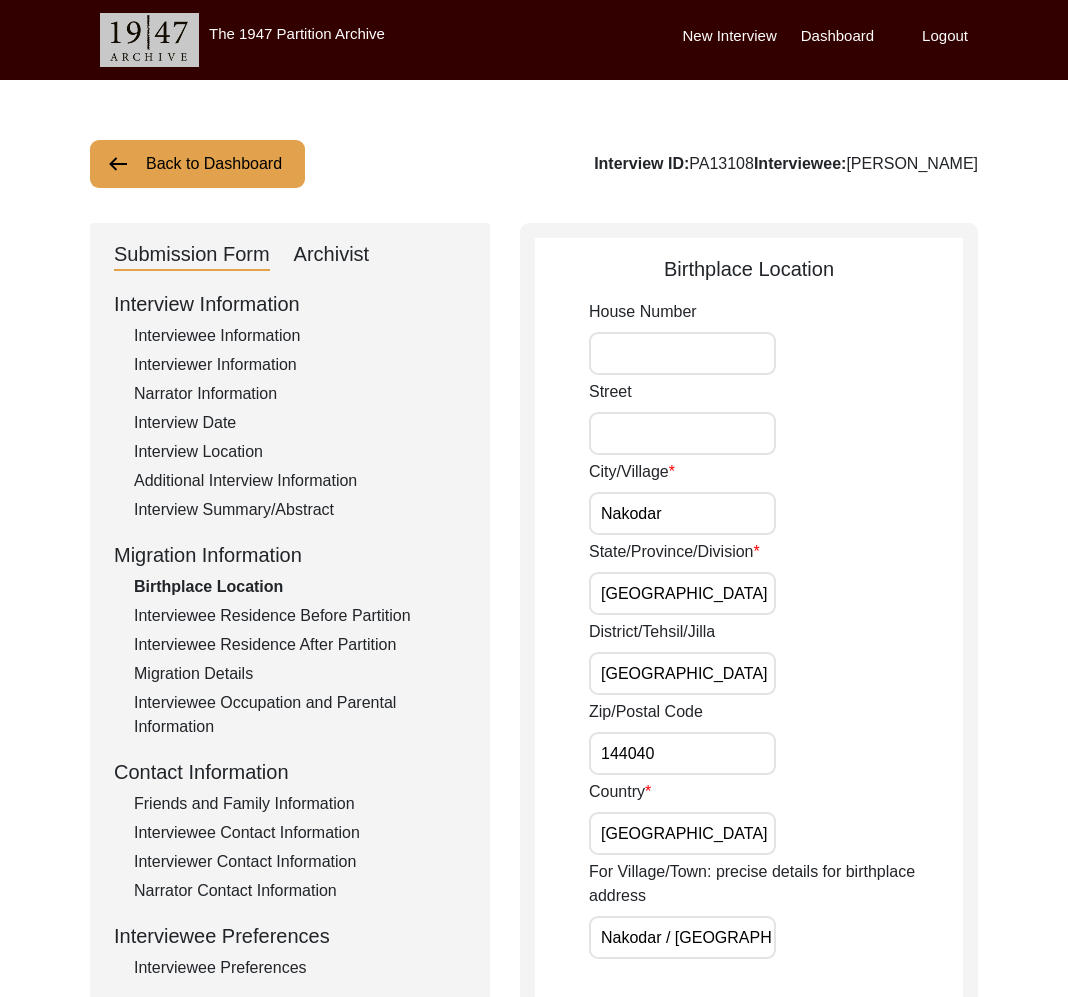 click on "Interviewee Residence Before Partition" 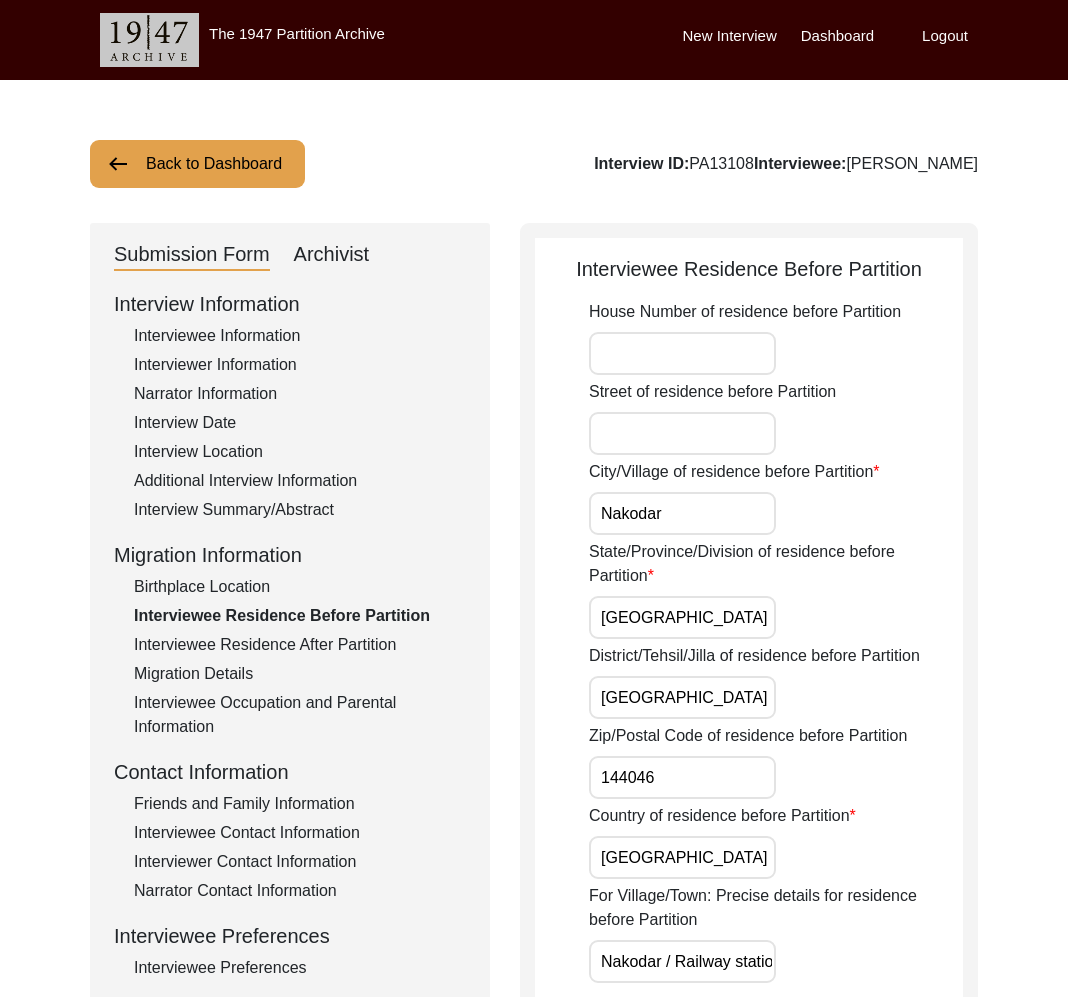 click on "Interviewee Residence After Partition" 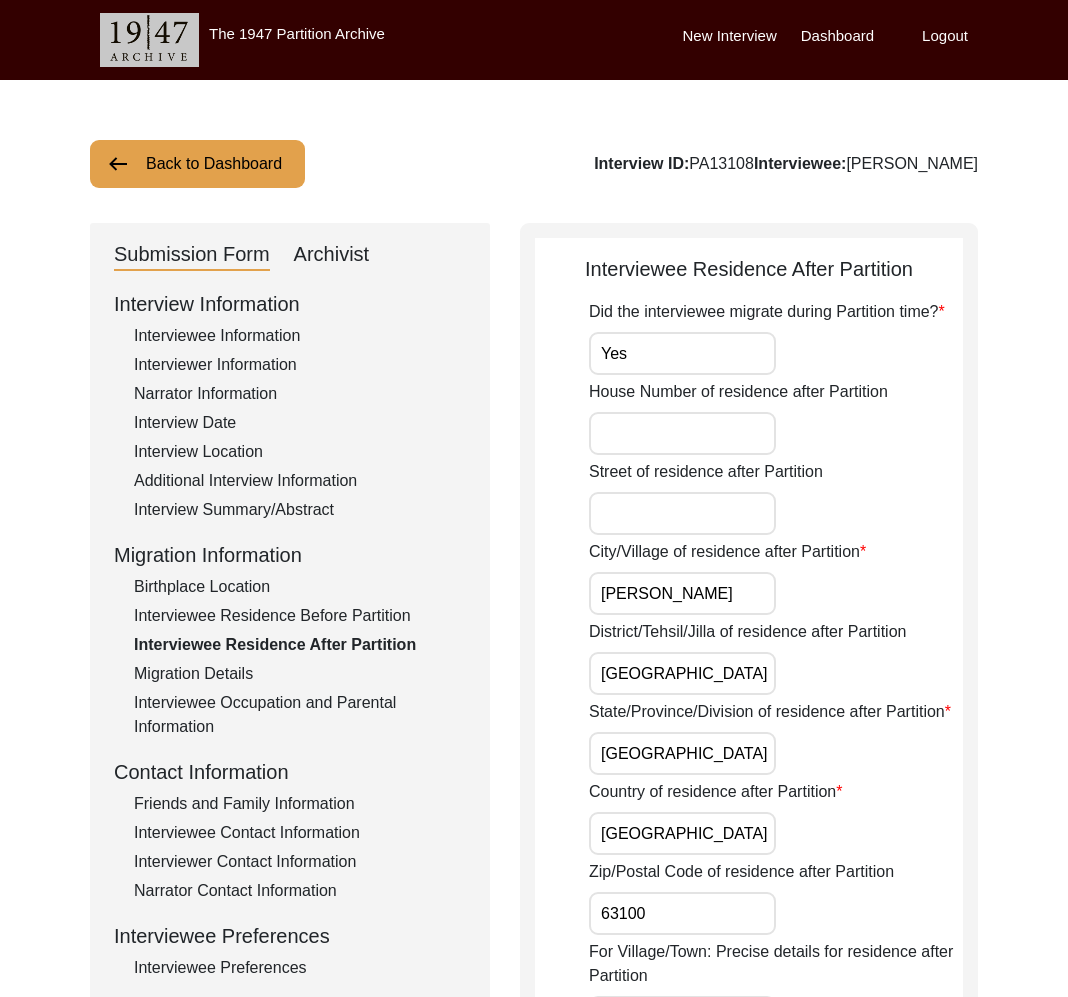 click on "Migration Details" 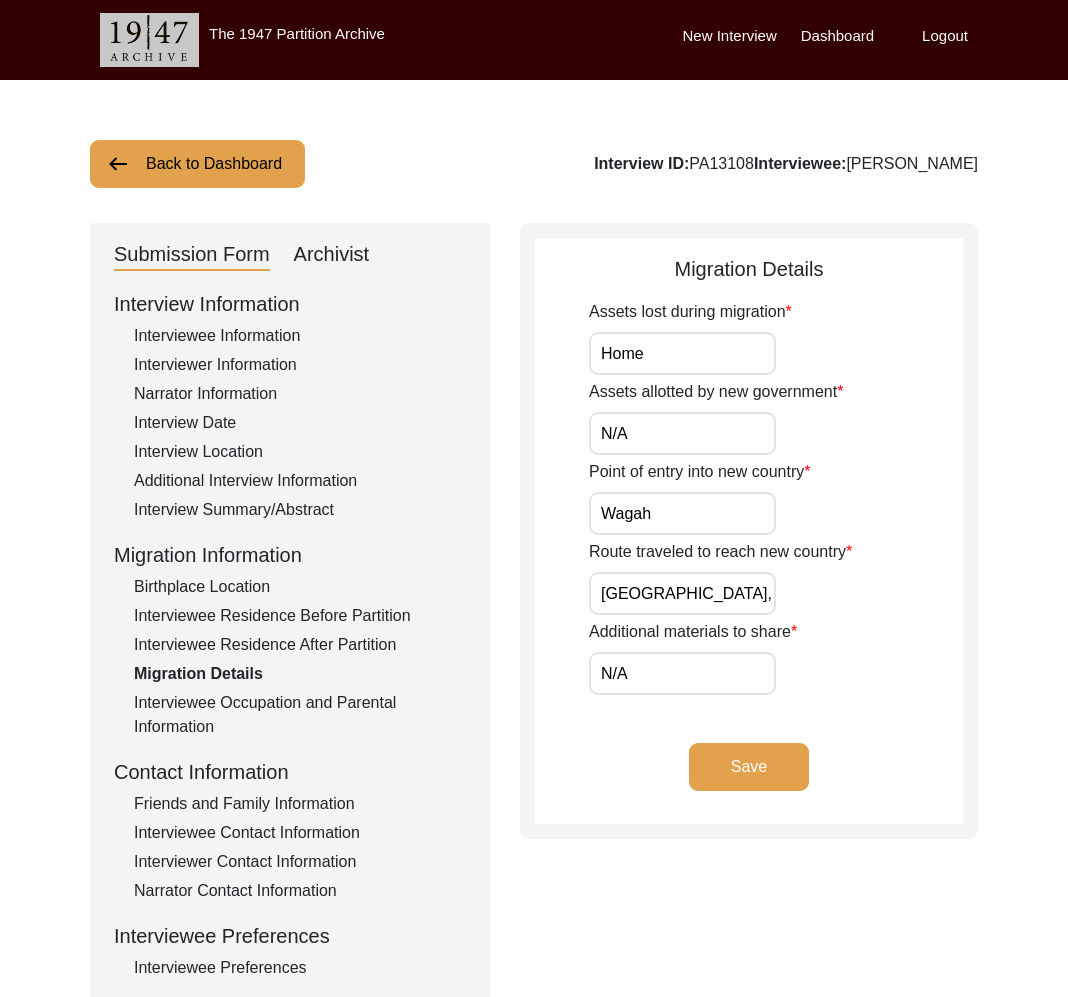 click on "Interviewee Occupation and Parental Information" 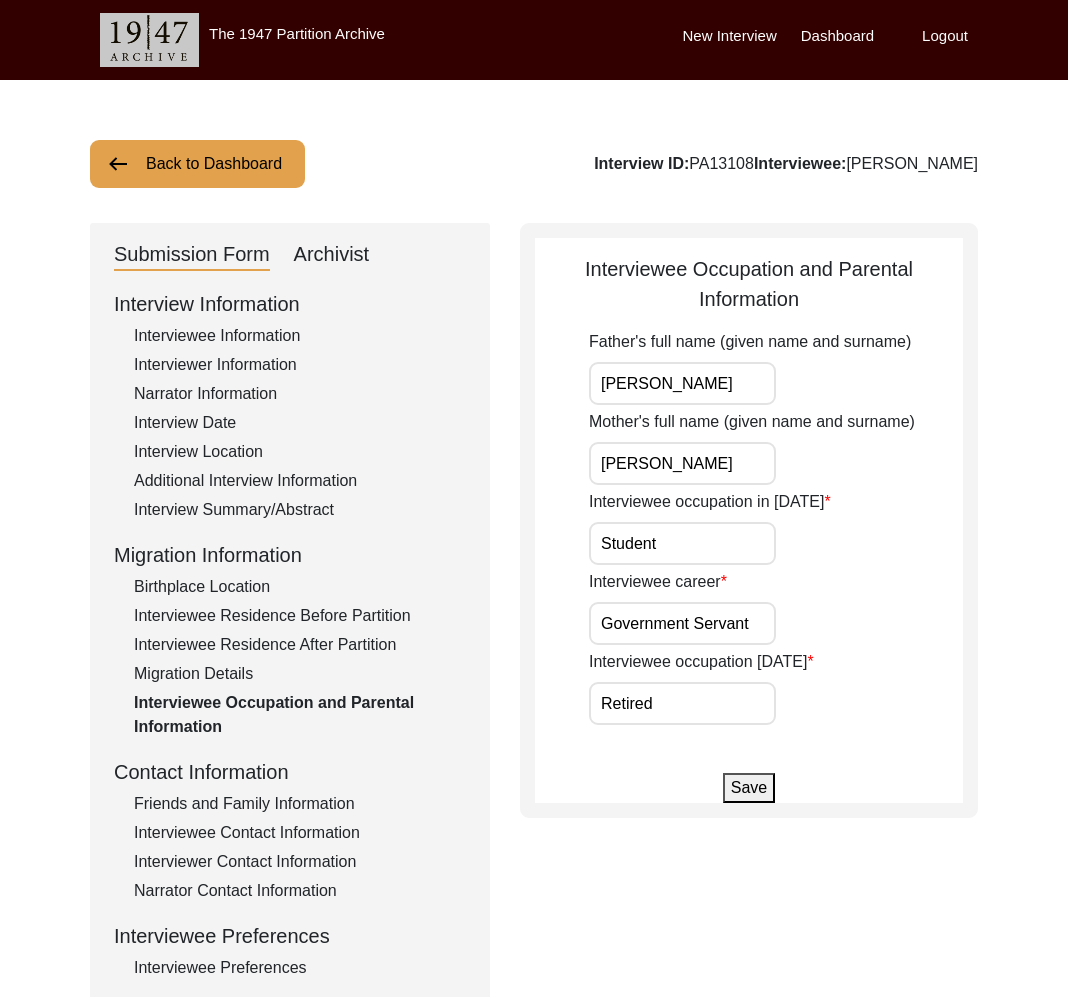 click on "Friends and Family Information" 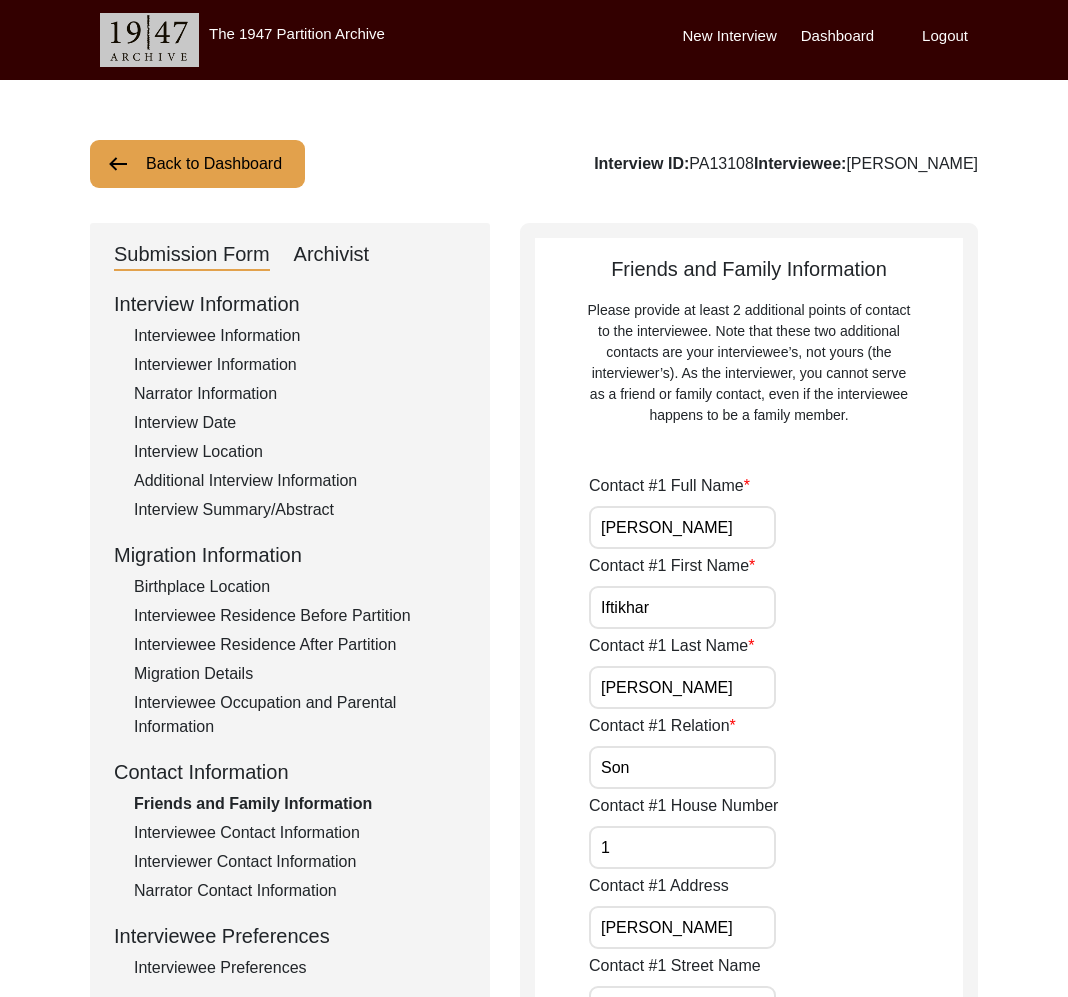 click on "Interviewee Contact Information" 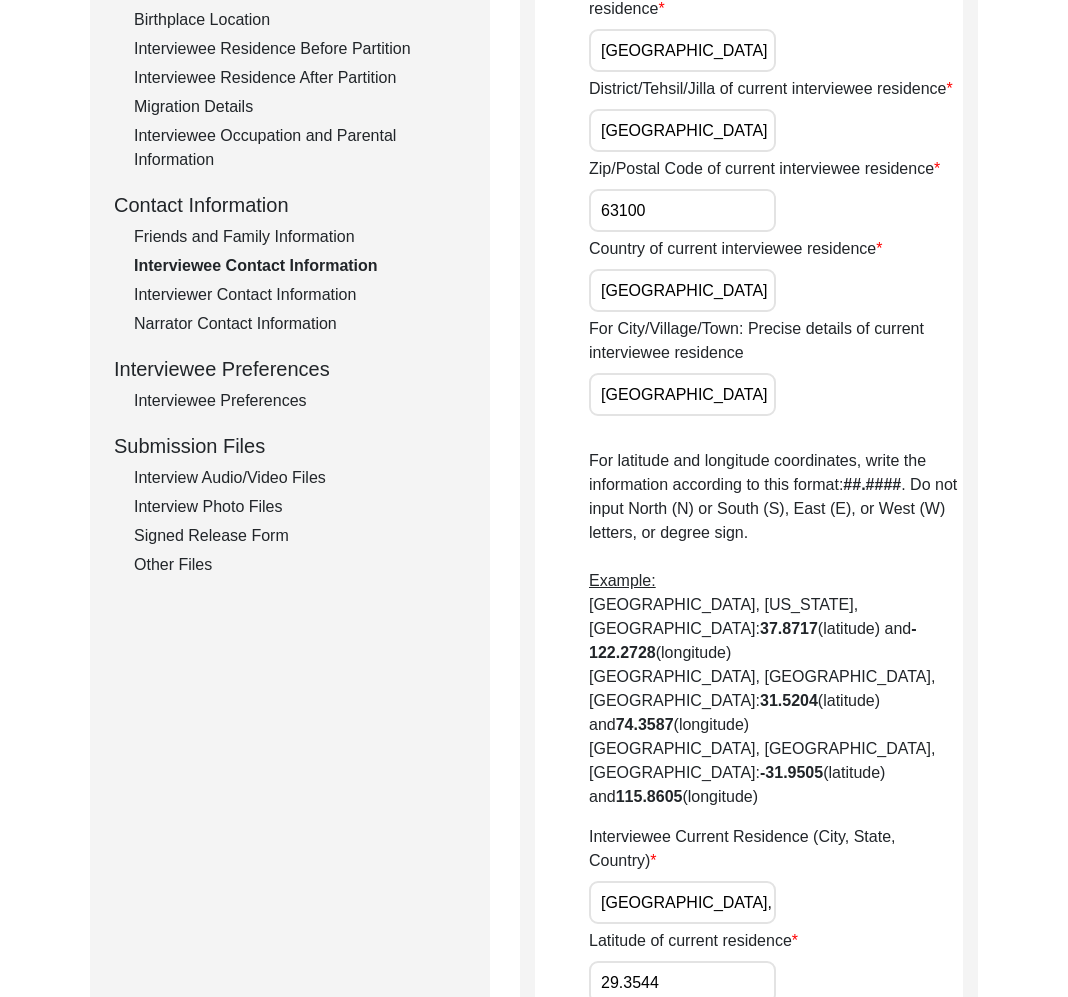 scroll, scrollTop: 481, scrollLeft: 0, axis: vertical 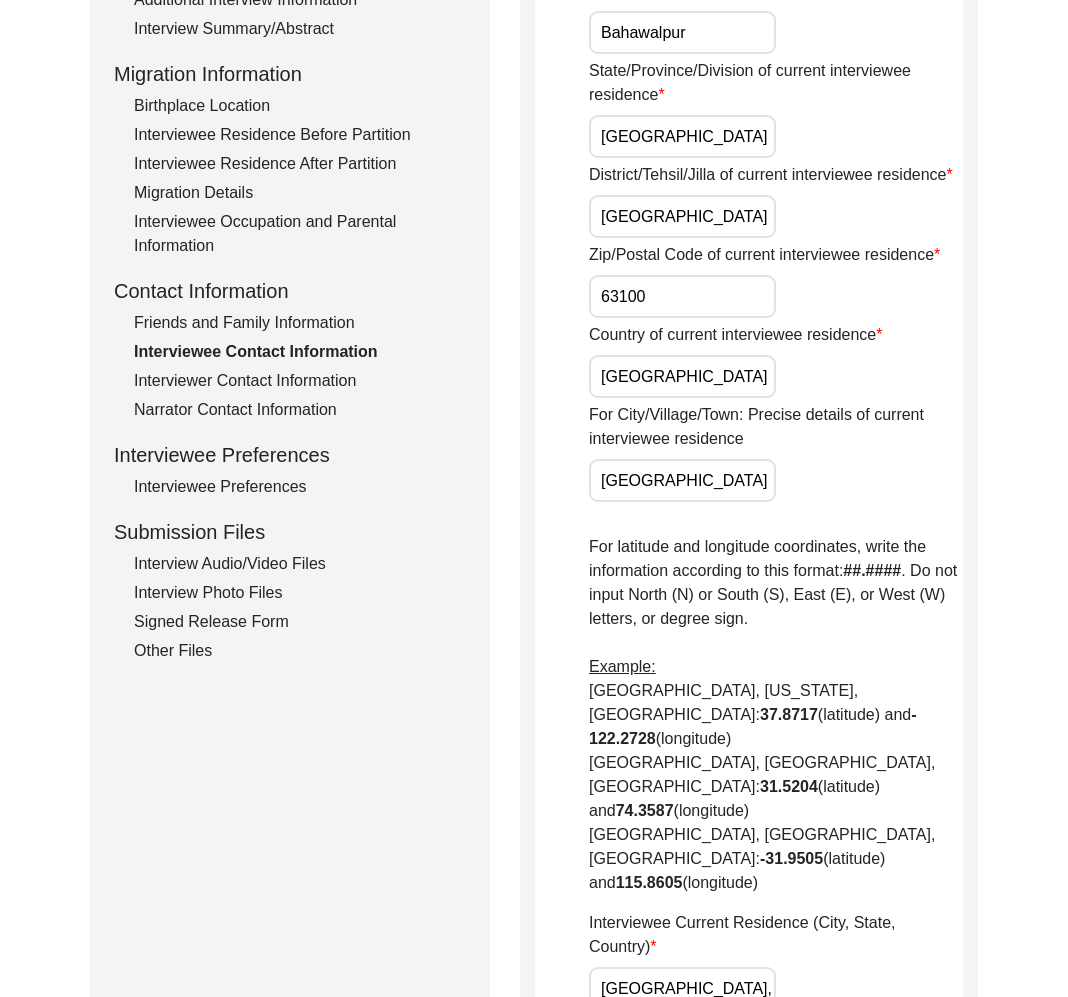 click on "Interviewer Contact Information" 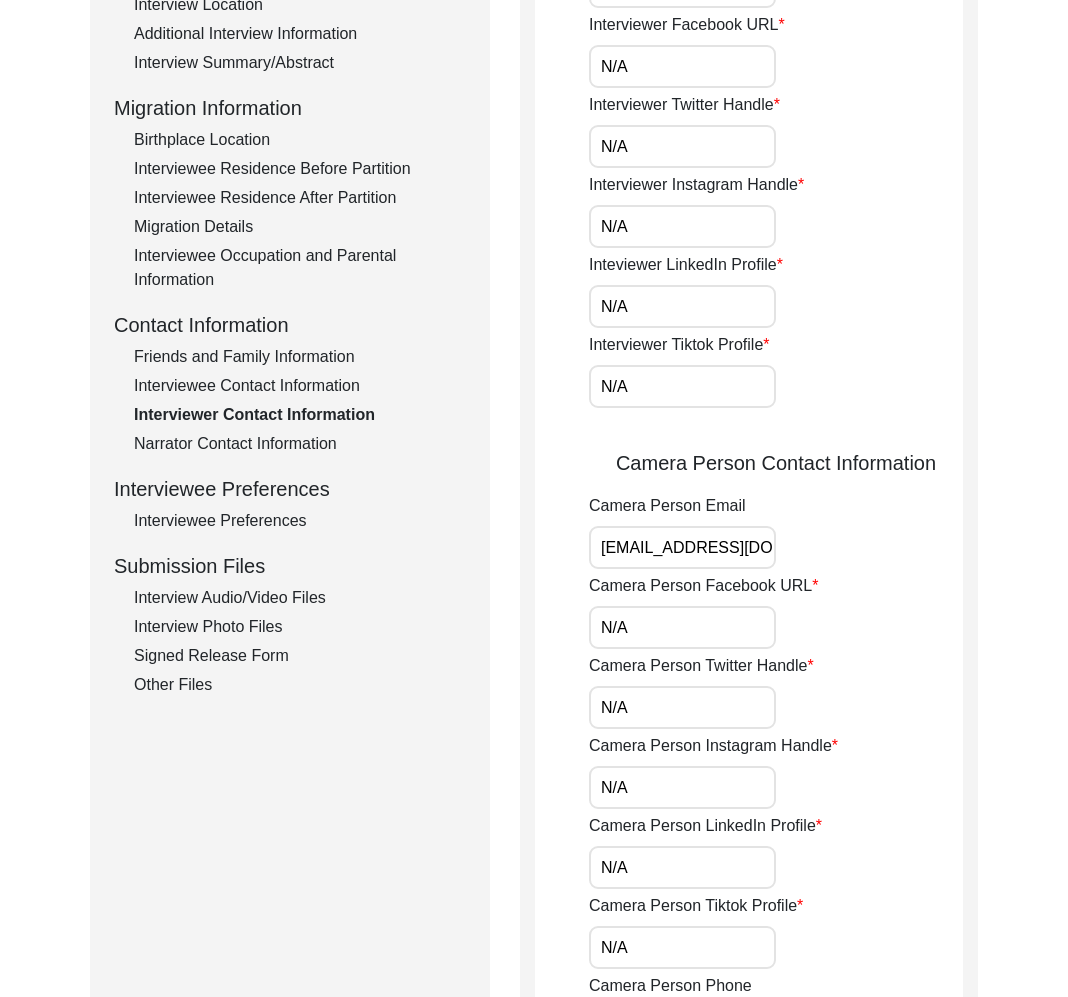scroll, scrollTop: 446, scrollLeft: 0, axis: vertical 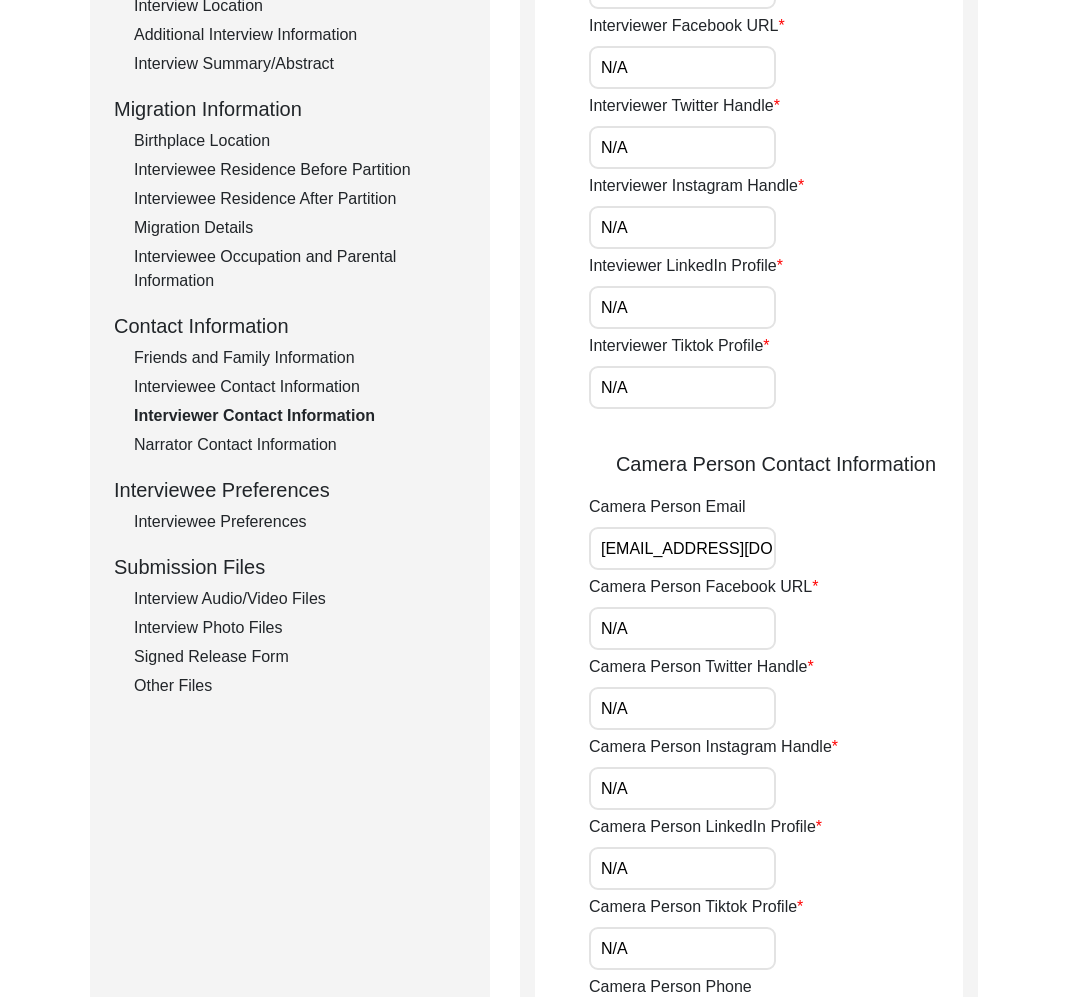 click on "Narrator Contact Information" 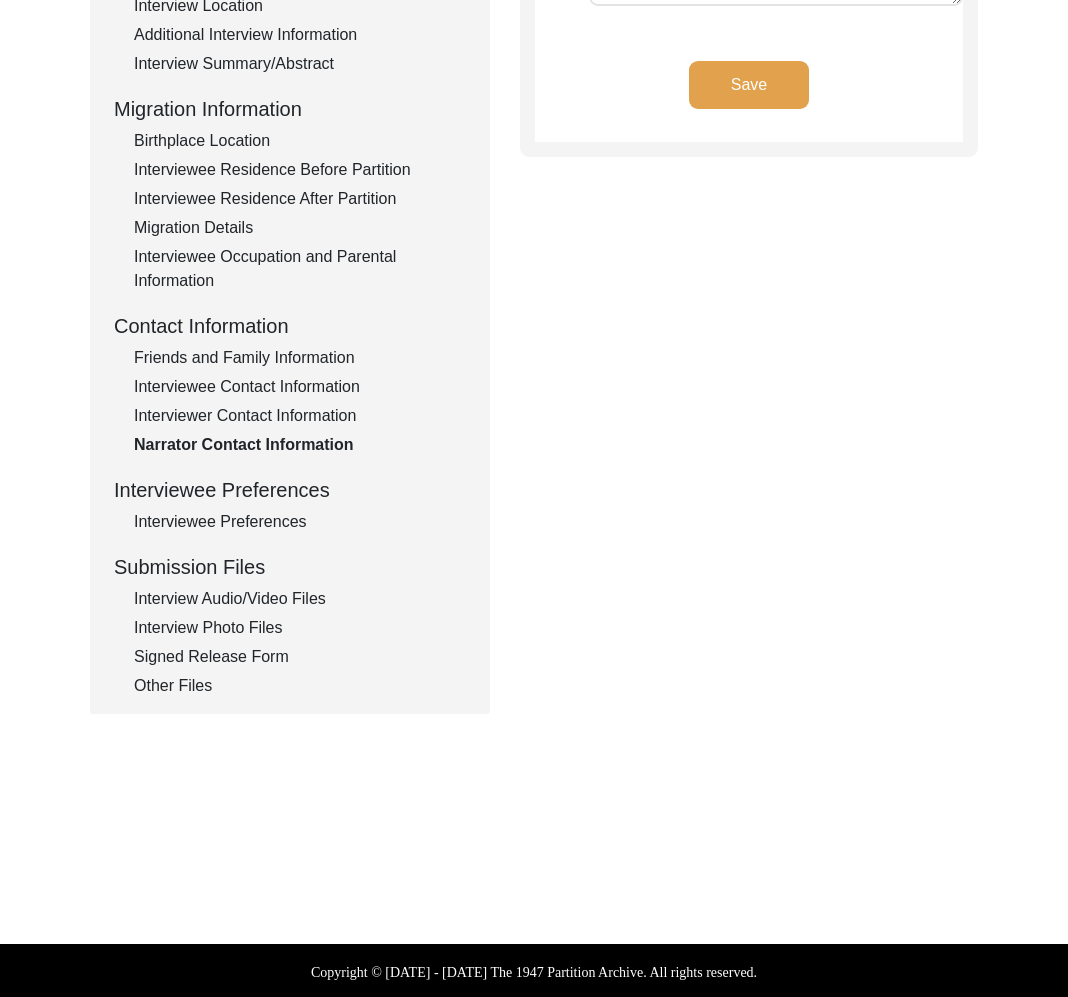 click on "Interviewee Preferences" 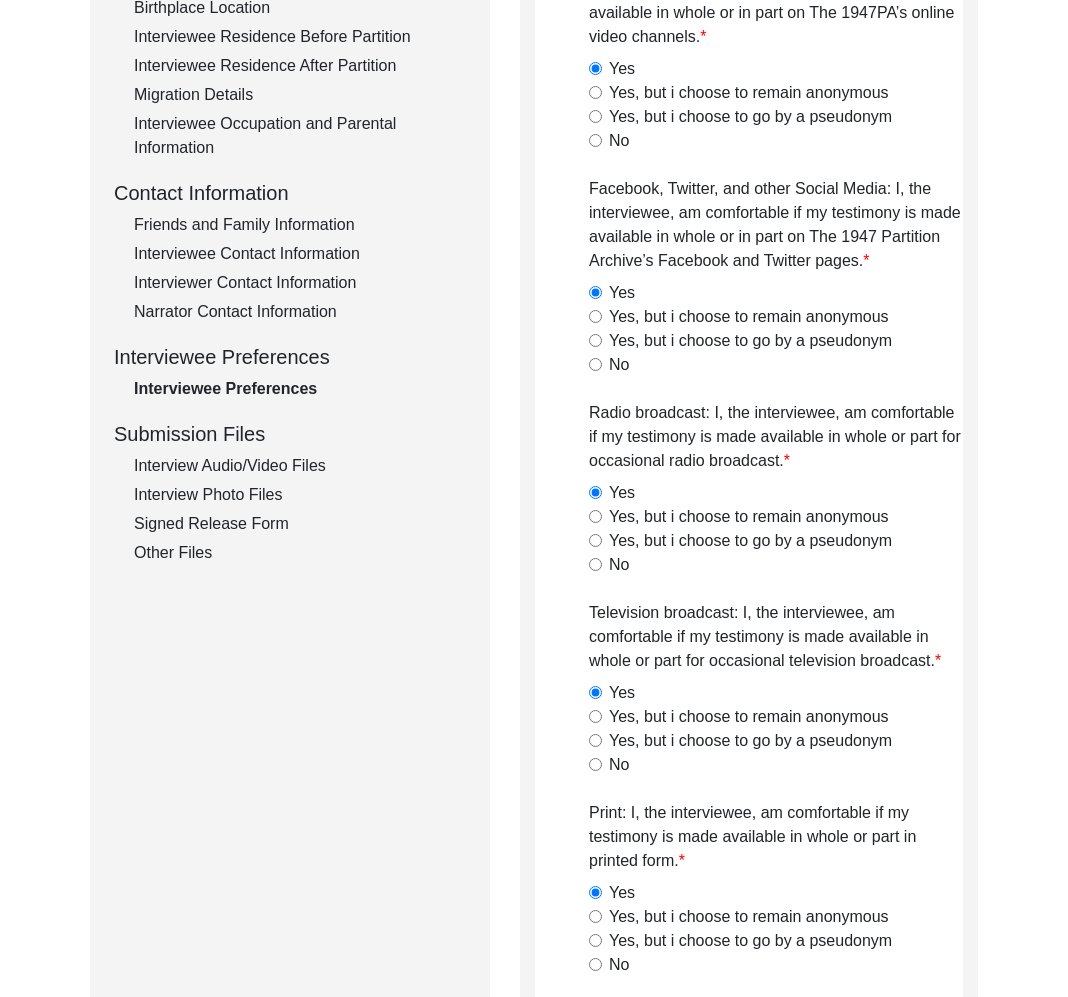 click on "Interview Audio/Video Files" 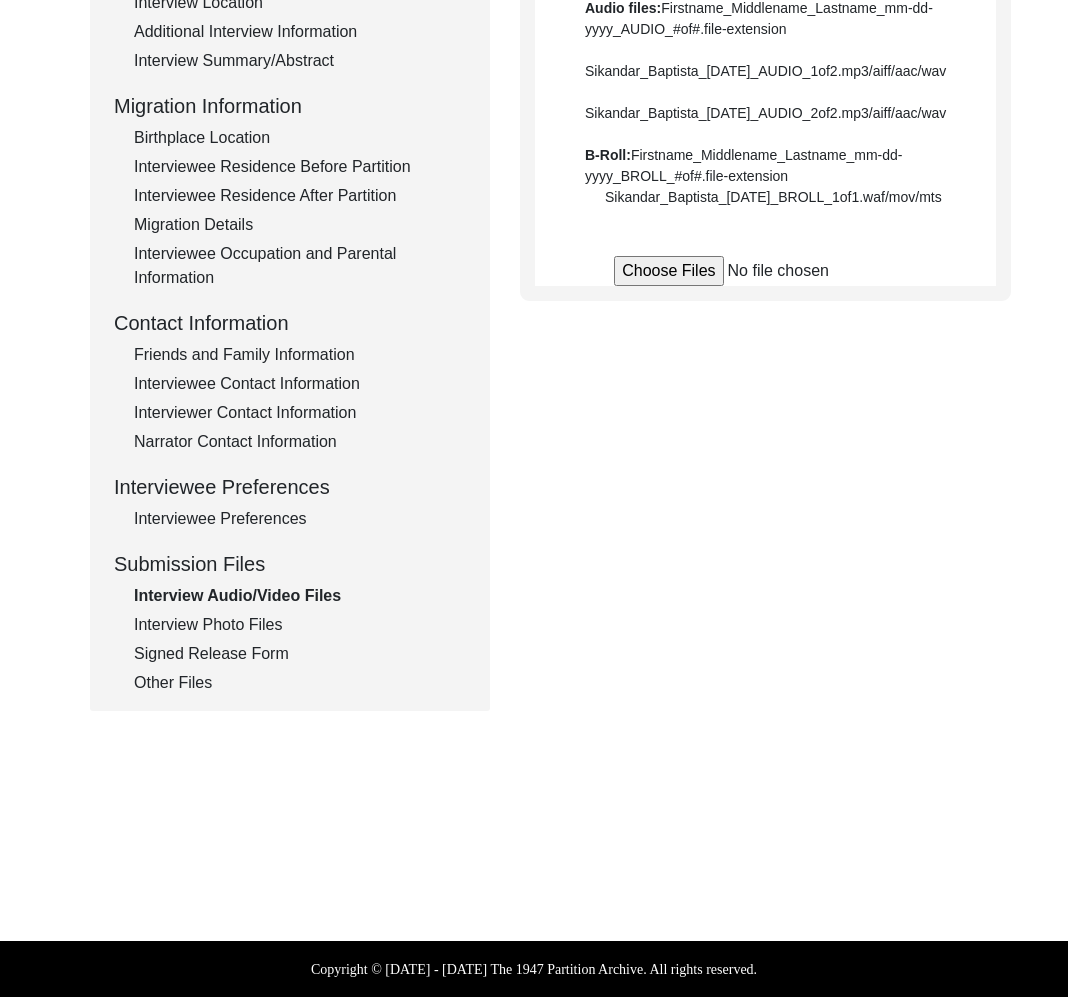 scroll, scrollTop: 579, scrollLeft: 0, axis: vertical 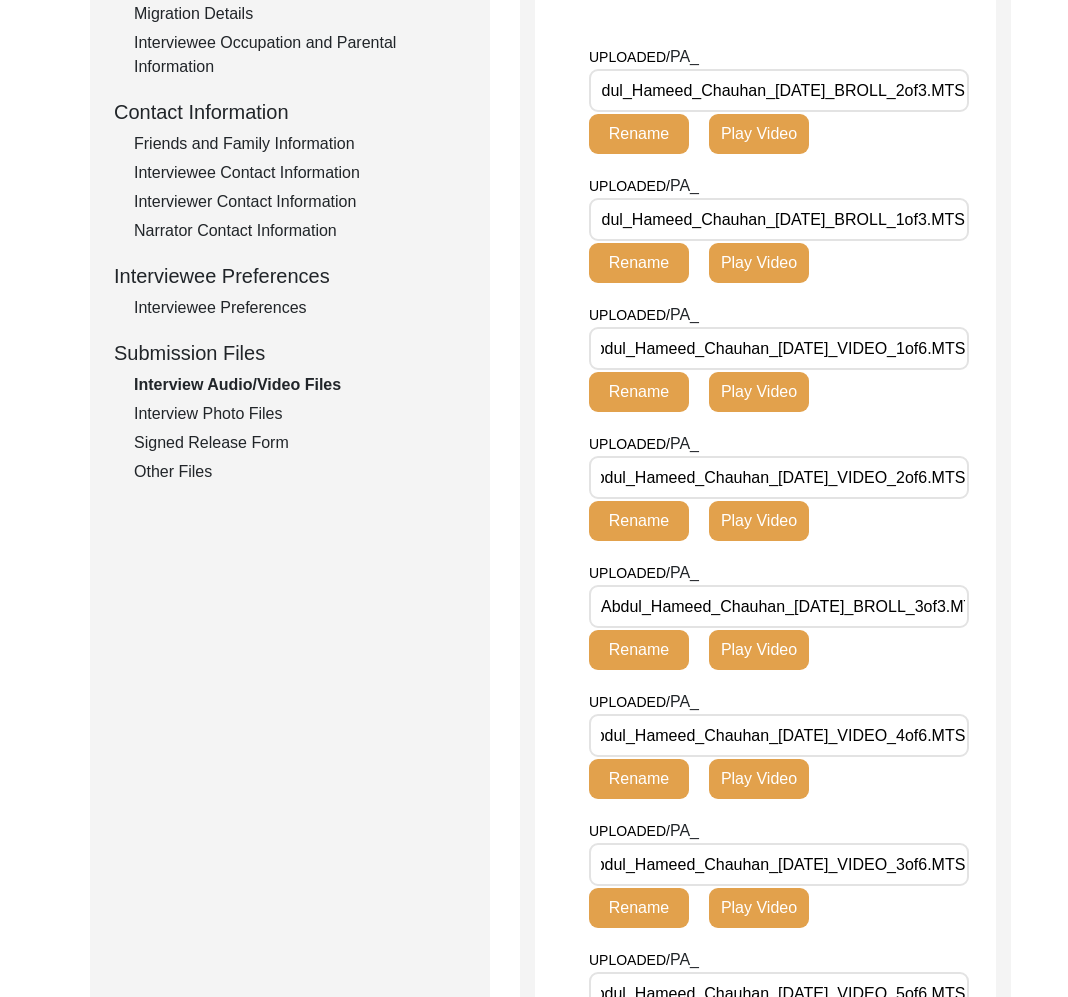 click on "Interview Photo Files" 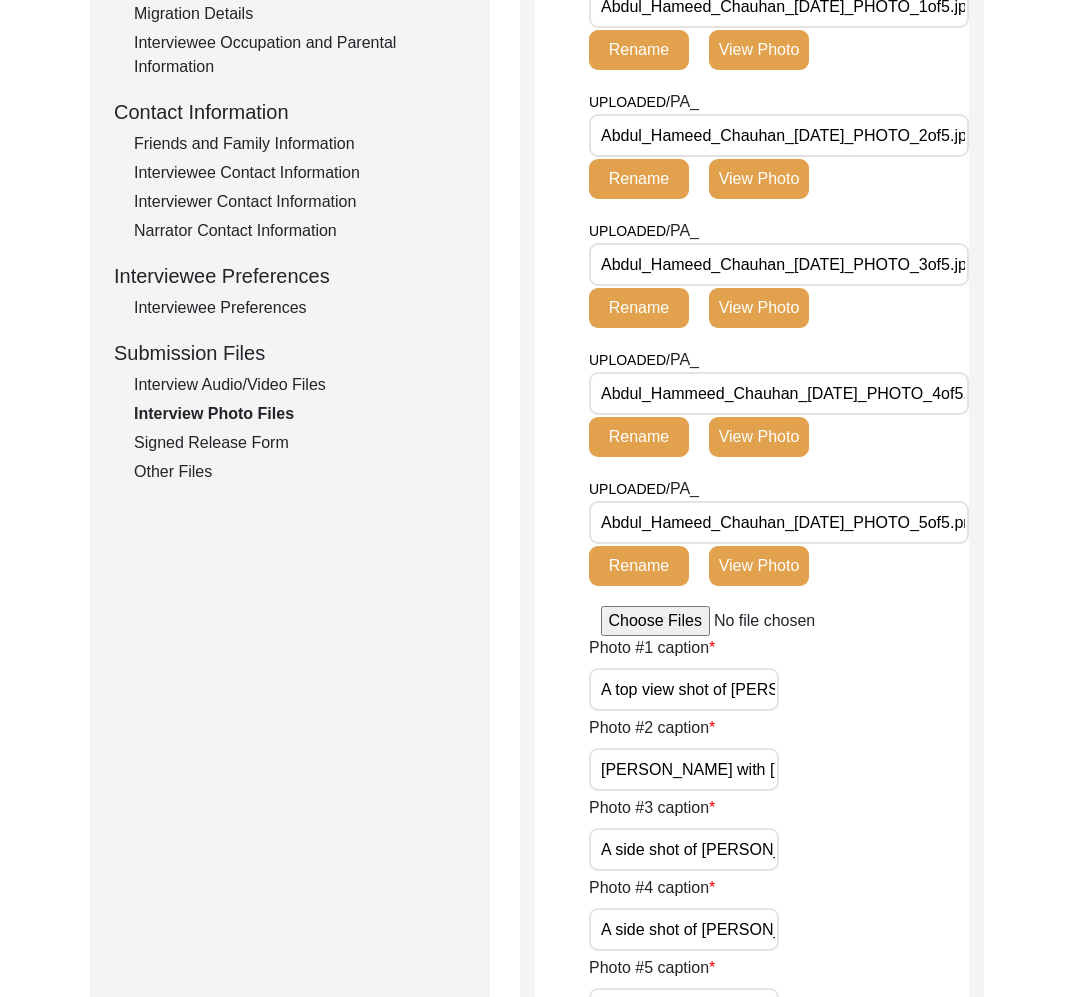 scroll, scrollTop: 0, scrollLeft: 55, axis: horizontal 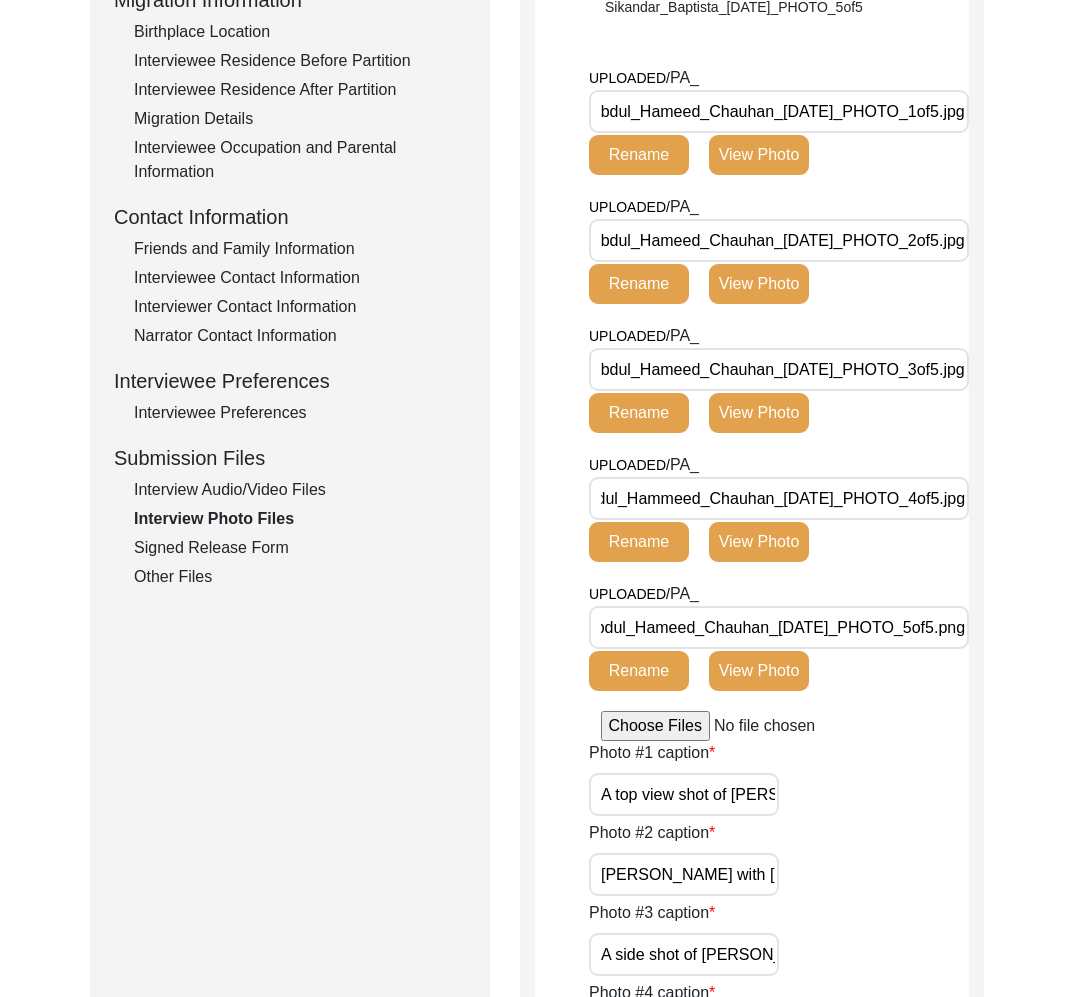 click on "Signed Release Form" 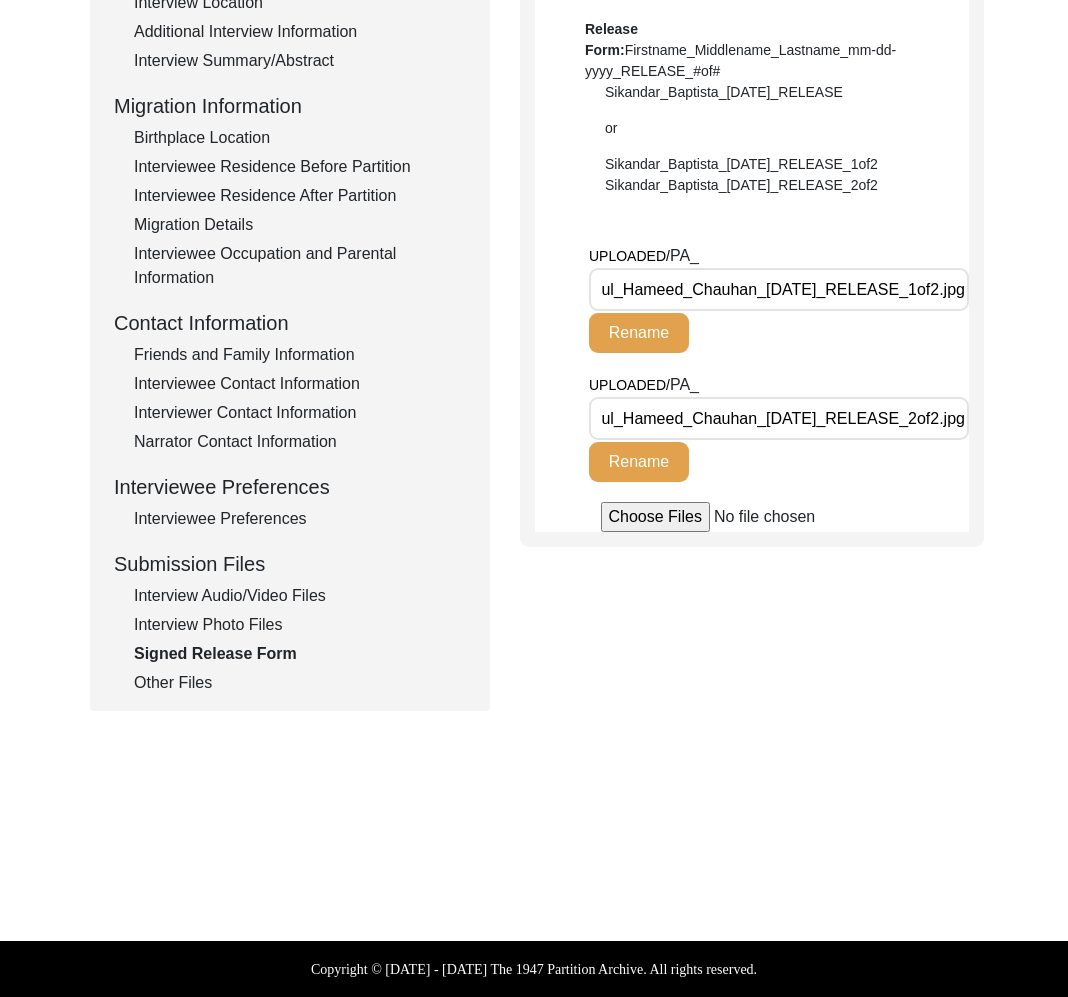 click on "Other Files" 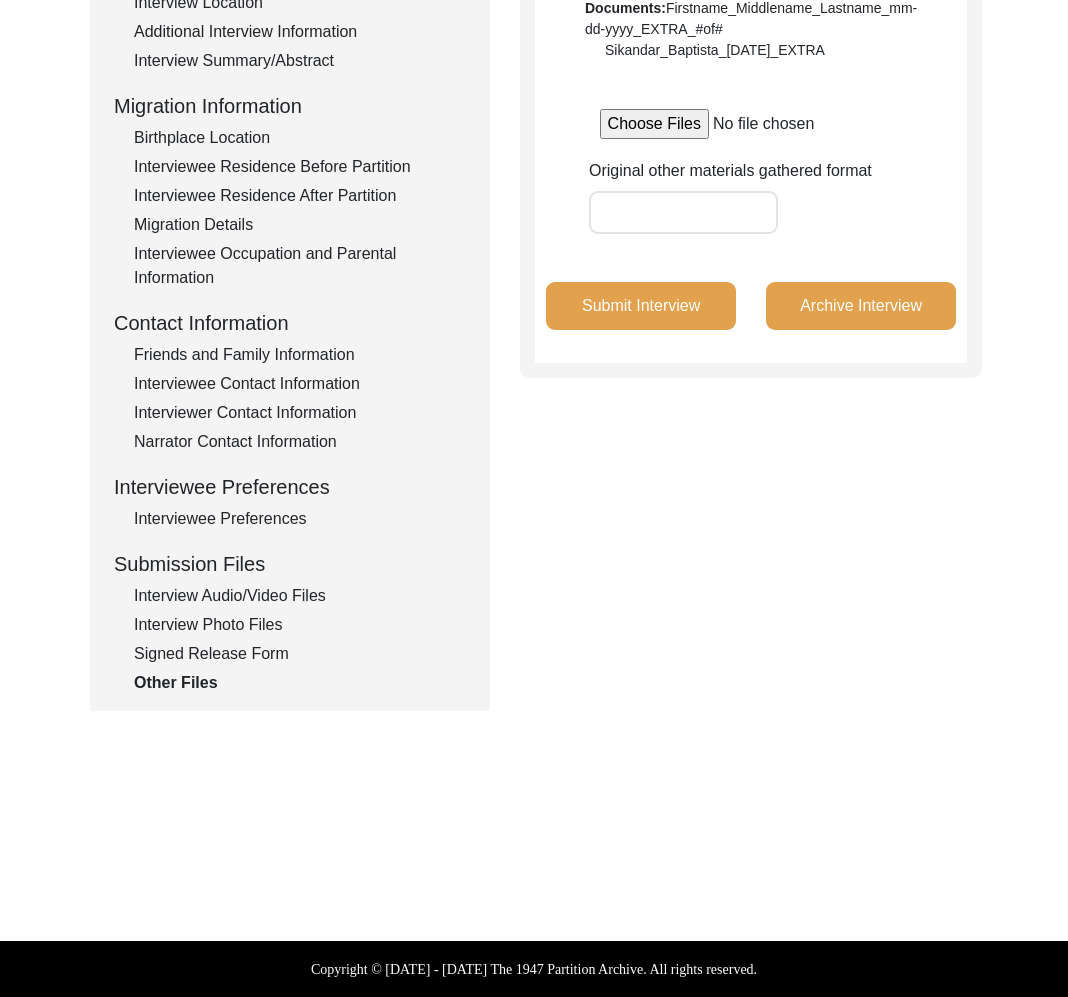 scroll, scrollTop: 0, scrollLeft: 0, axis: both 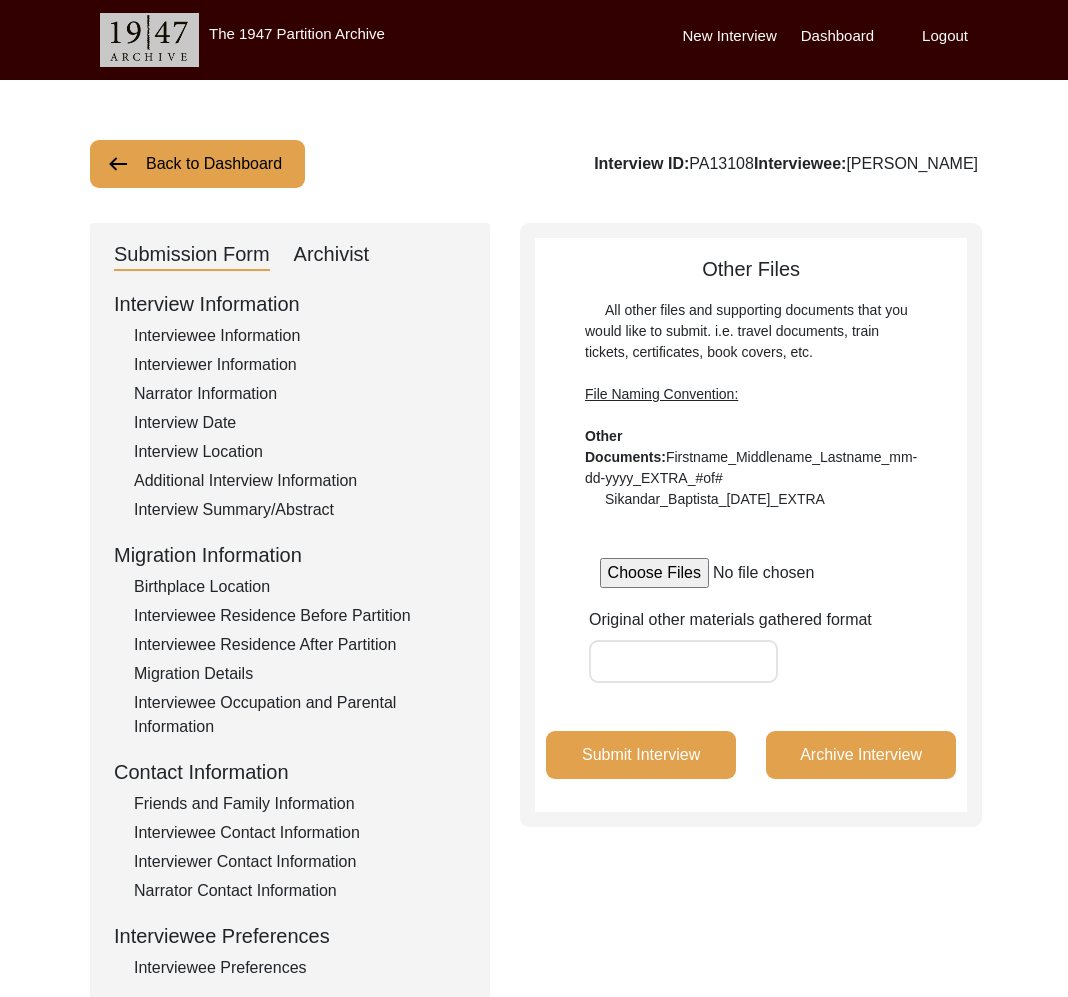 click on "Back to Dashboard" 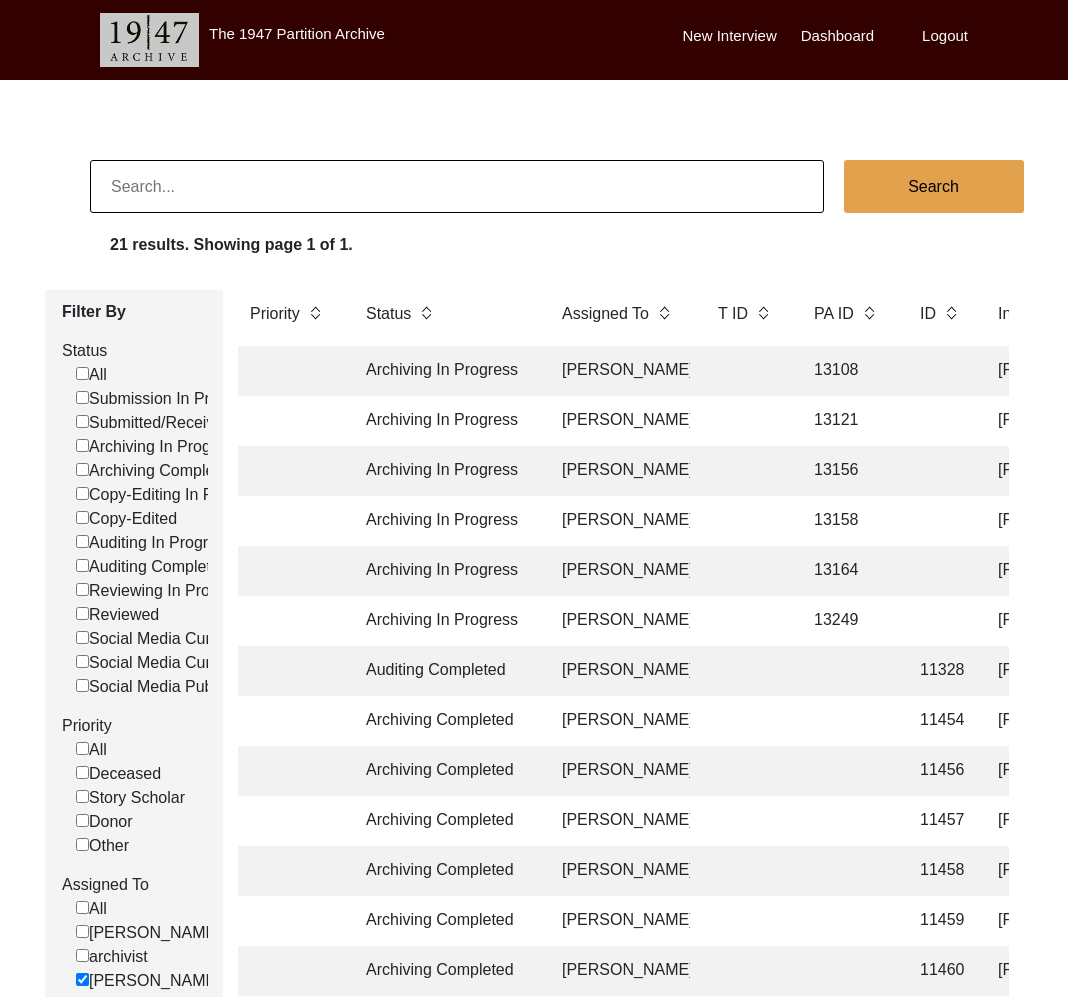 click 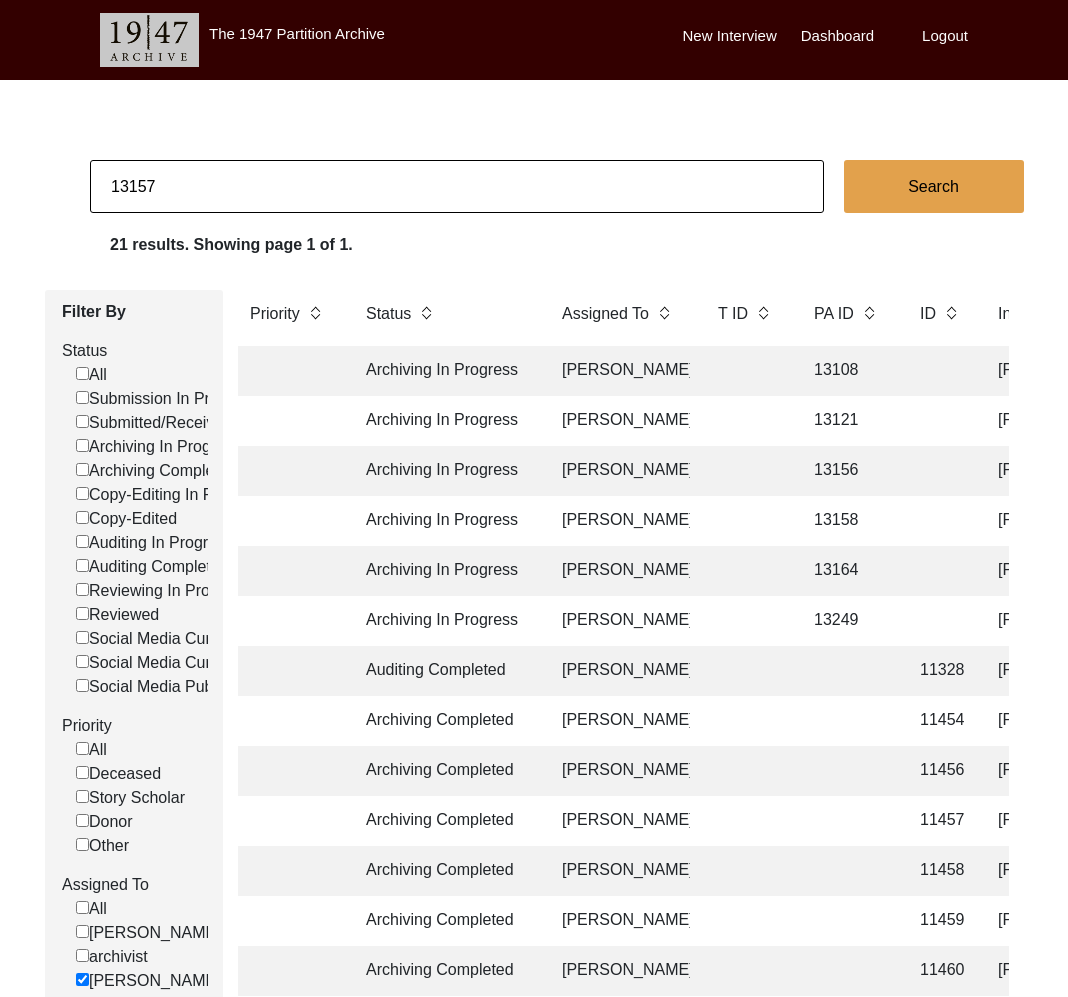 type on "13157" 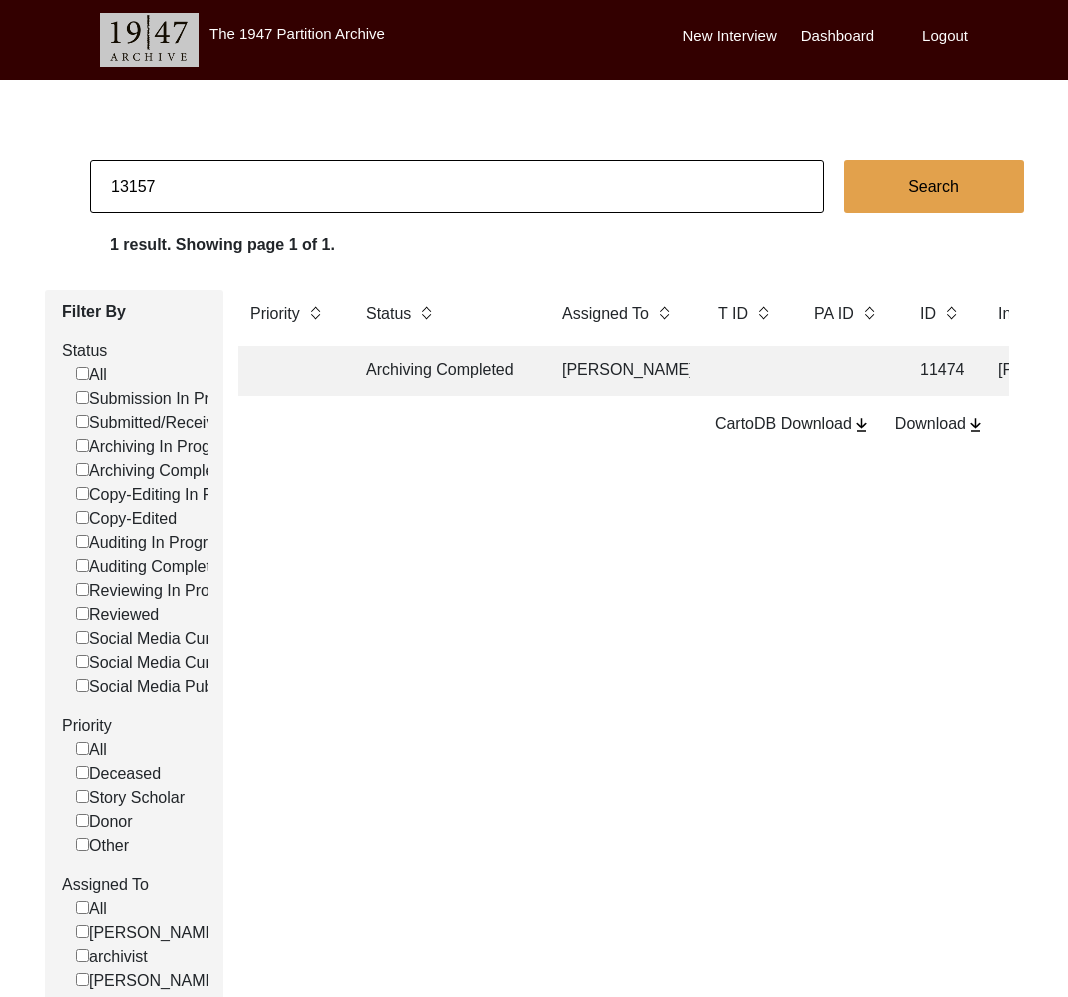 click on "Archiving Completed" 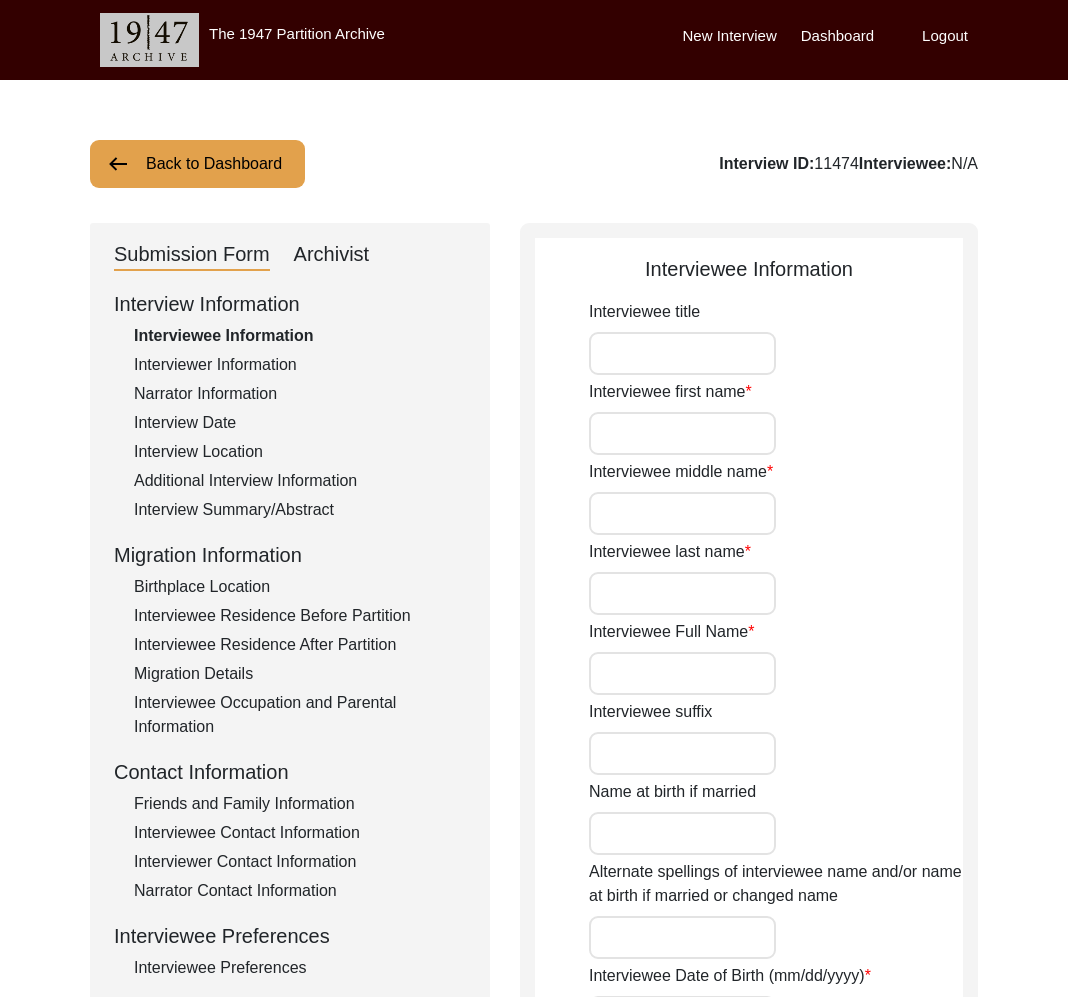 type on "Mr." 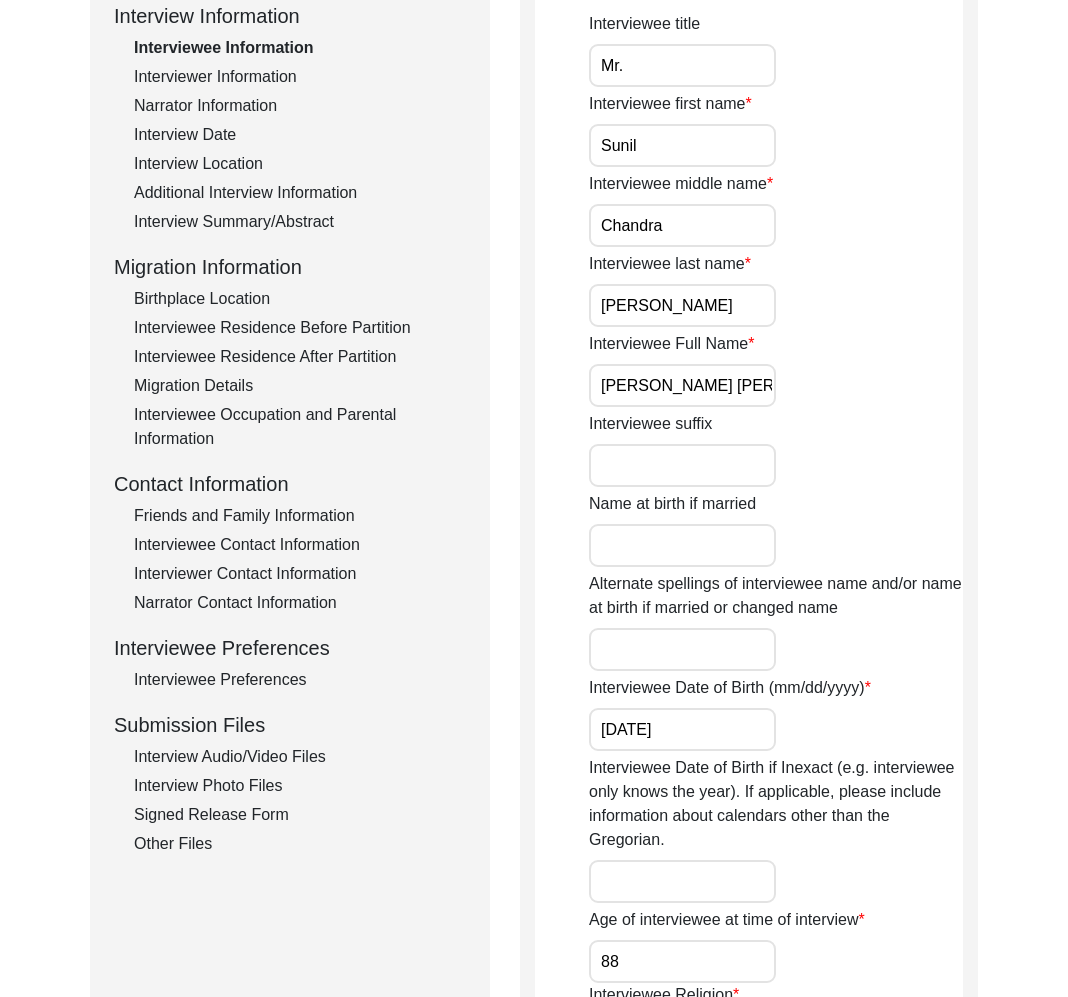 scroll, scrollTop: 303, scrollLeft: 0, axis: vertical 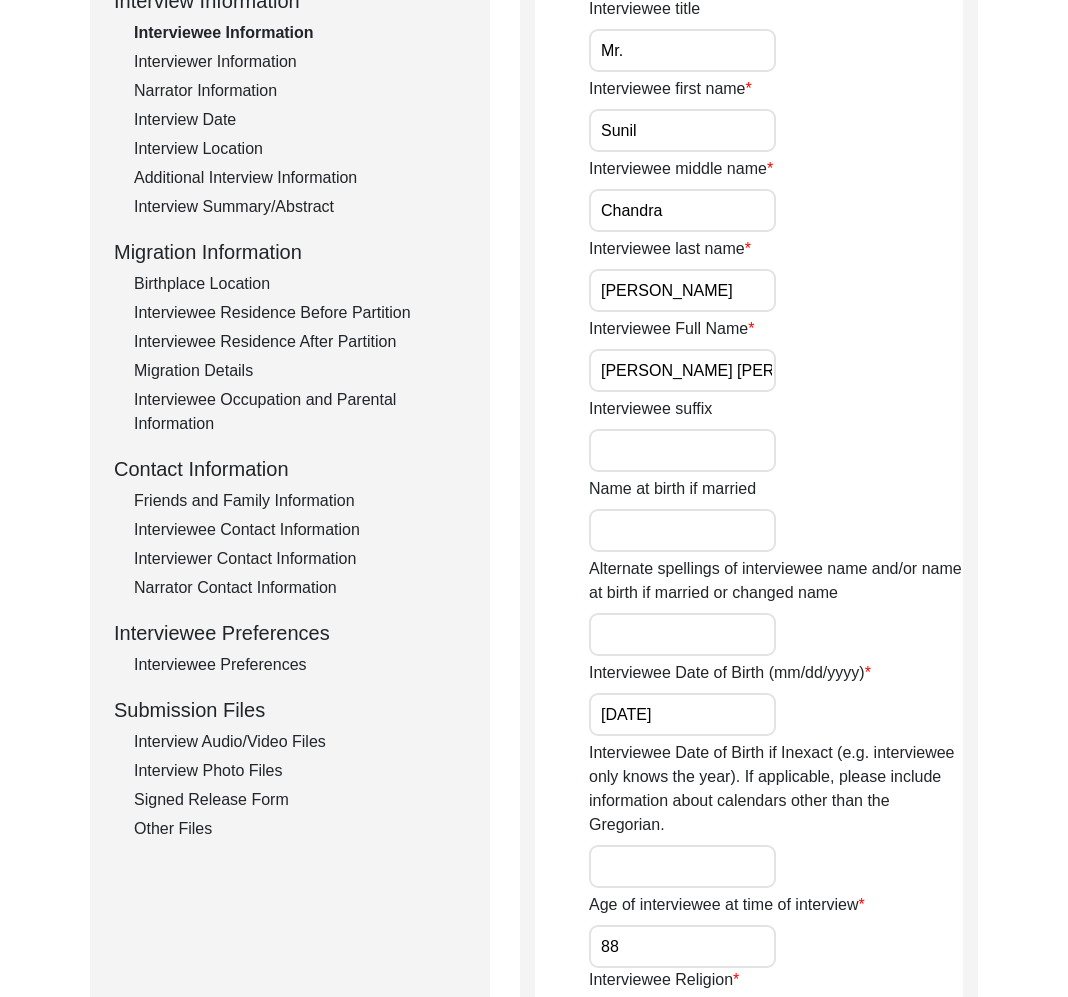 click on "Interview Information   Interviewee Information   Interviewer Information   Narrator Information   Interview Date   Interview Location   Additional Interview Information   Interview Summary/Abstract   Migration Information   Birthplace Location   Interviewee Residence Before Partition   Interviewee Residence After Partition   Migration Details   Interviewee Occupation and Parental Information   Contact Information   Friends and Family Information   Interviewee Contact Information   Interviewer Contact Information   Narrator Contact Information   Interviewee Preferences   Interviewee Preferences   Submission Files   Interview Audio/Video Files   Interview Photo Files   Signed Release Form   Other Files" 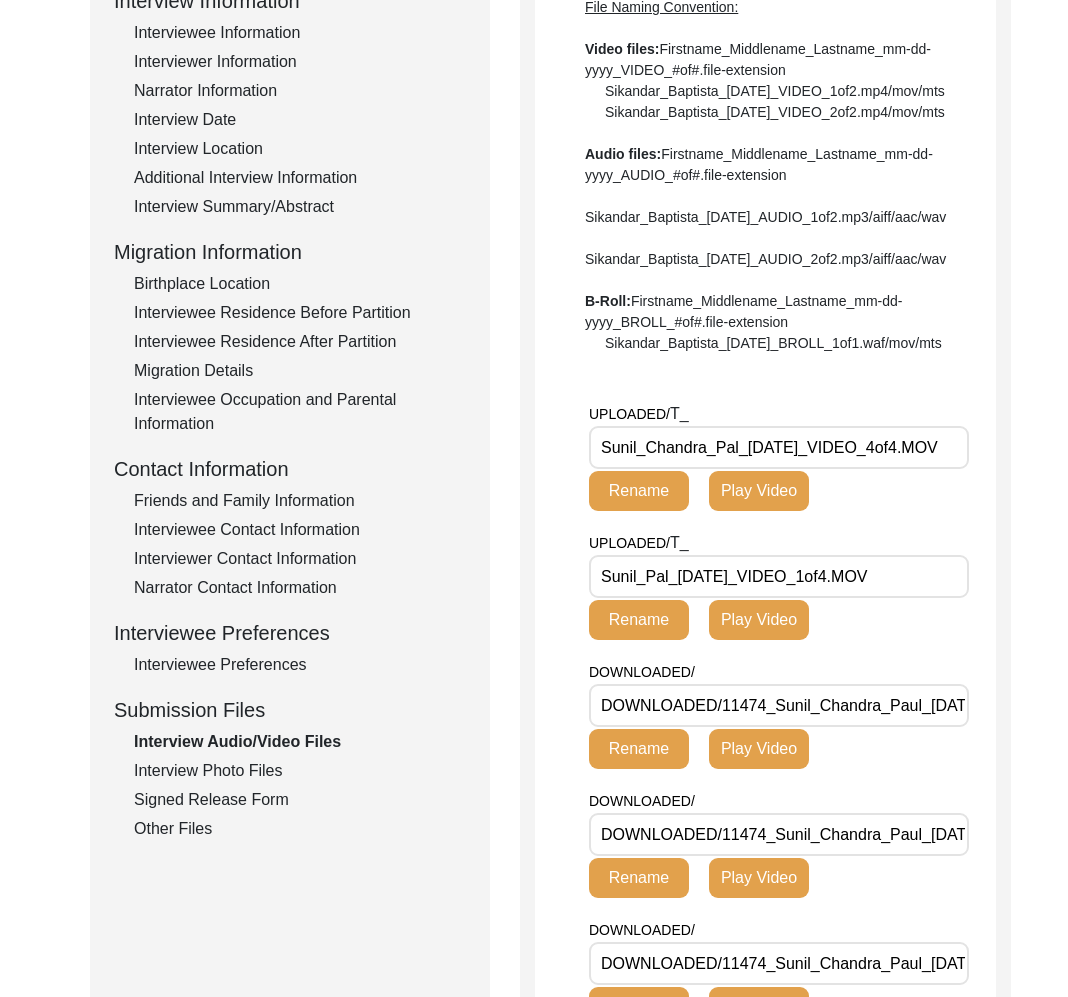 scroll, scrollTop: 0, scrollLeft: 4, axis: horizontal 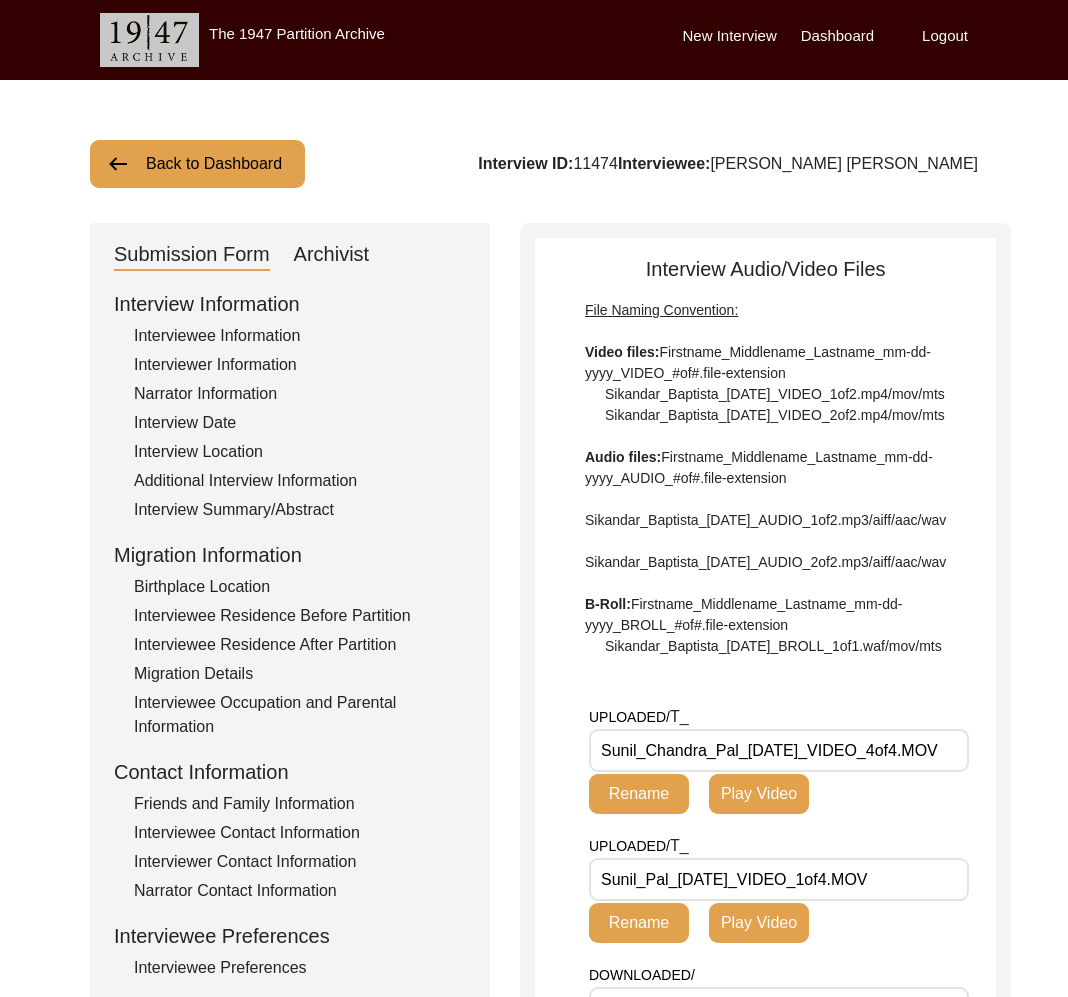 click on "Archivist" 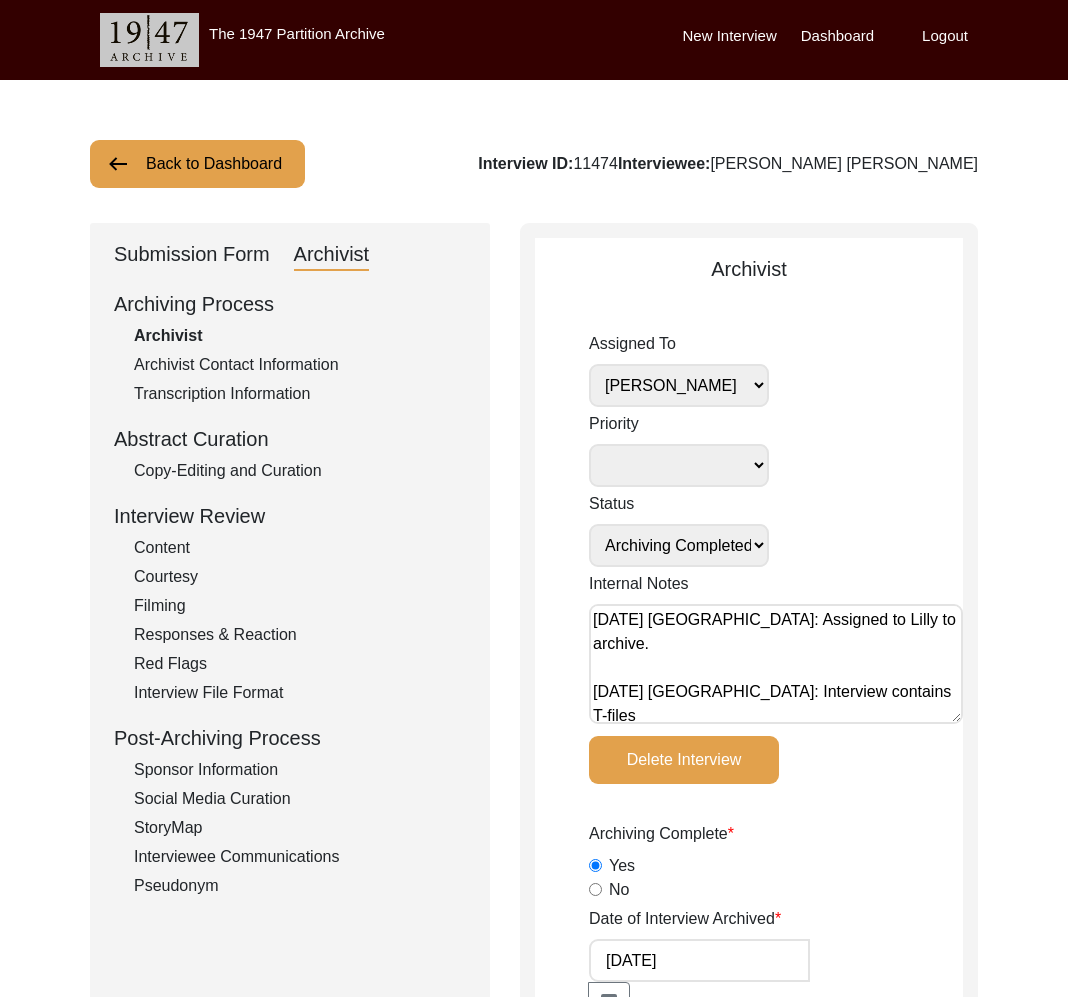 click on "Interview ID:  11474  Interviewee:  [PERSON_NAME] [PERSON_NAME]" 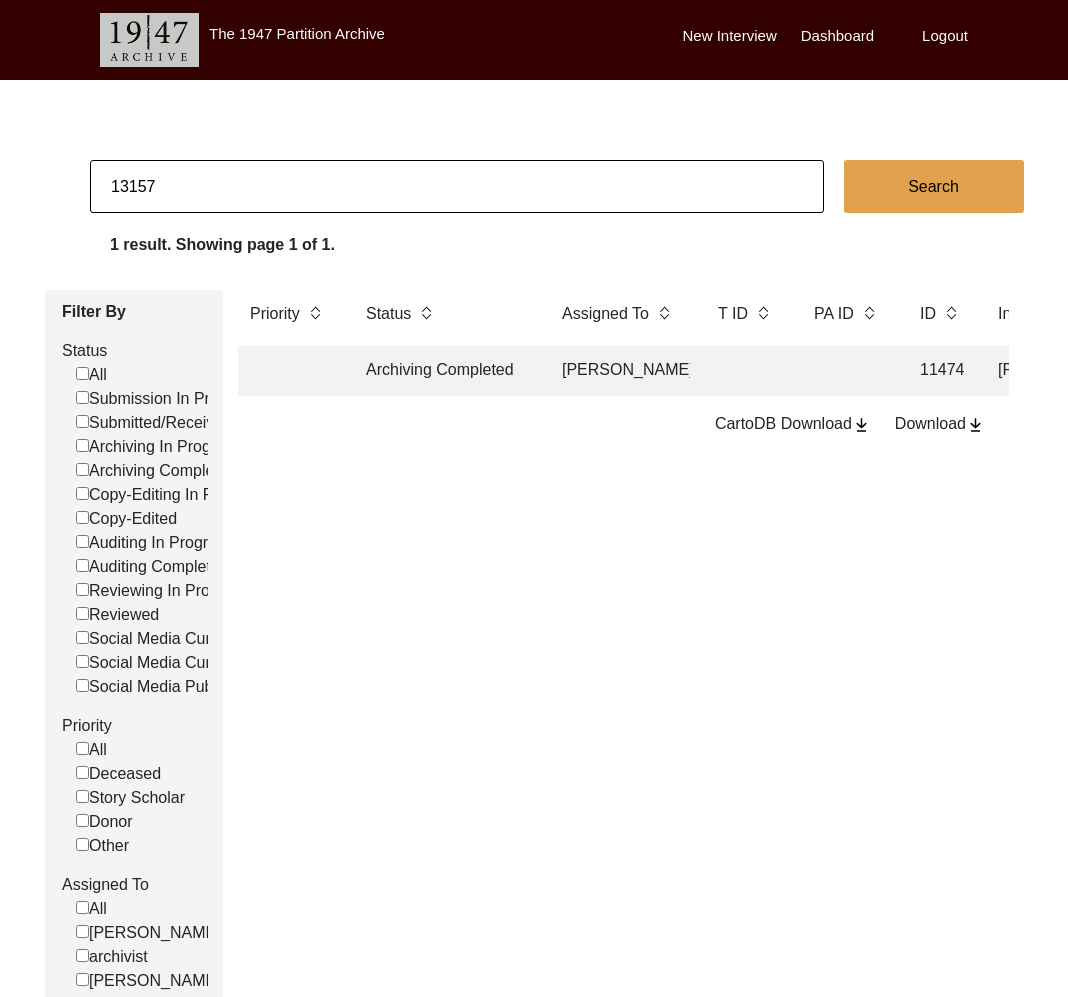 click on "13157" 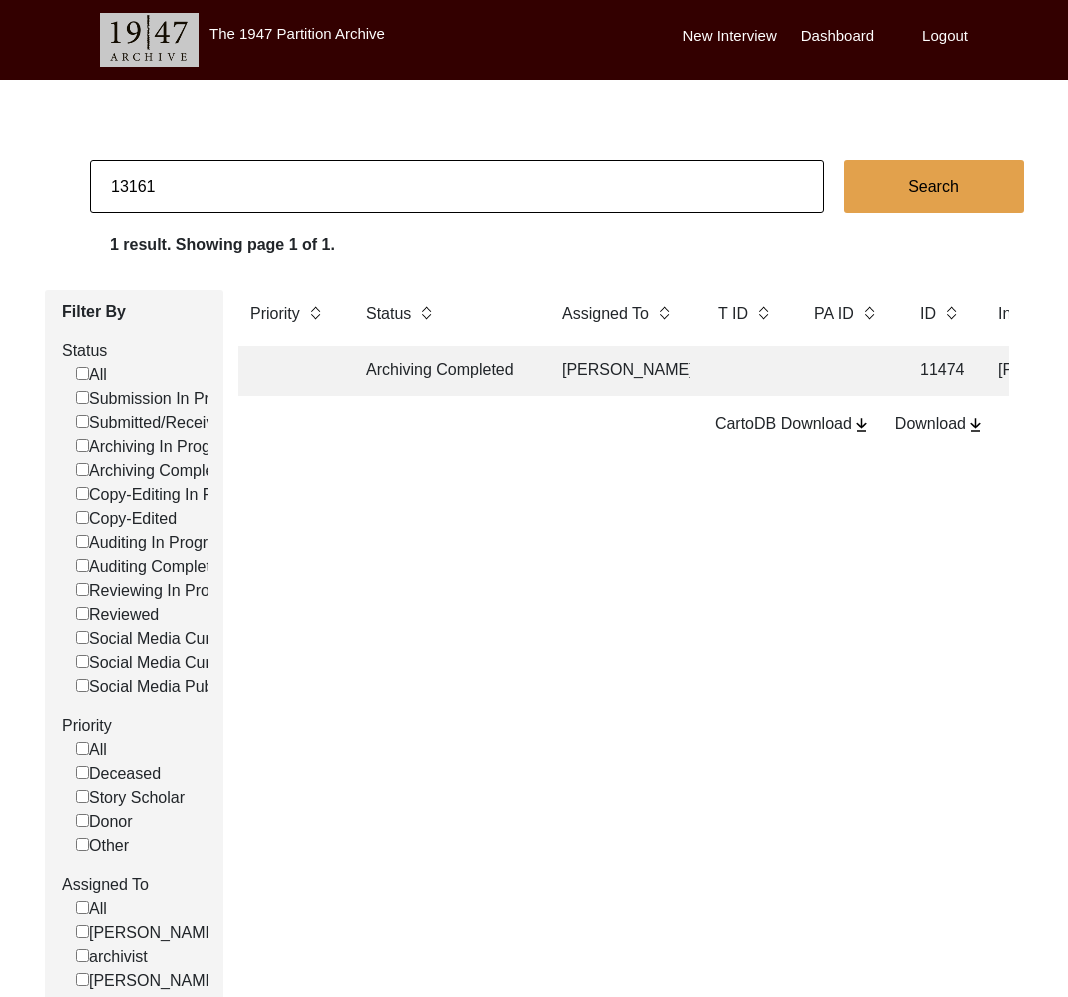 type on "13161" 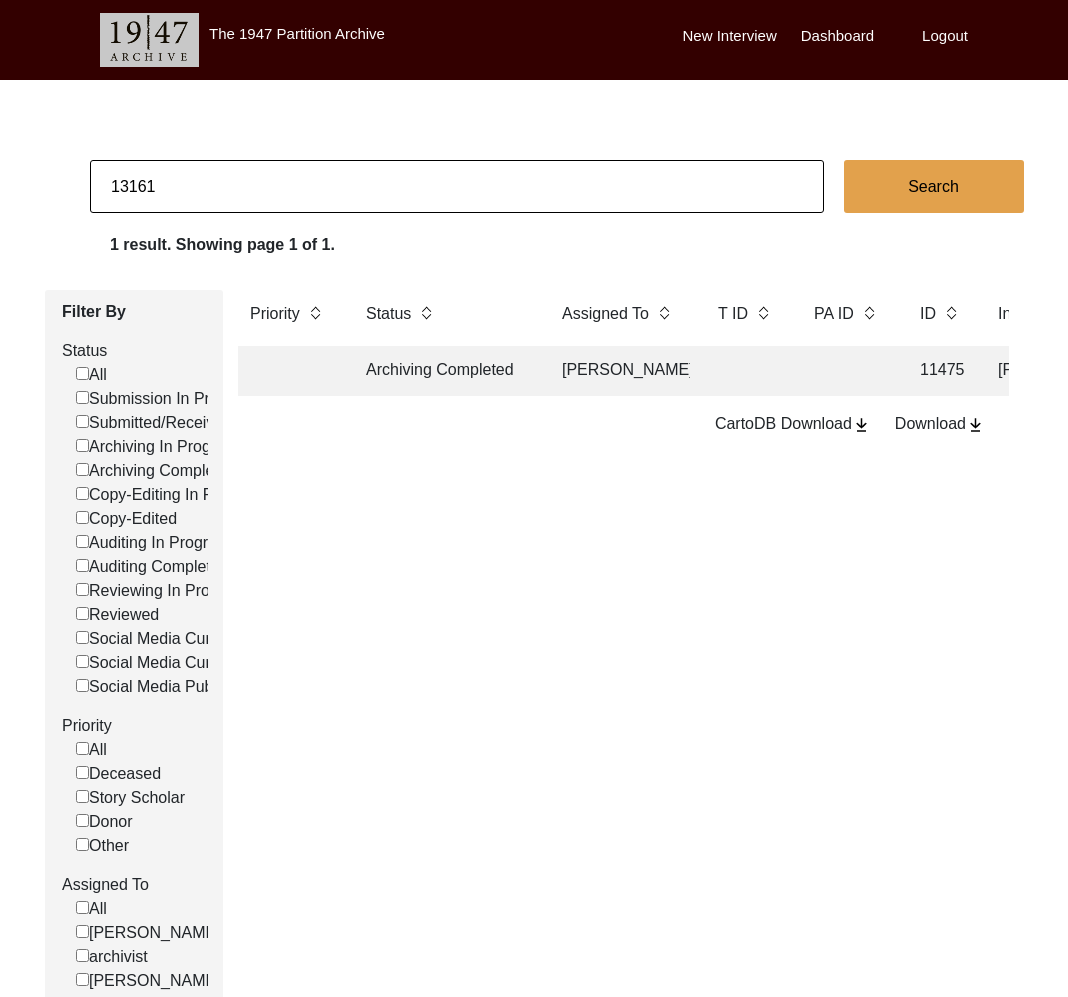 click on "Archiving Completed" 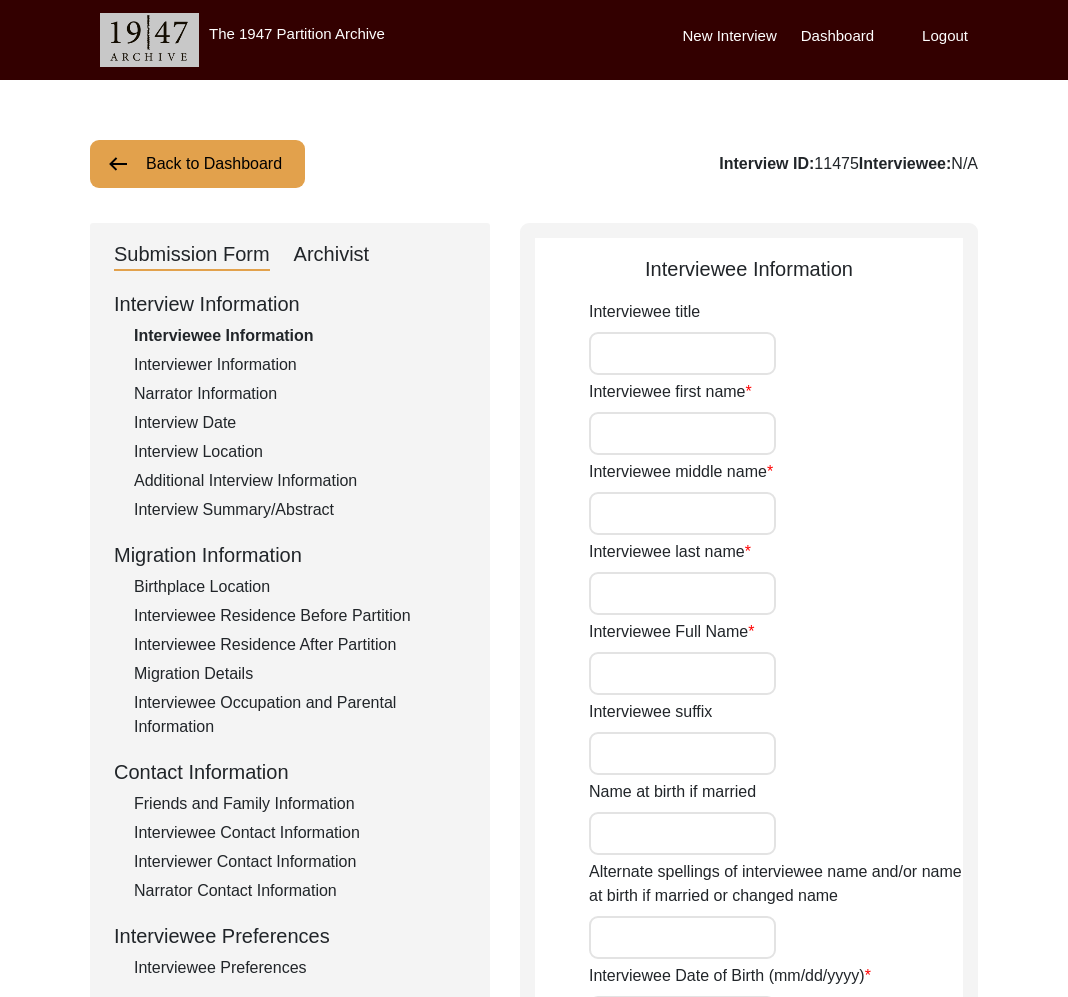 type on "Mrs." 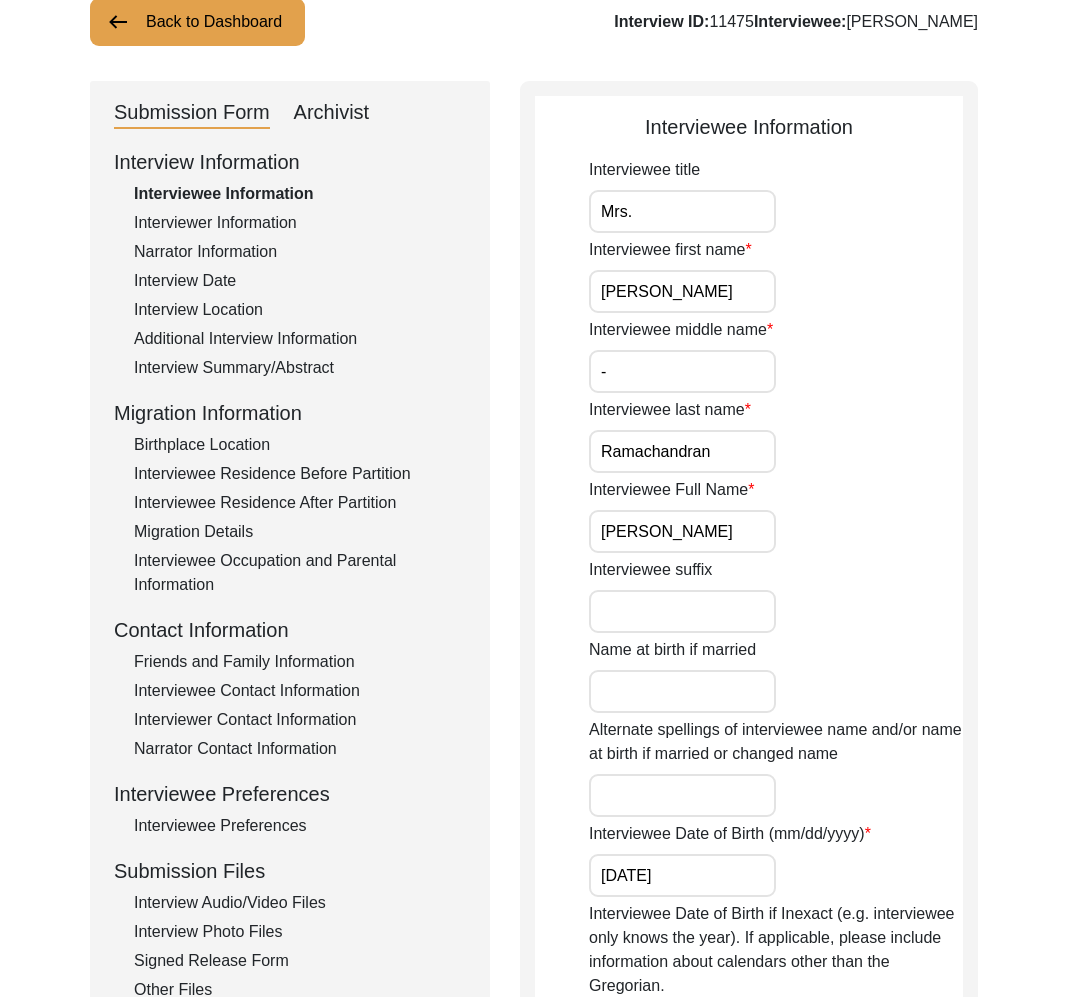 scroll, scrollTop: 207, scrollLeft: 0, axis: vertical 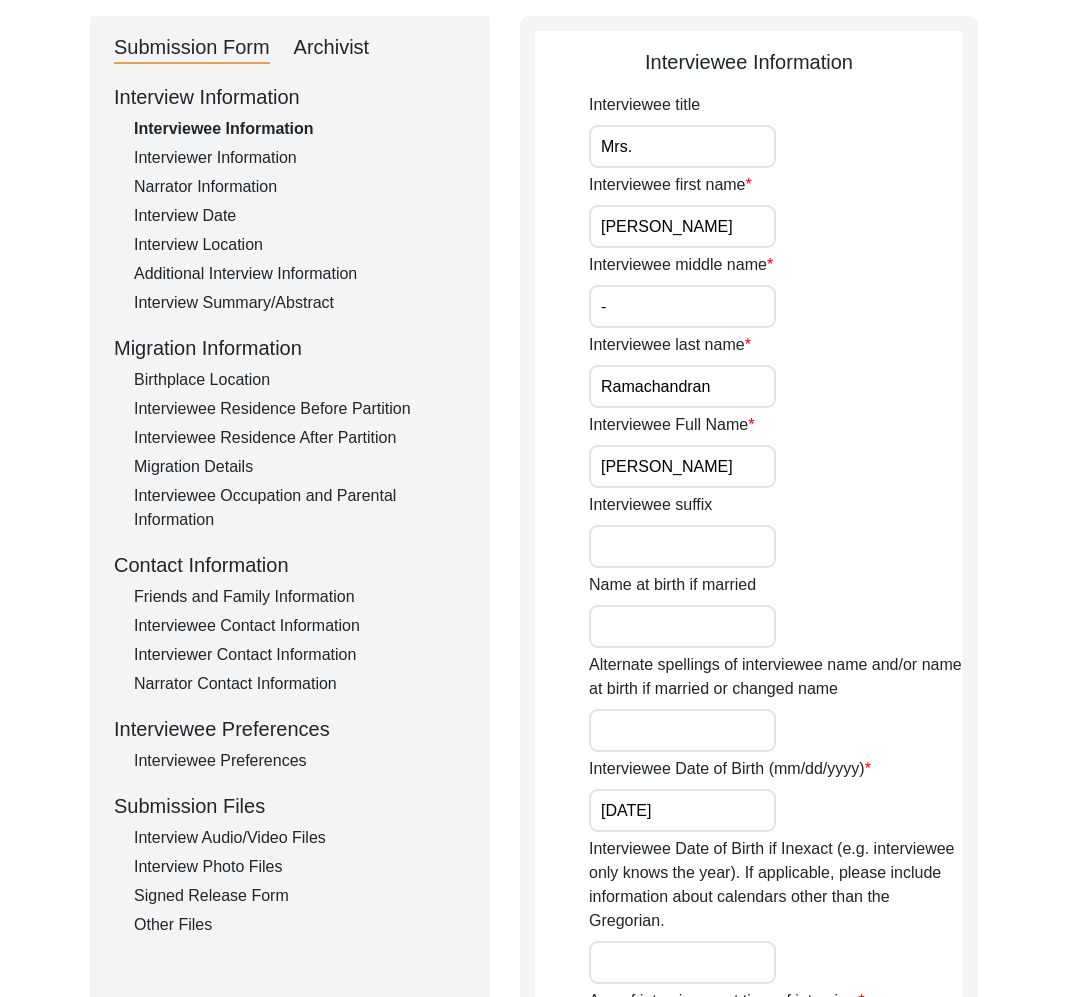 click on "Interview Audio/Video Files" 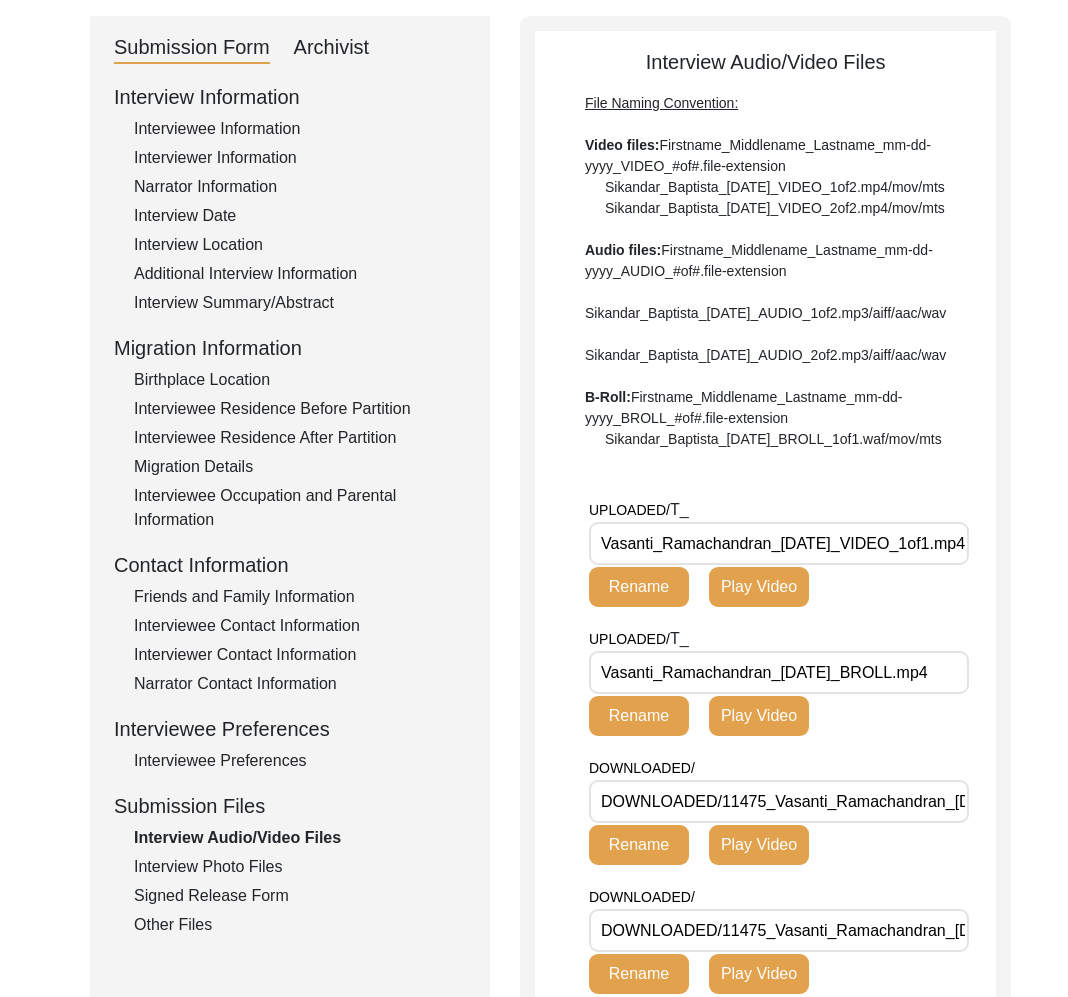 scroll, scrollTop: 0, scrollLeft: 13, axis: horizontal 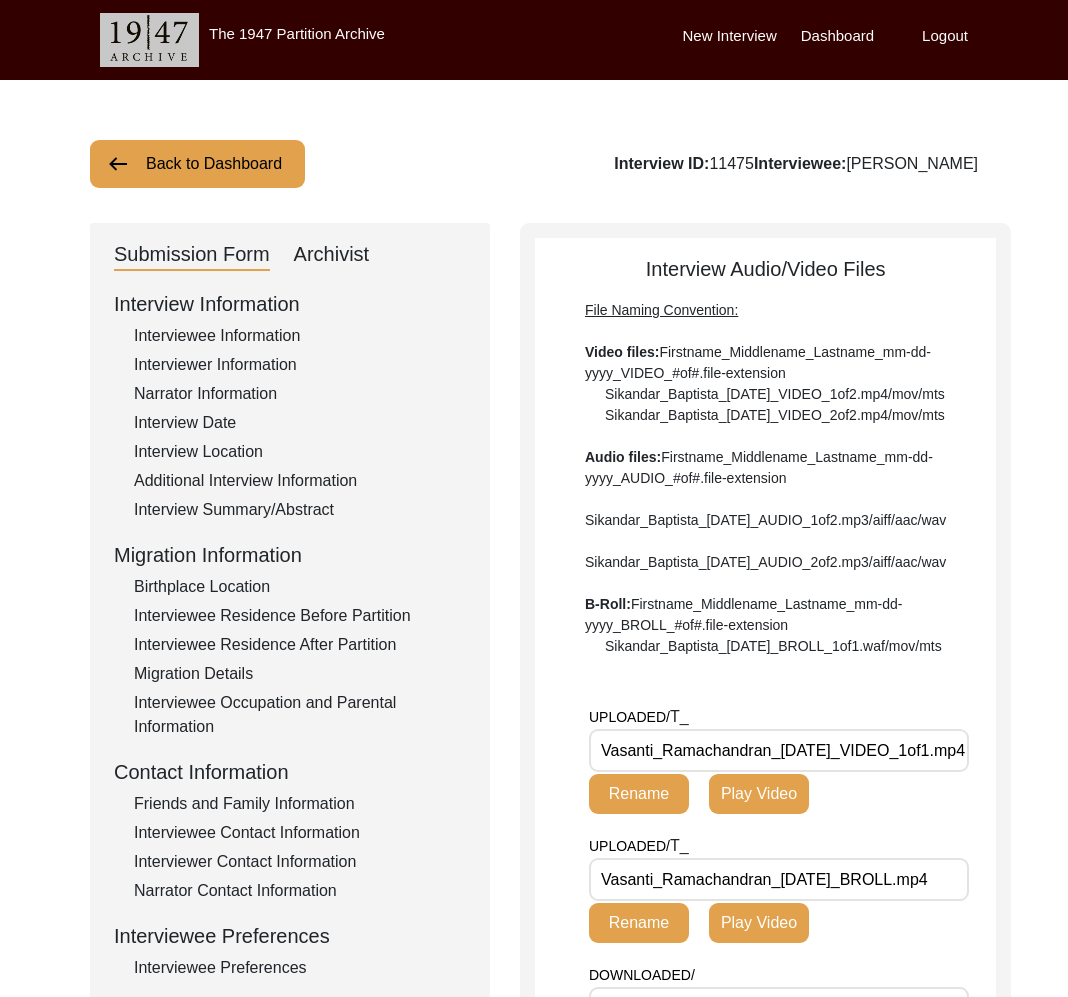 click on "Archivist" 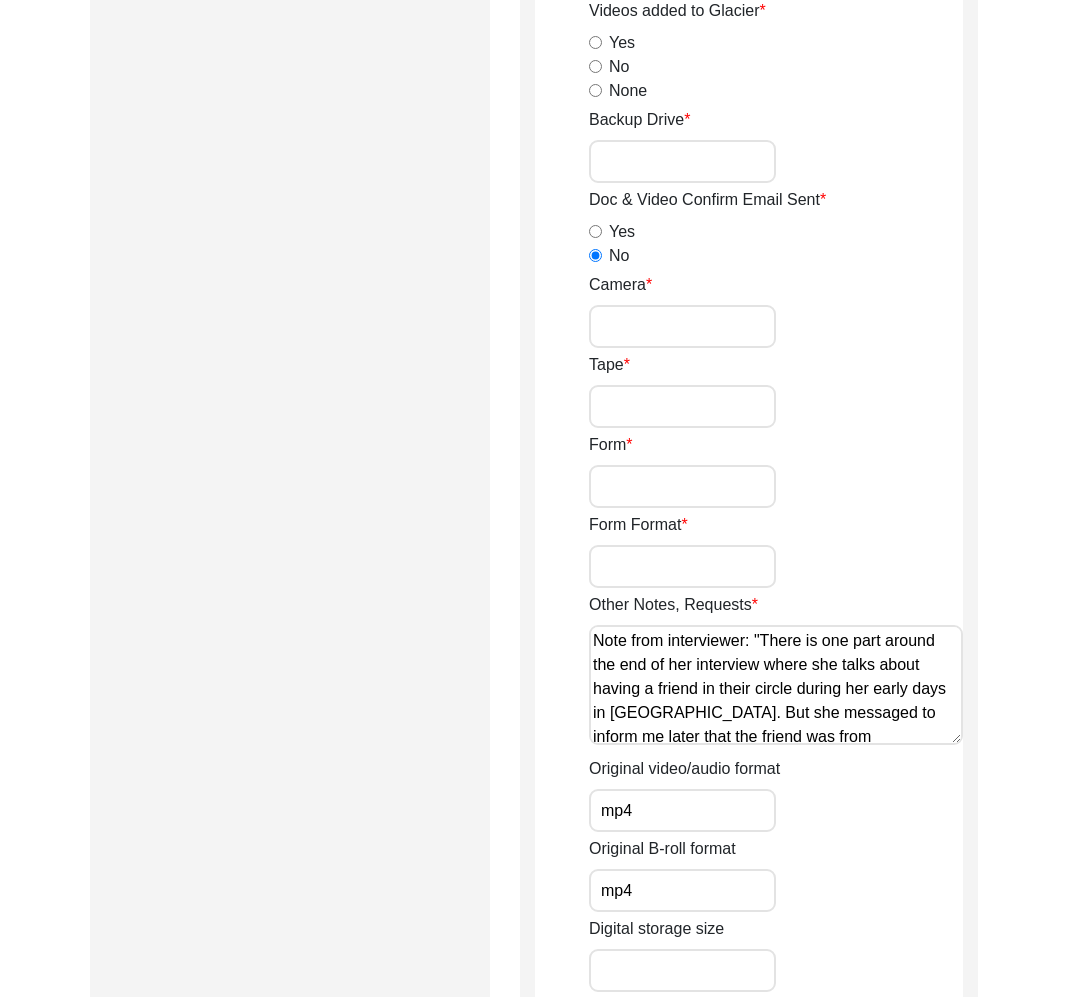 scroll, scrollTop: 2980, scrollLeft: 0, axis: vertical 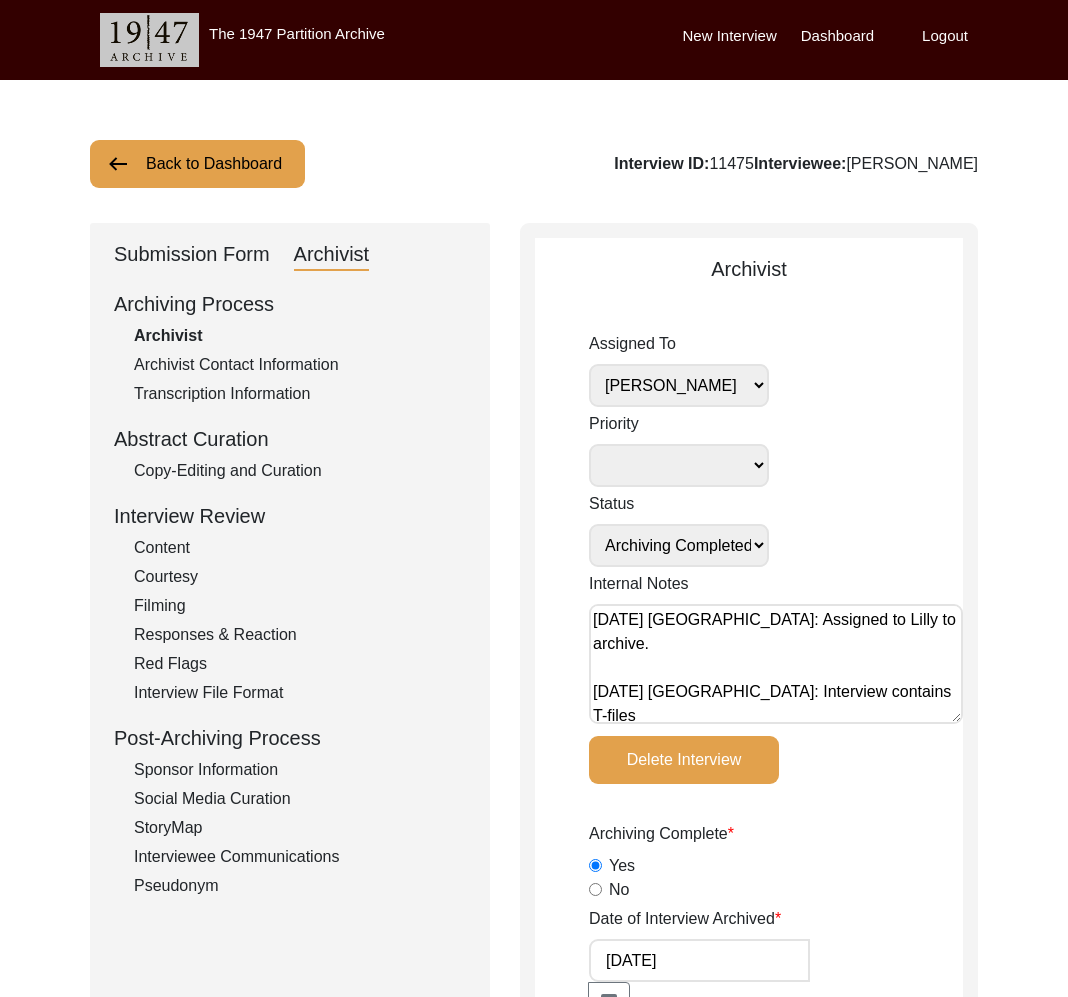 click on "Back to Dashboard" 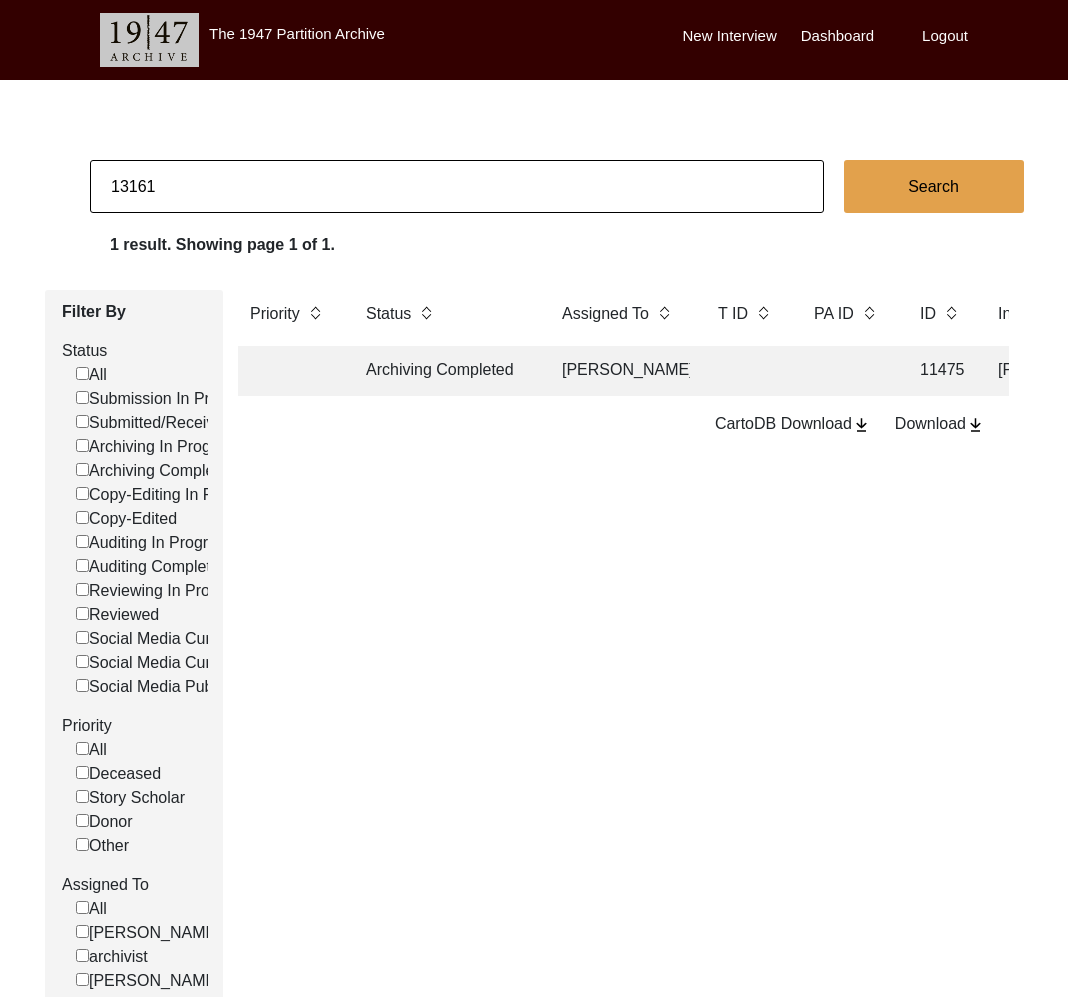 click on "13161" 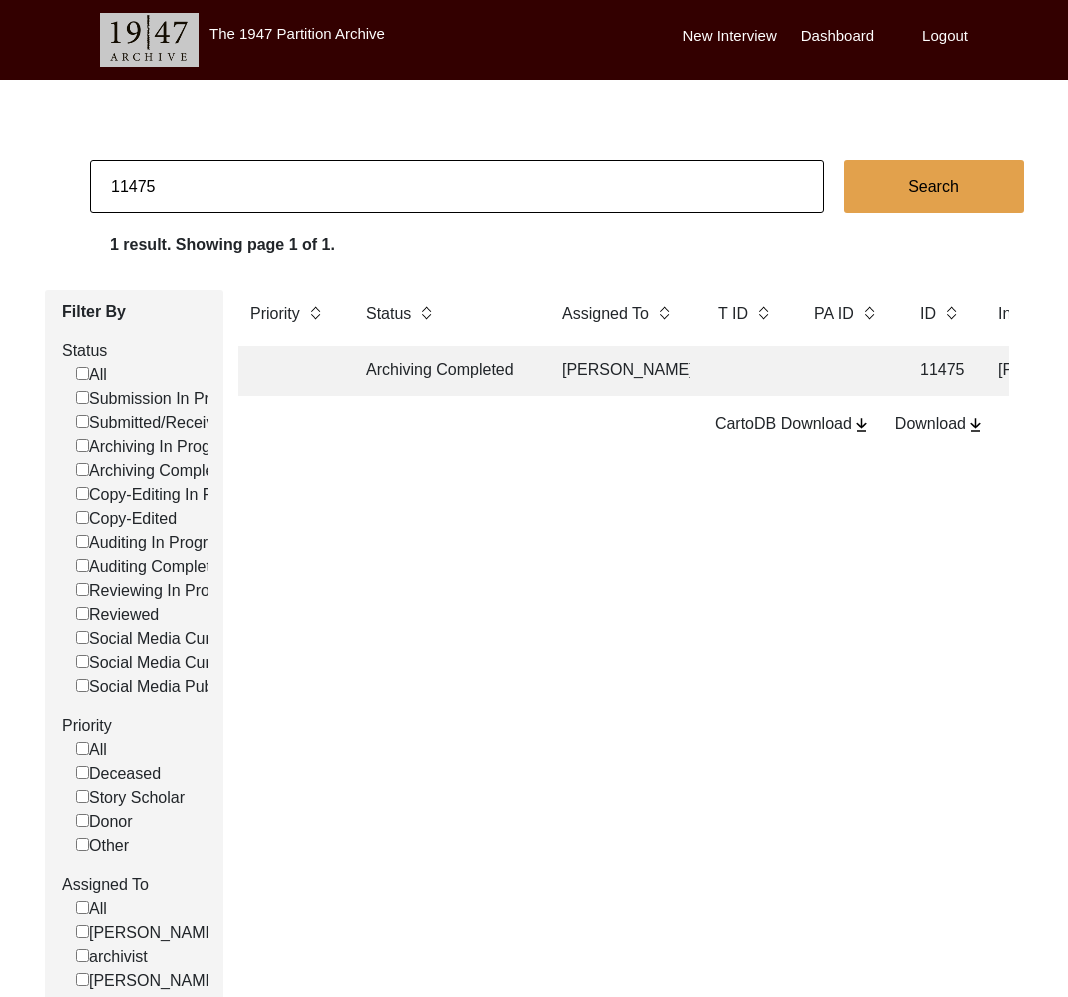 type on "11475" 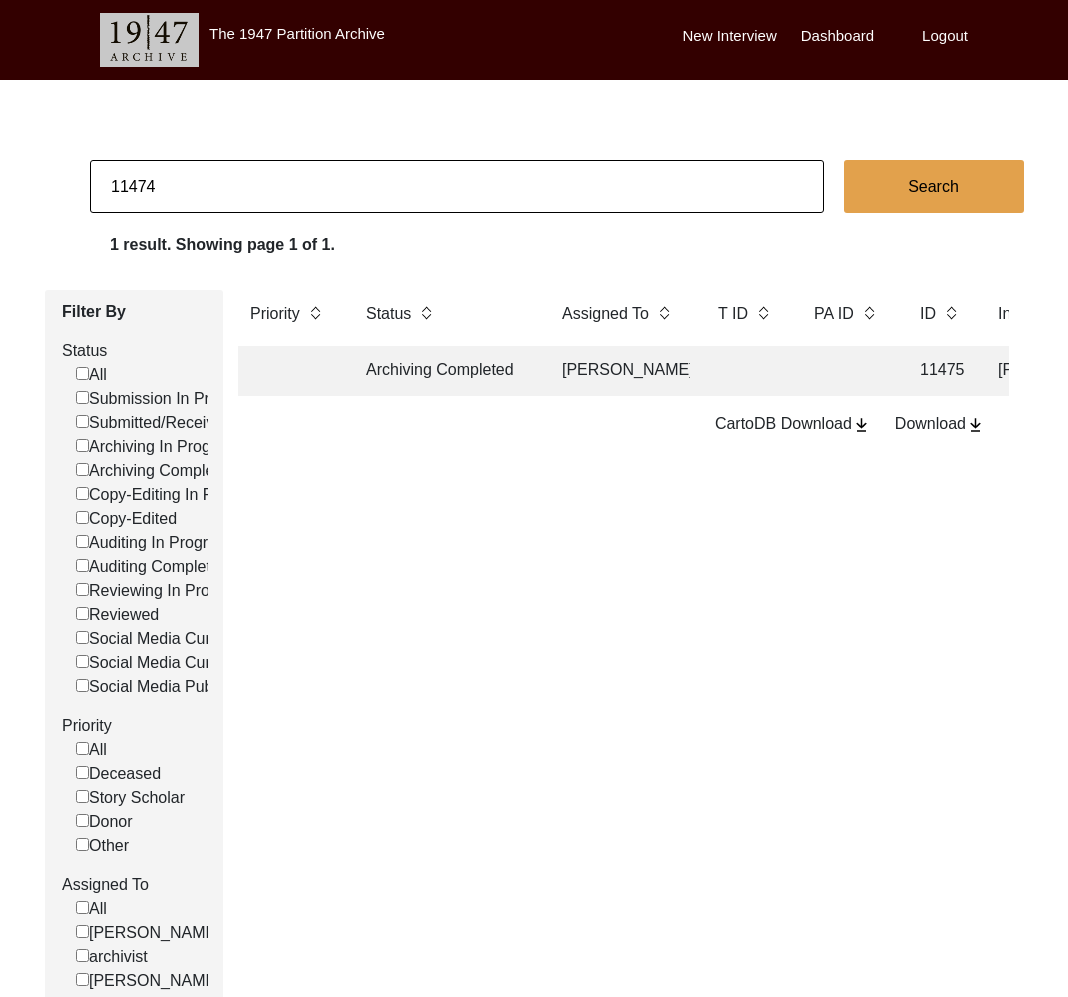 type on "11474" 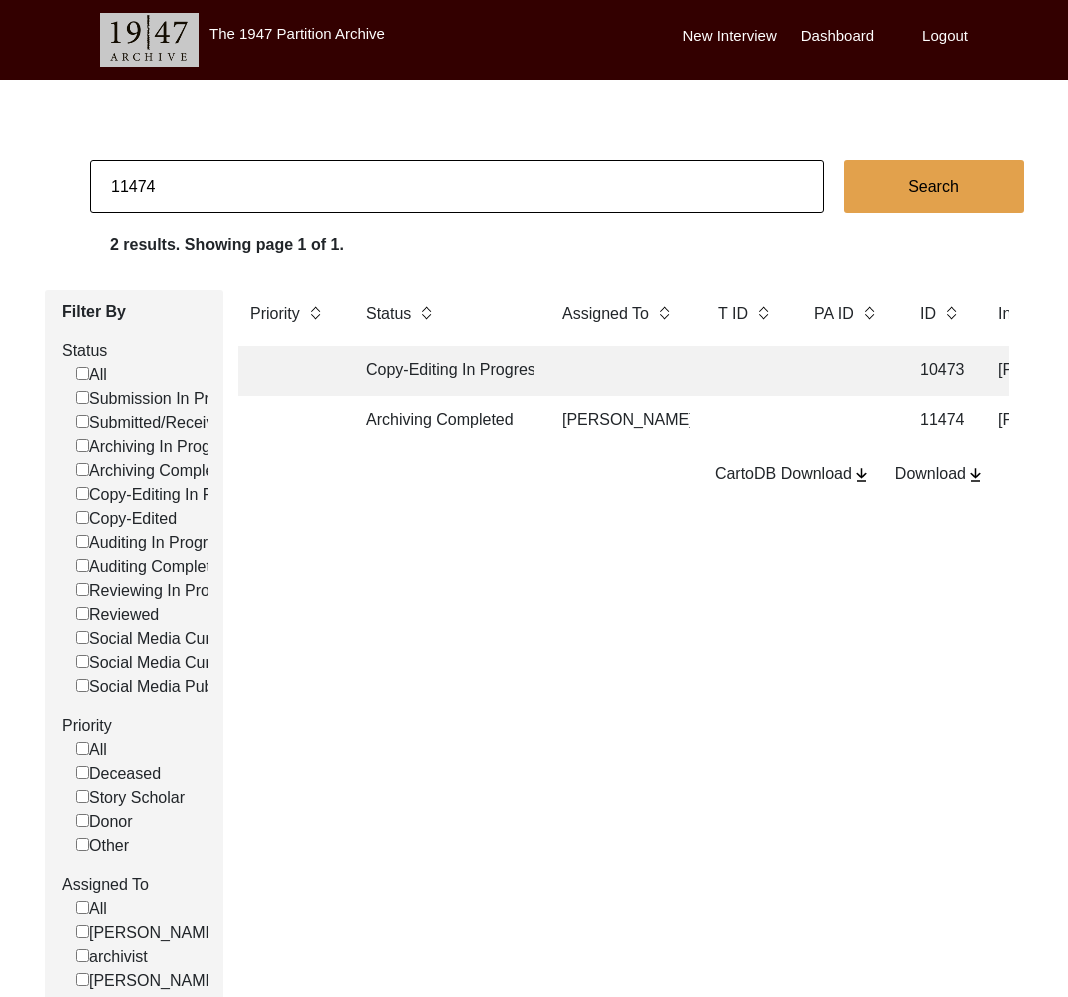 click on "Archiving Completed" 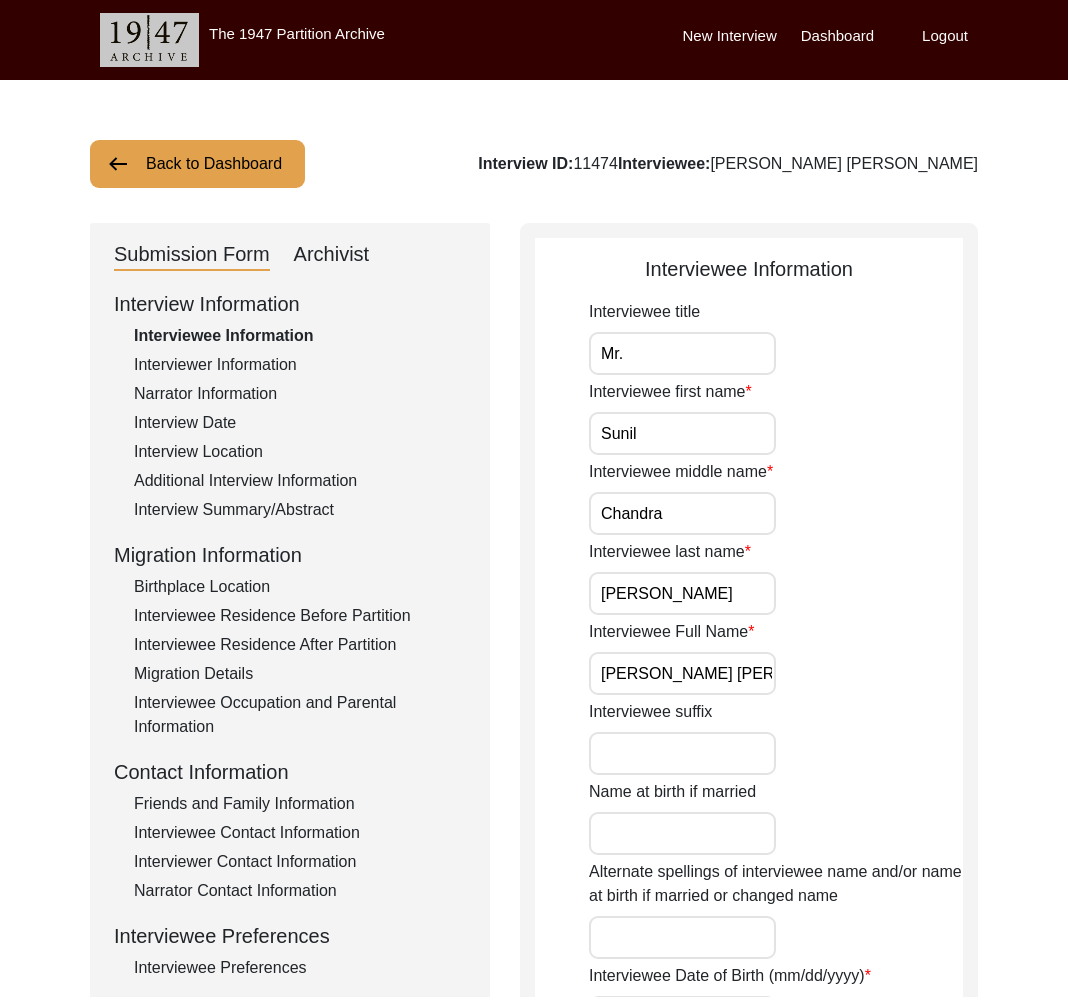drag, startPoint x: 324, startPoint y: 247, endPoint x: 511, endPoint y: 397, distance: 239.72693 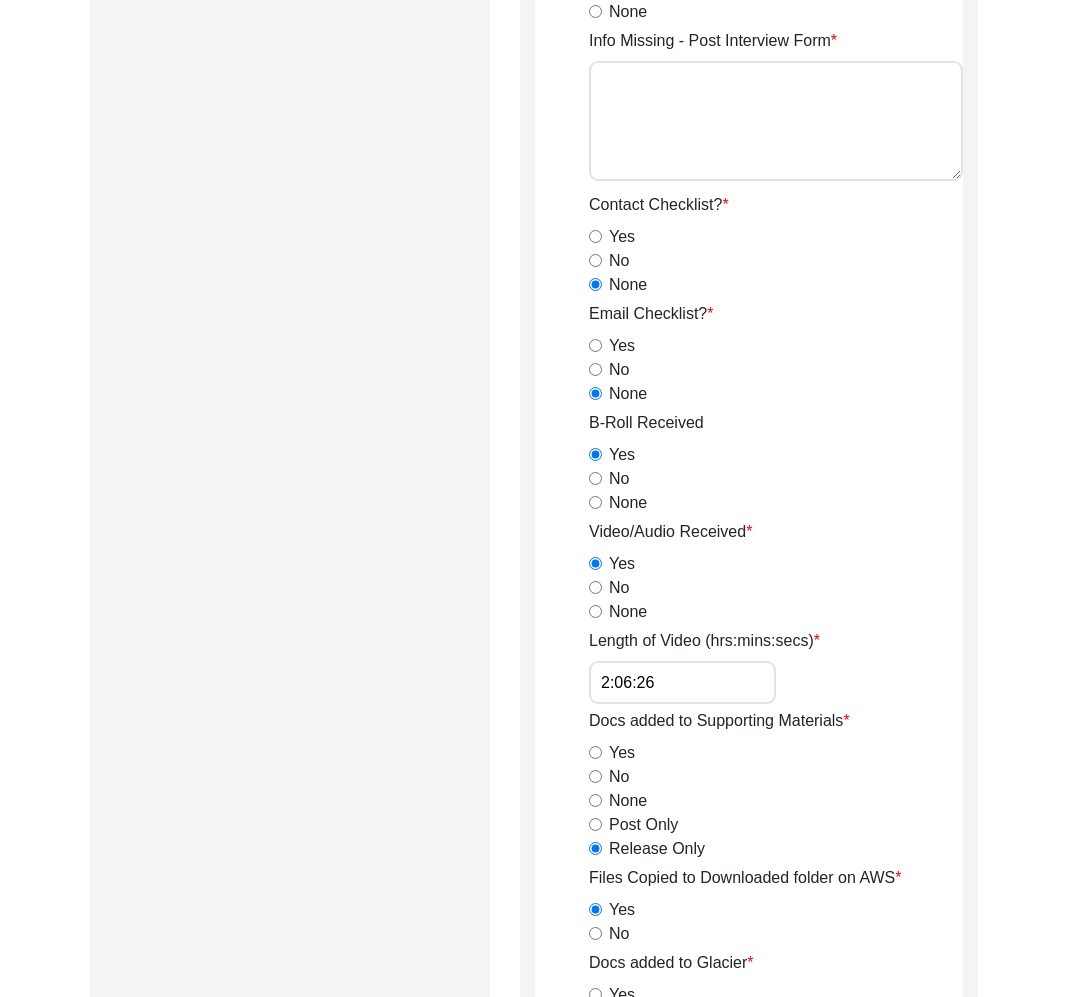 scroll, scrollTop: 0, scrollLeft: 0, axis: both 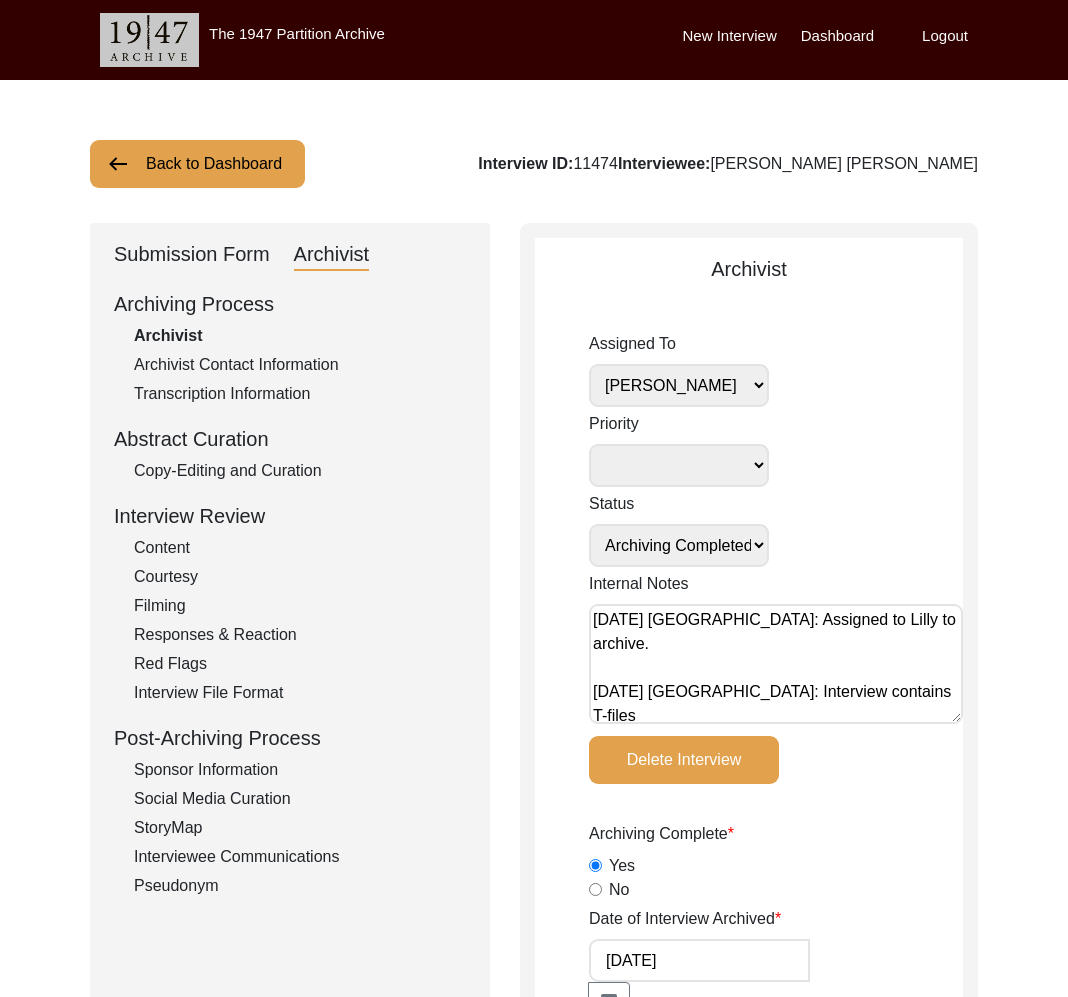 click on "Submission Form" 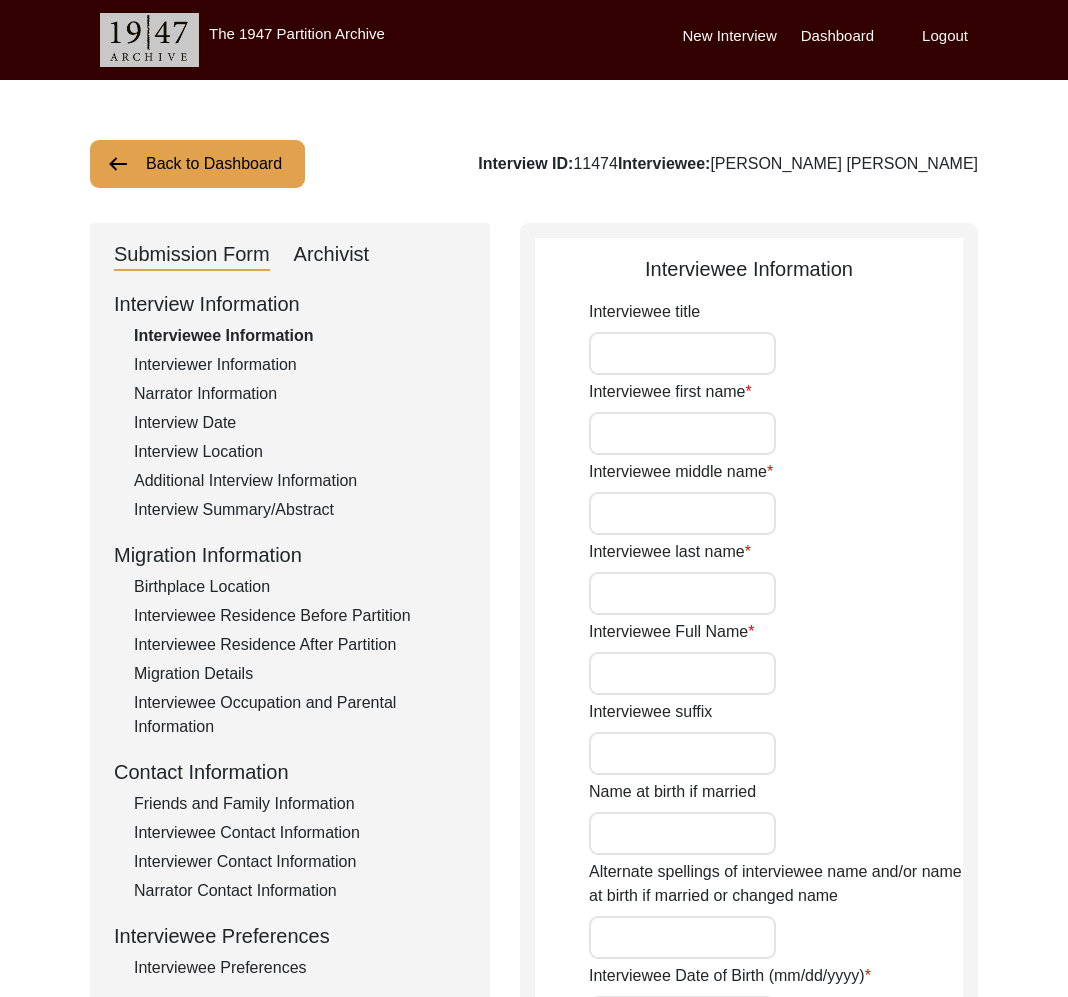 type on "Mr." 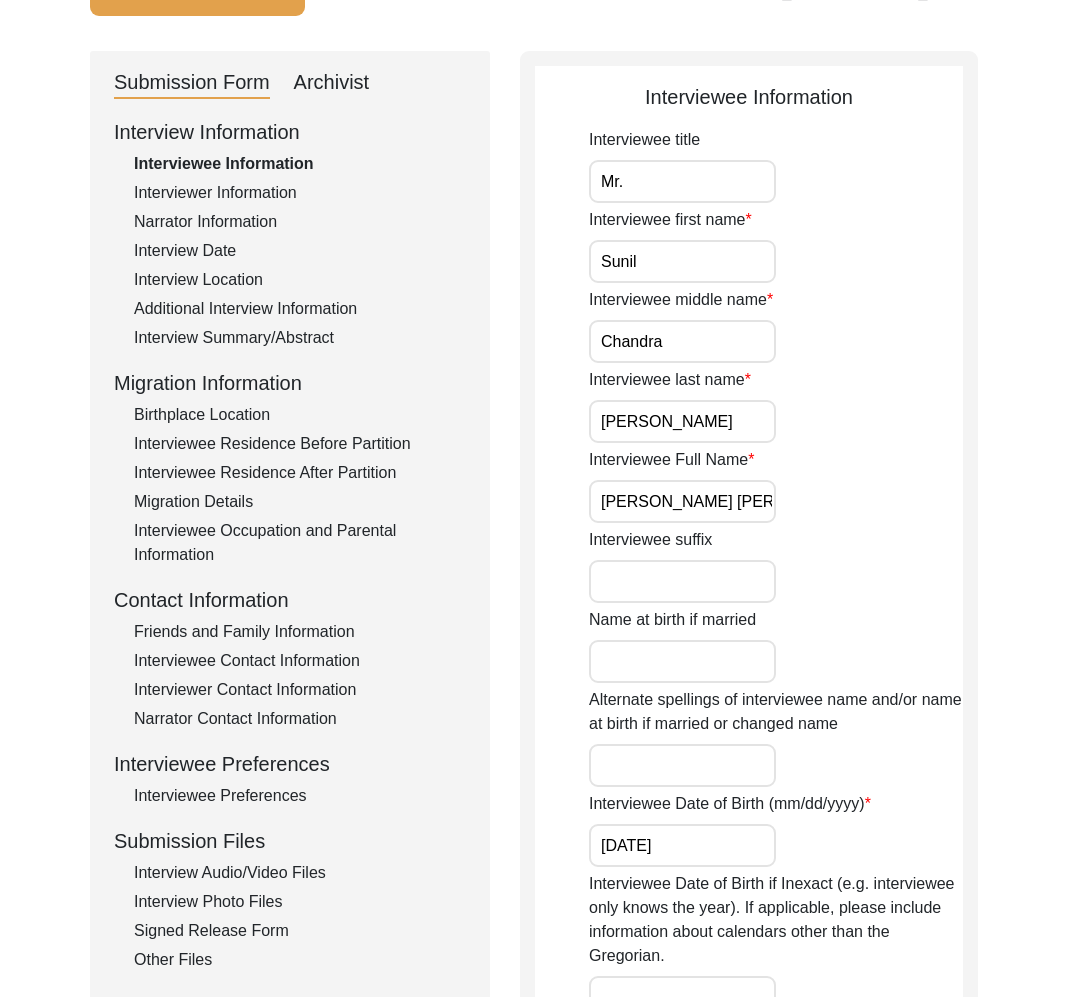 scroll, scrollTop: 346, scrollLeft: 0, axis: vertical 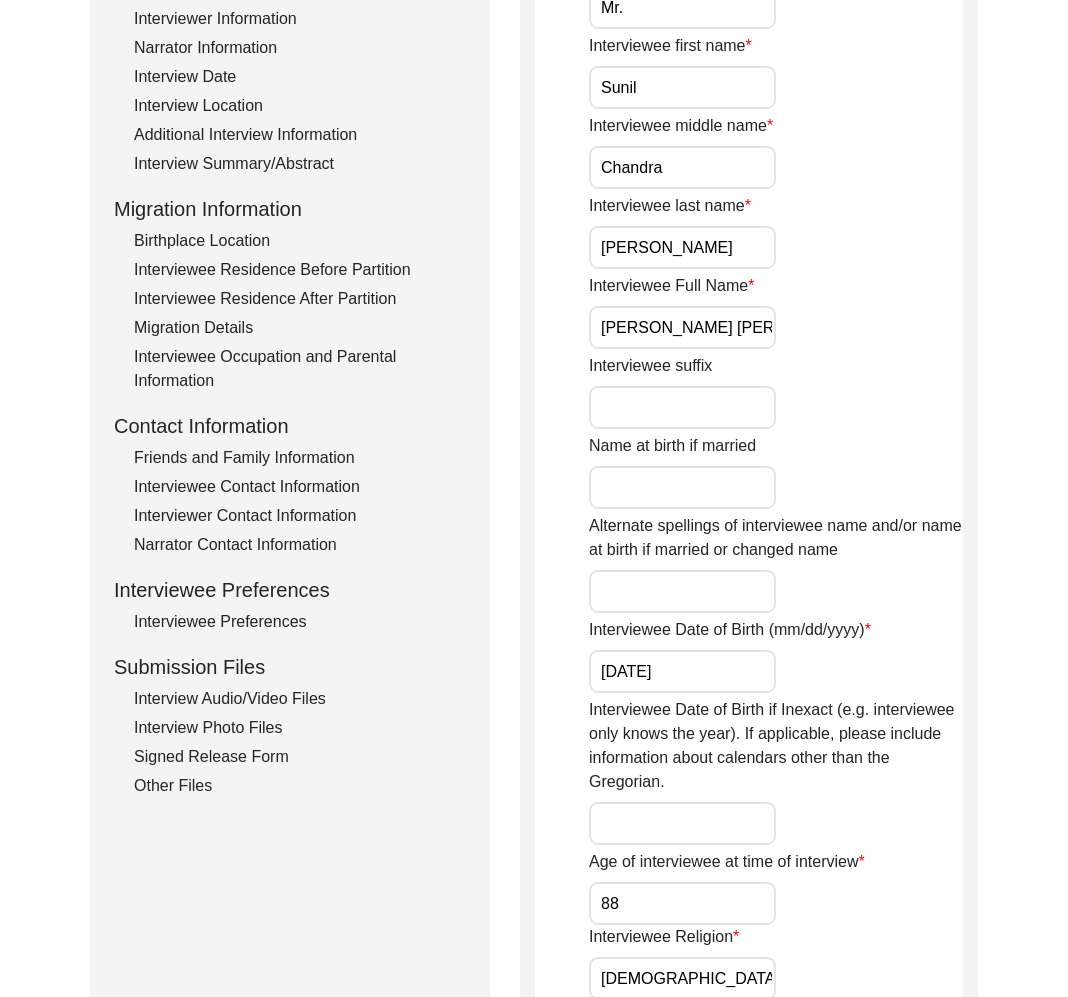 click on "Interview Audio/Video Files" 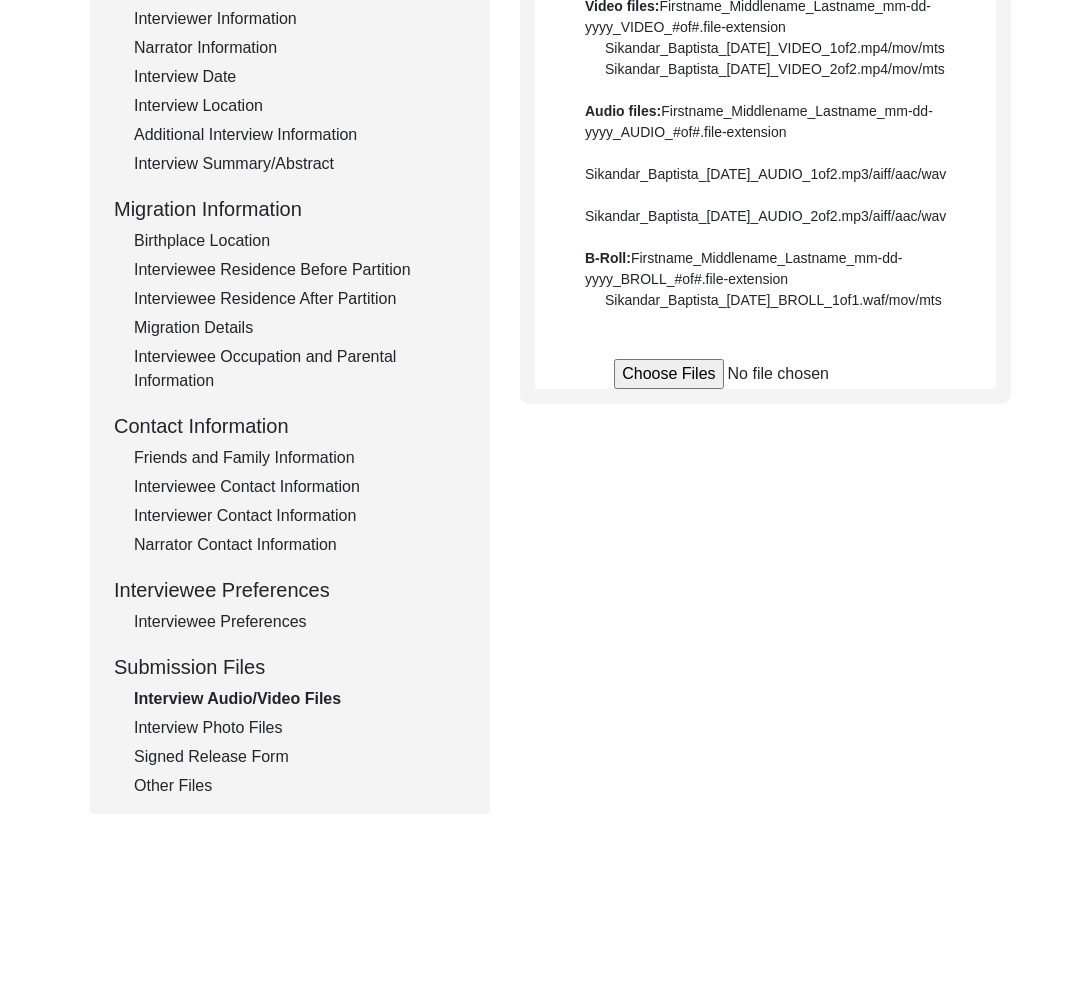 scroll, scrollTop: 0, scrollLeft: 0, axis: both 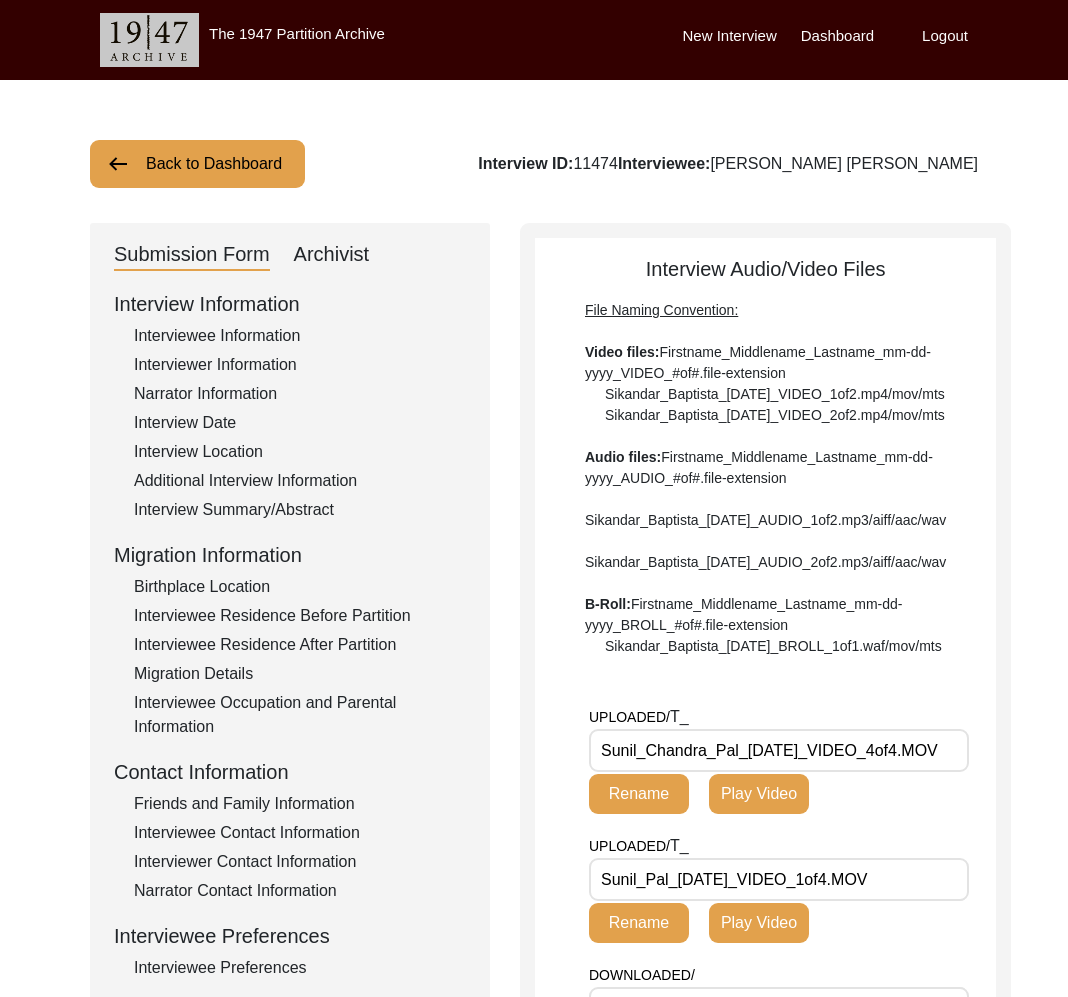 click on "Back to Dashboard" 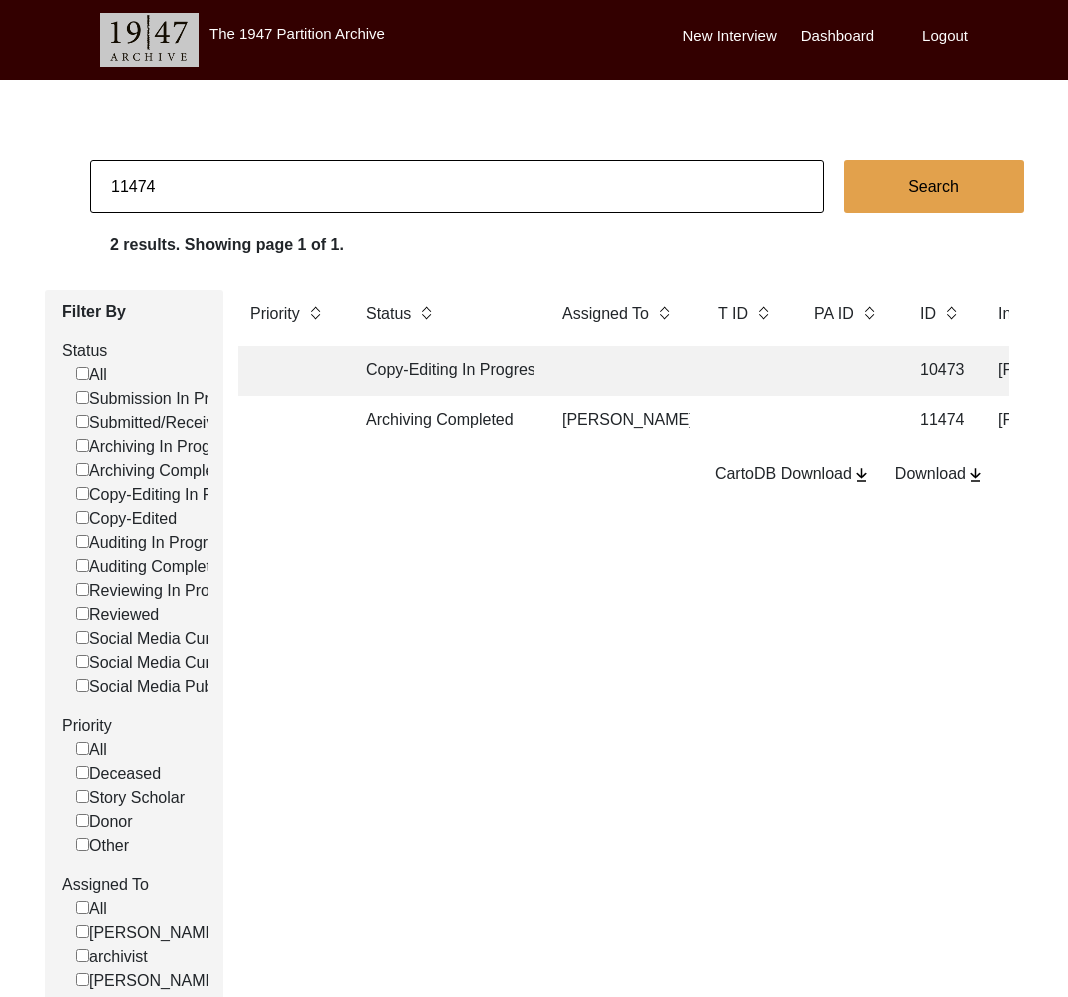 drag, startPoint x: 150, startPoint y: 184, endPoint x: 199, endPoint y: 185, distance: 49.010204 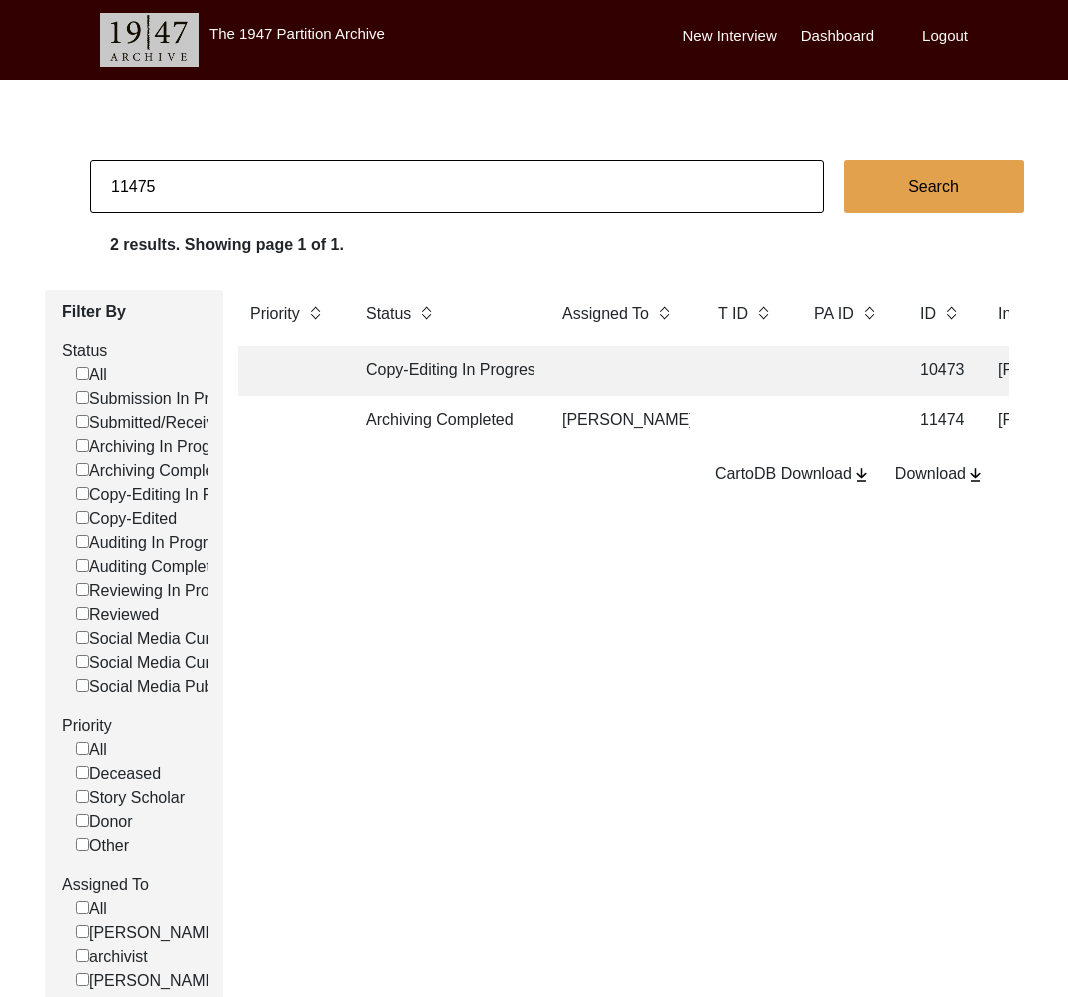 type on "11475" 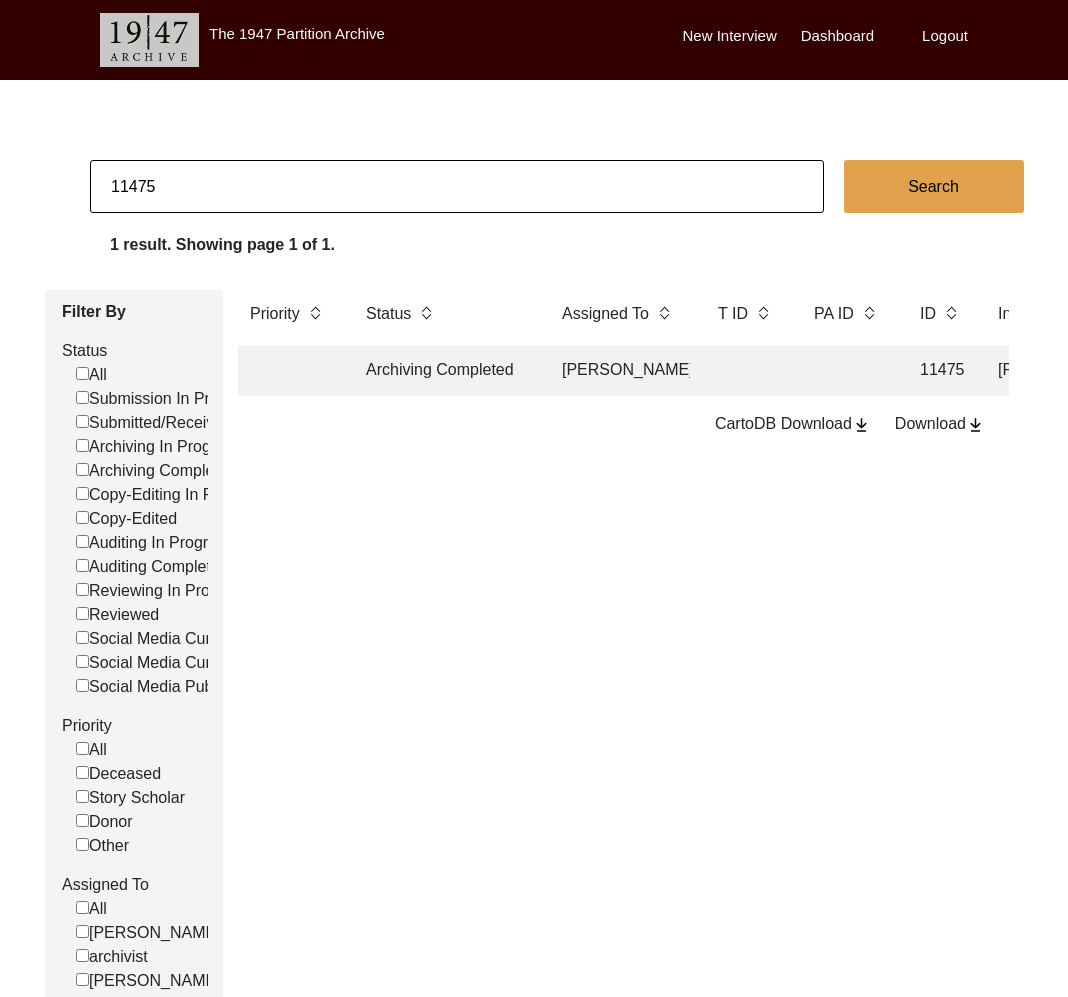 click on "Archiving Completed" 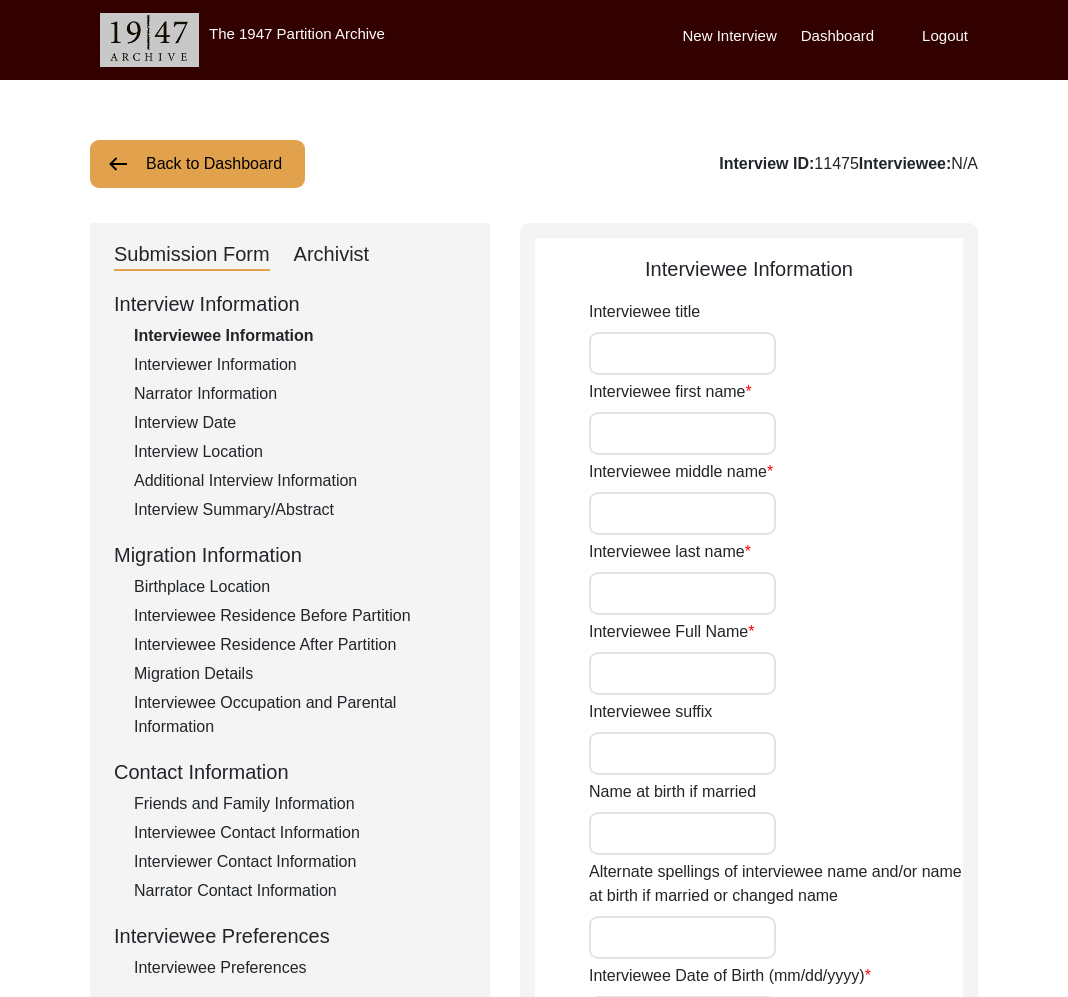 type on "Mrs." 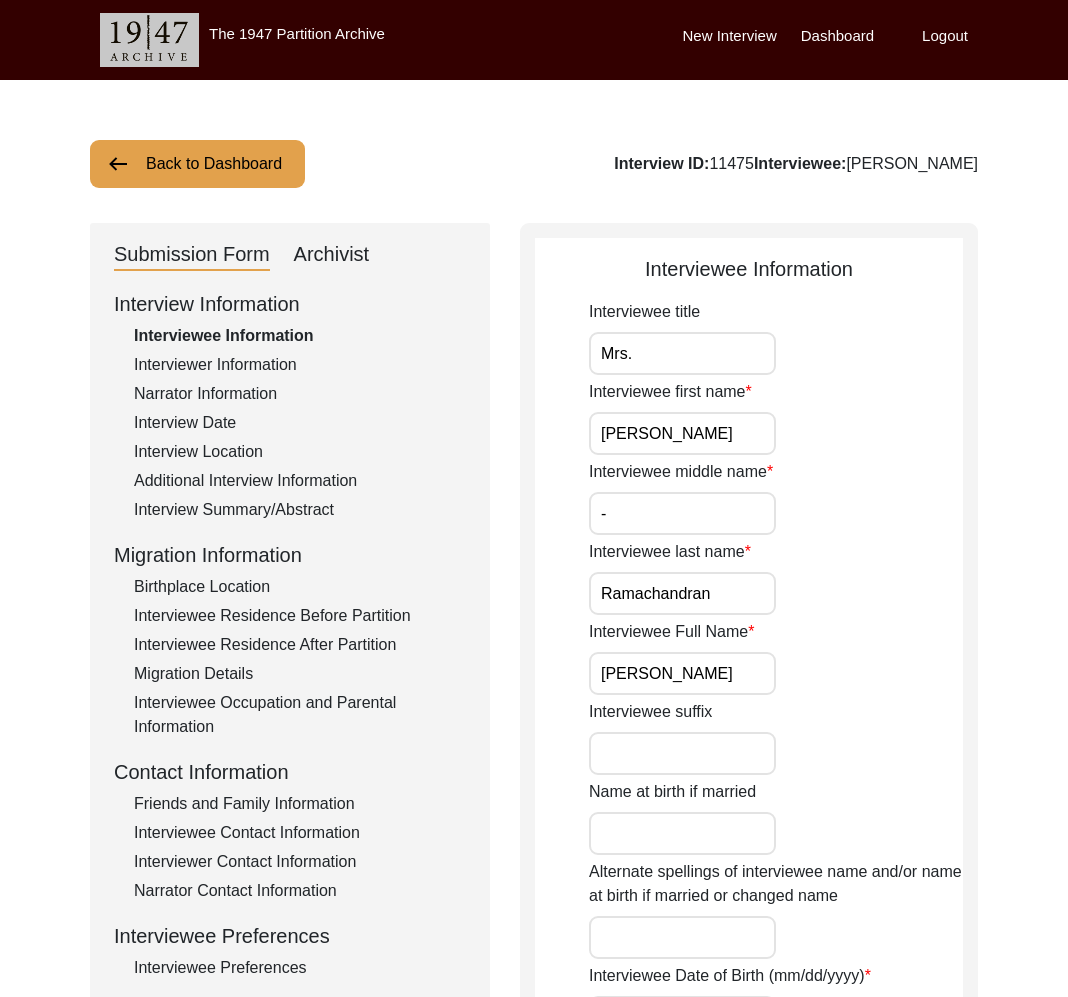 click on "Archivist" 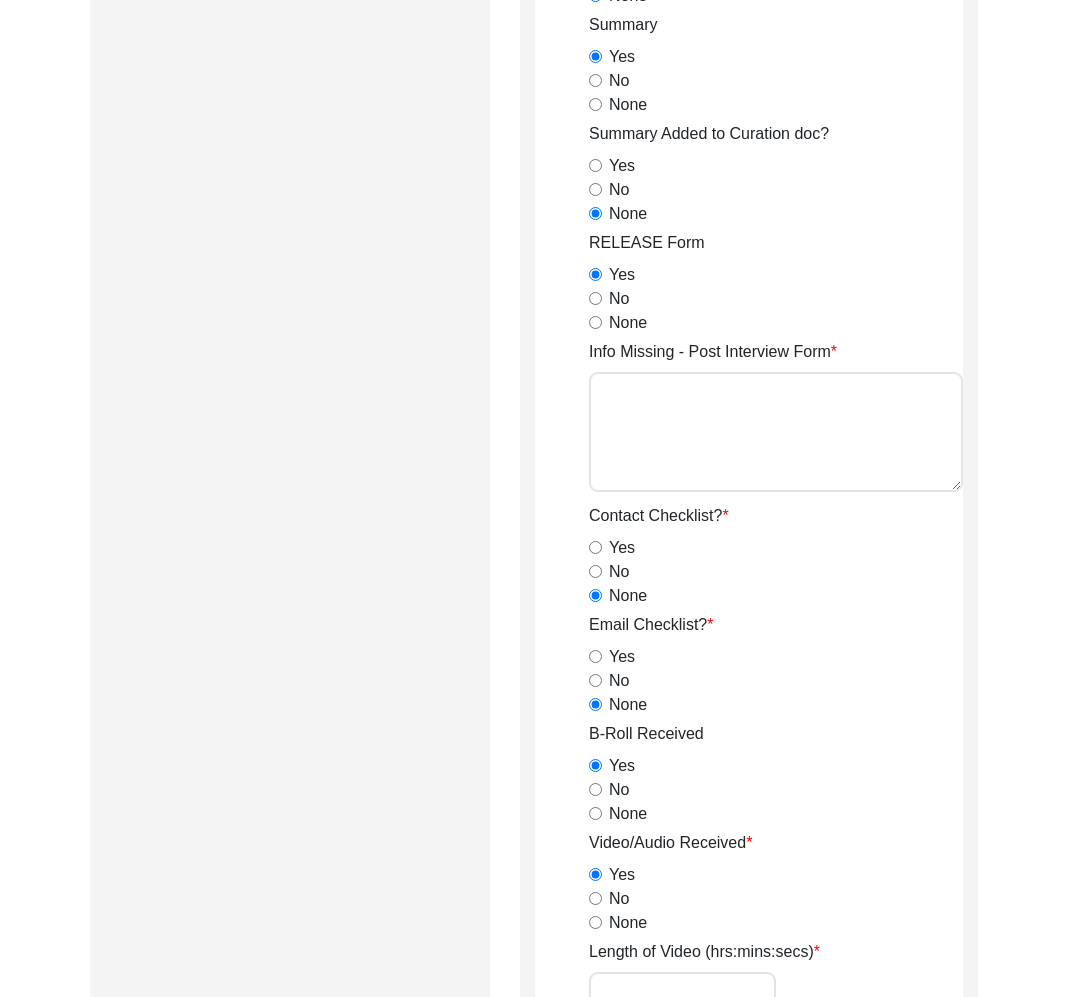 scroll, scrollTop: 0, scrollLeft: 0, axis: both 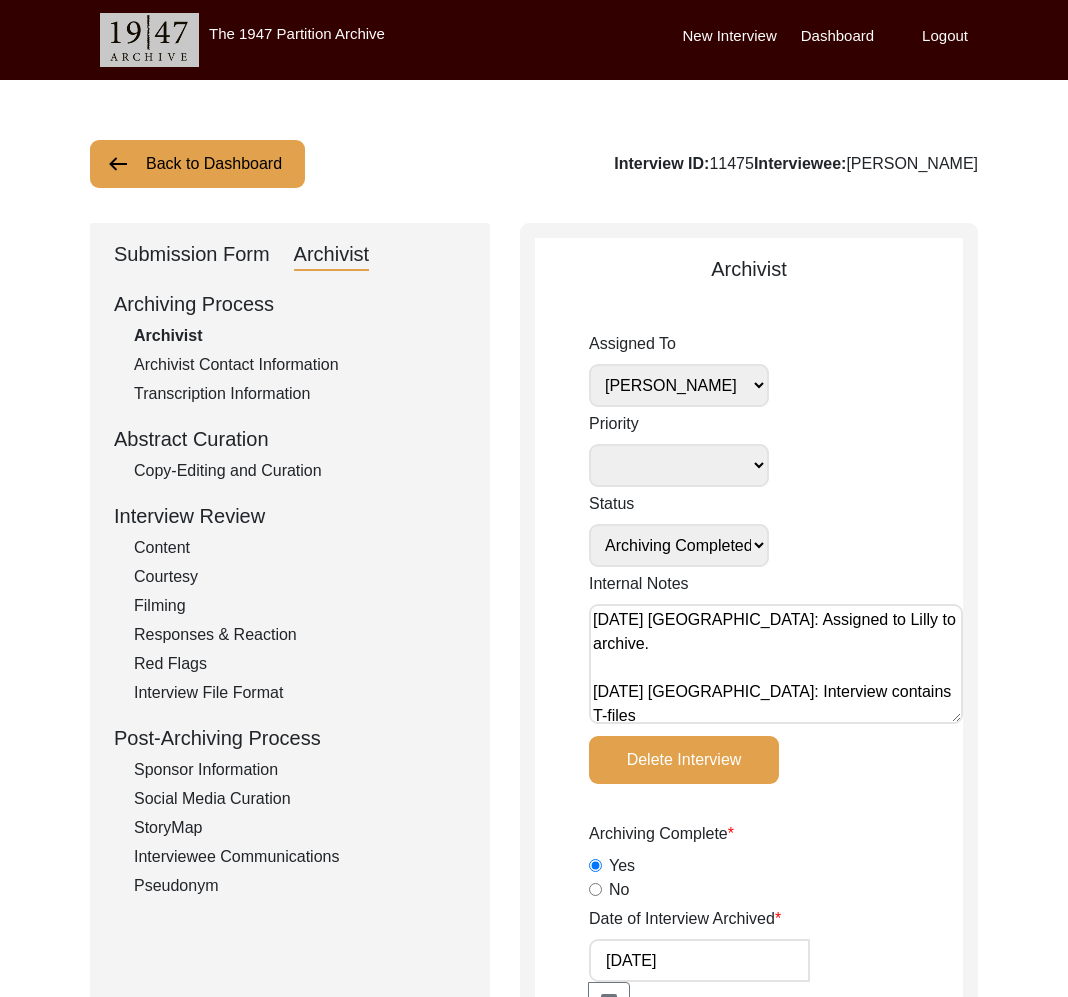click on "Submission Form" 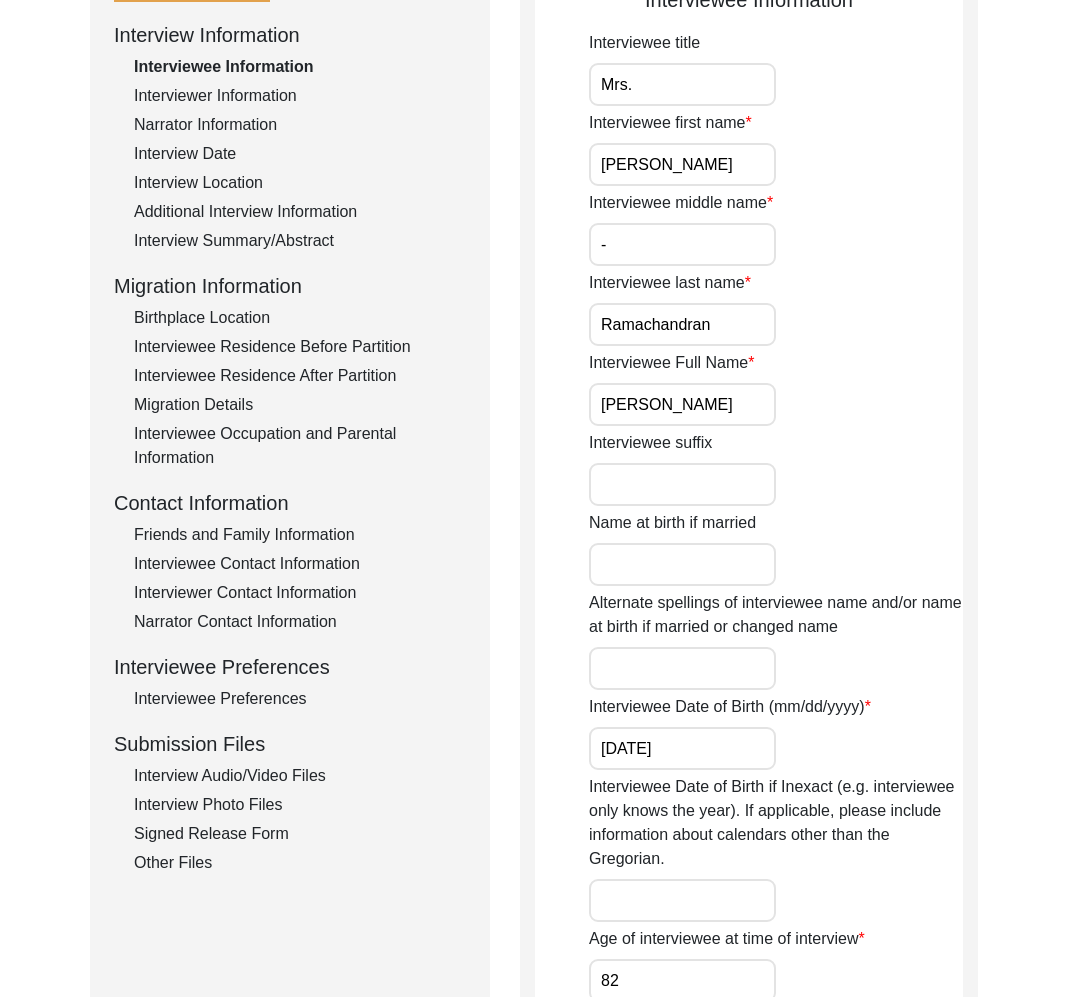 scroll, scrollTop: 544, scrollLeft: 0, axis: vertical 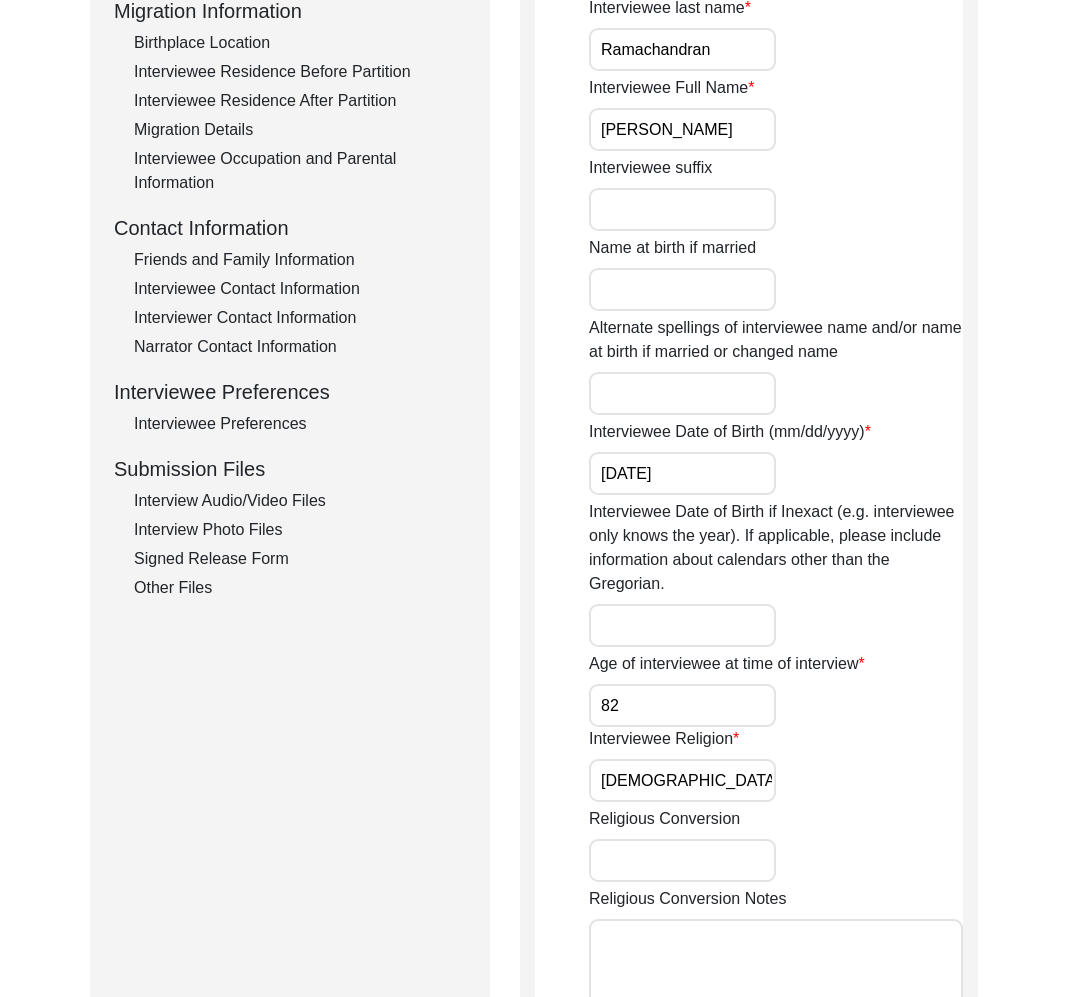 click on "Interview Audio/Video Files" 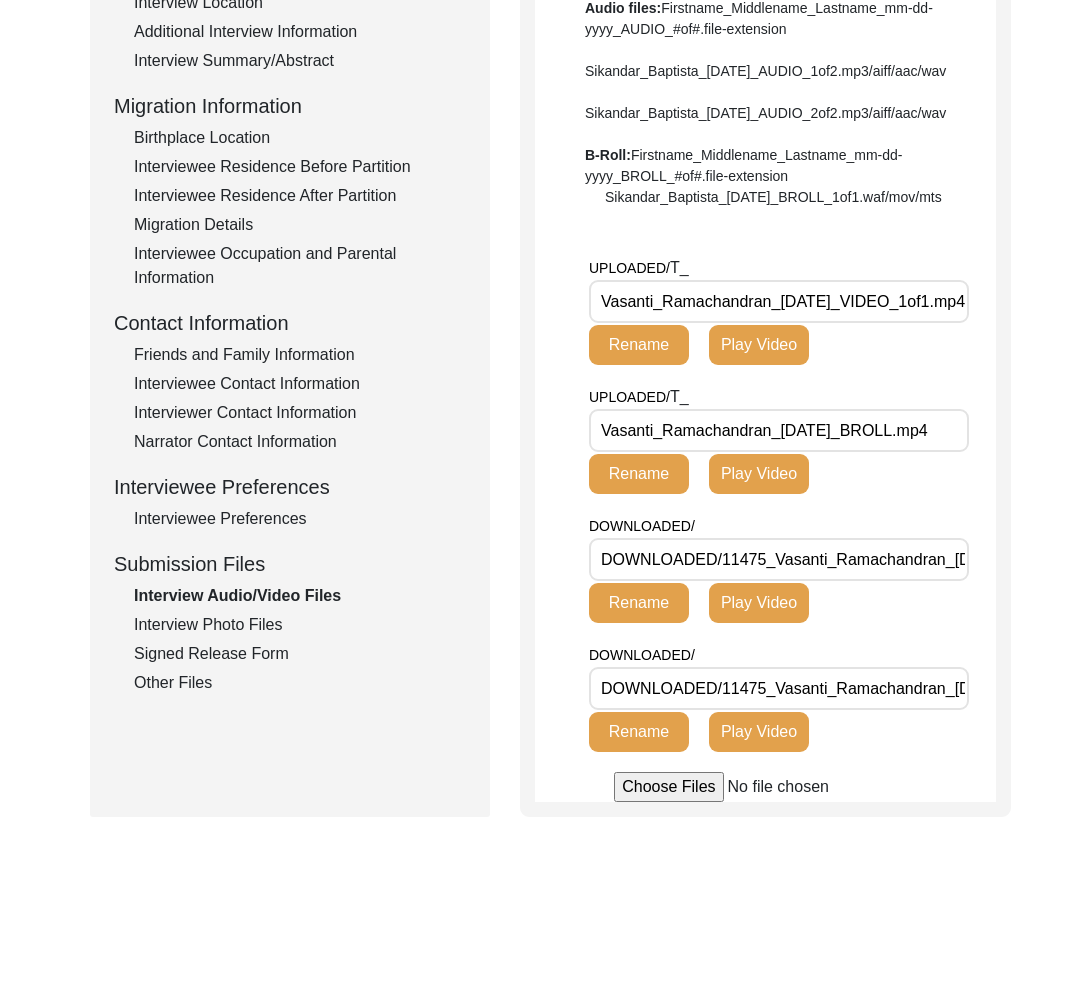 scroll, scrollTop: 544, scrollLeft: 0, axis: vertical 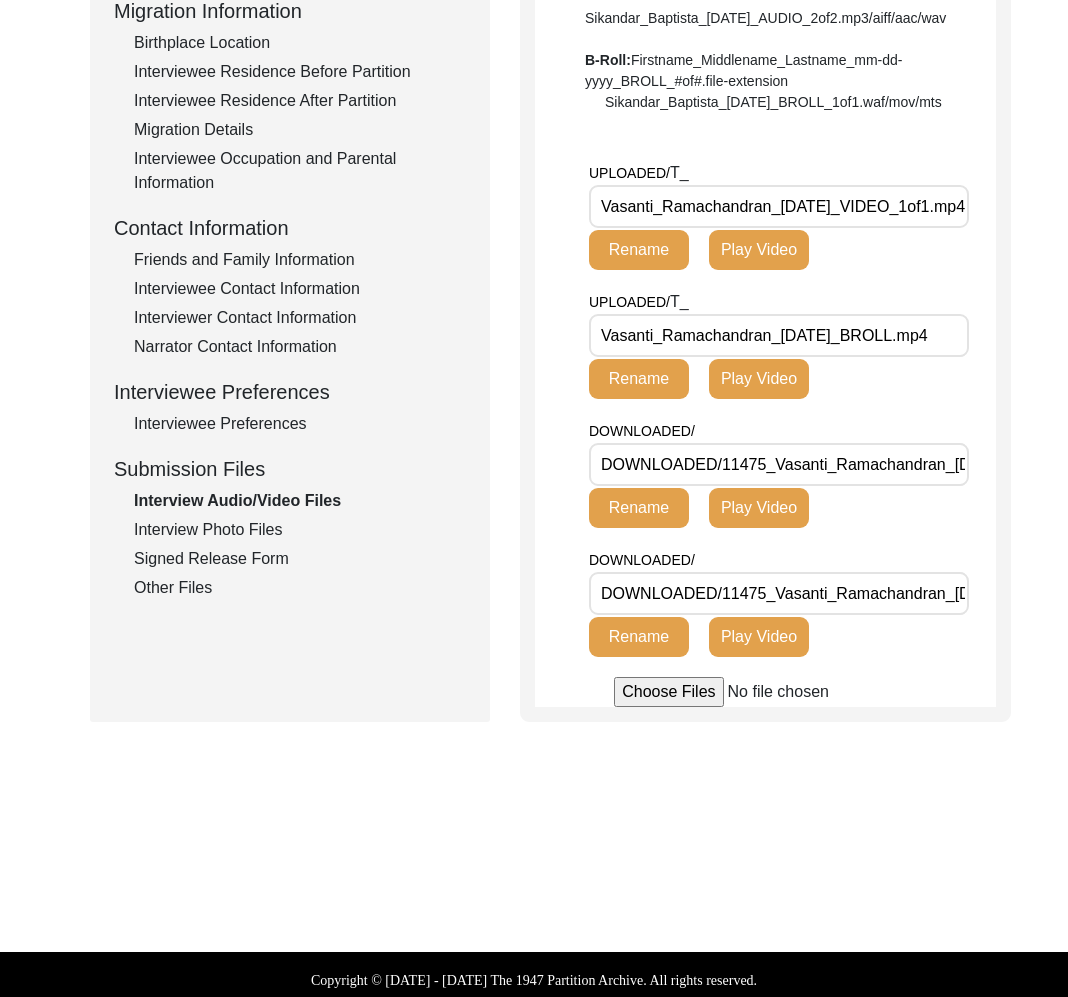 click on "Vasanti_Ramachandran_[DATE]_VIDEO_1of1.mp4" at bounding box center [779, 206] 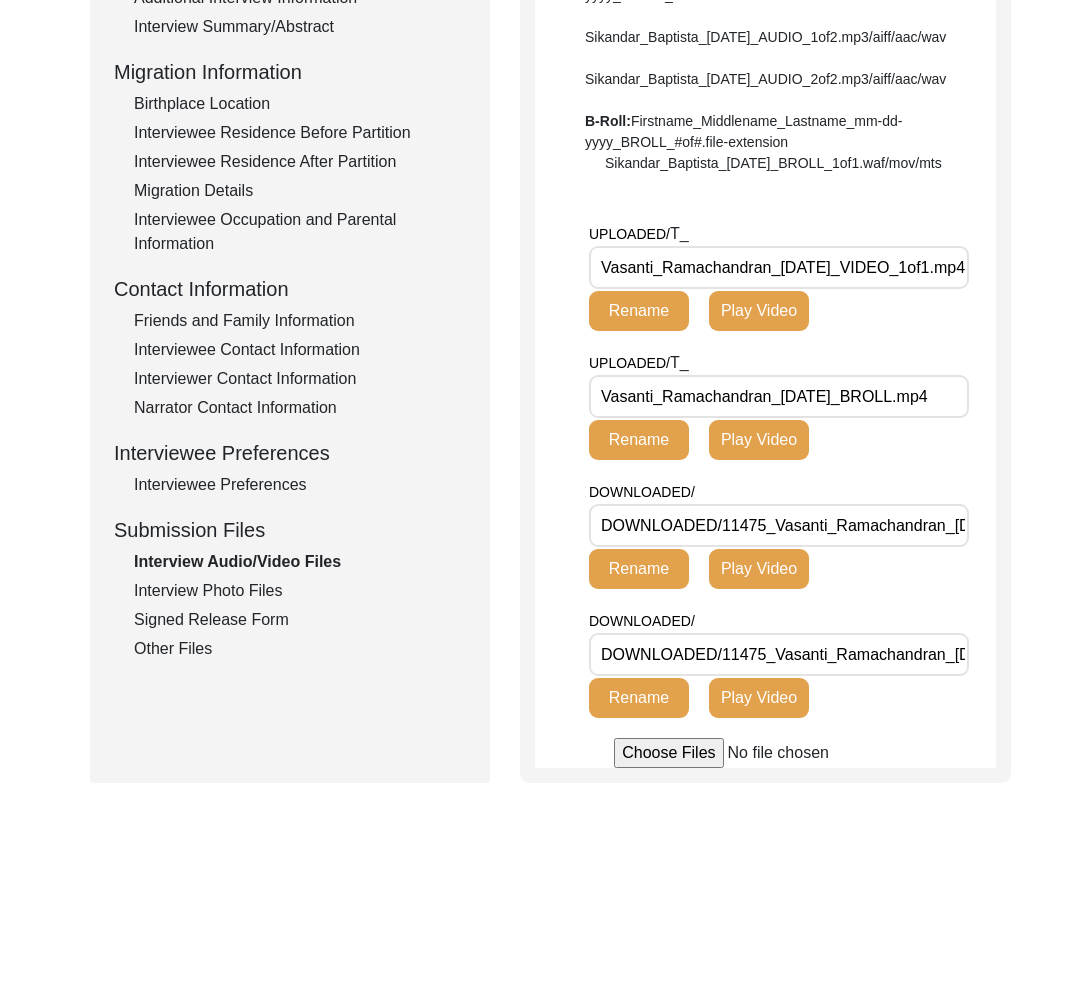 scroll, scrollTop: 0, scrollLeft: 0, axis: both 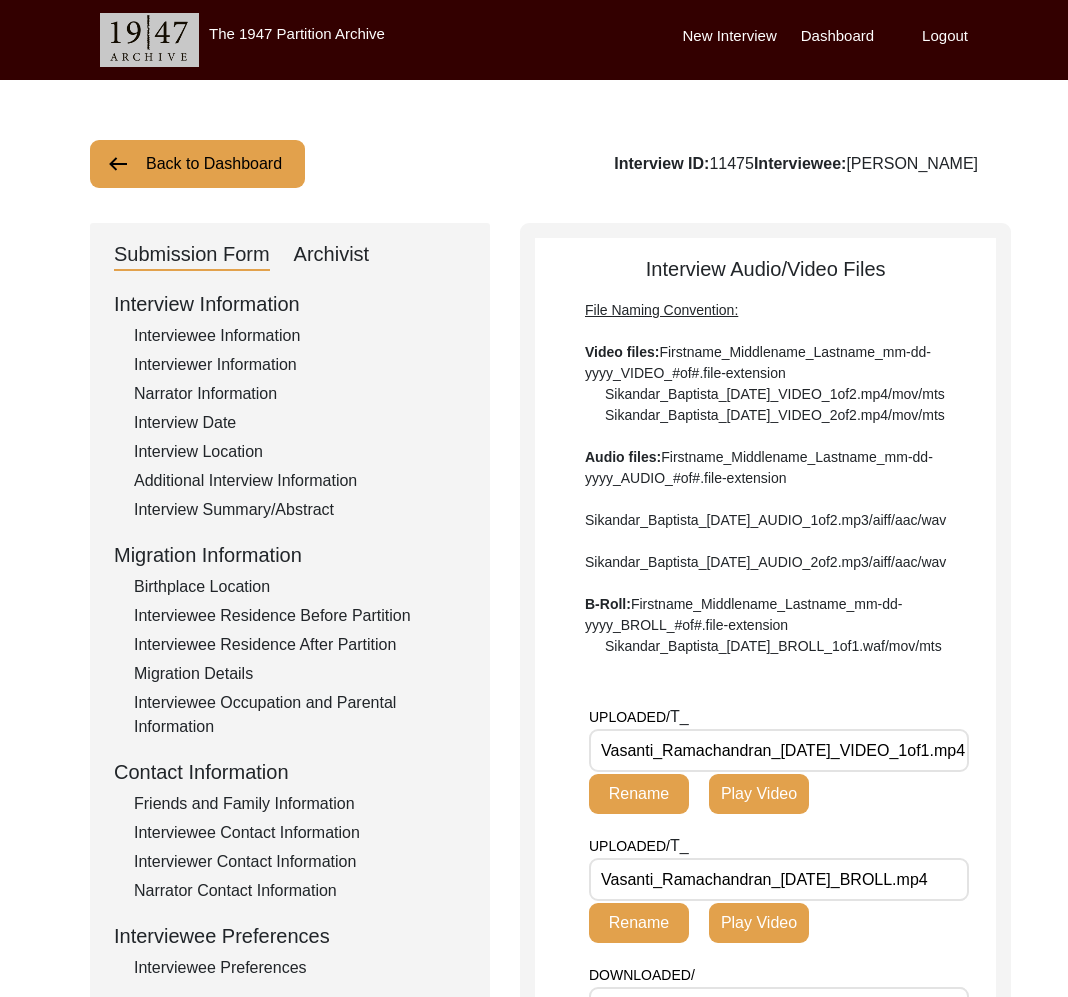 click on "Back to Dashboard" 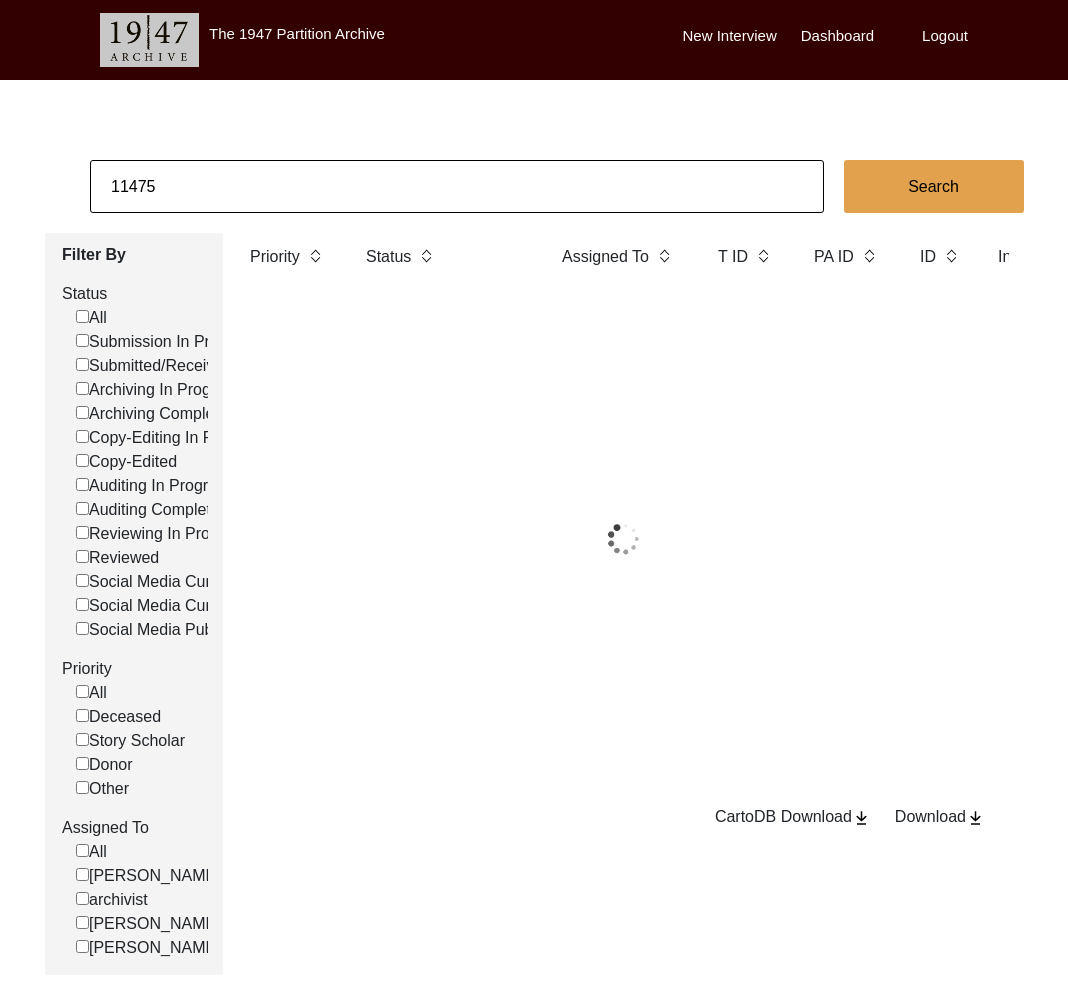 click on "11475" 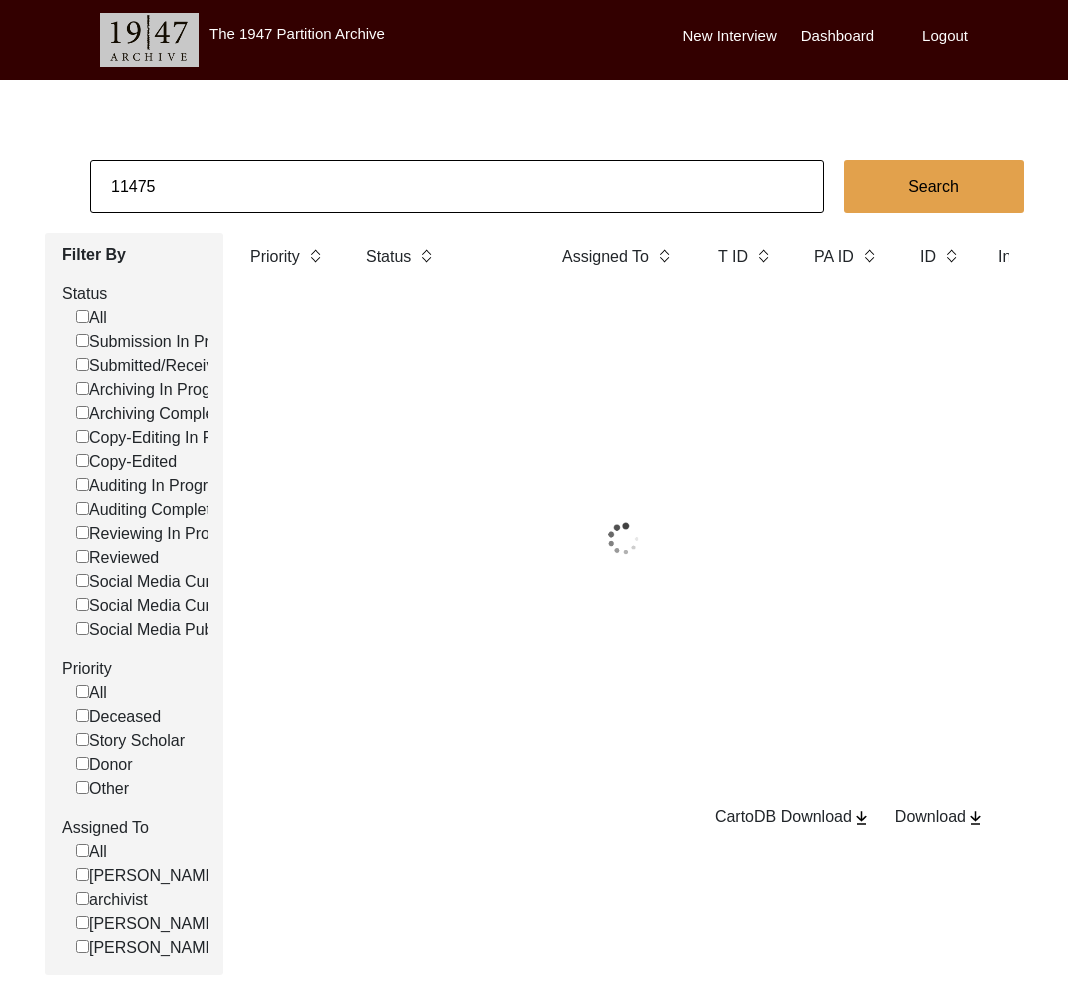 click on "11475" 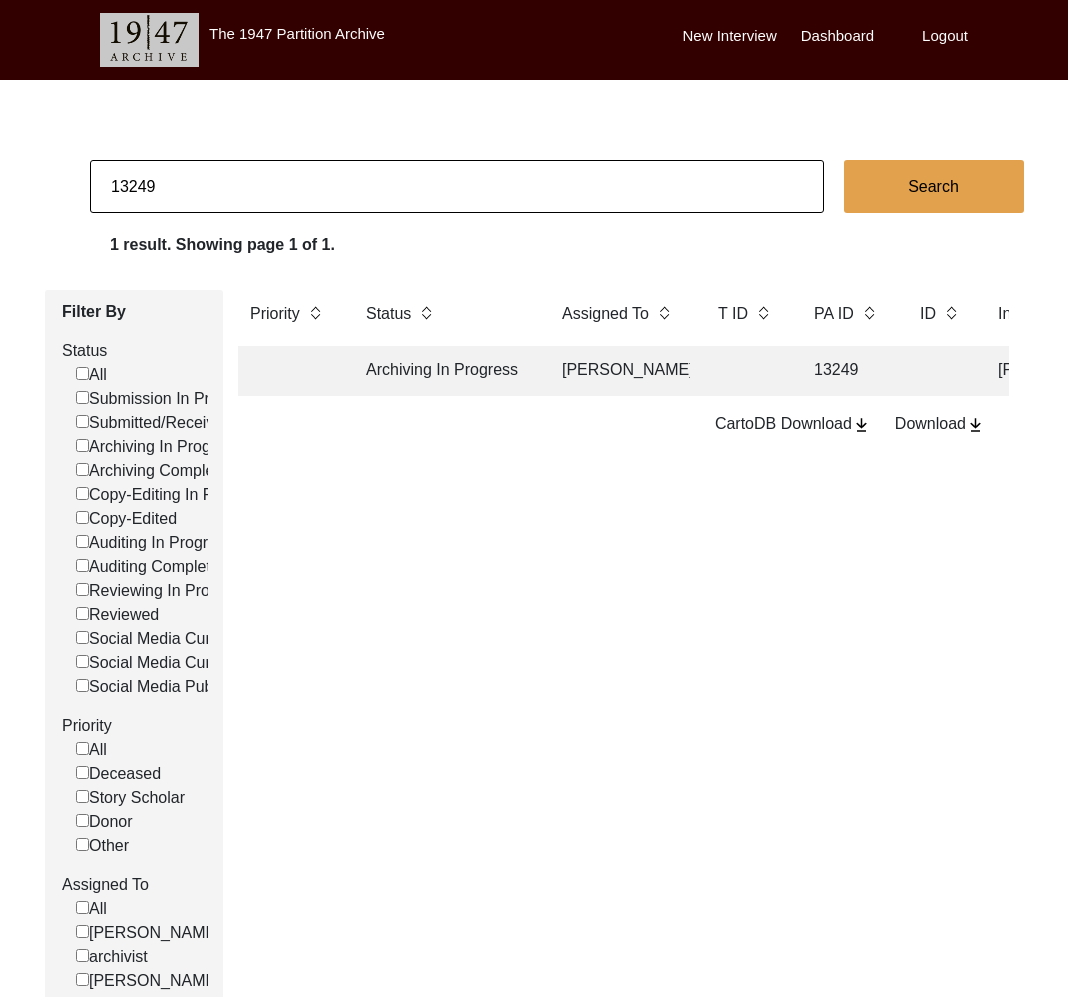 click on "Archiving In Progress" 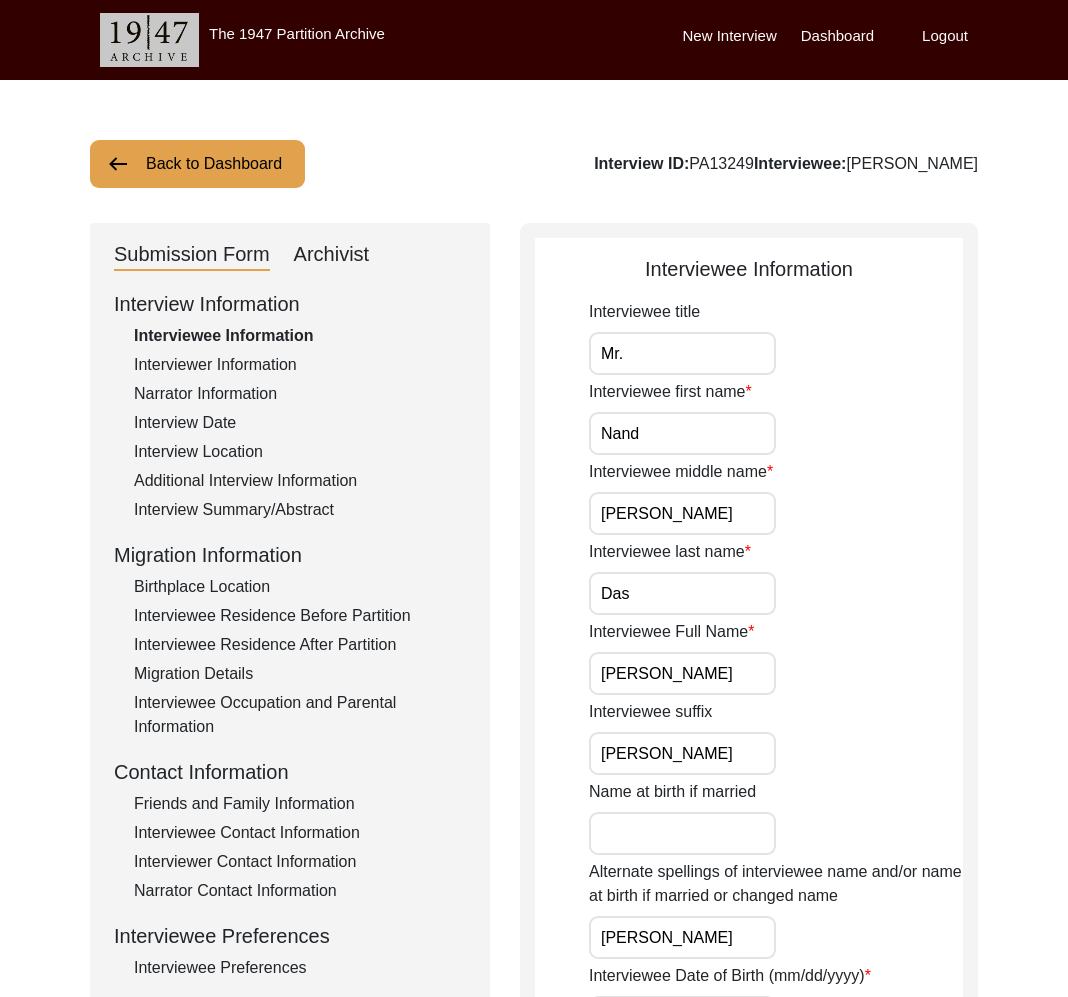 click on "Archivist" 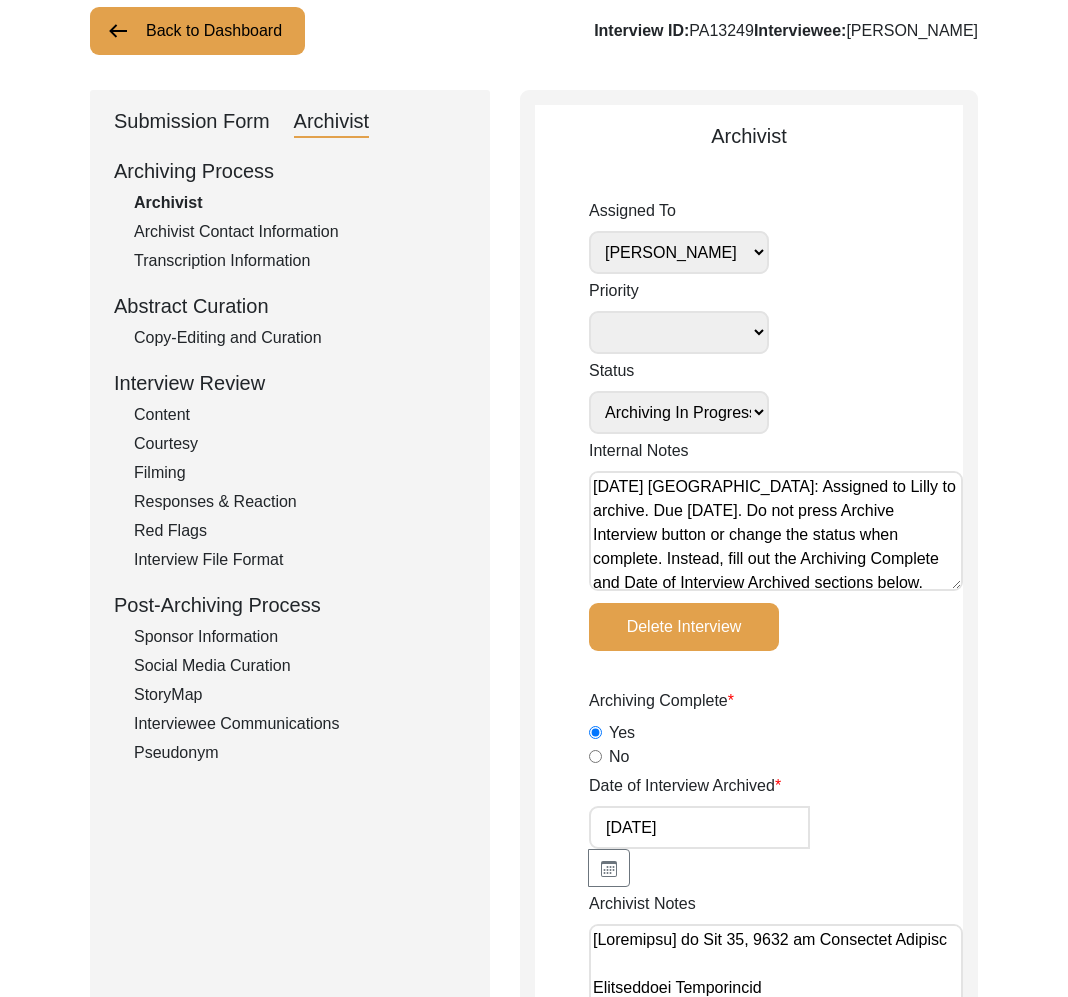 scroll, scrollTop: 134, scrollLeft: 0, axis: vertical 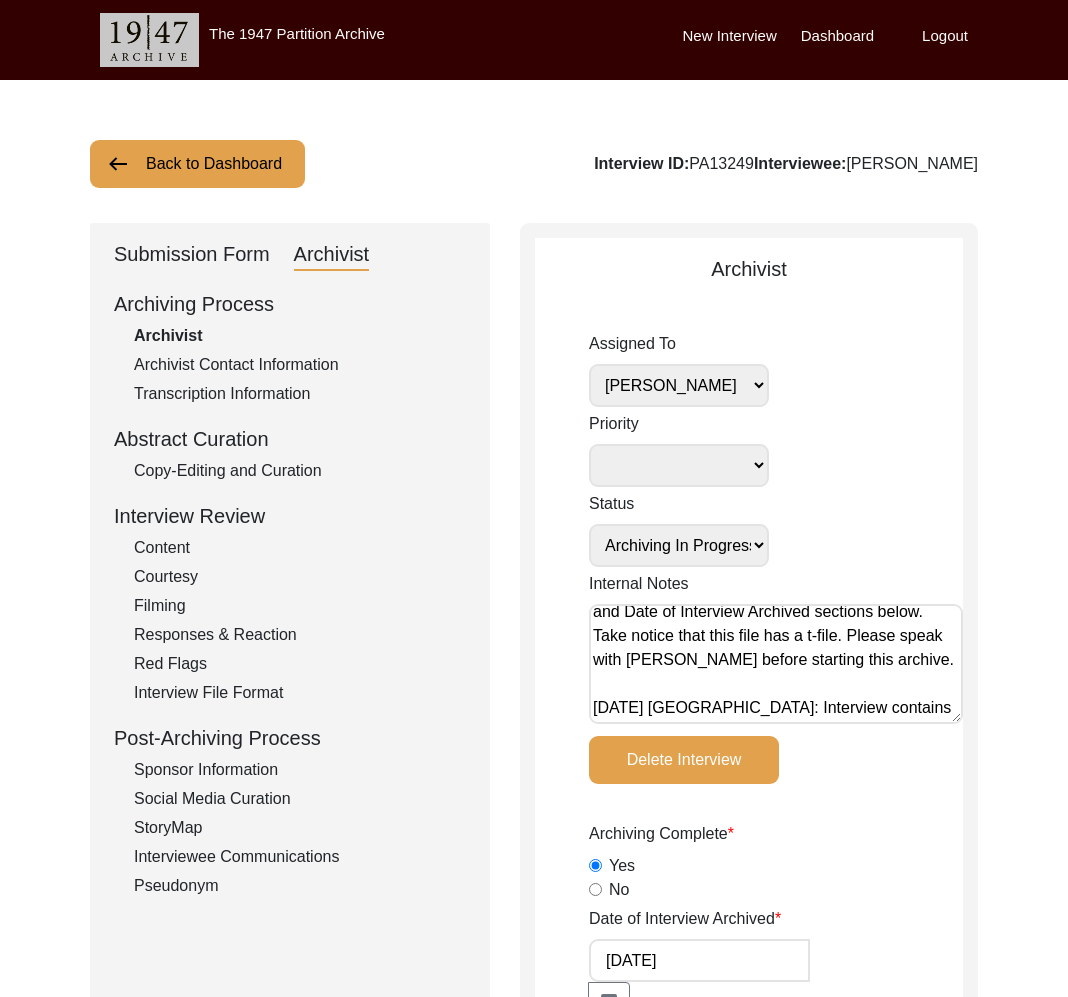 click on "Submission Form" 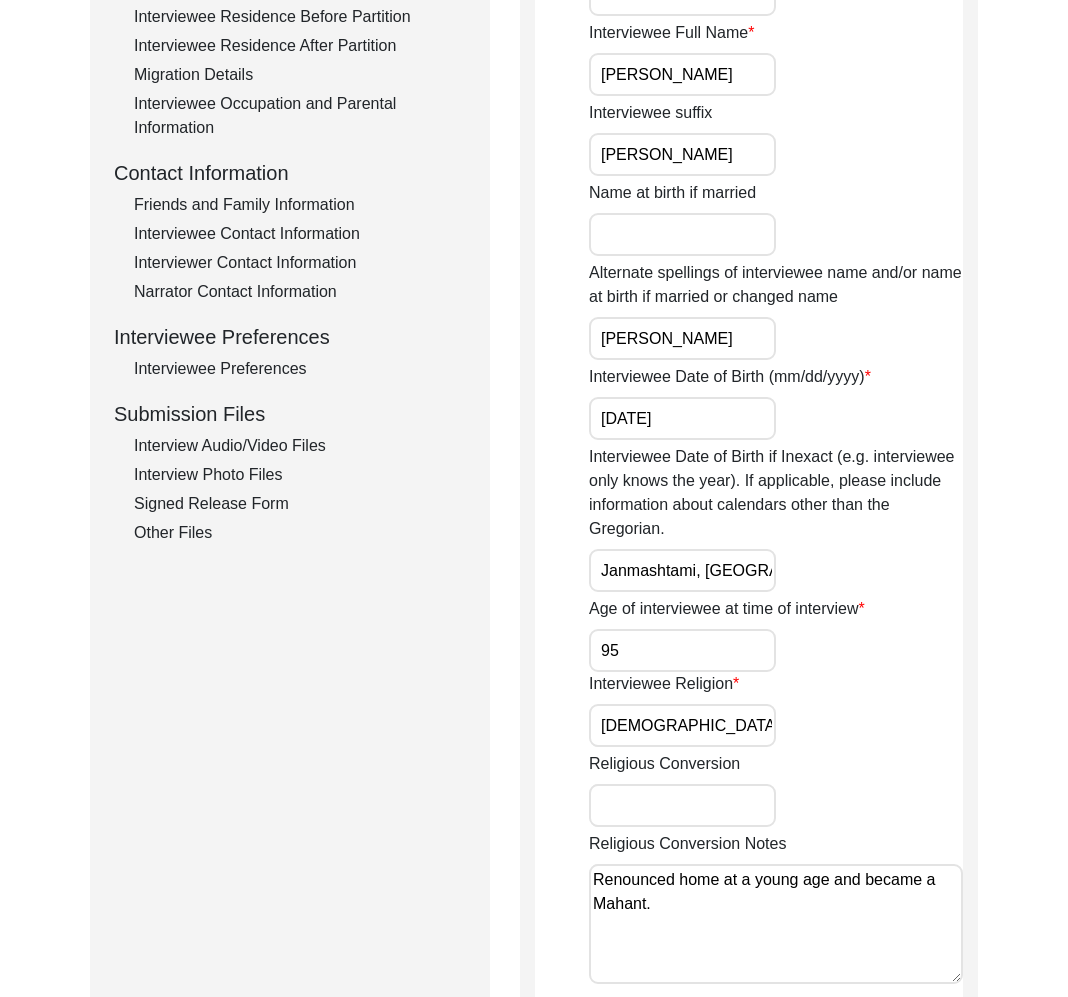 click on "Signed Release Form" 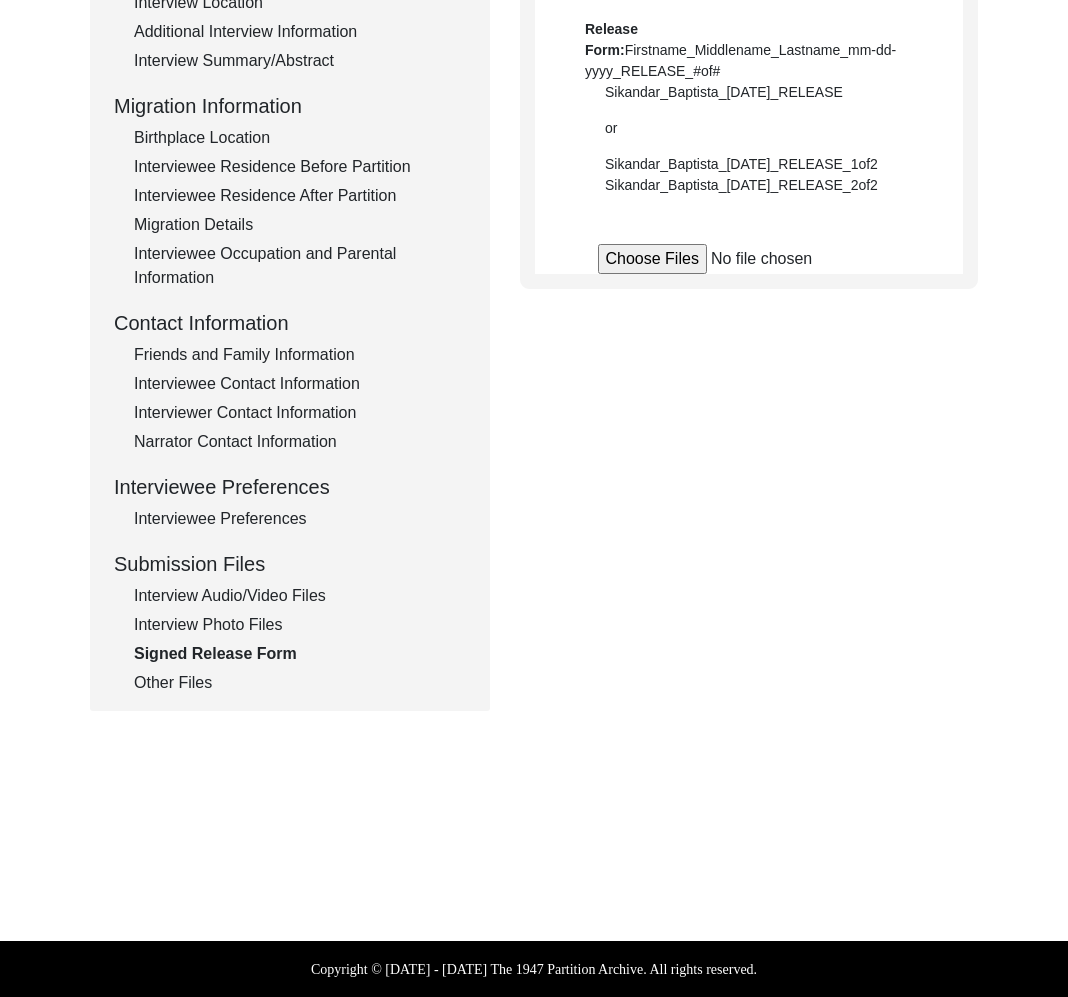 scroll, scrollTop: 449, scrollLeft: 0, axis: vertical 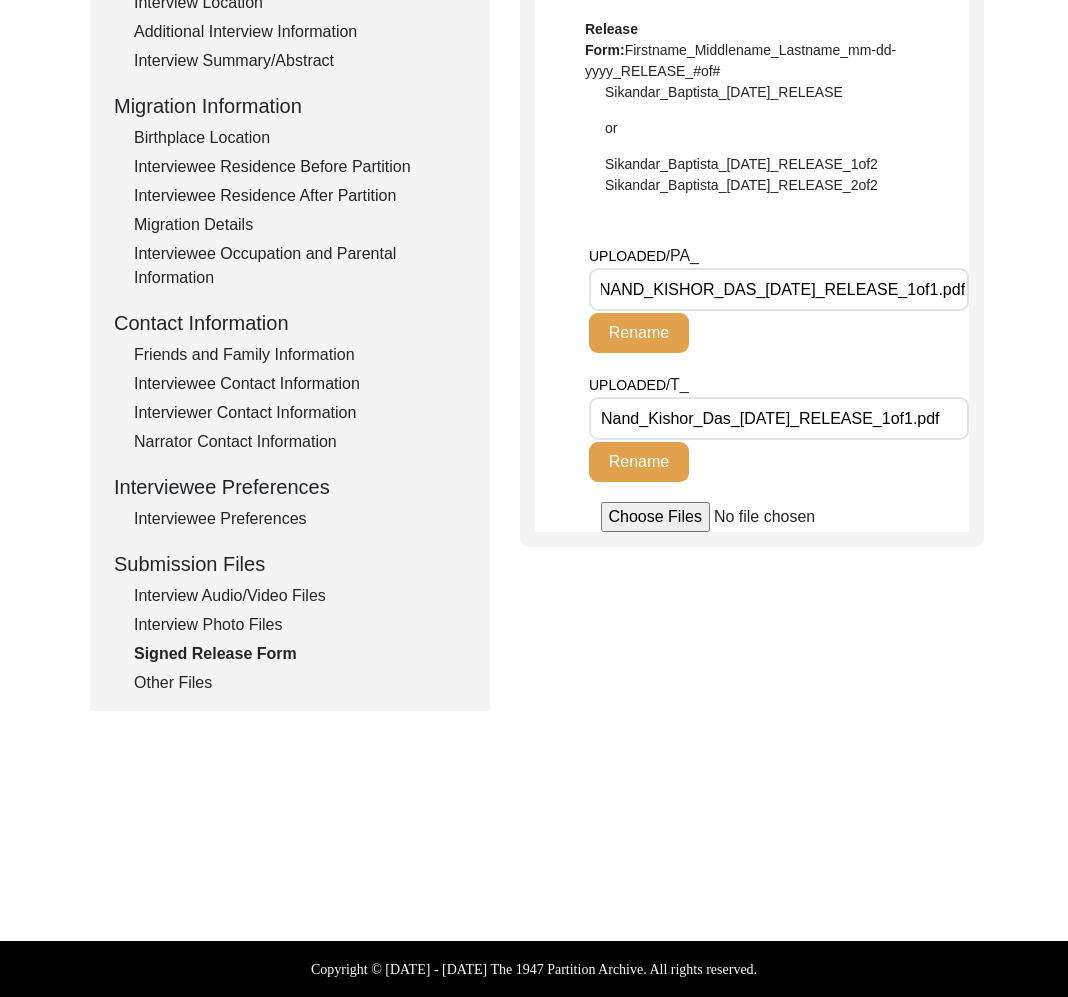 click on "NAND_KISHOR_DAS_[DATE]_RELEASE_1of1.pdf" at bounding box center [779, 289] 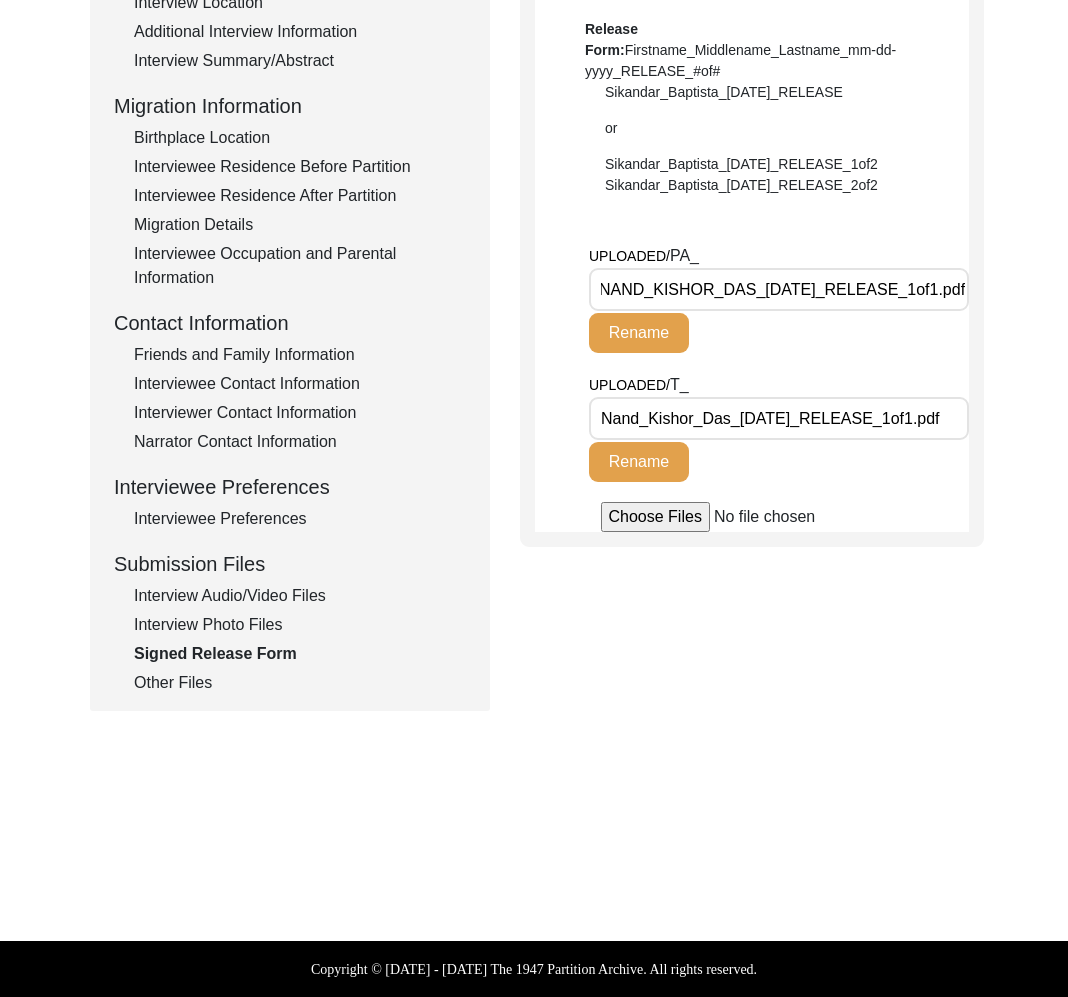 scroll, scrollTop: 0, scrollLeft: 0, axis: both 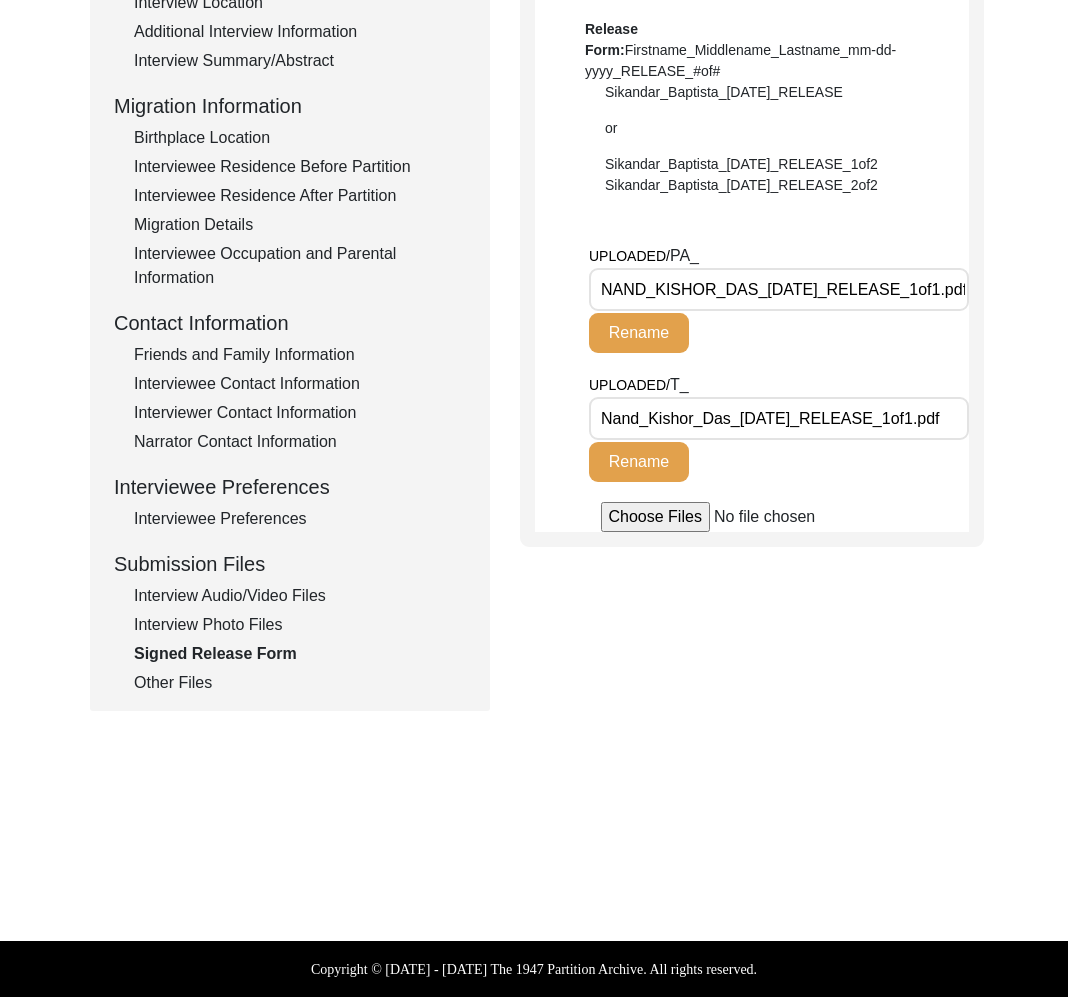 click on "NAND_KISHOR_DAS_[DATE]_RELEASE_1of1.pdf" at bounding box center (779, 289) 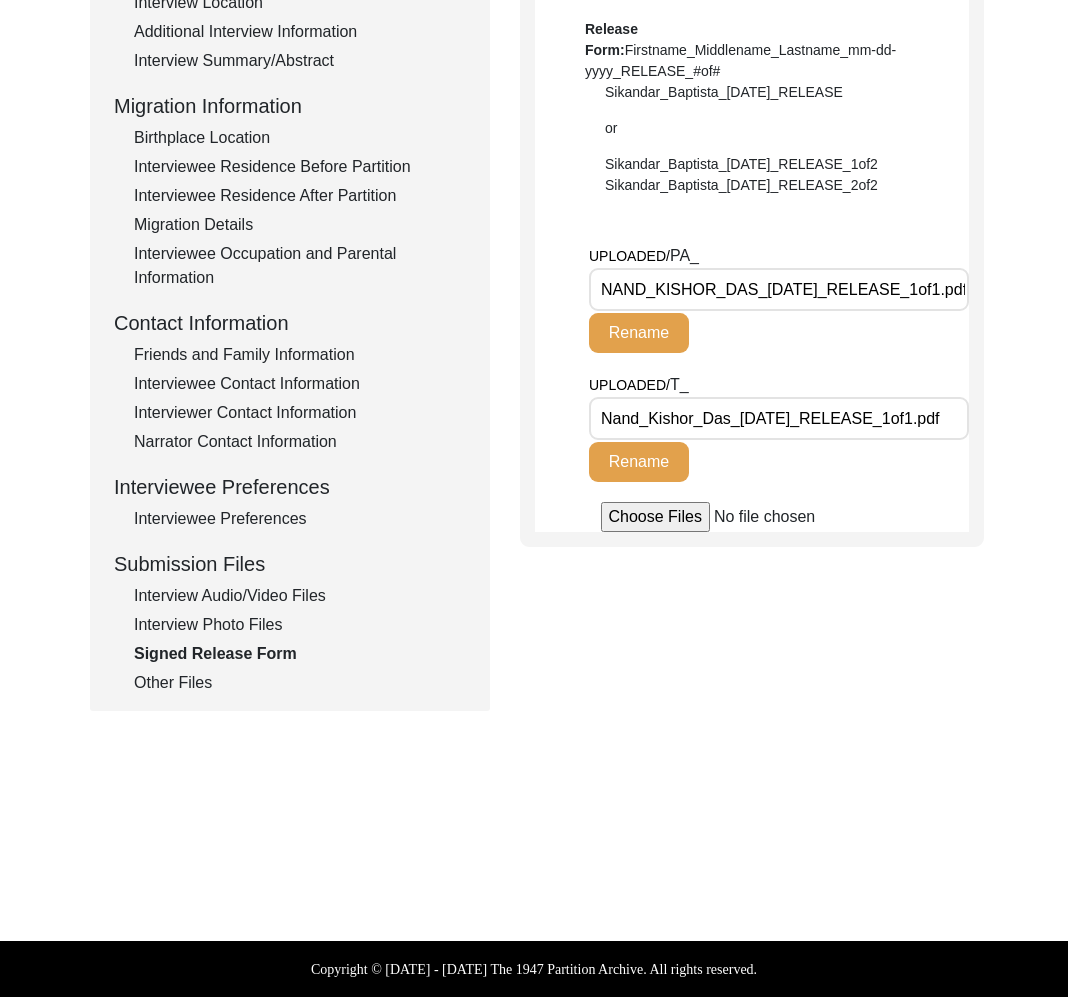 scroll, scrollTop: 0, scrollLeft: 33, axis: horizontal 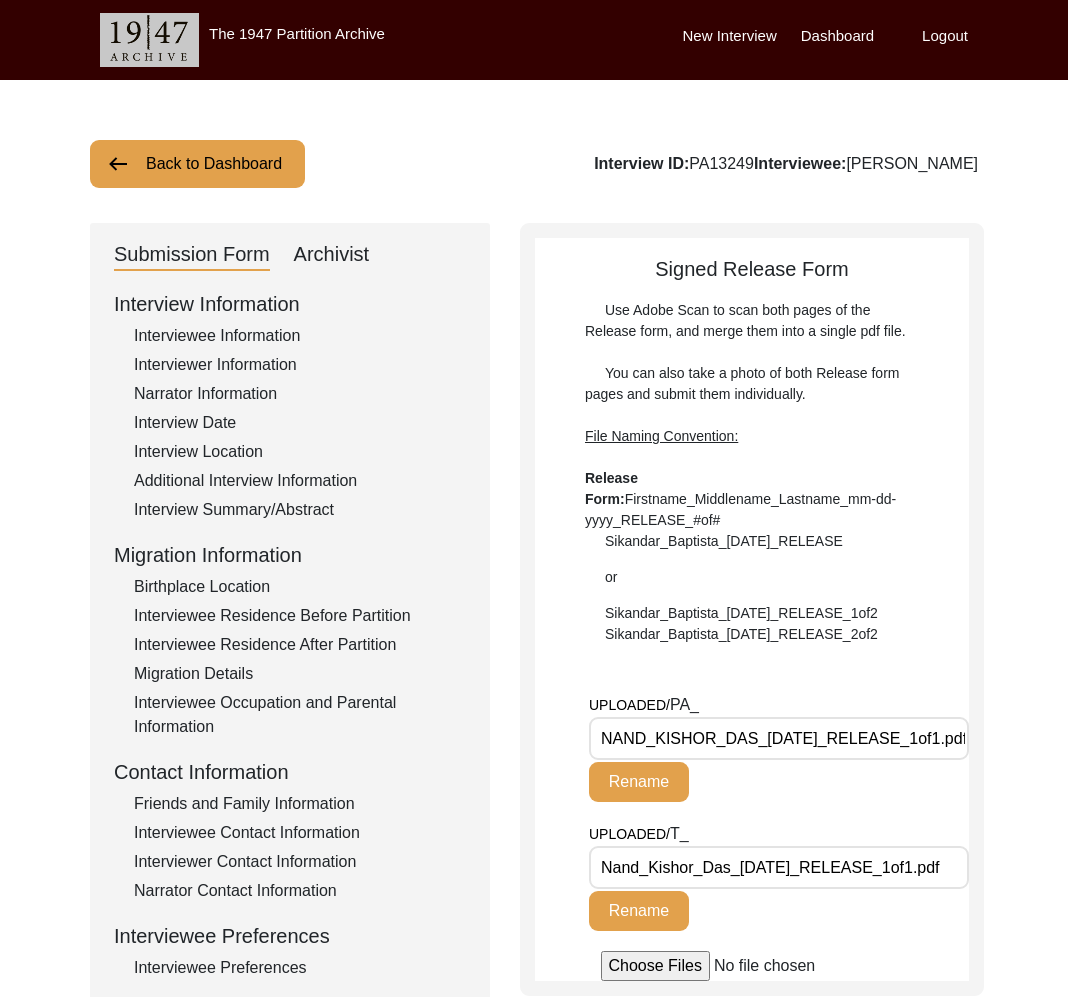 click on "Back to Dashboard" 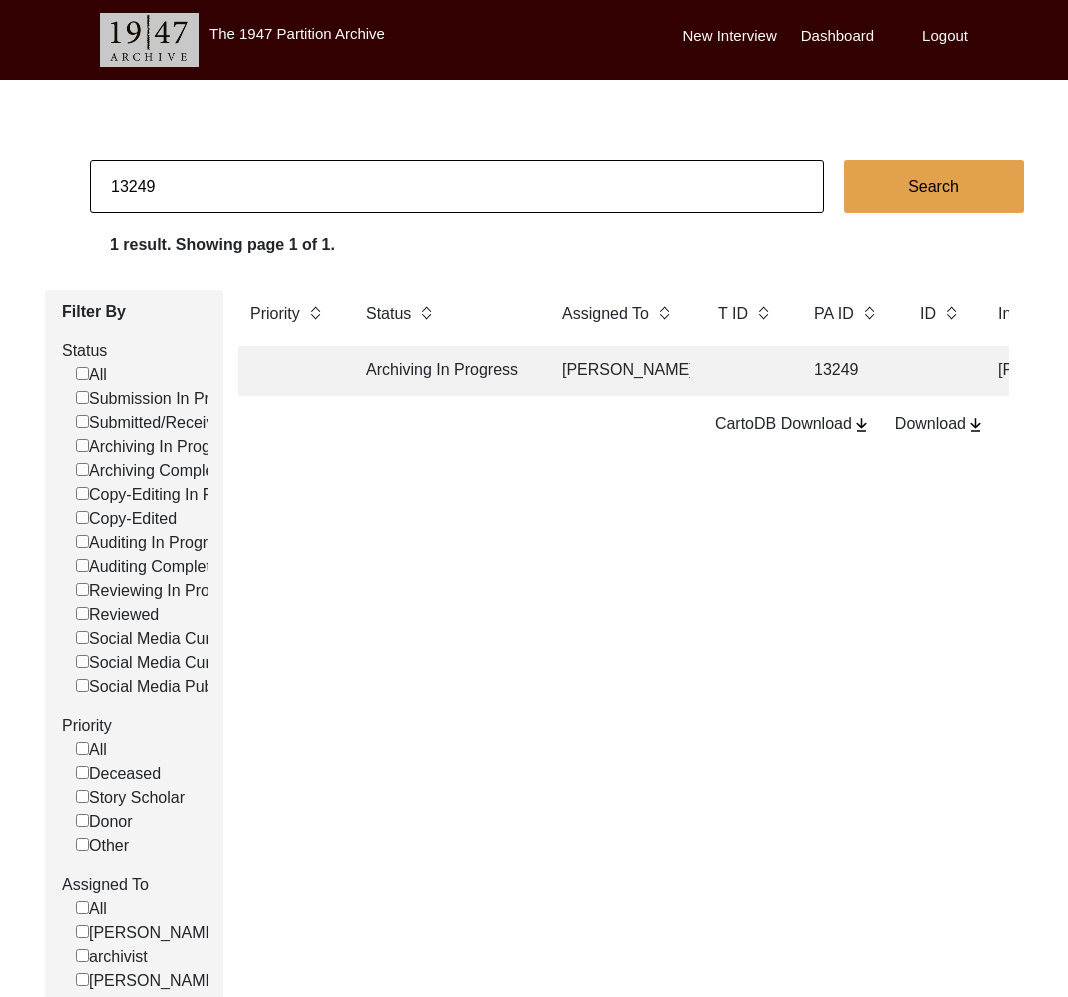 click on "13249" 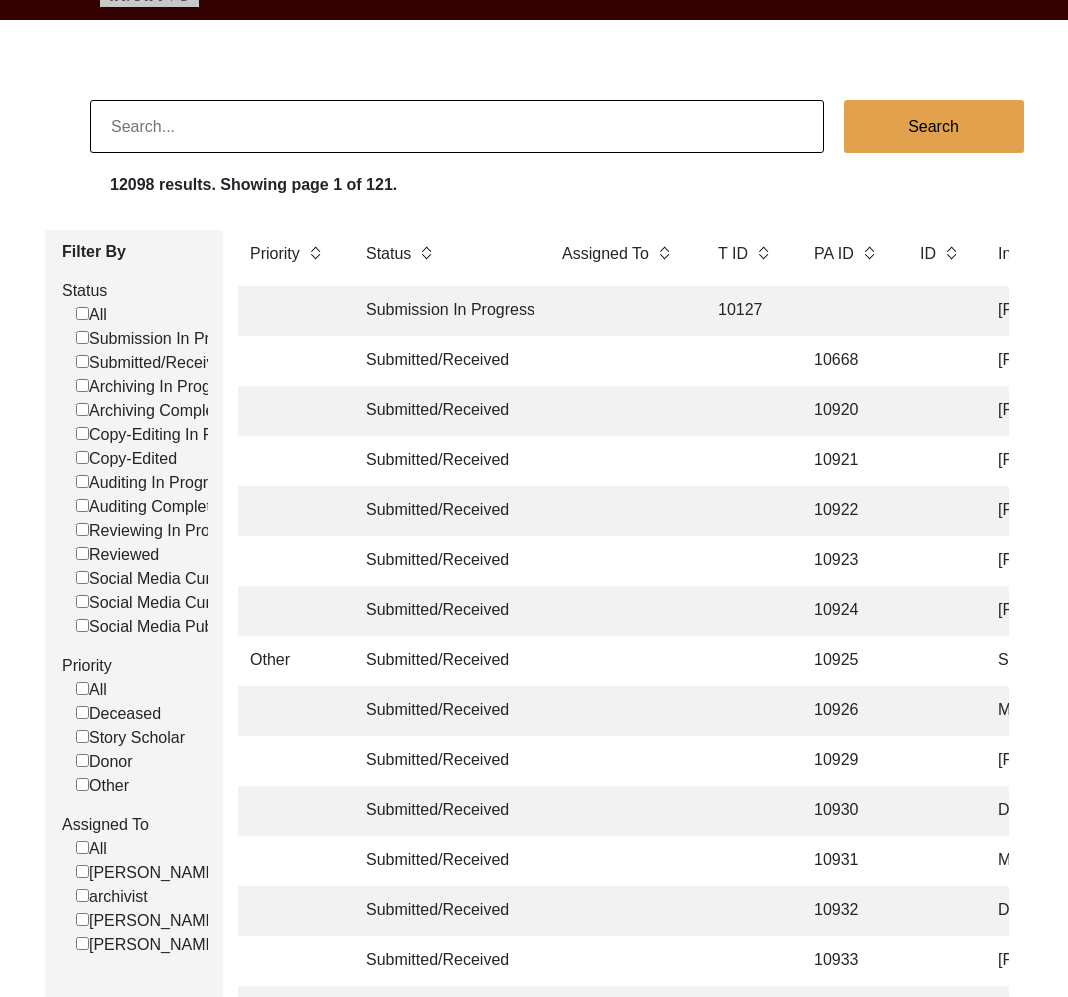 scroll, scrollTop: 98, scrollLeft: 0, axis: vertical 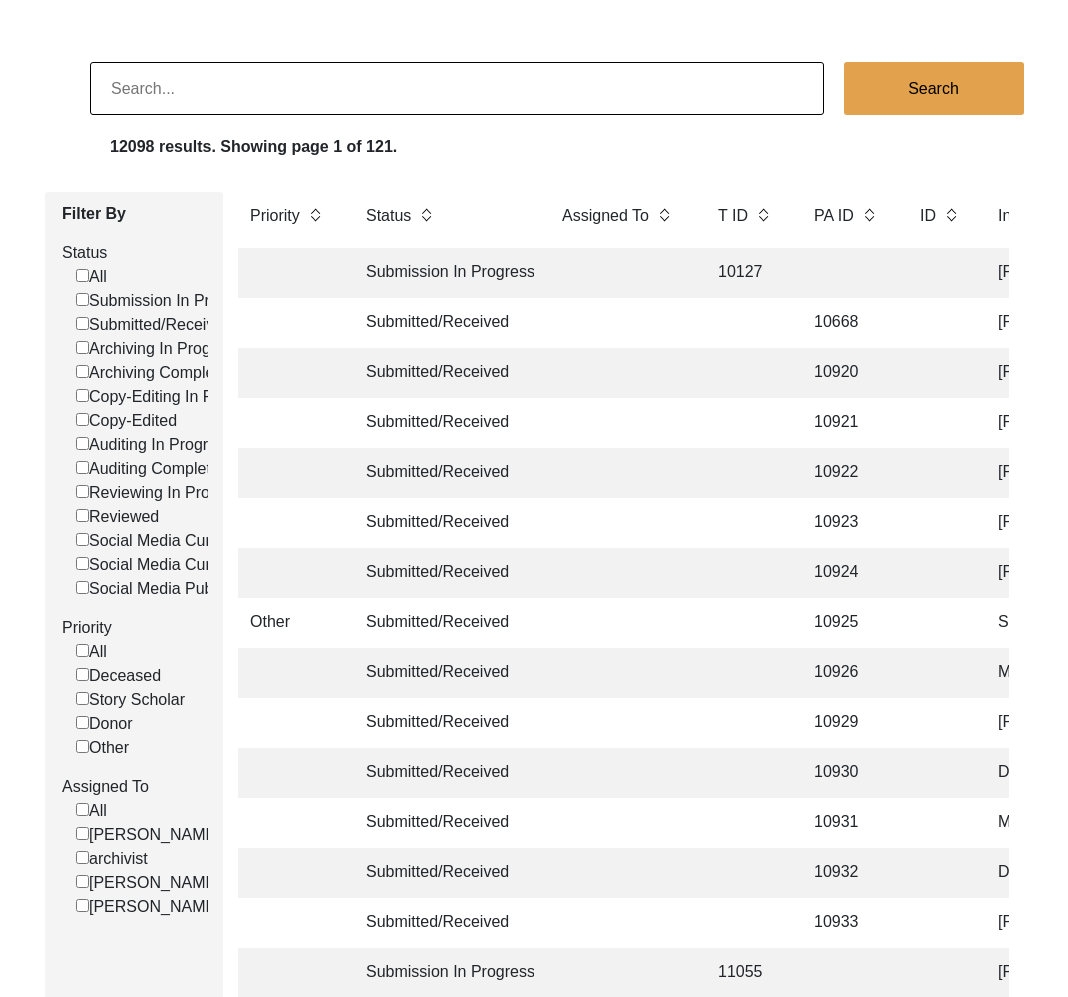 drag, startPoint x: 128, startPoint y: 895, endPoint x: 418, endPoint y: 723, distance: 337.1706 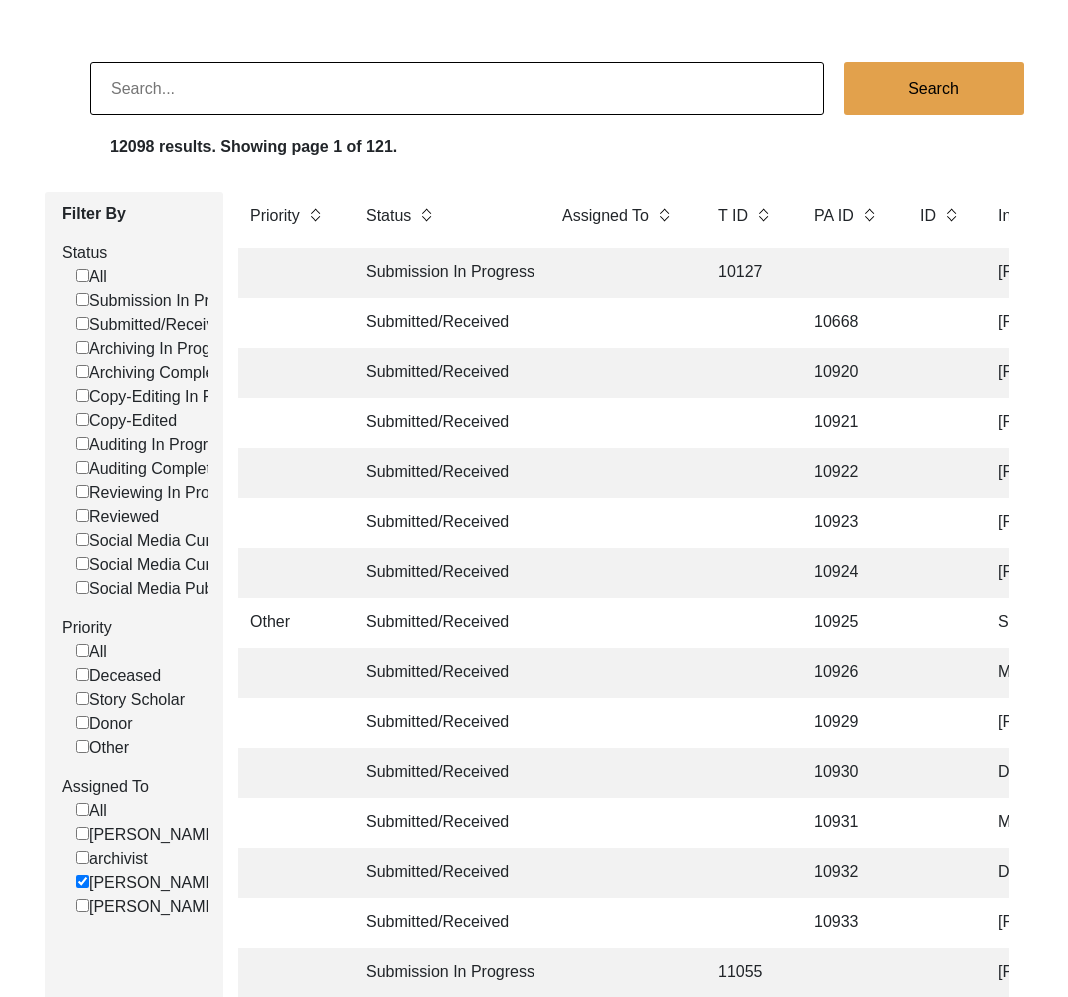 scroll, scrollTop: 98, scrollLeft: 0, axis: vertical 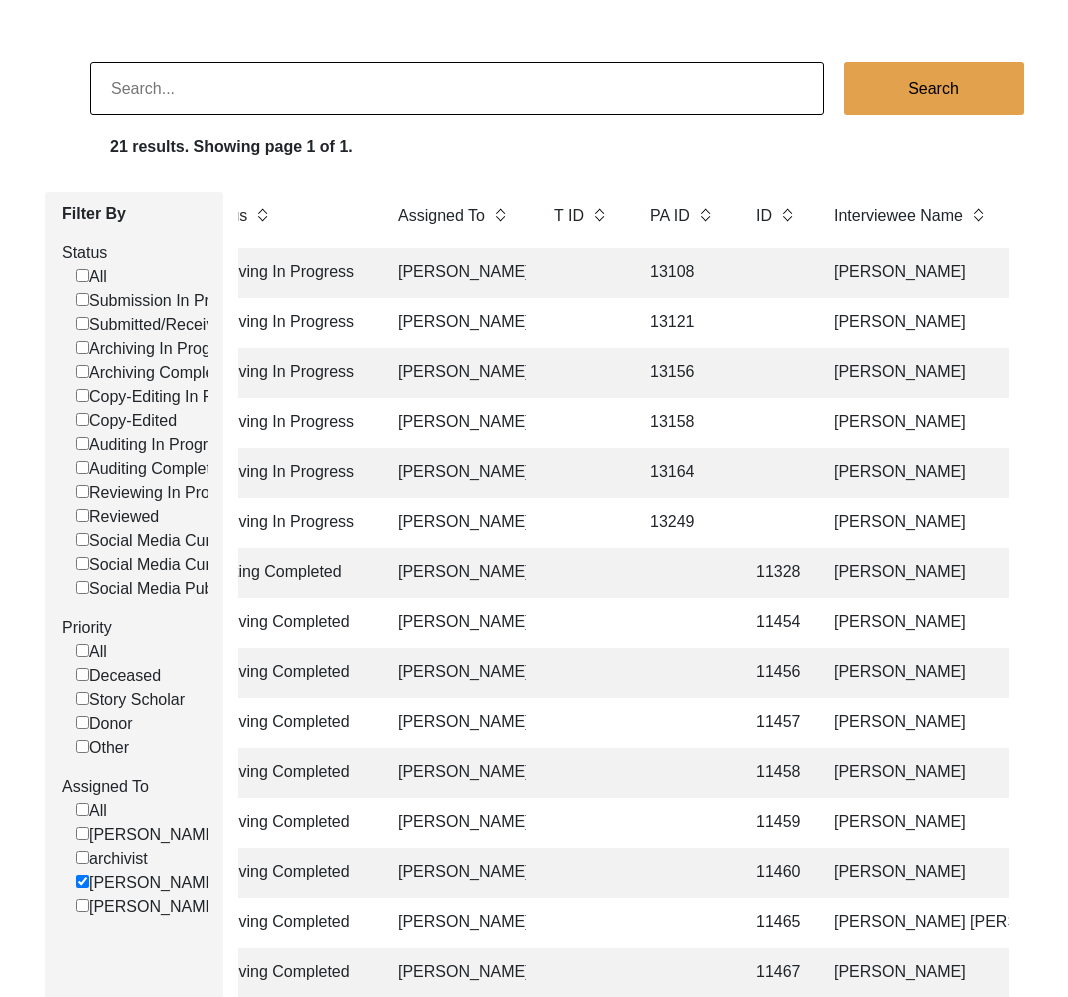 click on "13158" 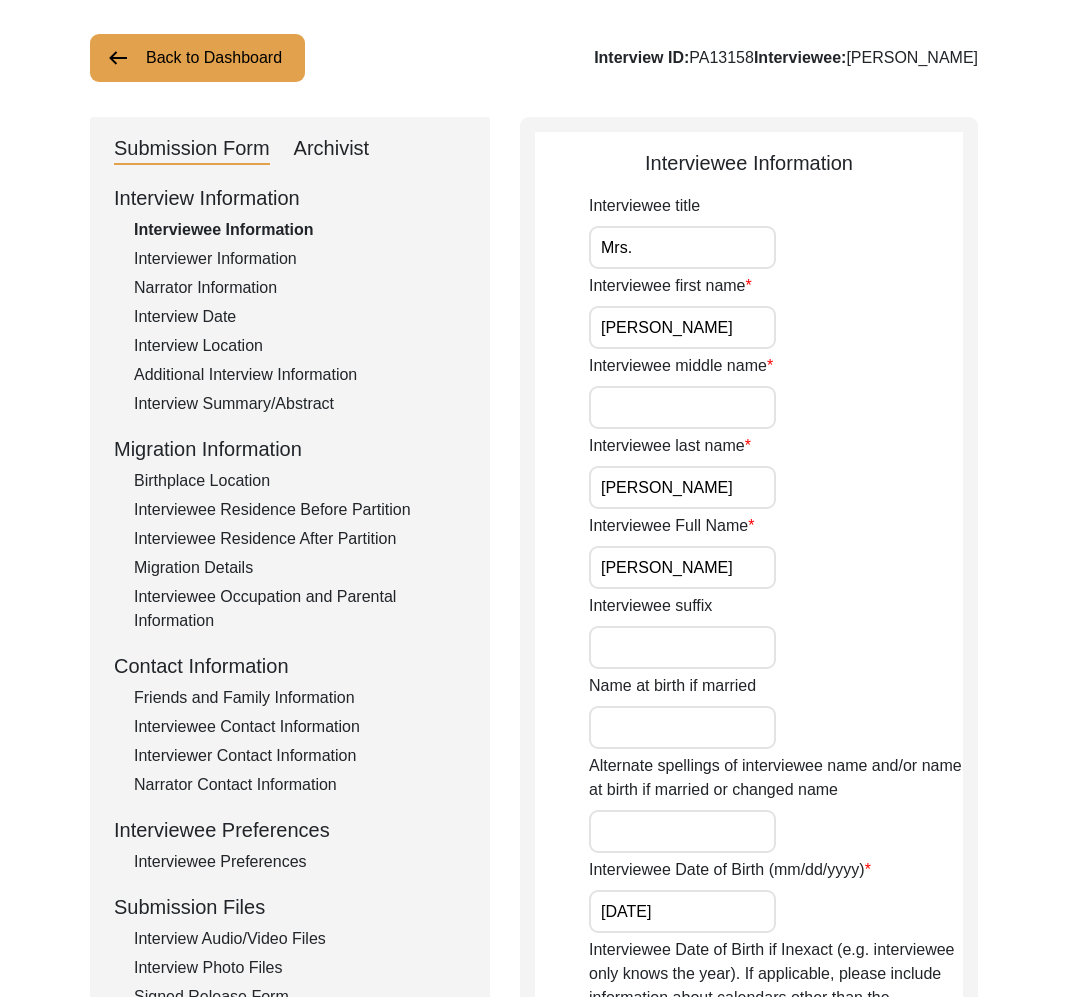 scroll, scrollTop: 584, scrollLeft: 0, axis: vertical 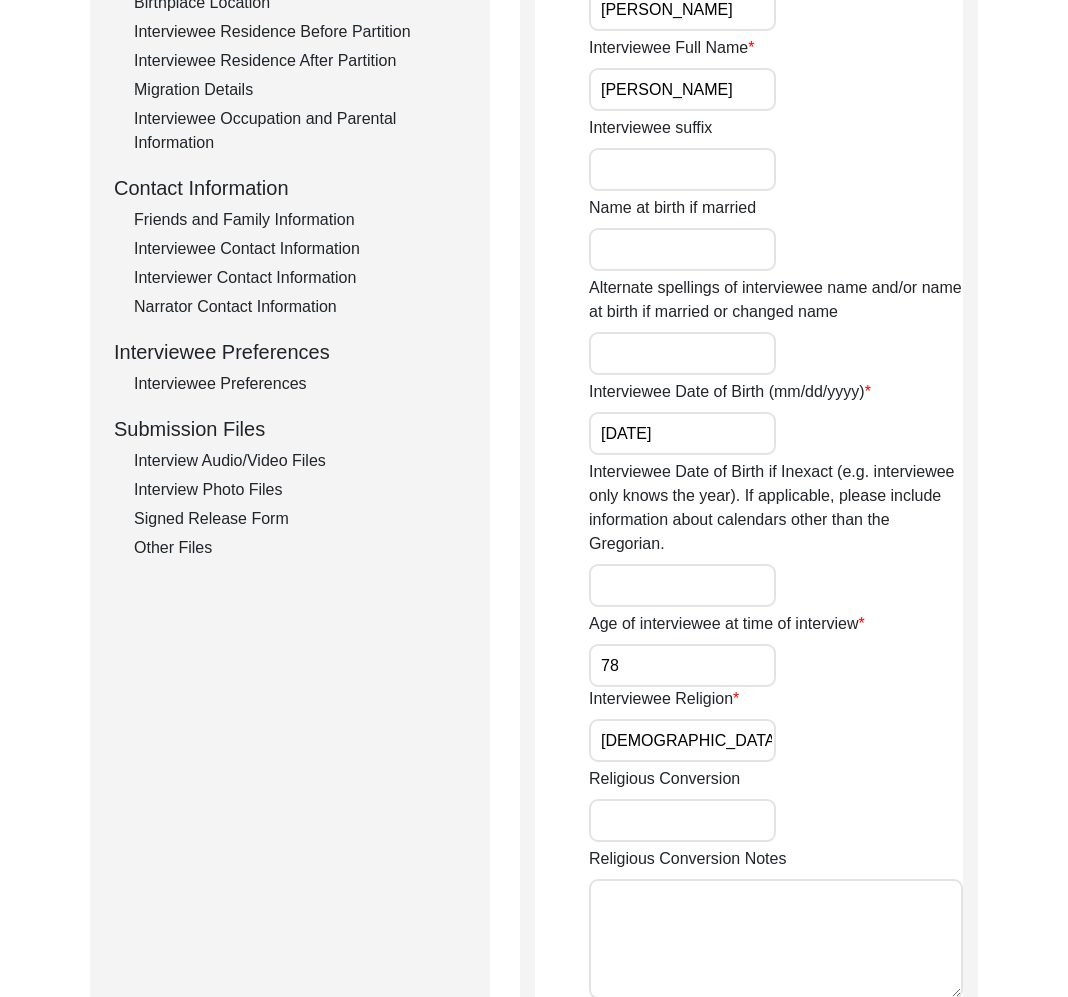 click on "Interview Audio/Video Files" 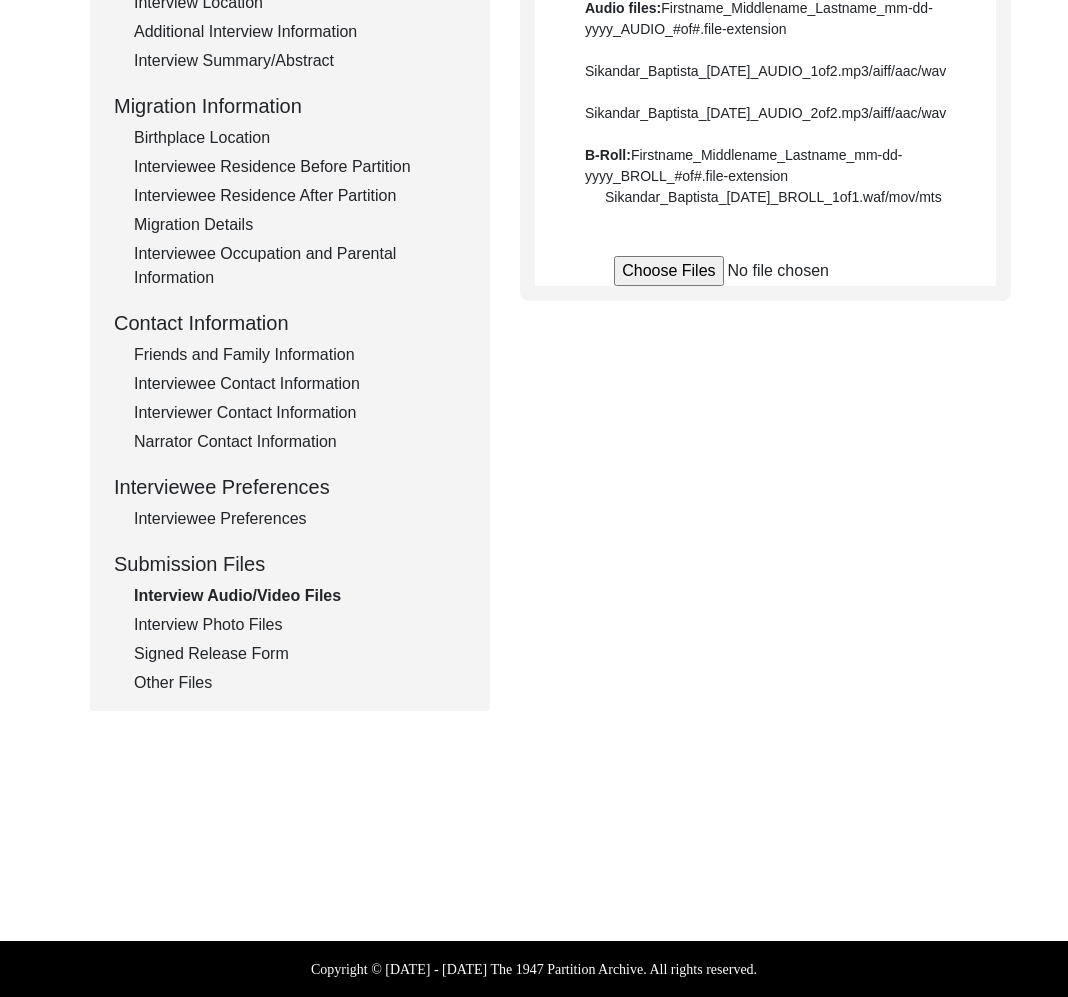 scroll, scrollTop: 584, scrollLeft: 0, axis: vertical 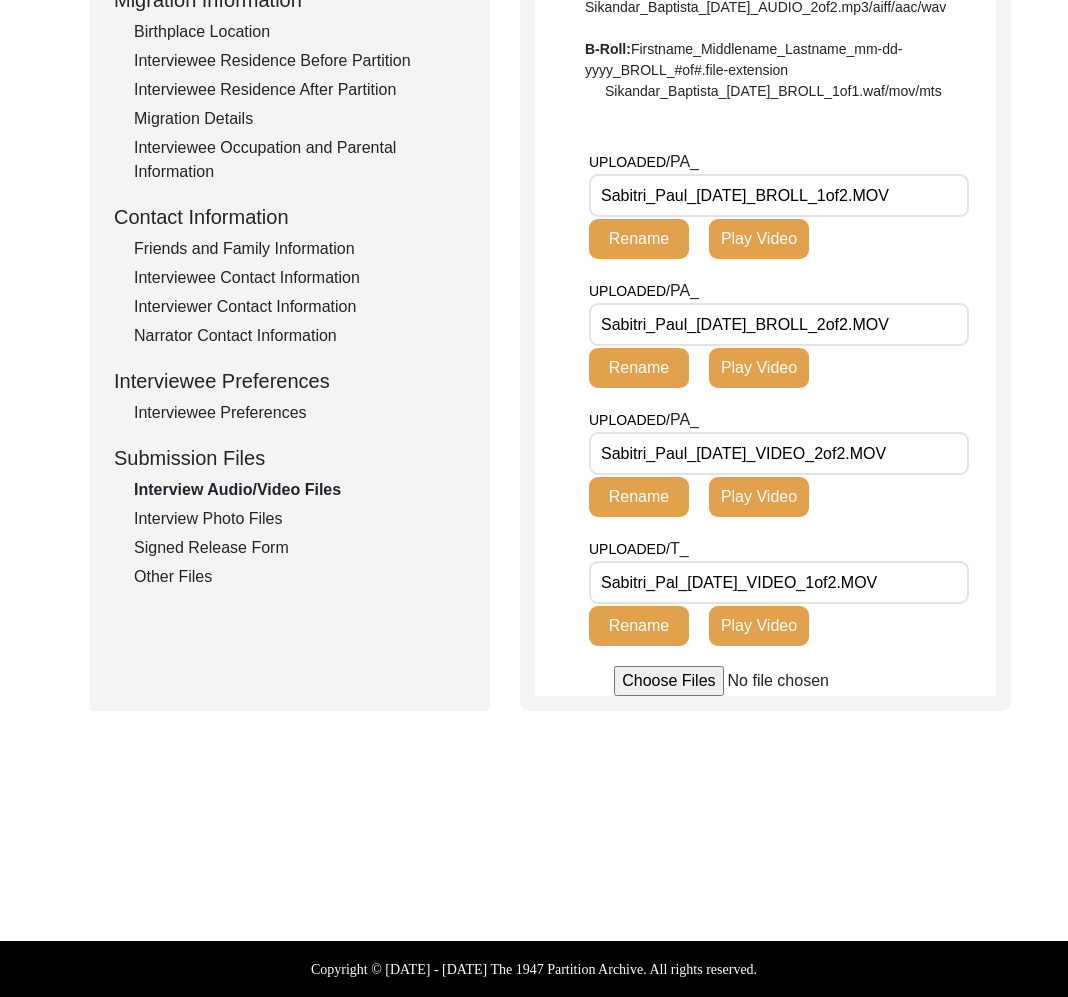 click on "Interview Photo Files" 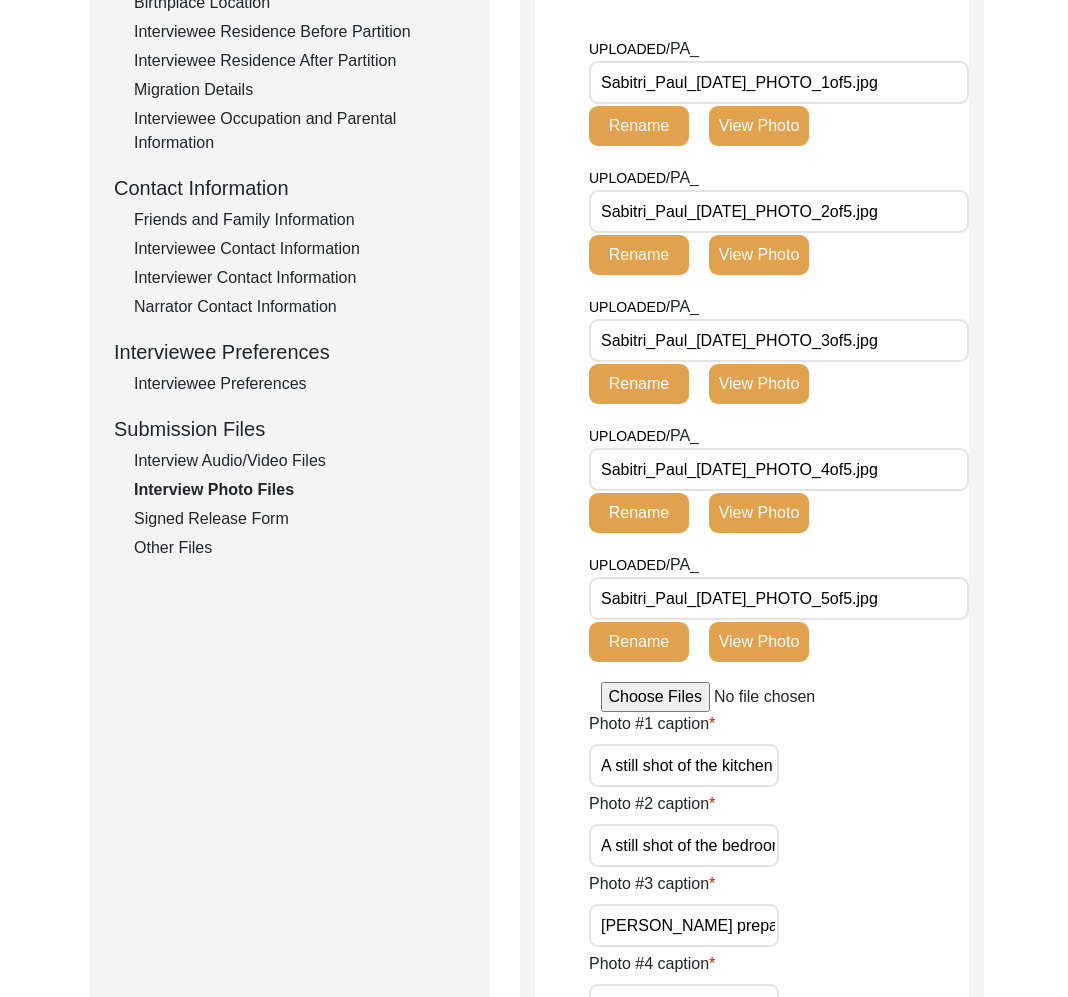 click on "Signed Release Form" 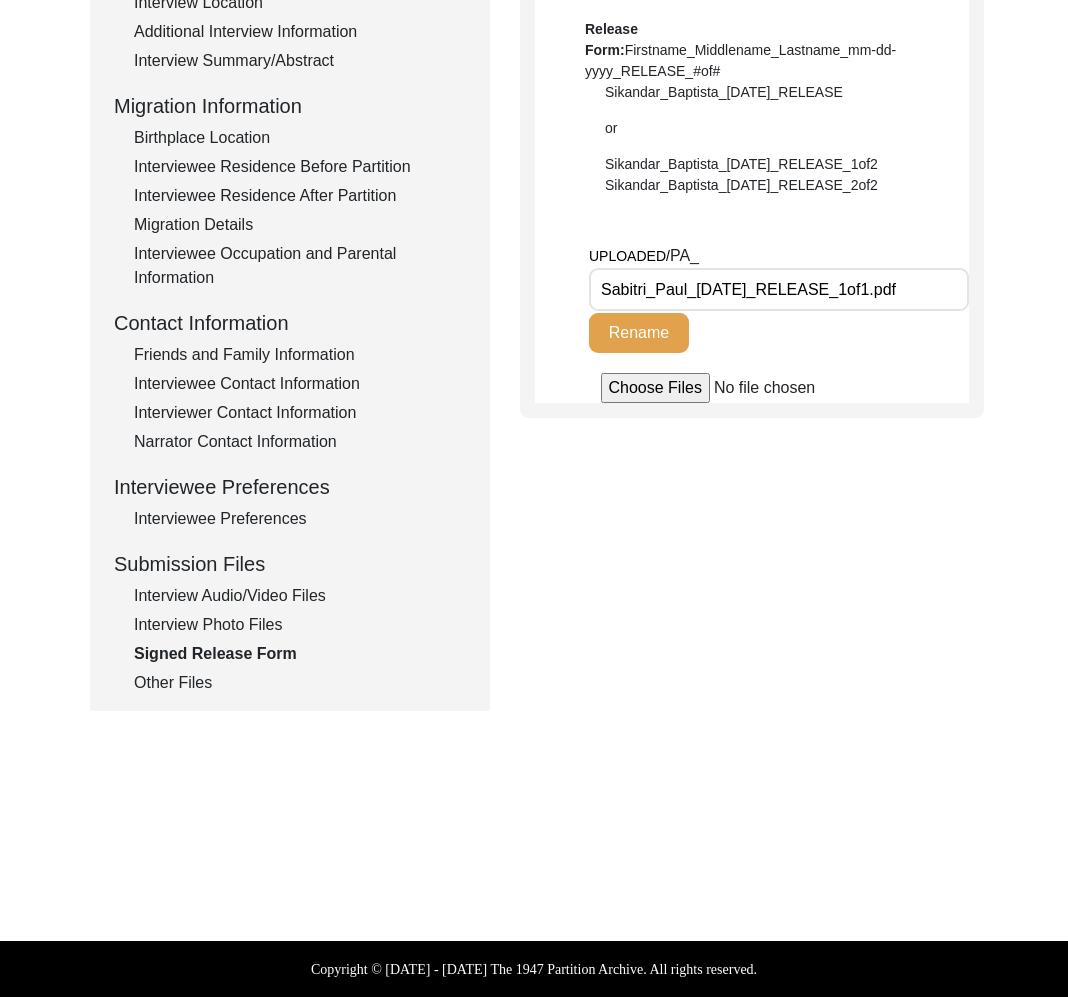 click on "Other Files" 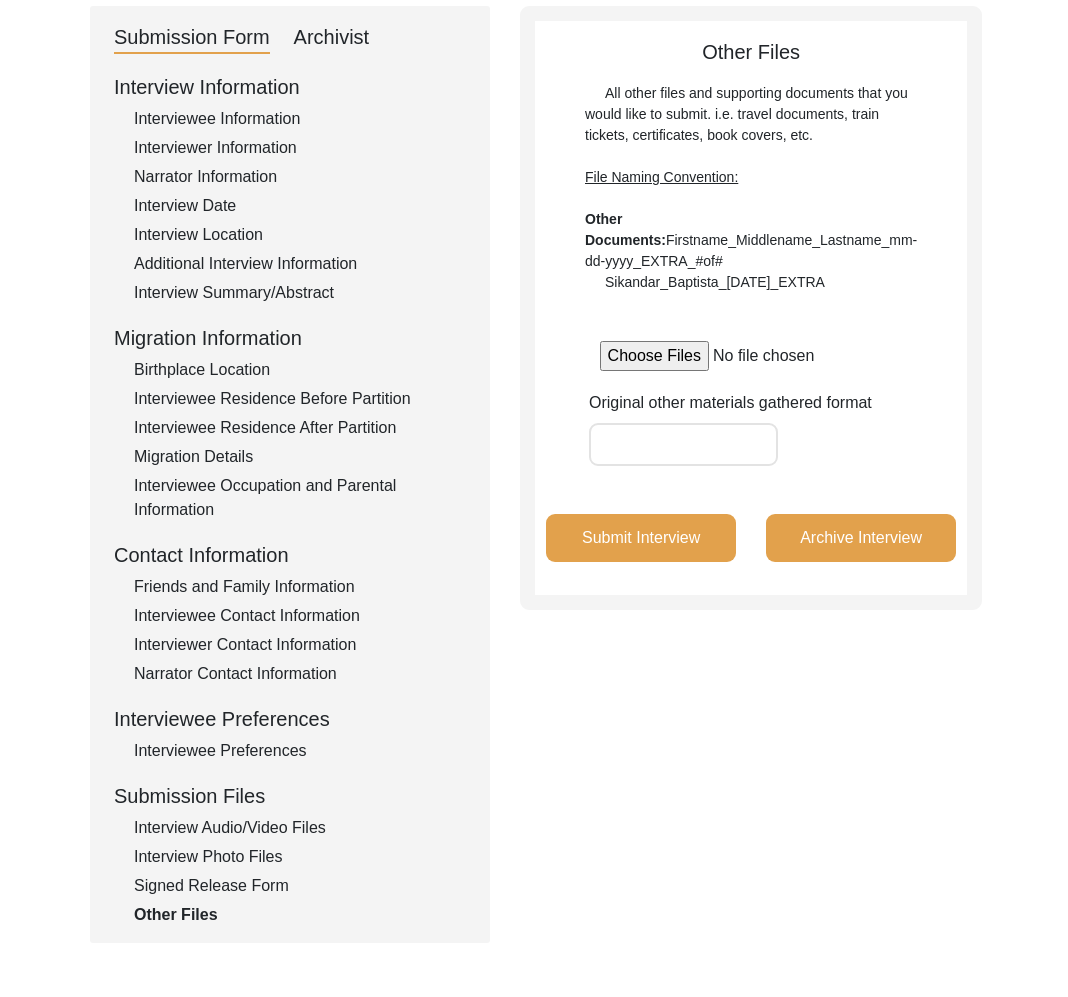 scroll, scrollTop: 0, scrollLeft: 0, axis: both 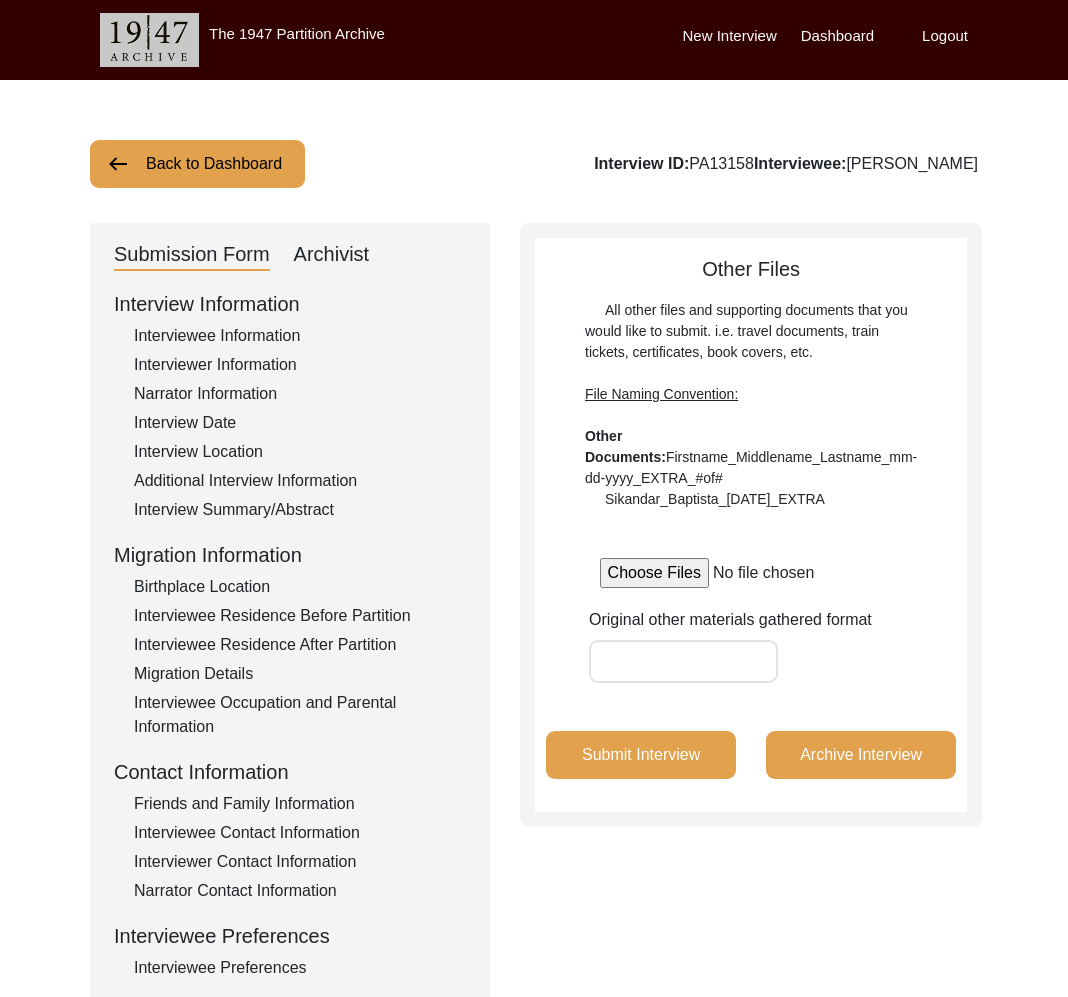 click on "Archivist" 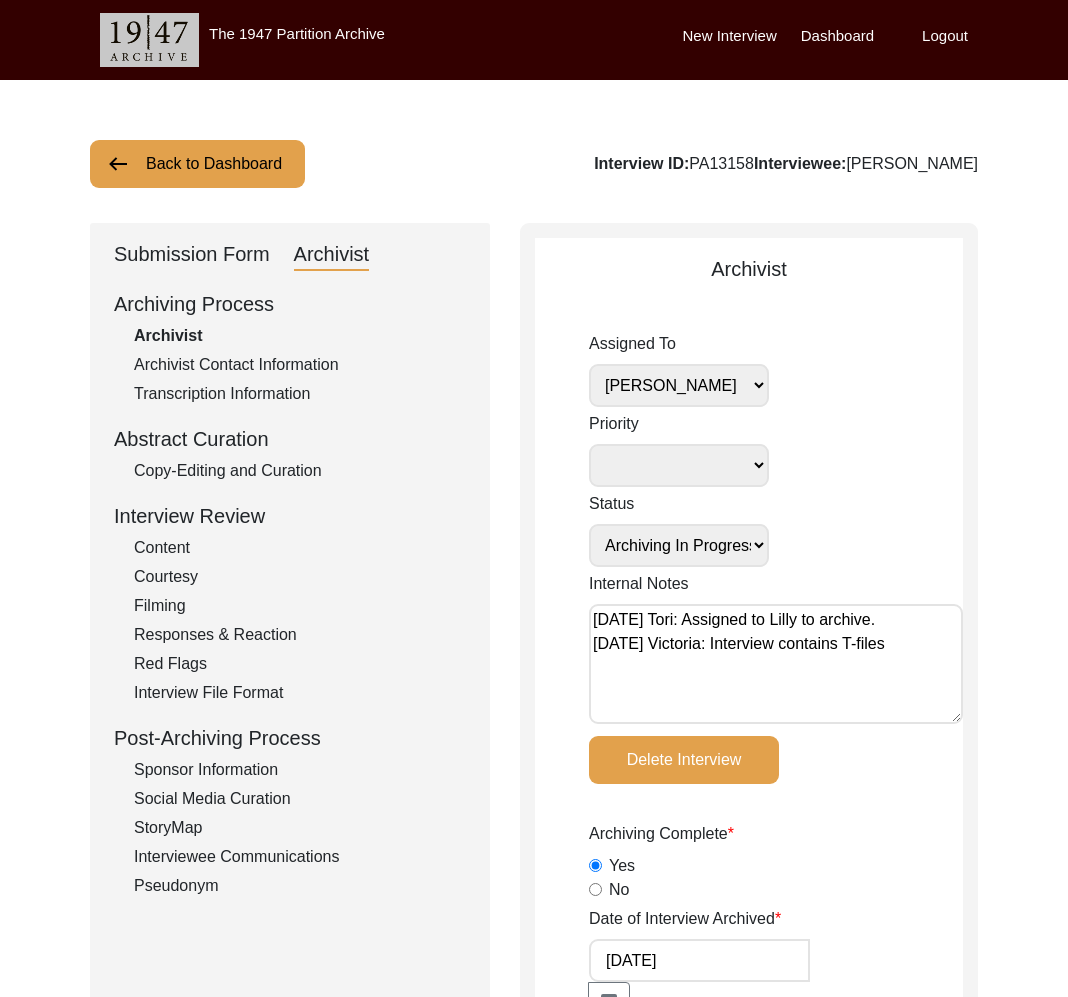 scroll, scrollTop: 671, scrollLeft: 0, axis: vertical 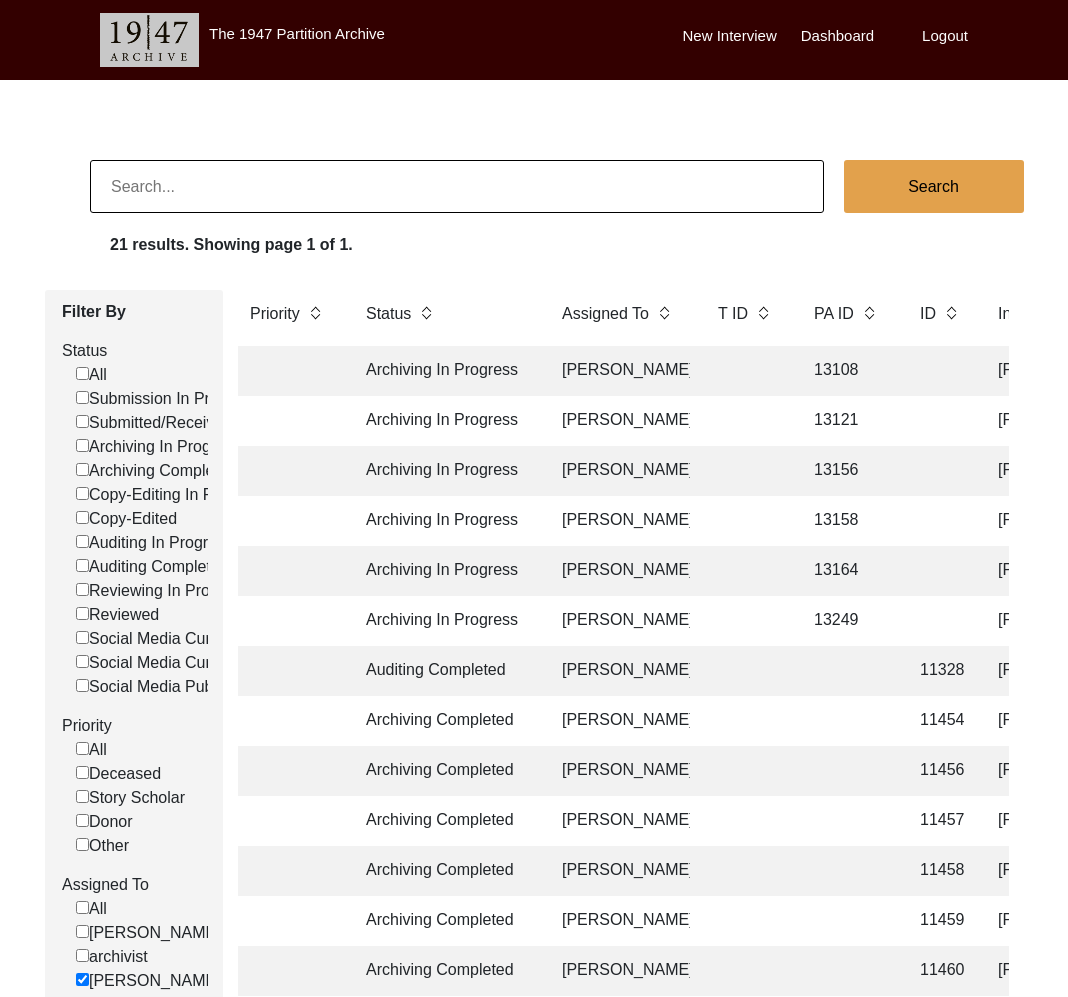 click 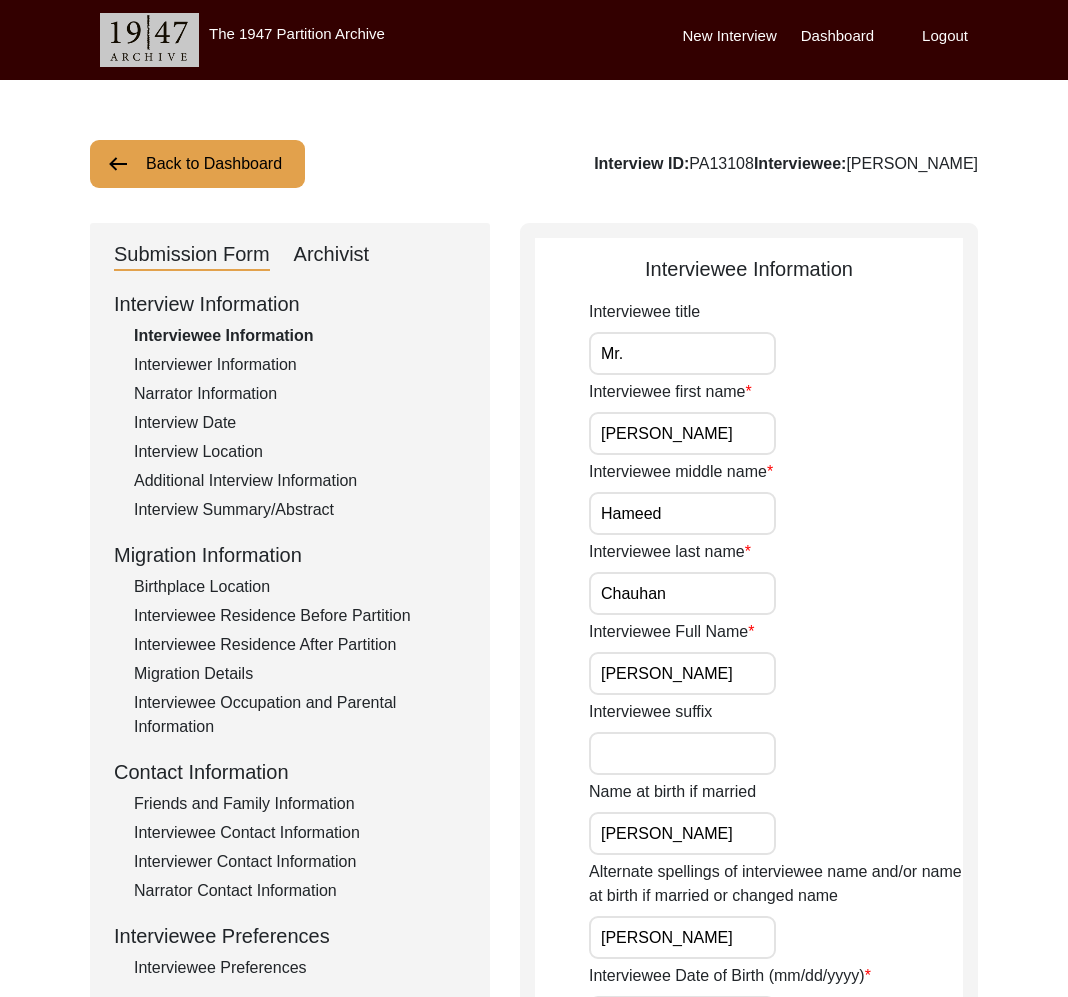 click on "Archivist" 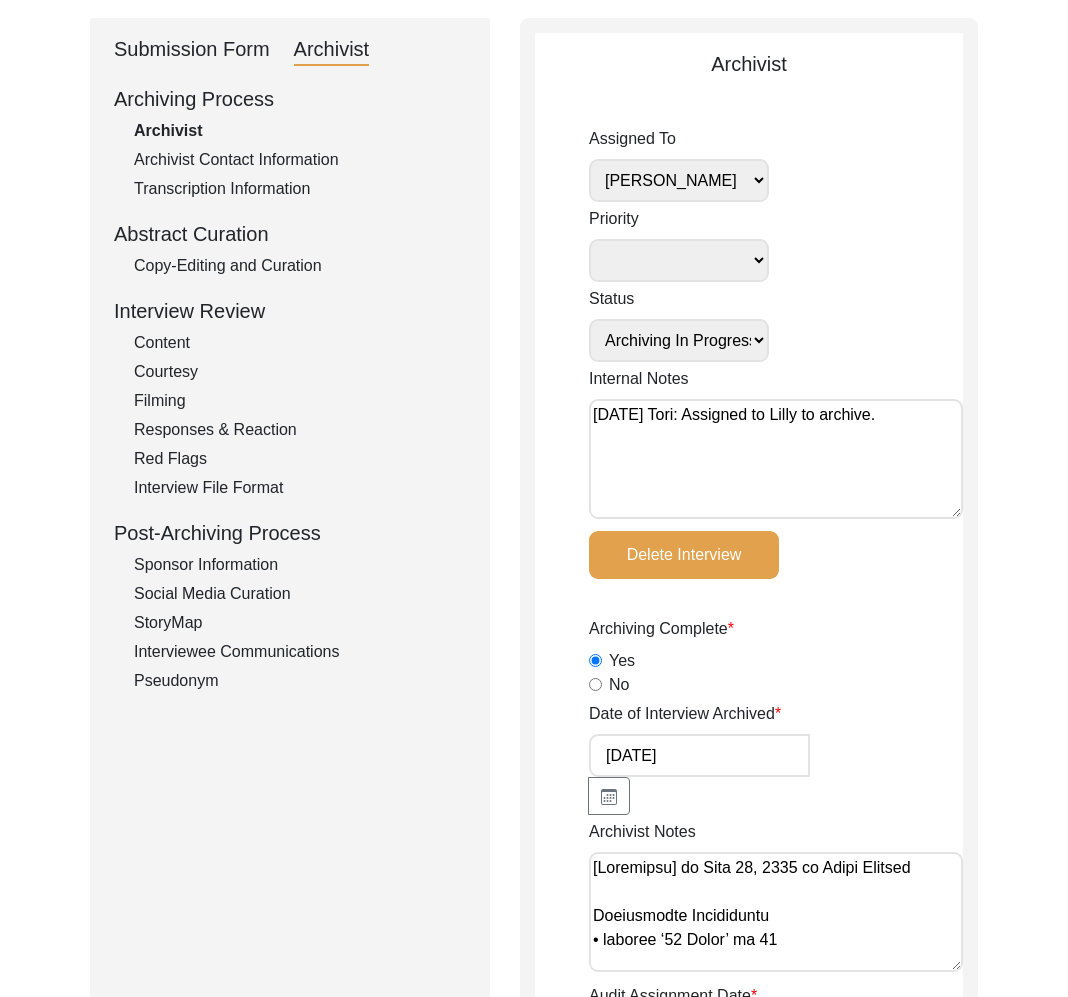scroll, scrollTop: 0, scrollLeft: 0, axis: both 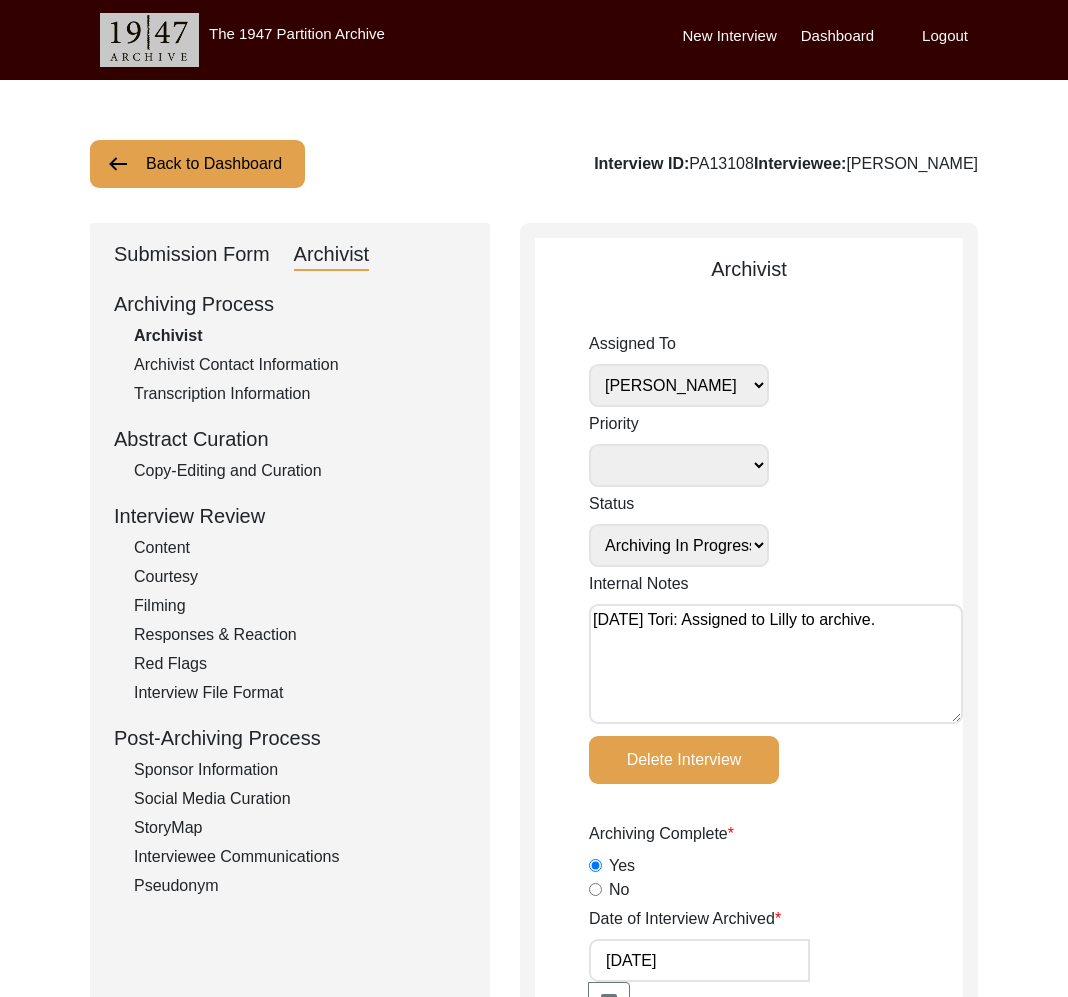 click on "Back to Dashboard" 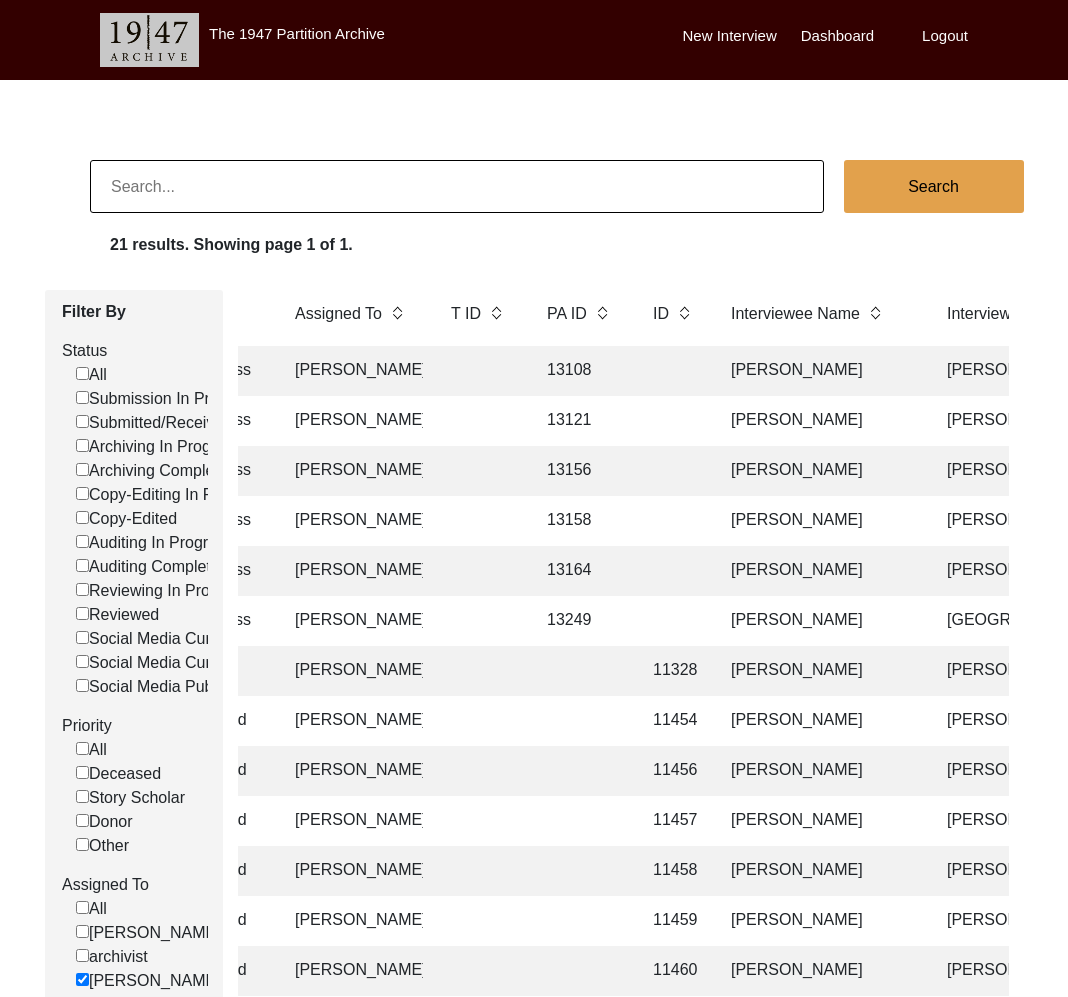 scroll, scrollTop: 0, scrollLeft: 262, axis: horizontal 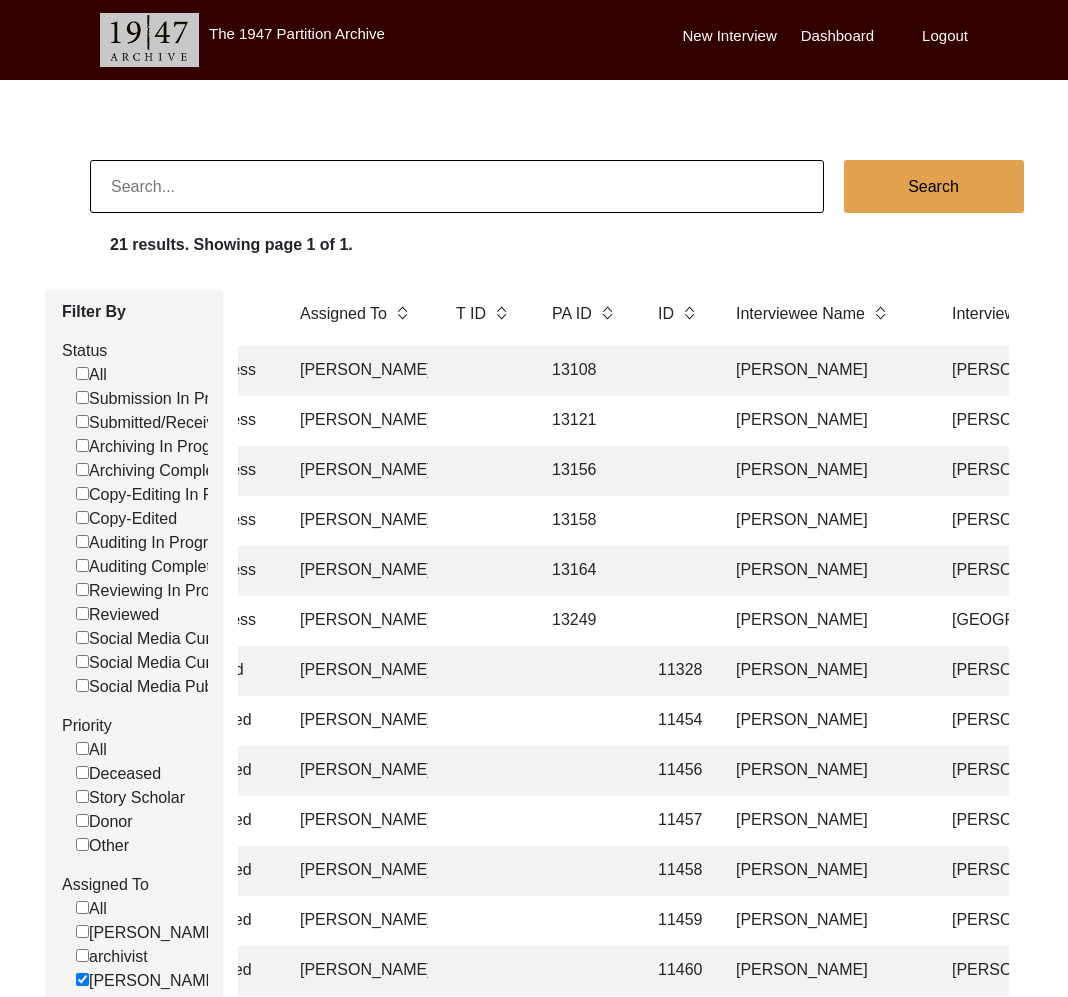 click on "[PERSON_NAME]" 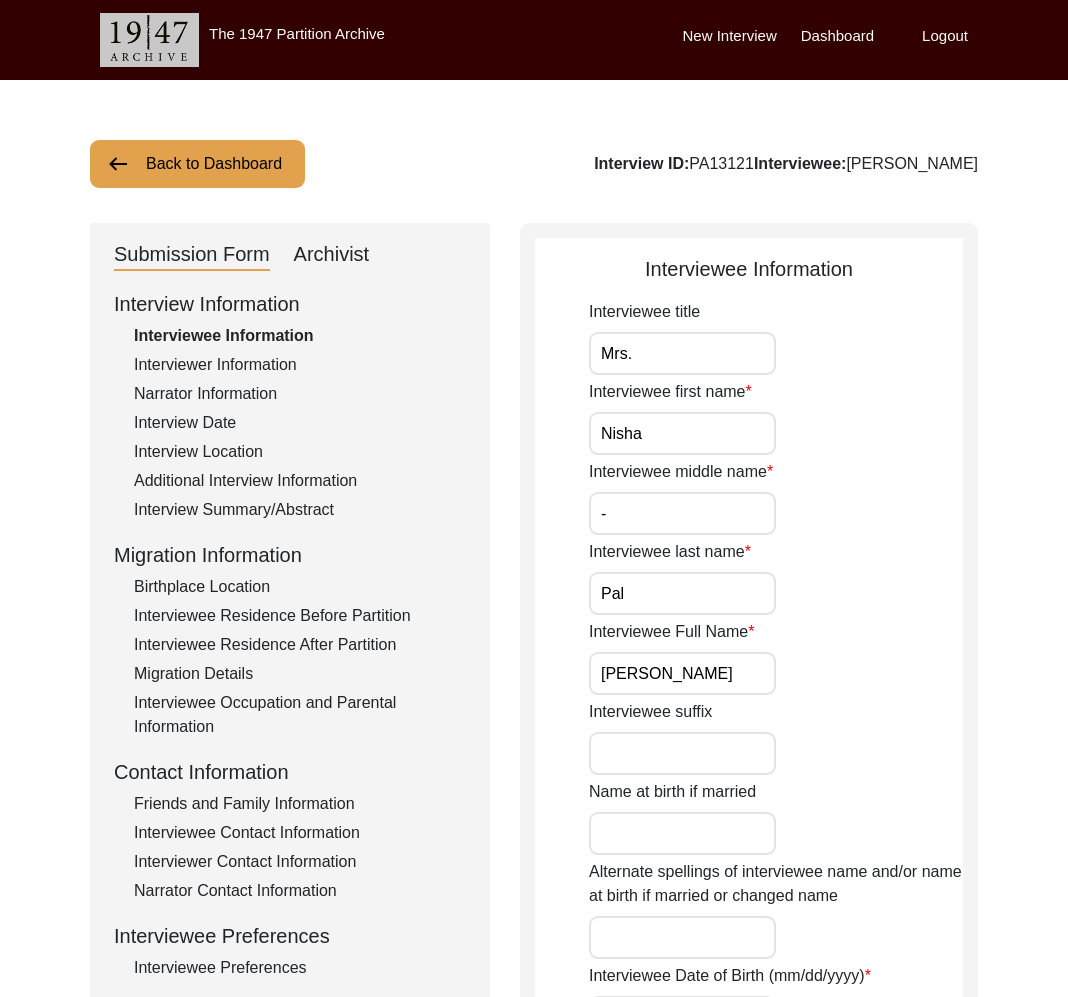 click on "Archivist" 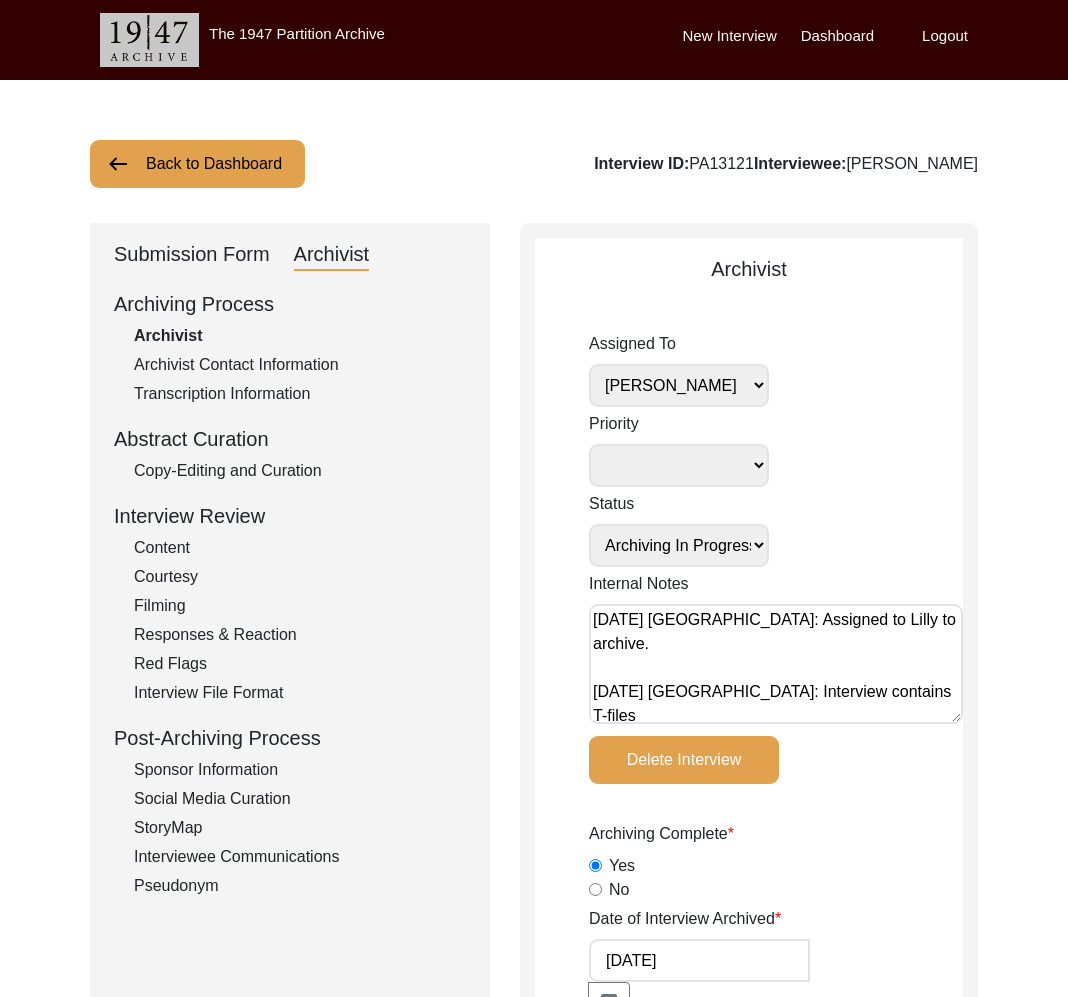 click on "Back to Dashboard" 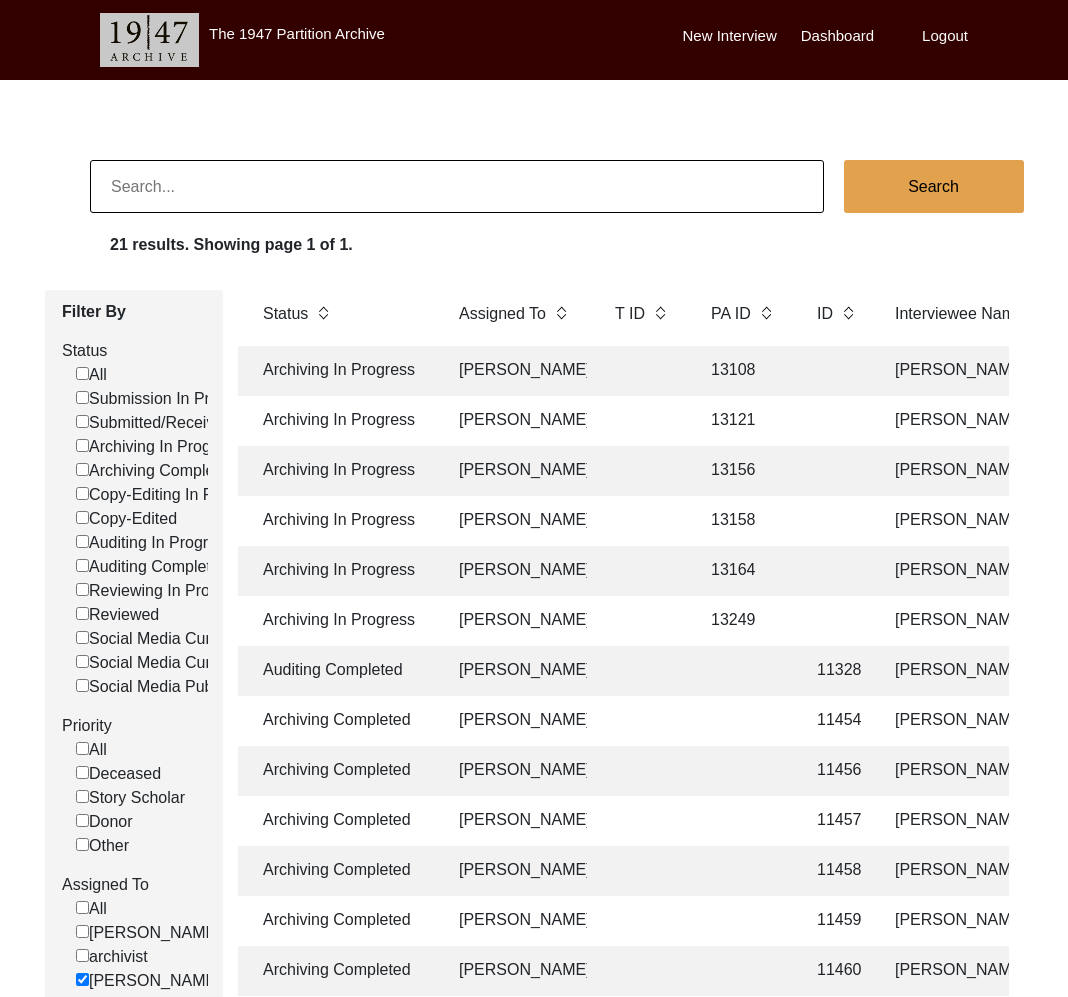 scroll, scrollTop: 0, scrollLeft: 134, axis: horizontal 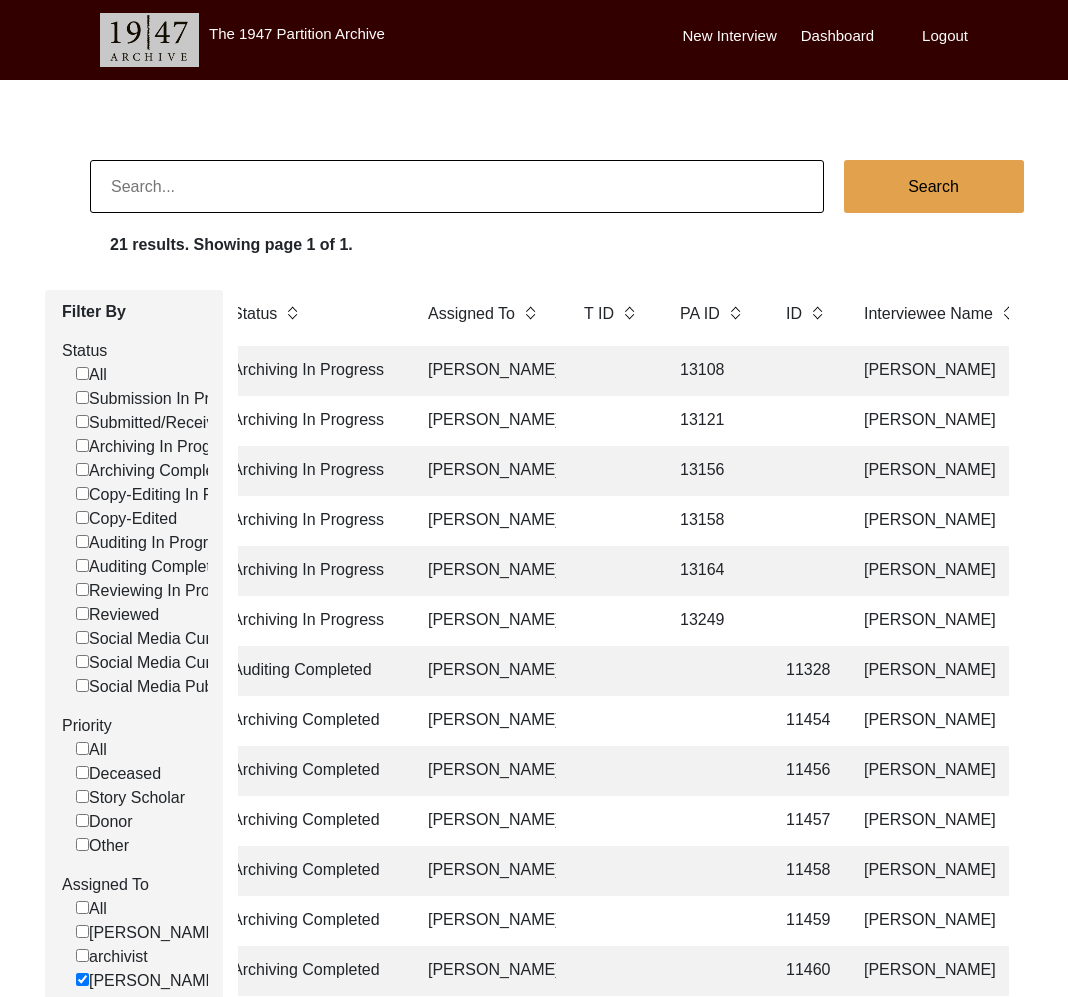 click on "13156" 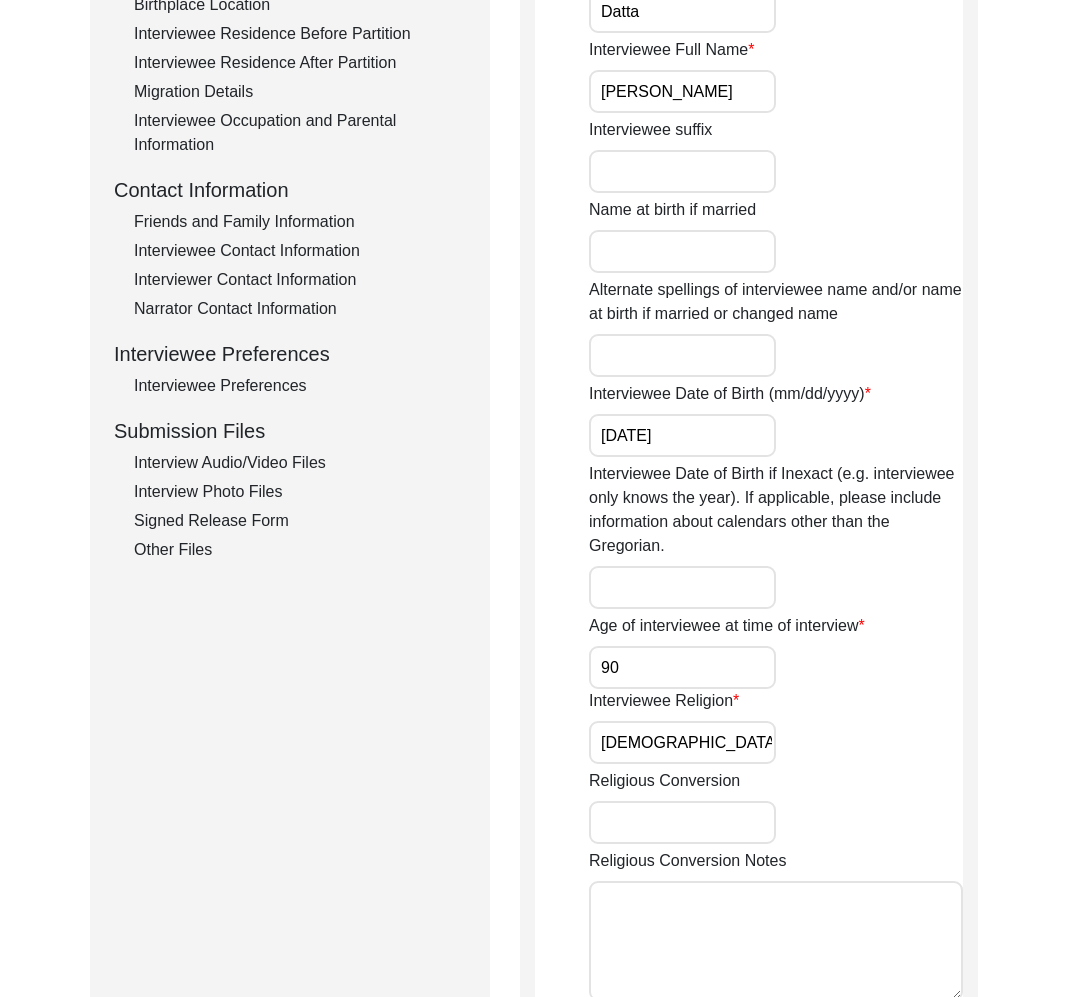 scroll, scrollTop: 0, scrollLeft: 0, axis: both 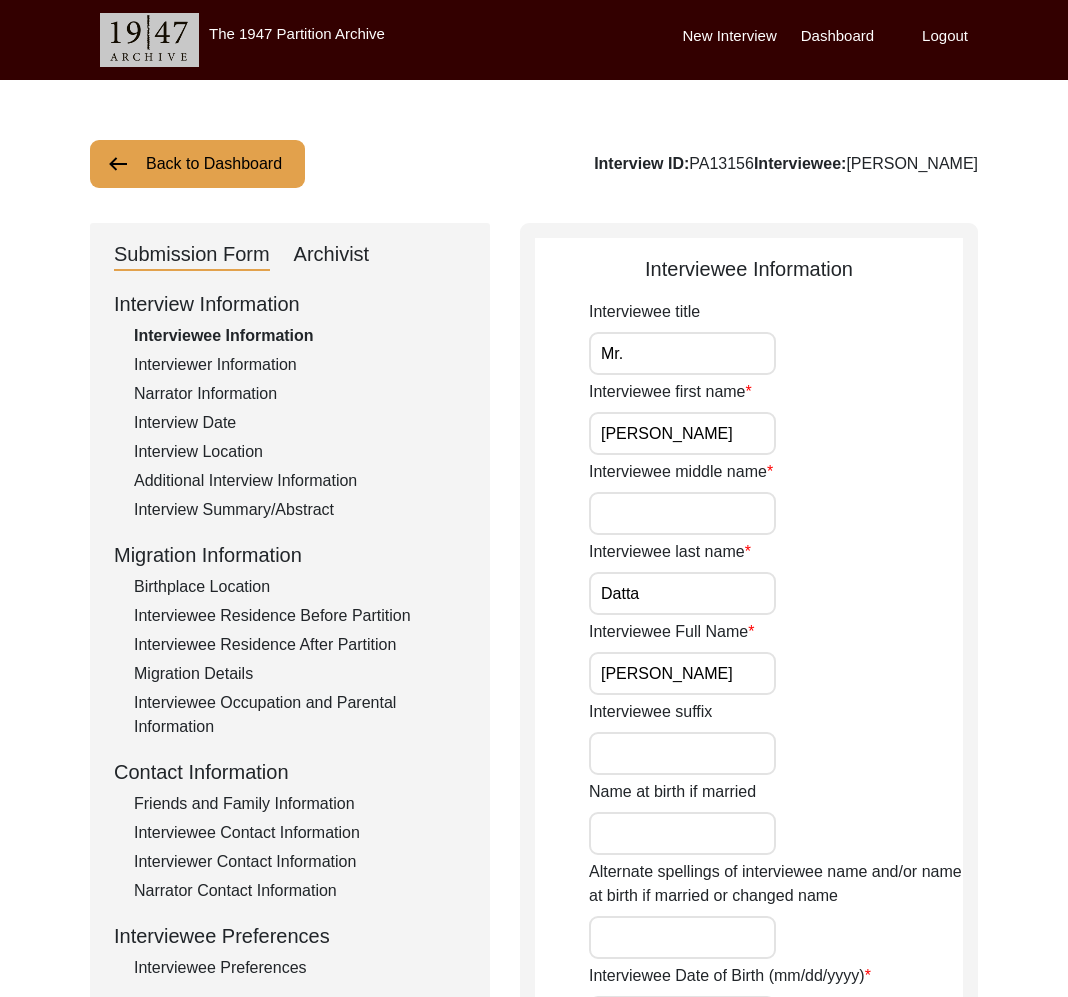 click on "Interviewer Information" 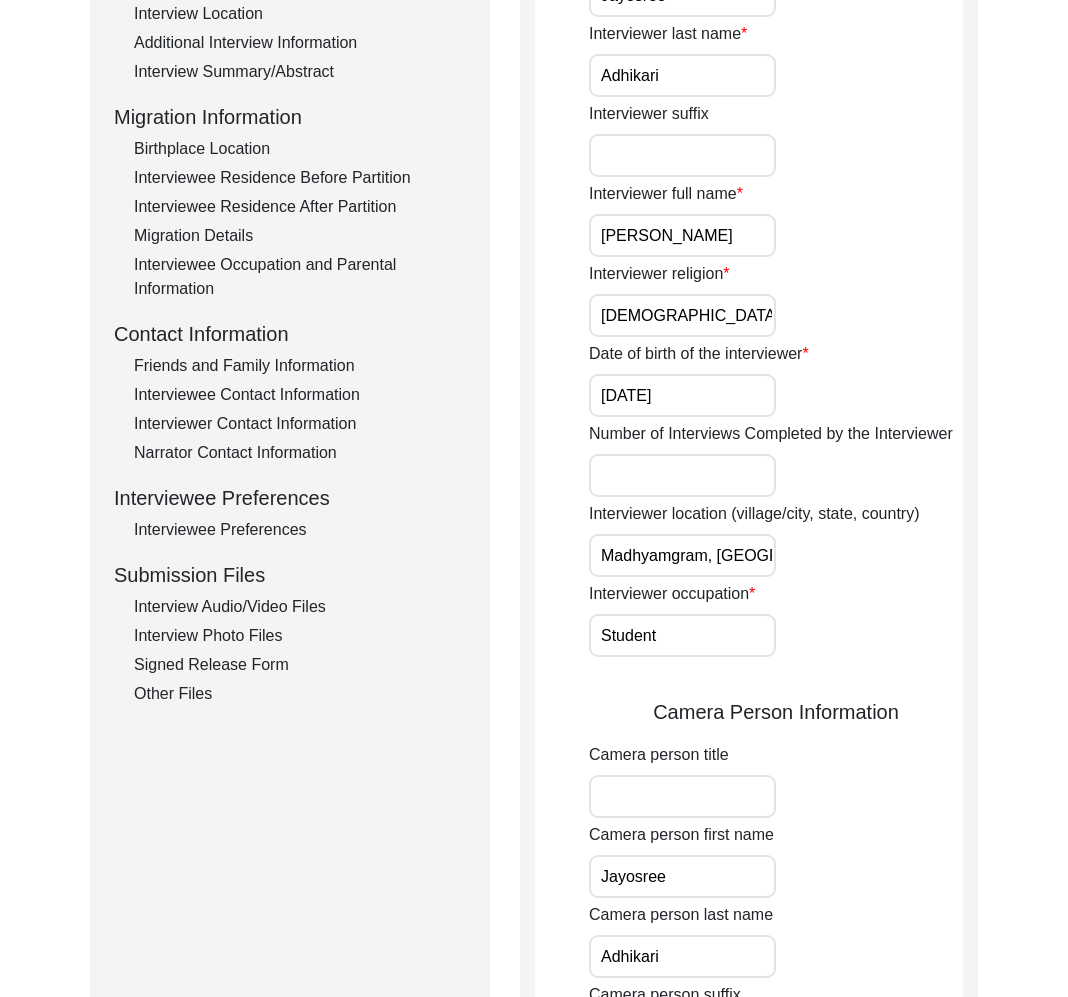 scroll, scrollTop: 0, scrollLeft: 0, axis: both 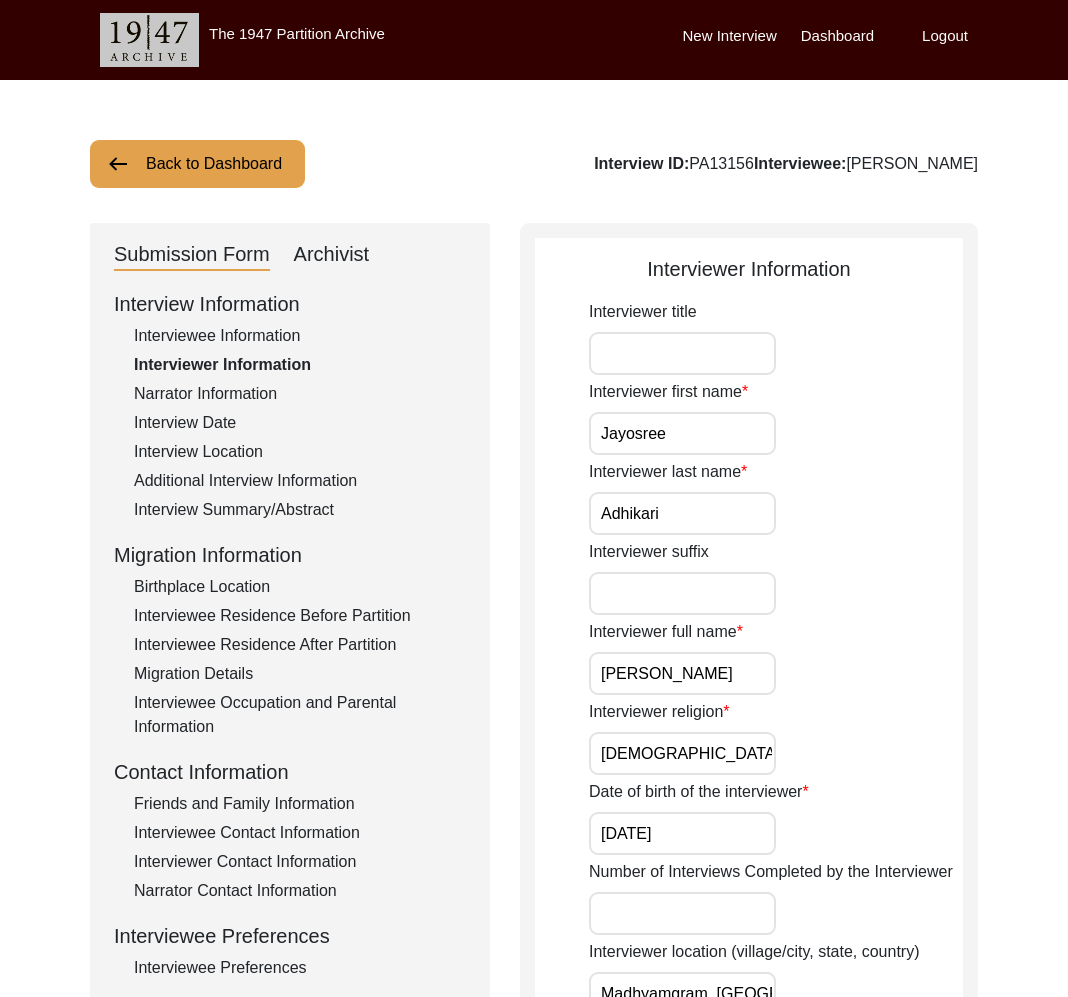 click on "Narrator Information" 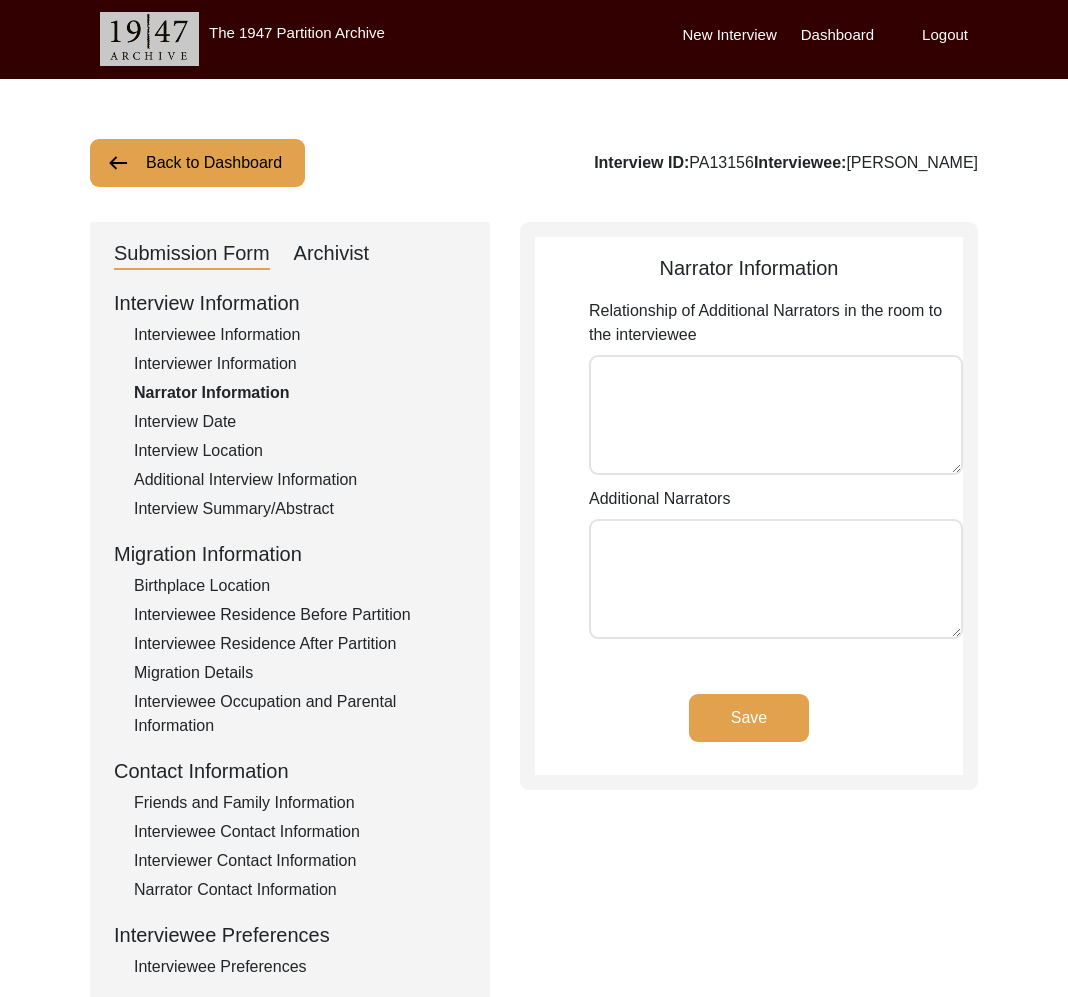 scroll, scrollTop: 6, scrollLeft: 0, axis: vertical 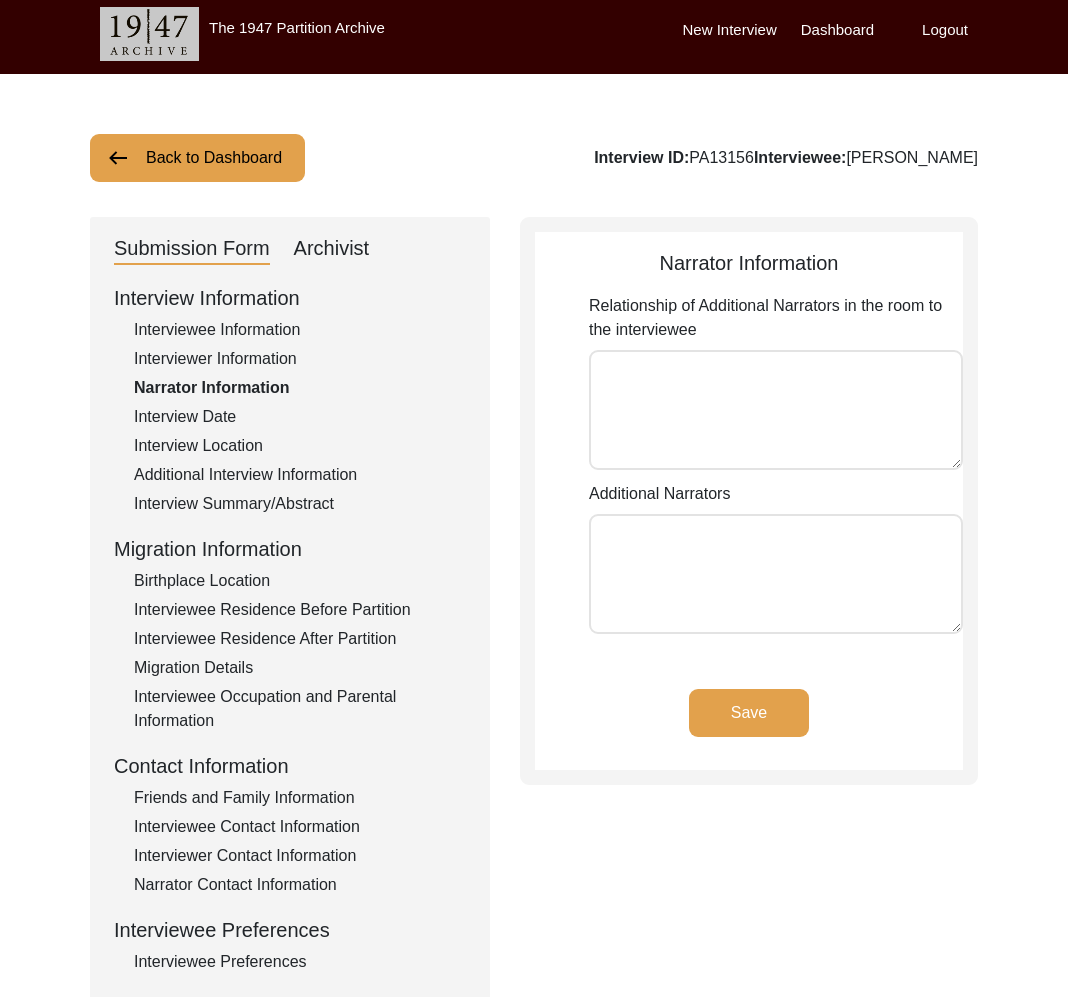 click on "Interview Date" 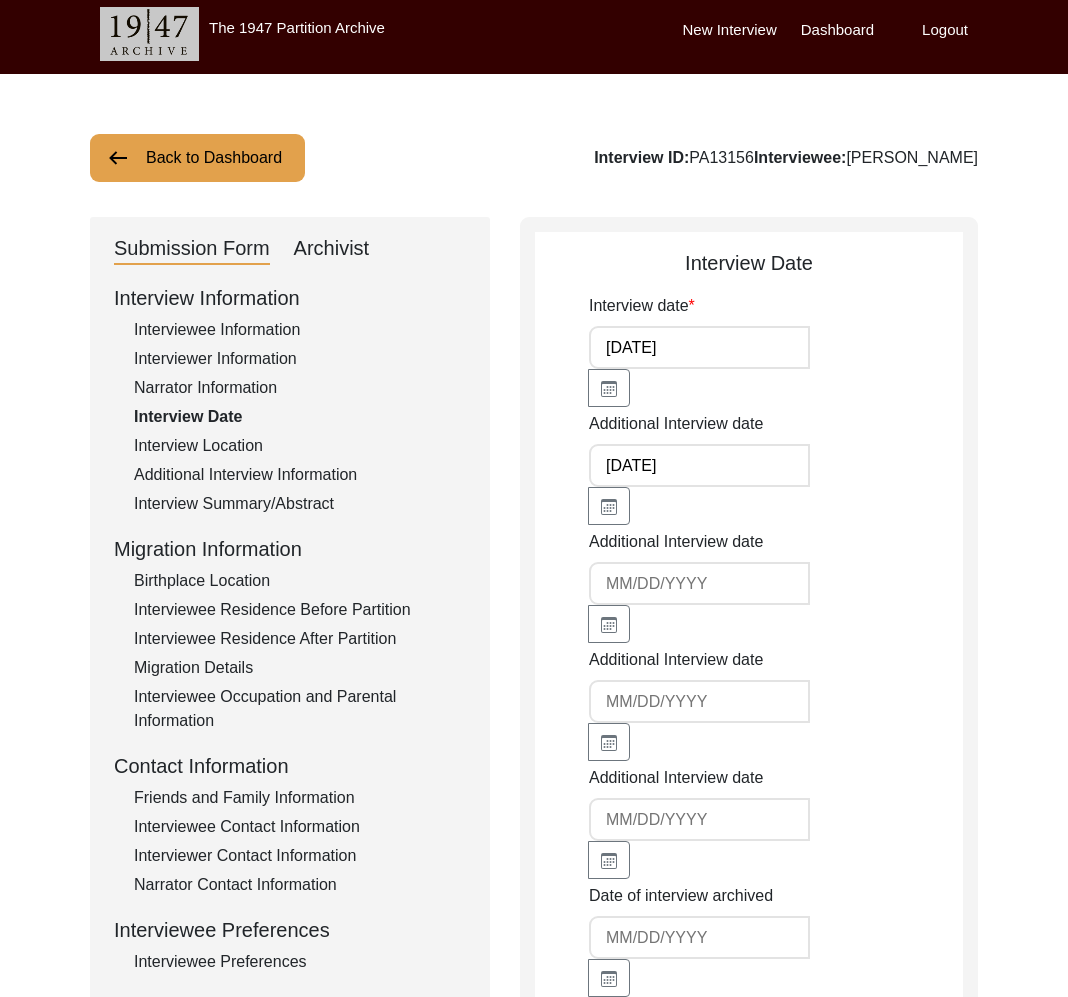 click on "Interview Location" 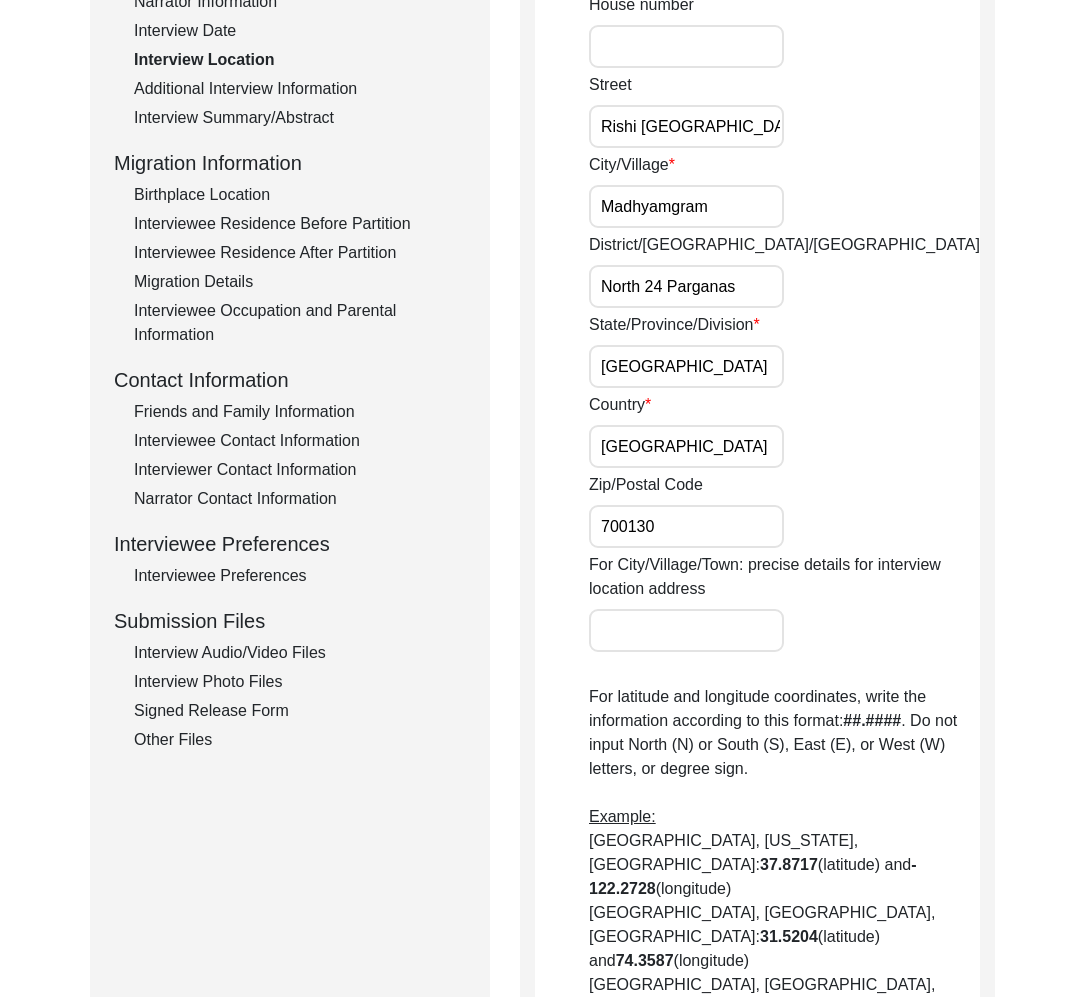 scroll, scrollTop: 0, scrollLeft: 0, axis: both 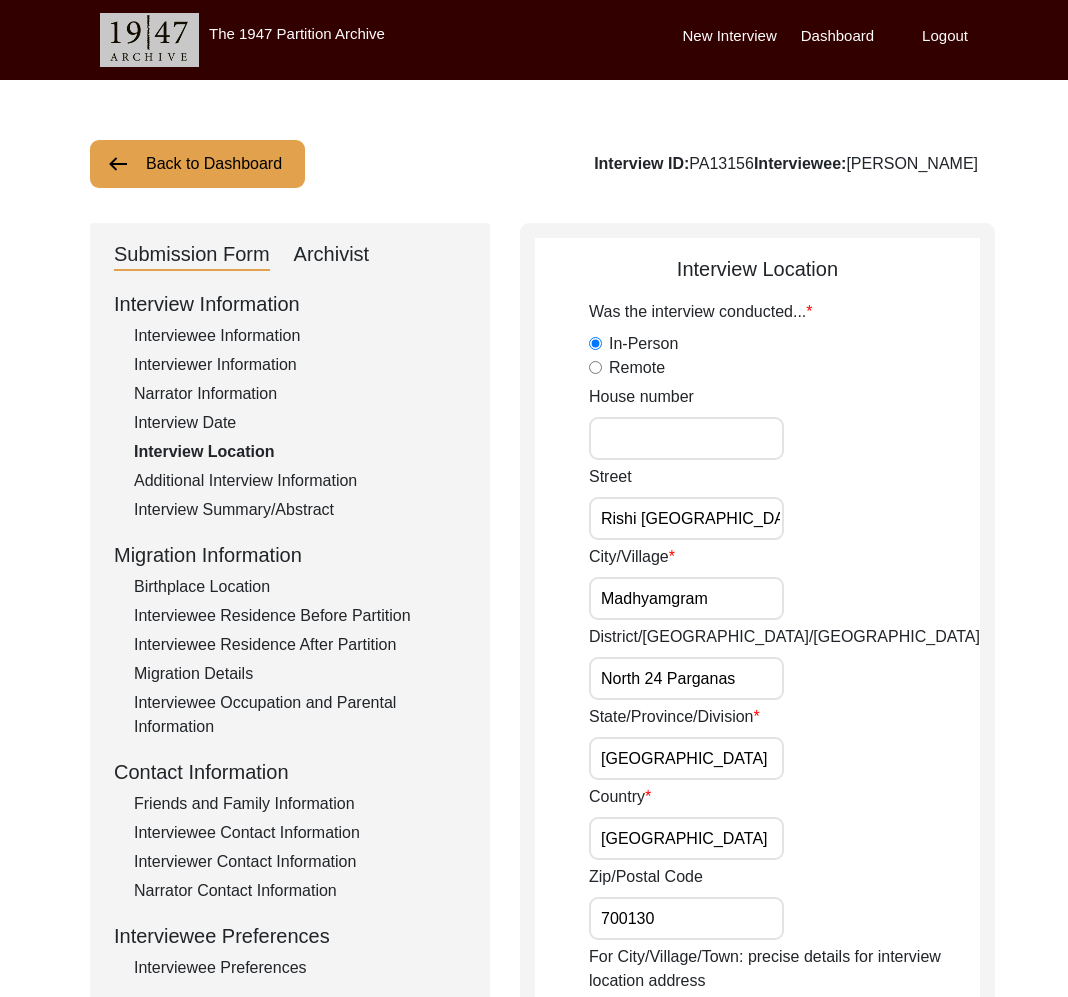 click on "Additional Interview Information" 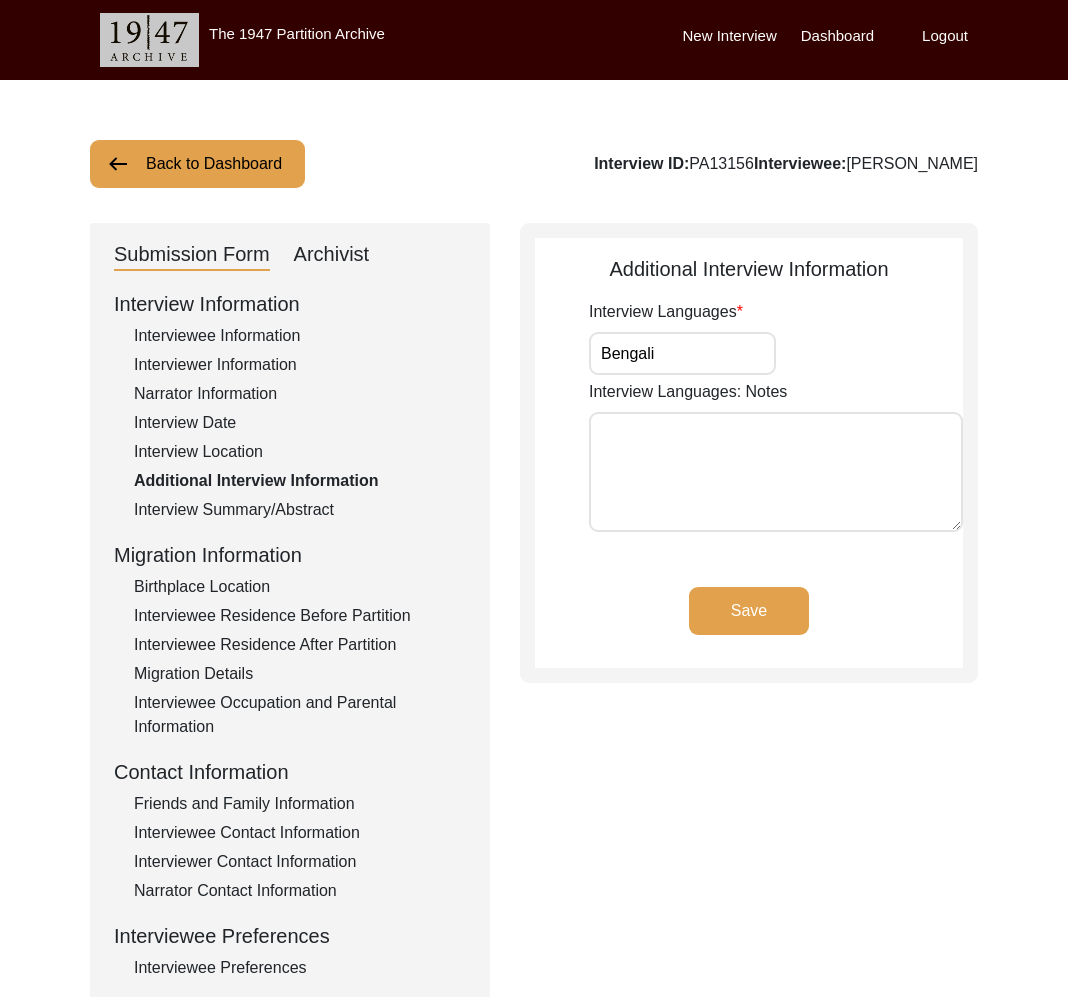 click on "Interview Summary/Abstract" 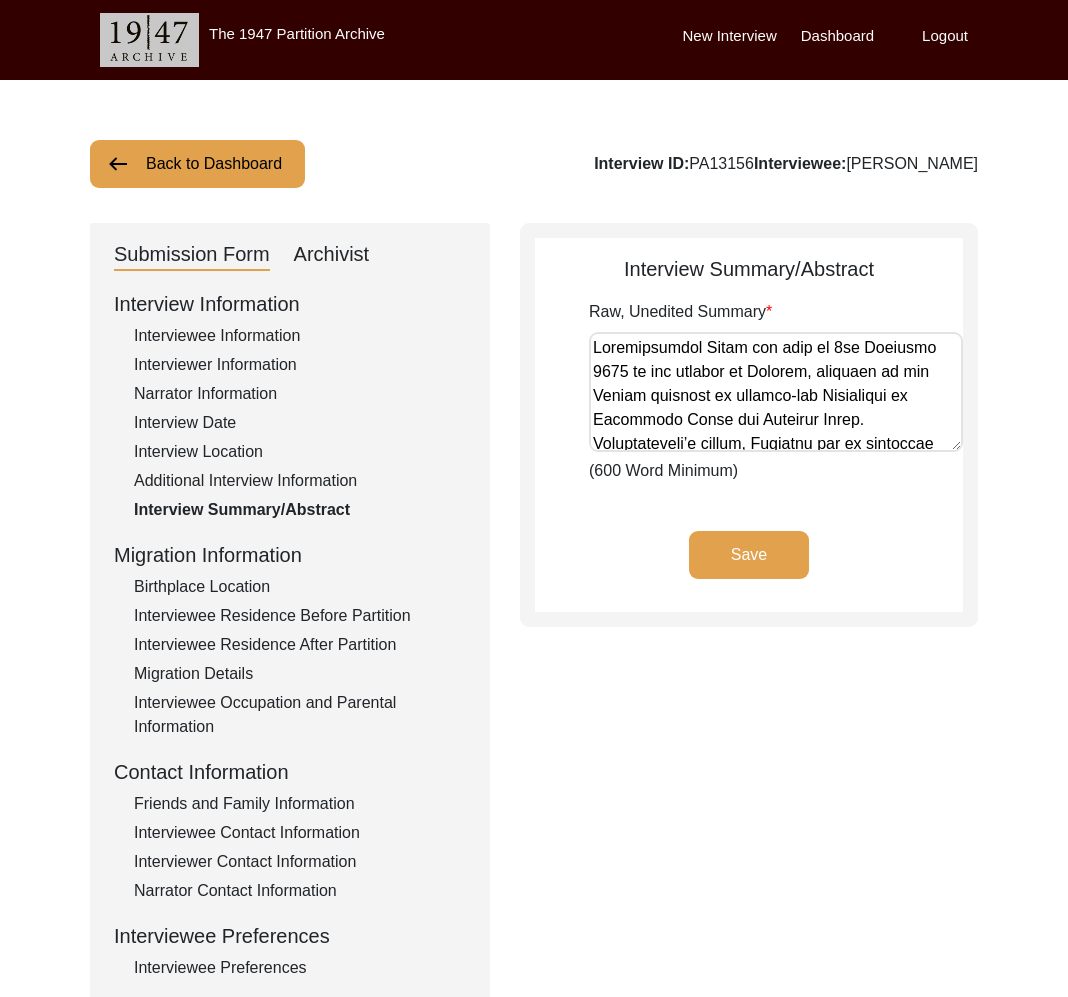 click on "Birthplace Location" 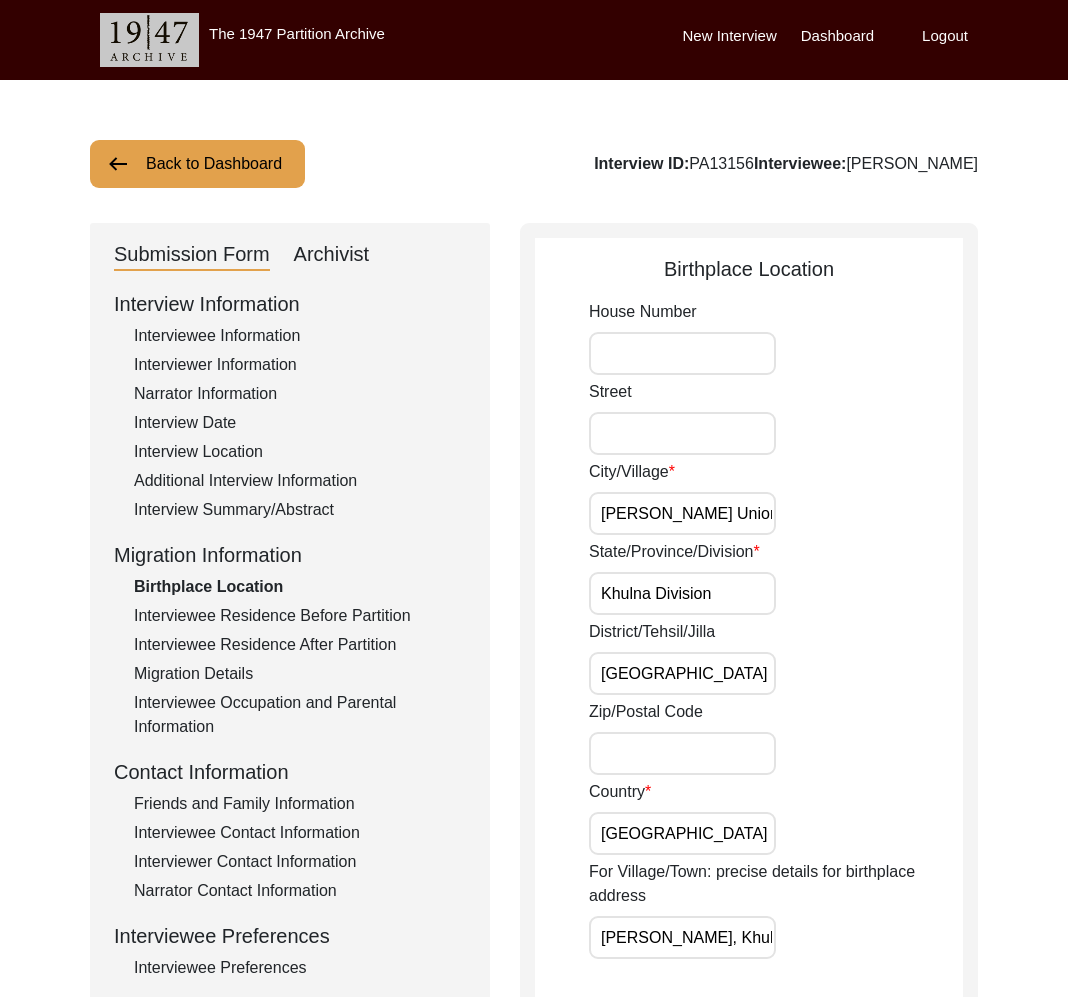 click on "Interviewee Residence Before Partition" 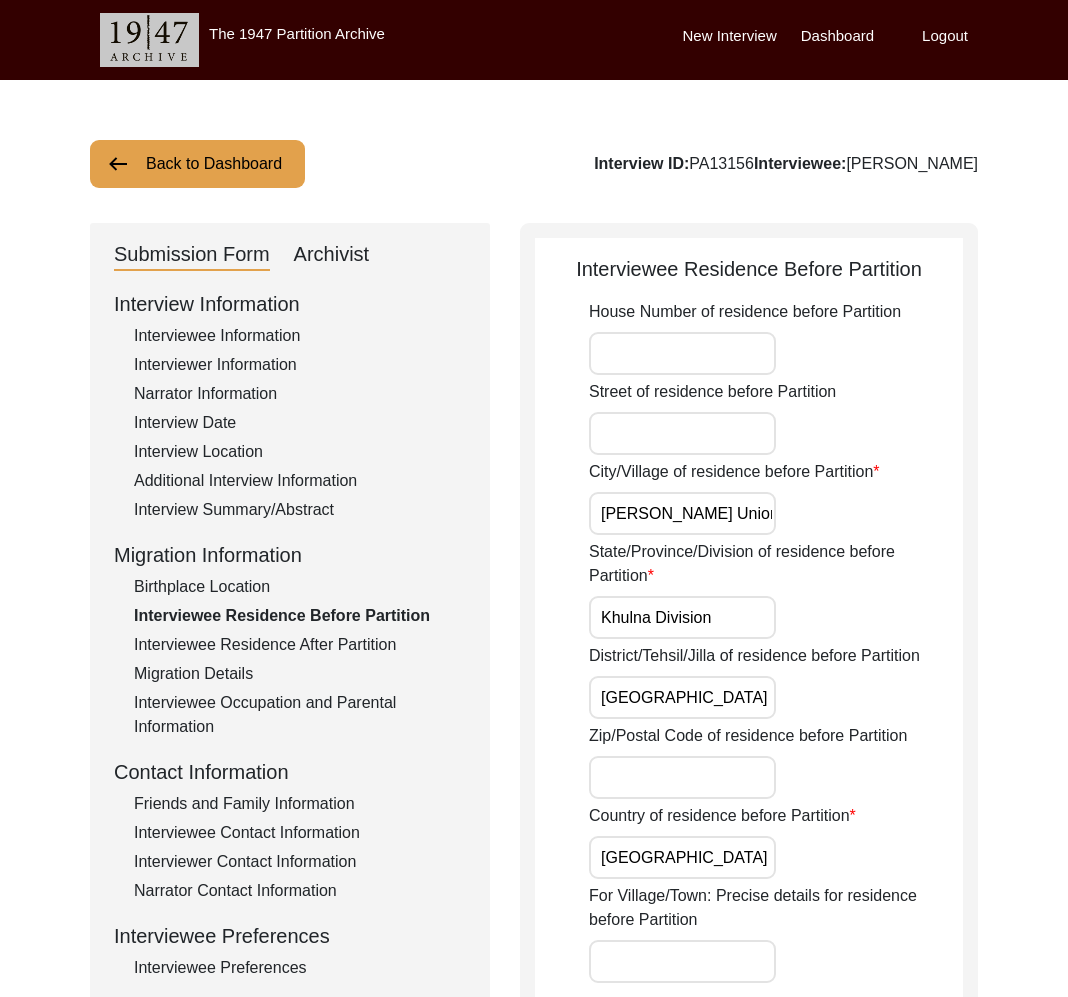 click on "Interviewee Residence After Partition" 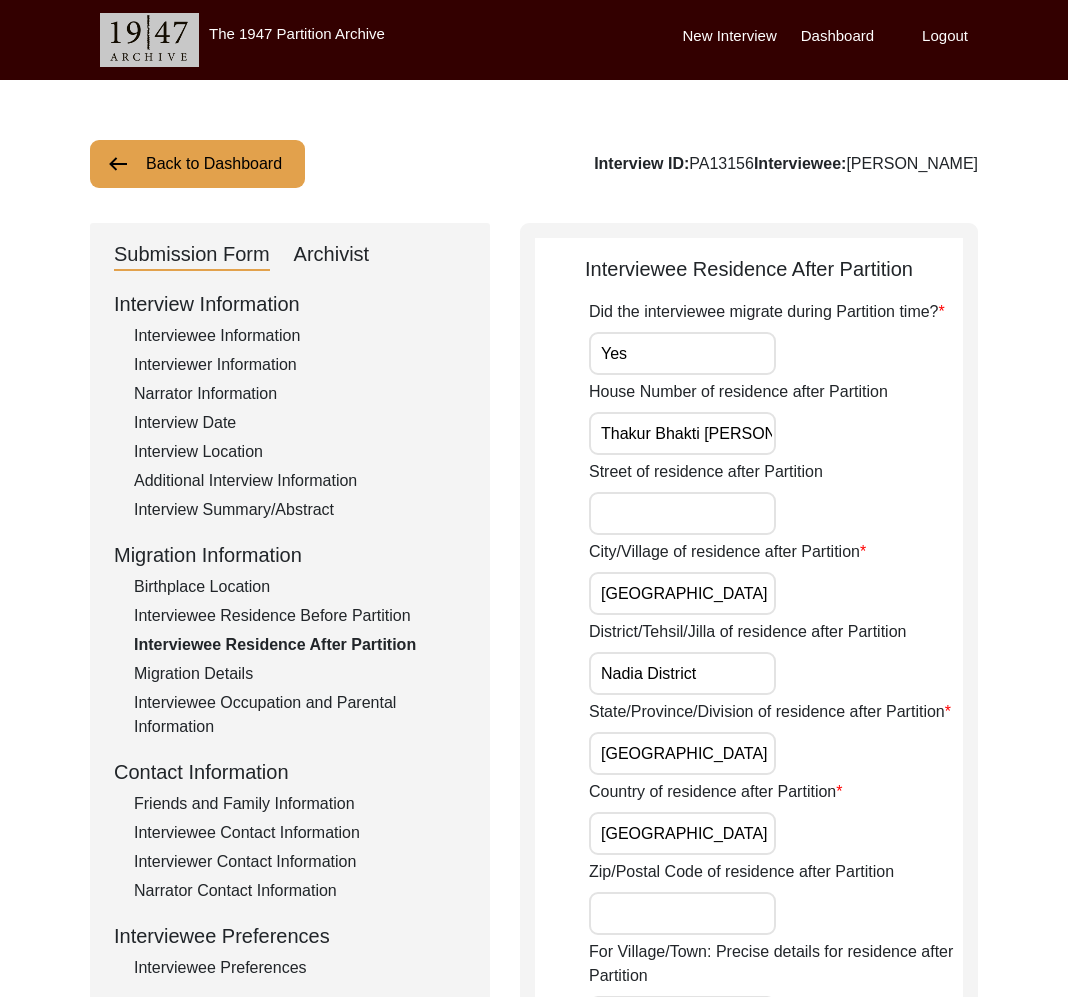 click on "Migration Details" 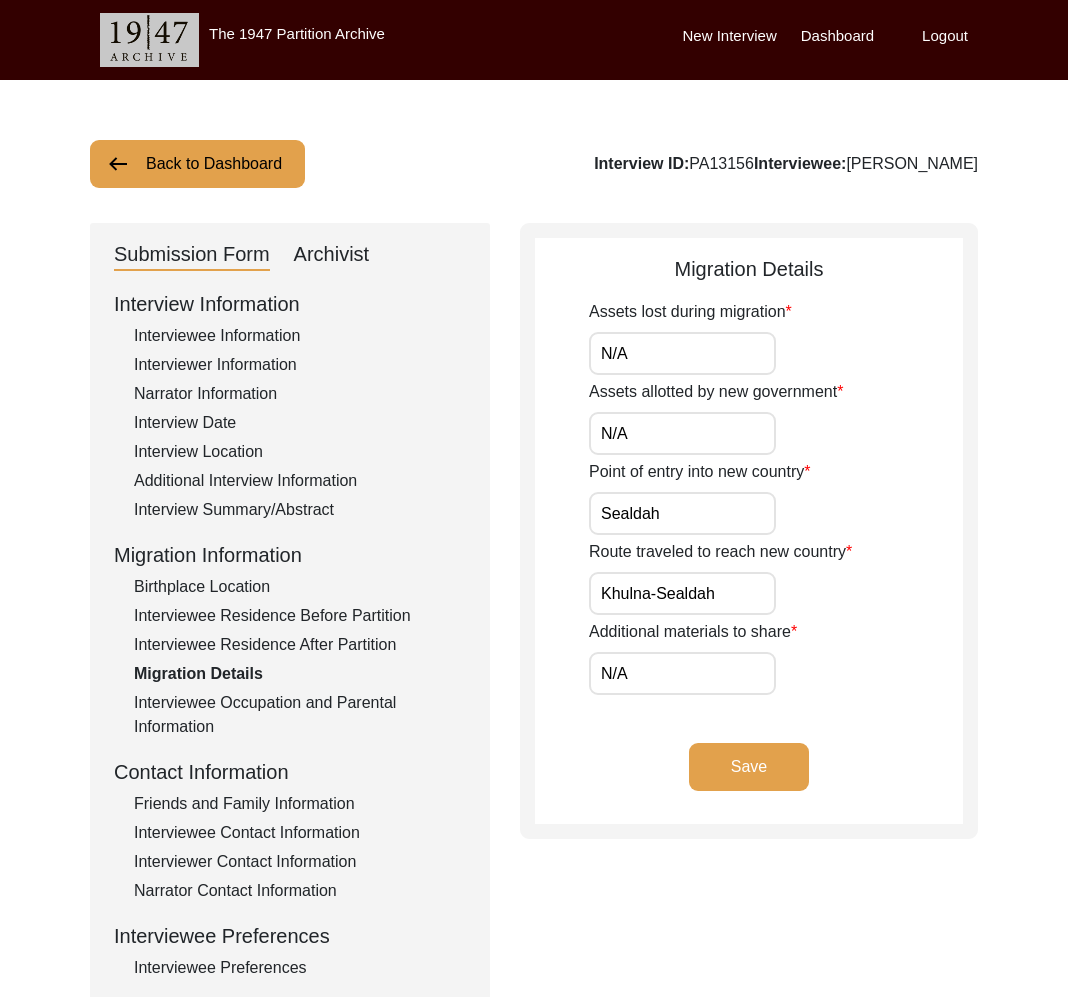click on "Interviewee Occupation and Parental Information" 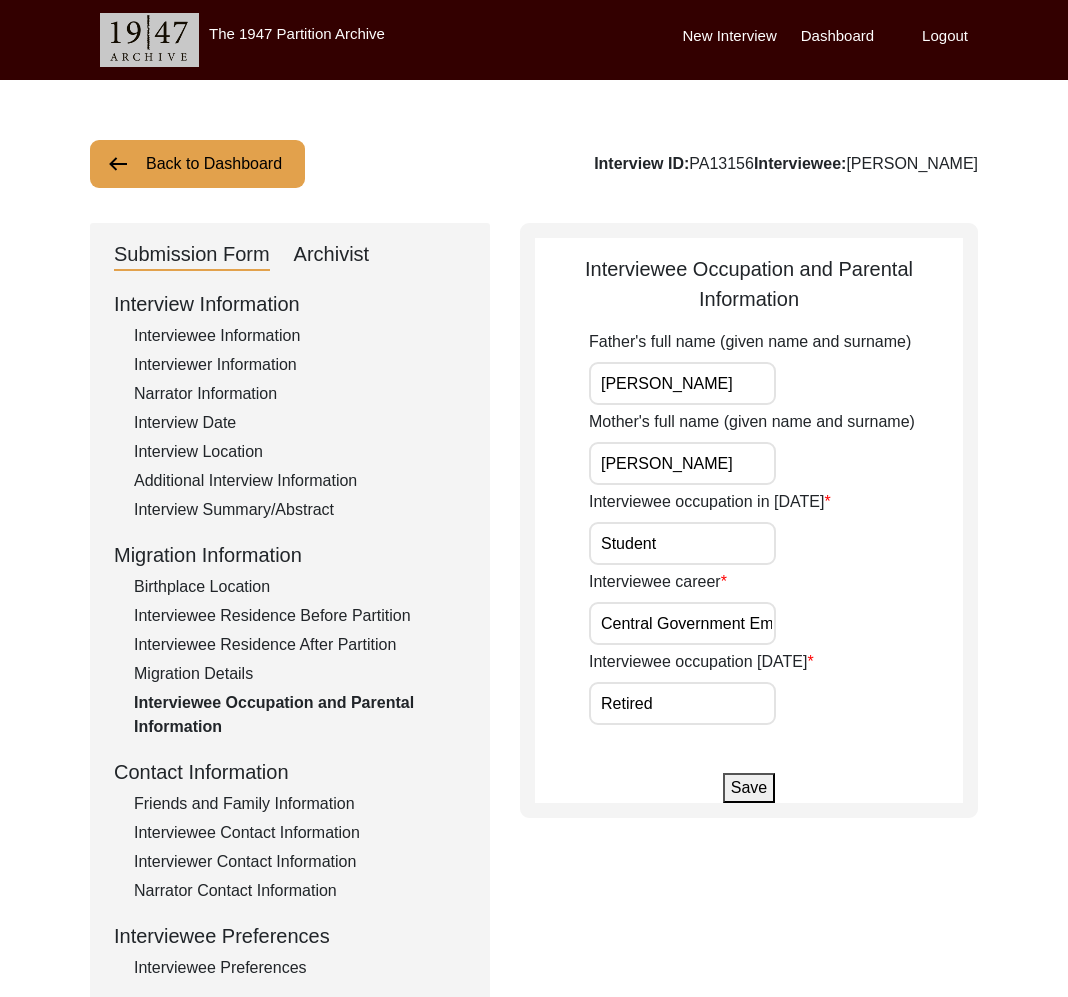 click on "Friends and Family Information" 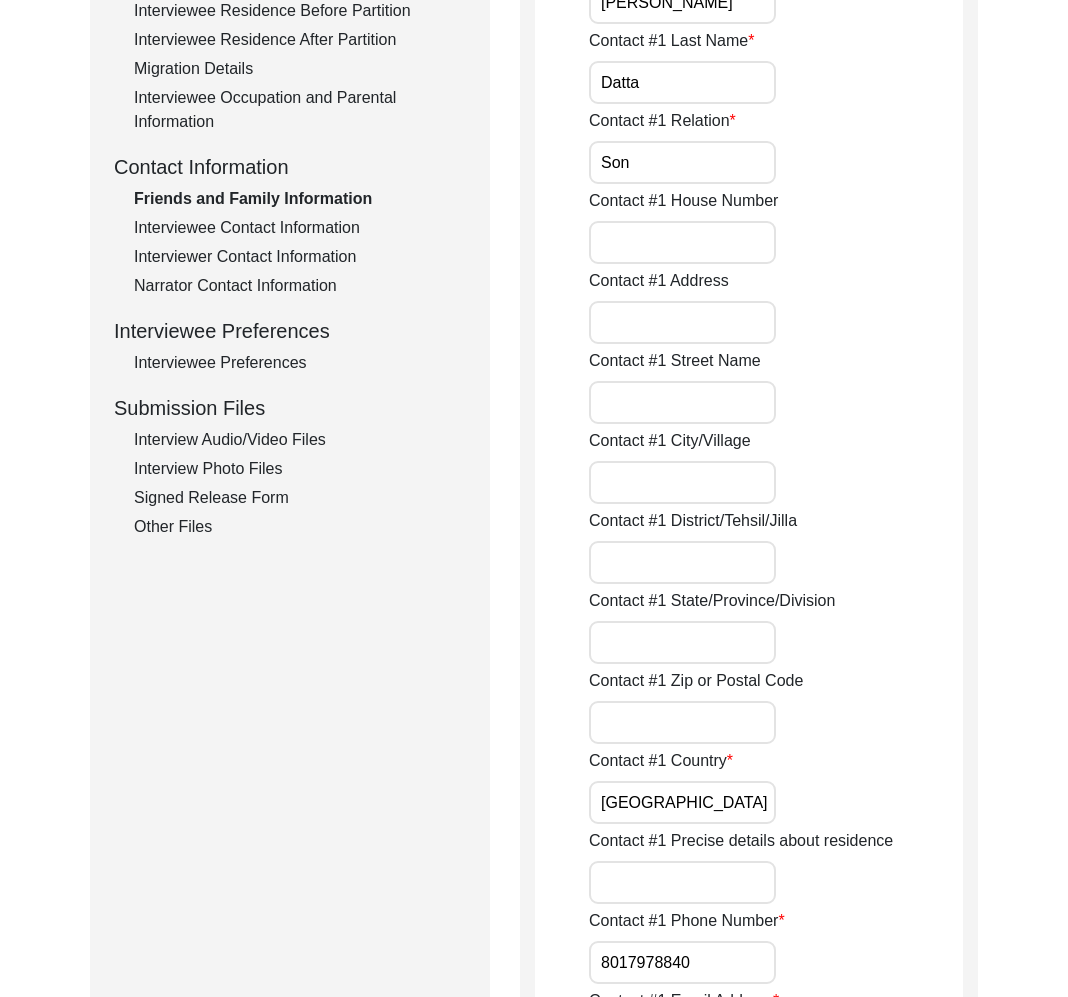 scroll, scrollTop: 0, scrollLeft: 0, axis: both 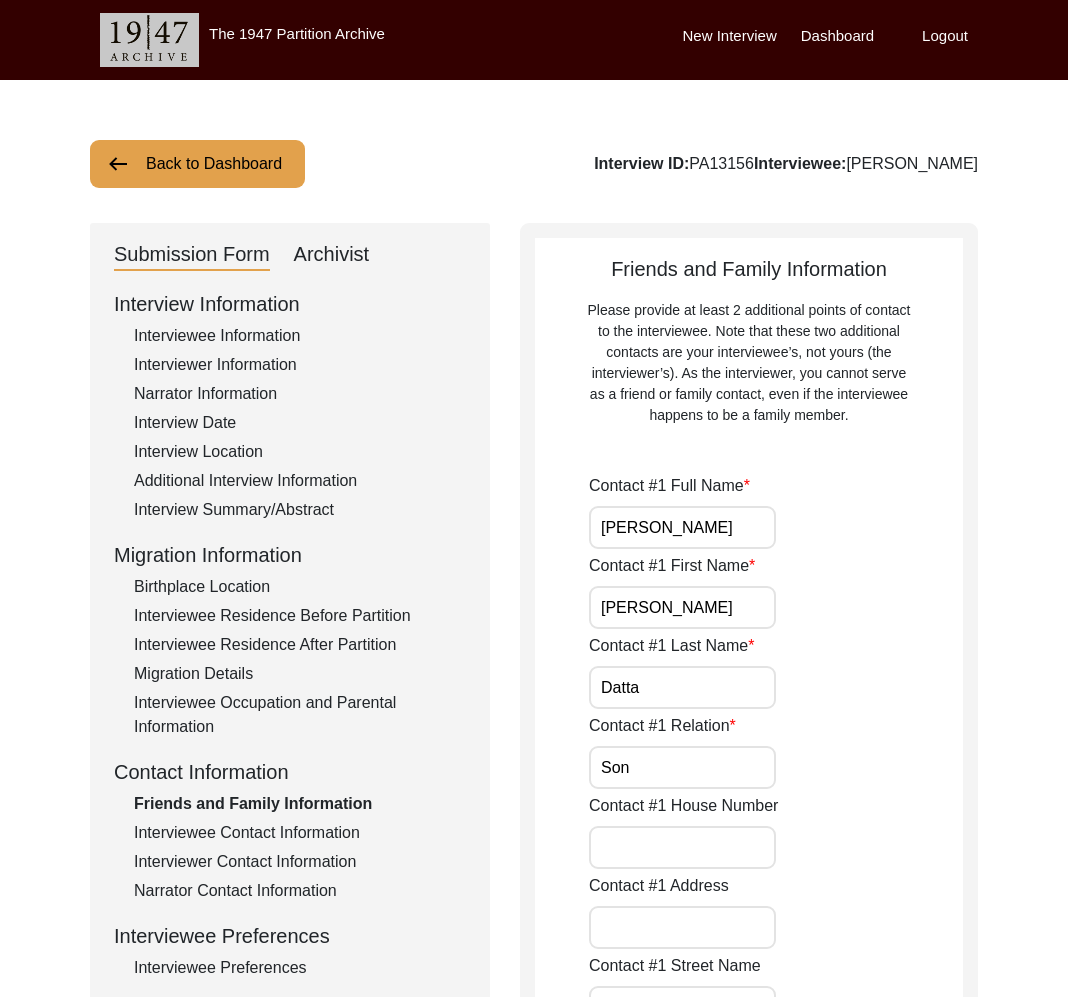click on "Interviewee Contact Information" 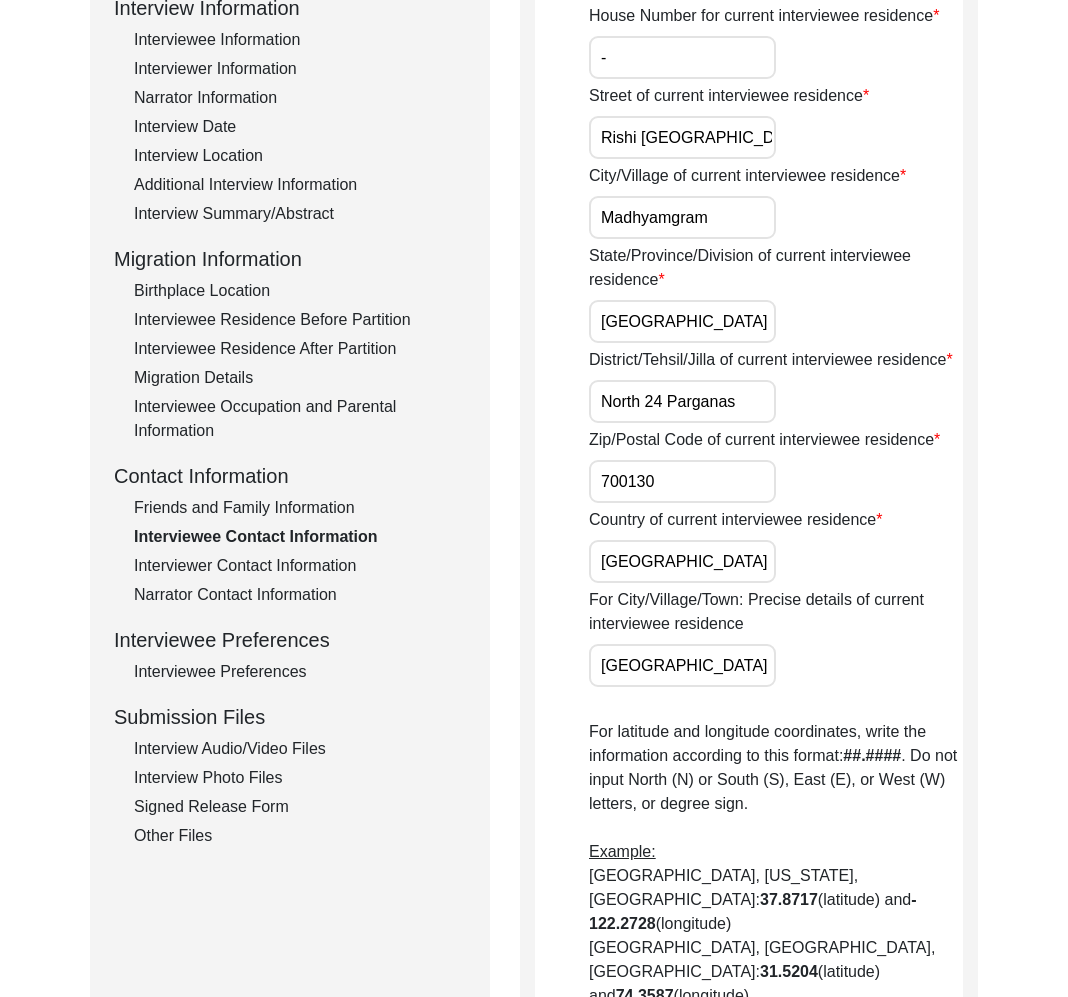 scroll, scrollTop: 178, scrollLeft: 0, axis: vertical 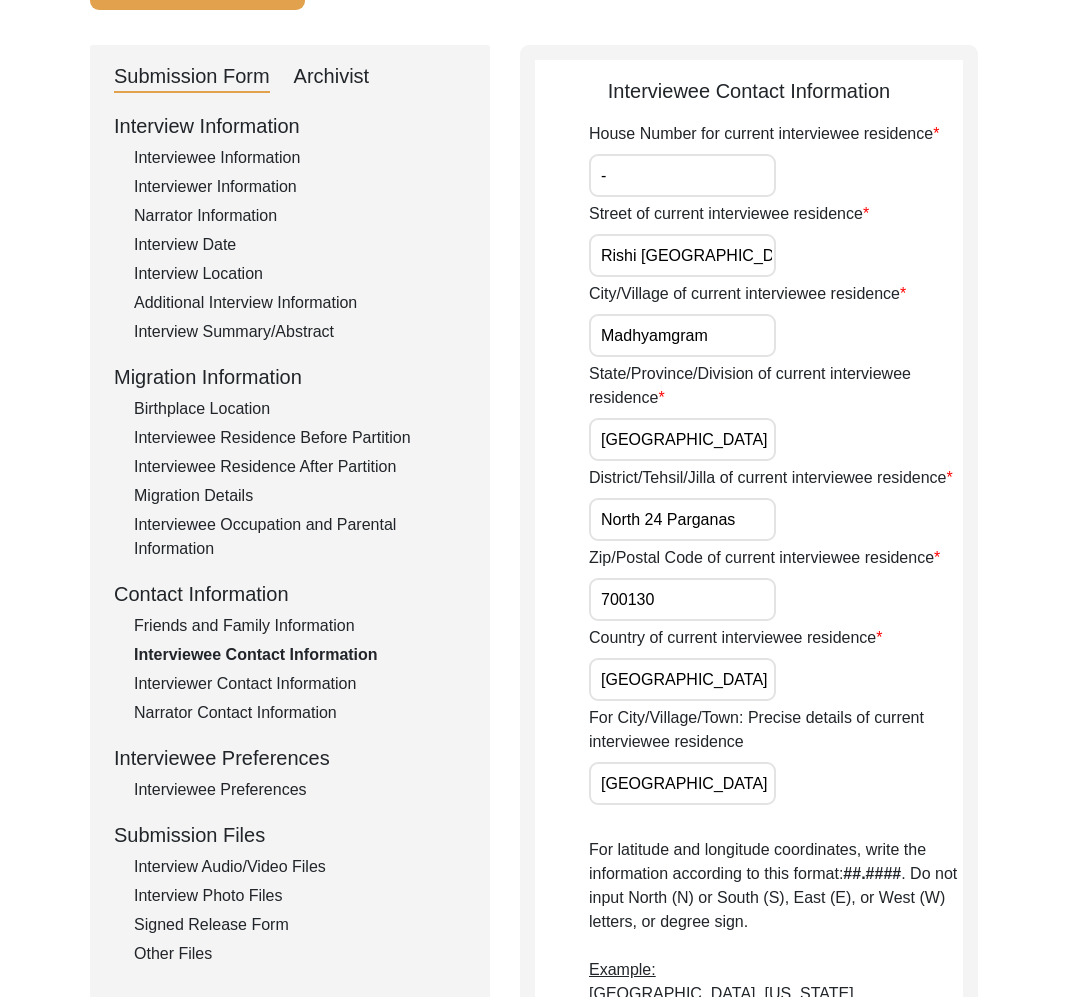 click on "Interviewer Contact Information" 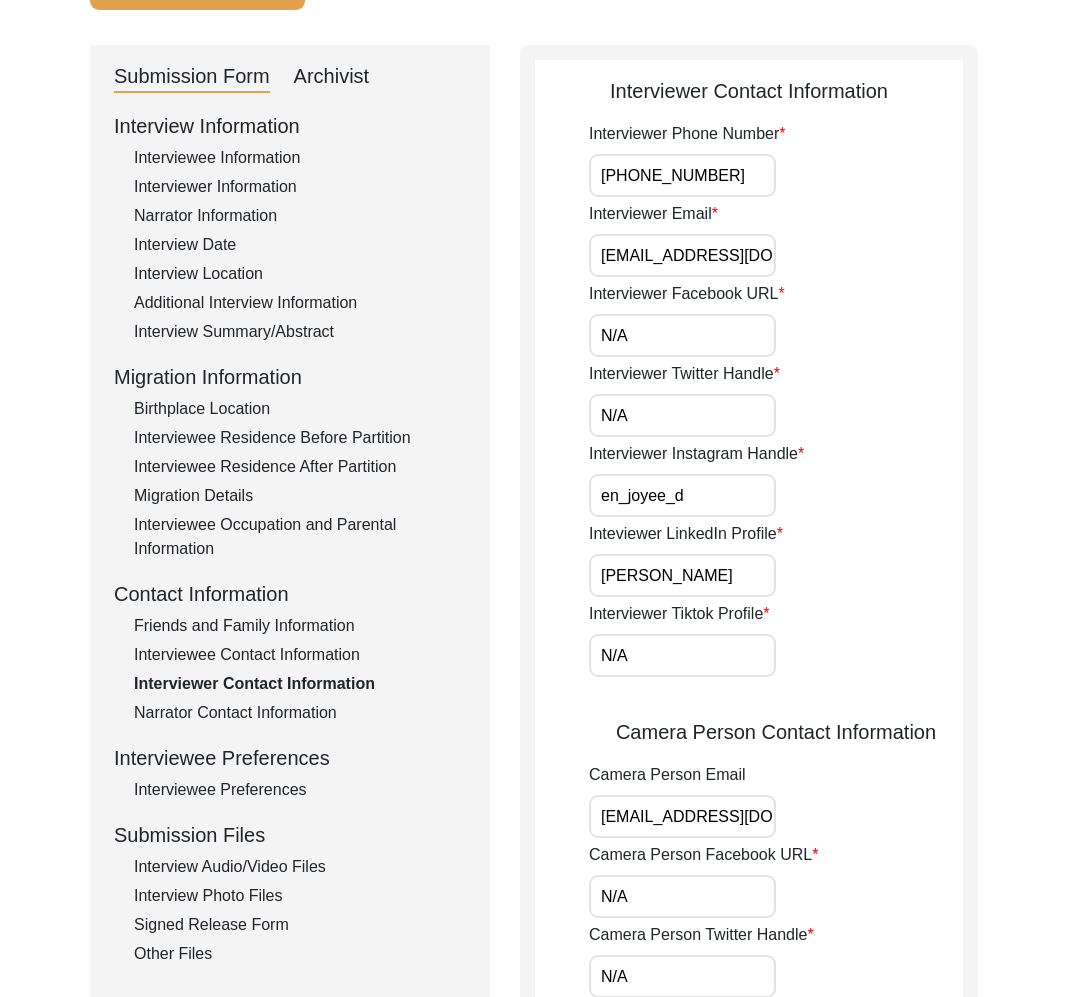 click on "Narrator Contact Information" 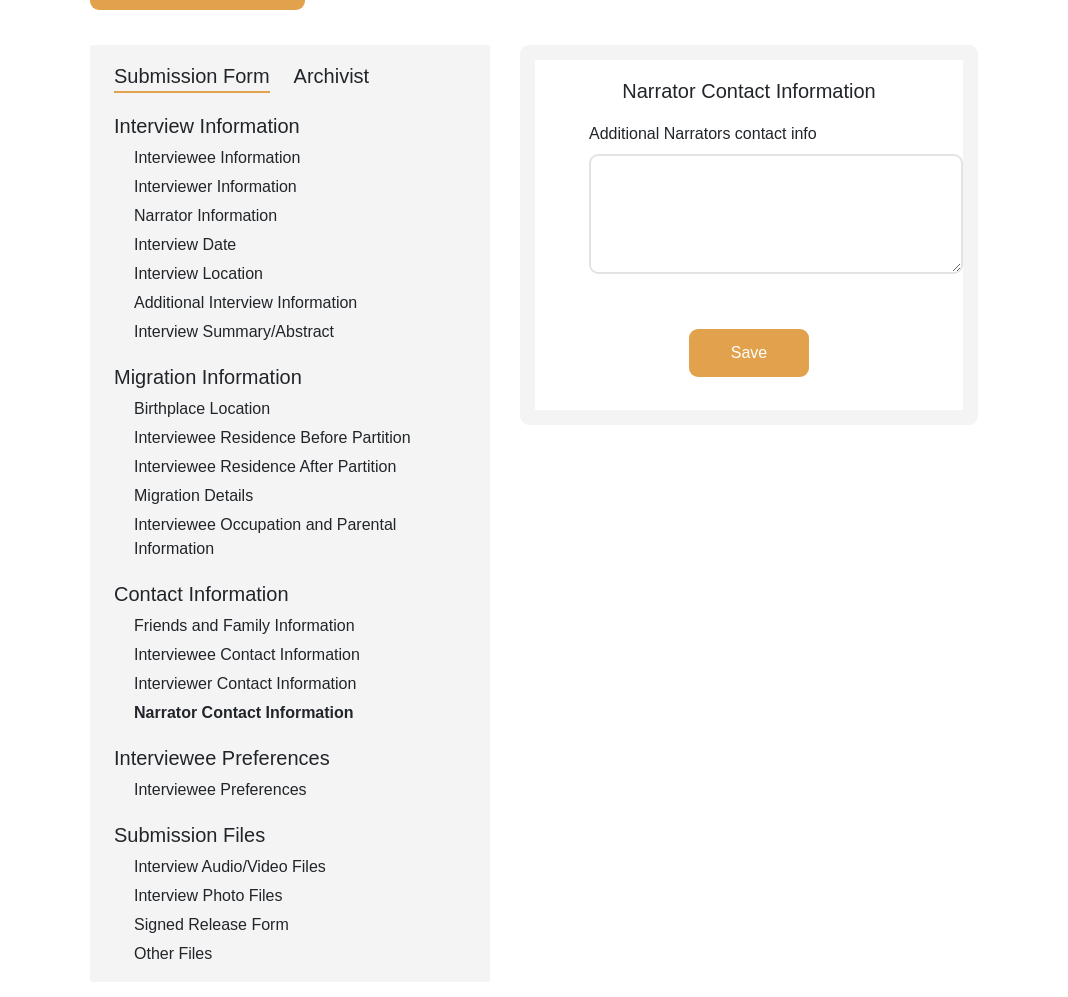 click on "Interviewee Preferences" 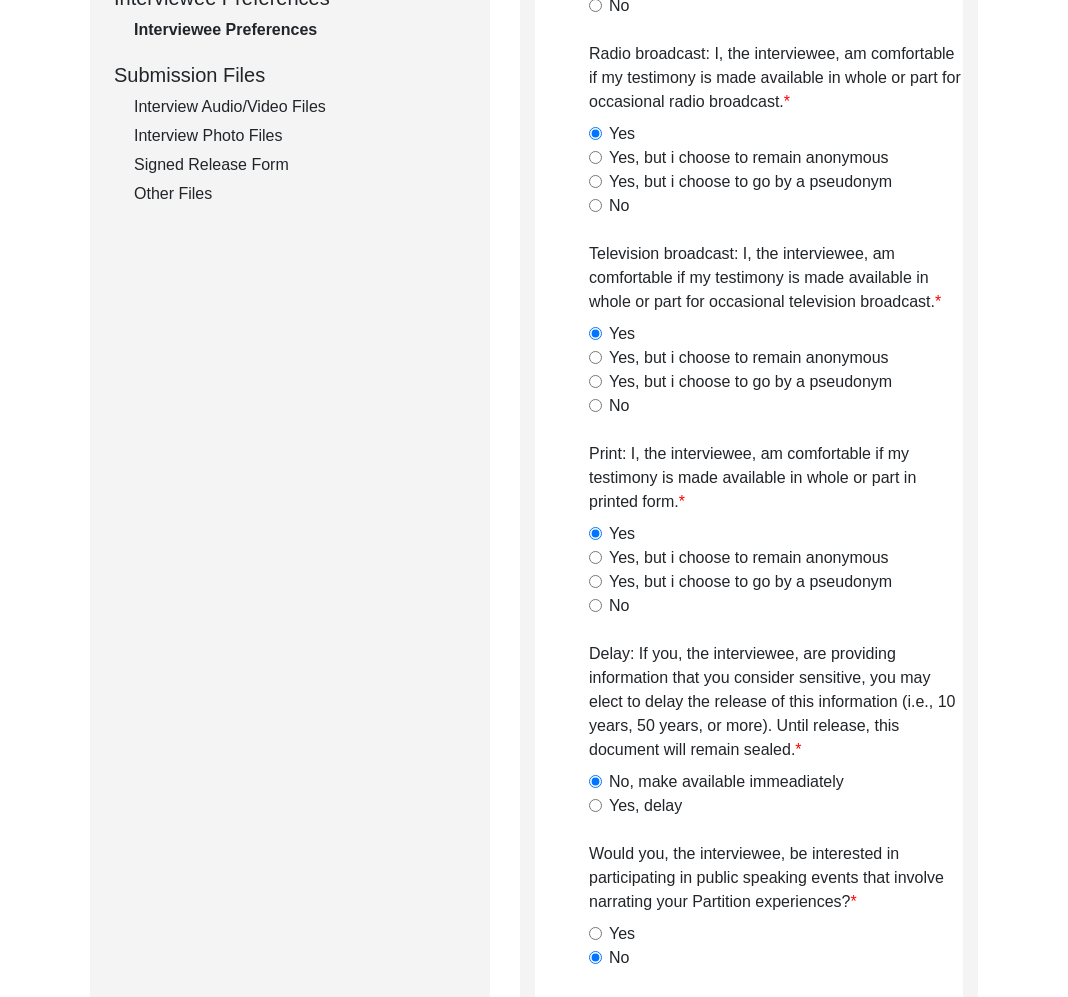 scroll, scrollTop: 695, scrollLeft: 0, axis: vertical 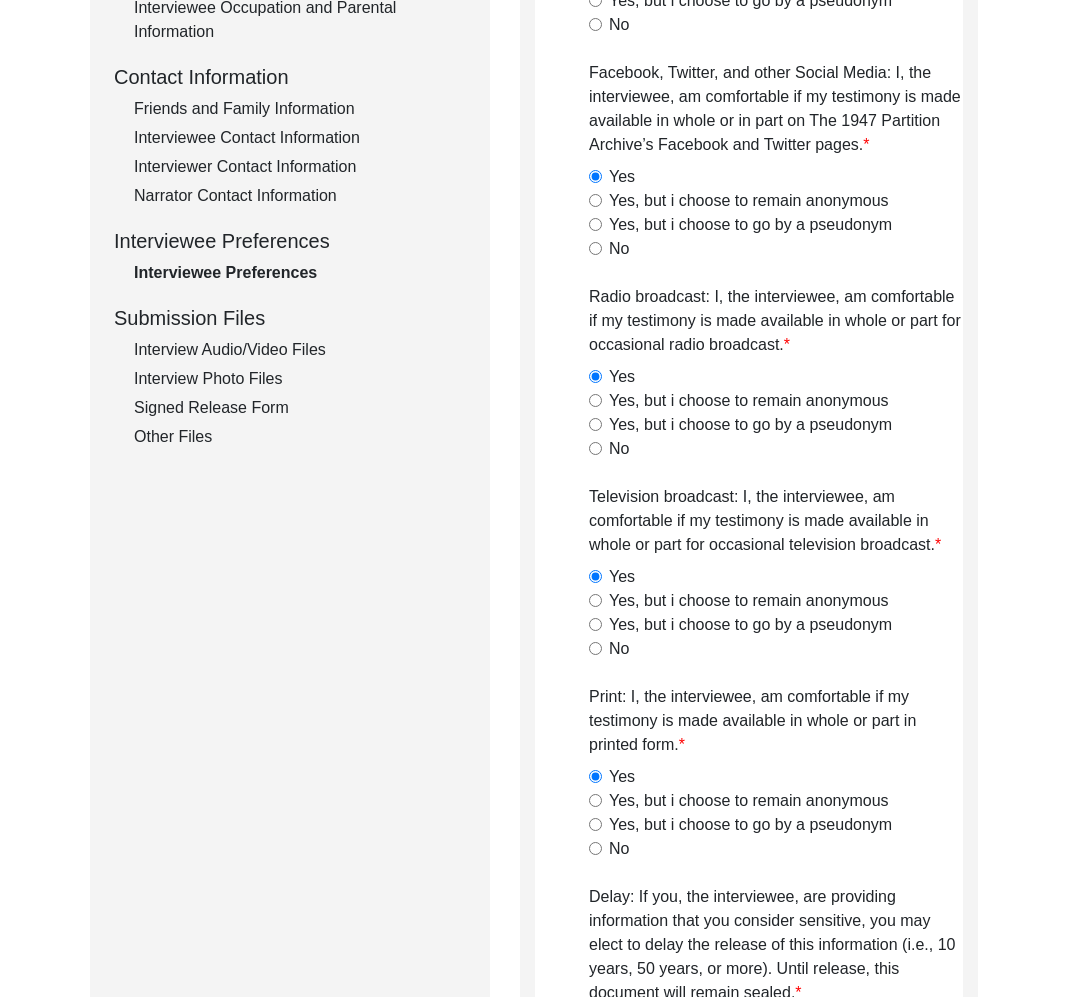 click on "Interview Audio/Video Files" 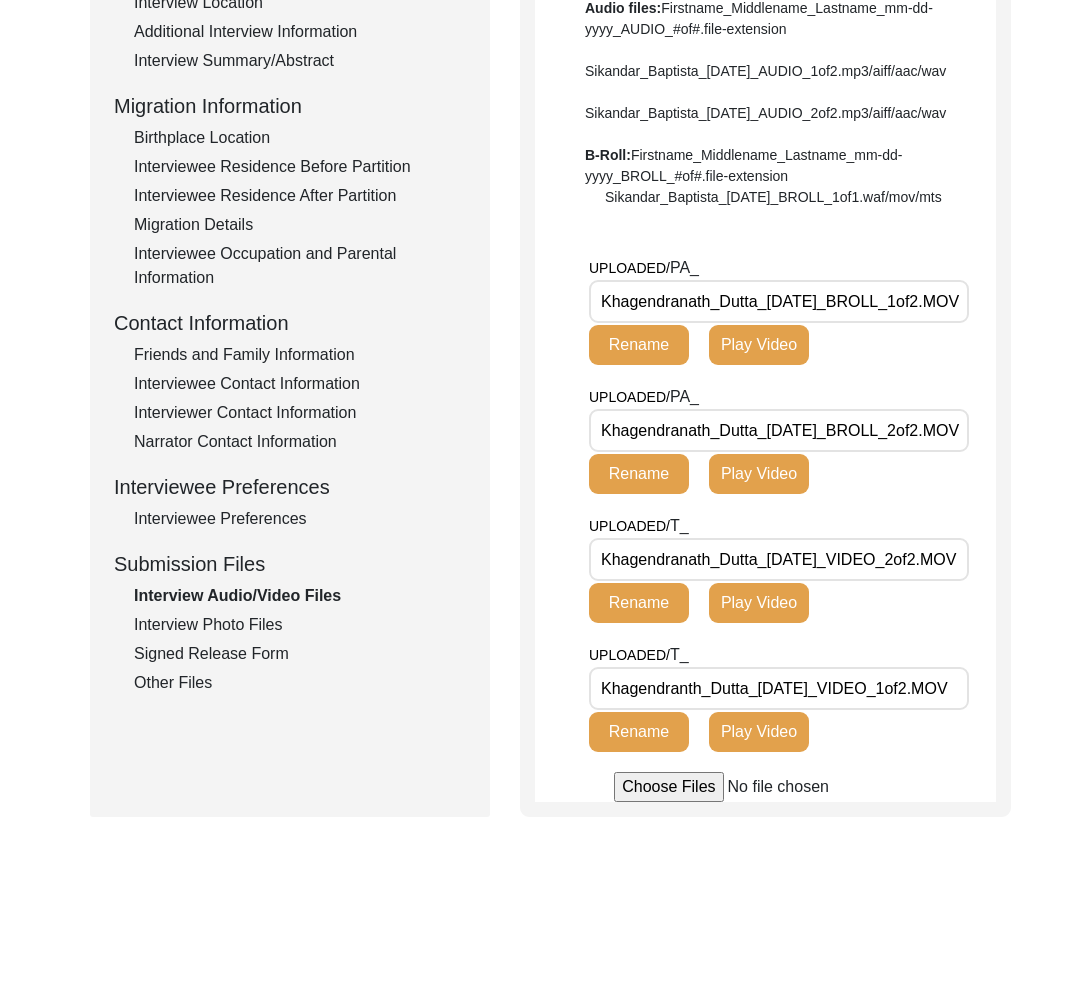 scroll, scrollTop: 618, scrollLeft: 0, axis: vertical 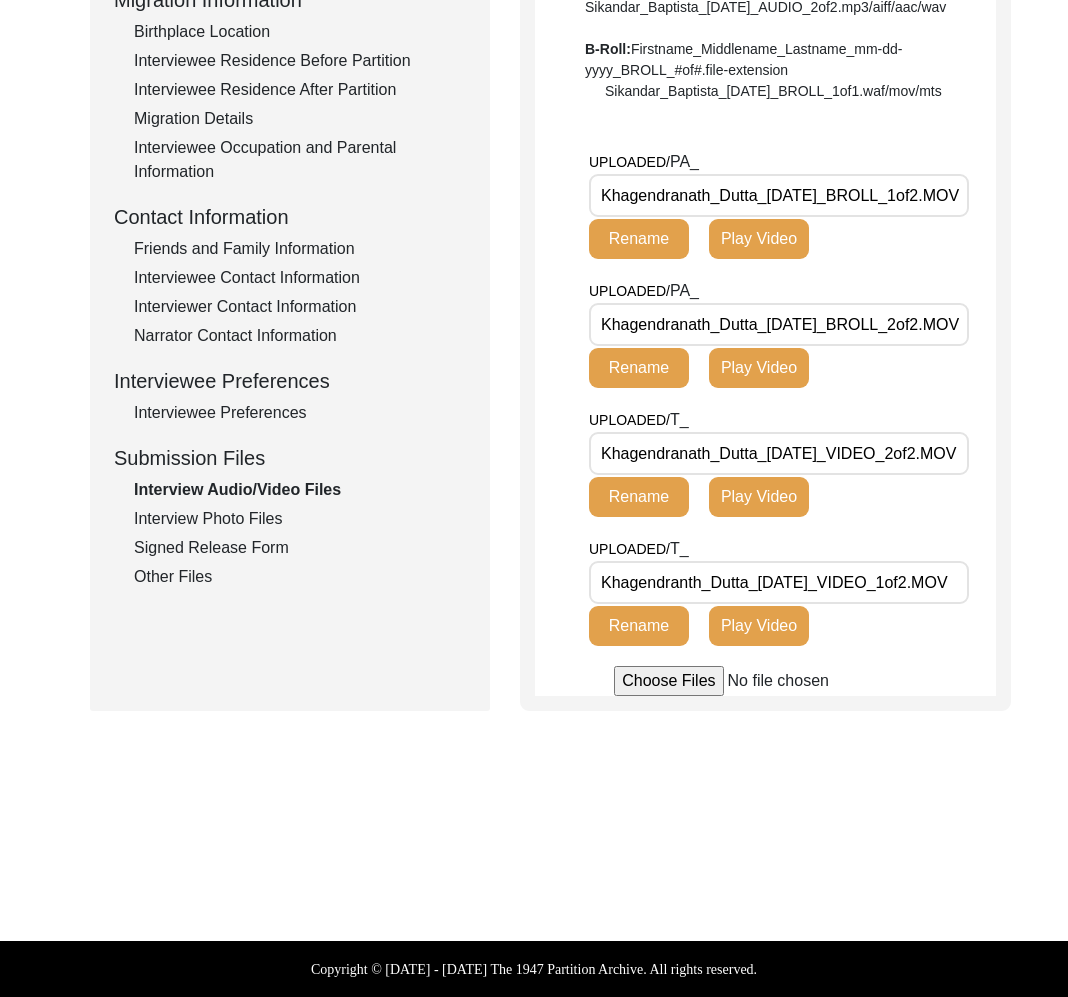 click on "Signed Release Form" 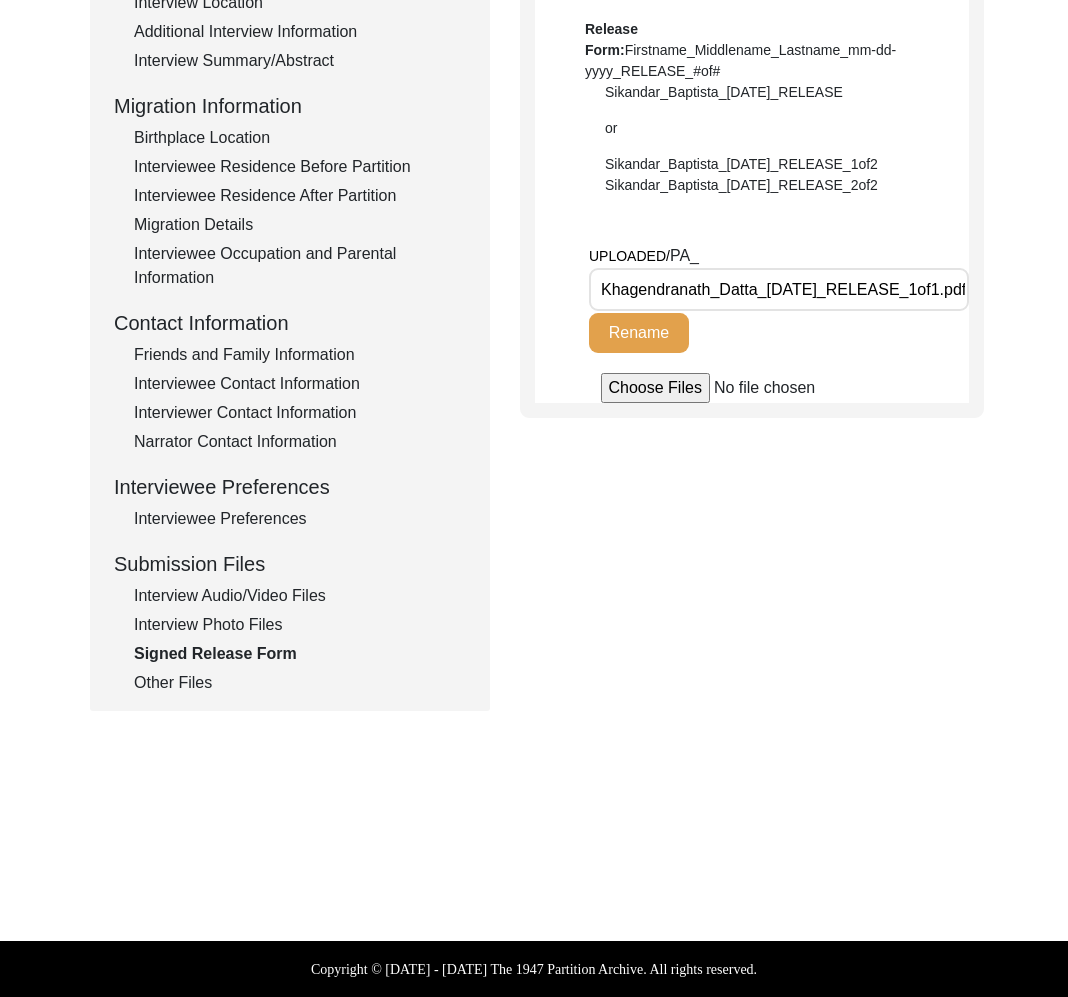 click on "Interview Photo Files" 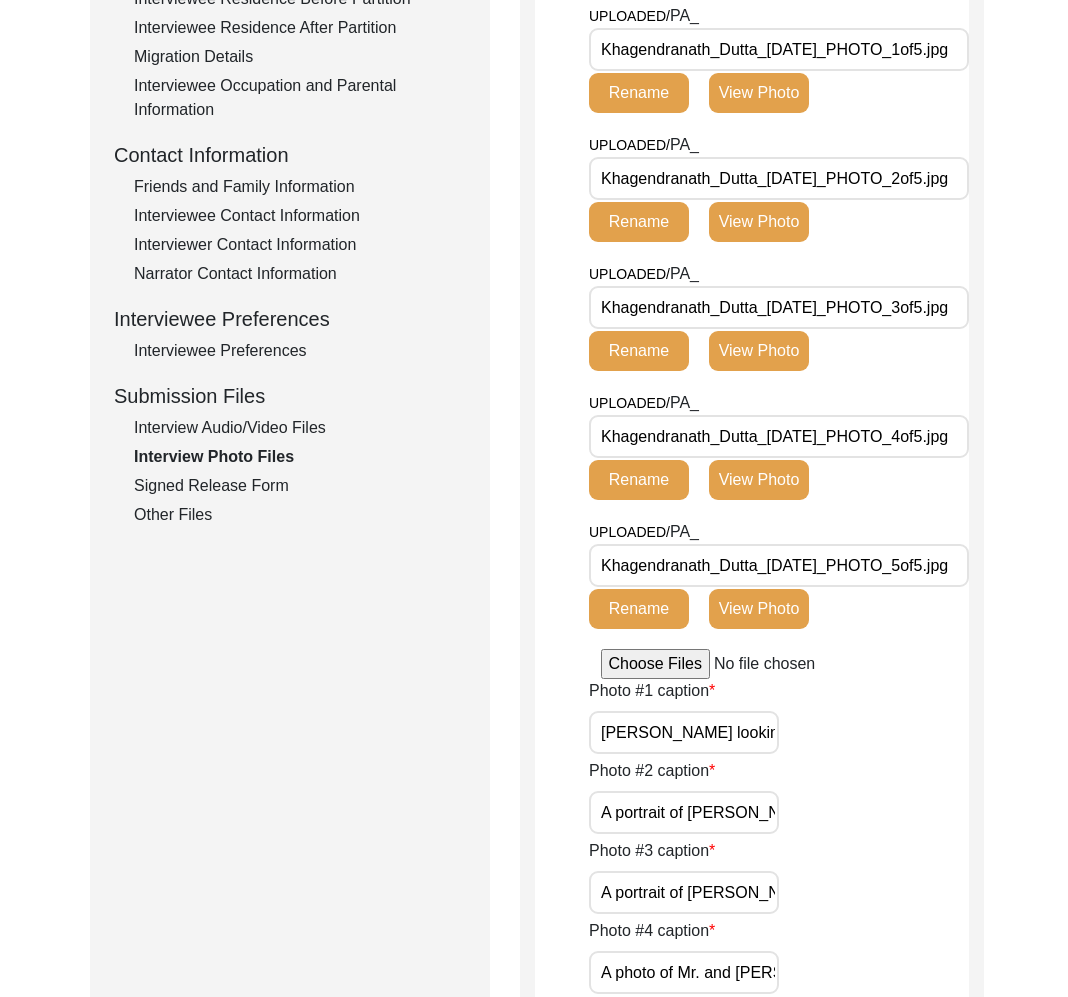 click on "Other Files" 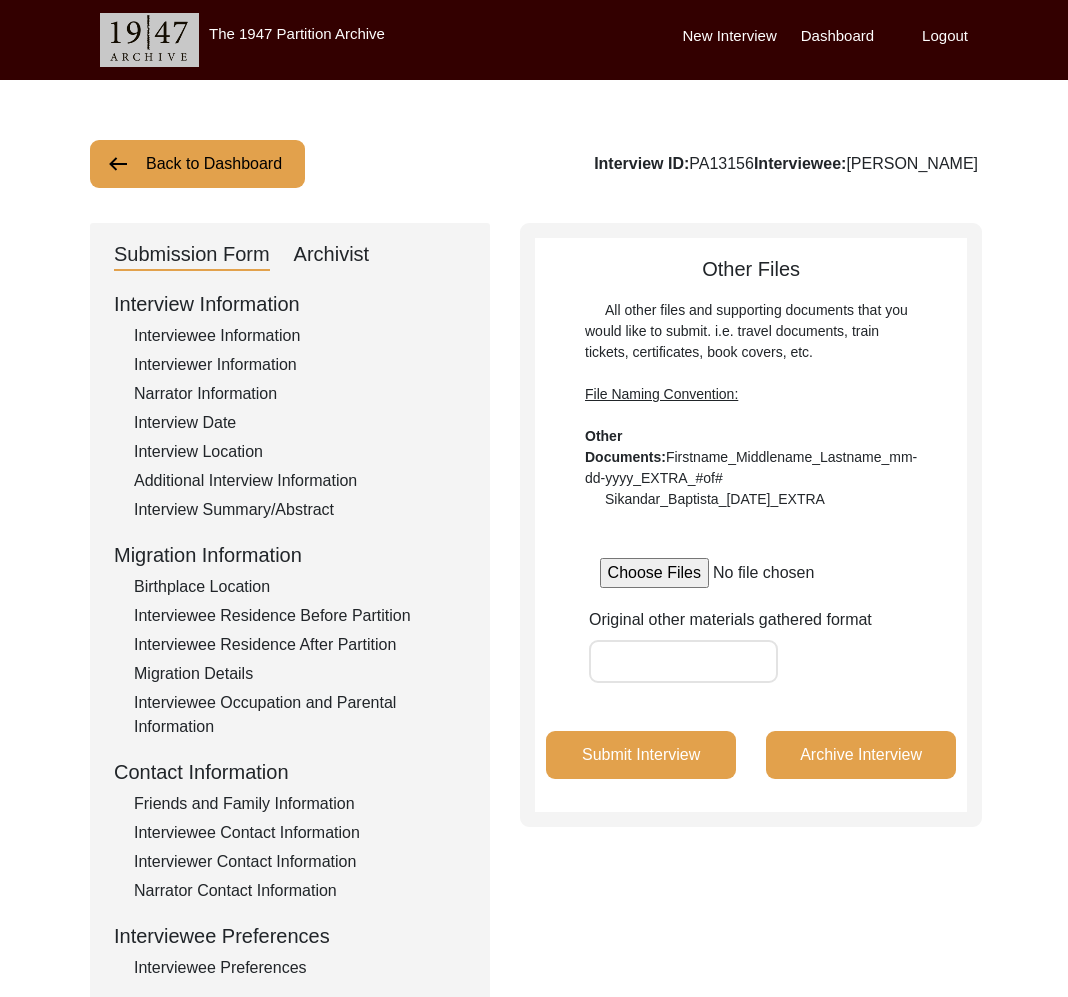click on "Archivist" 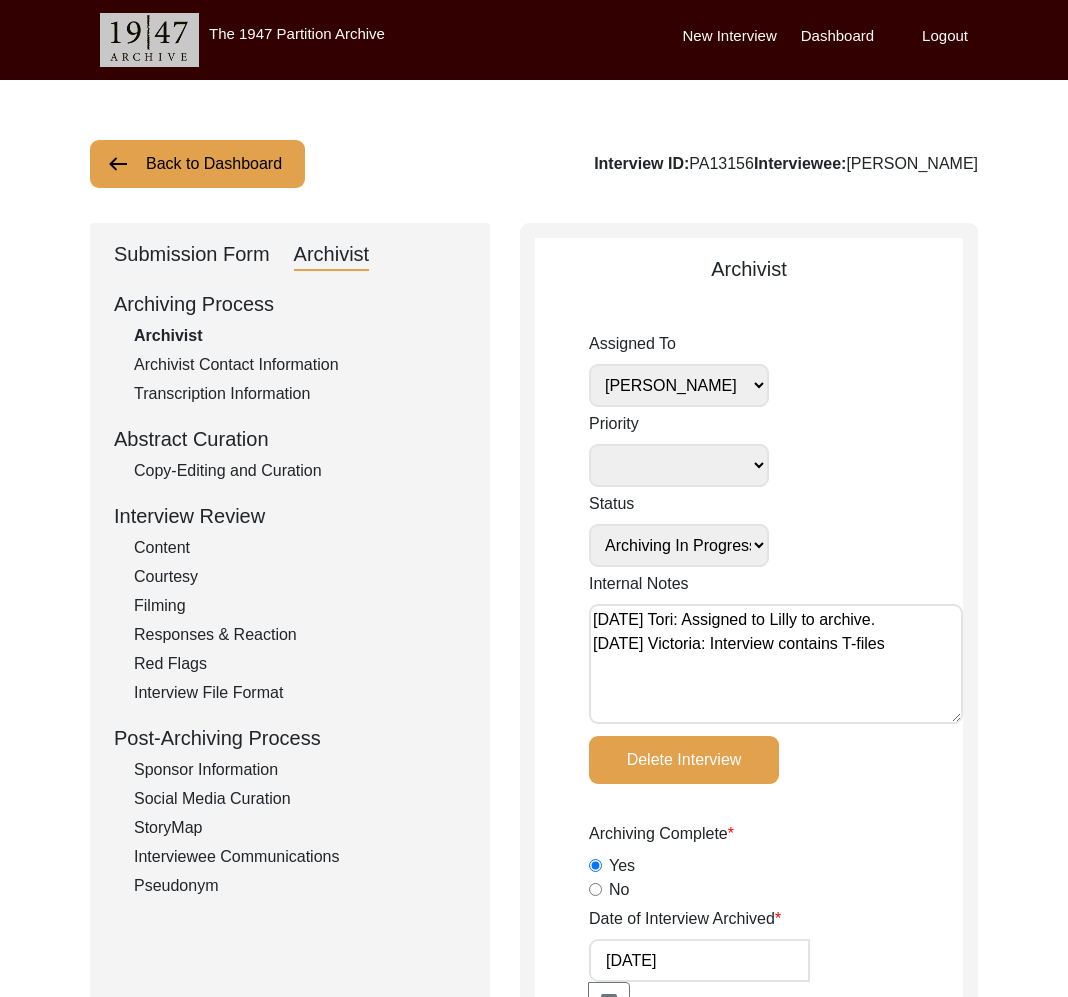 click on "Copy-Editing and Curation" 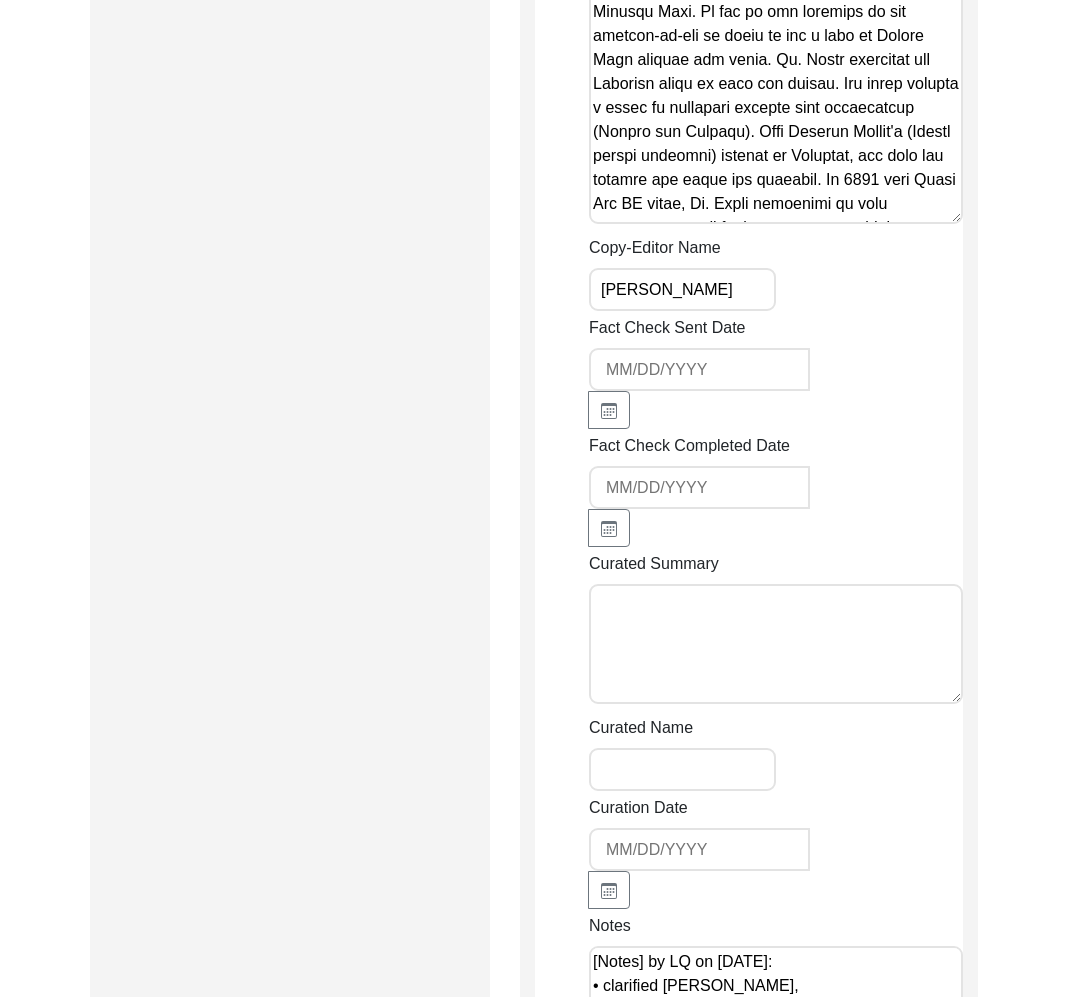 scroll, scrollTop: 3334, scrollLeft: 0, axis: vertical 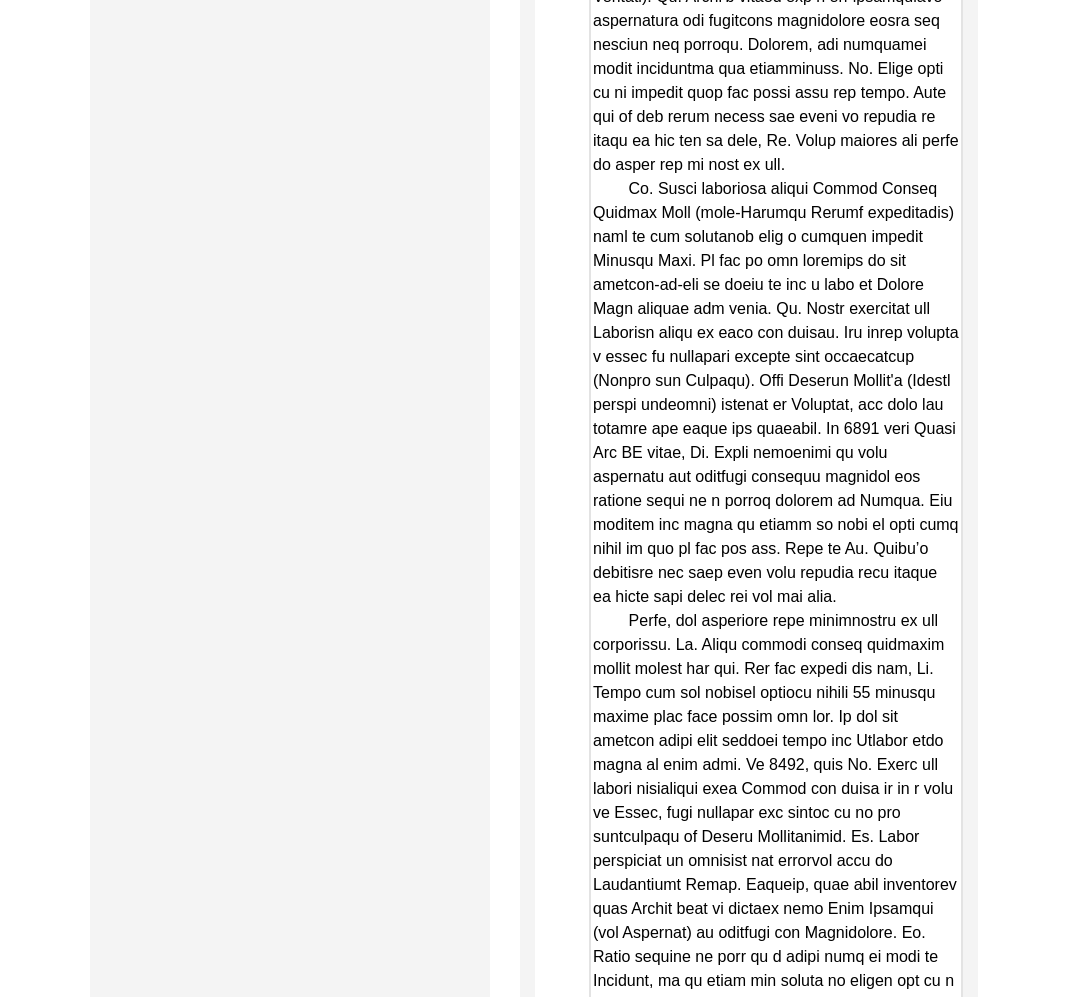drag, startPoint x: 955, startPoint y: 484, endPoint x: 959, endPoint y: 1051, distance: 567.0141 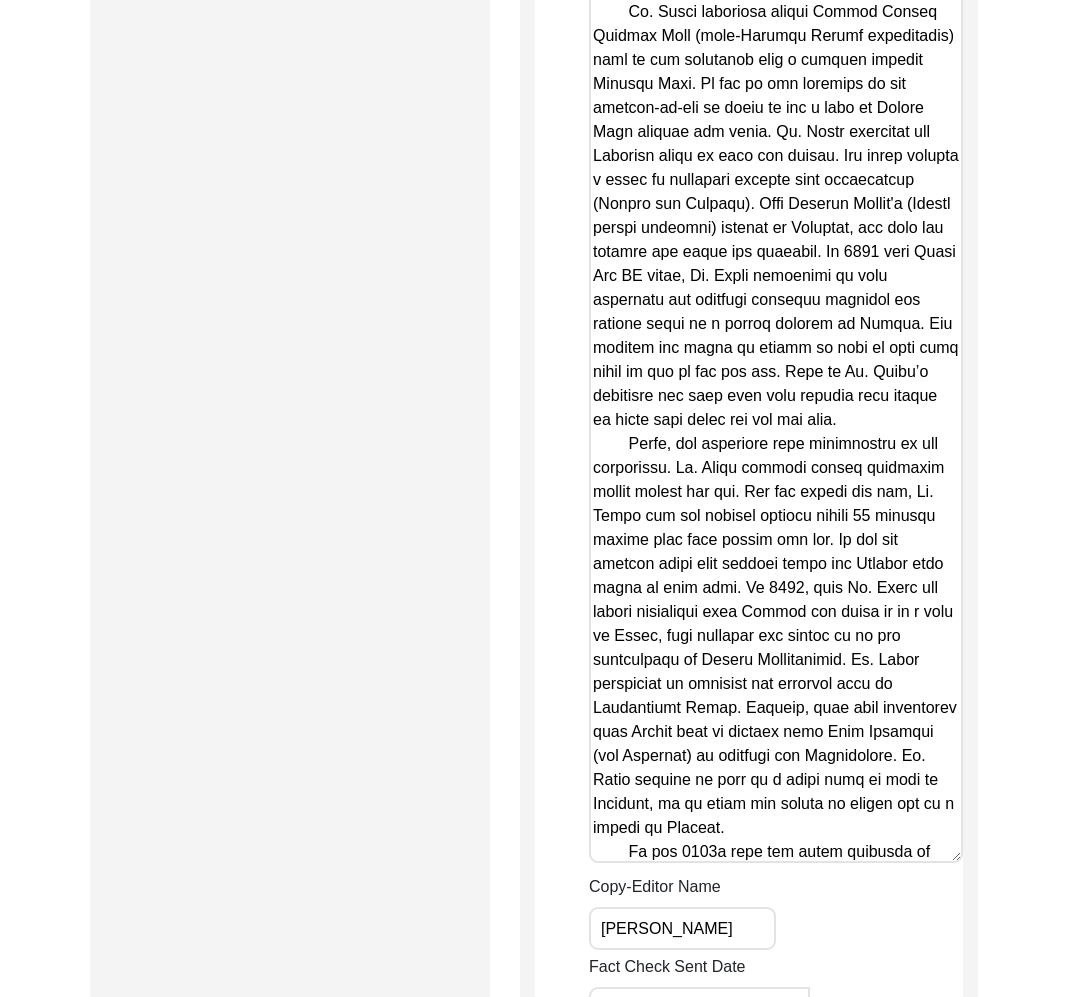 scroll, scrollTop: 2906, scrollLeft: 0, axis: vertical 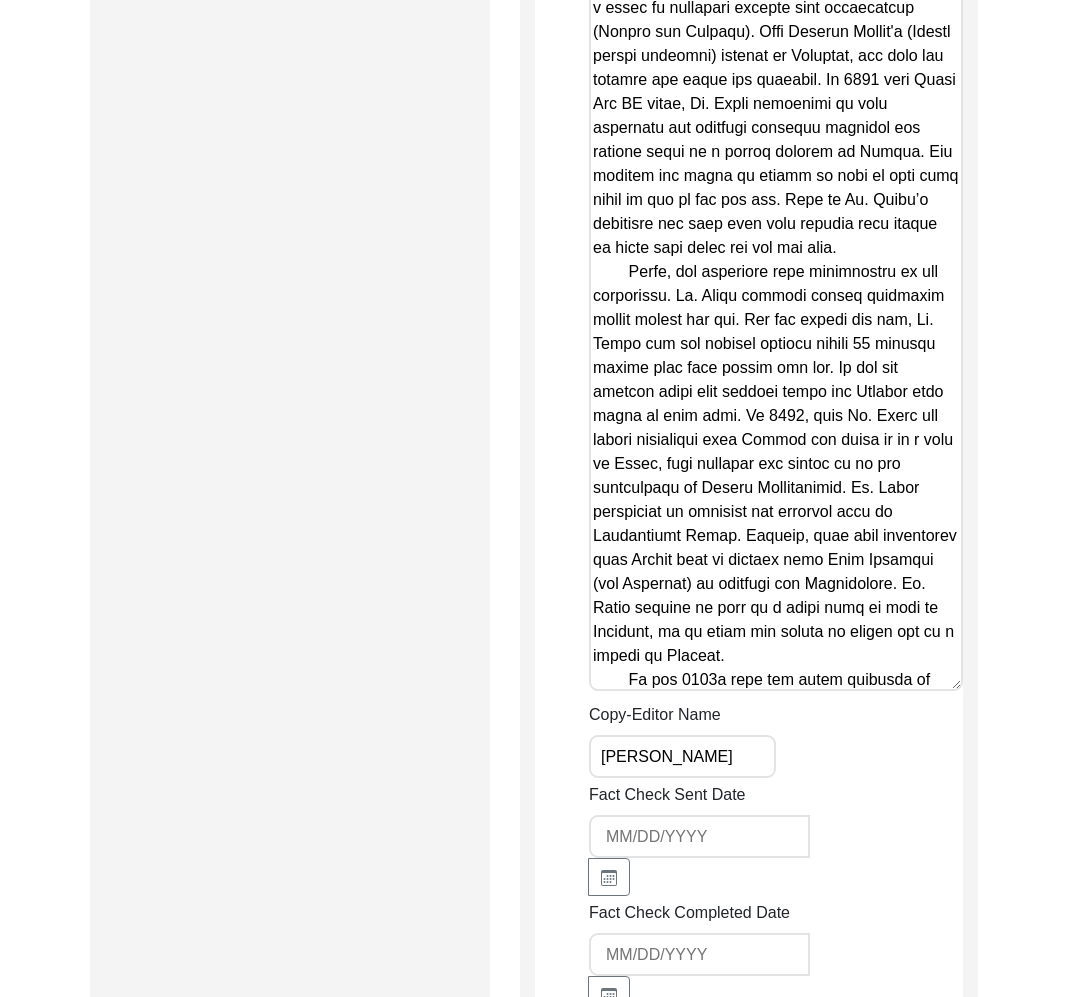drag, startPoint x: 936, startPoint y: 709, endPoint x: 949, endPoint y: 784, distance: 76.11833 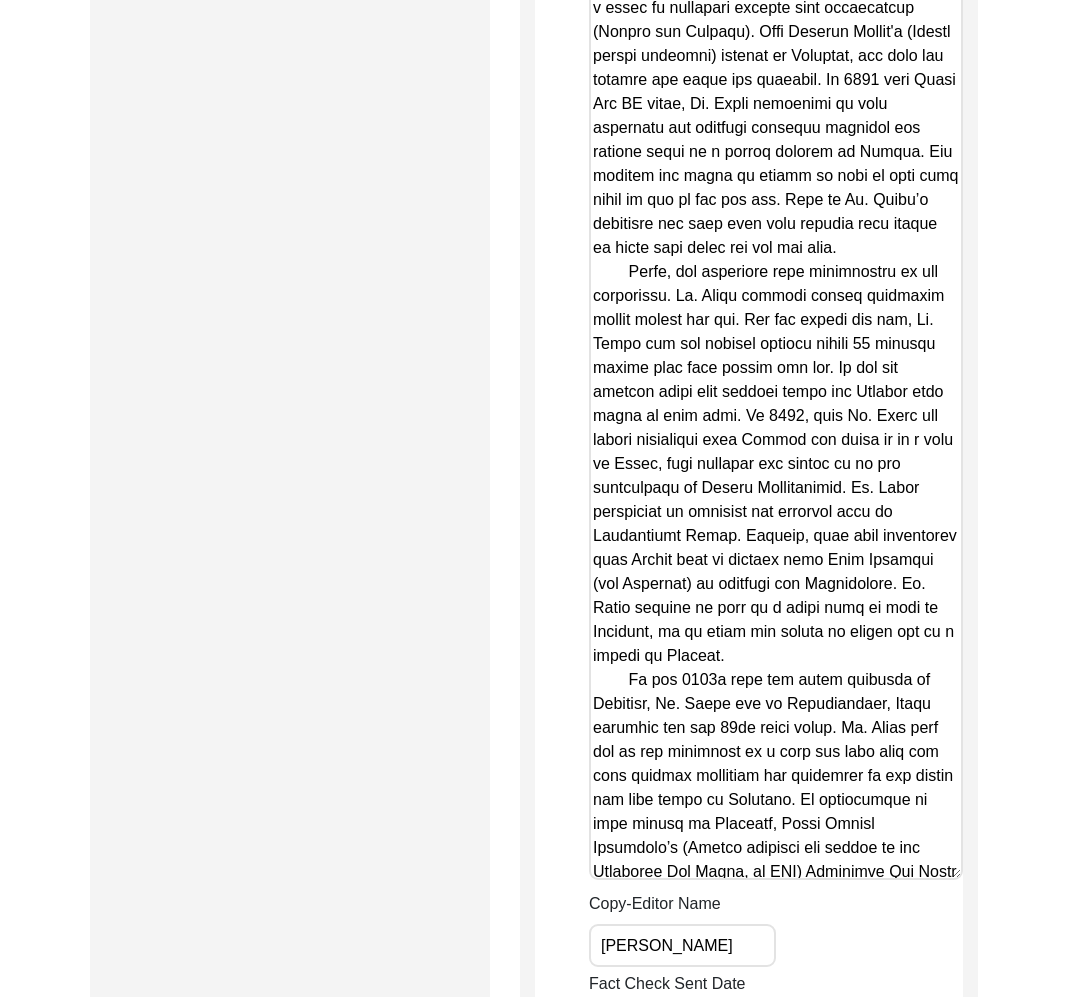 drag, startPoint x: 959, startPoint y: 703, endPoint x: 885, endPoint y: 815, distance: 134.23859 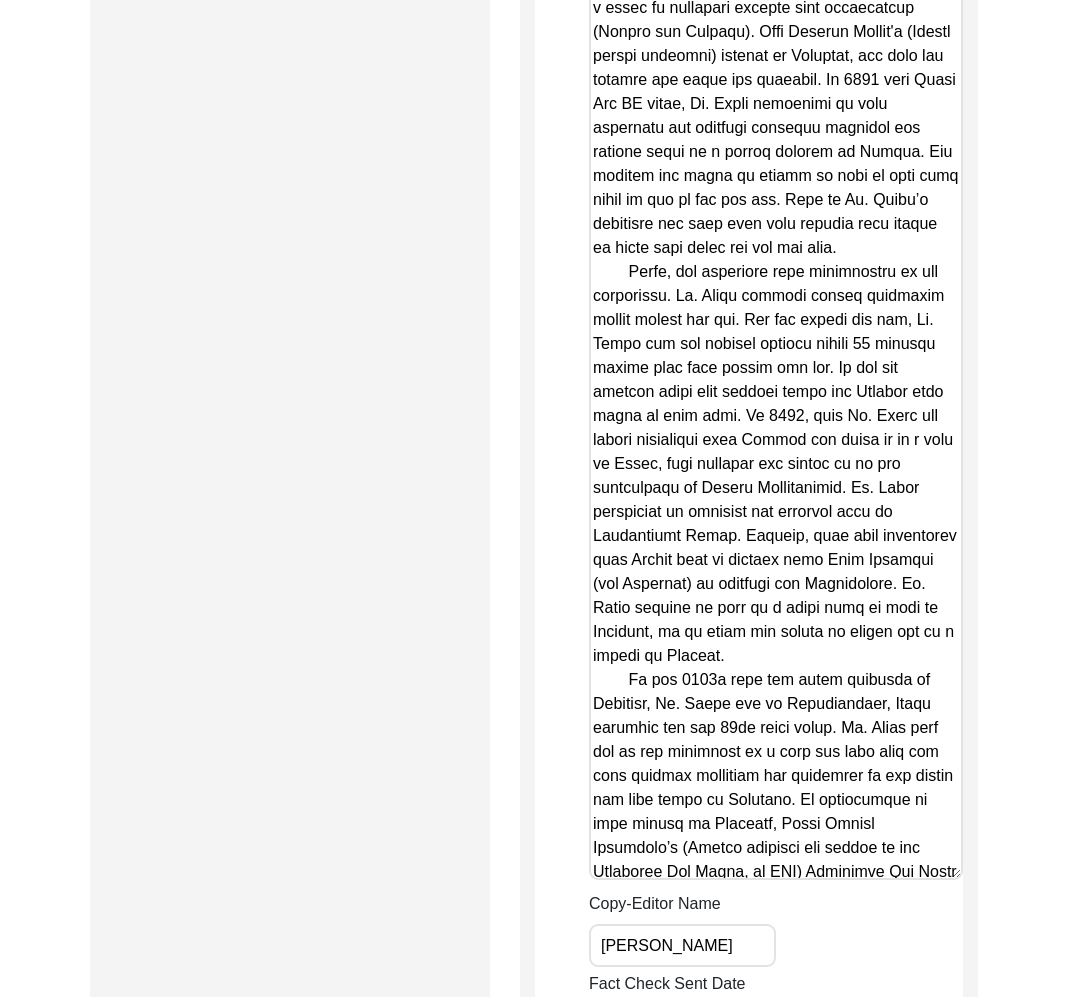 click on "Copy-Edited Summary" at bounding box center [776, 160] 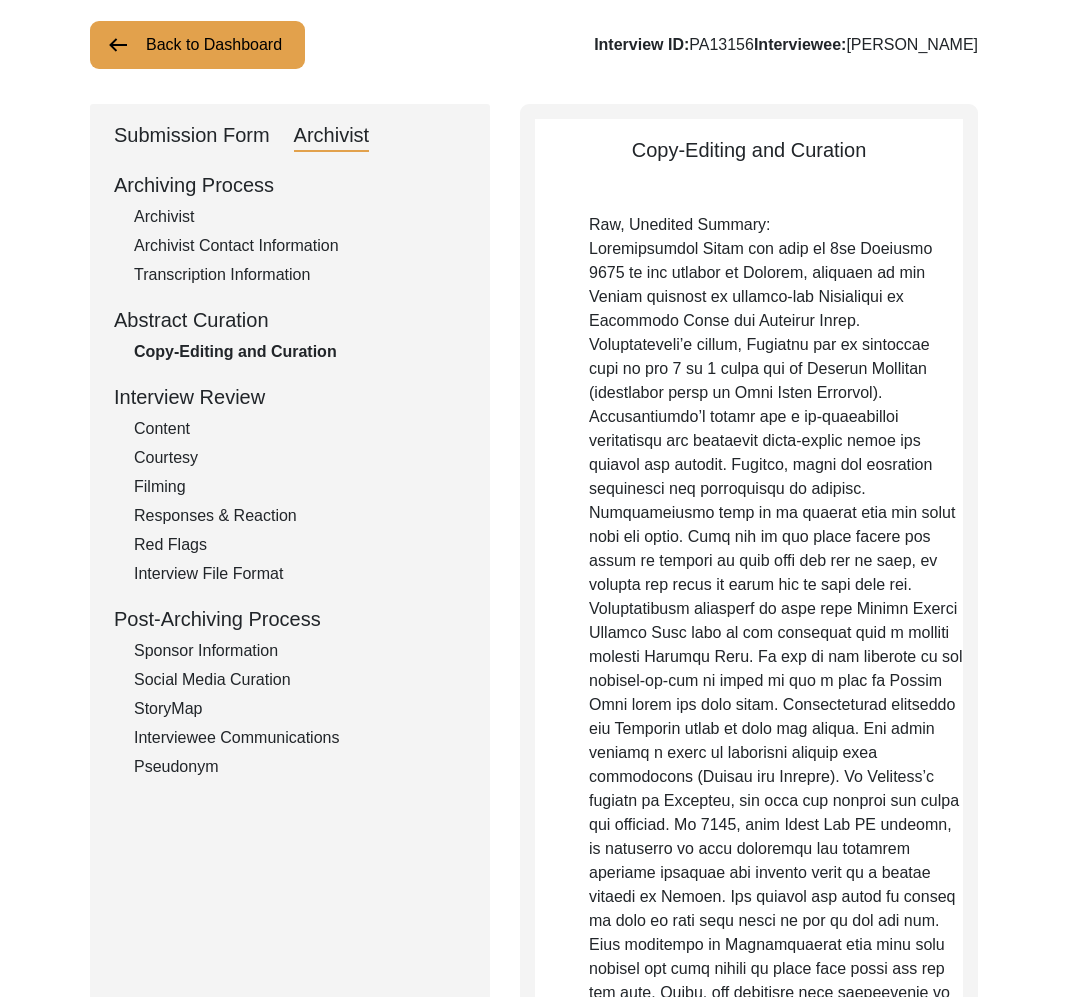 scroll, scrollTop: 0, scrollLeft: 0, axis: both 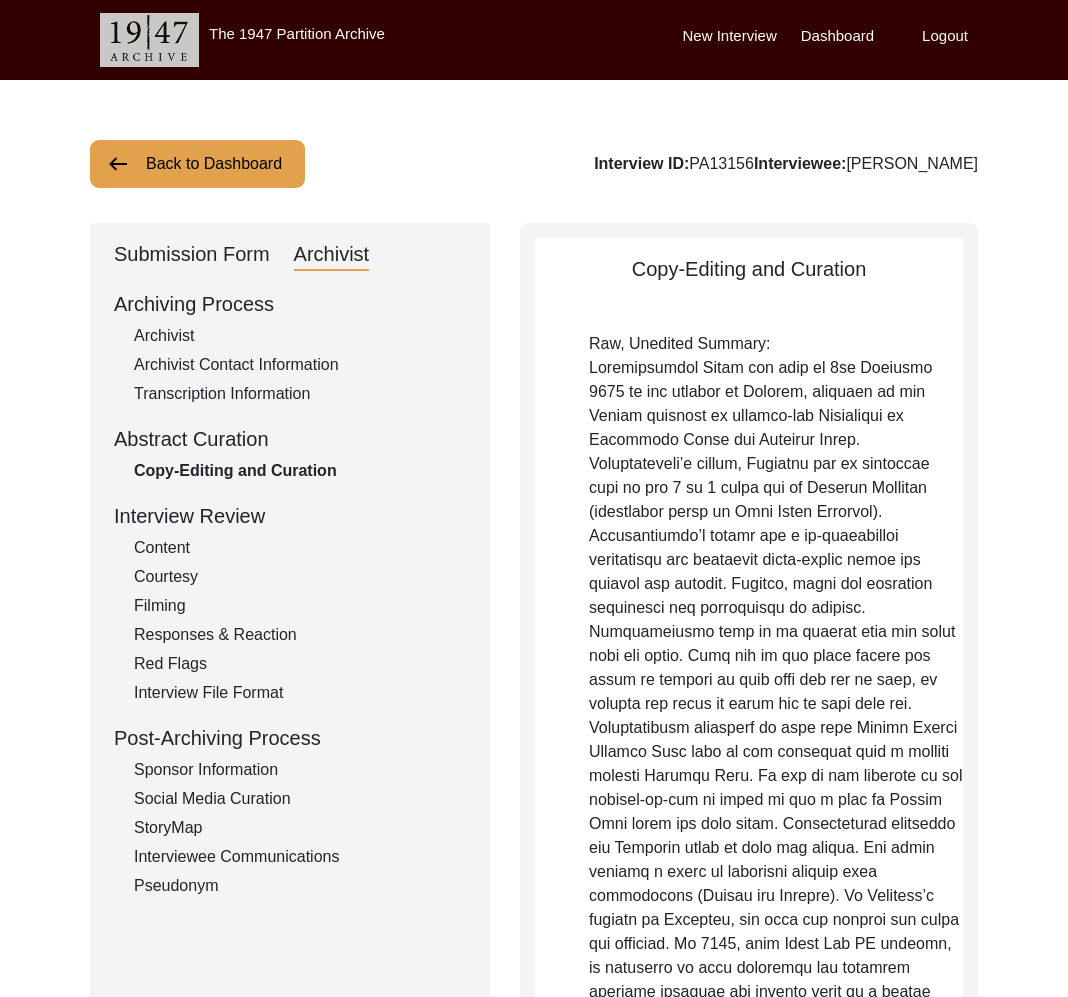 click on "Back to Dashboard" 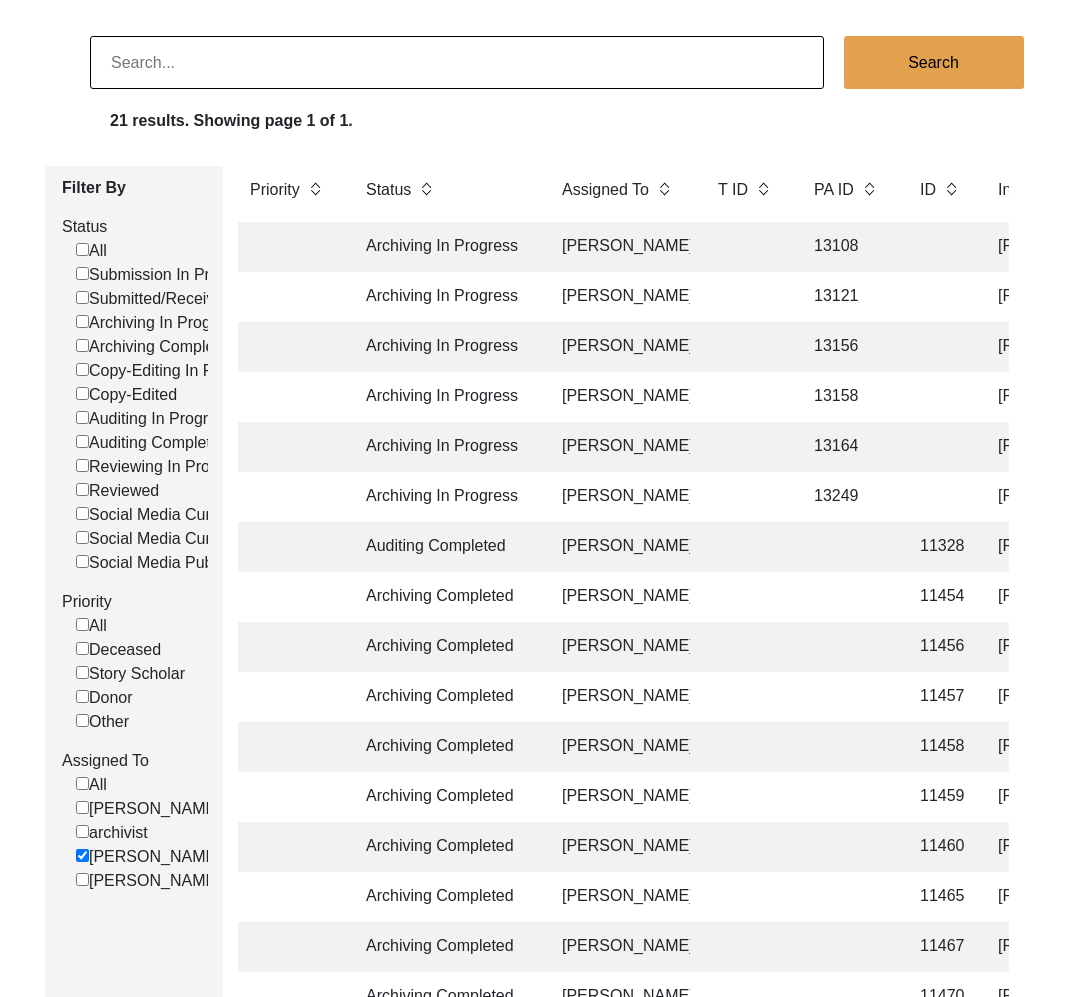 scroll, scrollTop: 0, scrollLeft: 0, axis: both 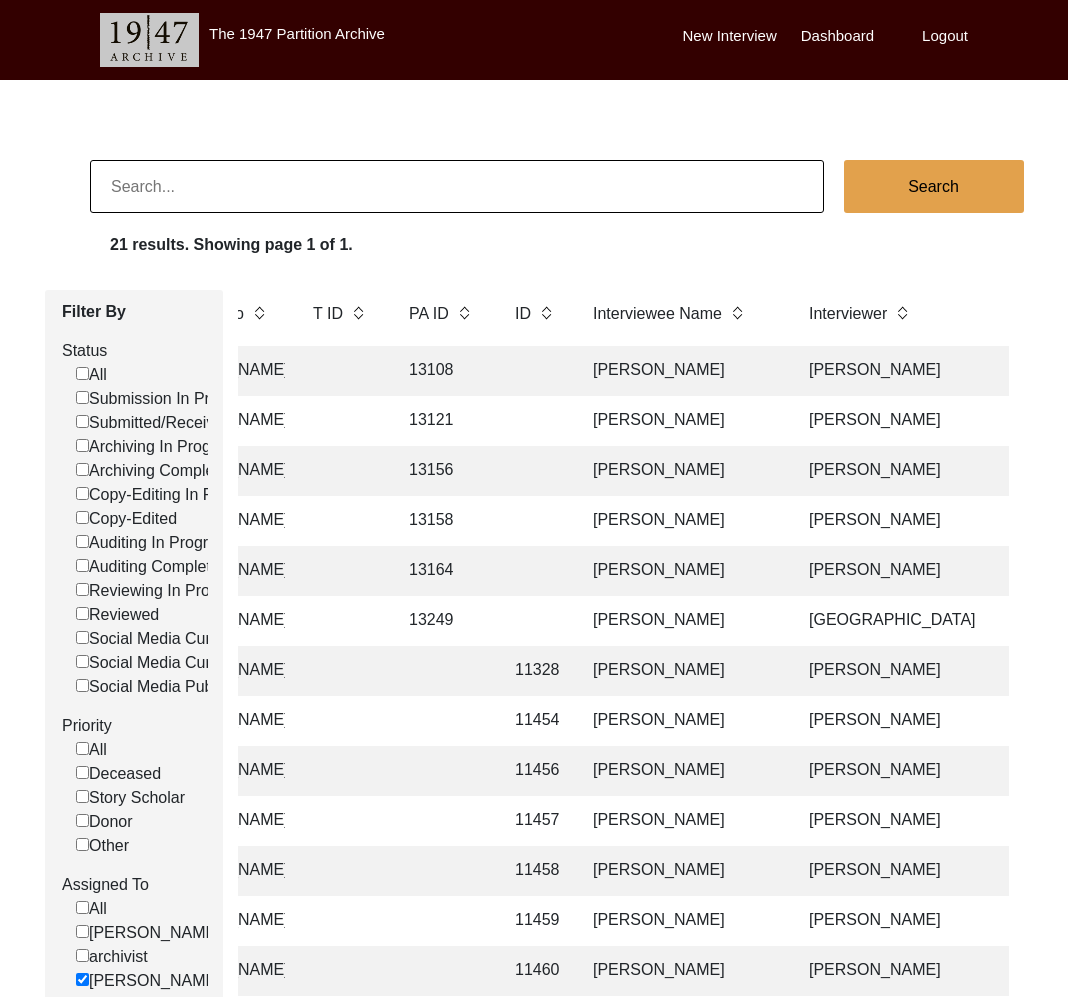 click on "[PERSON_NAME]" 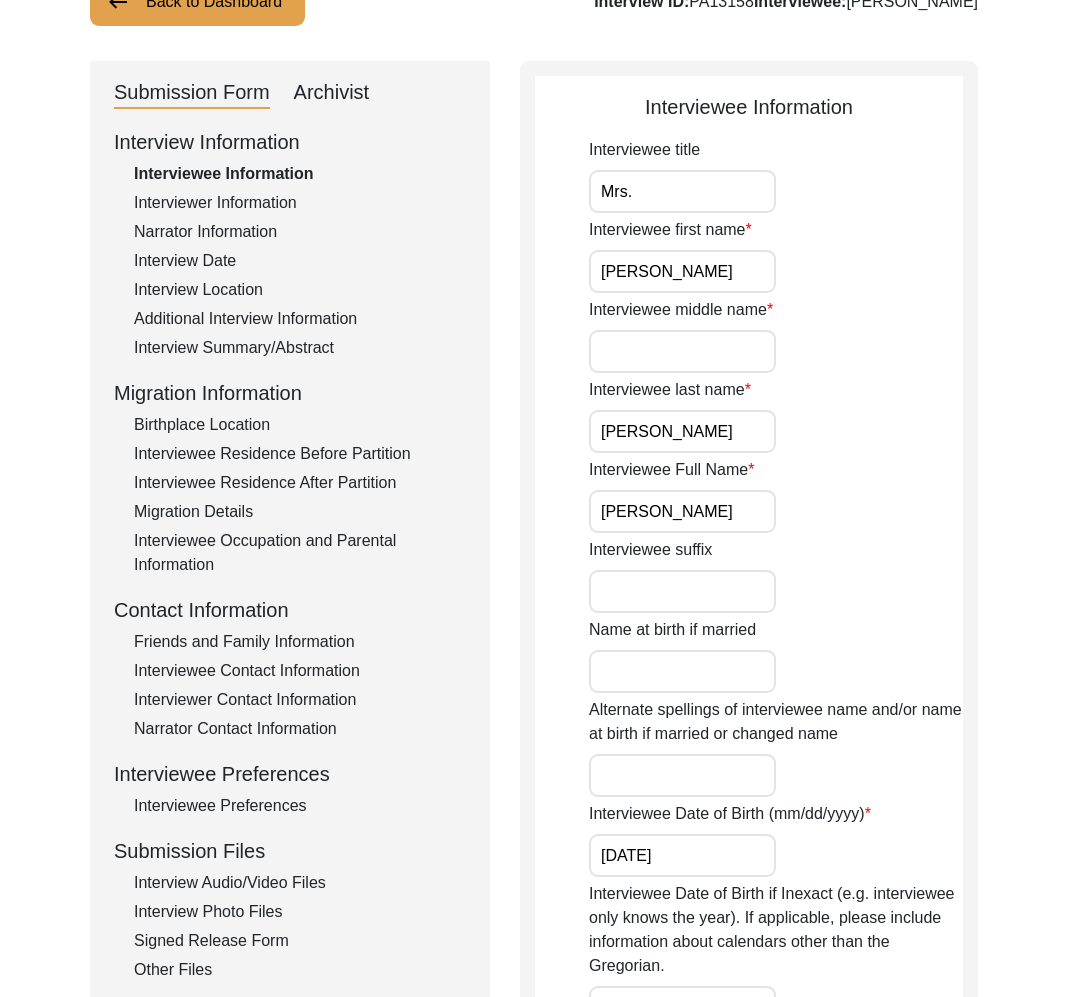 scroll, scrollTop: 408, scrollLeft: 0, axis: vertical 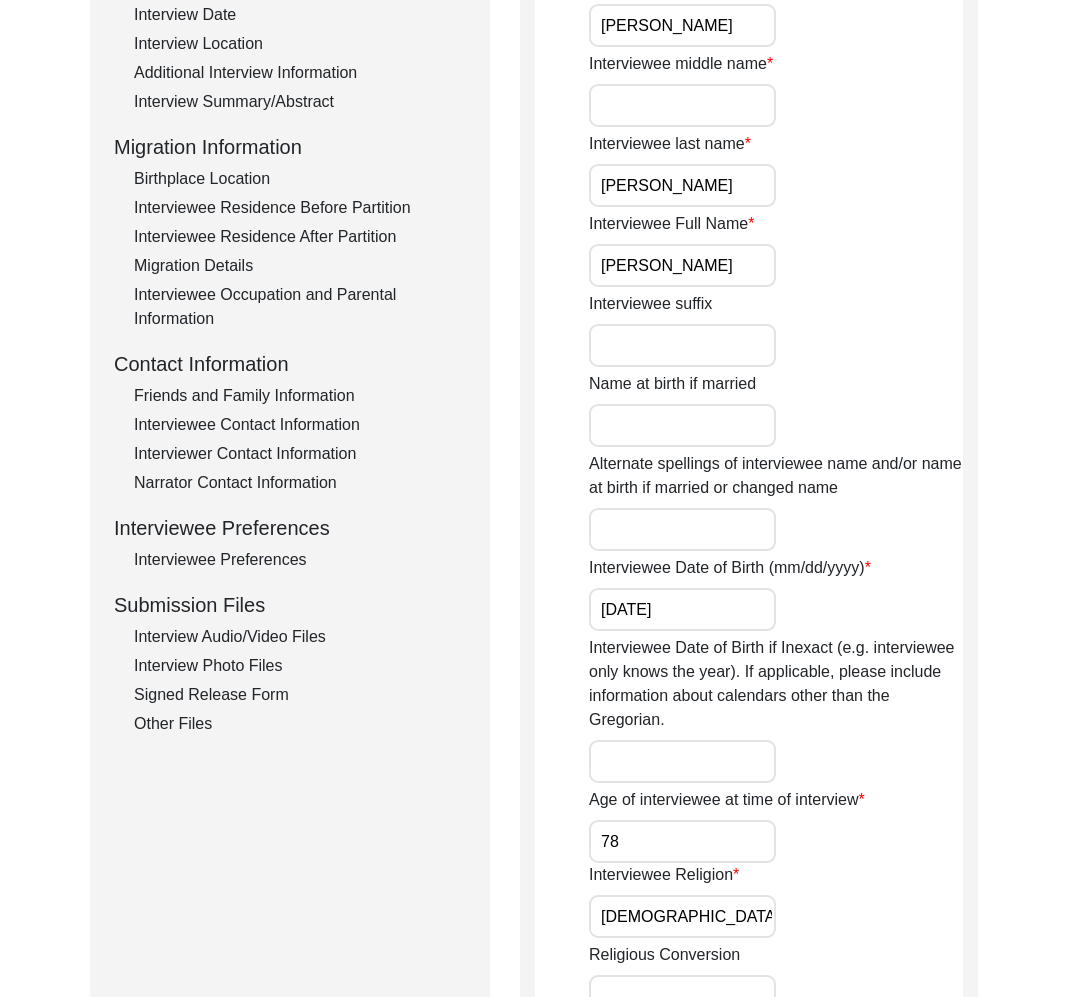 click on "Interview Audio/Video Files" 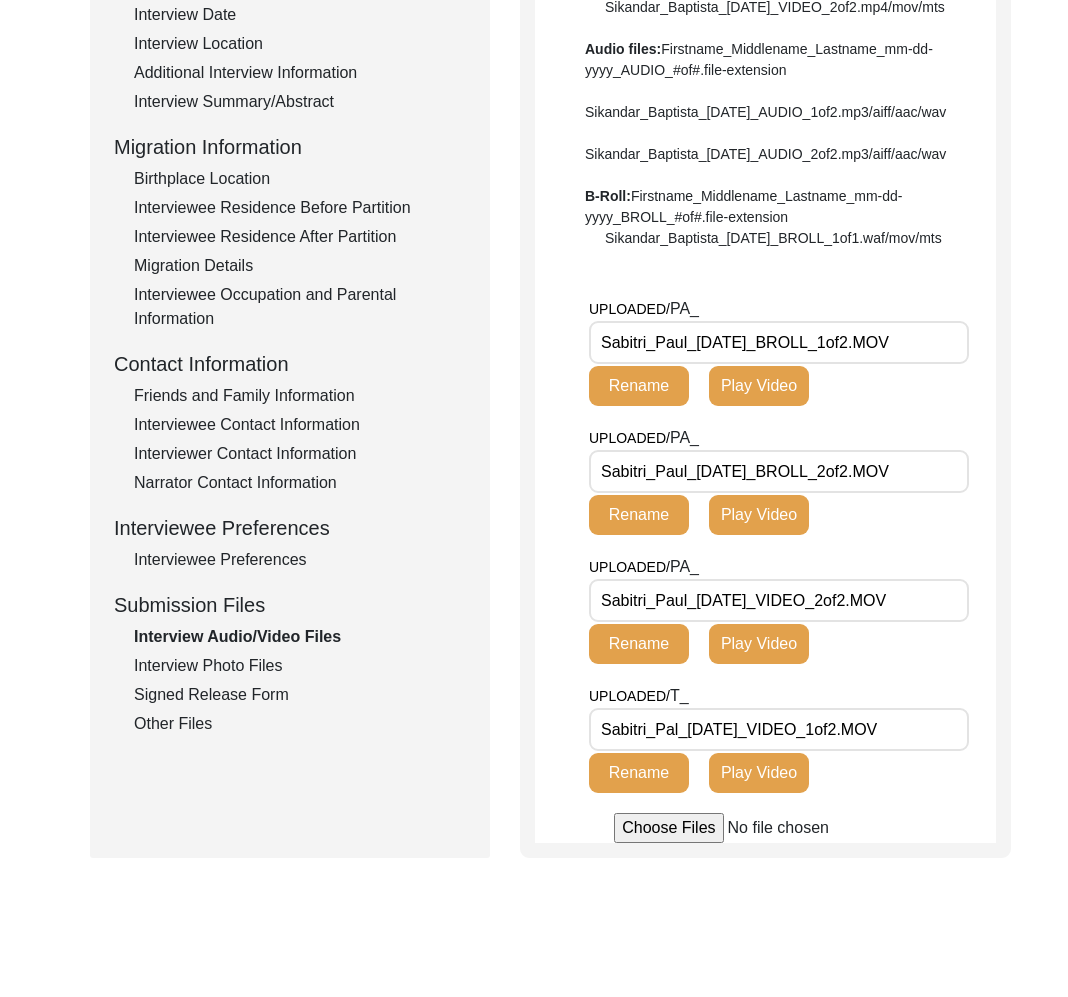 click on "Interview Information   Interviewee Information   Interviewer Information   Narrator Information   Interview Date   Interview Location   Additional Interview Information   Interview Summary/Abstract   Migration Information   Birthplace Location   Interviewee Residence Before Partition   Interviewee Residence After Partition   Migration Details   Interviewee Occupation and Parental Information   Contact Information   Friends and Family Information   Interviewee Contact Information   Interviewer Contact Information   Narrator Contact Information   Interviewee Preferences   Interviewee Preferences   Submission Files   Interview Audio/Video Files   Interview Photo Files   Signed Release Form   Other Files" 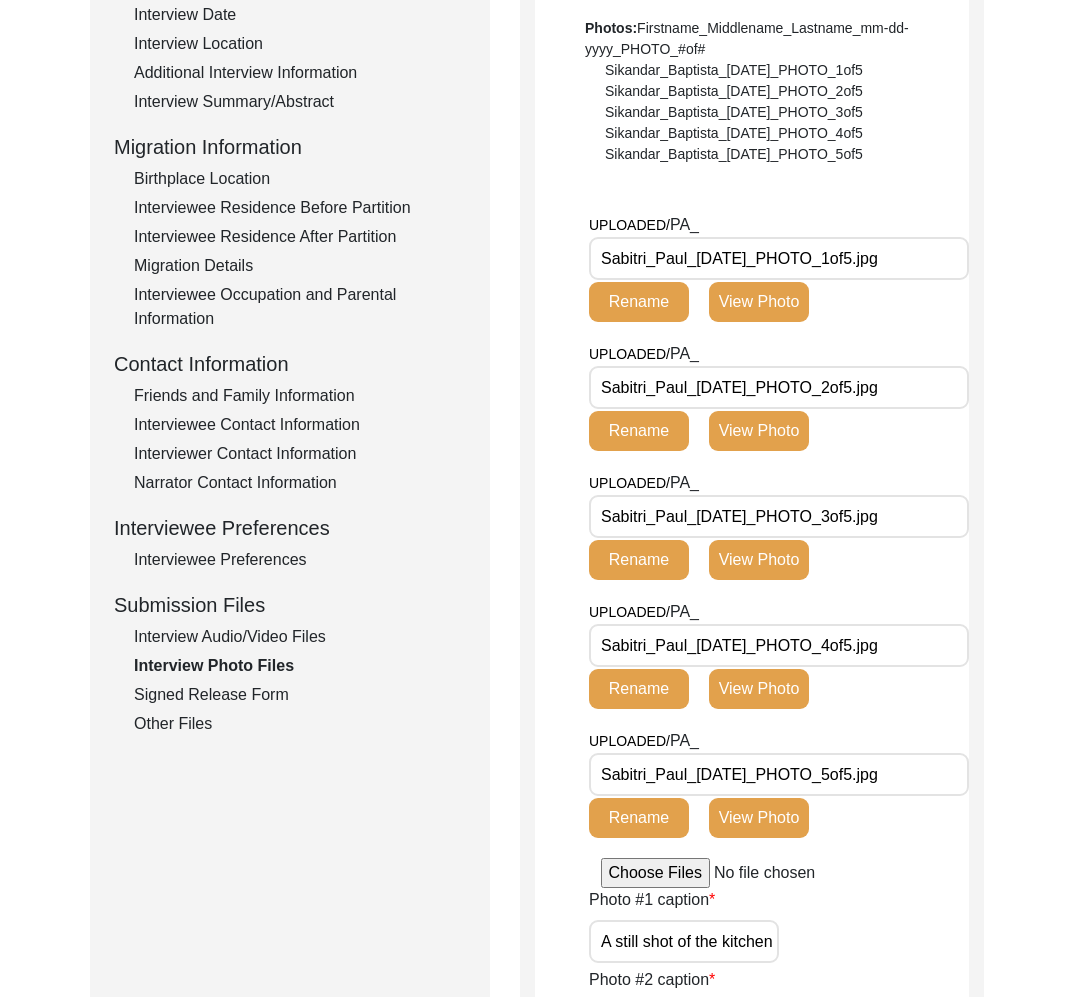 click on "Signed Release Form" 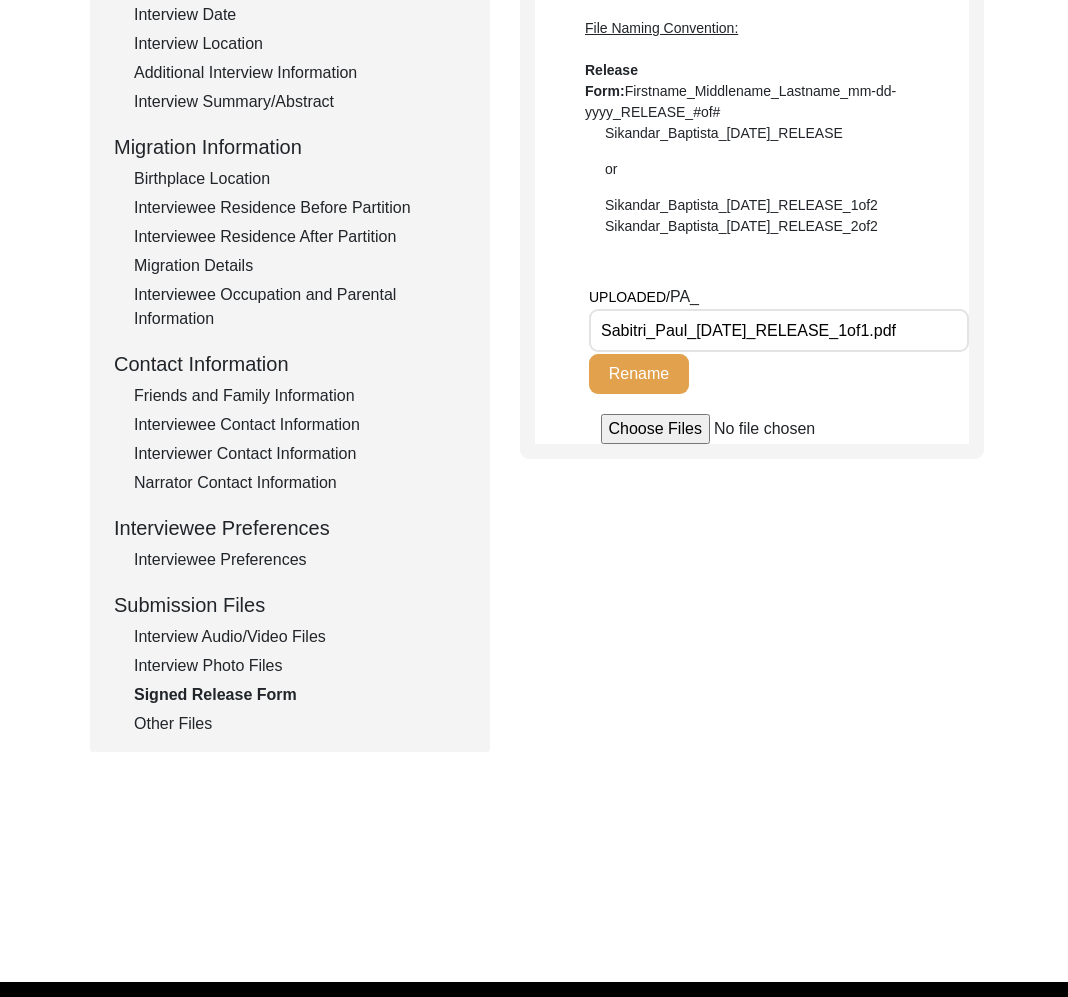 click on "Other Files" 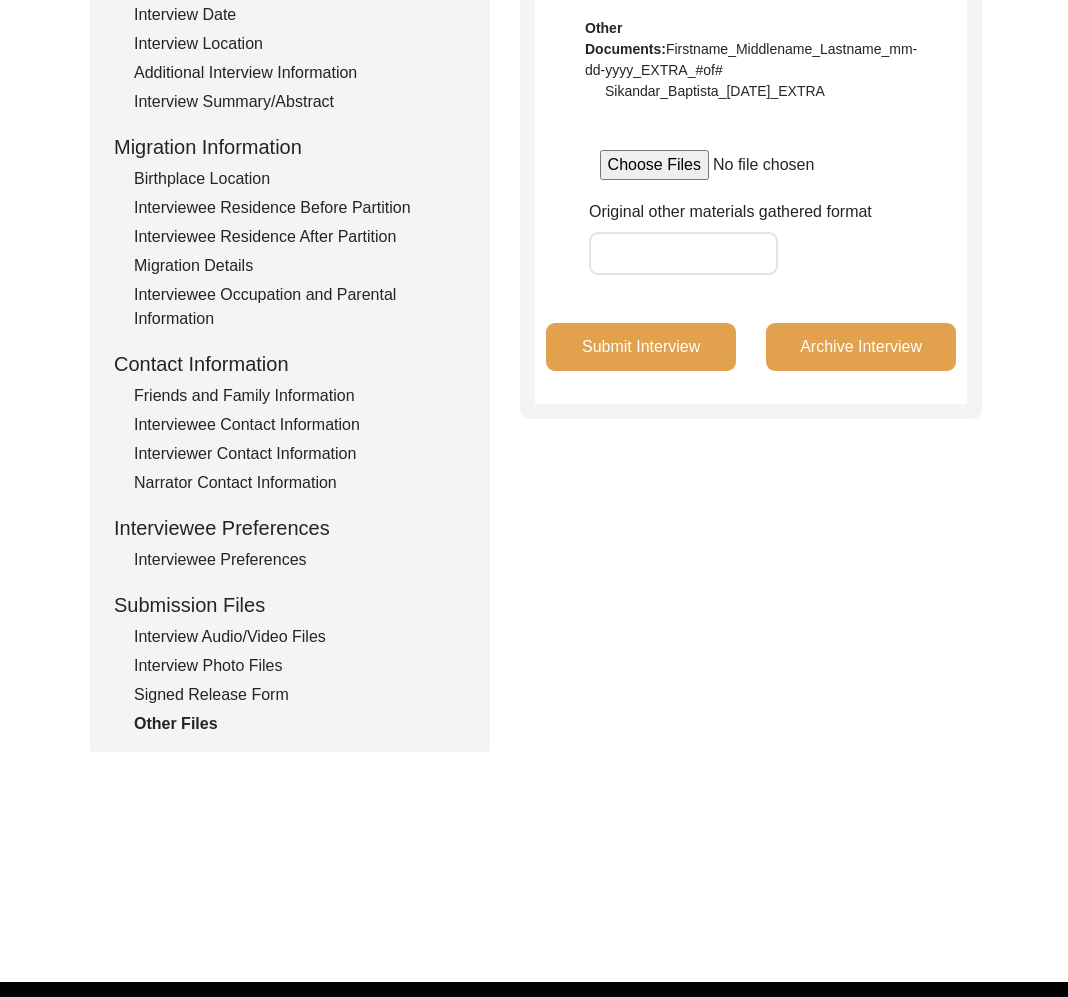 click on "Interview Audio/Video Files" 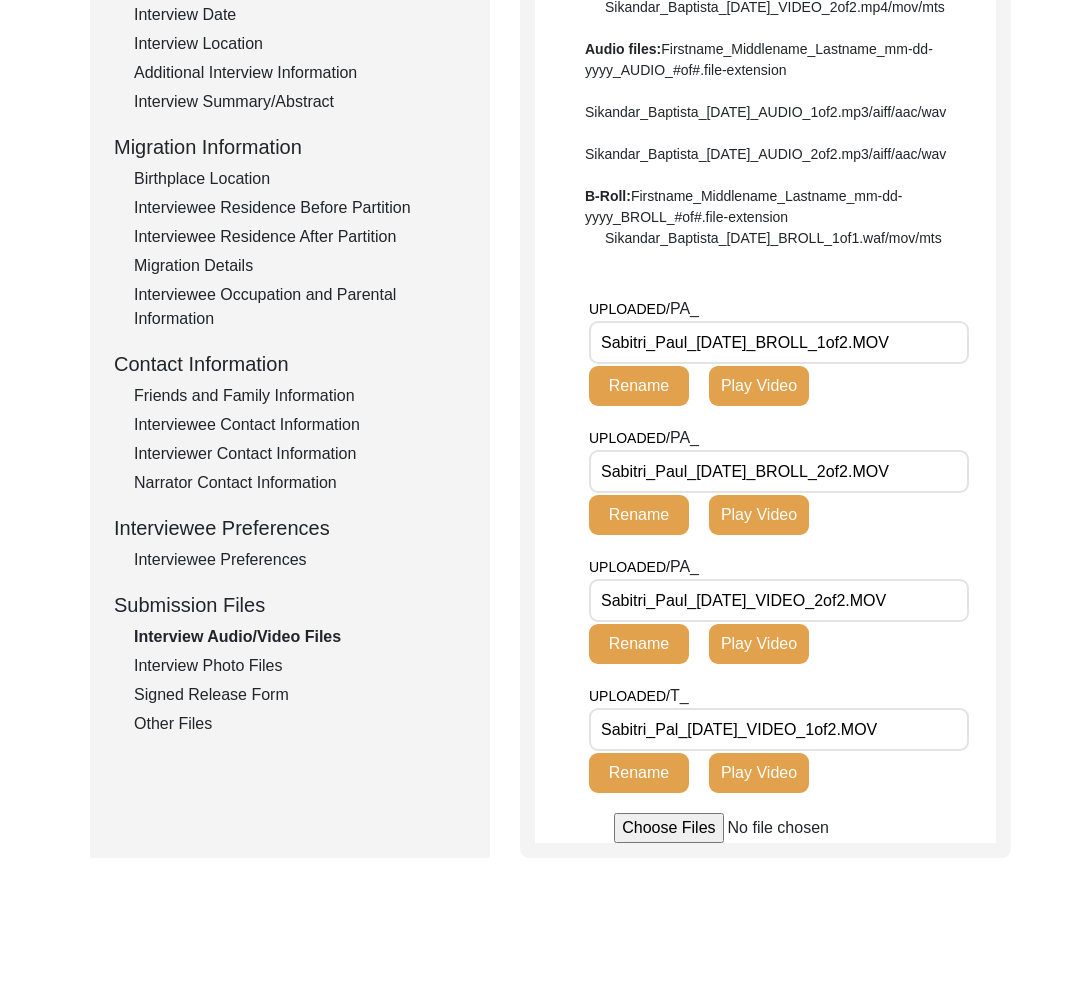 click on "Play Video" 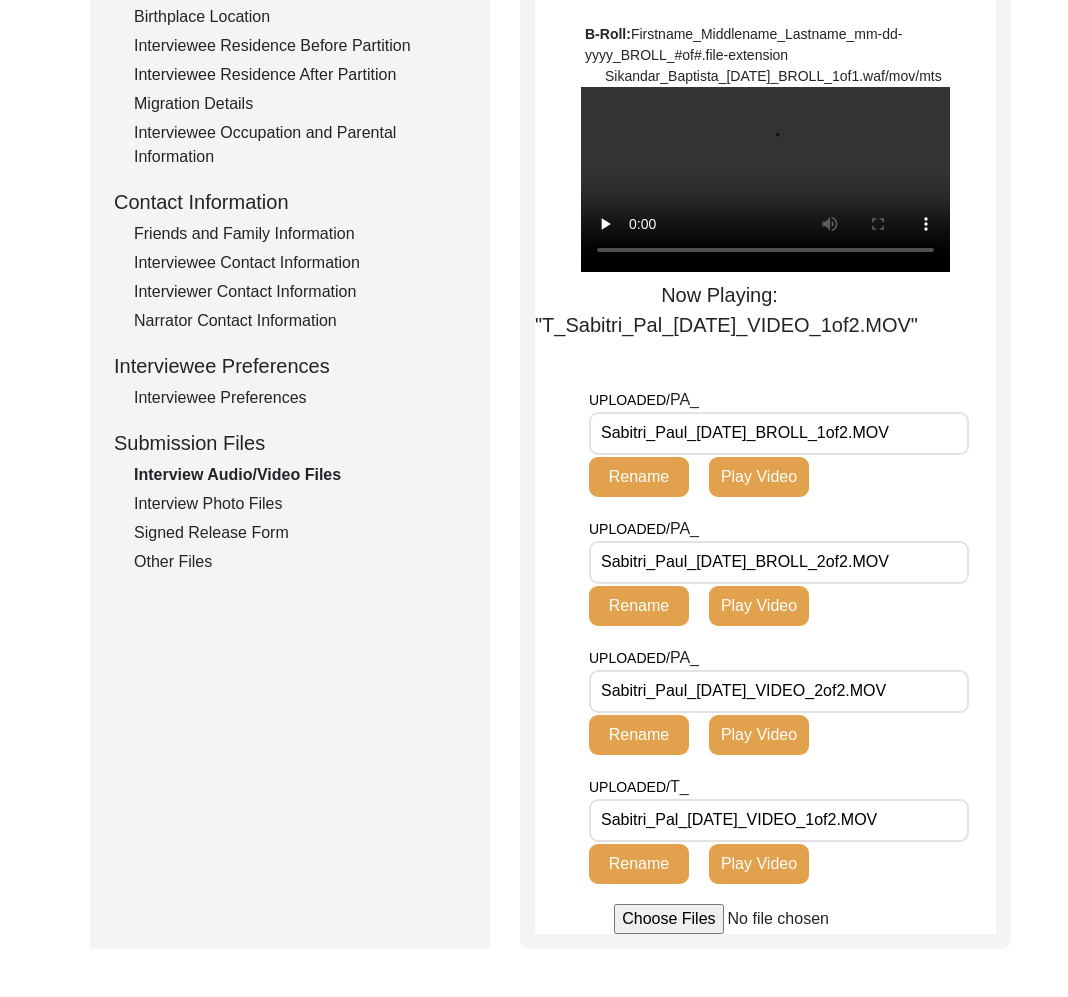 scroll, scrollTop: 593, scrollLeft: 0, axis: vertical 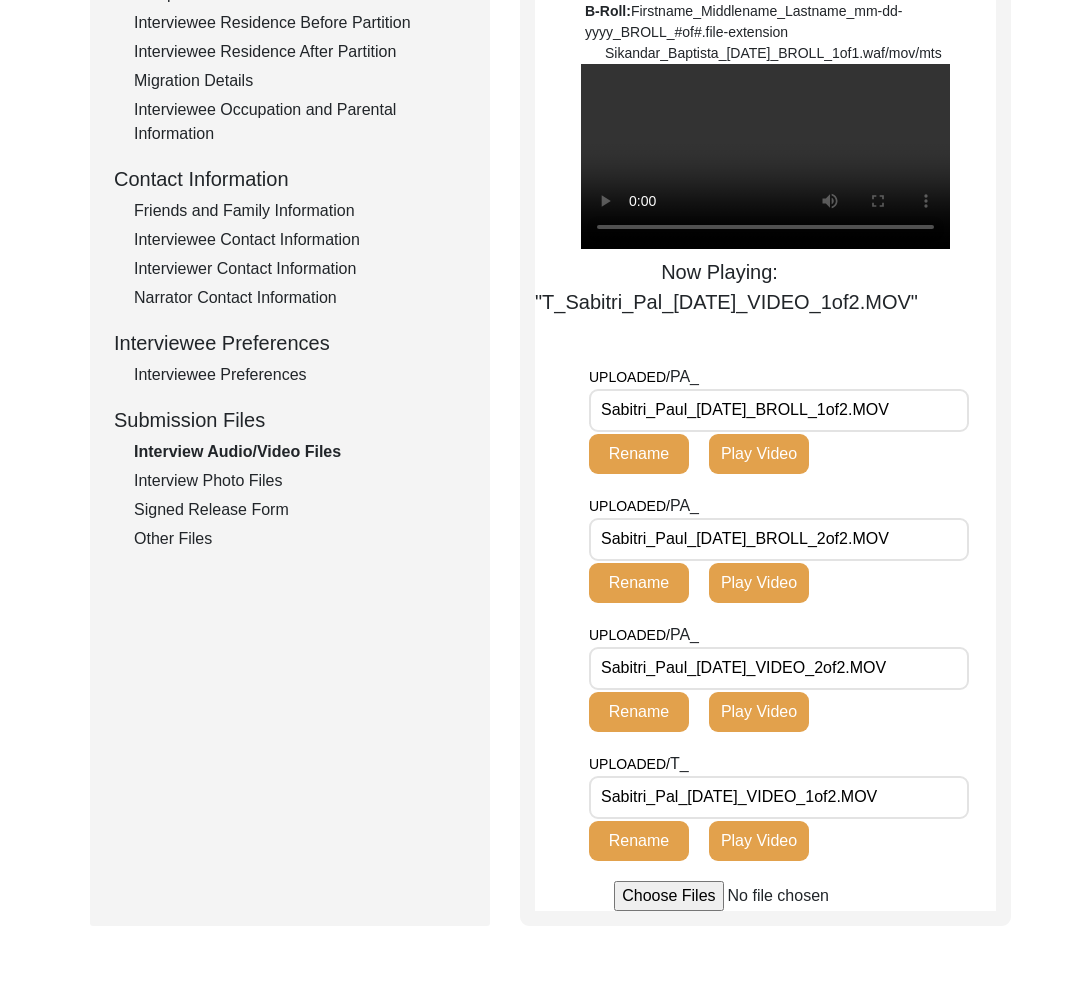 click on "Play Video" 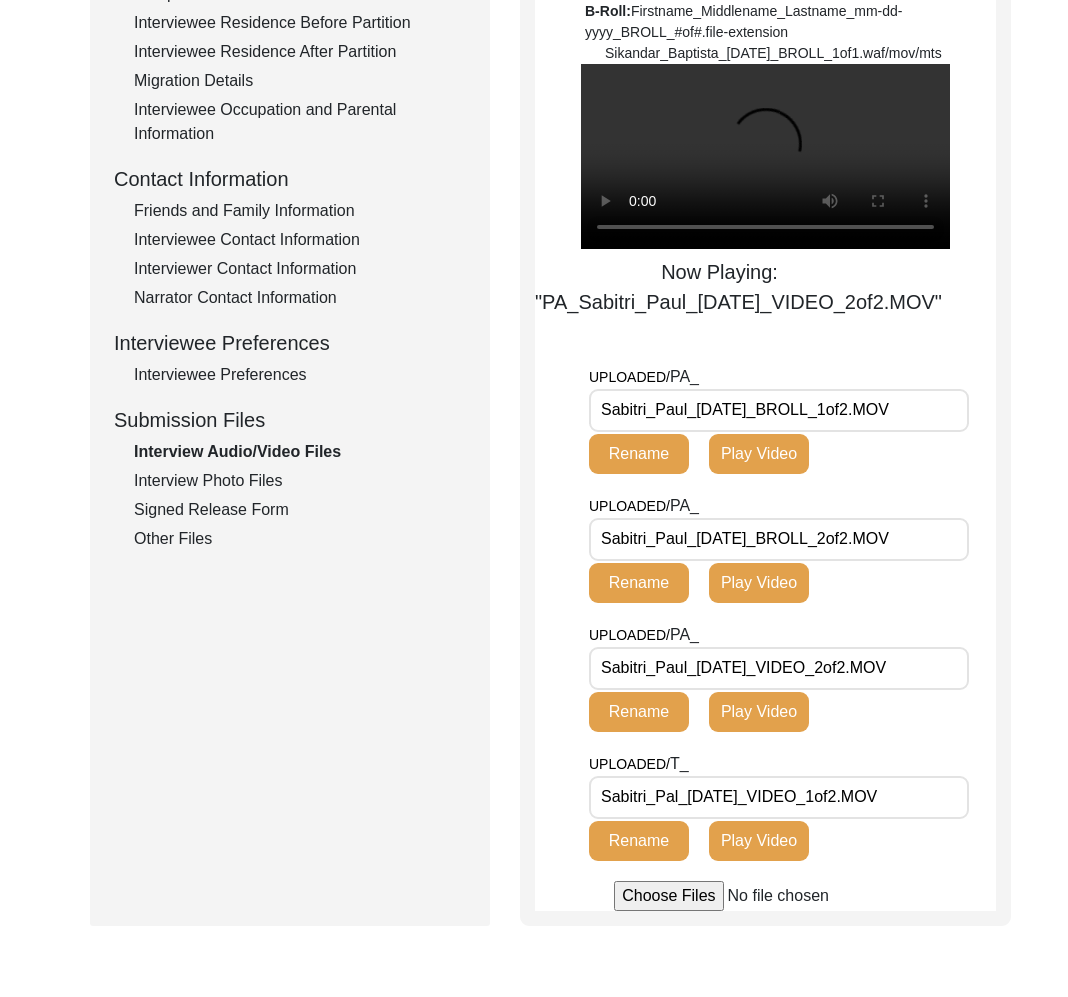 click on "Now Playing: "PA_Sabitri_Paul_[DATE]_VIDEO_2of2.MOV"" at bounding box center (765, 190) 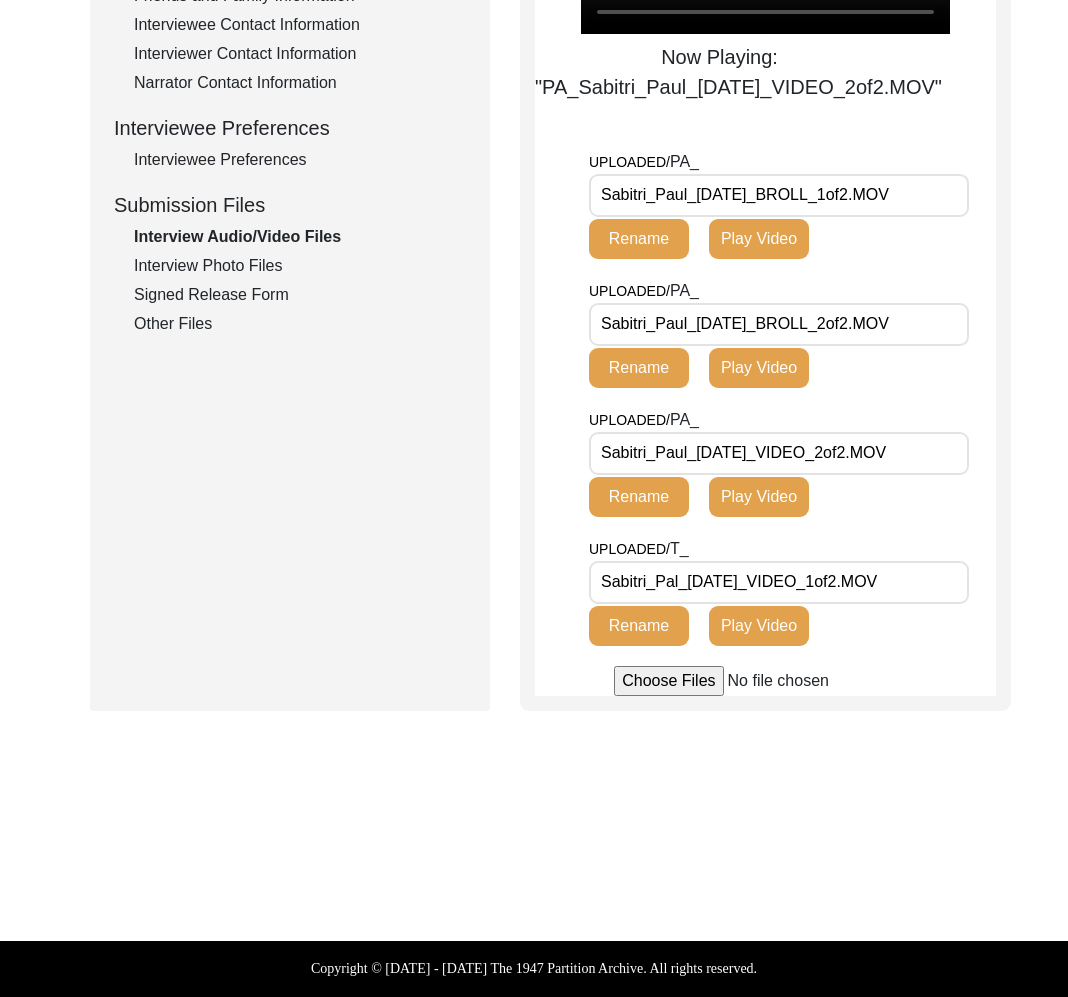 scroll, scrollTop: 0, scrollLeft: 0, axis: both 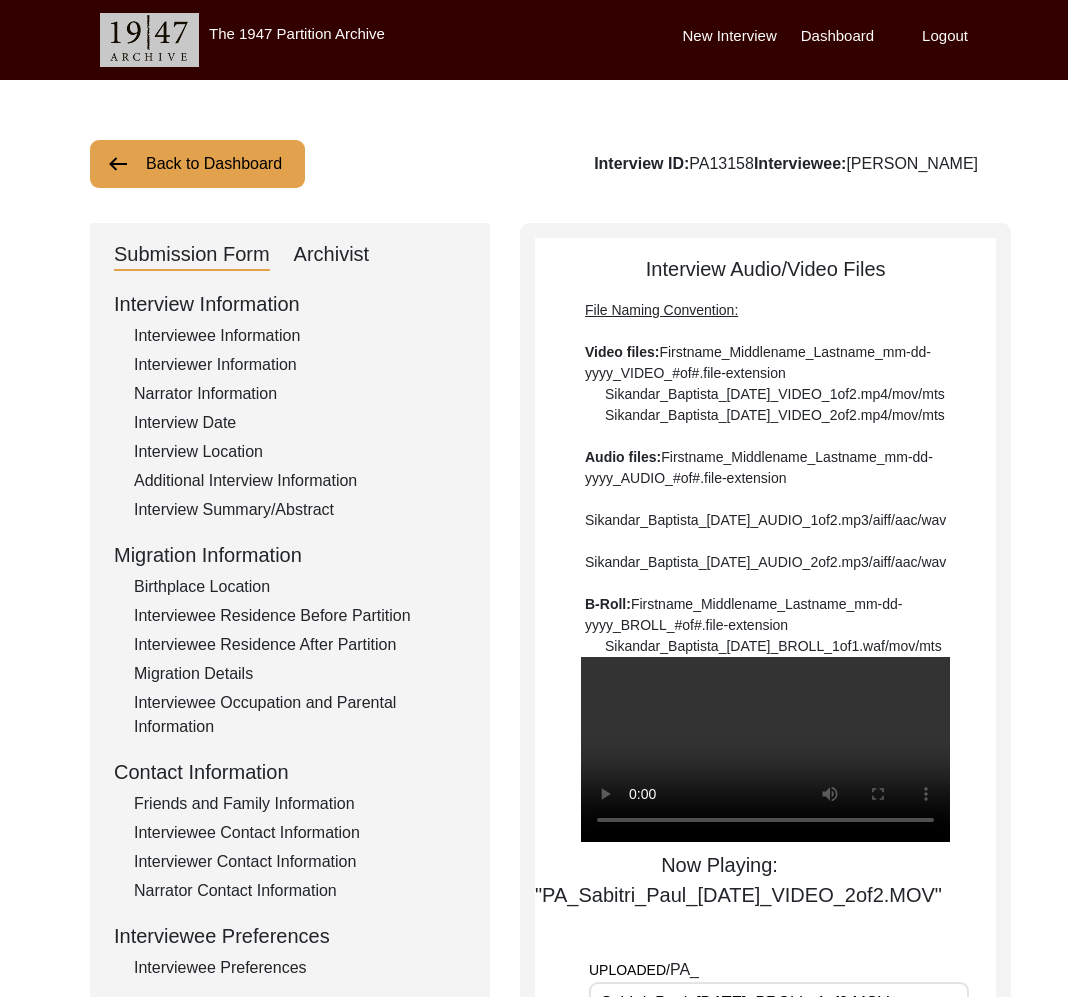 click on "Interviewer Information" 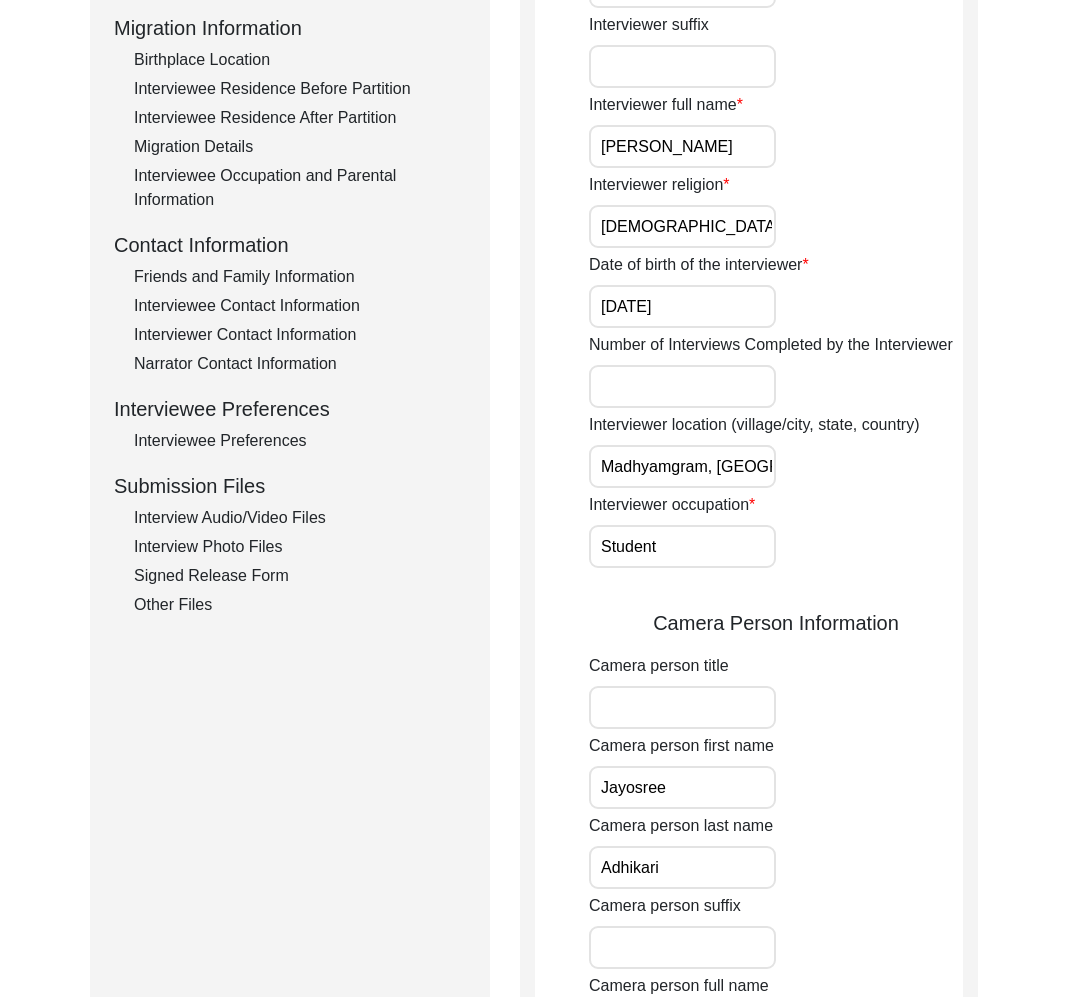 click on "Interview Audio/Video Files" 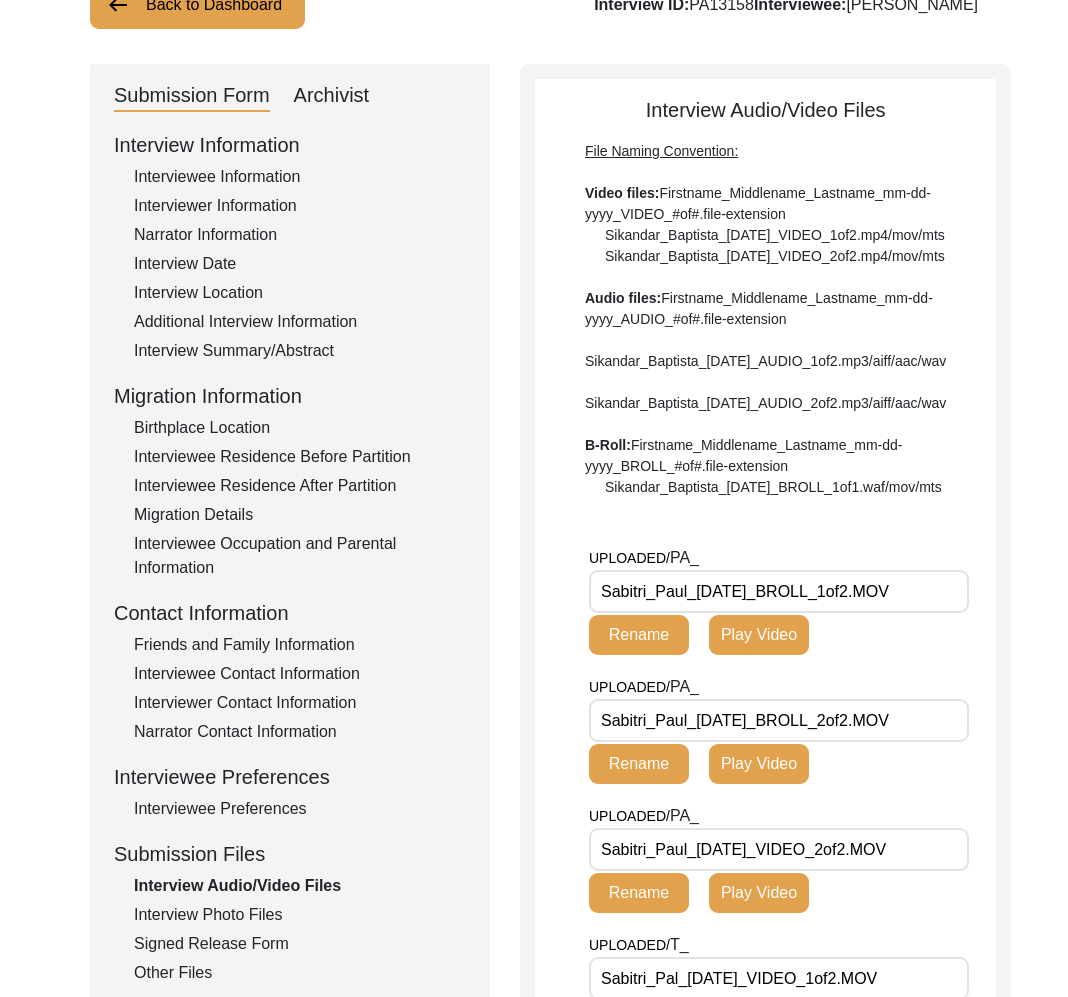 scroll, scrollTop: 0, scrollLeft: 0, axis: both 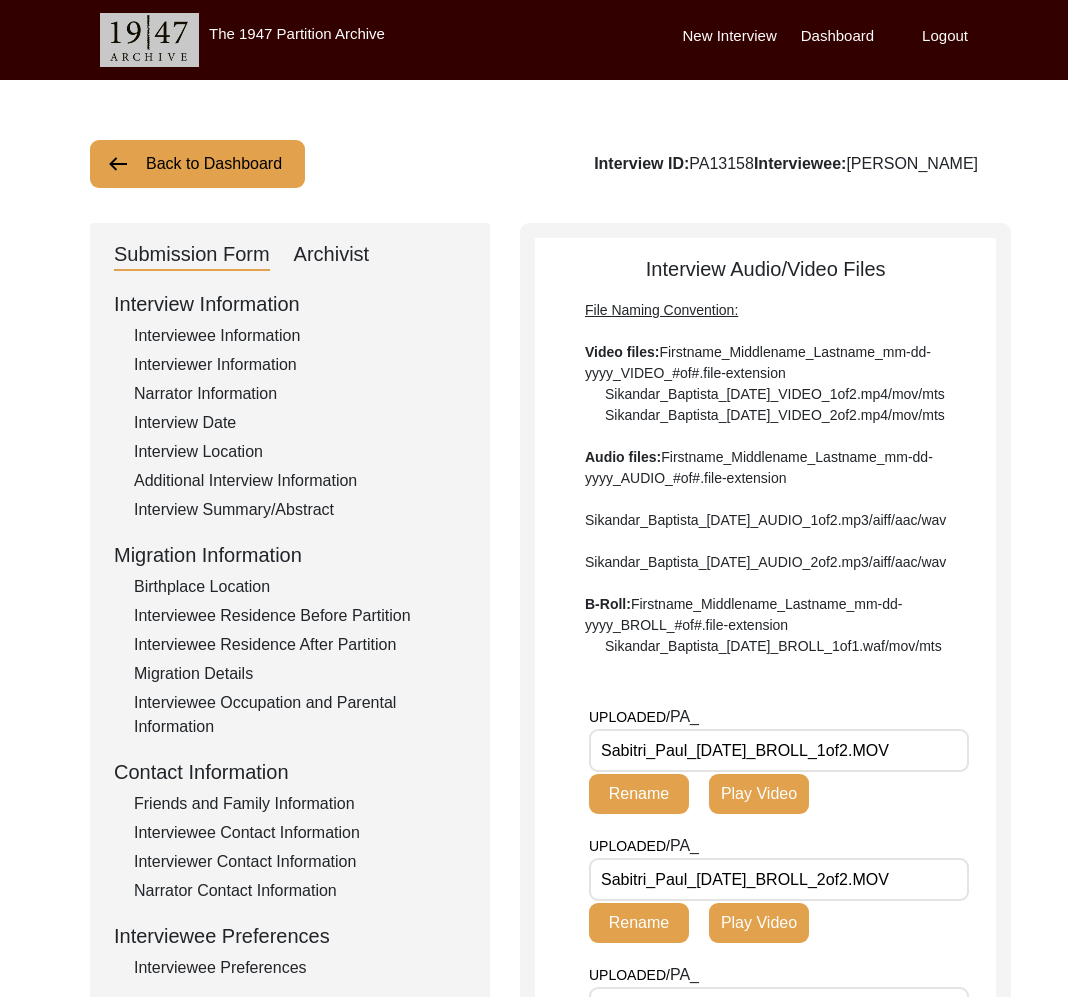 click on "Back to Dashboard" 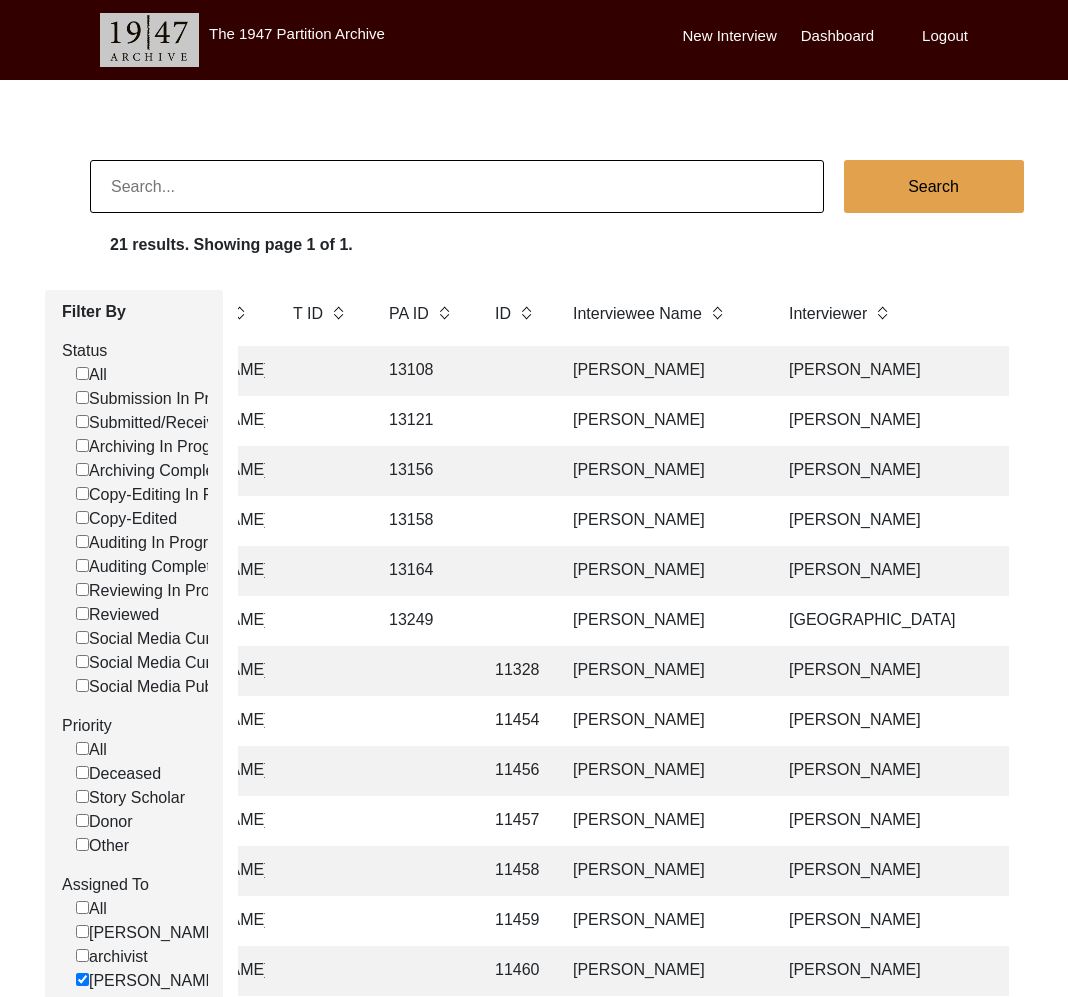 scroll, scrollTop: 0, scrollLeft: 512, axis: horizontal 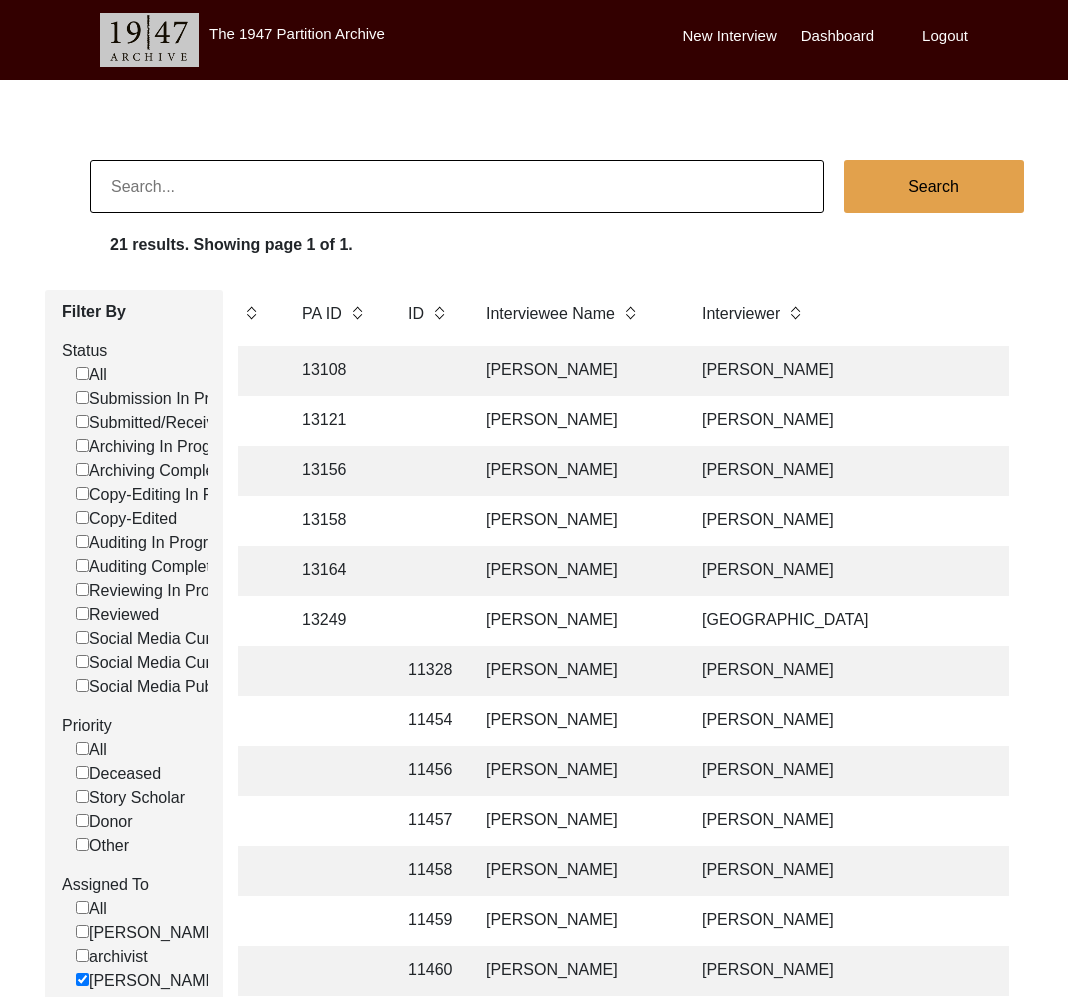 click on "[PERSON_NAME]" 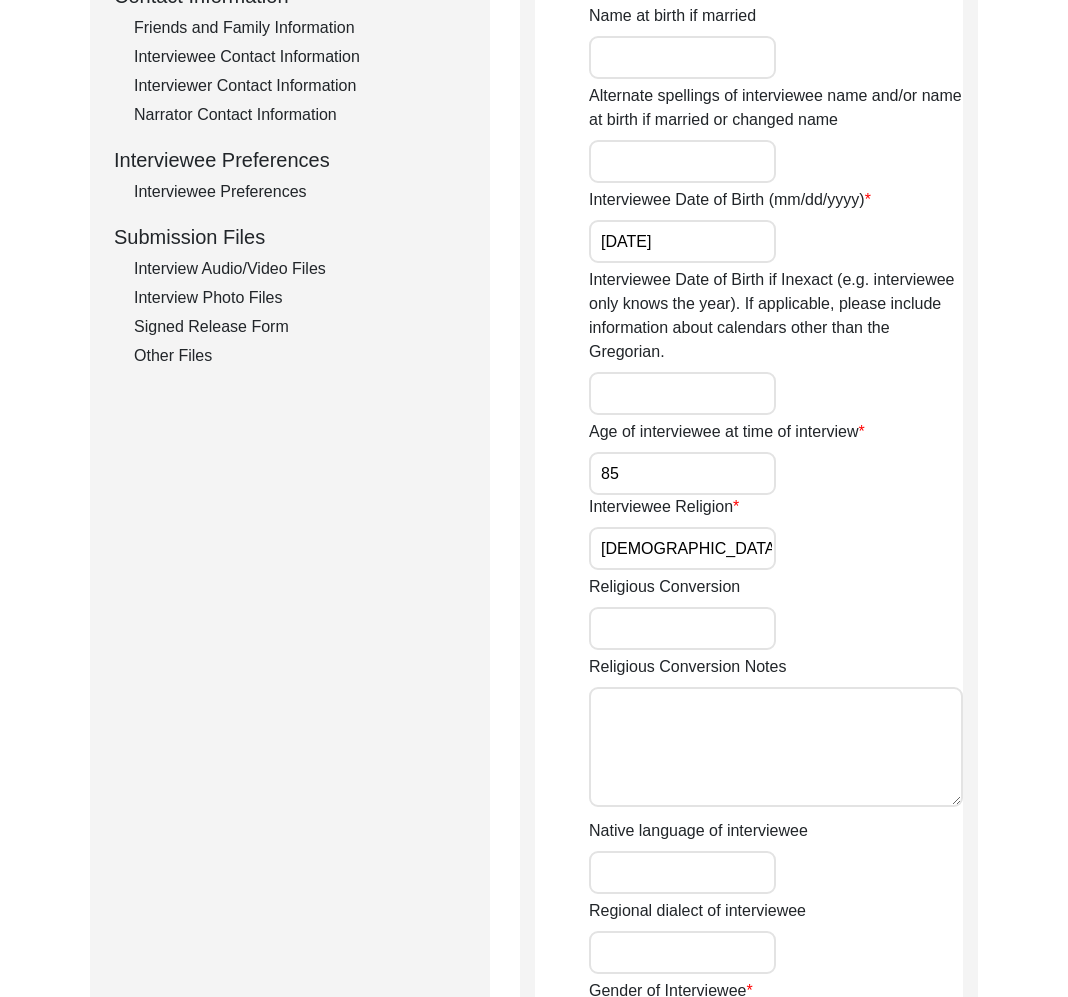 click on "Interview Audio/Video Files" 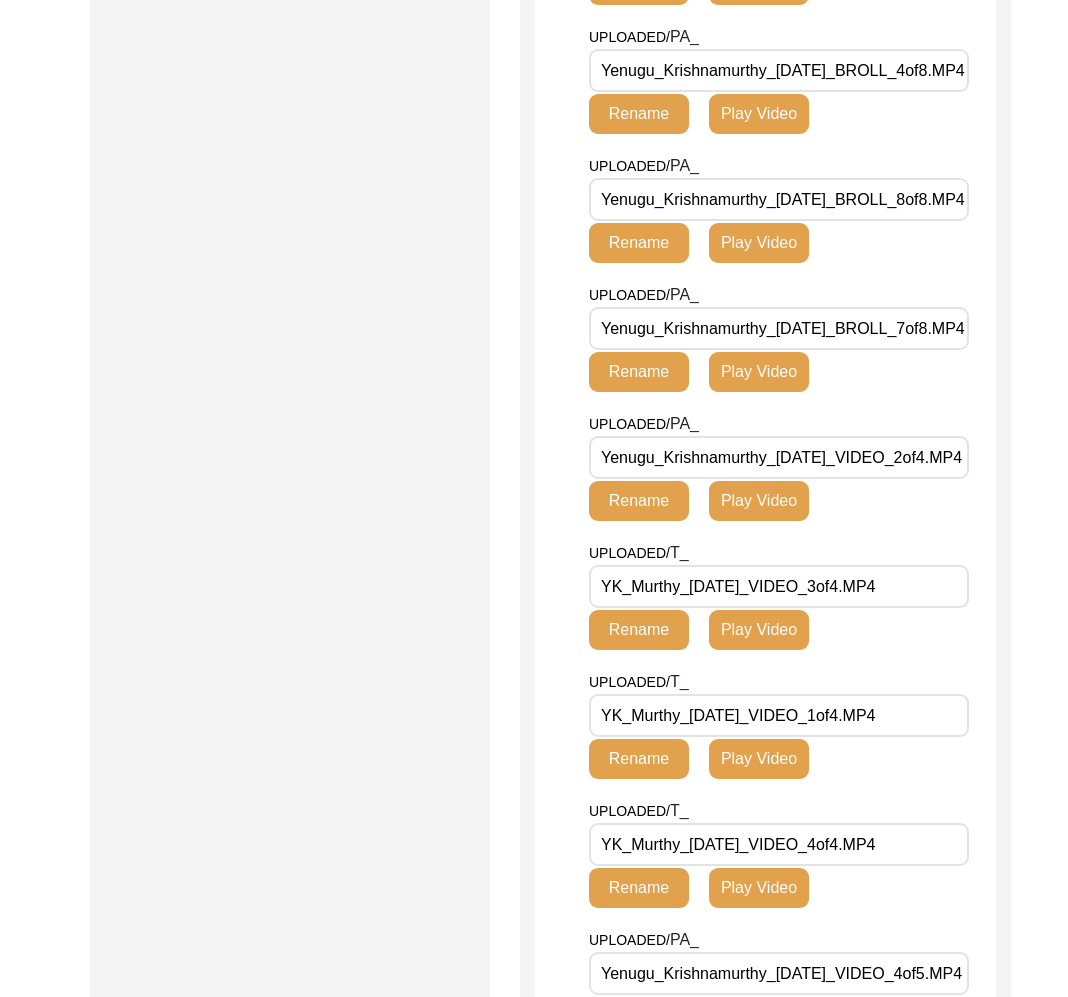 scroll, scrollTop: 1424, scrollLeft: 0, axis: vertical 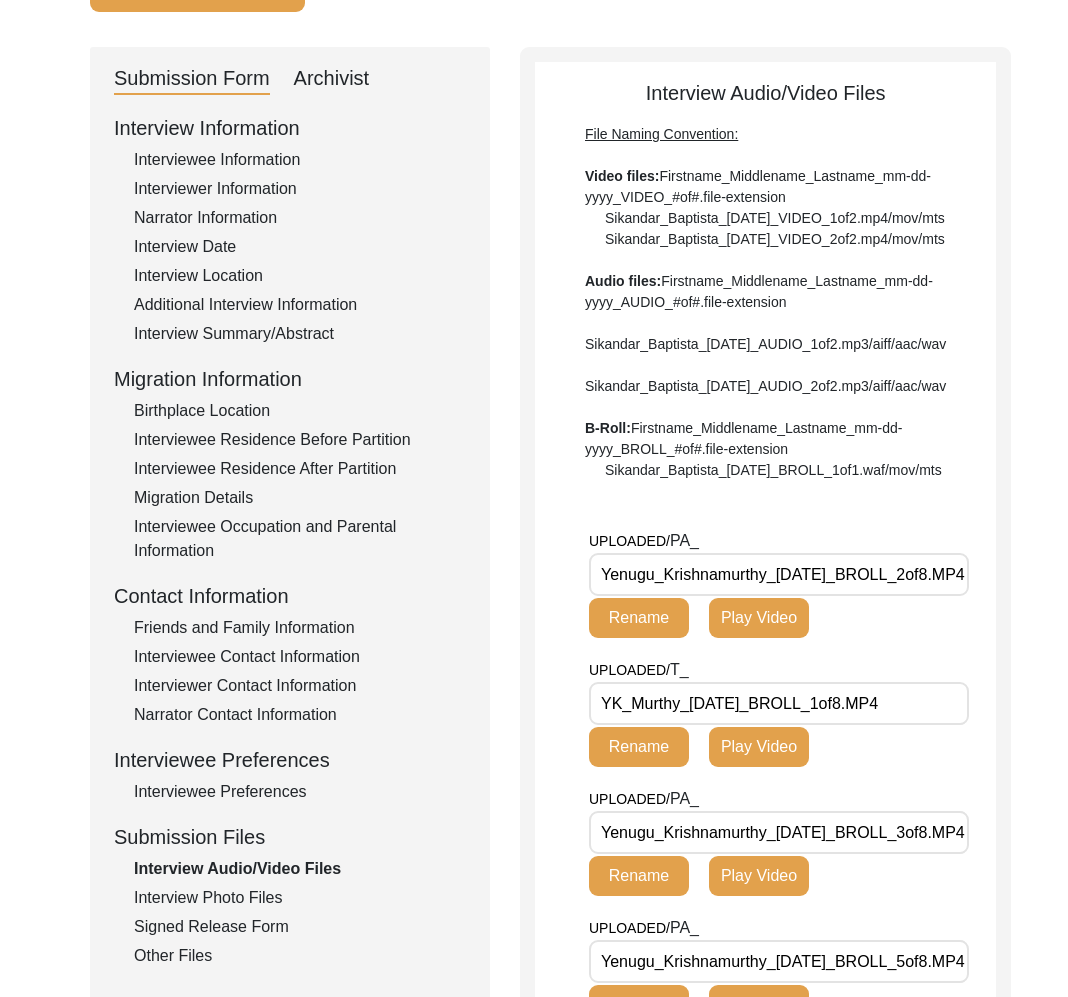 click on "Archivist" 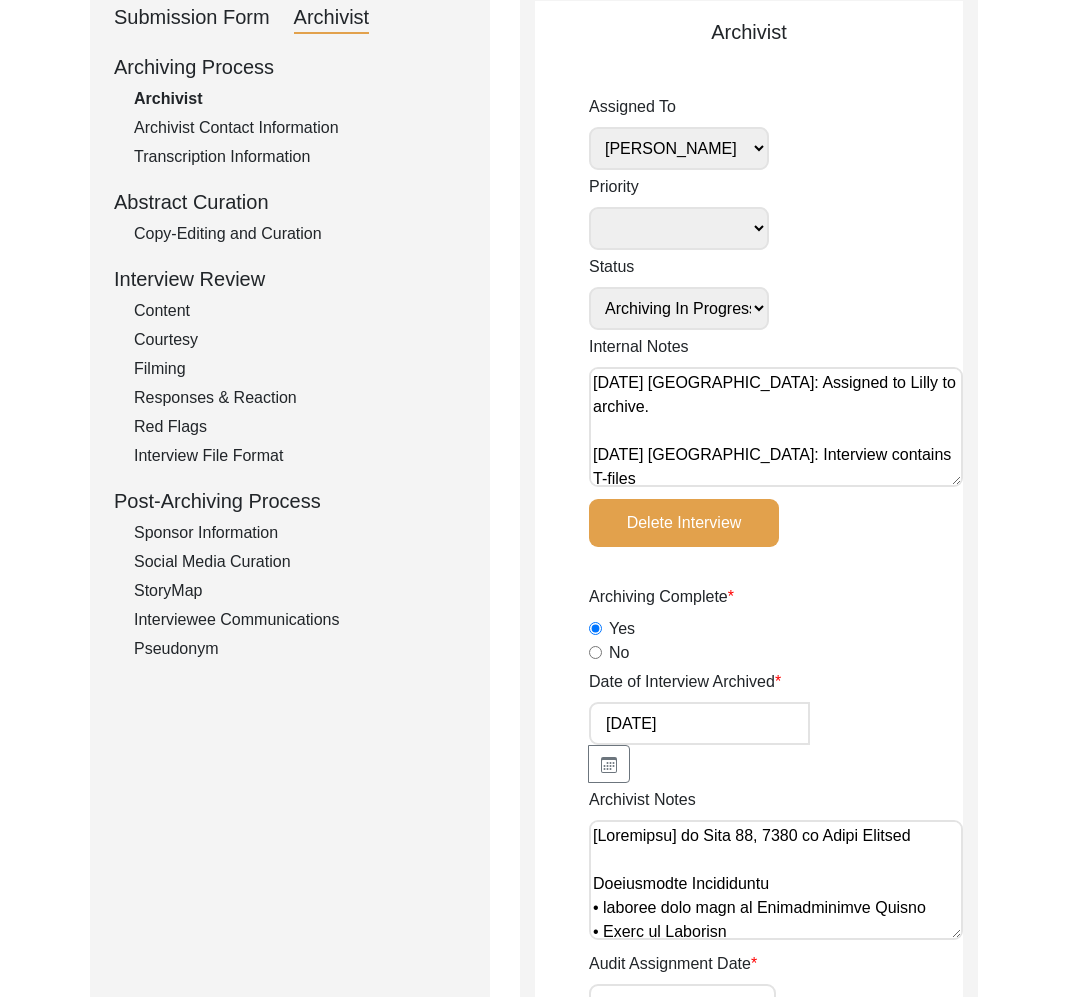 scroll, scrollTop: 281, scrollLeft: 0, axis: vertical 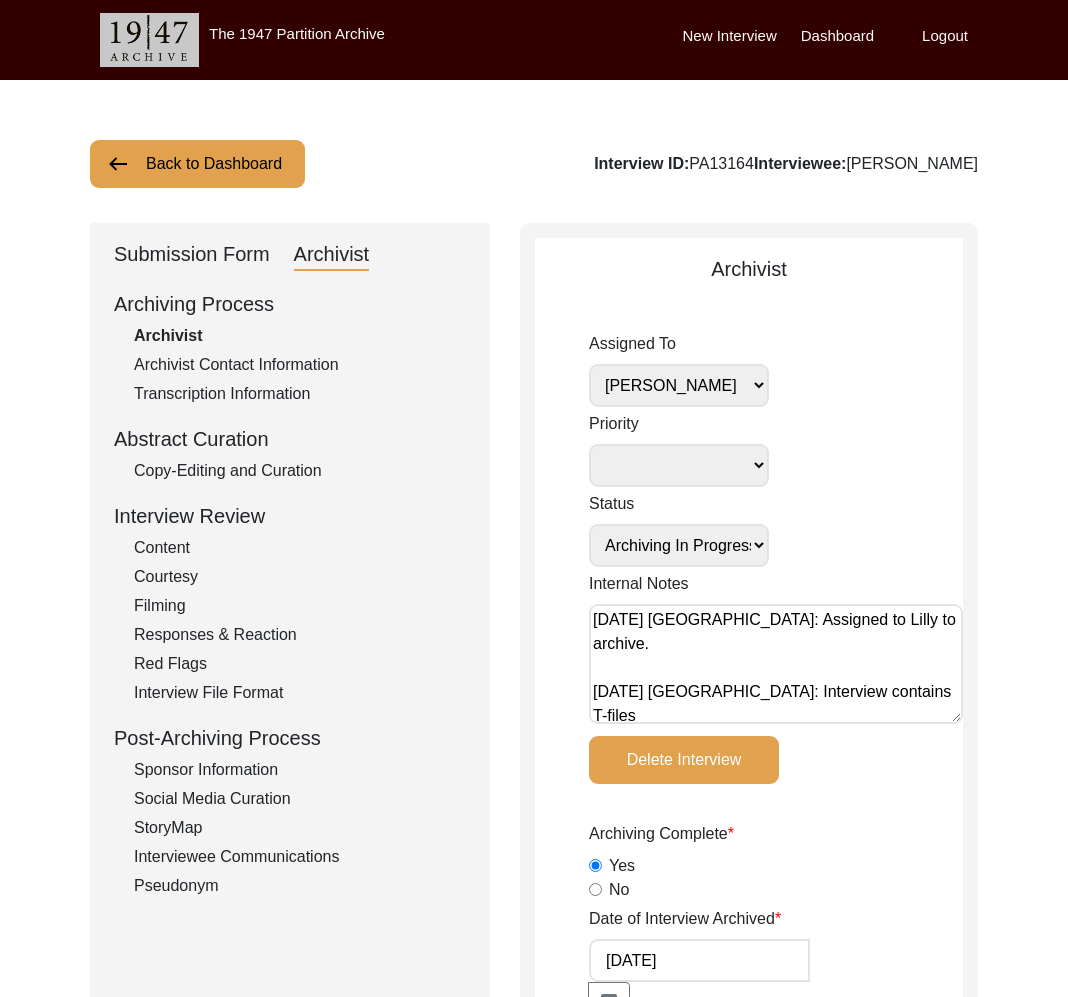 click on "Submission Form" 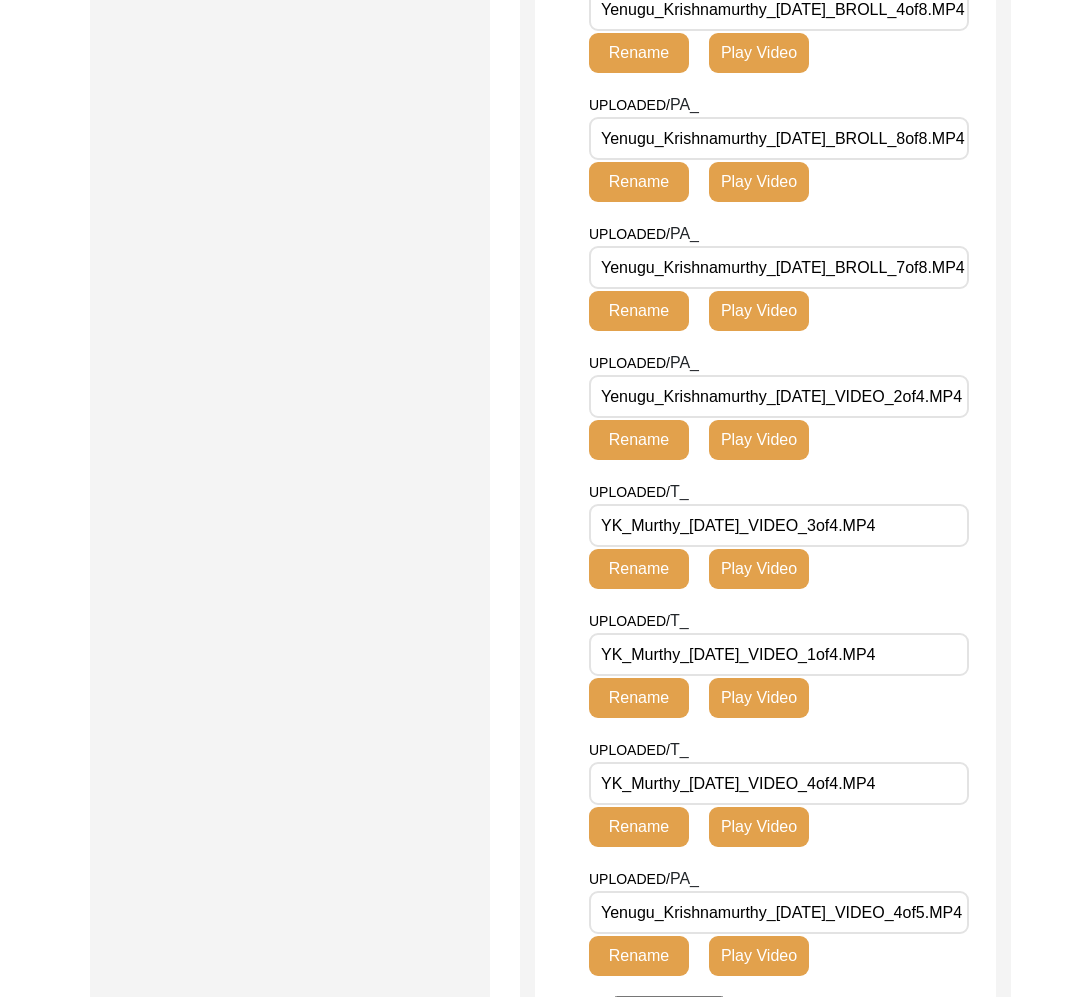 scroll, scrollTop: 1361, scrollLeft: 0, axis: vertical 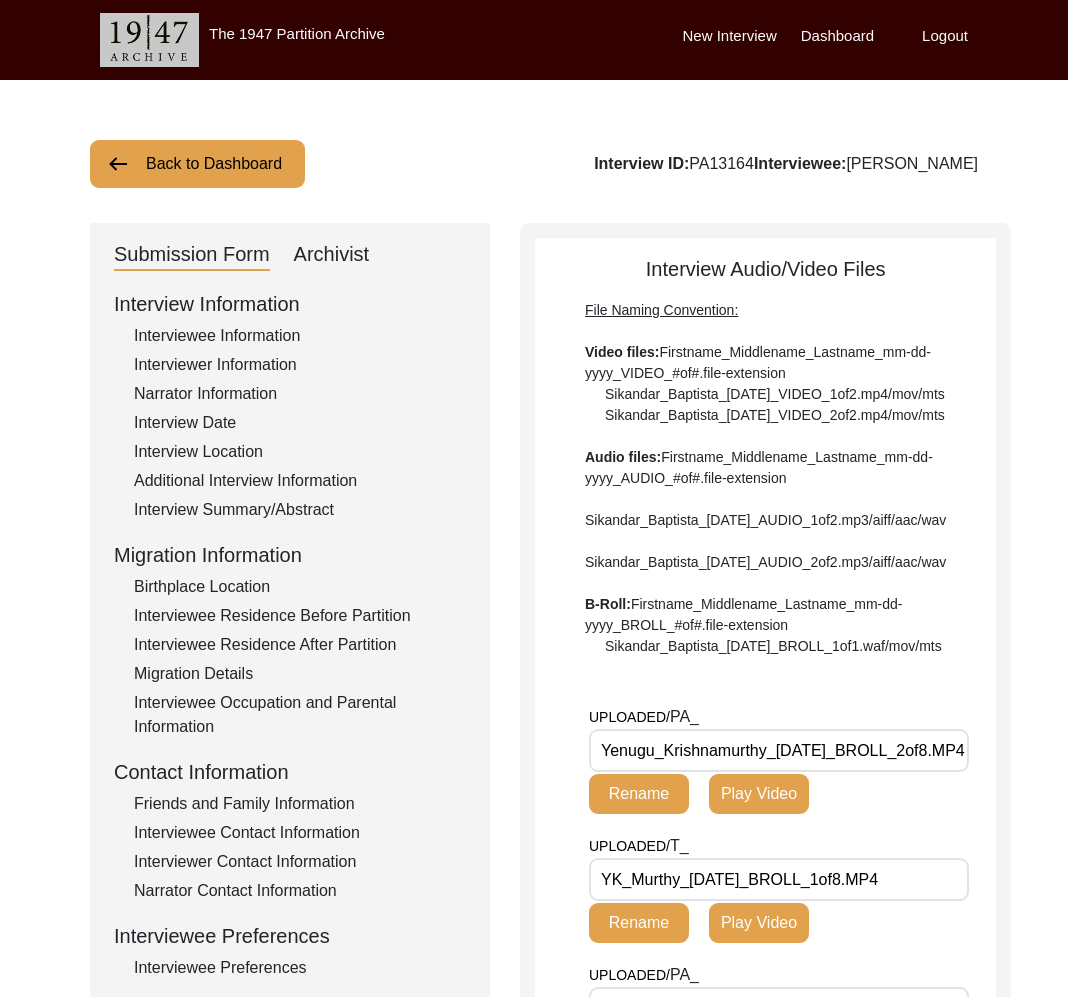 click on "Interview ID:  PA13164  Interviewee:  [PERSON_NAME]" 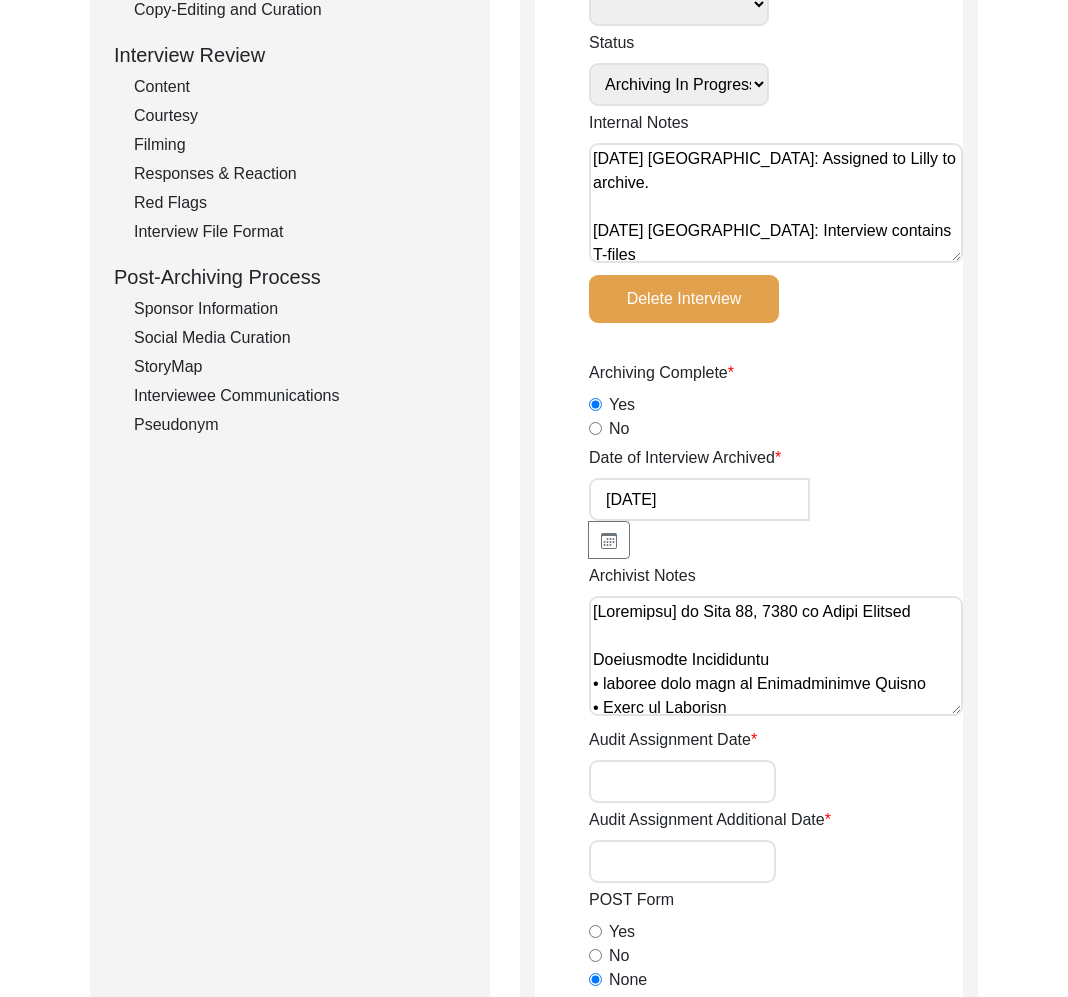 scroll, scrollTop: 814, scrollLeft: 0, axis: vertical 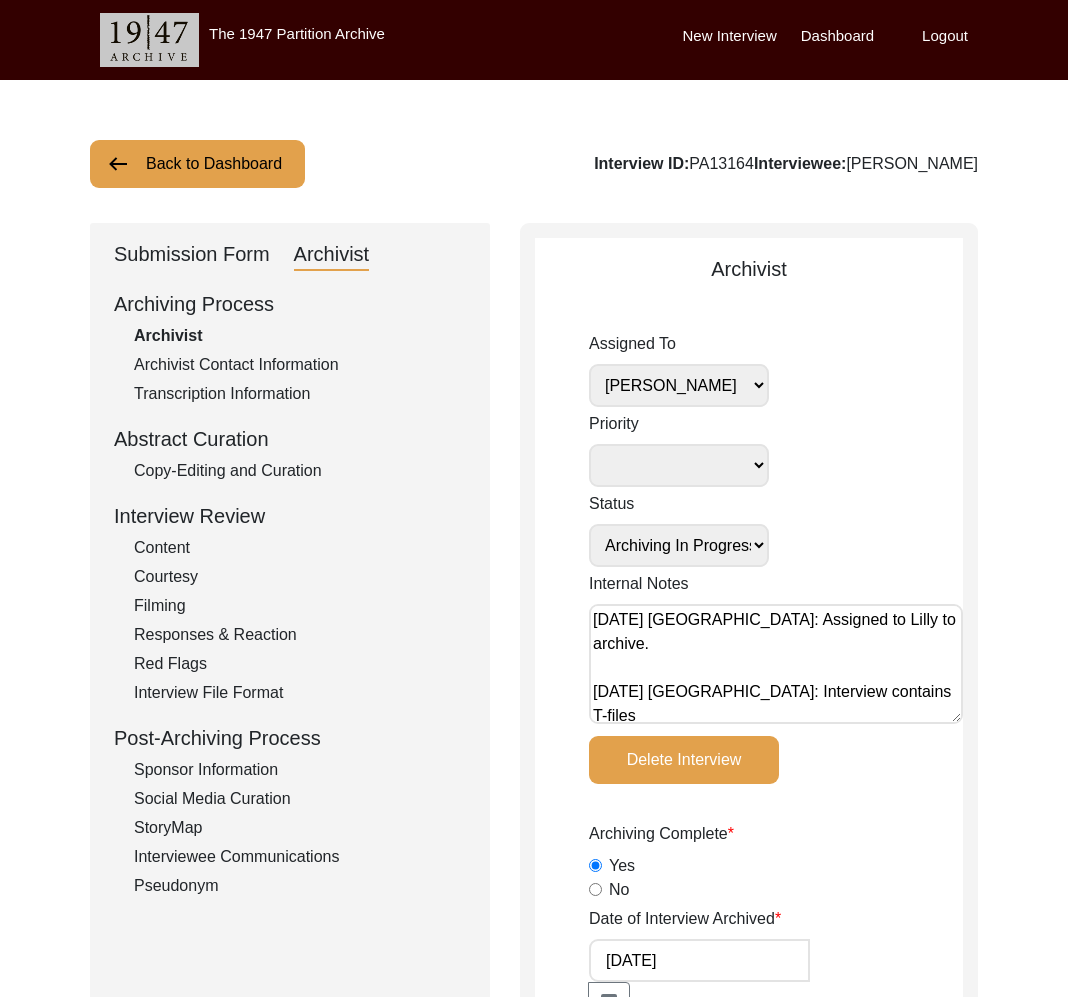 click on "Submission Form" 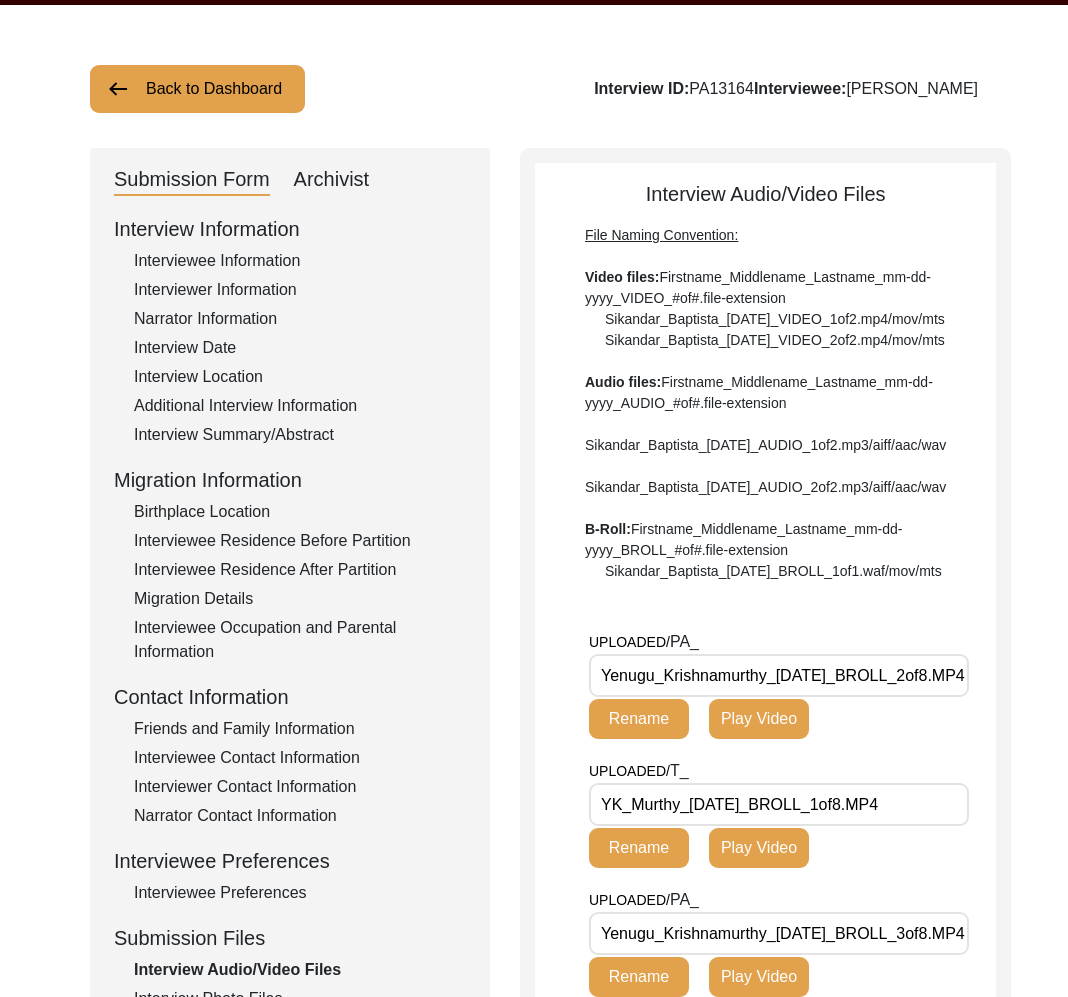 scroll, scrollTop: 66, scrollLeft: 0, axis: vertical 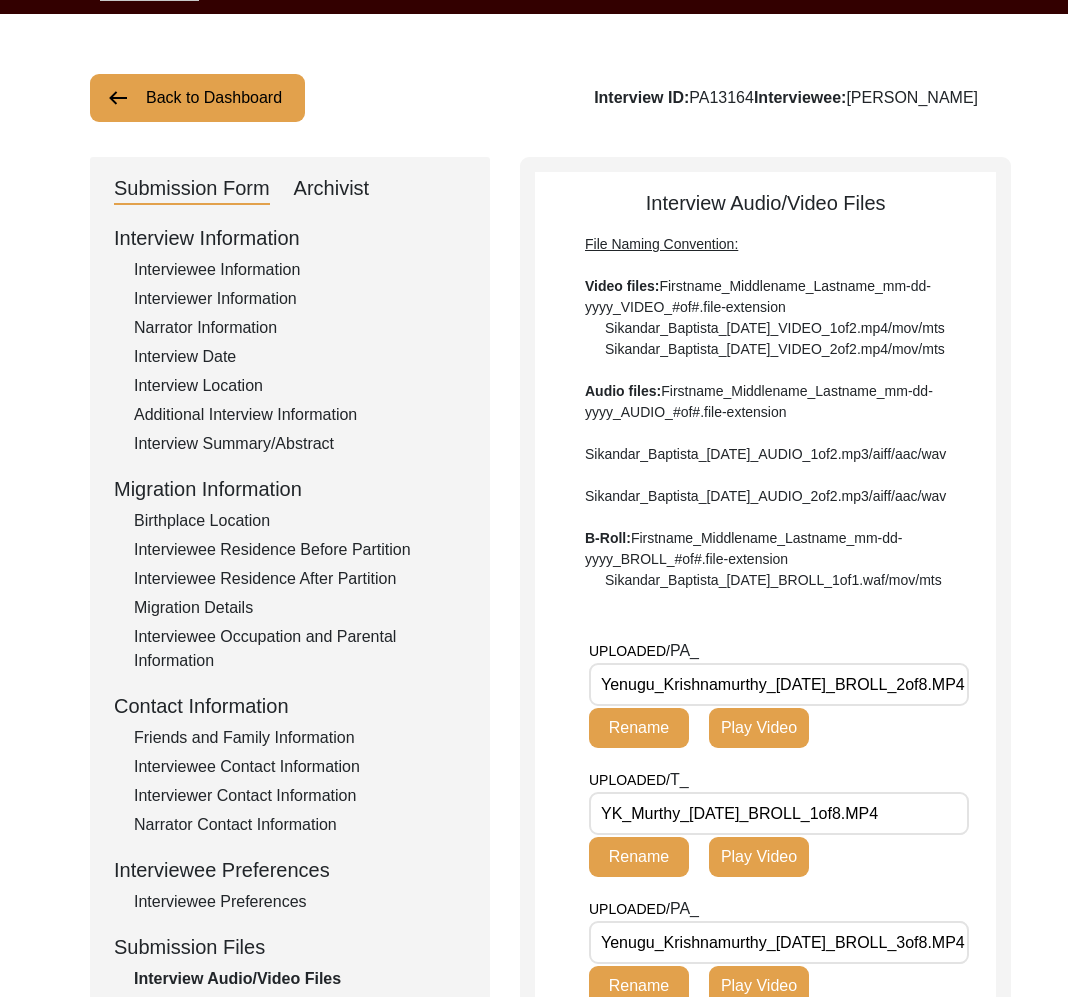 click on "Back to Dashboard" 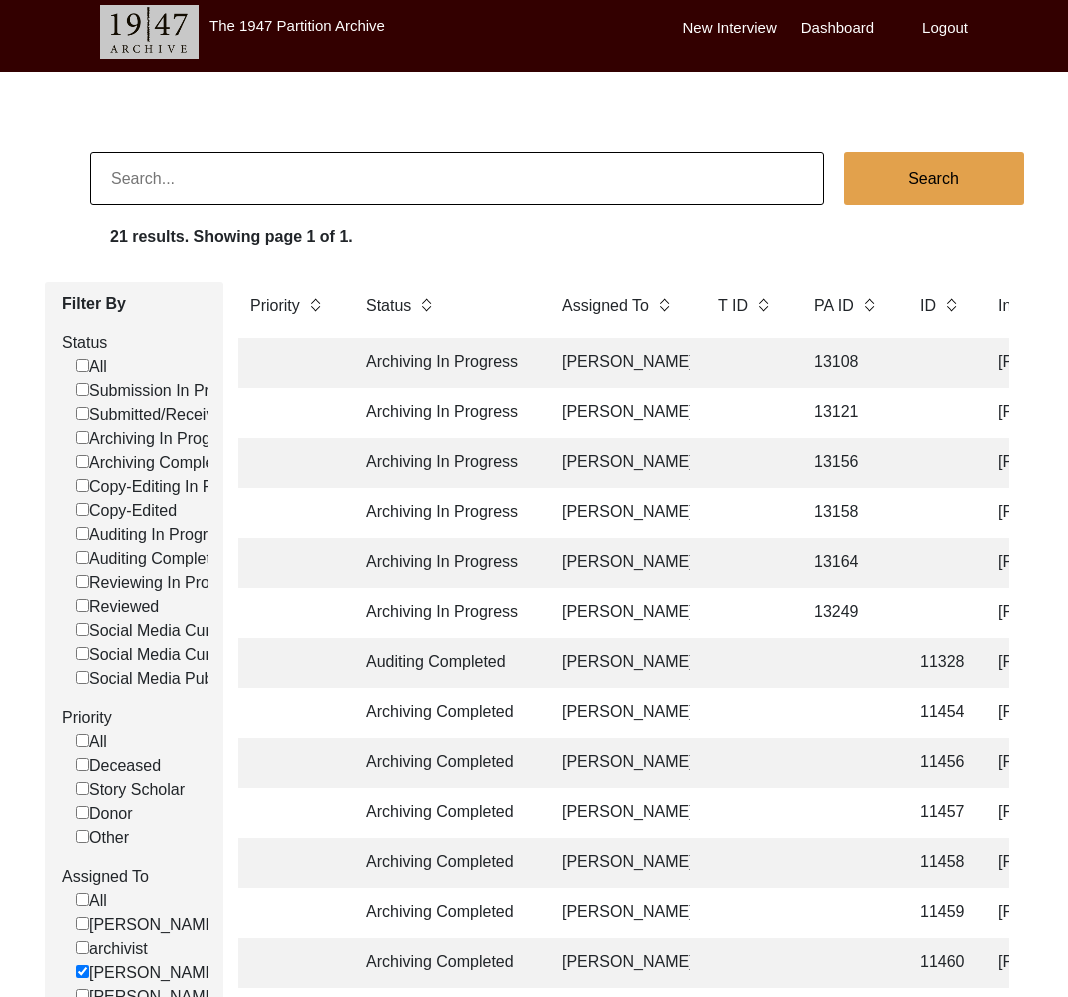 scroll, scrollTop: 3, scrollLeft: 0, axis: vertical 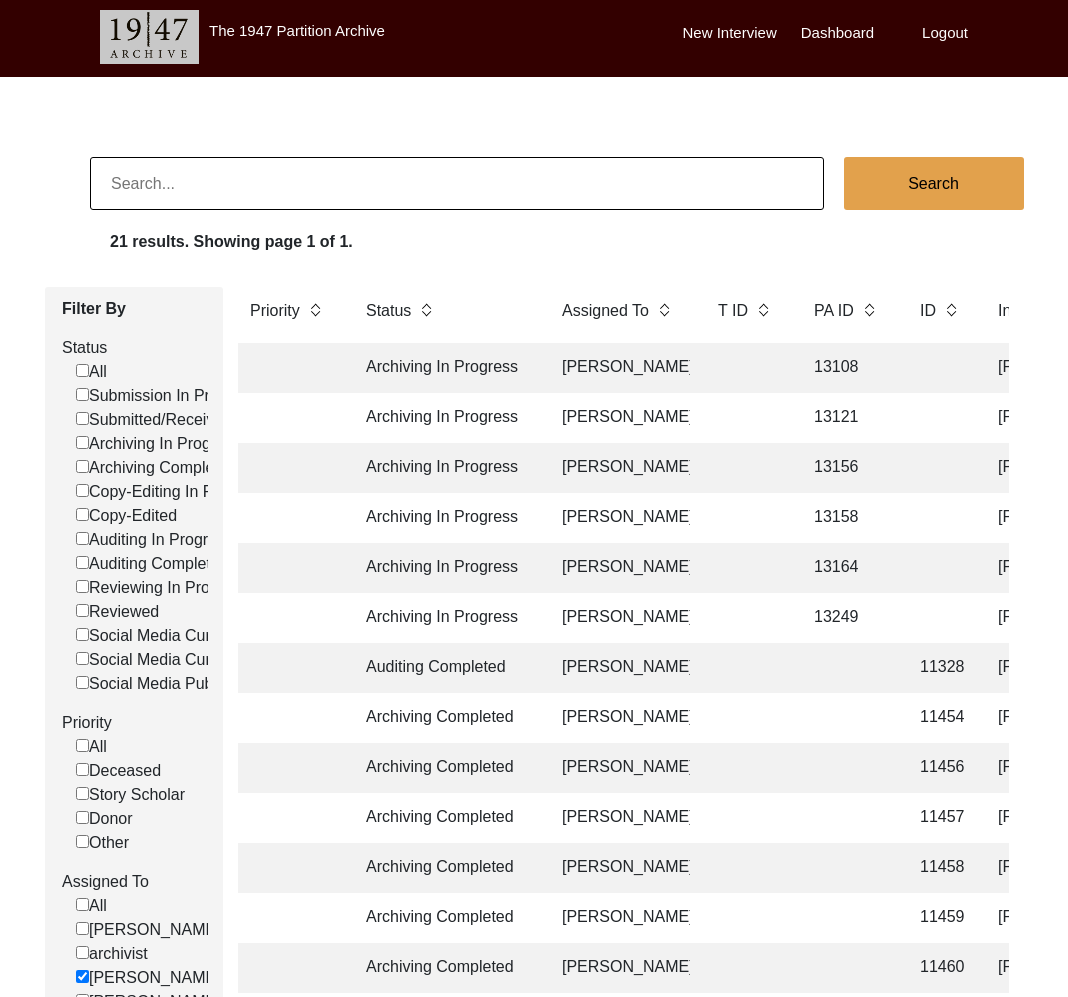 click on "Archiving In Progress [PERSON_NAME] 13108 [PERSON_NAME] Chauhan [PERSON_NAME] [GEOGRAPHIC_DATA], [GEOGRAPHIC_DATA], [GEOGRAPHIC_DATA] [DATE] [DEMOGRAPHIC_DATA] 1942 [DEMOGRAPHIC_DATA] [GEOGRAPHIC_DATA], [GEOGRAPHIC_DATA], [GEOGRAPHIC_DATA] [GEOGRAPHIC_DATA], [GEOGRAPHIC_DATA], [GEOGRAPHIC_DATA], [GEOGRAPHIC_DATA] yes" 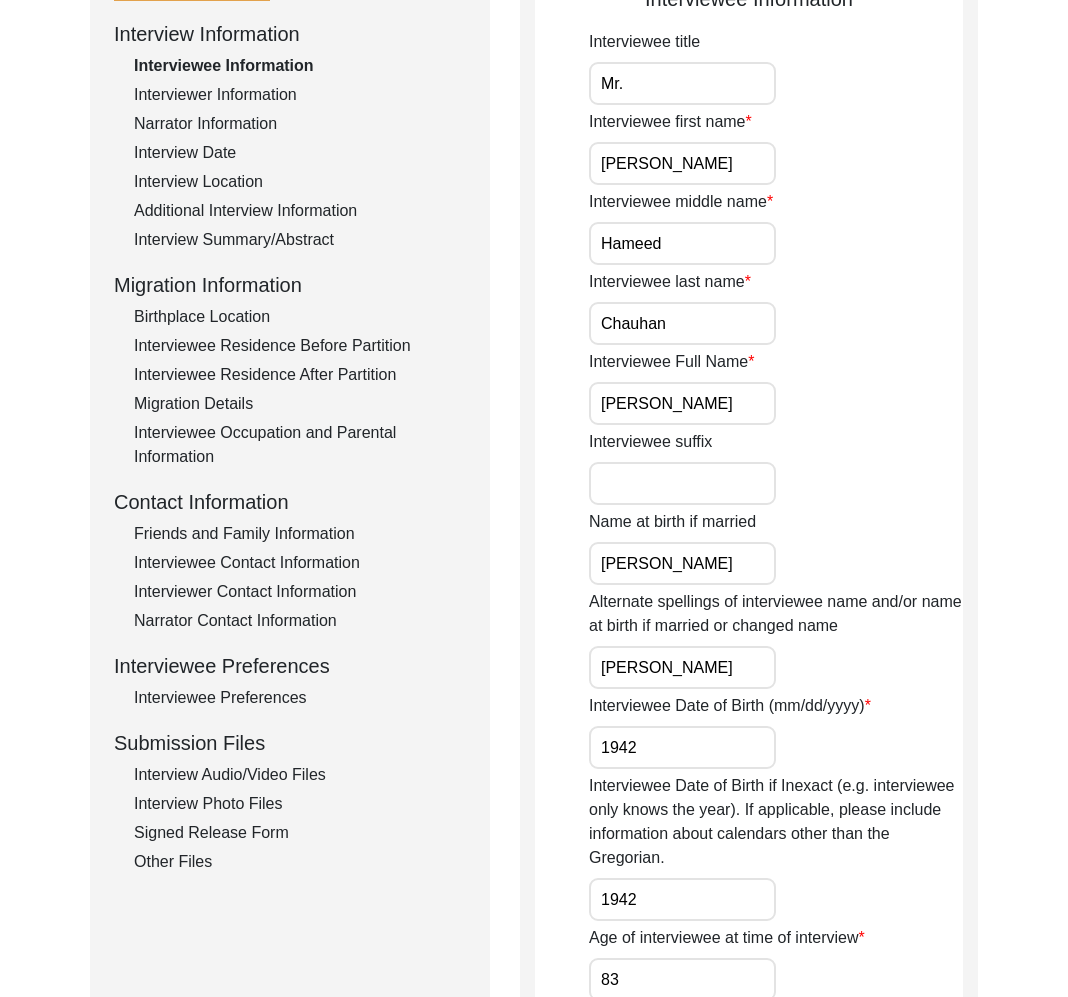scroll, scrollTop: 708, scrollLeft: 0, axis: vertical 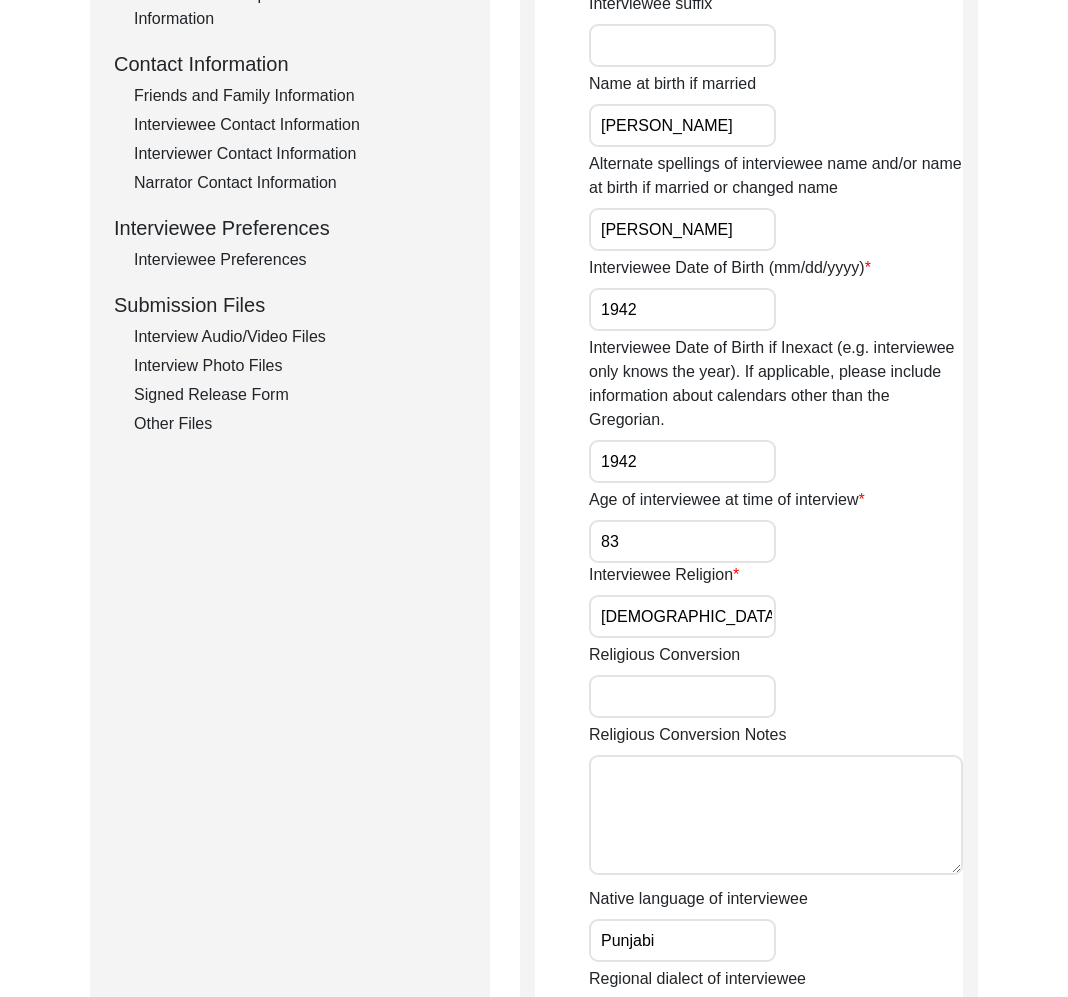 click on "Interview Audio/Video Files" 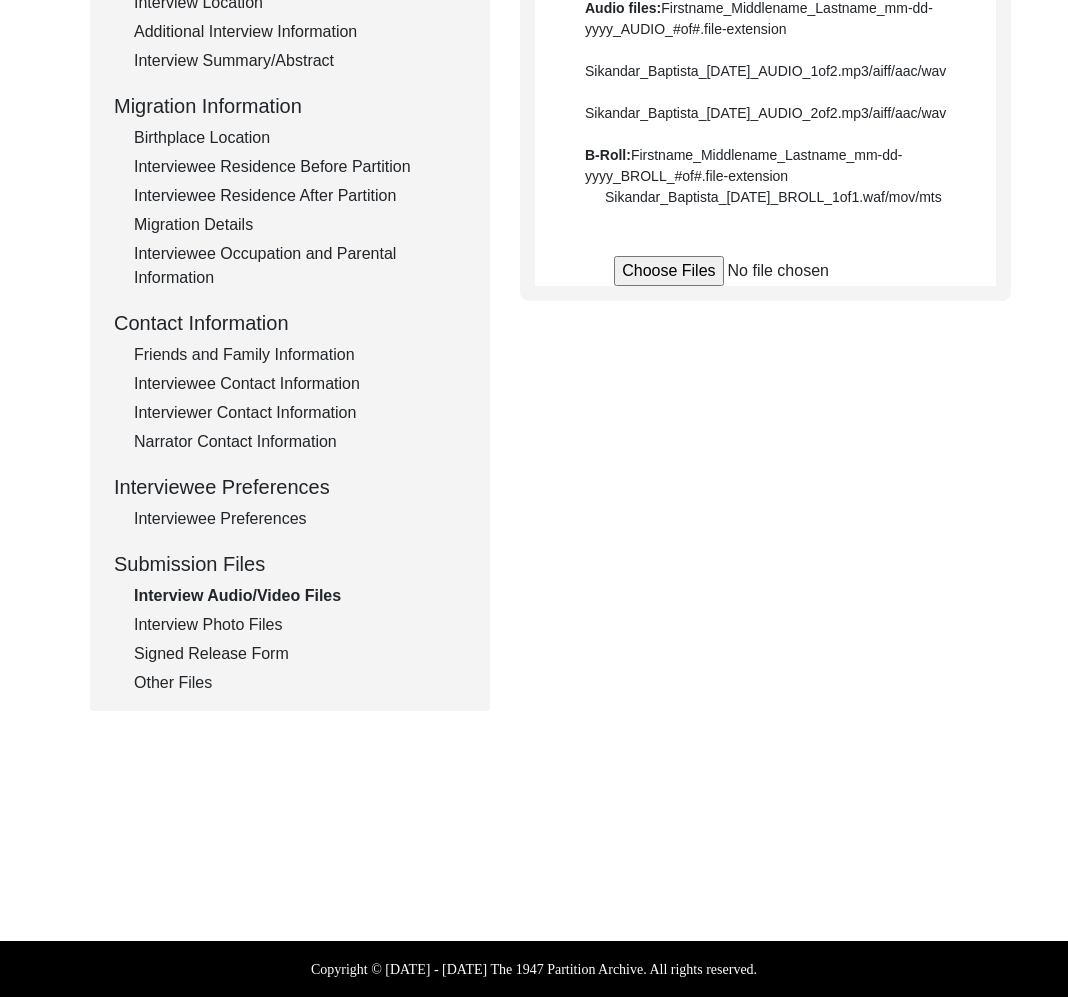 scroll, scrollTop: 708, scrollLeft: 0, axis: vertical 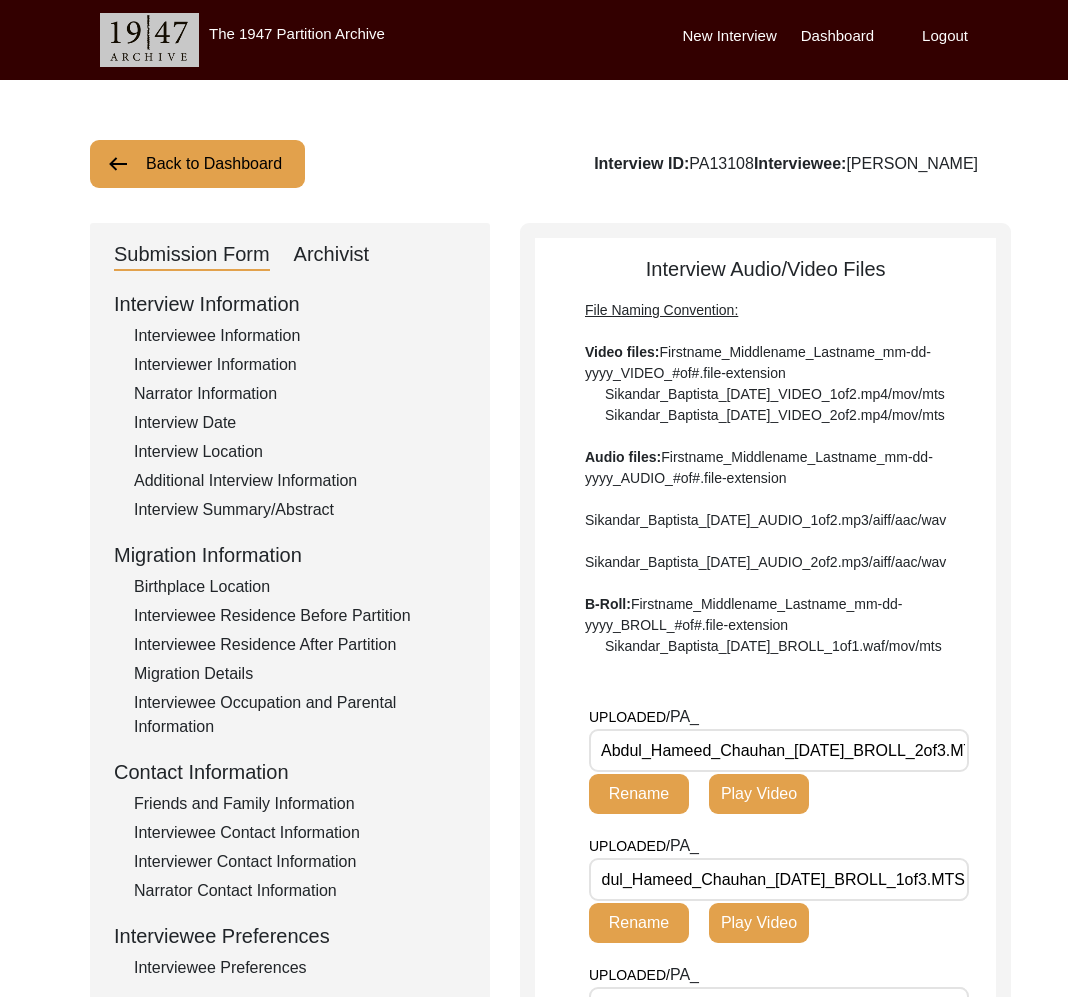 click on "Back to Dashboard" 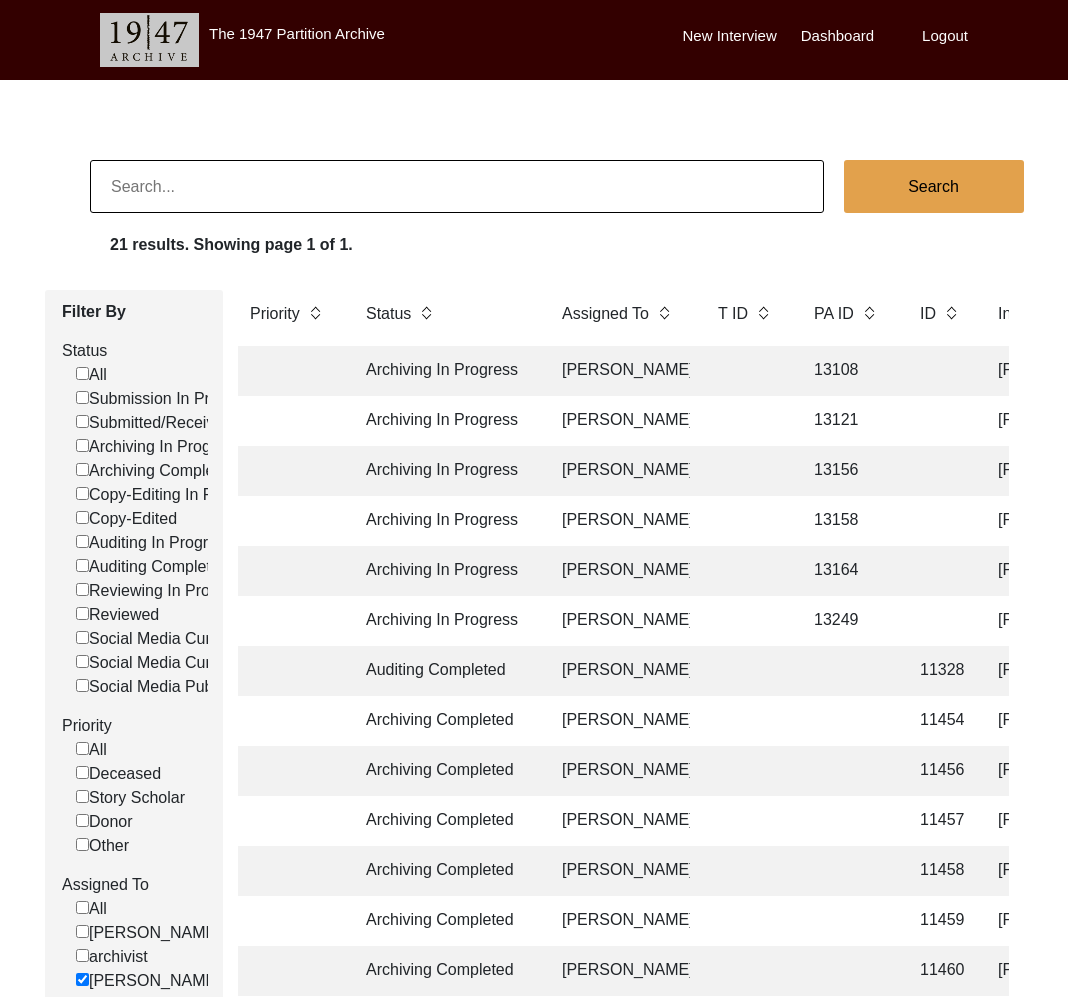 click 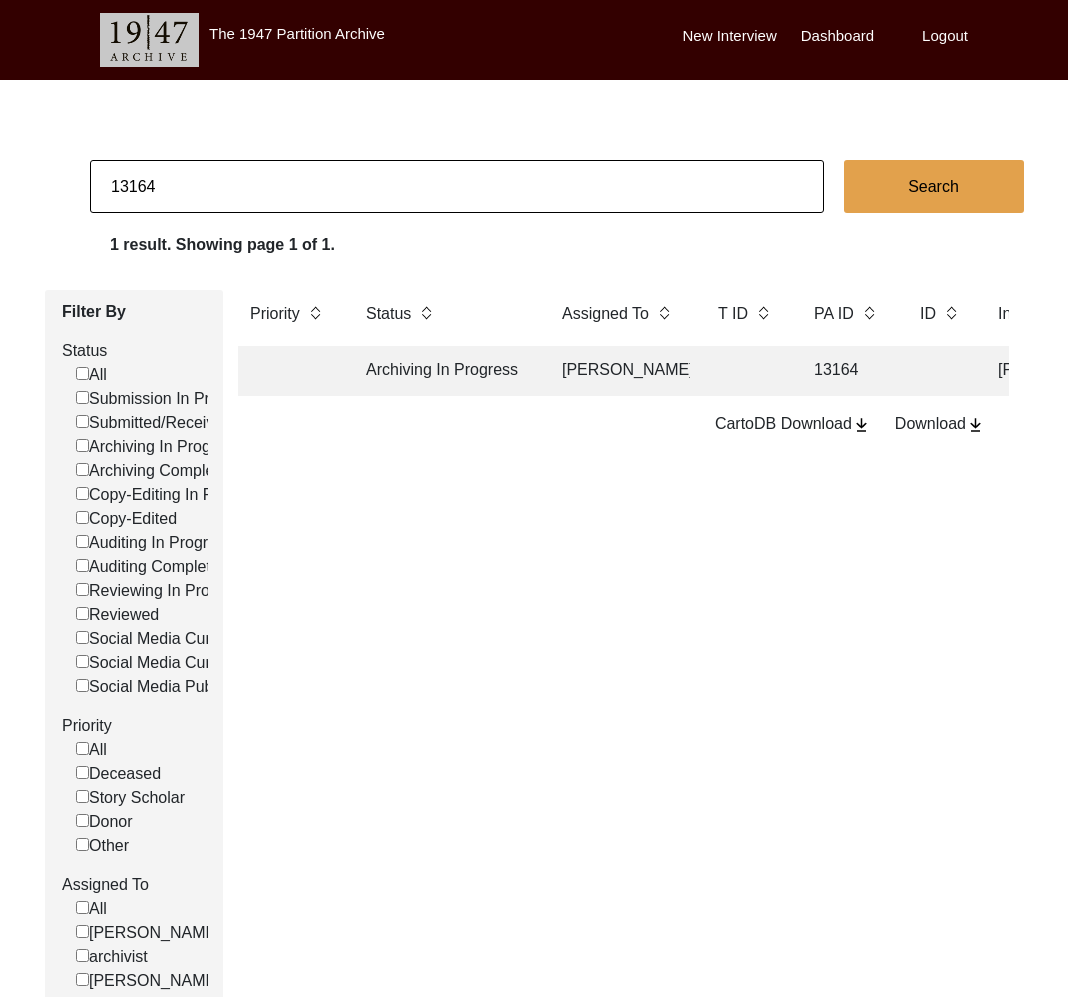 click on "Archiving In Progress" 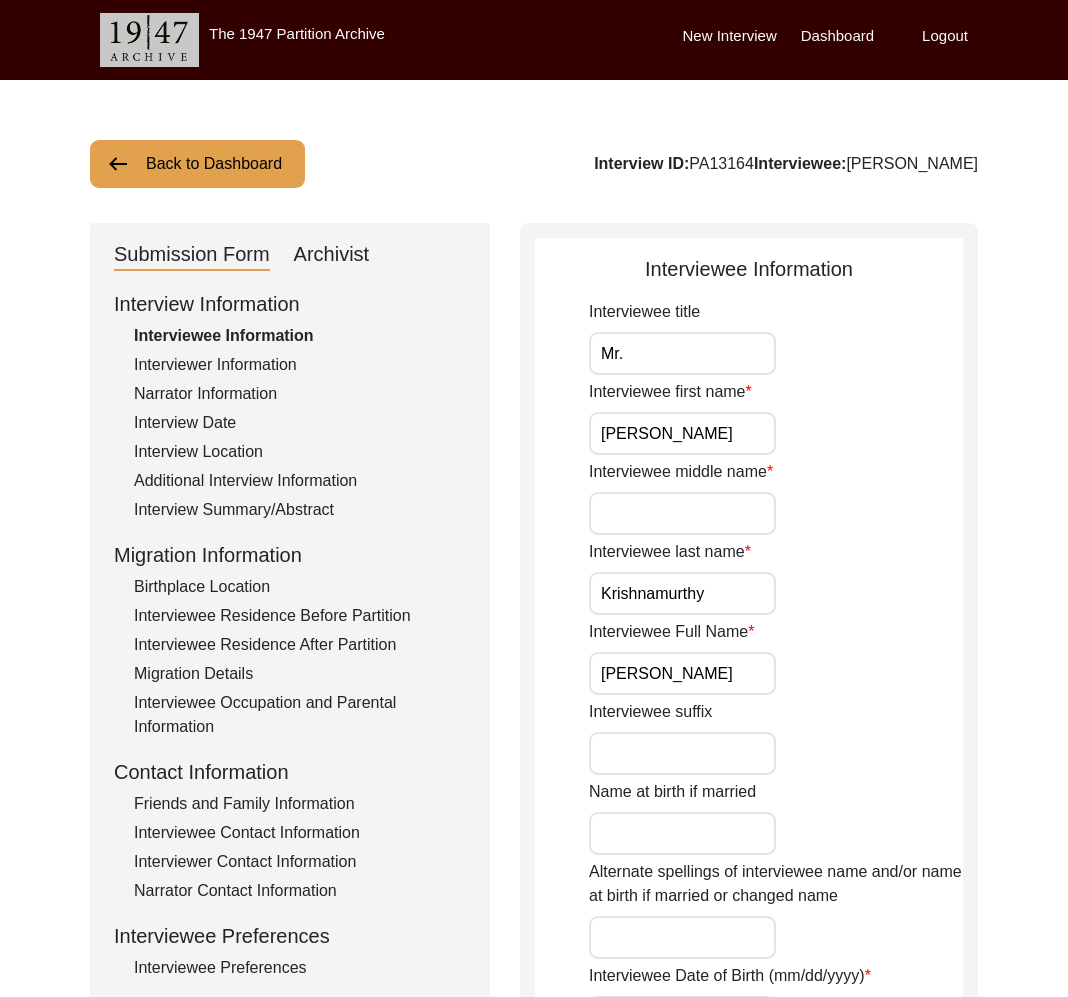 click on "Interviewer Information" 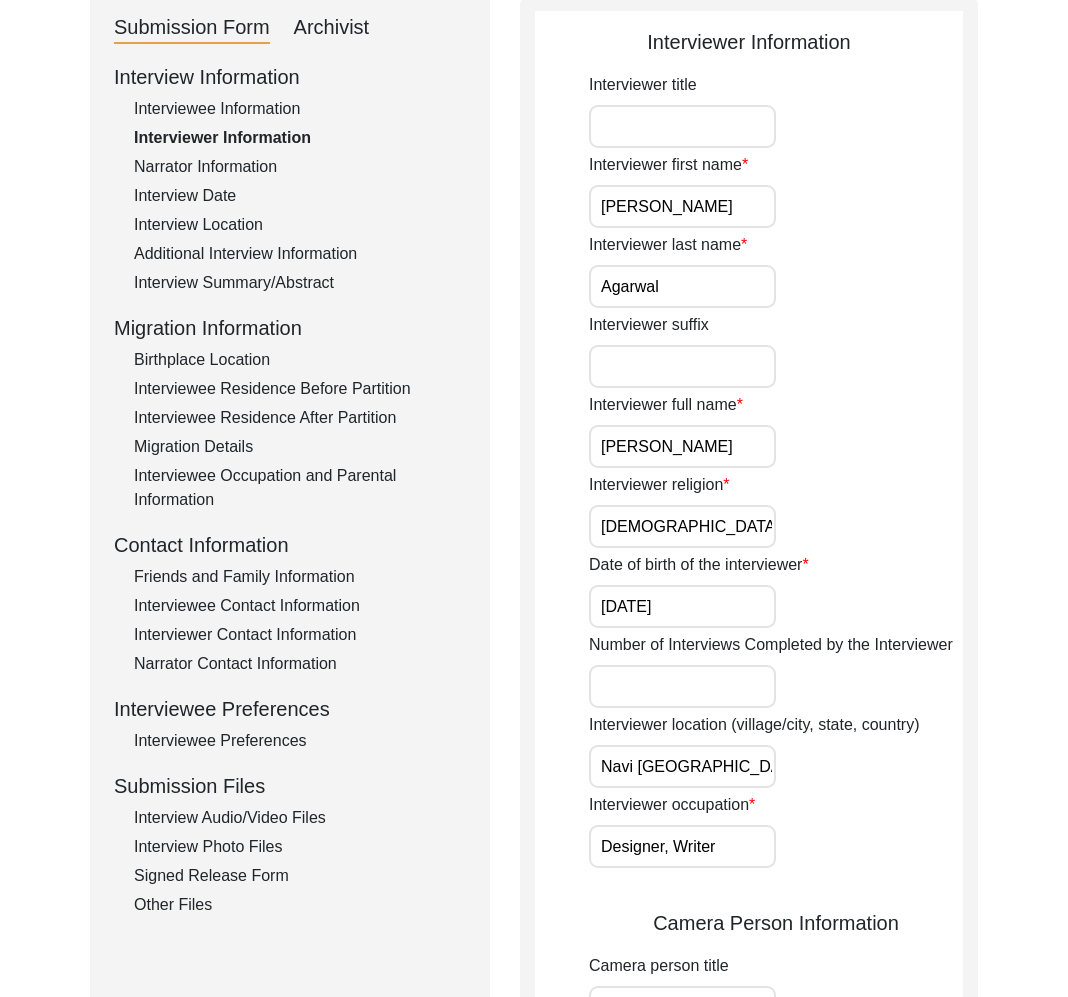 scroll, scrollTop: 355, scrollLeft: 0, axis: vertical 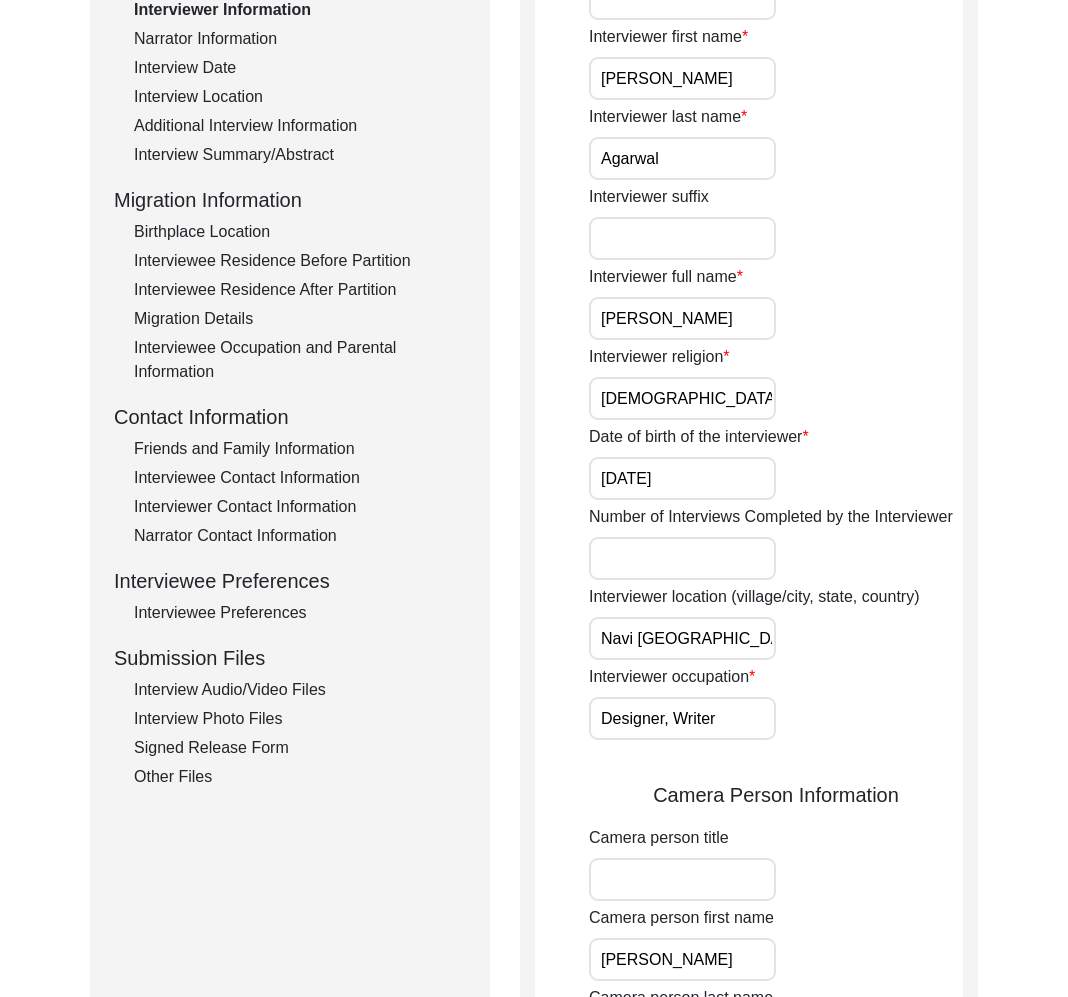 click on "Interview Audio/Video Files" 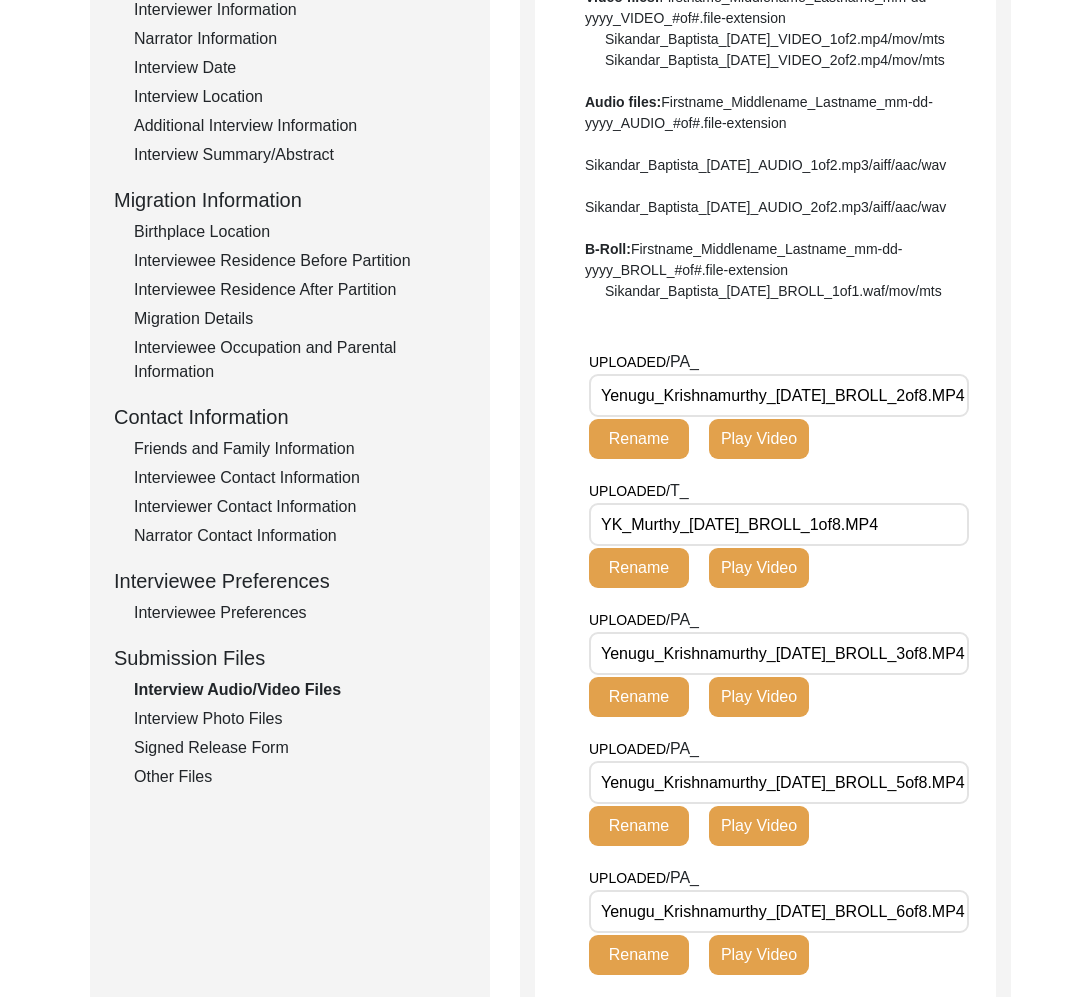 scroll, scrollTop: 0, scrollLeft: 31, axis: horizontal 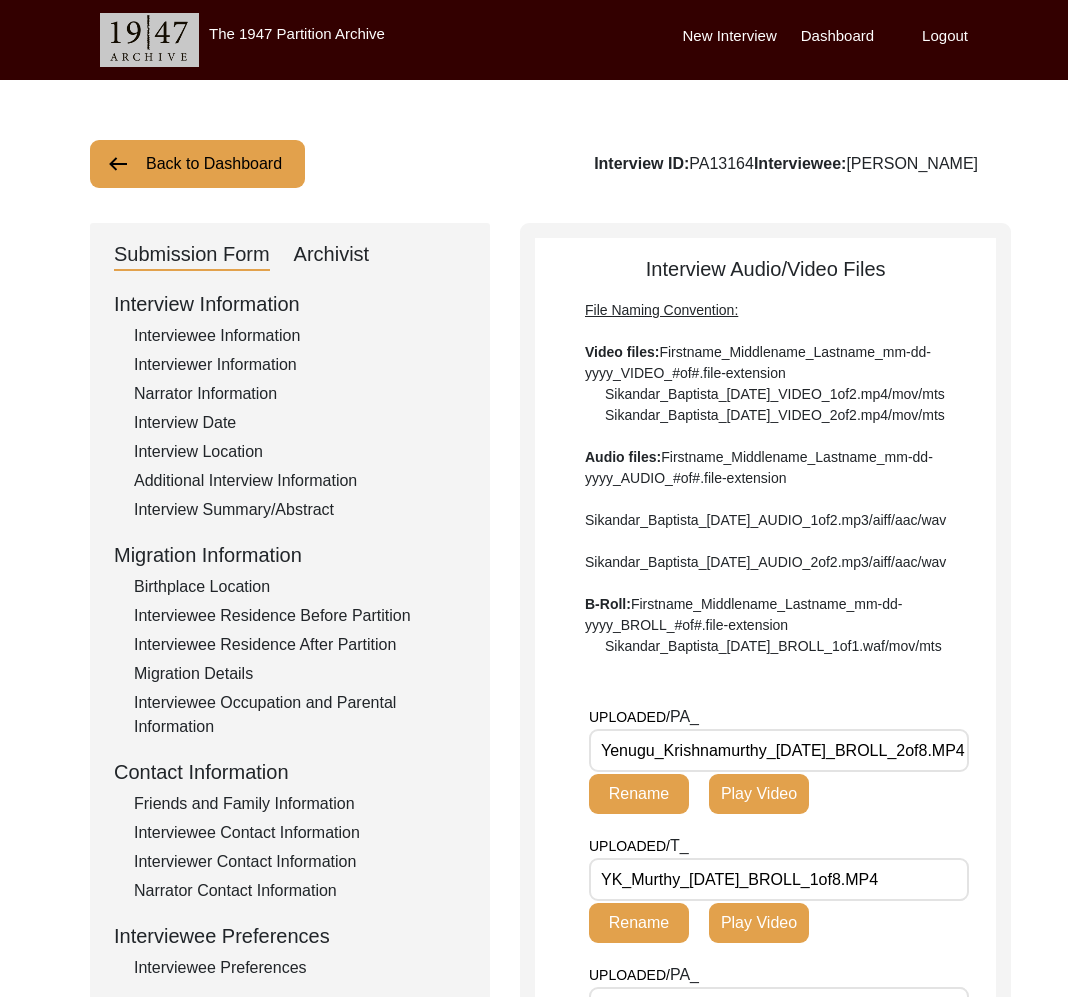 click on "Archivist" 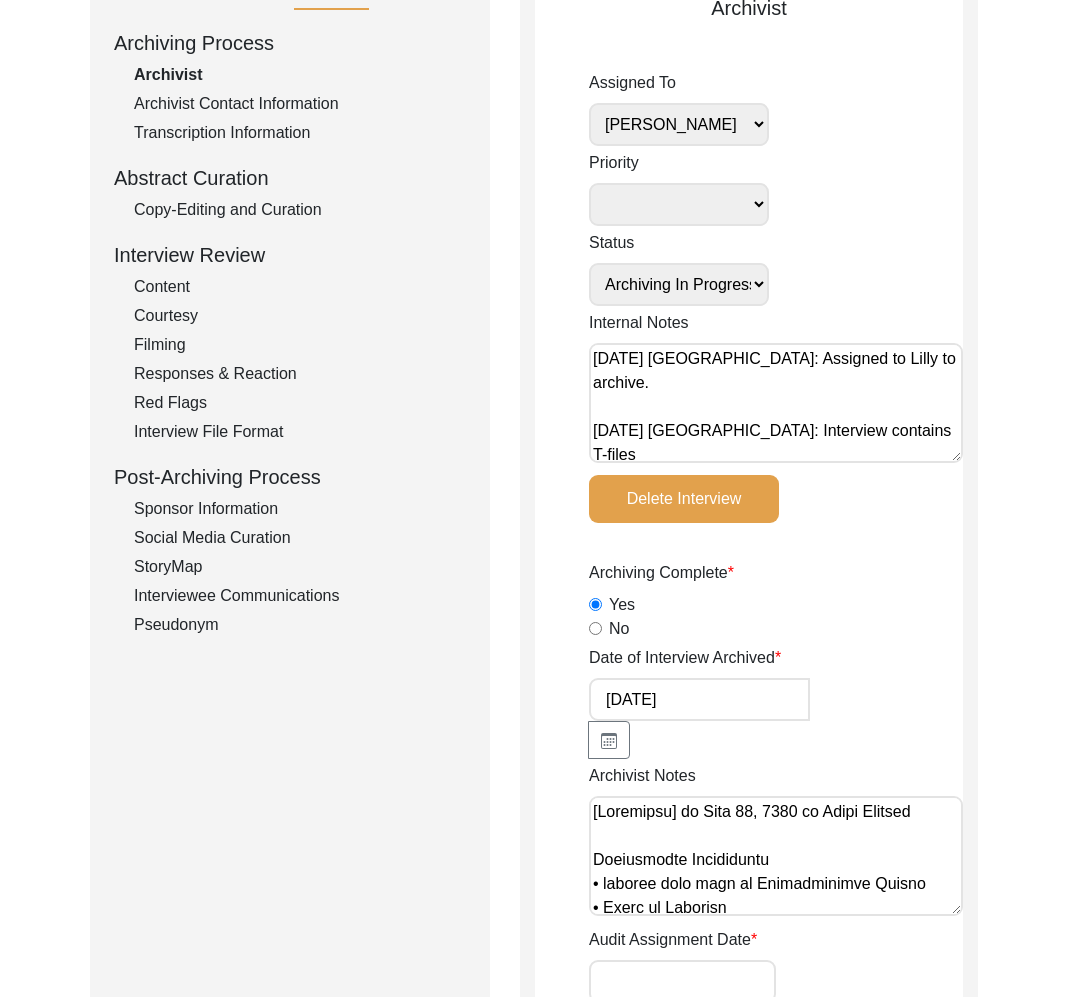scroll, scrollTop: 251, scrollLeft: 0, axis: vertical 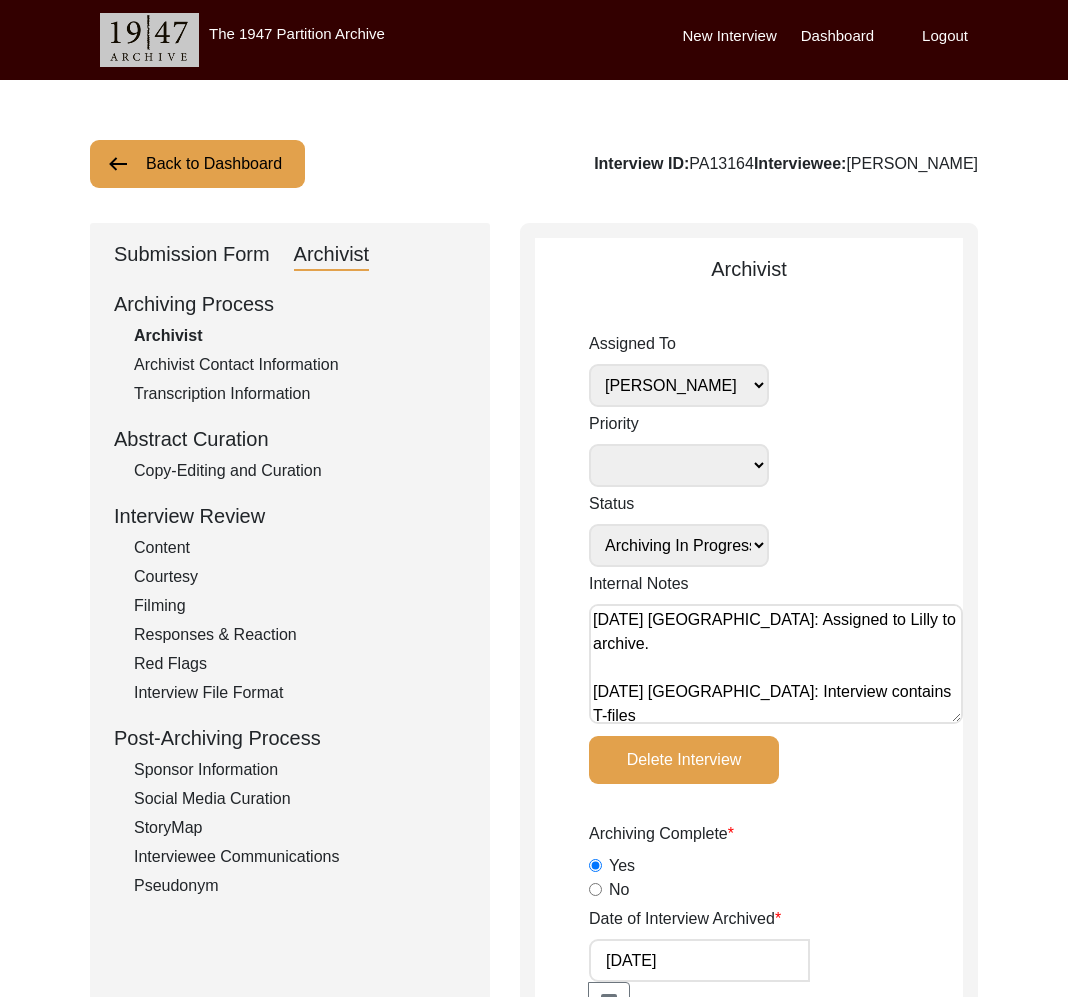 click on "Submission Form" 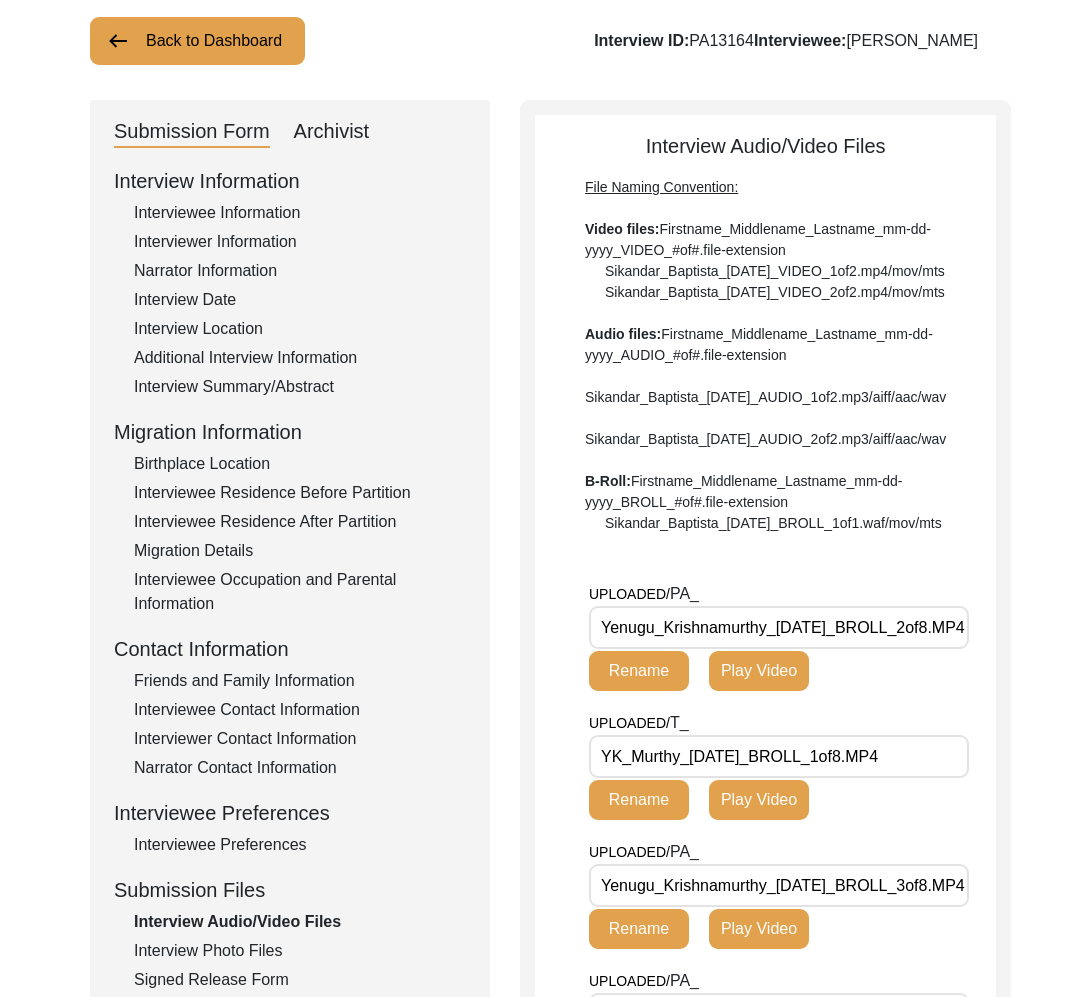 scroll, scrollTop: 266, scrollLeft: 0, axis: vertical 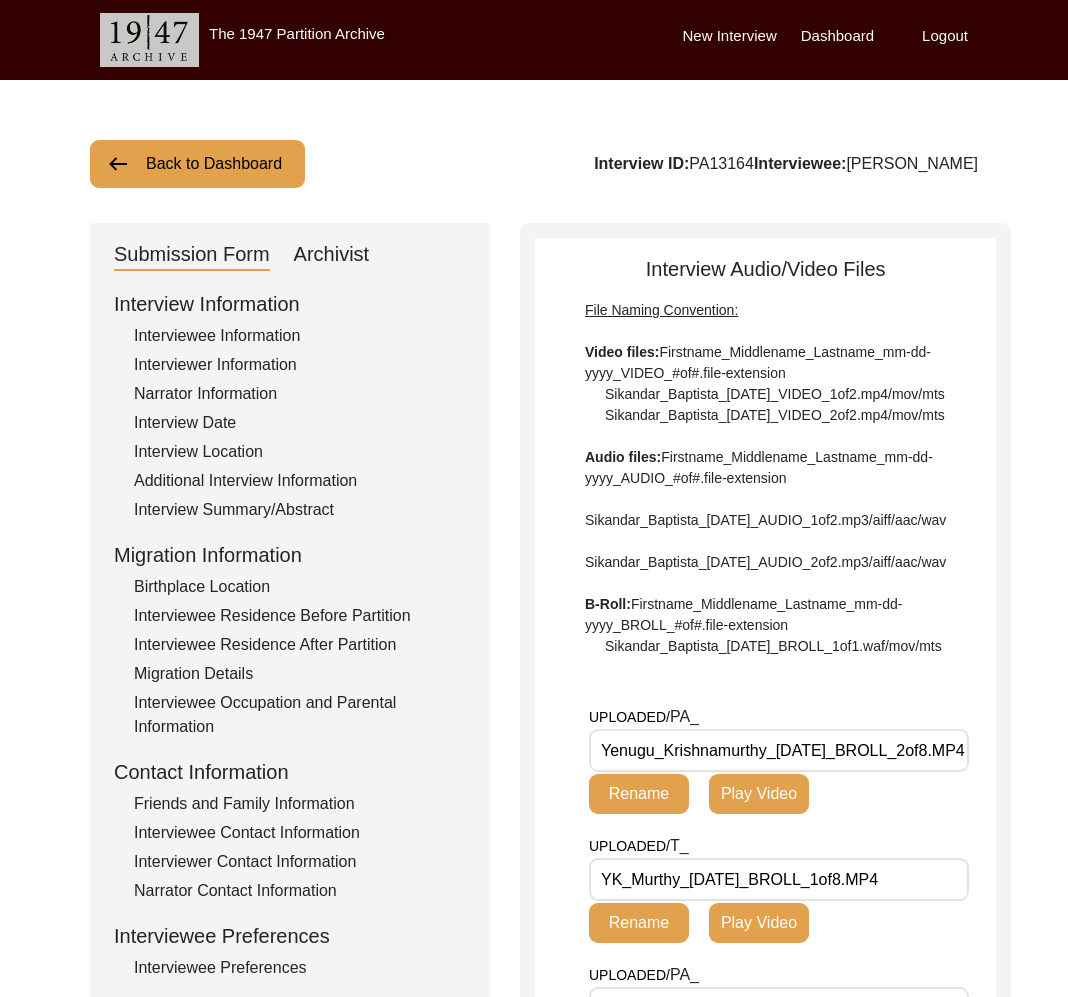 click on "Interview ID:  PA13164  Interviewee:  [PERSON_NAME]" 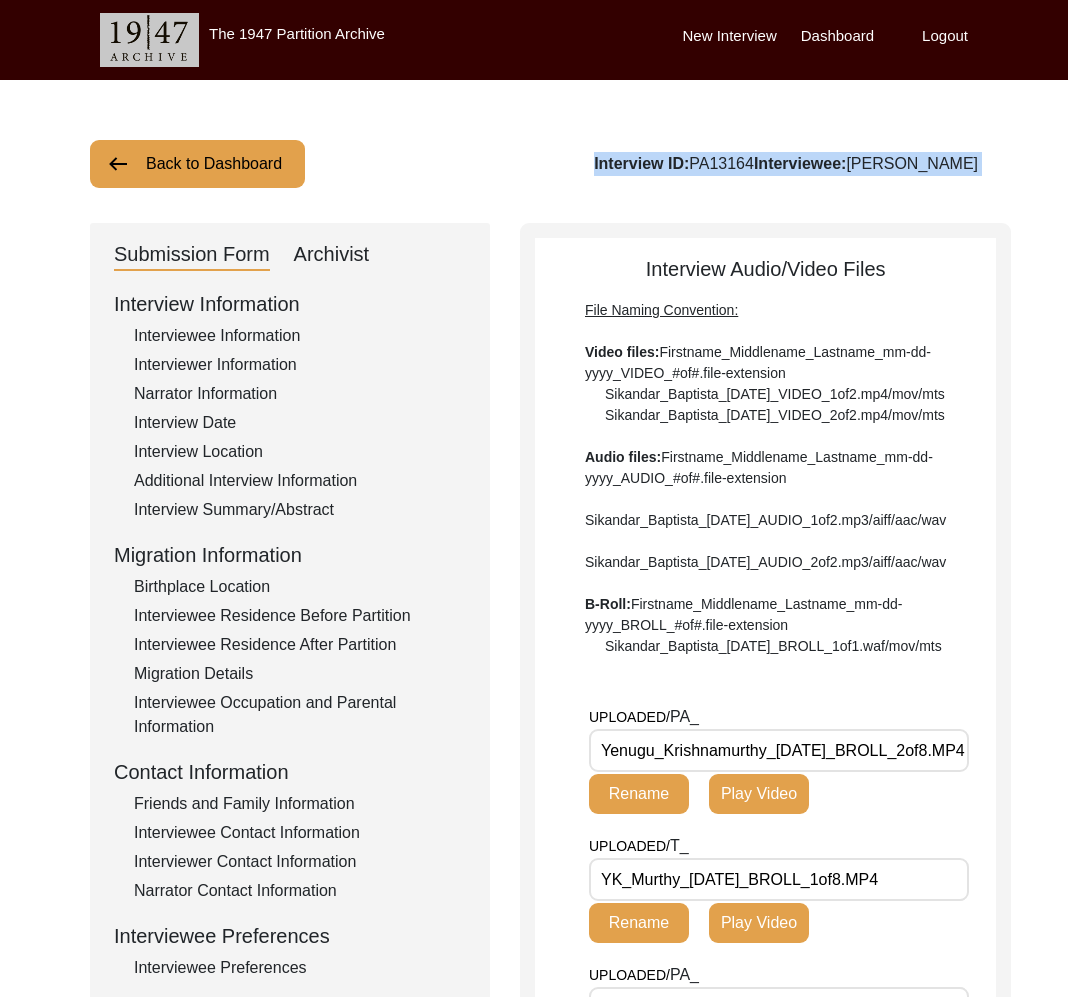 click on "Interview ID:  PA13164  Interviewee:  [PERSON_NAME]" 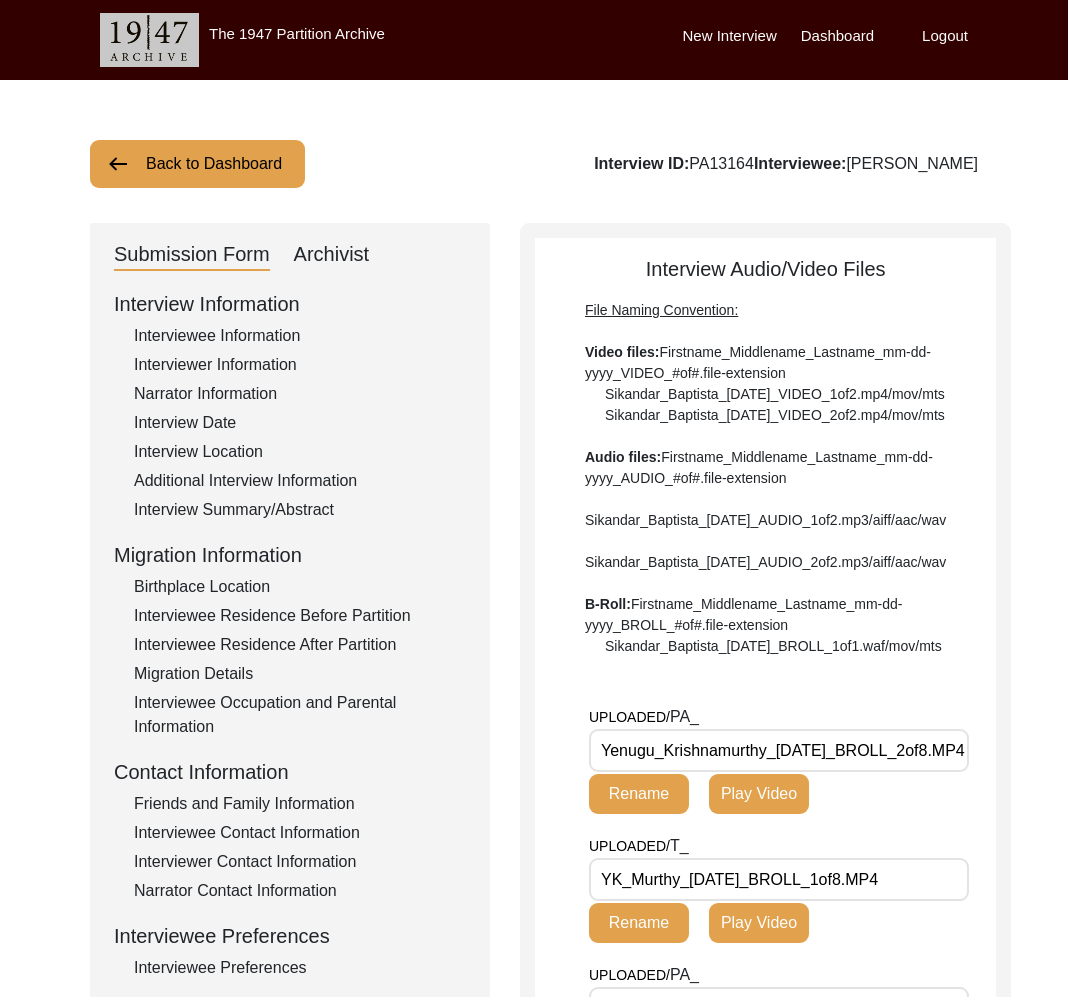 click on "Interview ID:  PA13164  Interviewee:  [PERSON_NAME]" 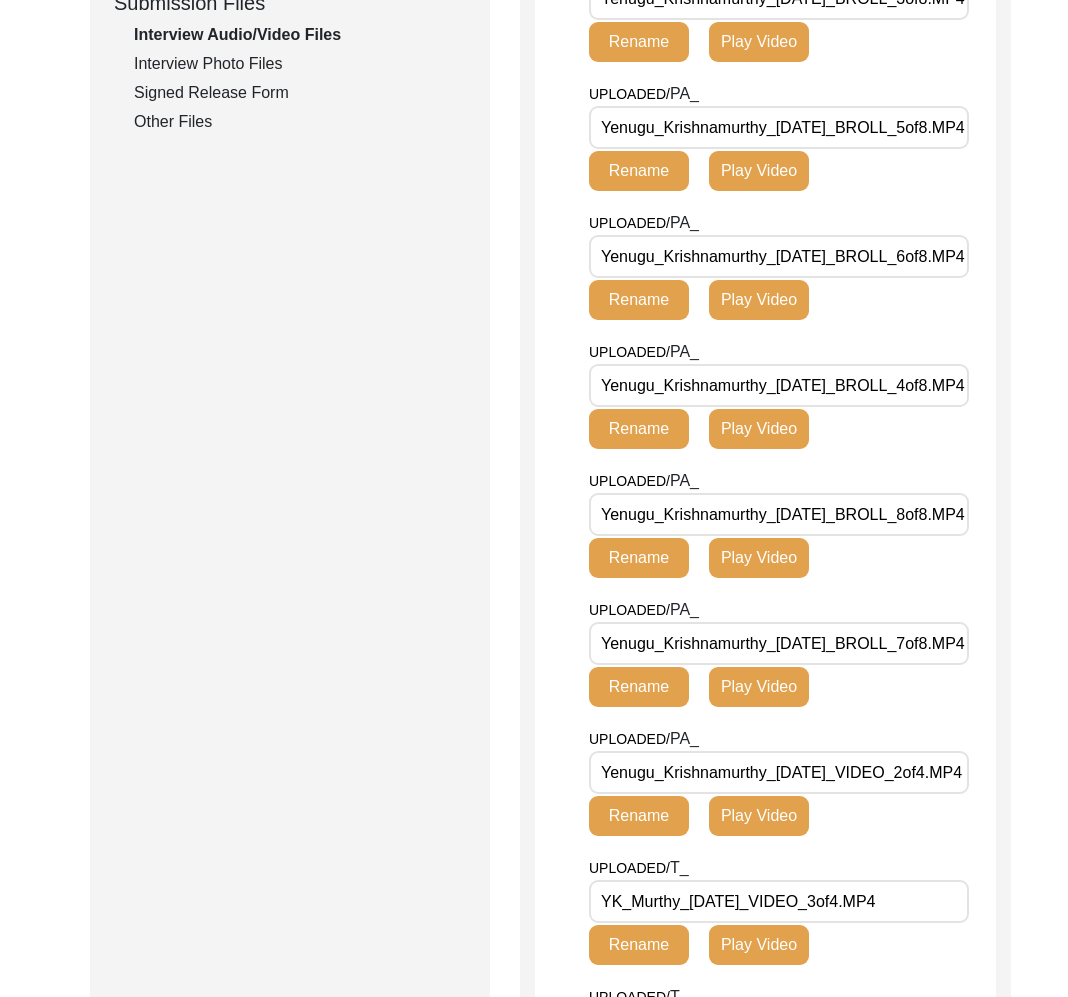 scroll, scrollTop: 1138, scrollLeft: 0, axis: vertical 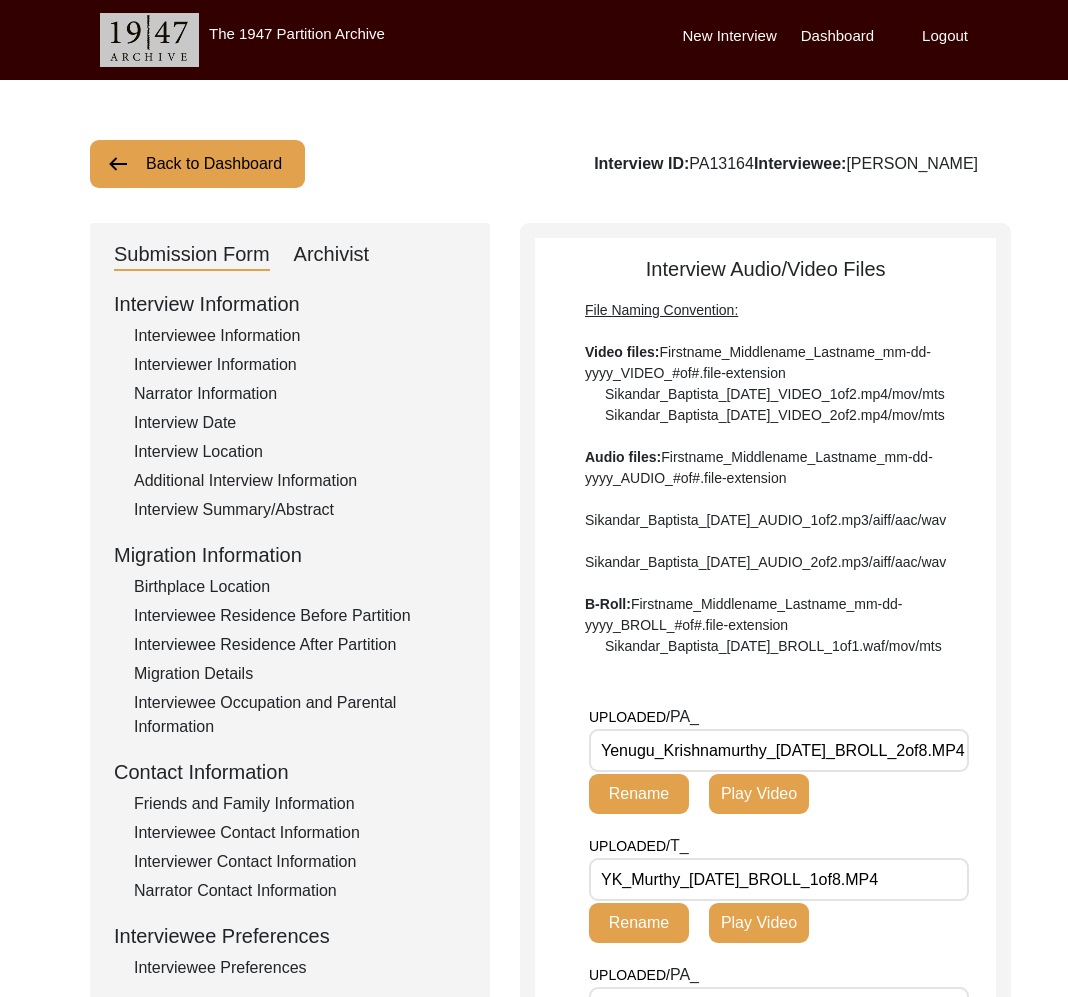 click on "Archivist" 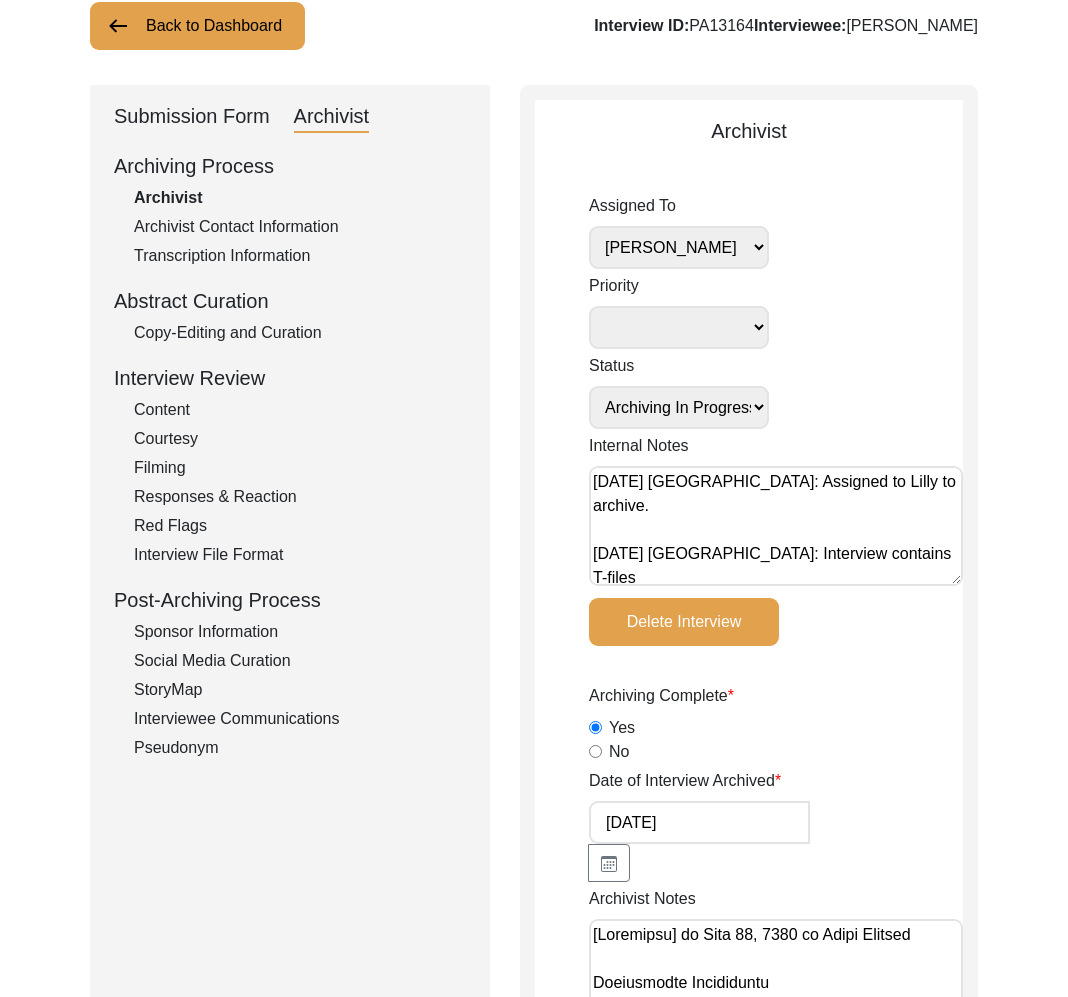 scroll, scrollTop: 394, scrollLeft: 0, axis: vertical 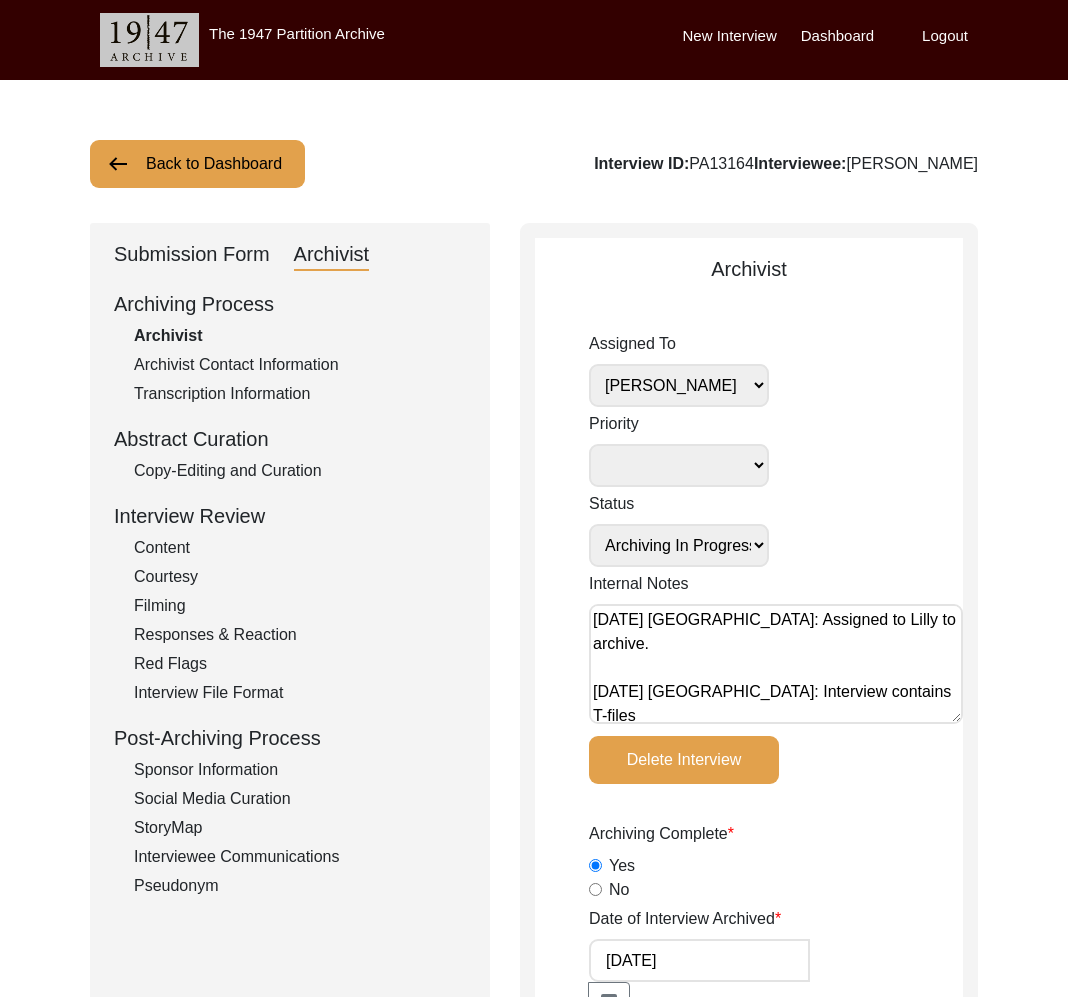 drag, startPoint x: 217, startPoint y: 254, endPoint x: 218, endPoint y: 272, distance: 18.027756 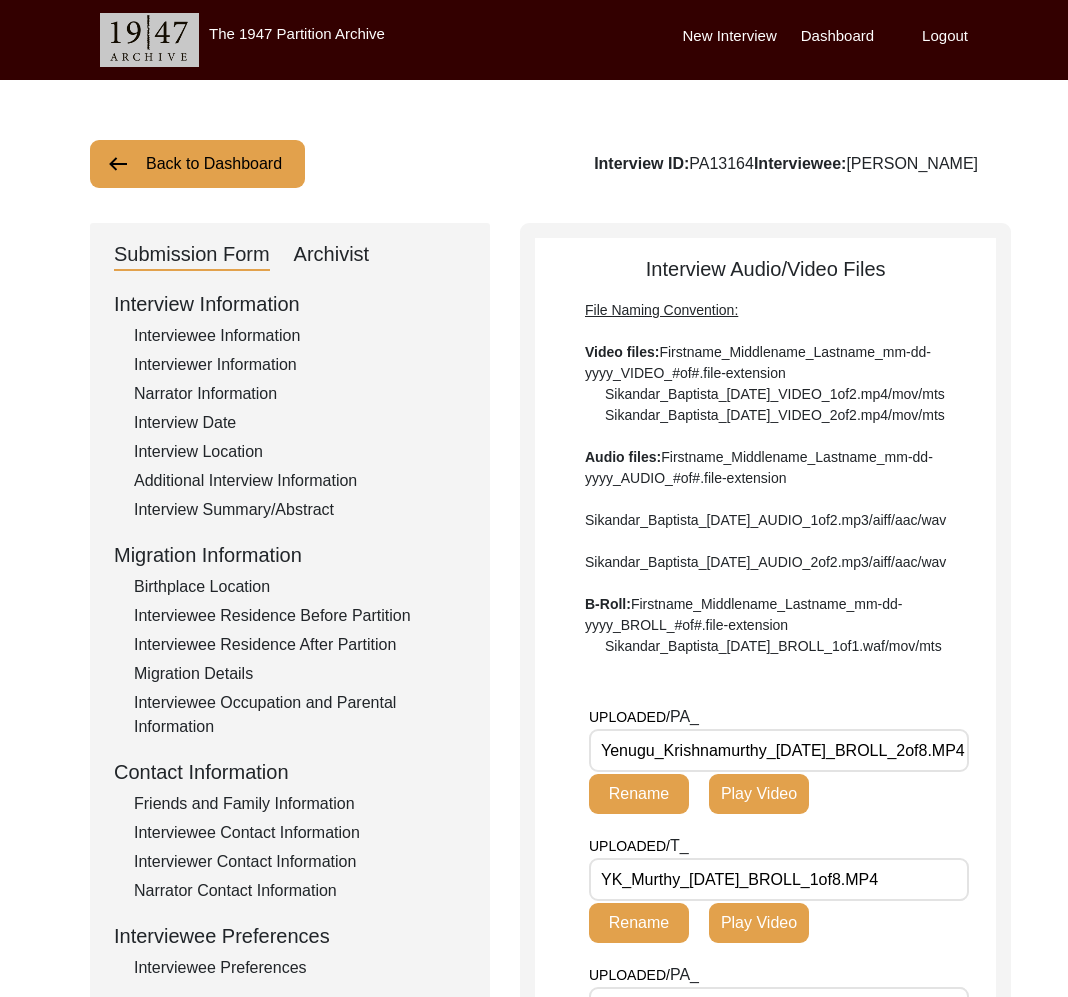 click on "Contact Information" 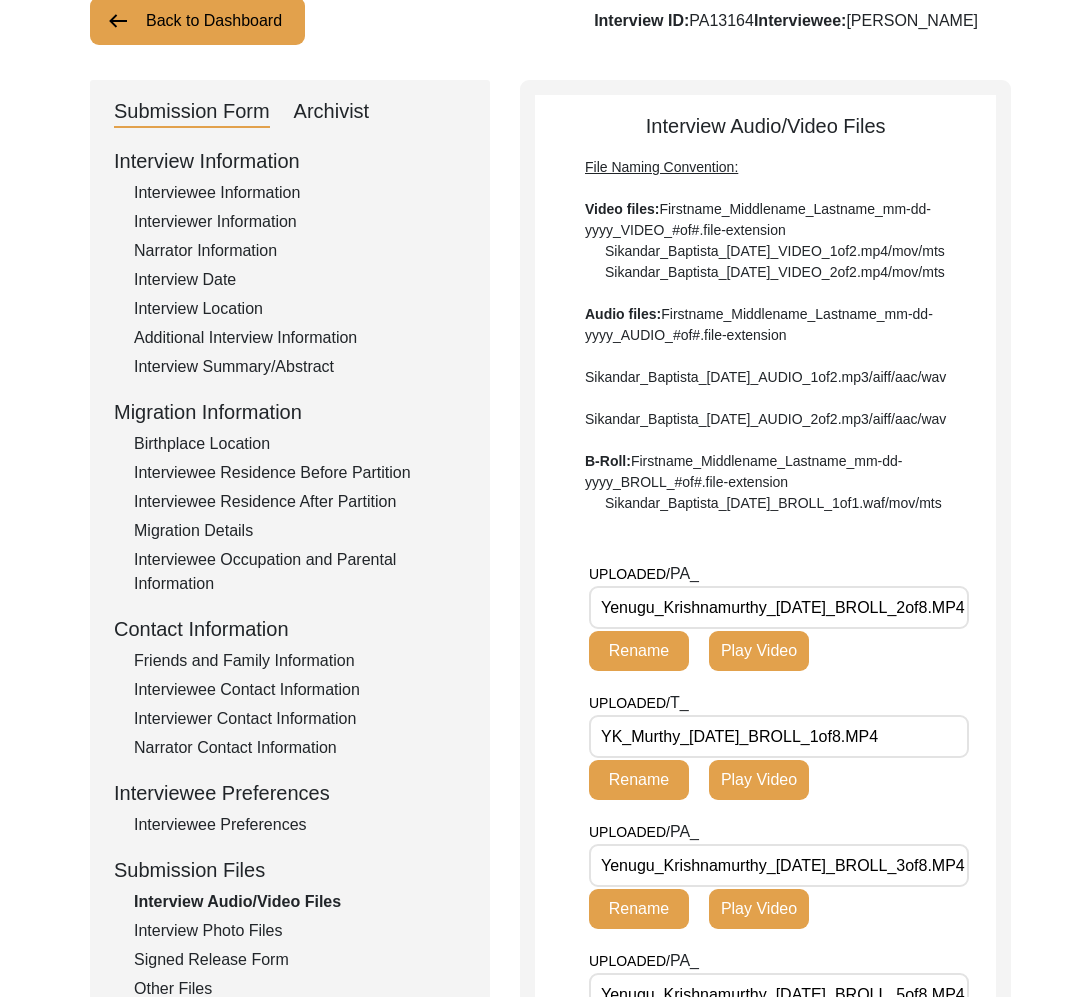 scroll, scrollTop: 149, scrollLeft: 0, axis: vertical 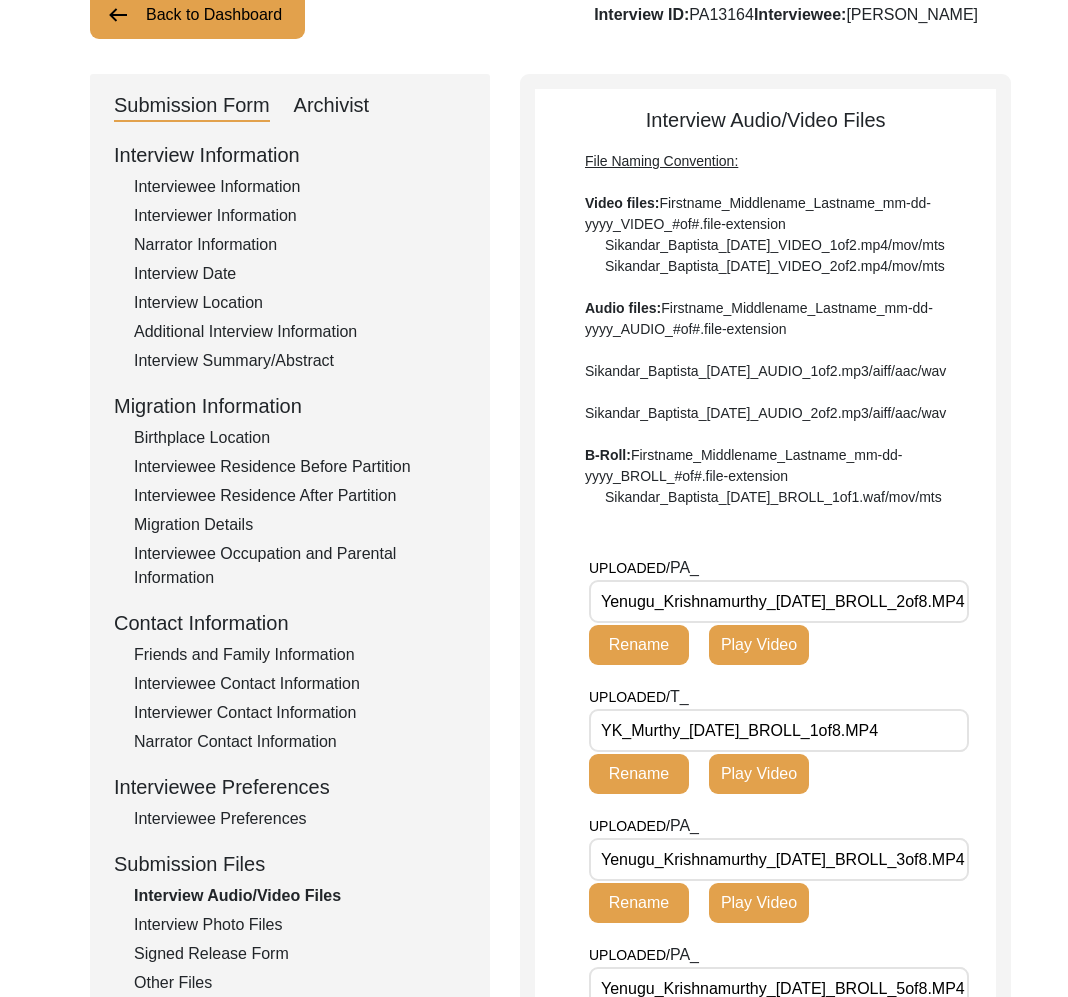 click on "Interview Photo Files" 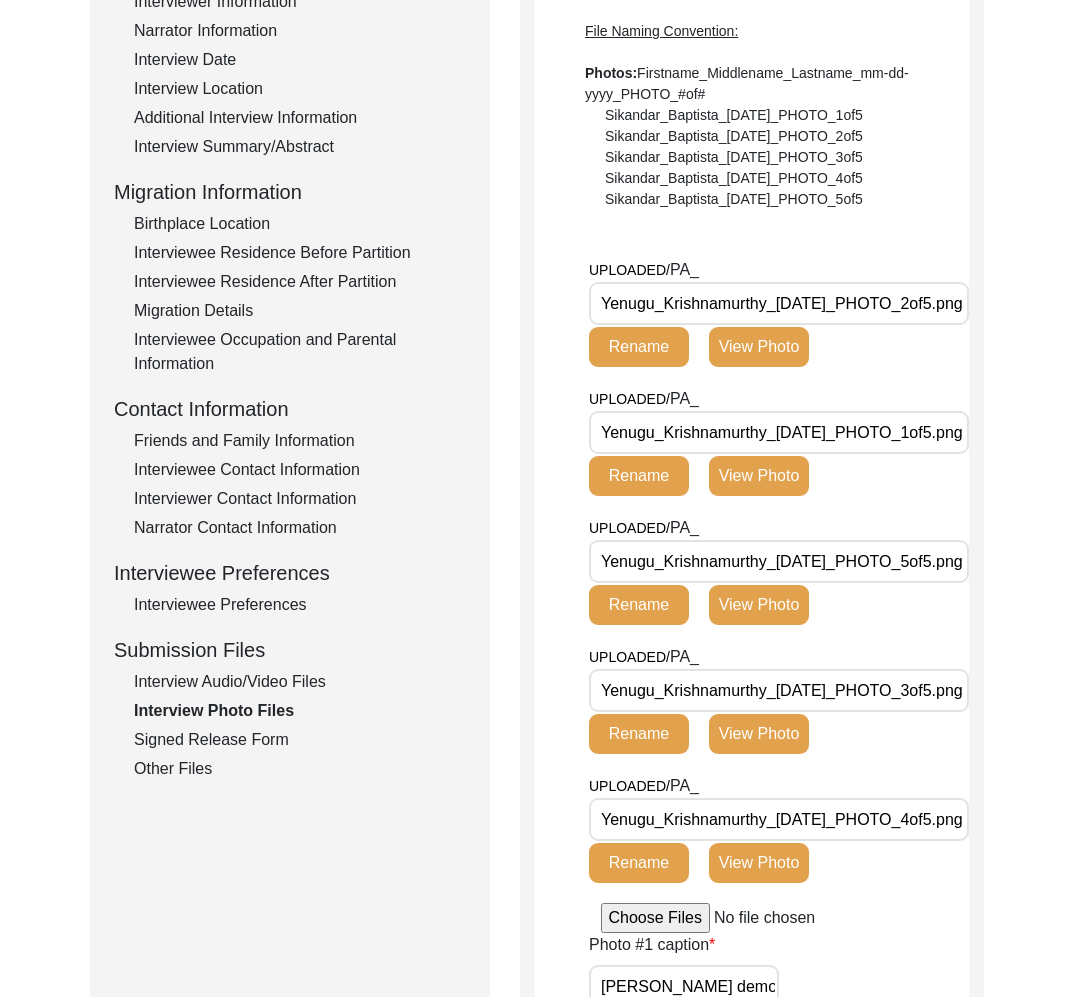 scroll, scrollTop: 359, scrollLeft: 0, axis: vertical 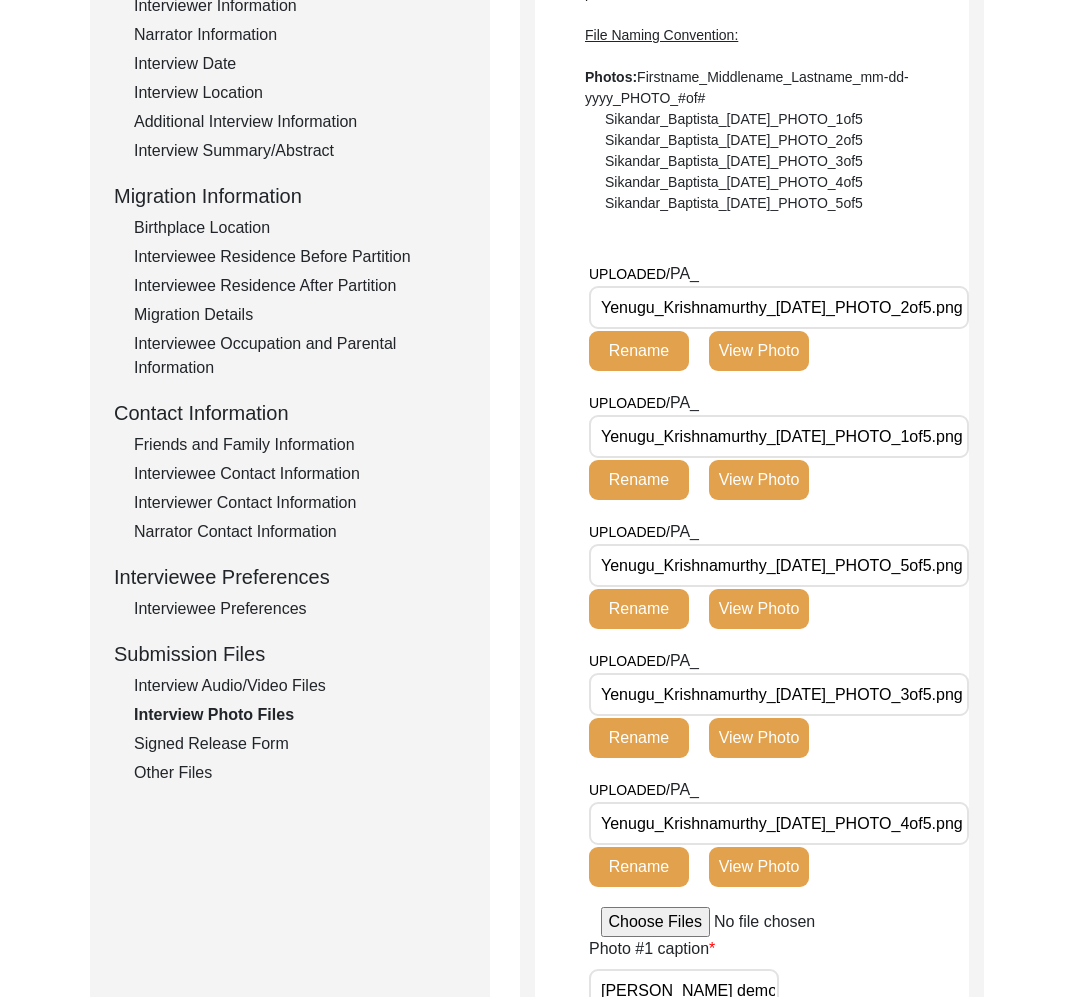 click on "View Photo" 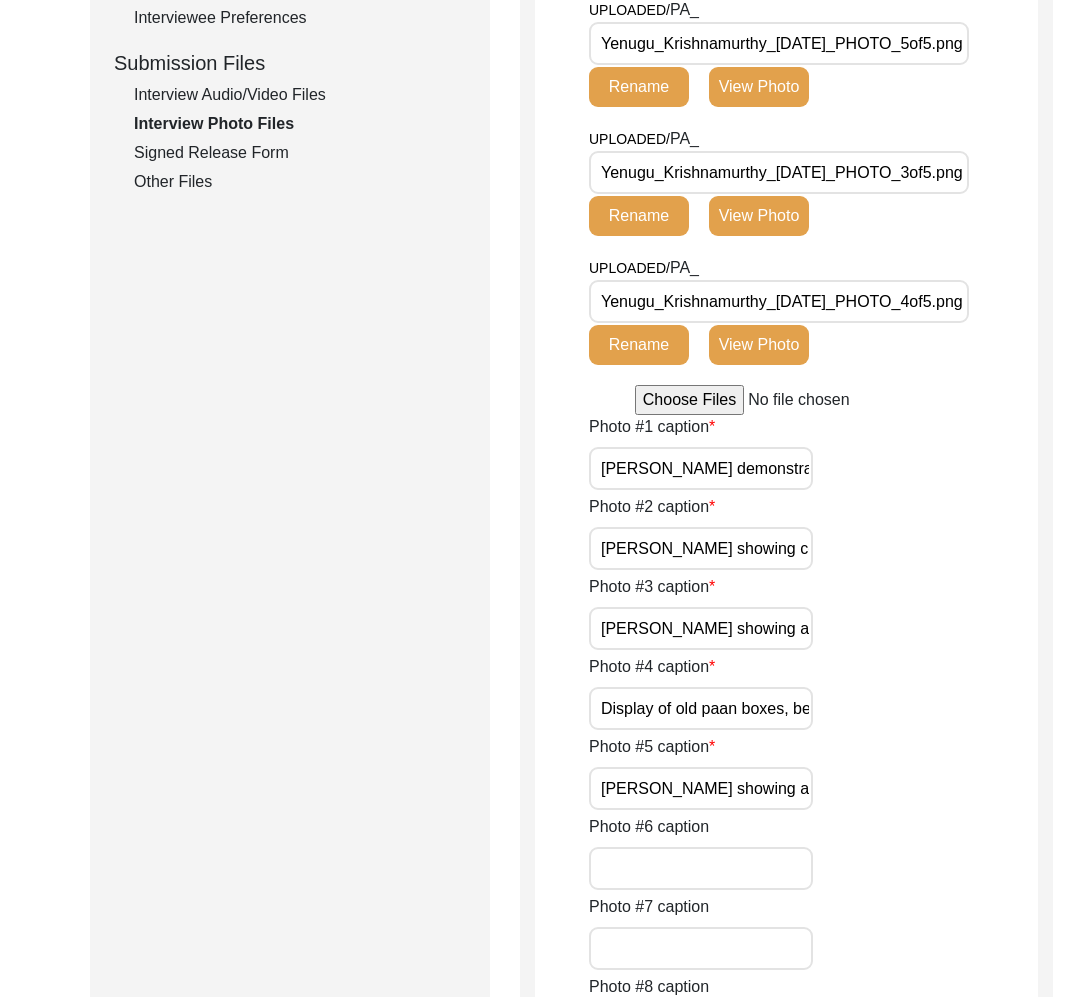 scroll, scrollTop: 517, scrollLeft: 0, axis: vertical 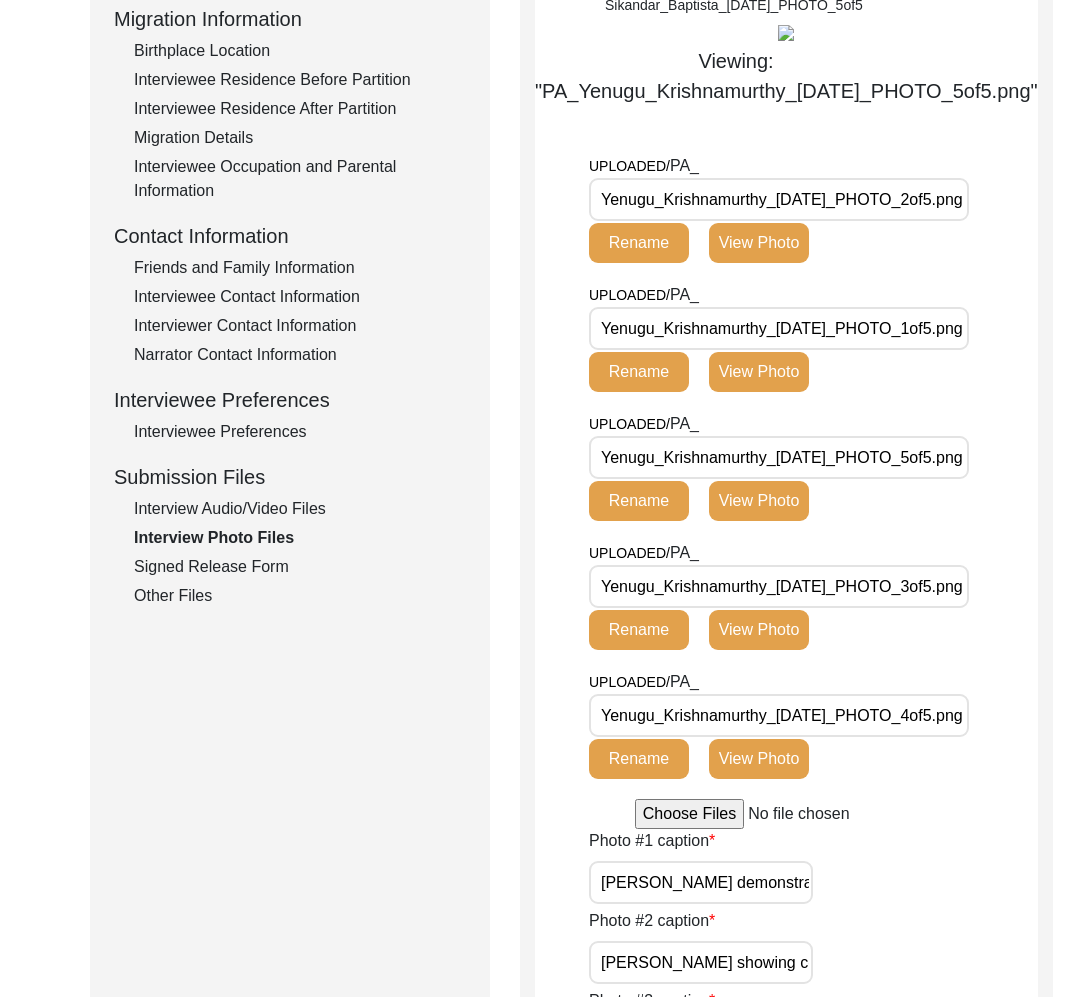 click on "View Photo" 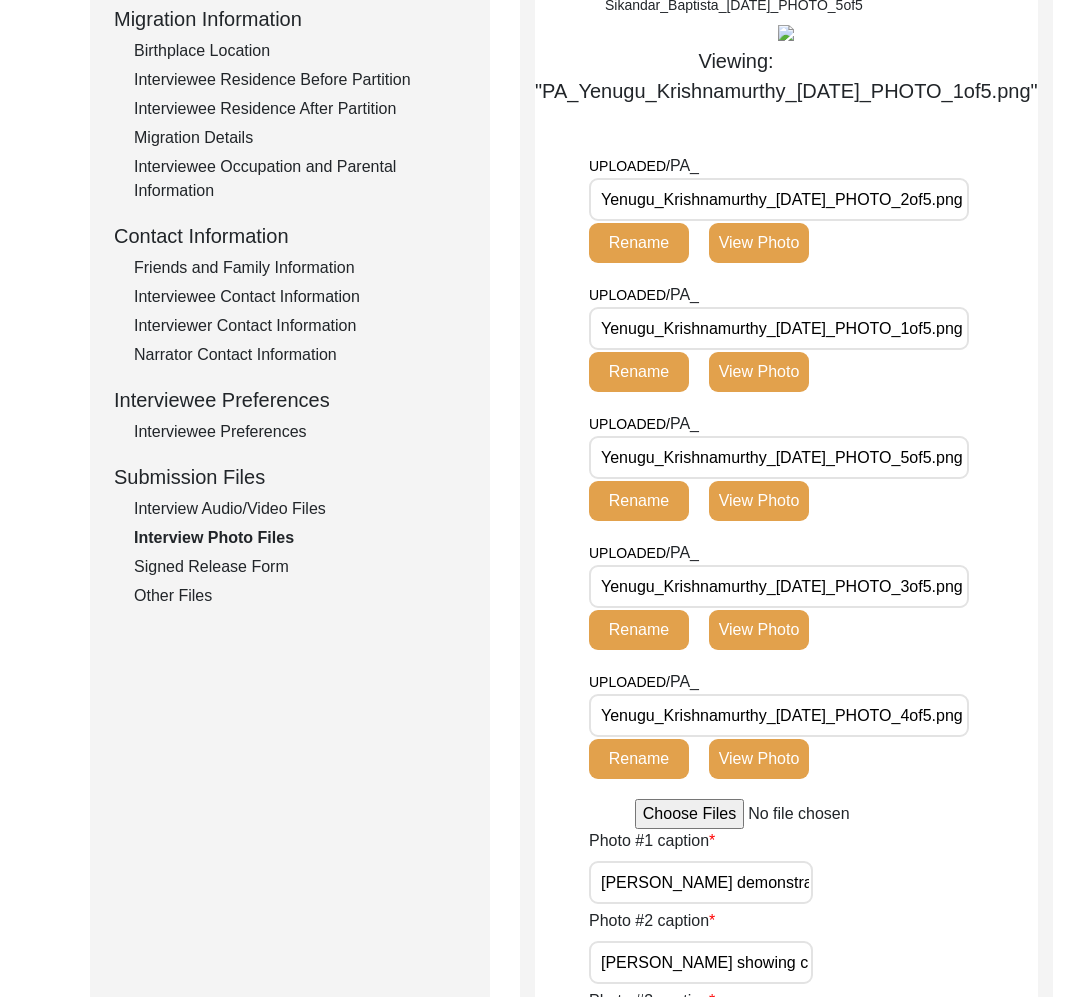click on "Interview Audio/Video Files" 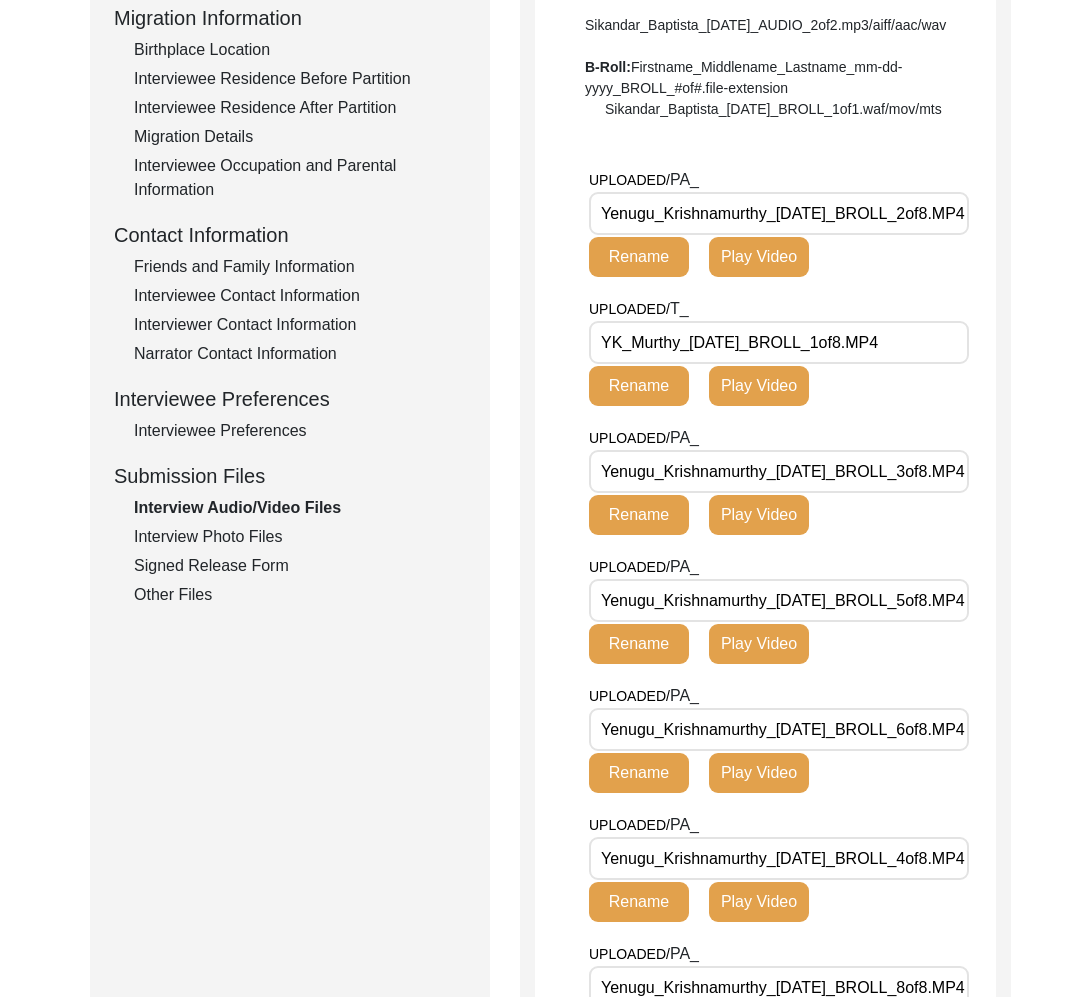 scroll, scrollTop: 1779, scrollLeft: 0, axis: vertical 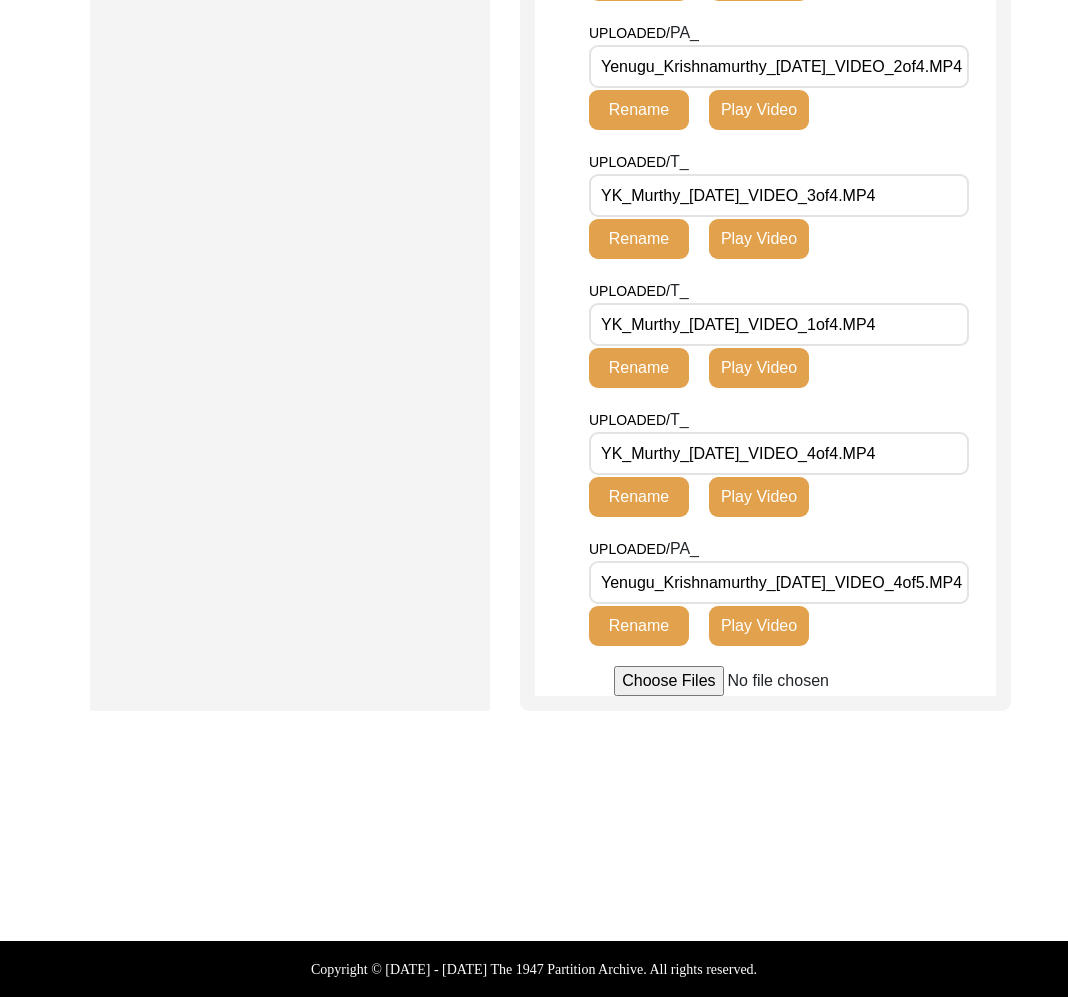 click on "Play Video" 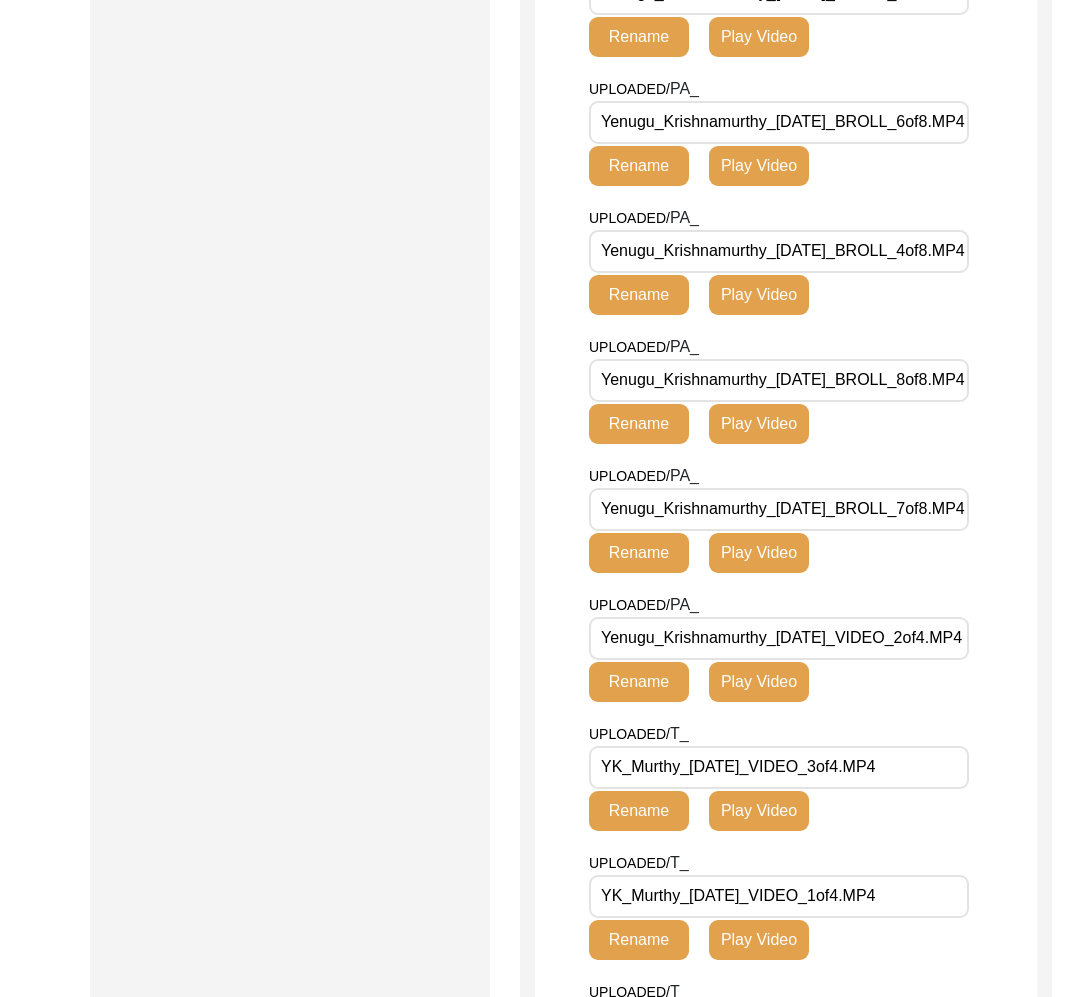 scroll, scrollTop: 2050, scrollLeft: 0, axis: vertical 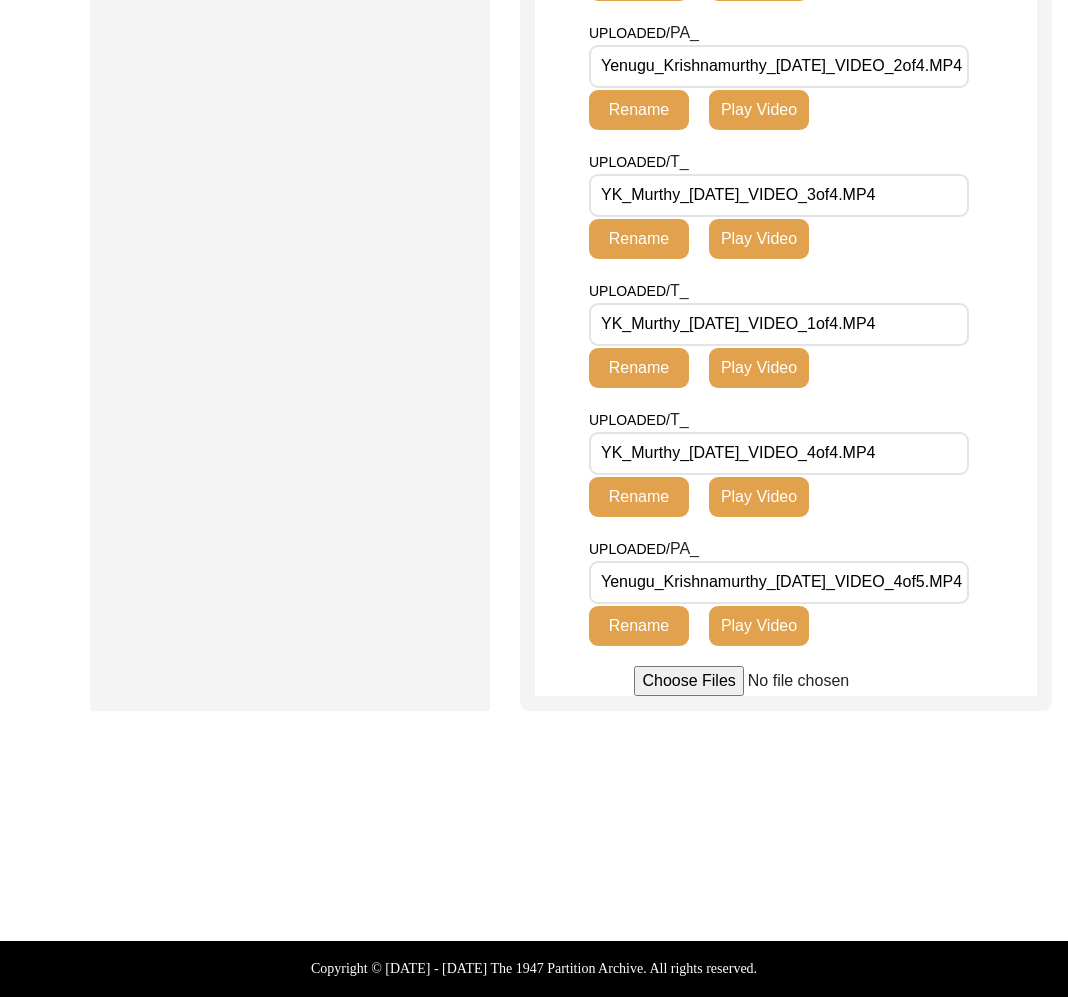 click on "Yenugu_Krishnamurthy_[DATE]_VIDEO_4of5.MP4" at bounding box center (779, 582) 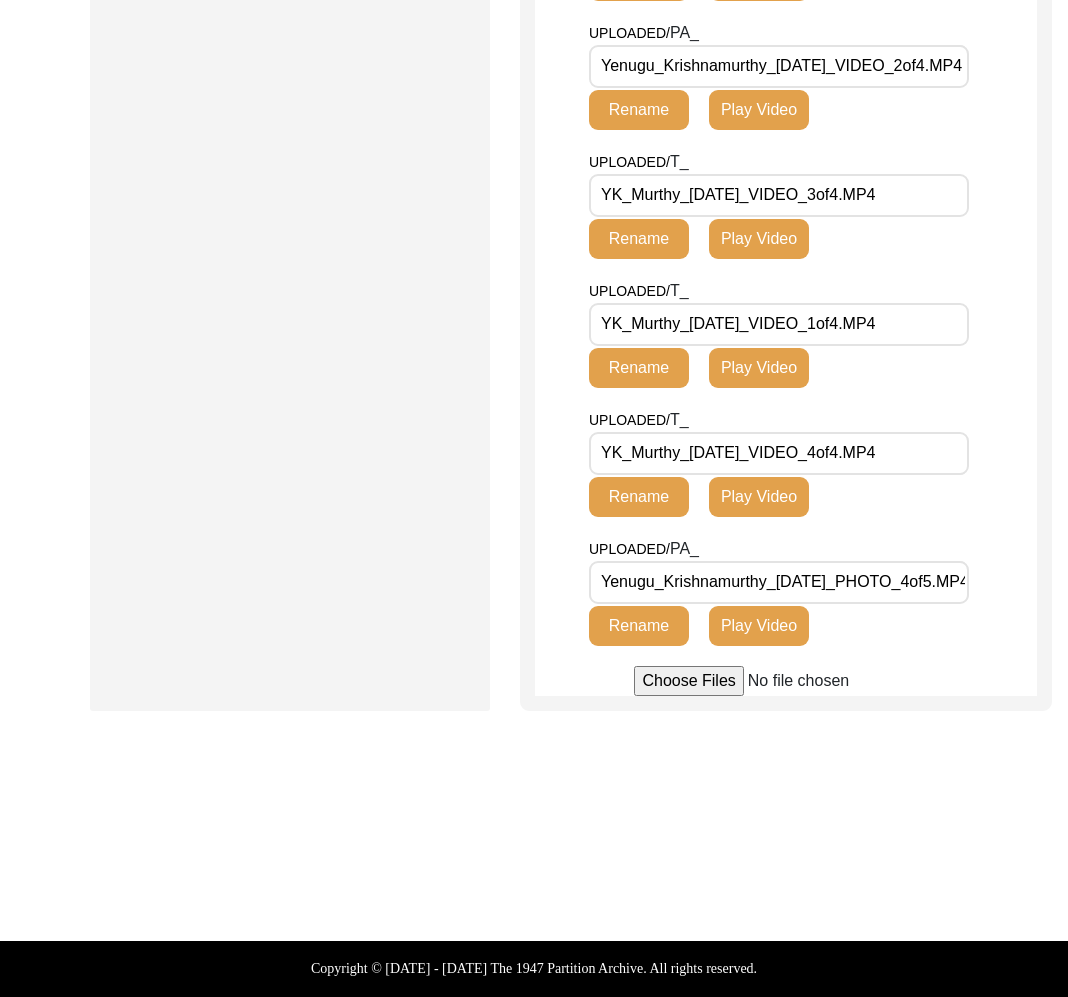 click on "Yenugu_Krishnamurthy_[DATE]_PHOTO_4of5.MP4" at bounding box center (779, 582) 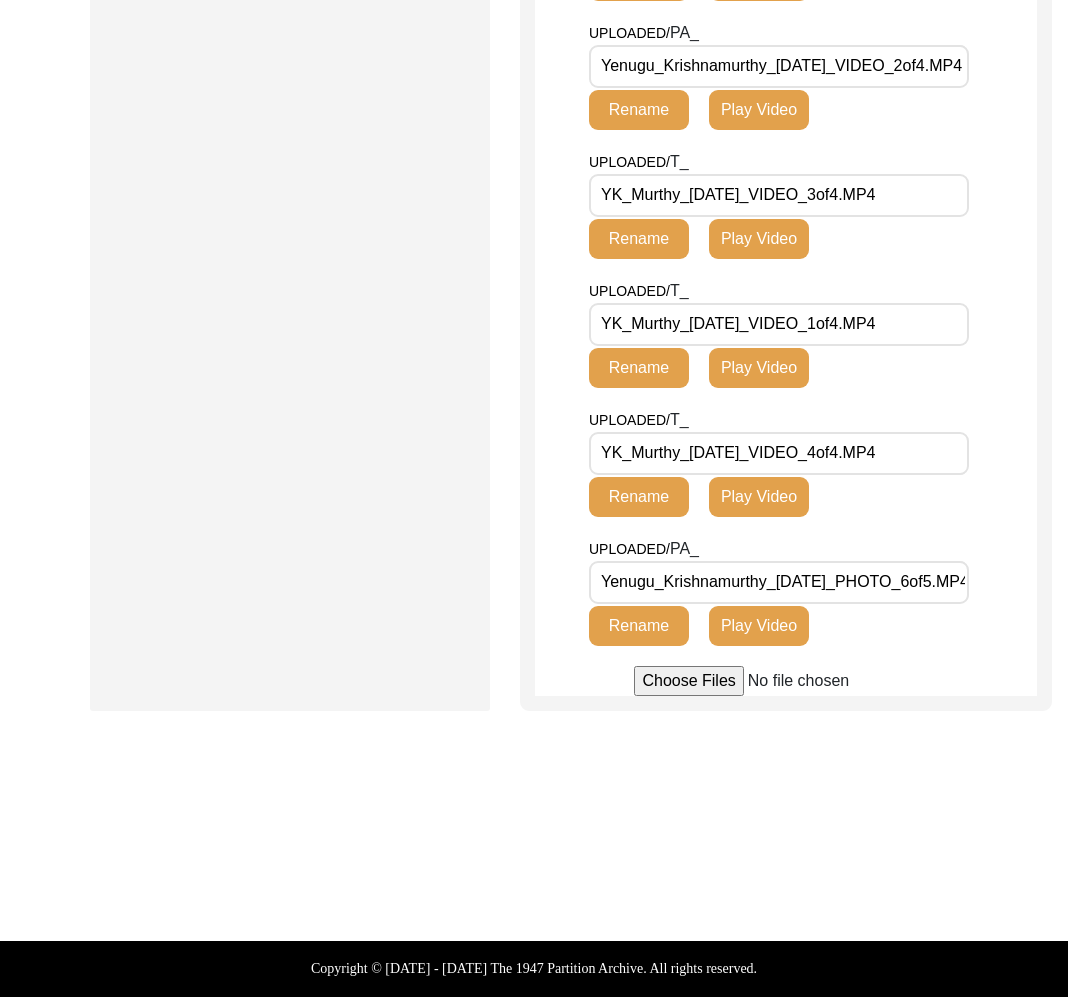 click on "Rename" 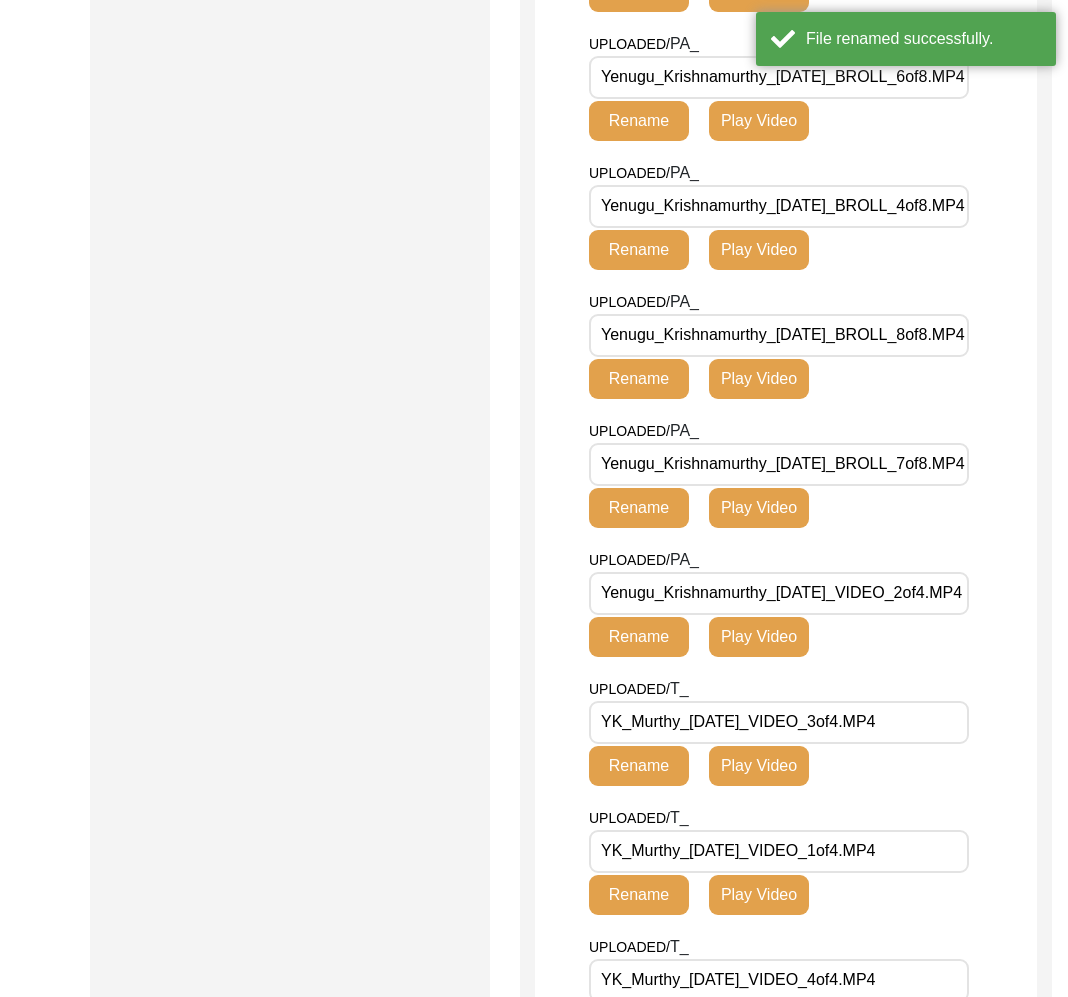 scroll, scrollTop: 809, scrollLeft: 0, axis: vertical 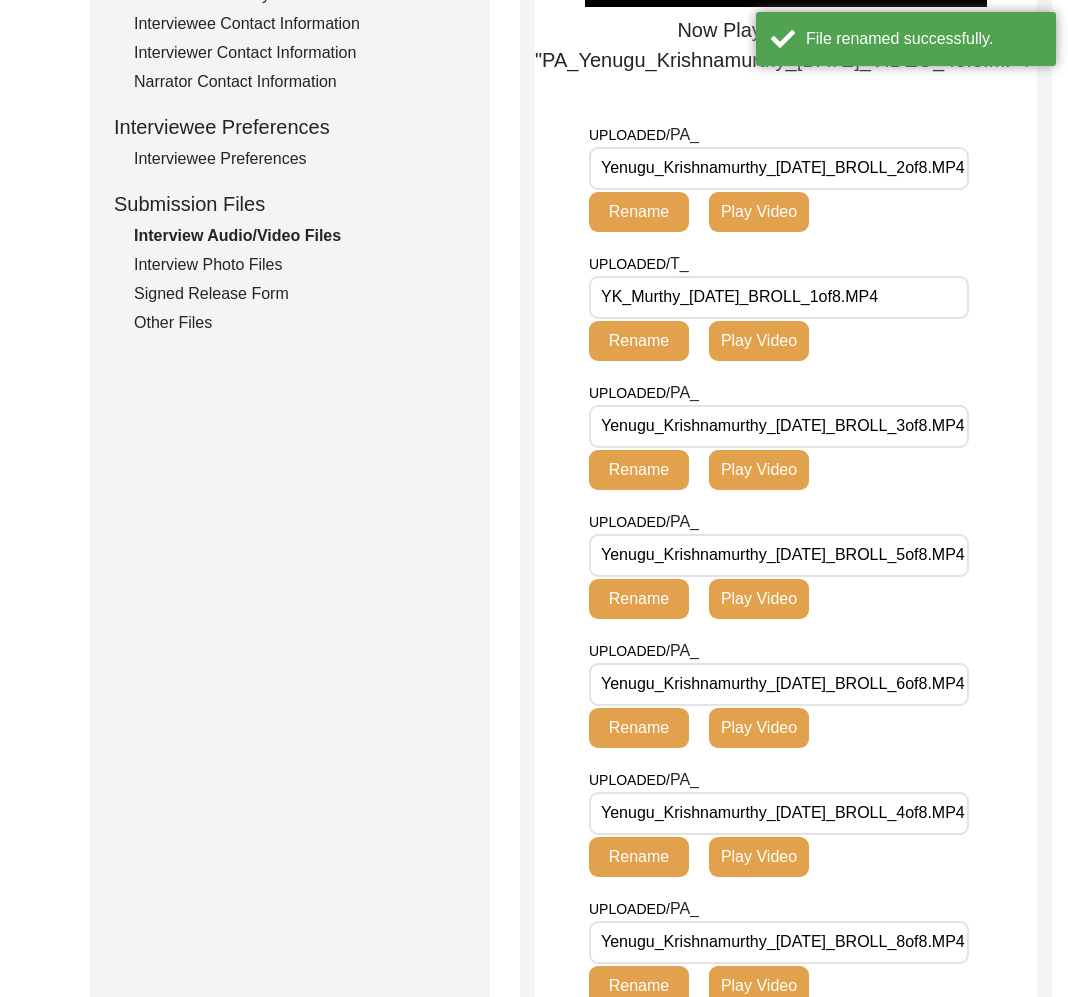 click on "Interview Photo Files" 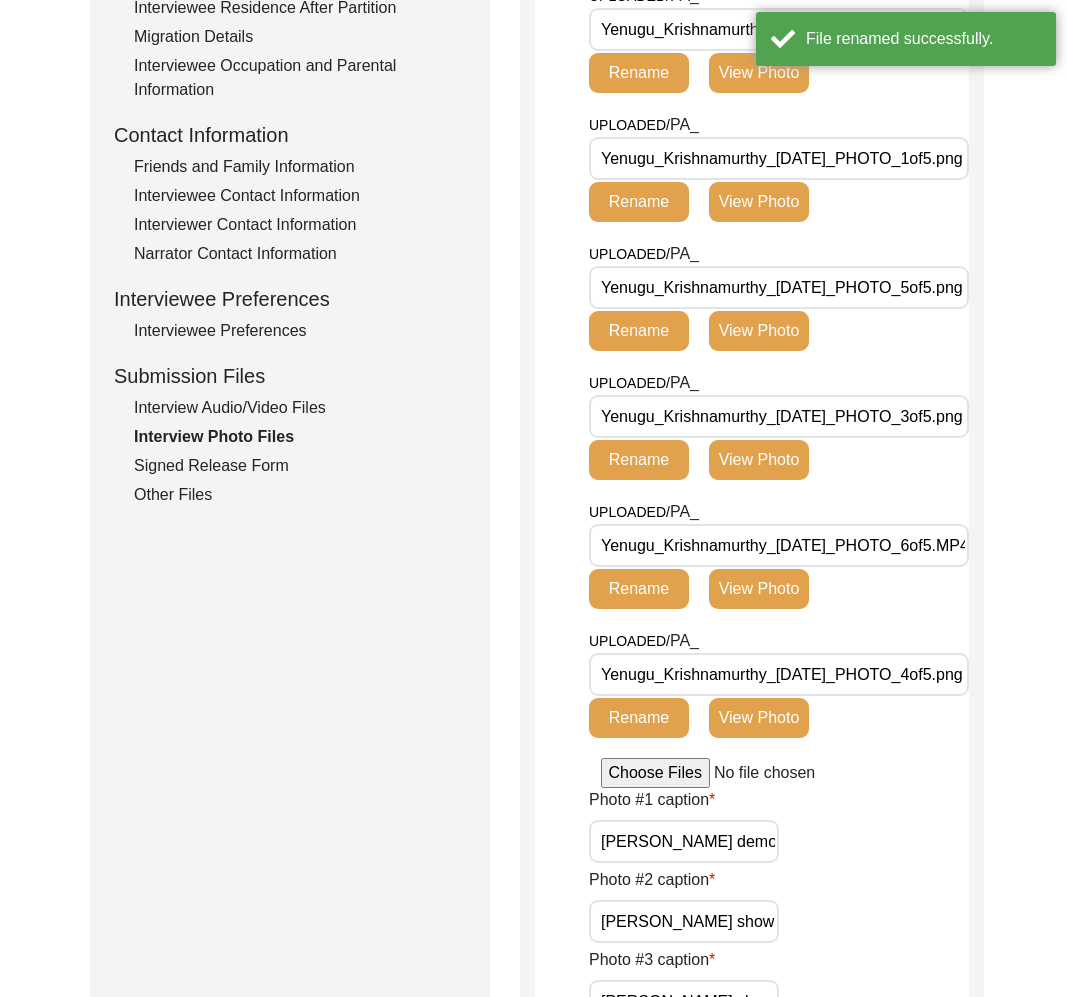 scroll, scrollTop: 594, scrollLeft: 0, axis: vertical 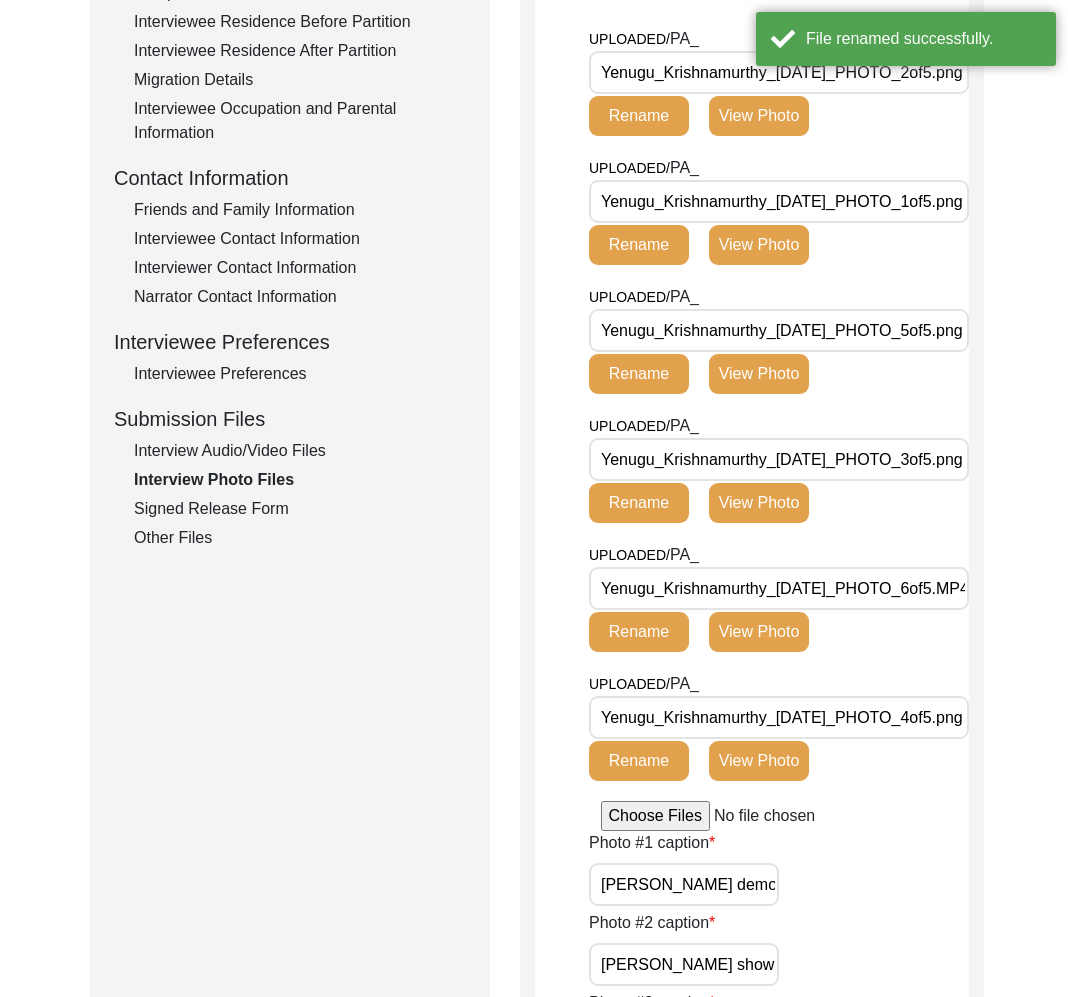 click on "View Photo" 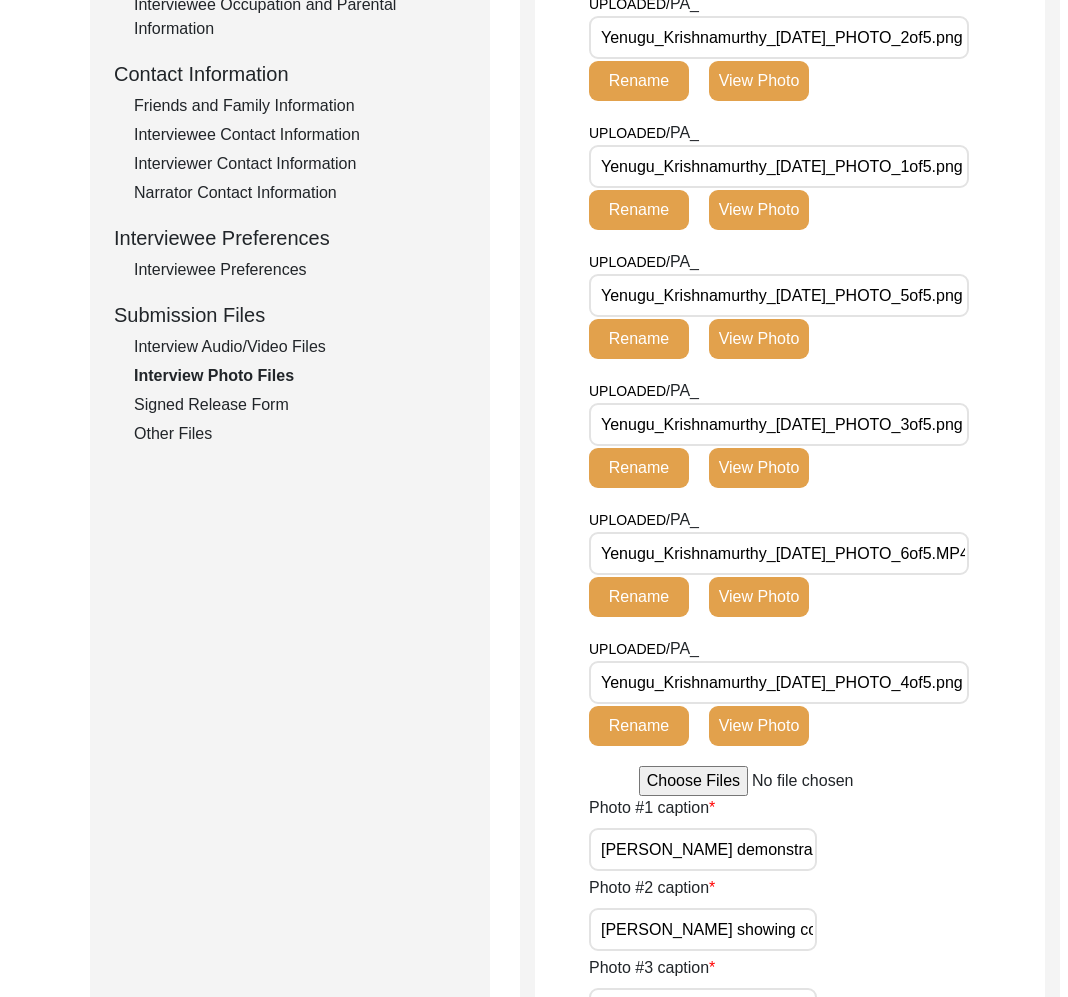 scroll, scrollTop: 633, scrollLeft: 0, axis: vertical 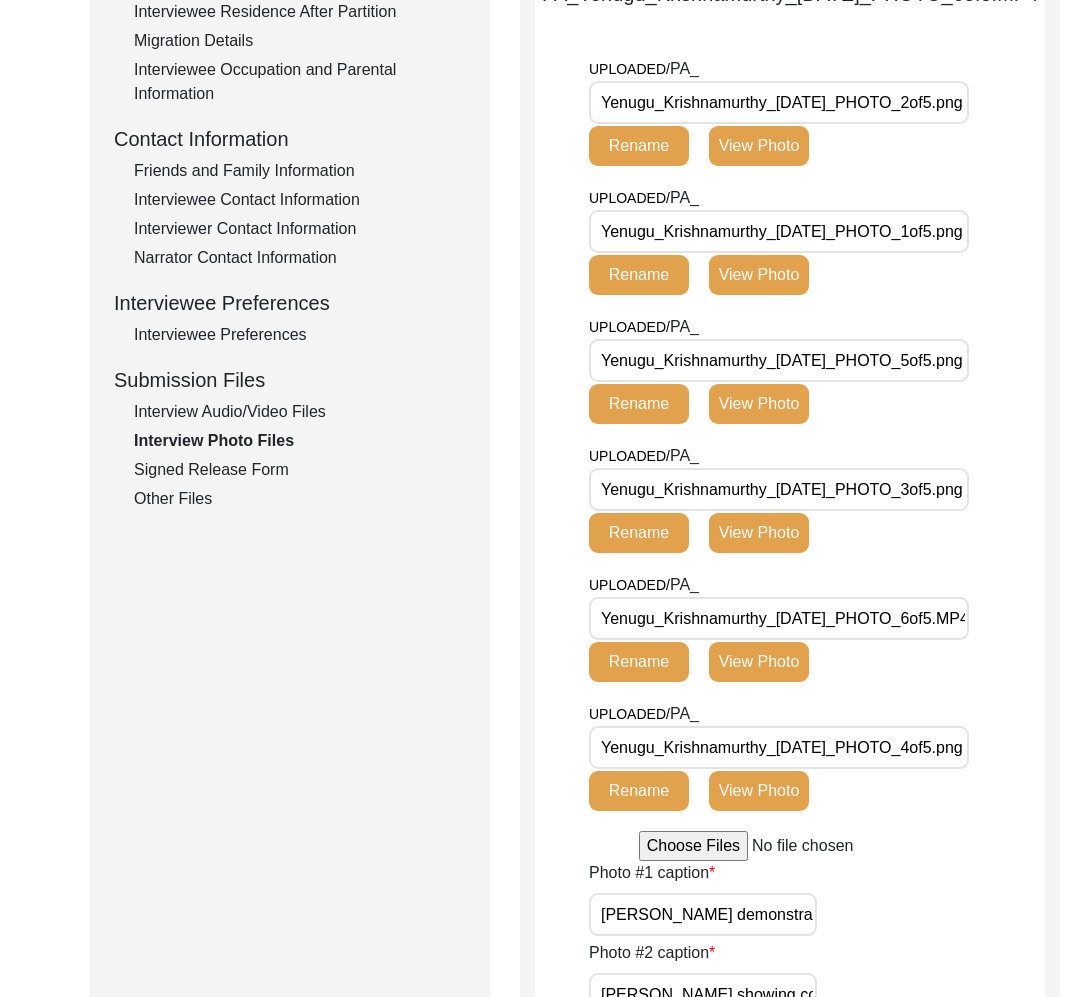 click on "View Photo" 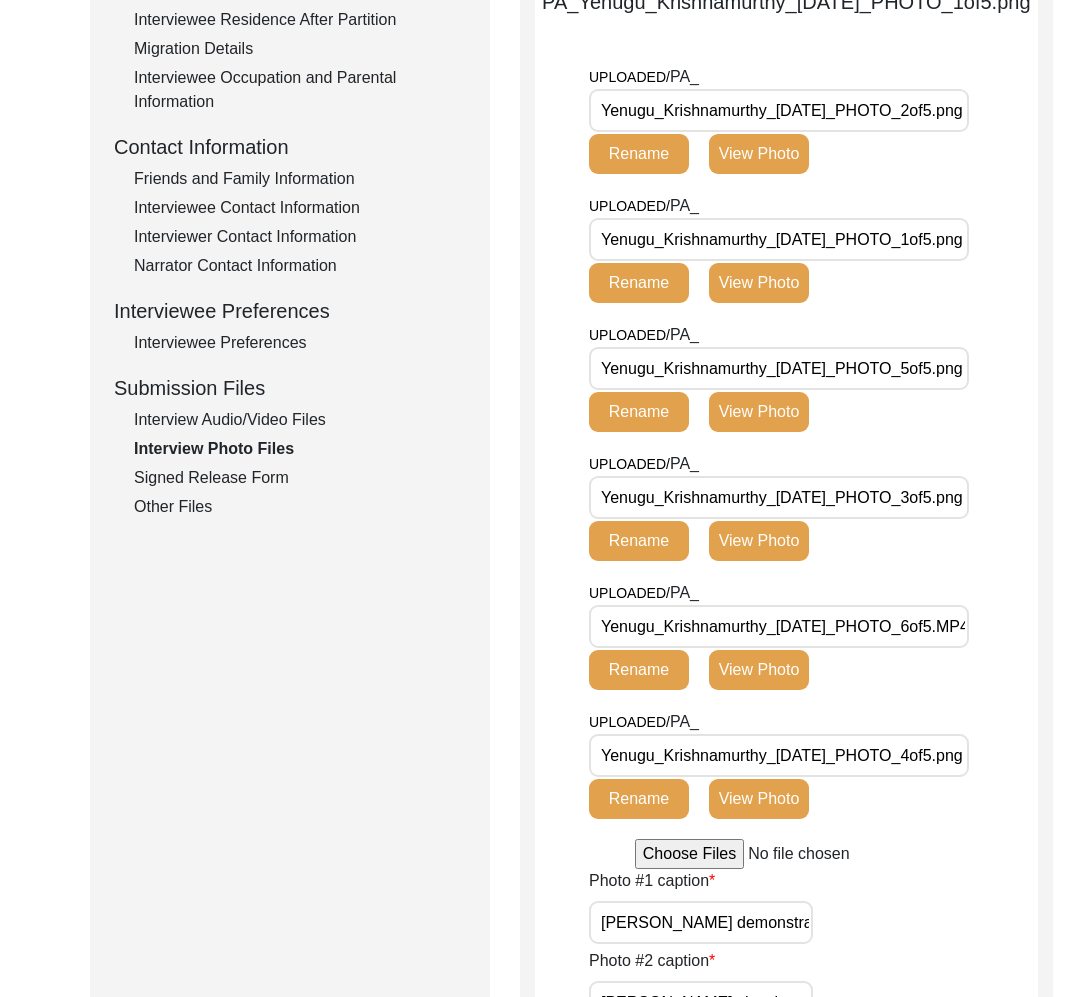 scroll, scrollTop: 481, scrollLeft: 0, axis: vertical 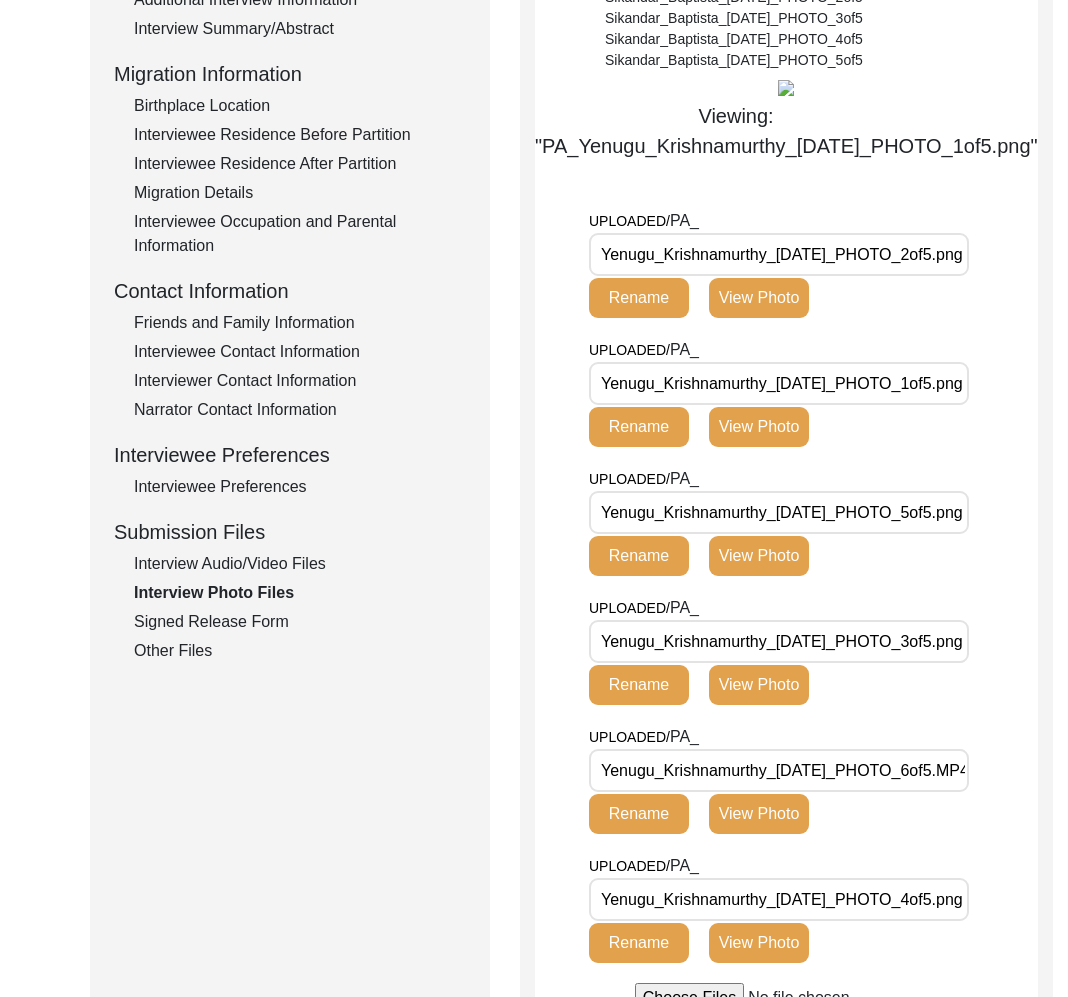 click on "View Photo" 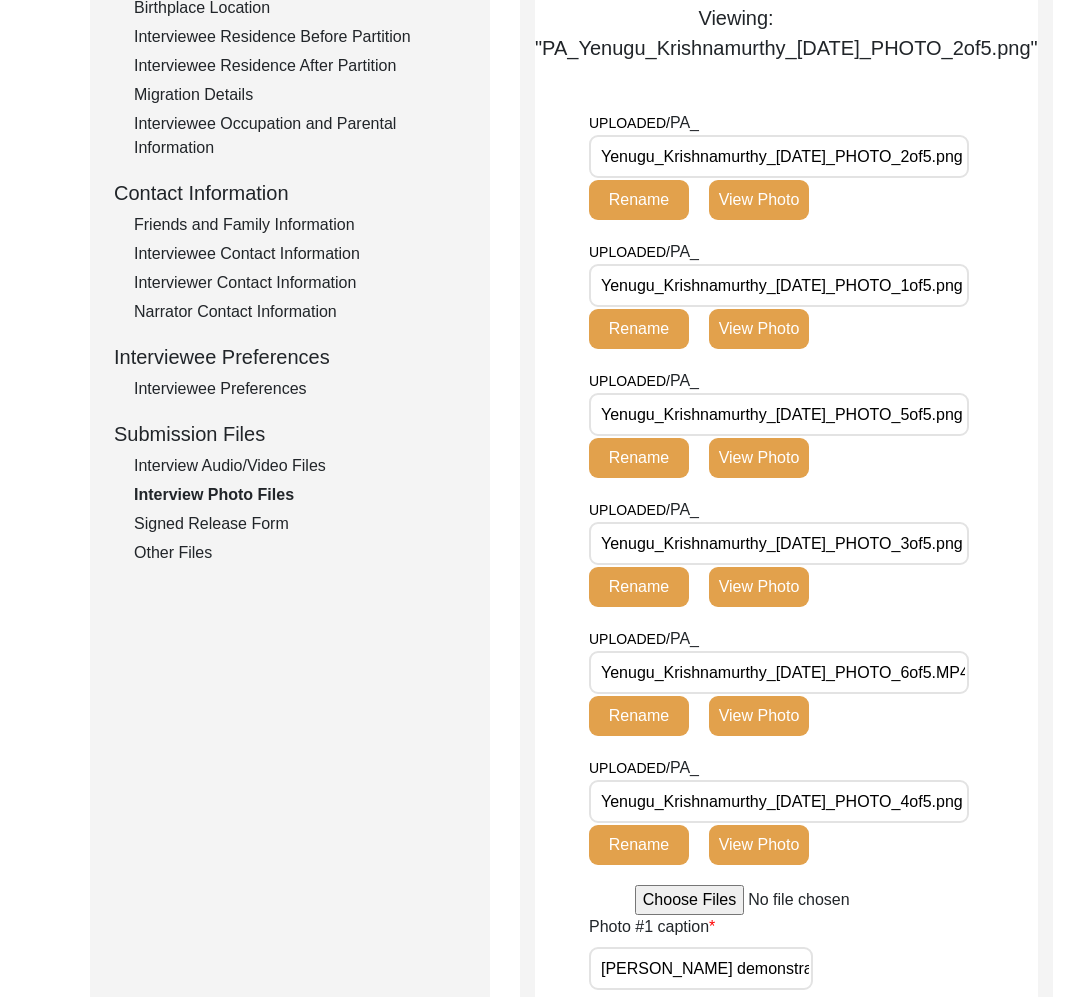 scroll, scrollTop: 585, scrollLeft: 0, axis: vertical 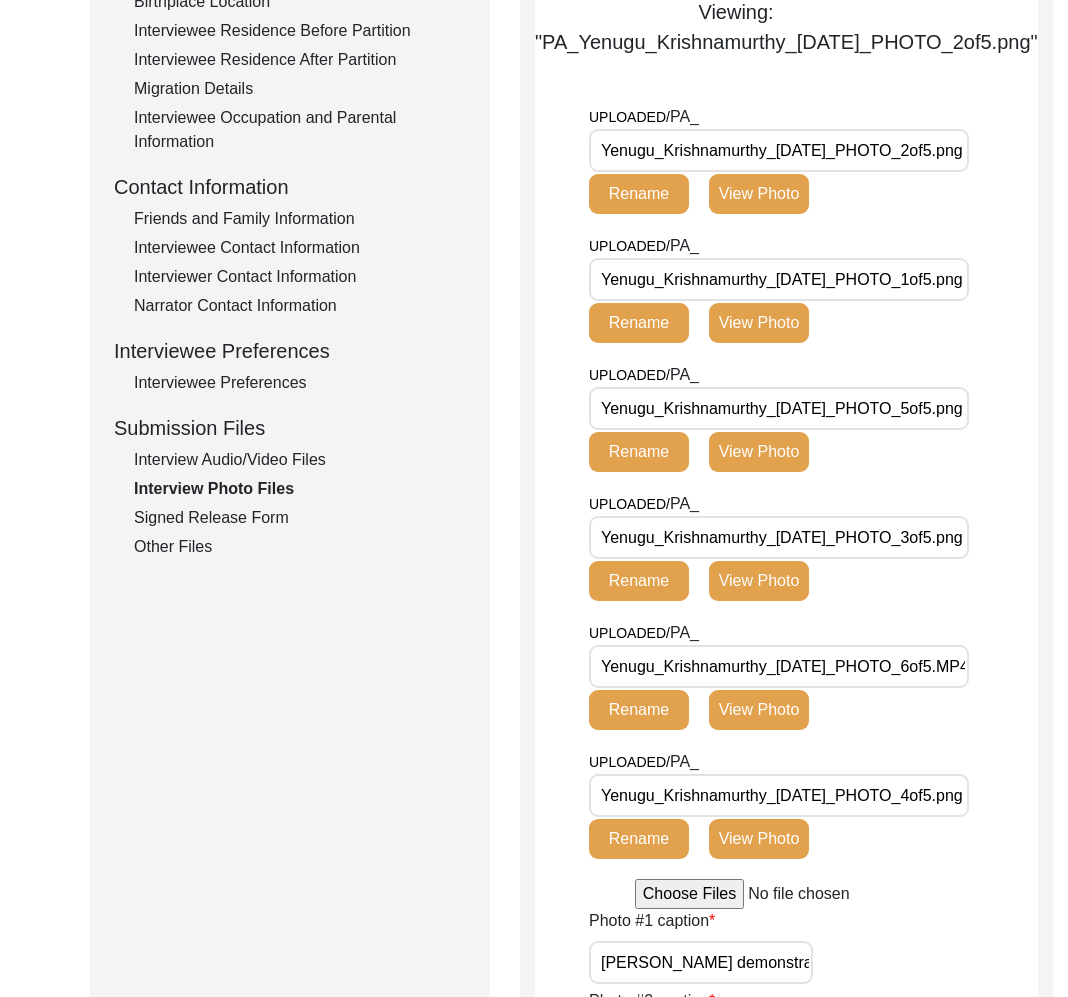 click on "View Photo" 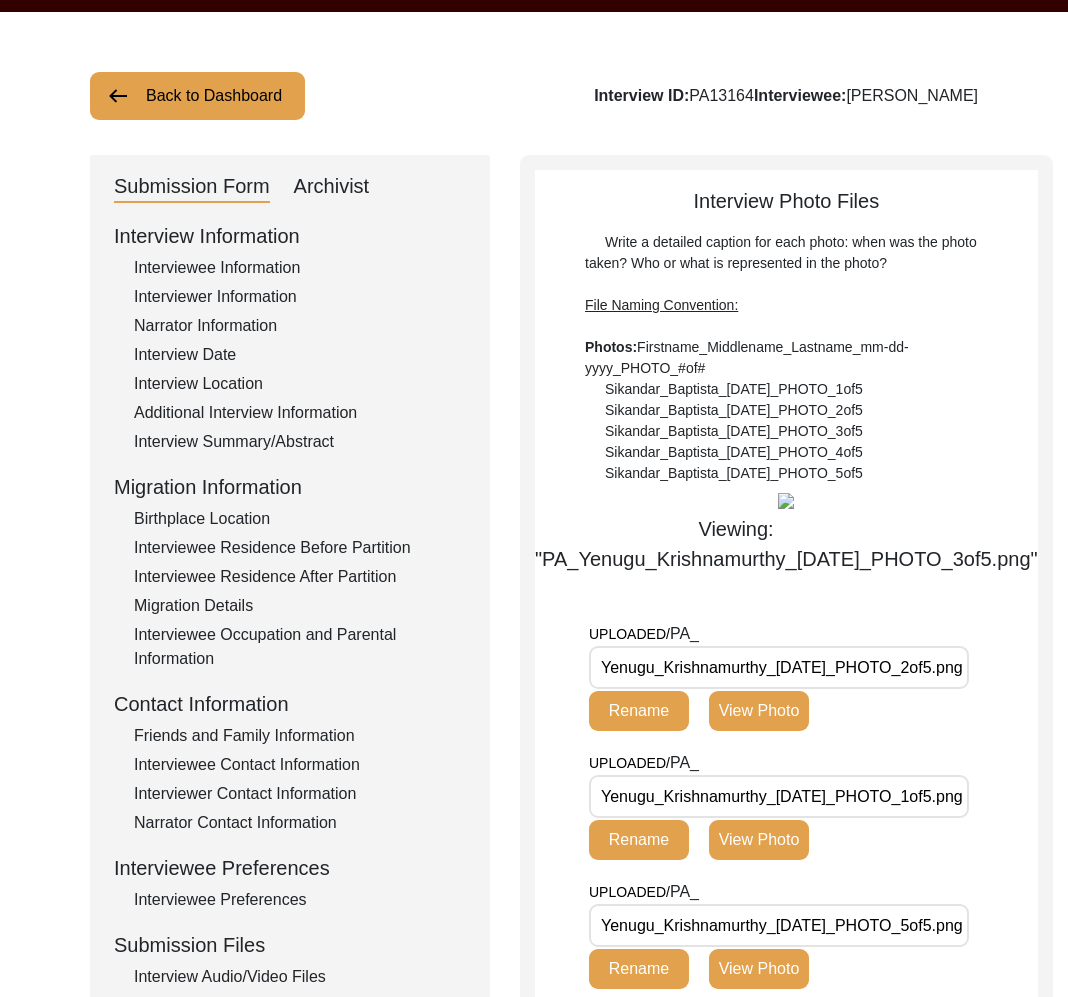 scroll, scrollTop: 744, scrollLeft: 0, axis: vertical 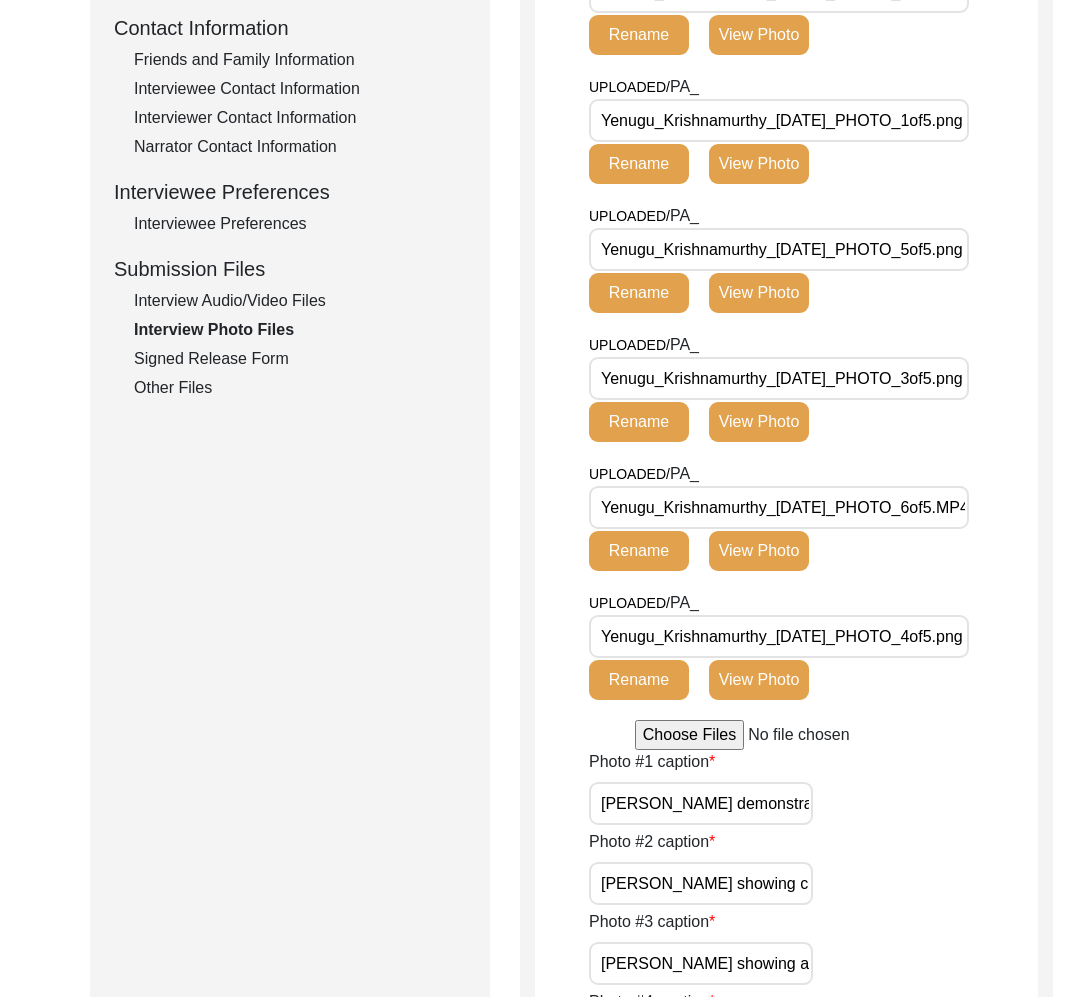 click on "View Photo" 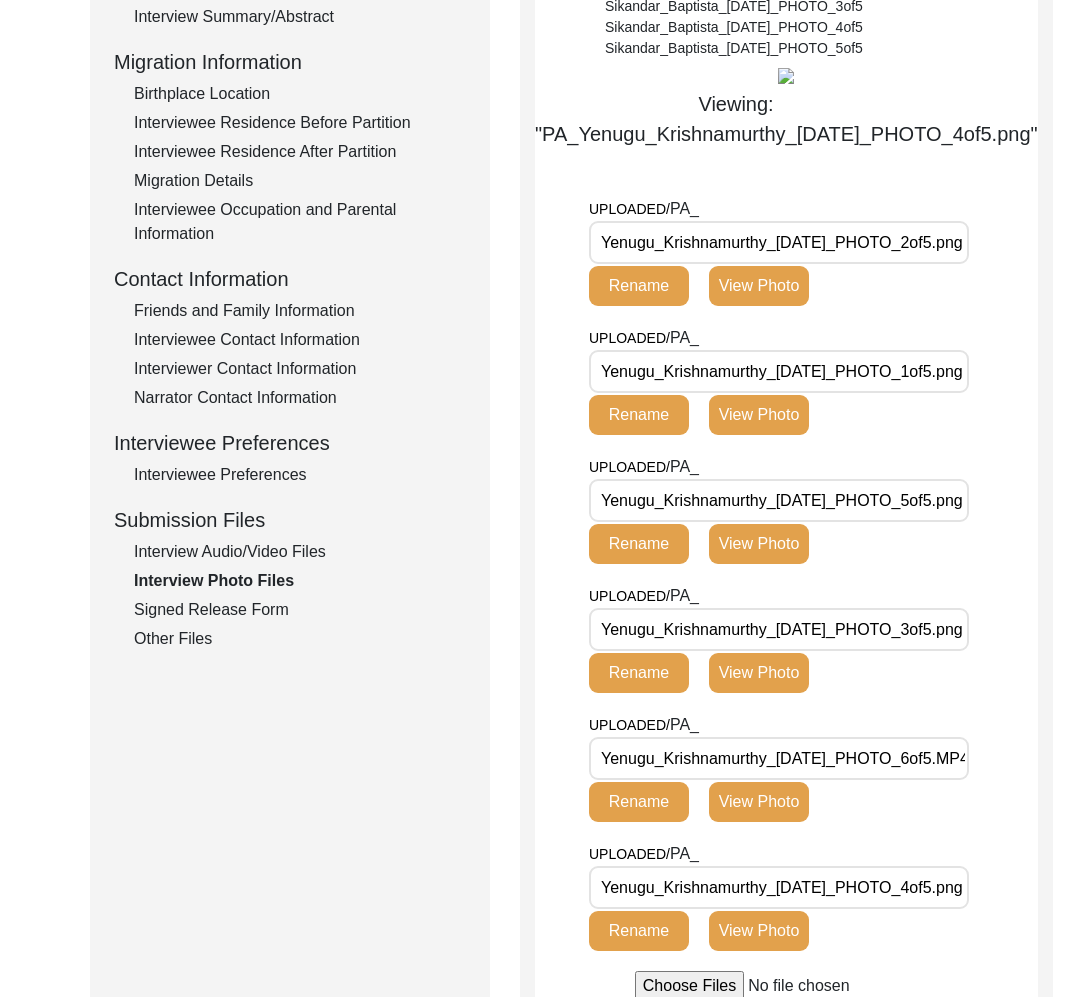 scroll, scrollTop: 738, scrollLeft: 0, axis: vertical 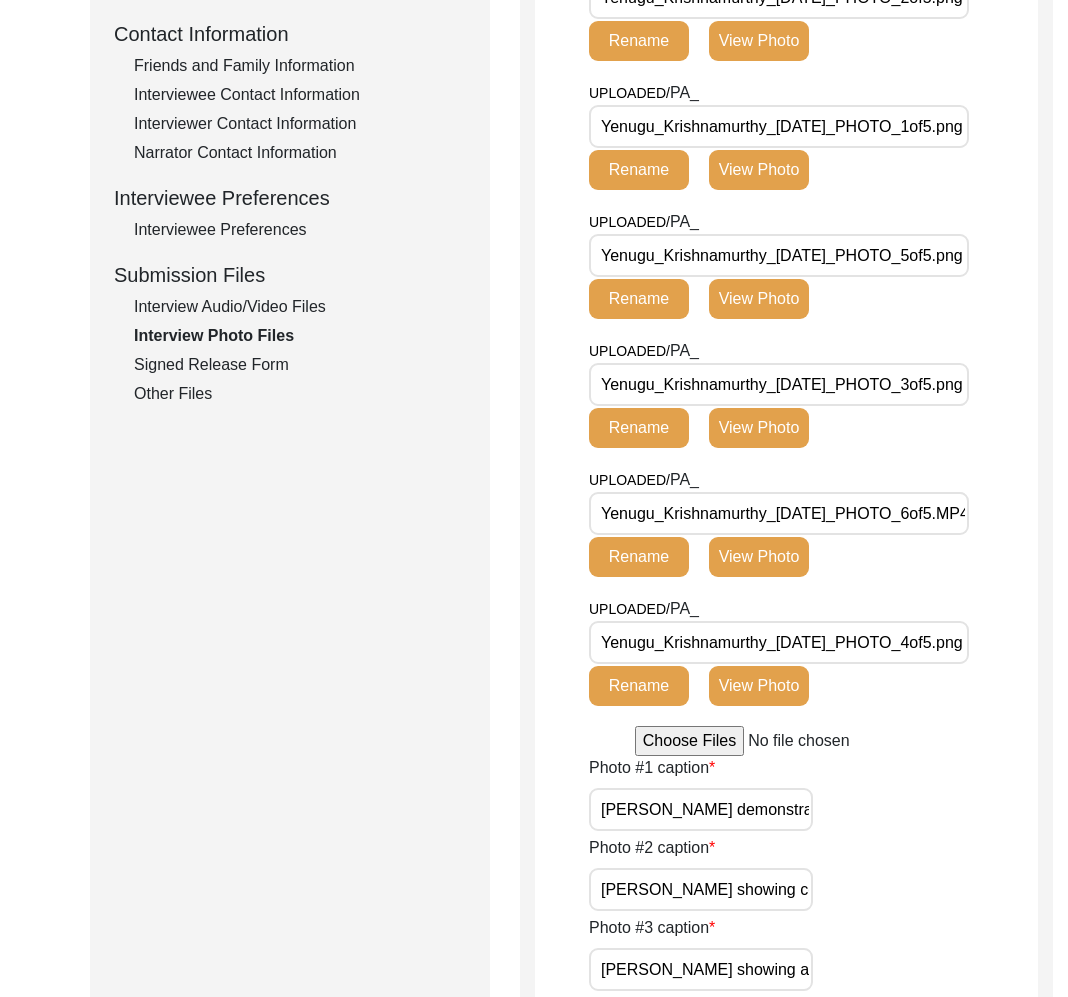 click on "View Photo" 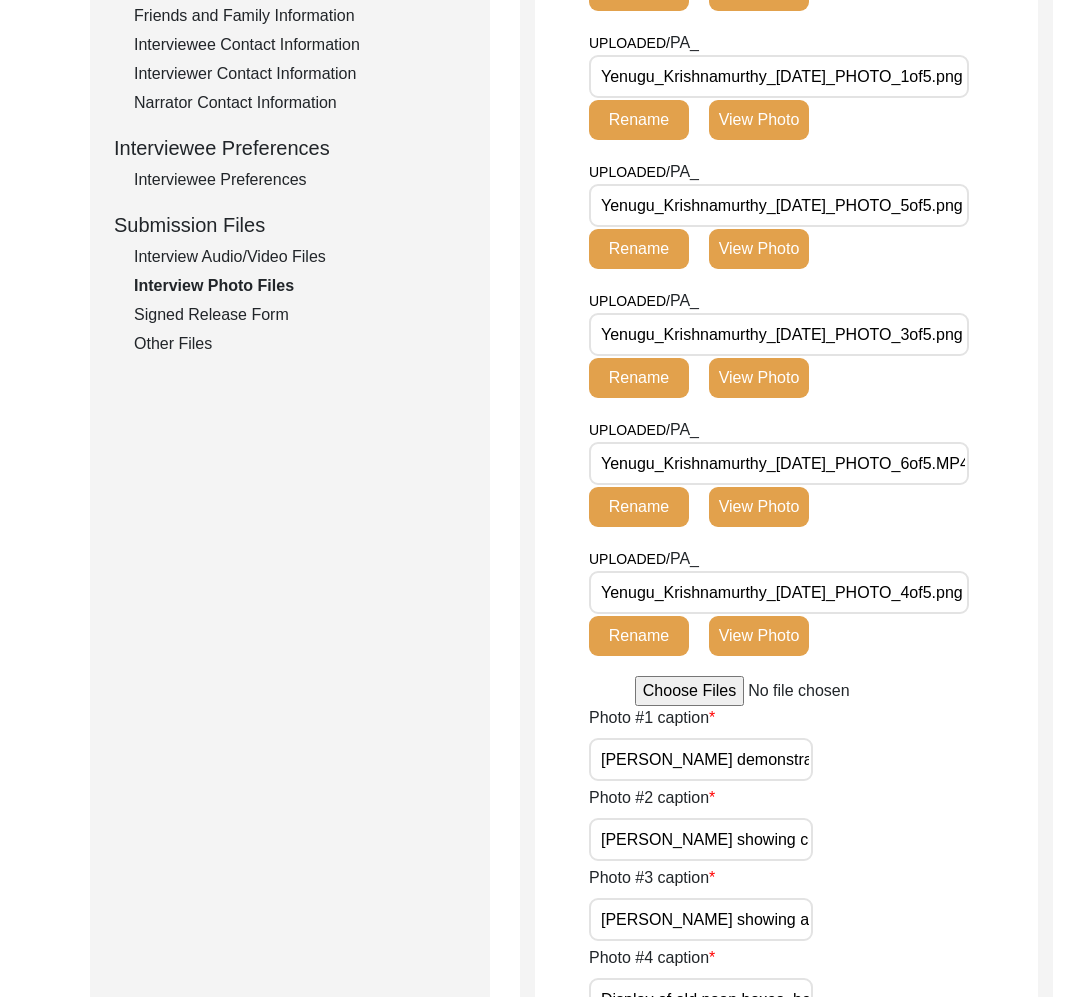 scroll, scrollTop: 889, scrollLeft: 0, axis: vertical 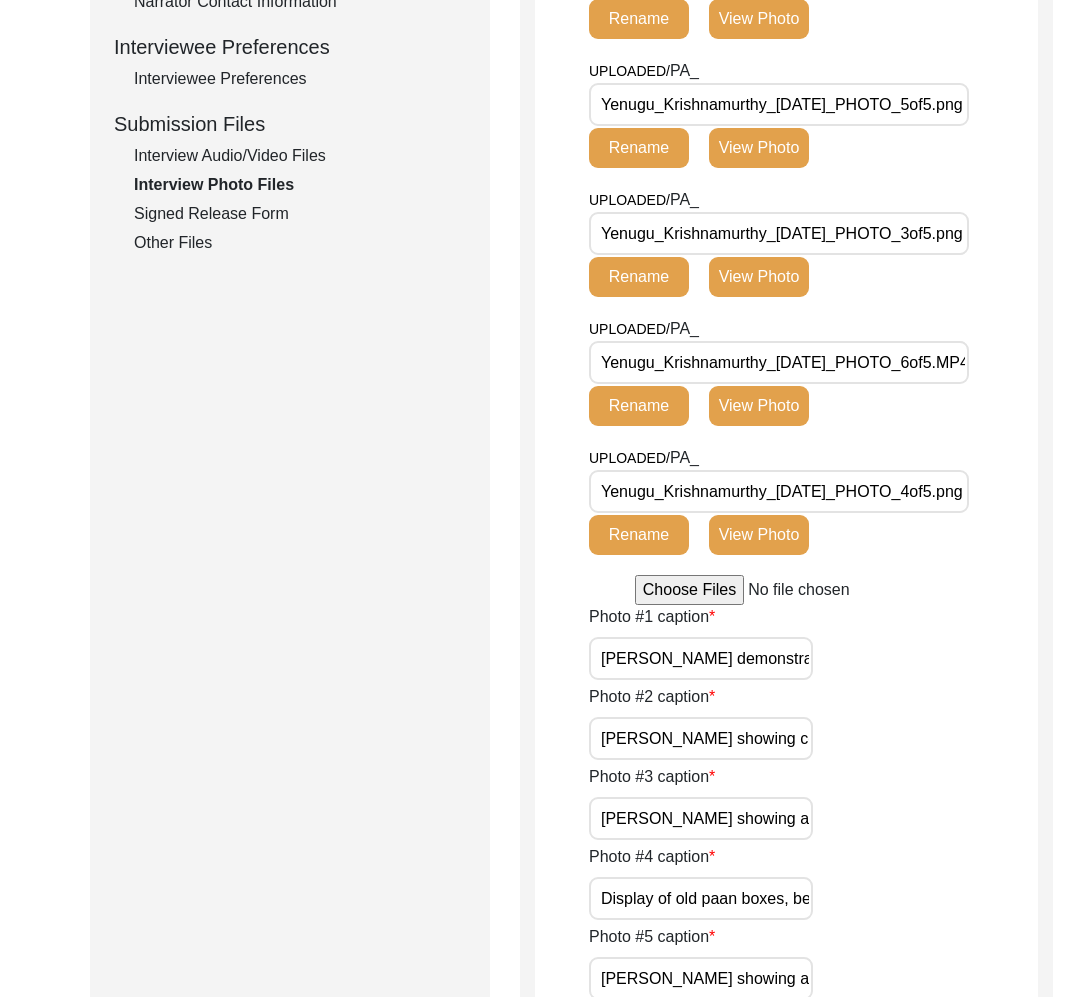 click on "View Photo" 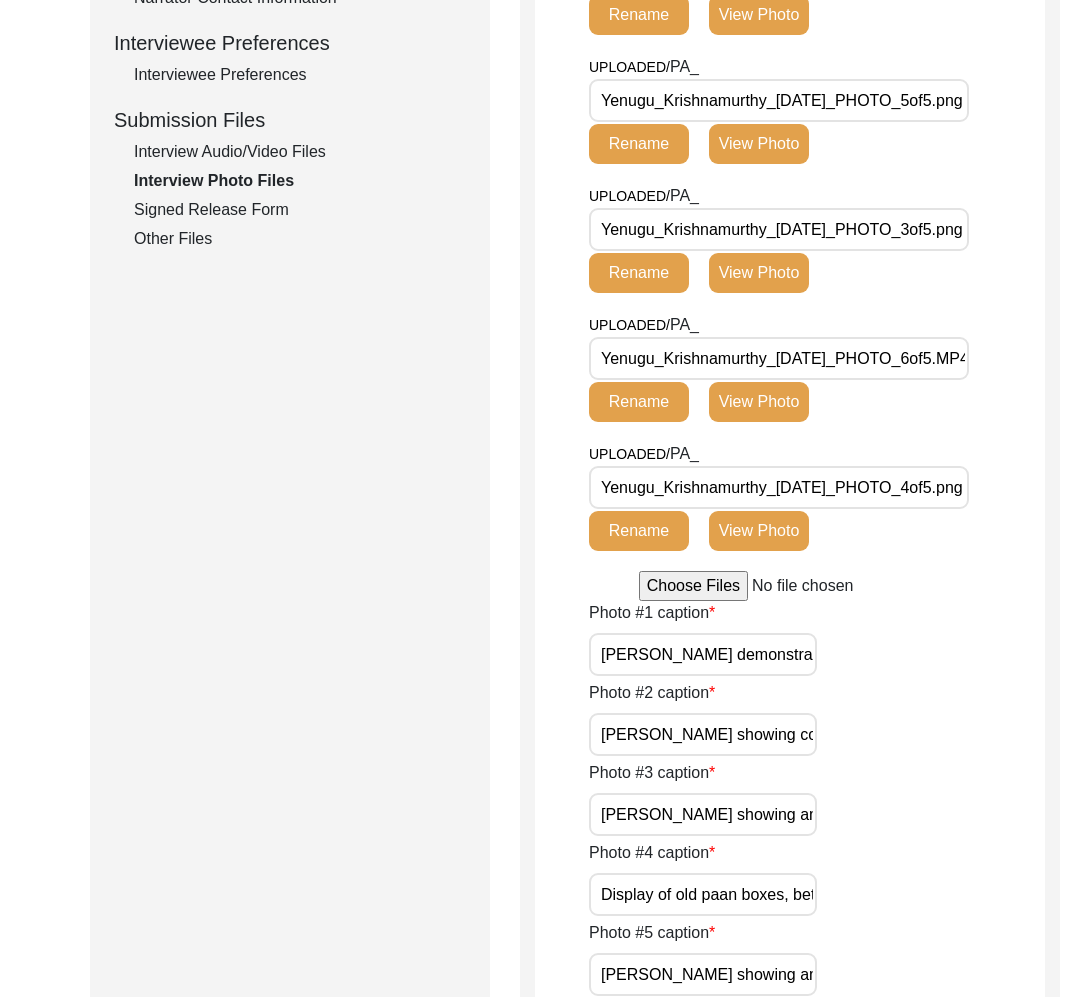 scroll, scrollTop: 1070, scrollLeft: 0, axis: vertical 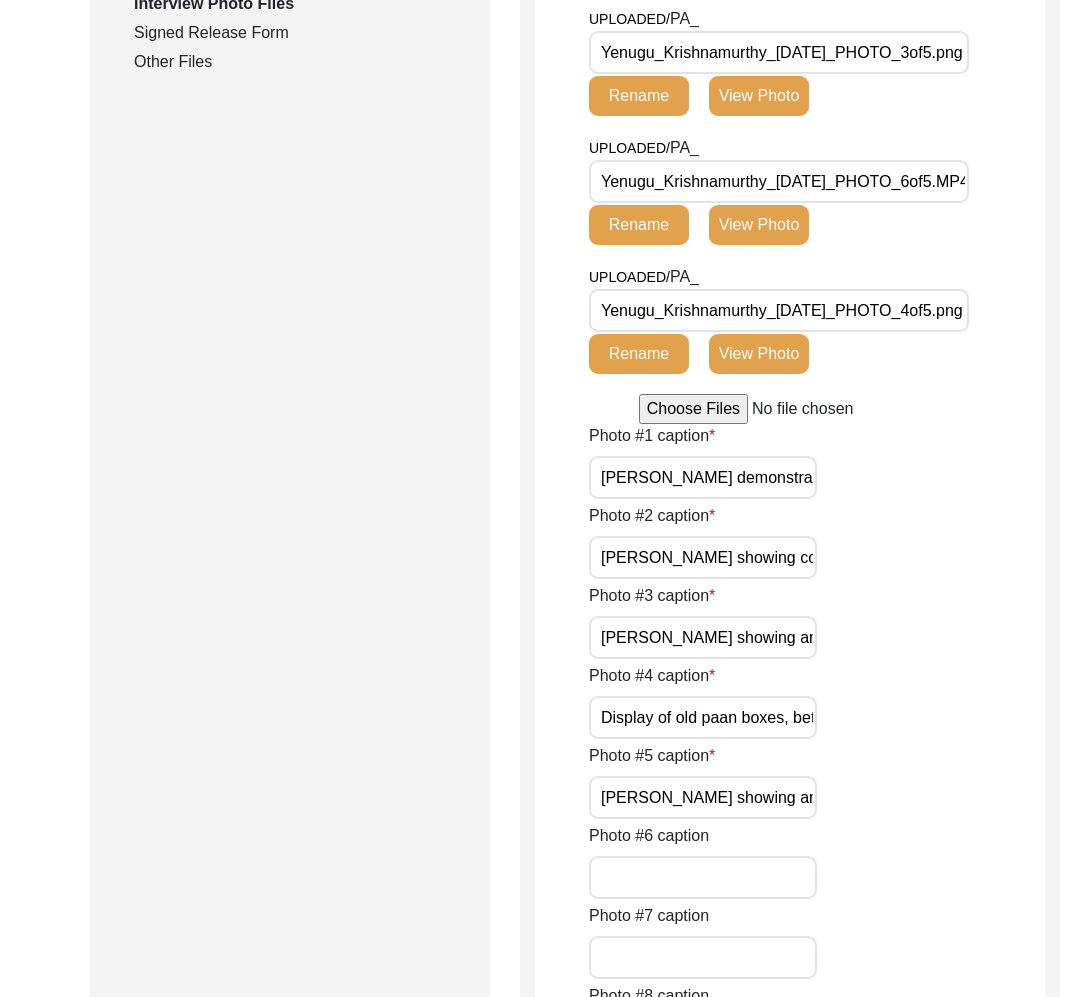click on "View Photo" 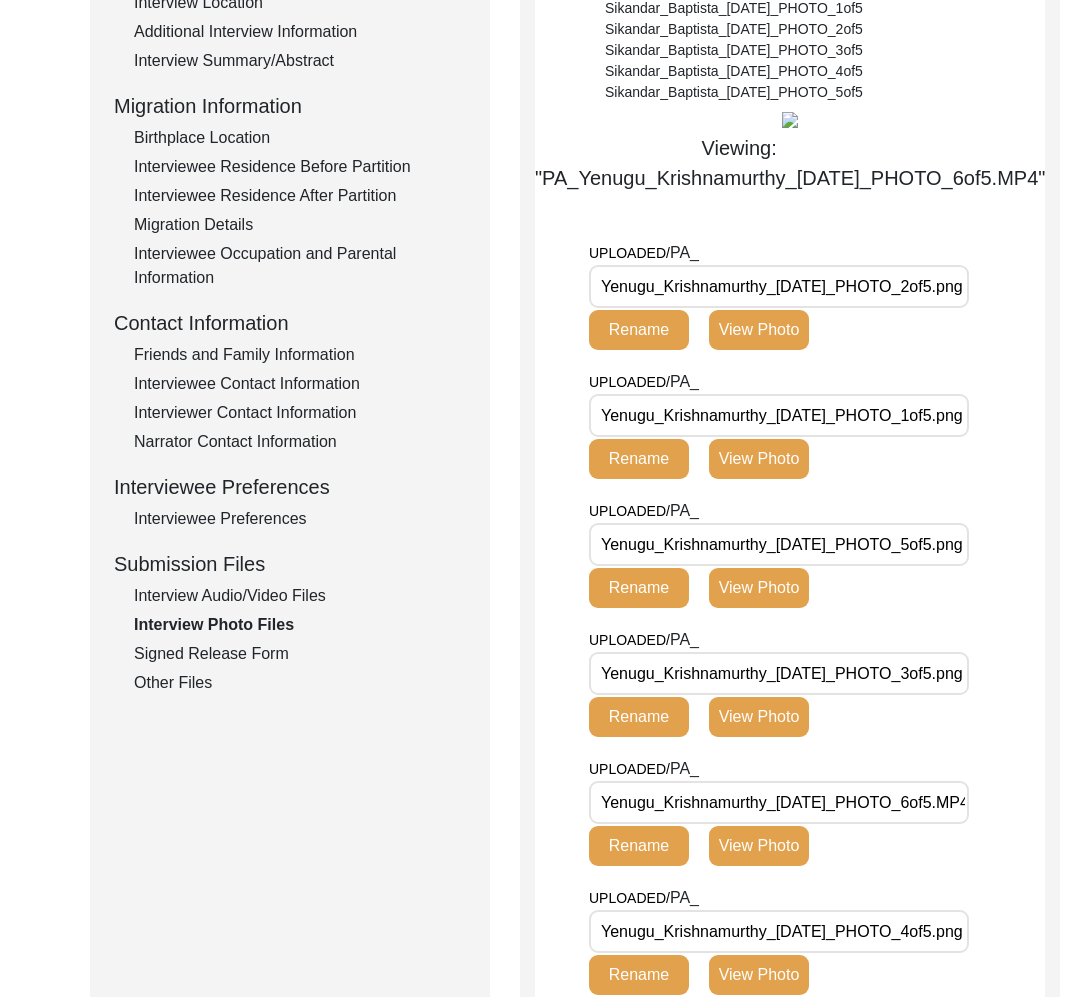 scroll, scrollTop: 1240, scrollLeft: 0, axis: vertical 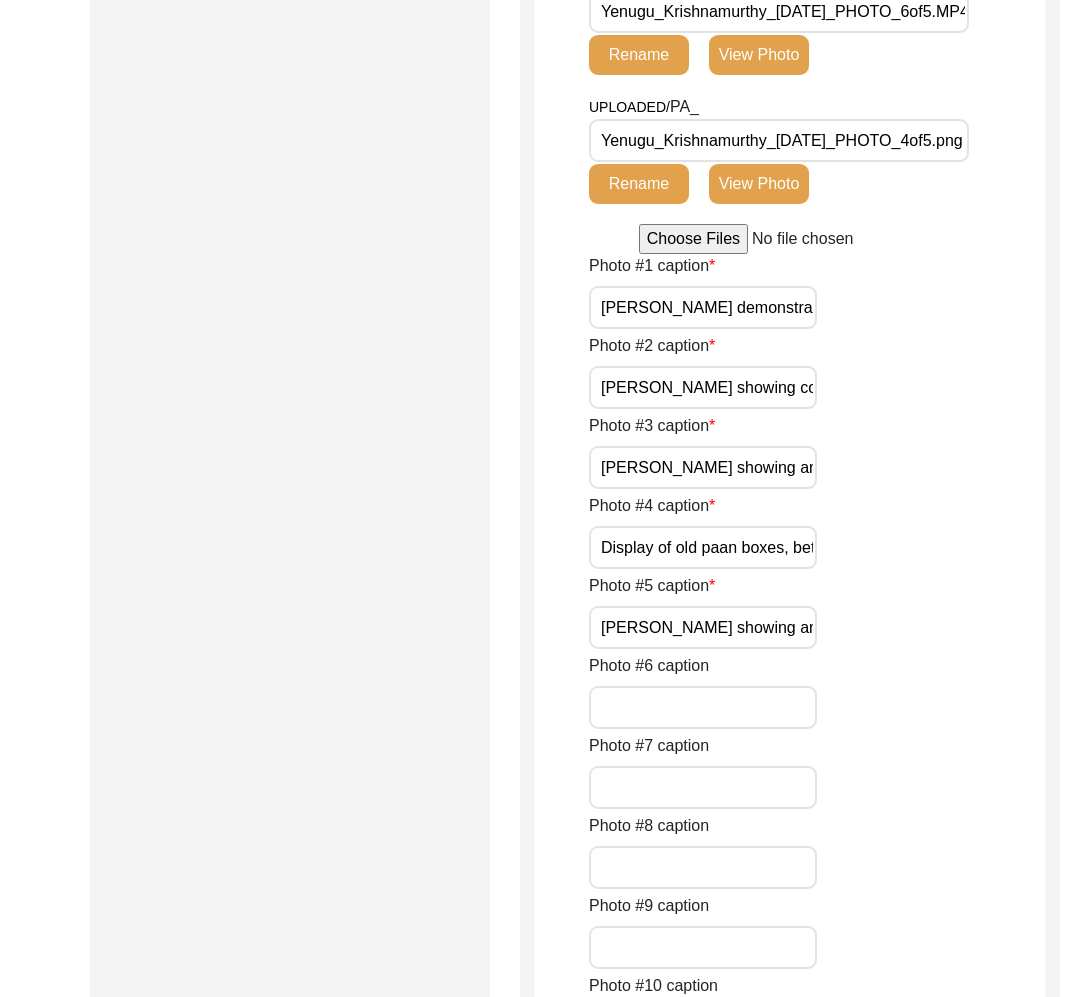 click on "View Photo" 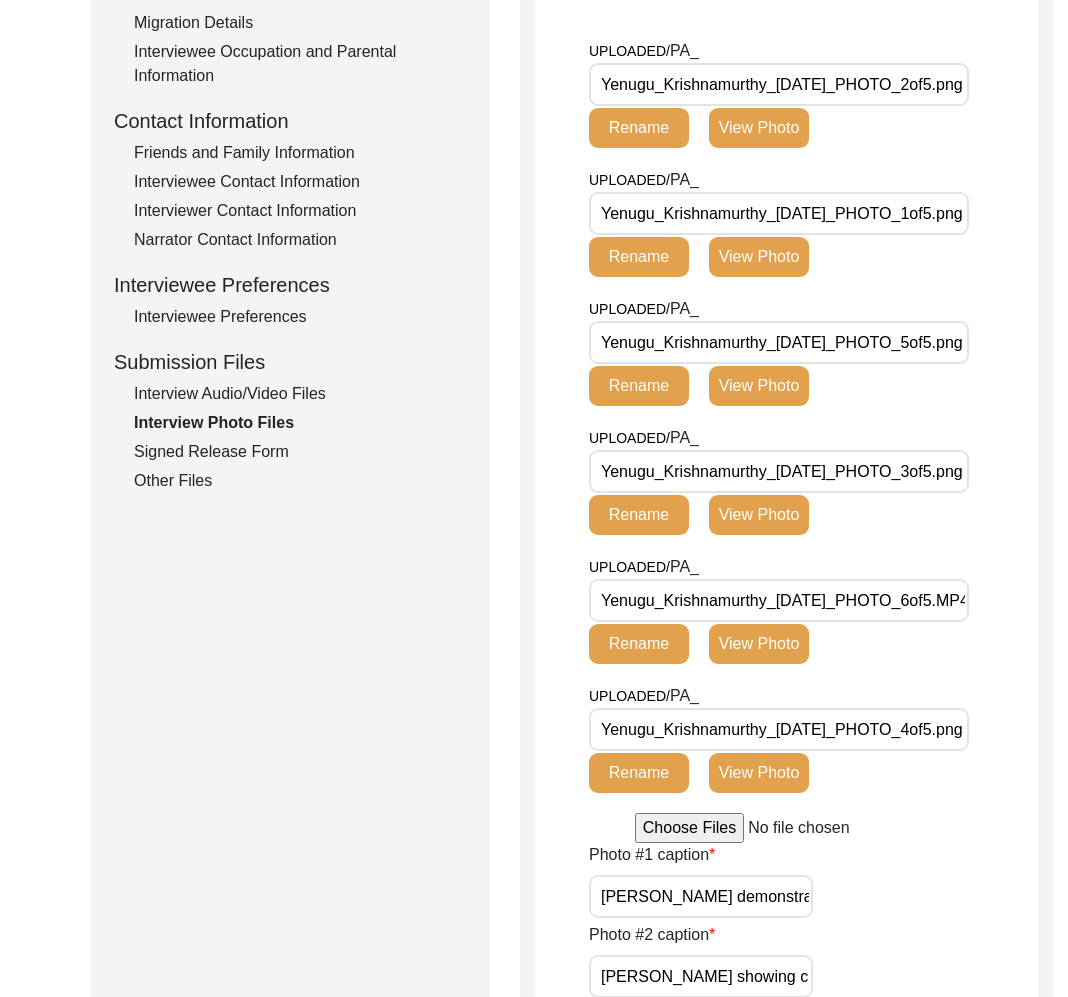 scroll, scrollTop: 832, scrollLeft: 0, axis: vertical 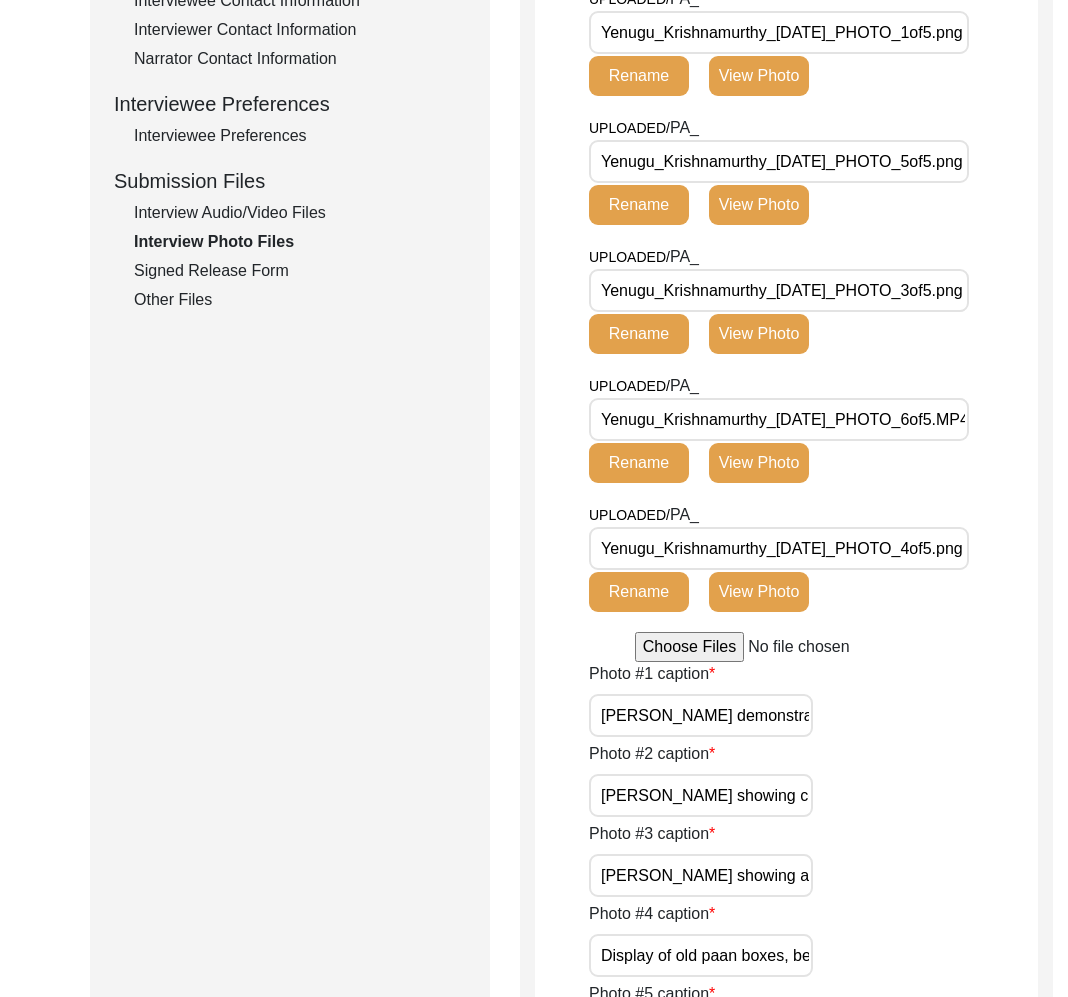 click on "View Photo" 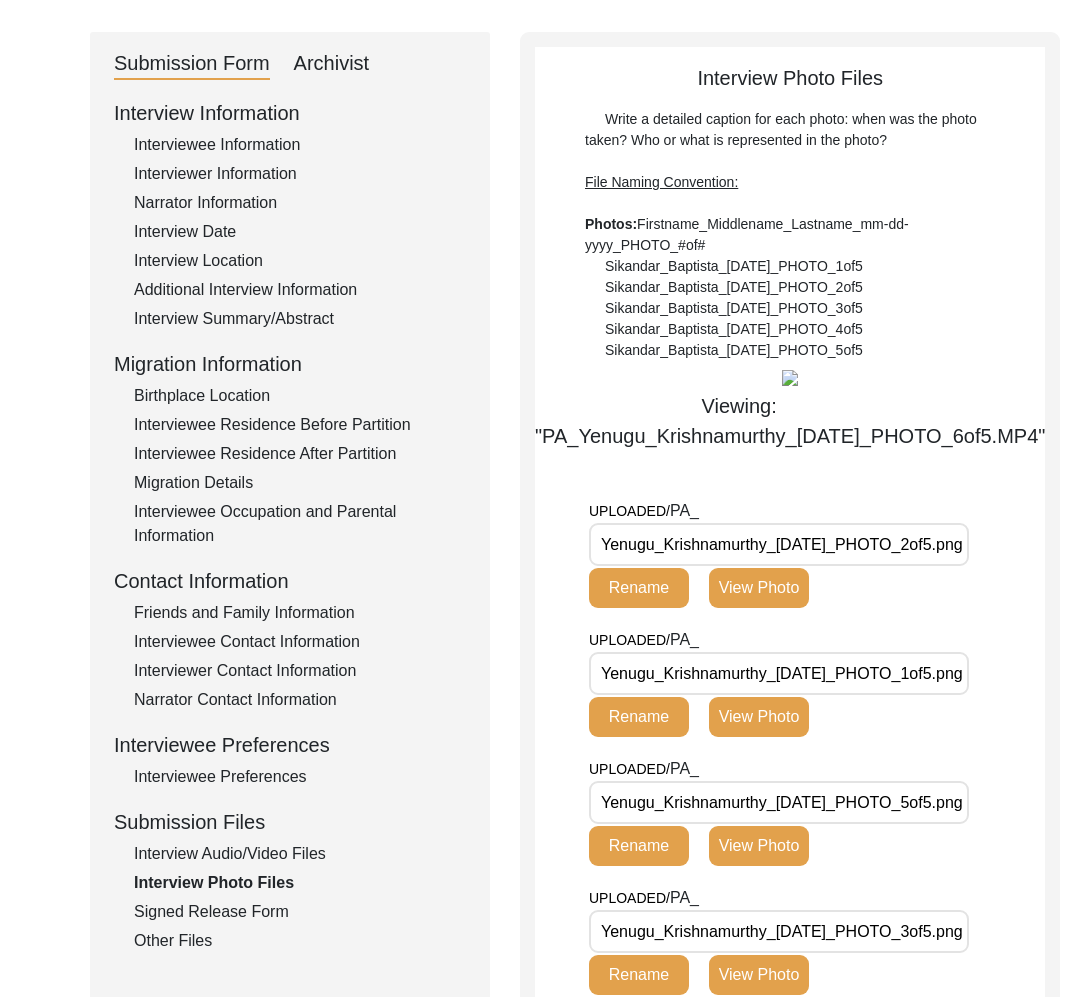 scroll, scrollTop: 1058, scrollLeft: 0, axis: vertical 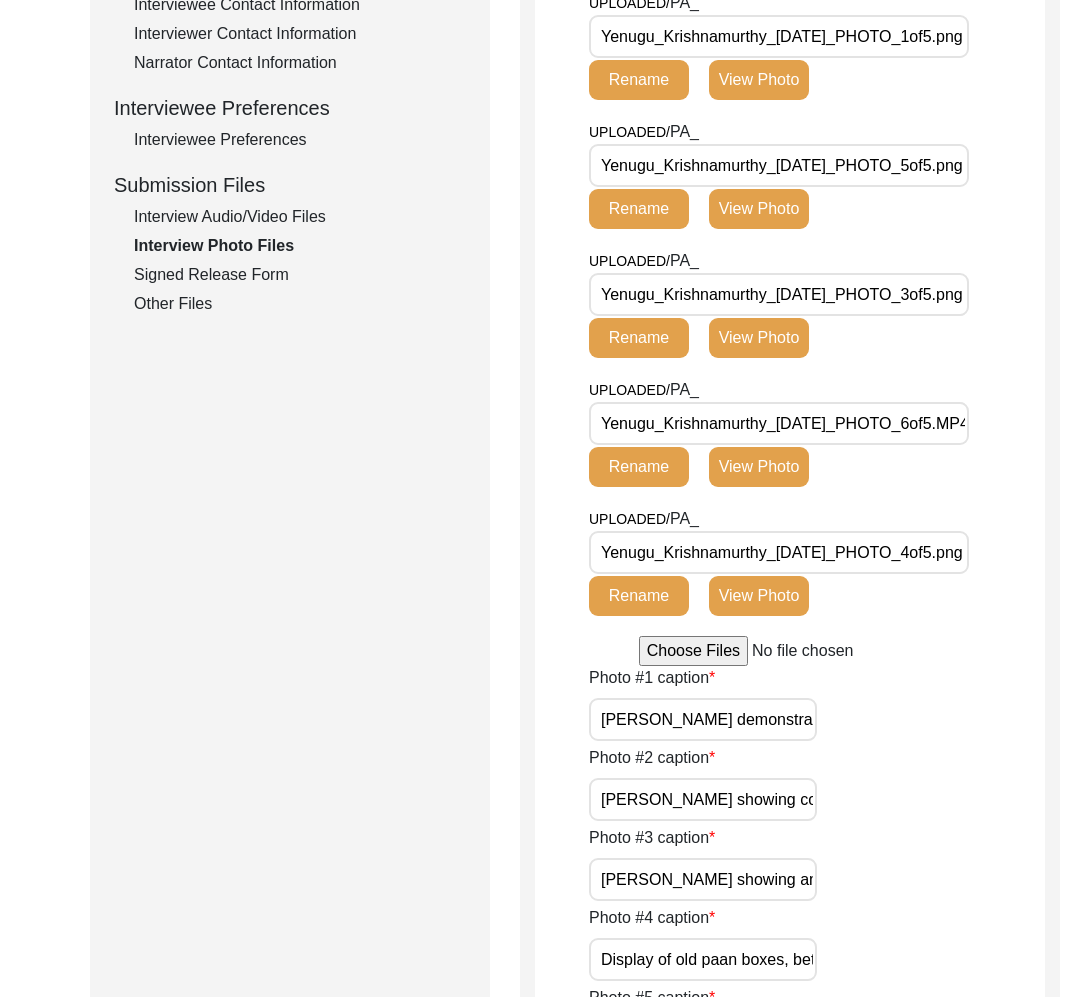 click on "Yenugu_Krishnamurthy_[DATE]_PHOTO_6of5.MP4" at bounding box center (779, 423) 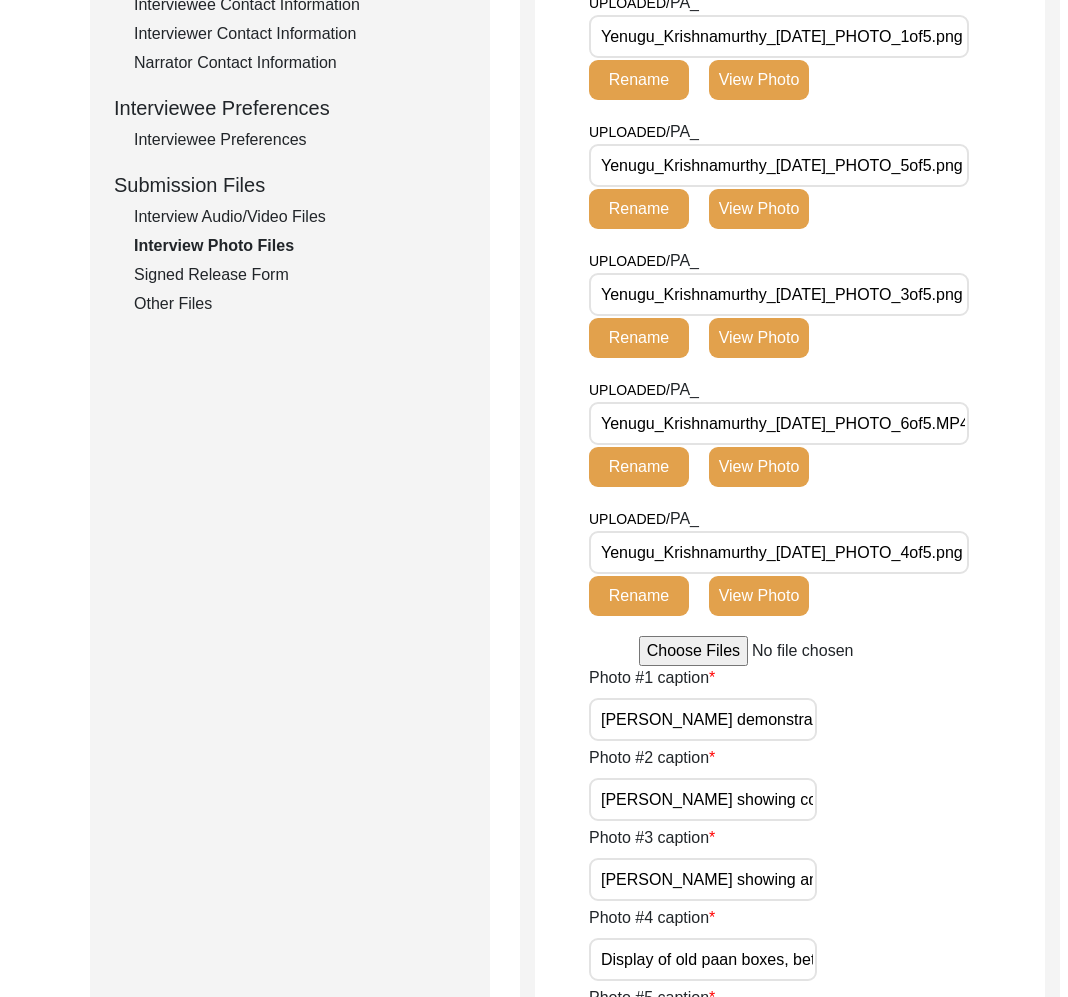 scroll, scrollTop: 0, scrollLeft: 35, axis: horizontal 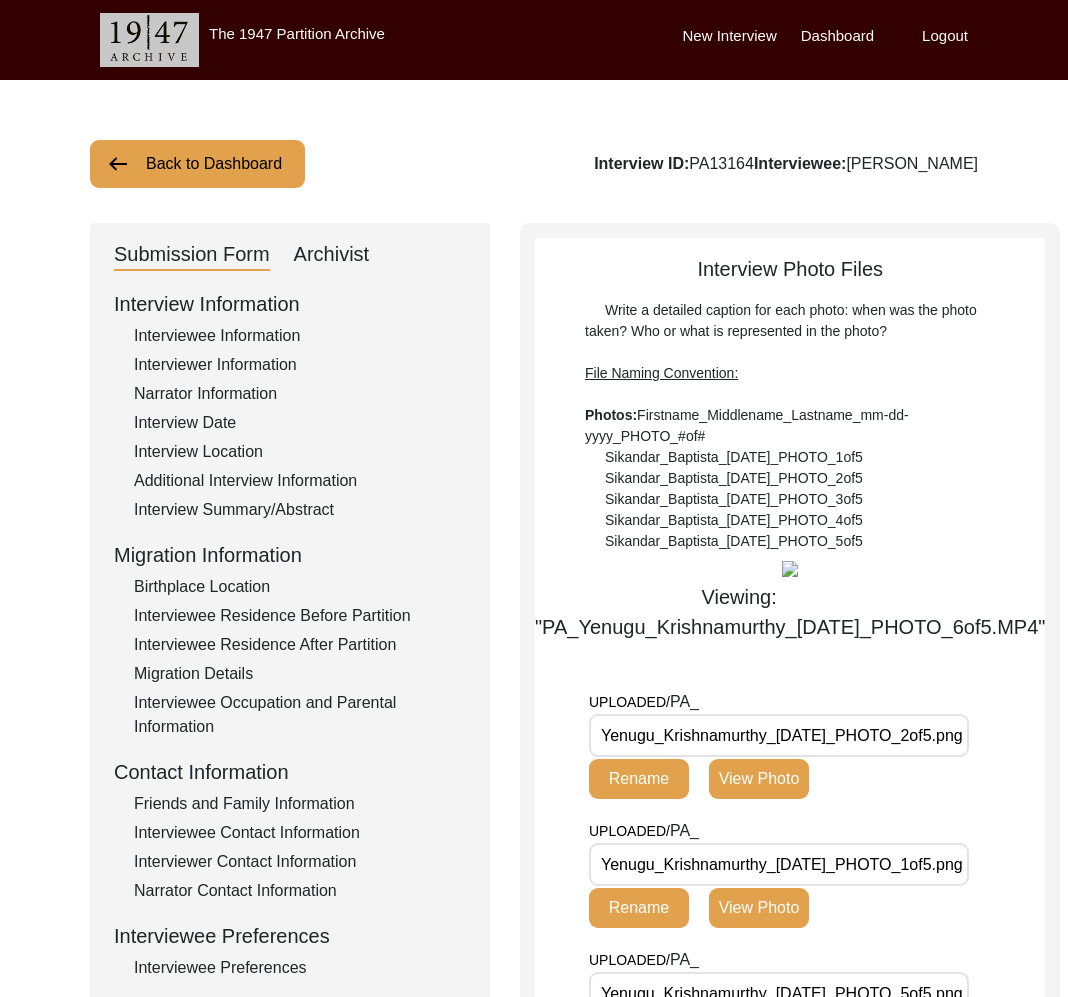 click on "Back to Dashboard" 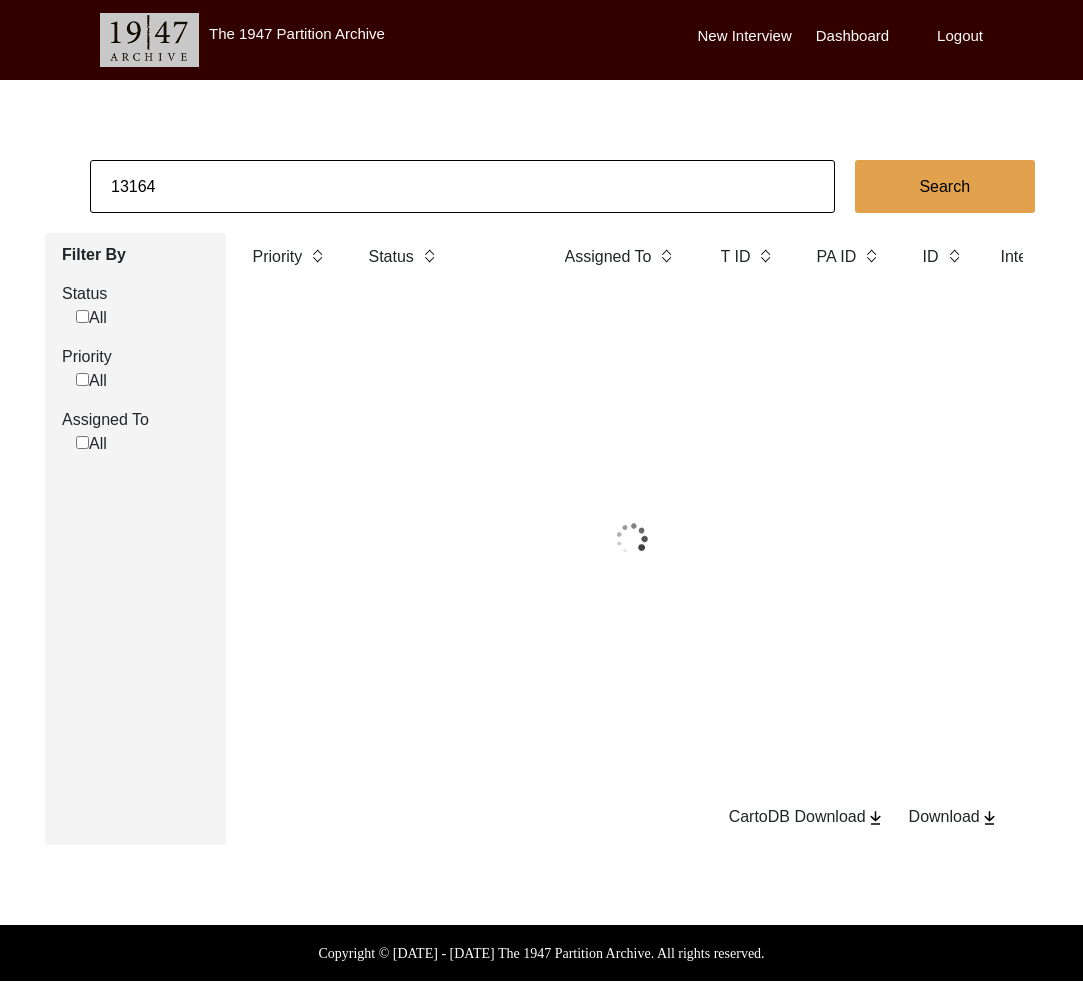 click on "13164" 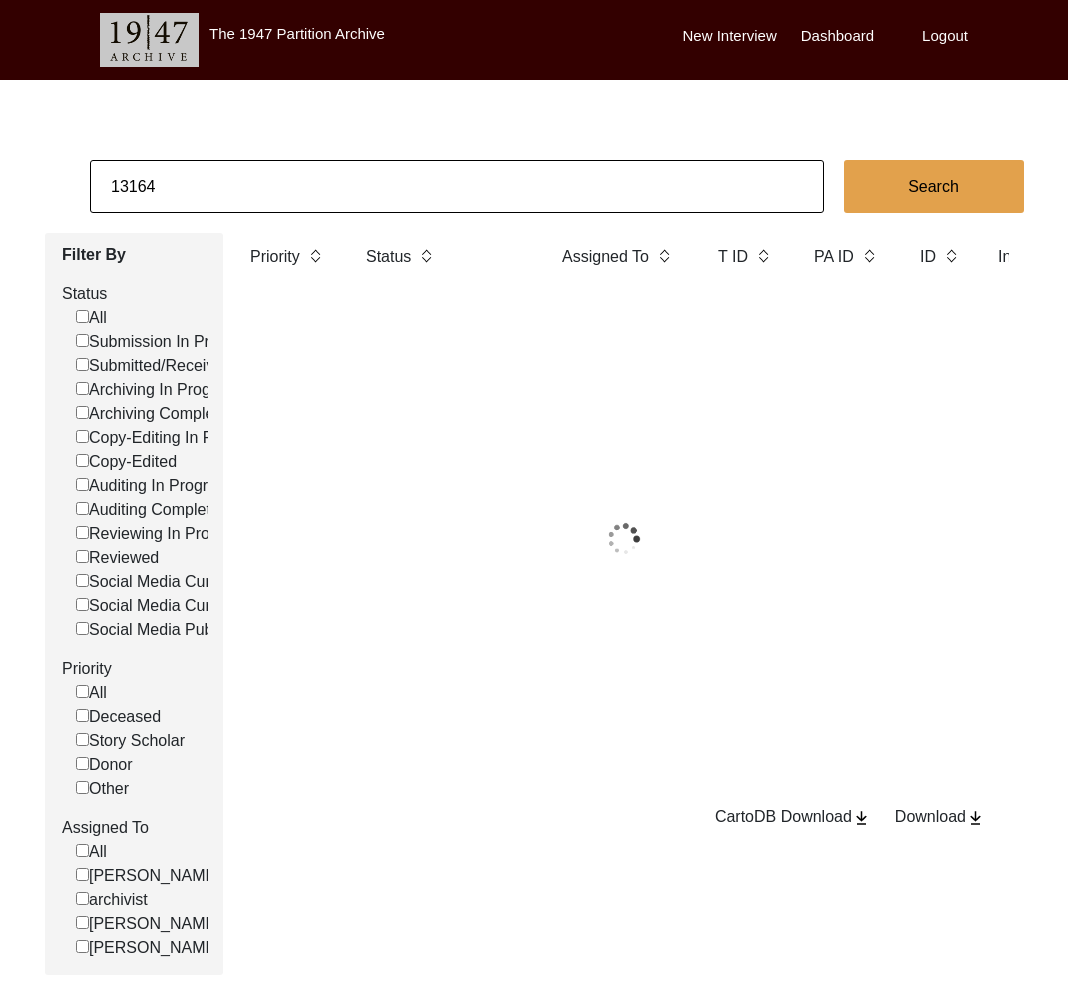click on "13164" 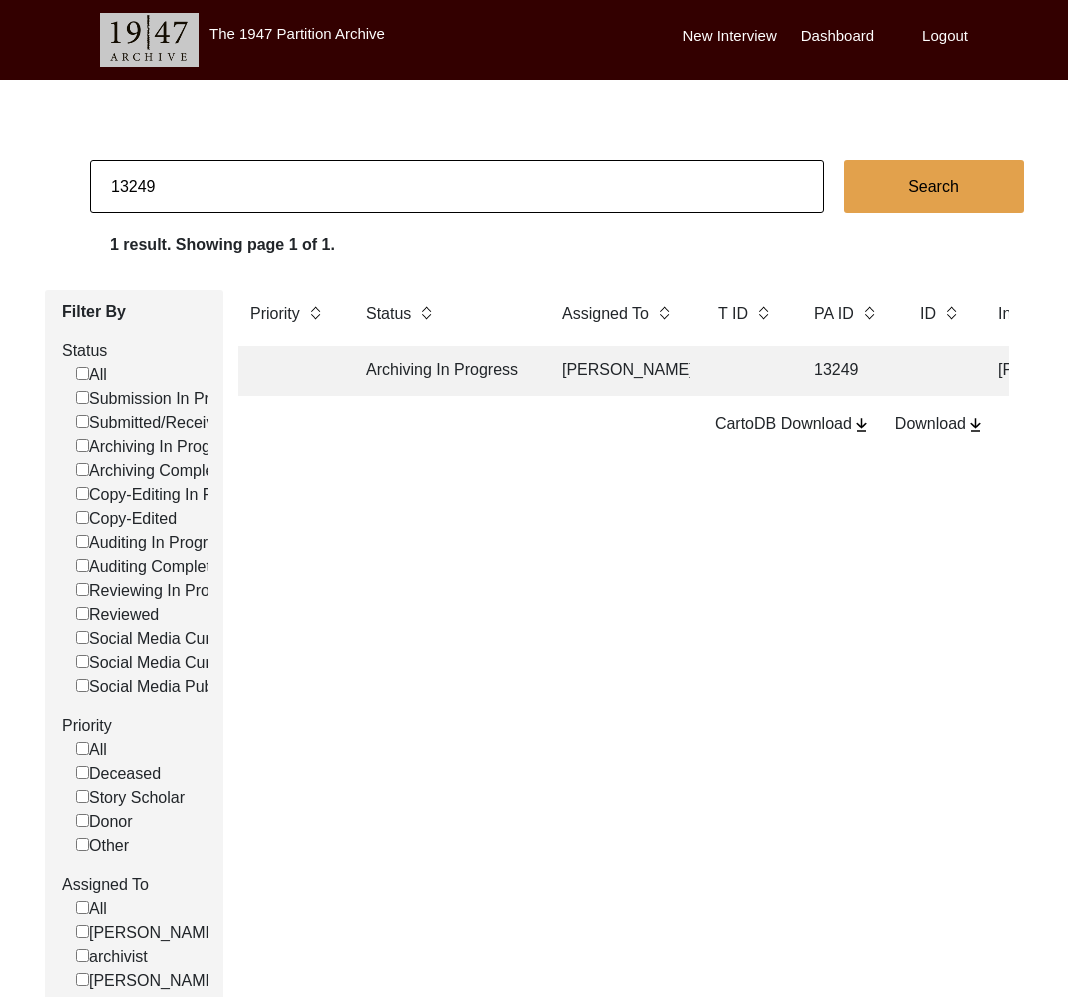 click on "Status" 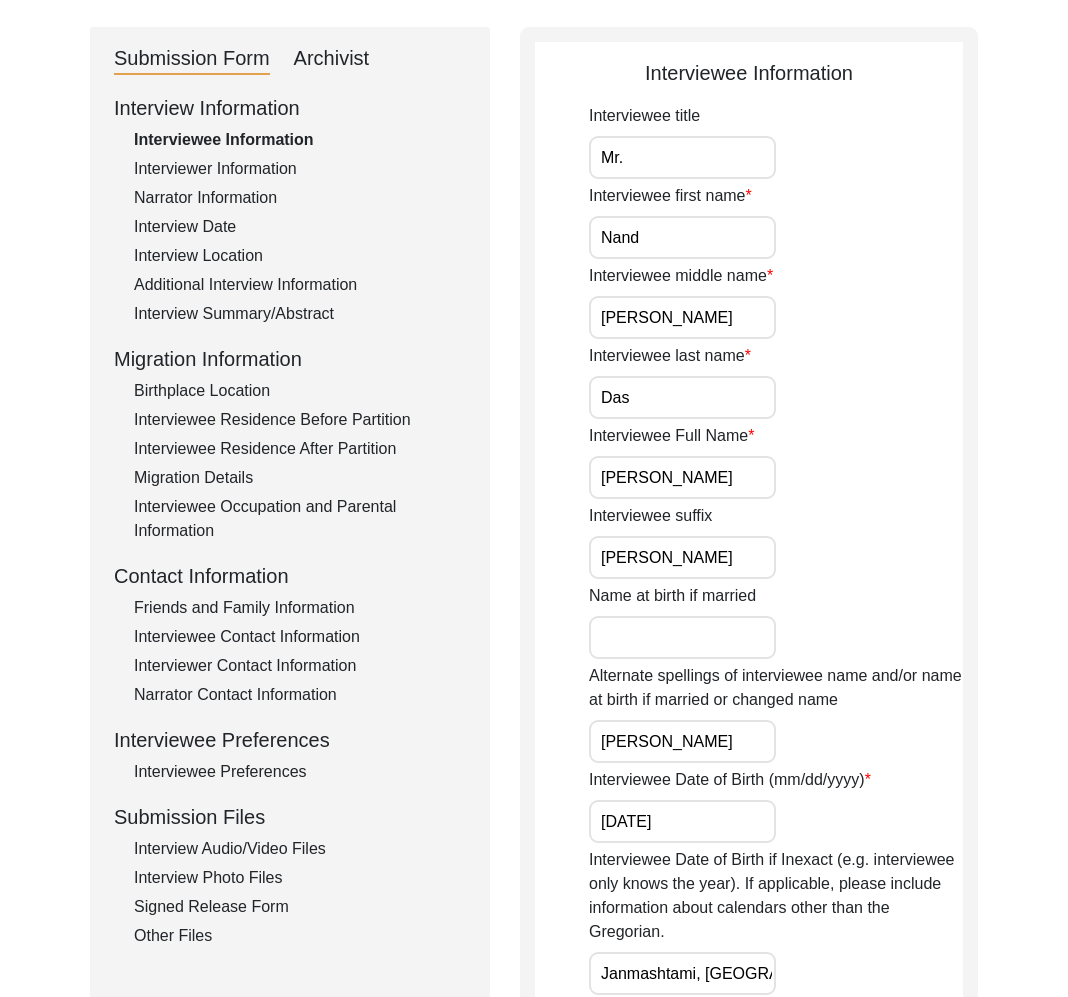 scroll, scrollTop: 344, scrollLeft: 0, axis: vertical 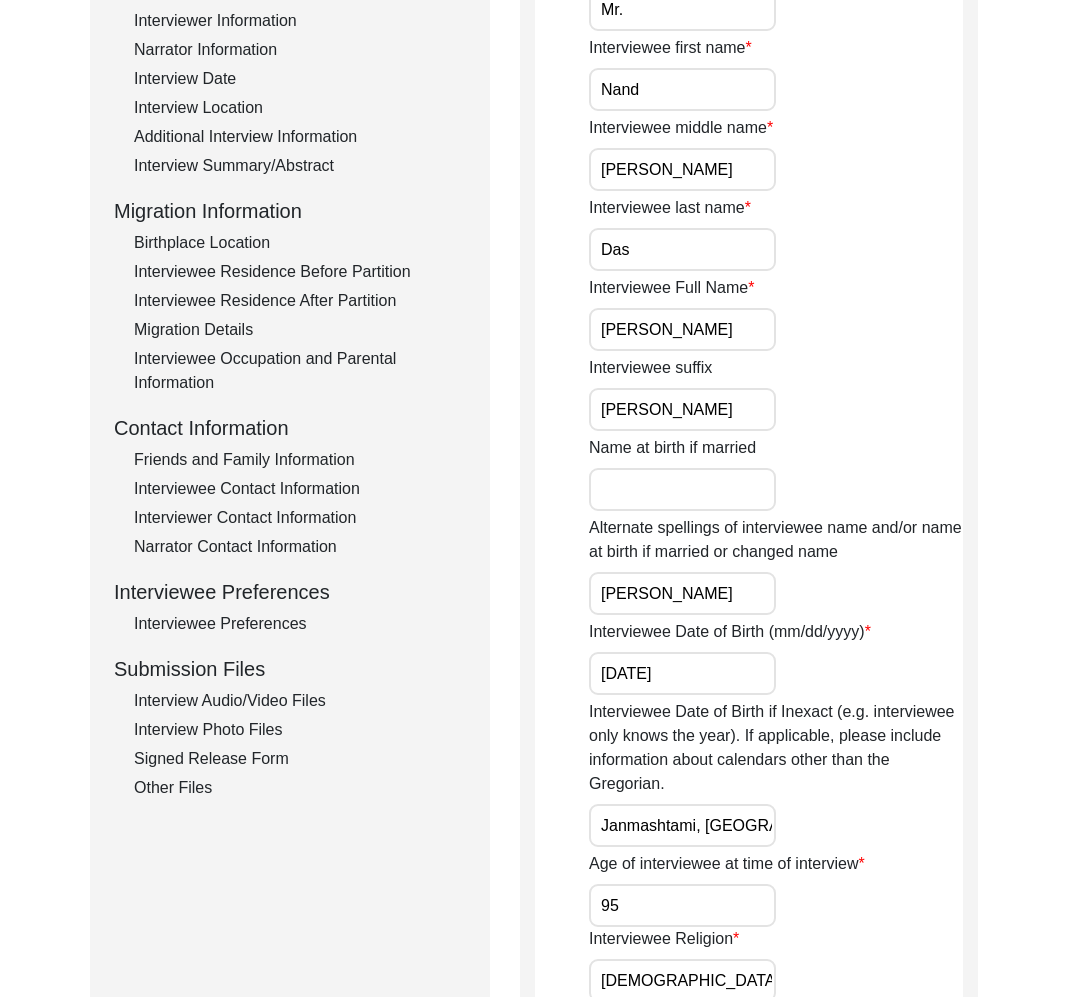 click on "Signed Release Form" 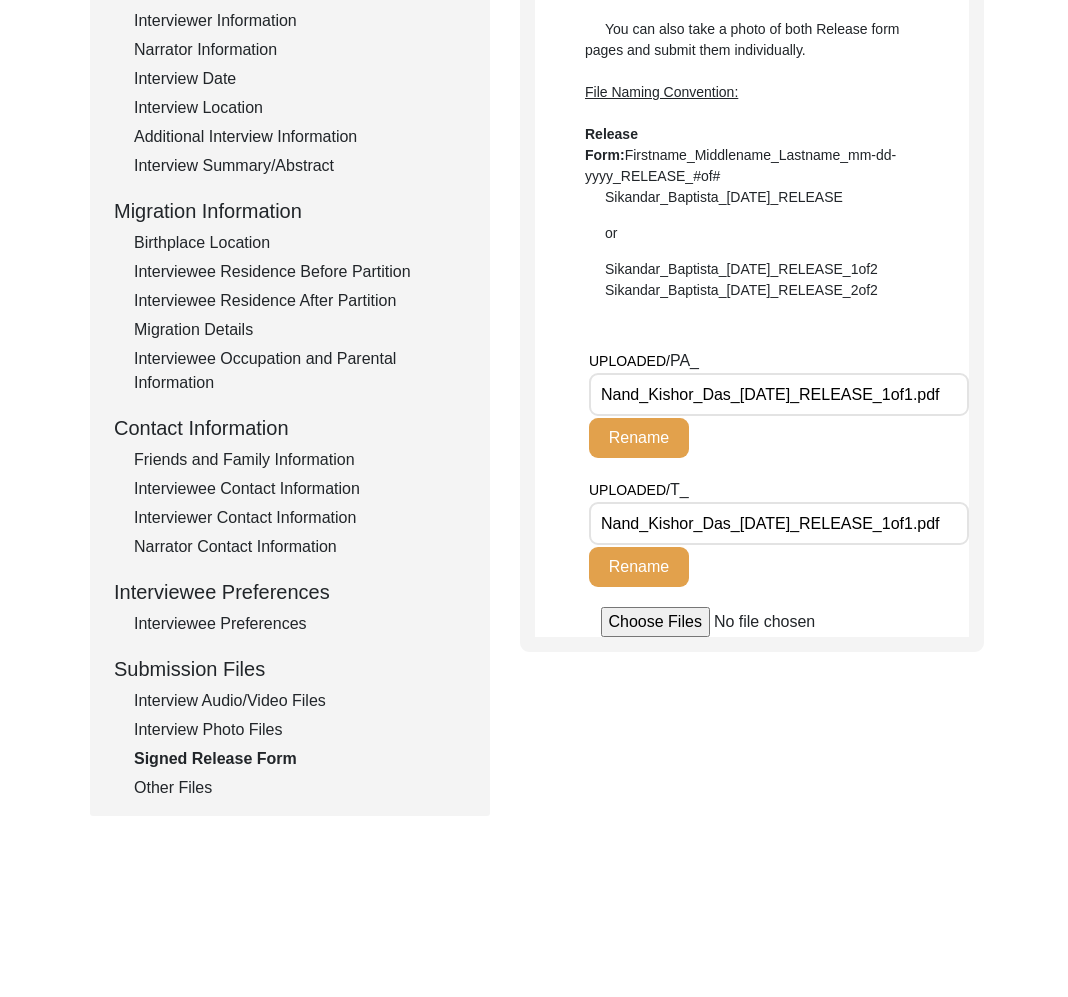 scroll, scrollTop: 0, scrollLeft: 6, axis: horizontal 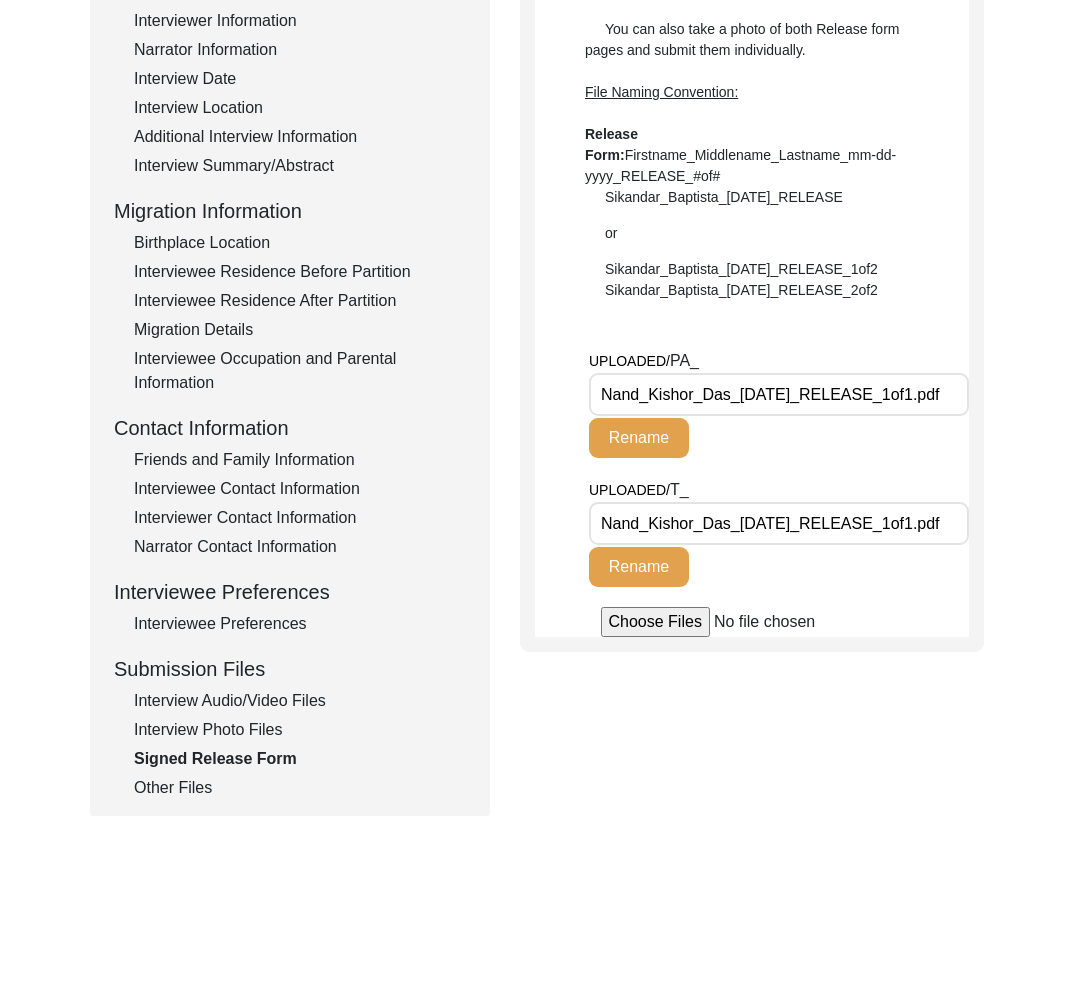 drag, startPoint x: 725, startPoint y: 396, endPoint x: 586, endPoint y: 399, distance: 139.03236 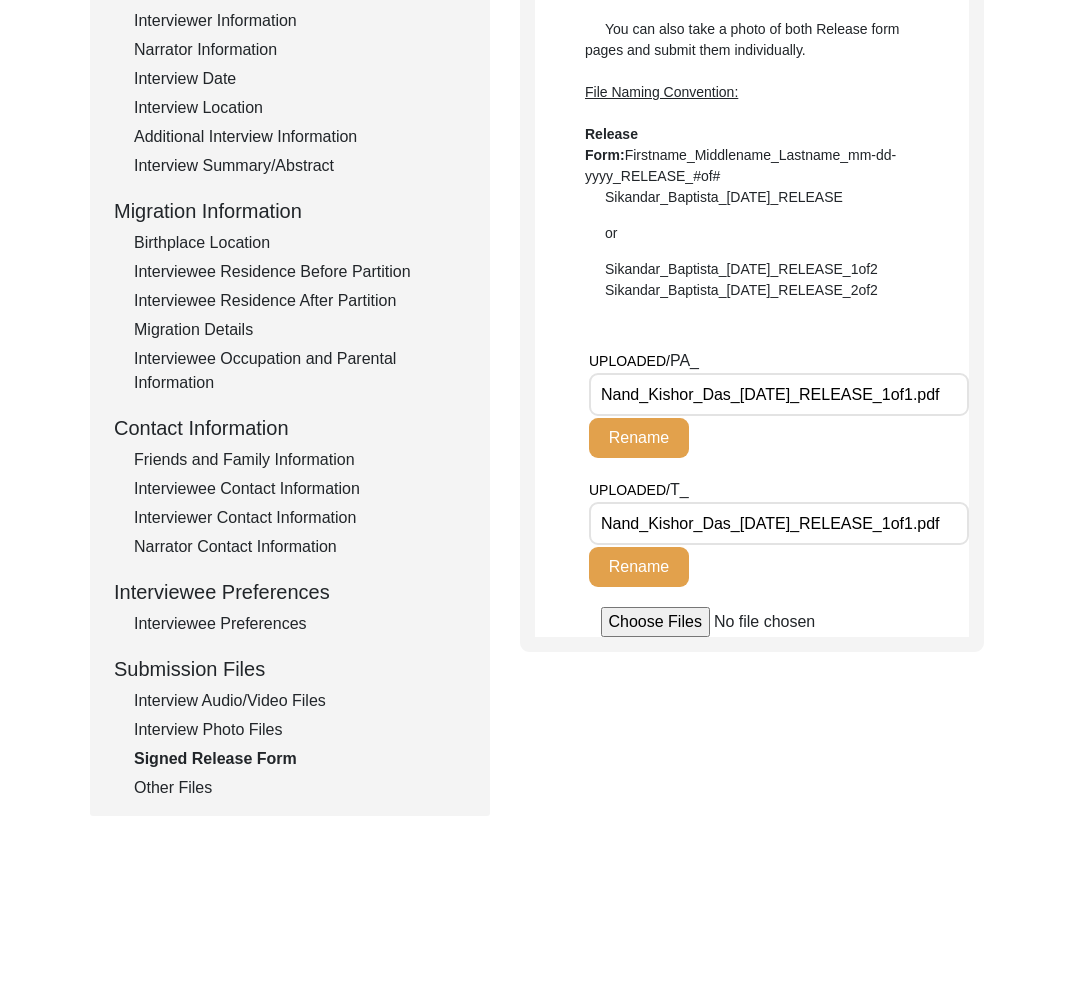 scroll, scrollTop: 0, scrollLeft: 0, axis: both 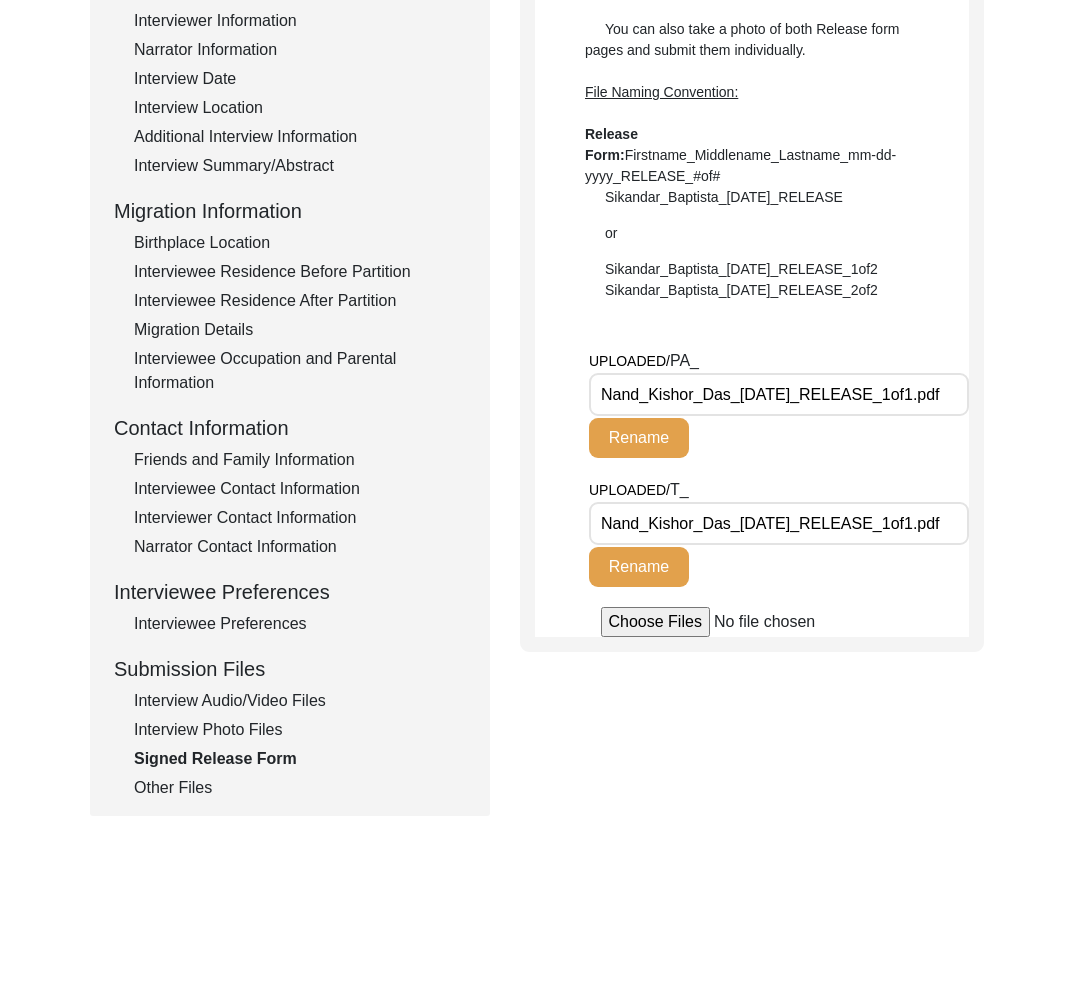 click on "Nand_Kishor_Das_[DATE]_RELEASE_1of1.pdf" at bounding box center (779, 394) 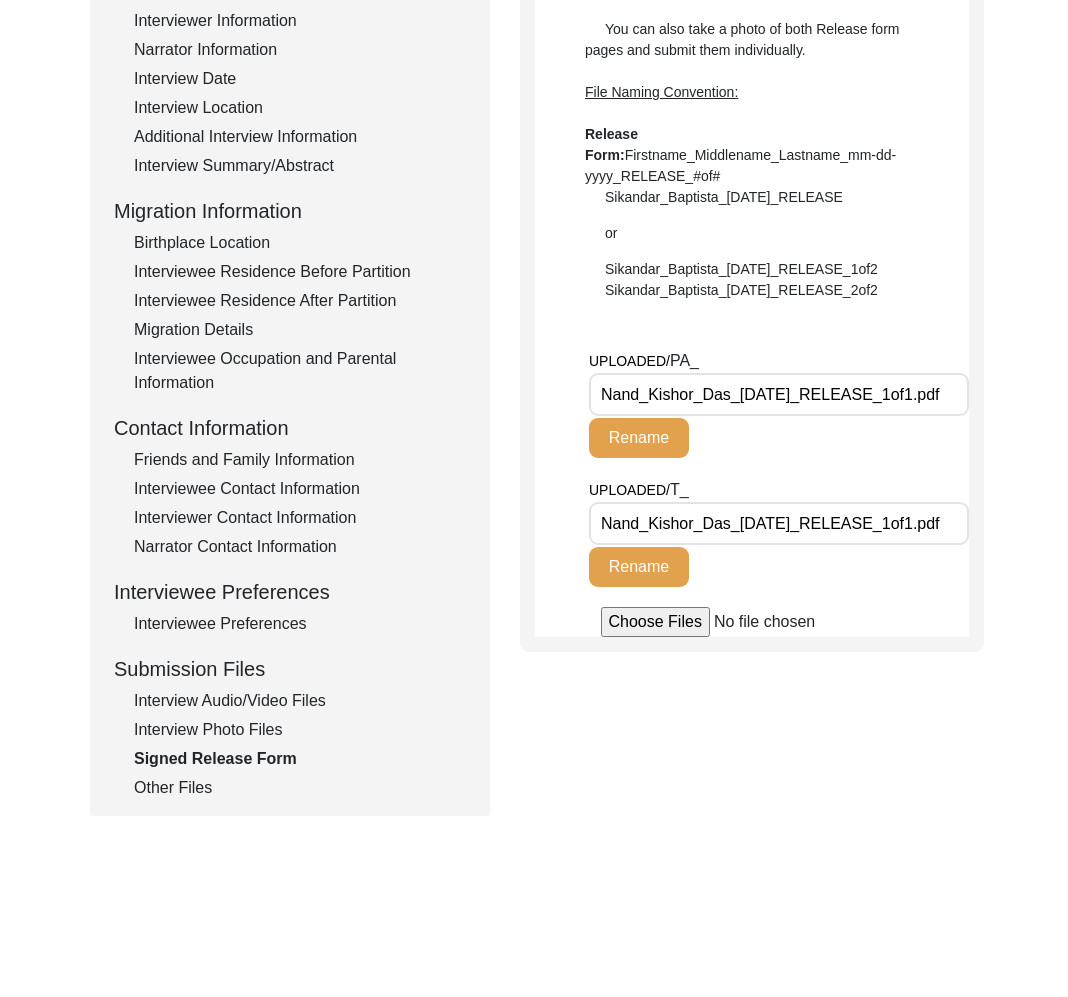 scroll, scrollTop: 0, scrollLeft: 0, axis: both 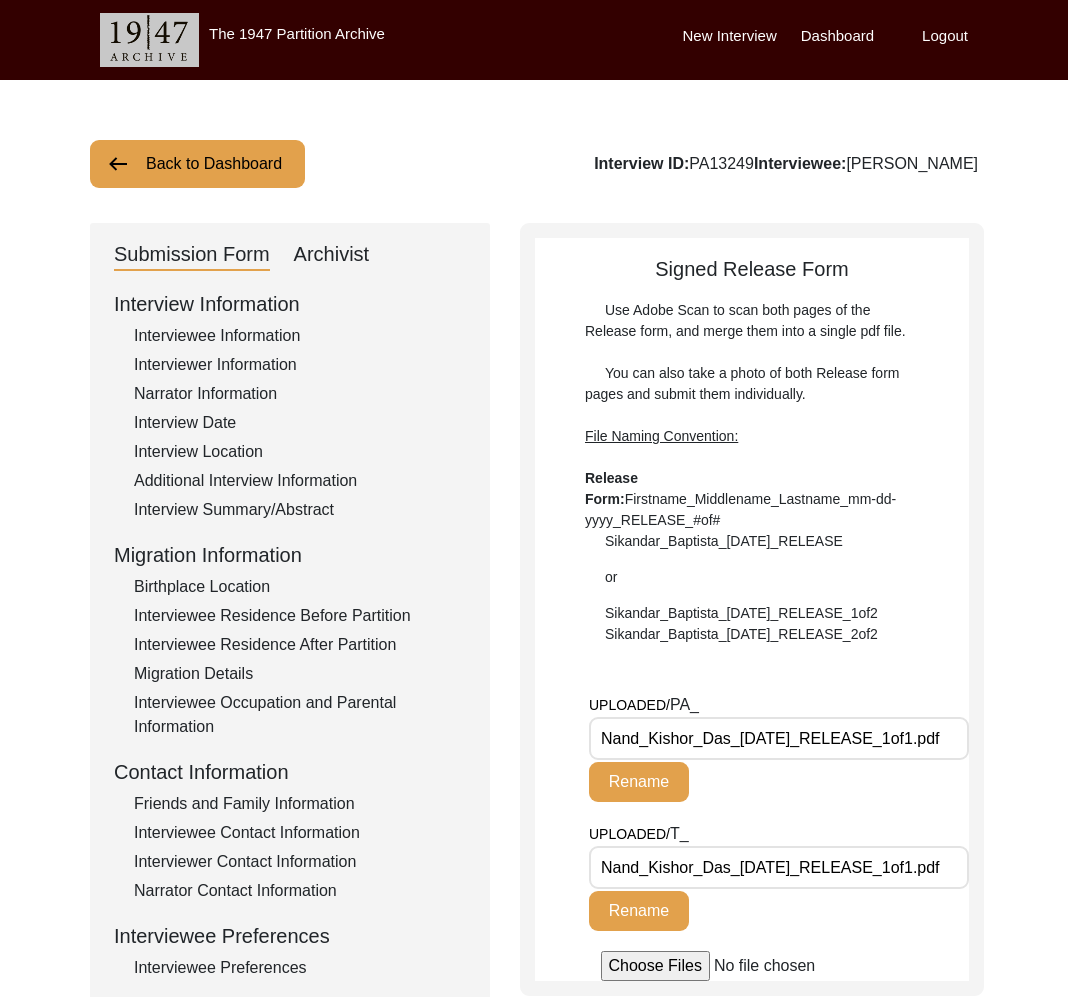 click on "Back to Dashboard" 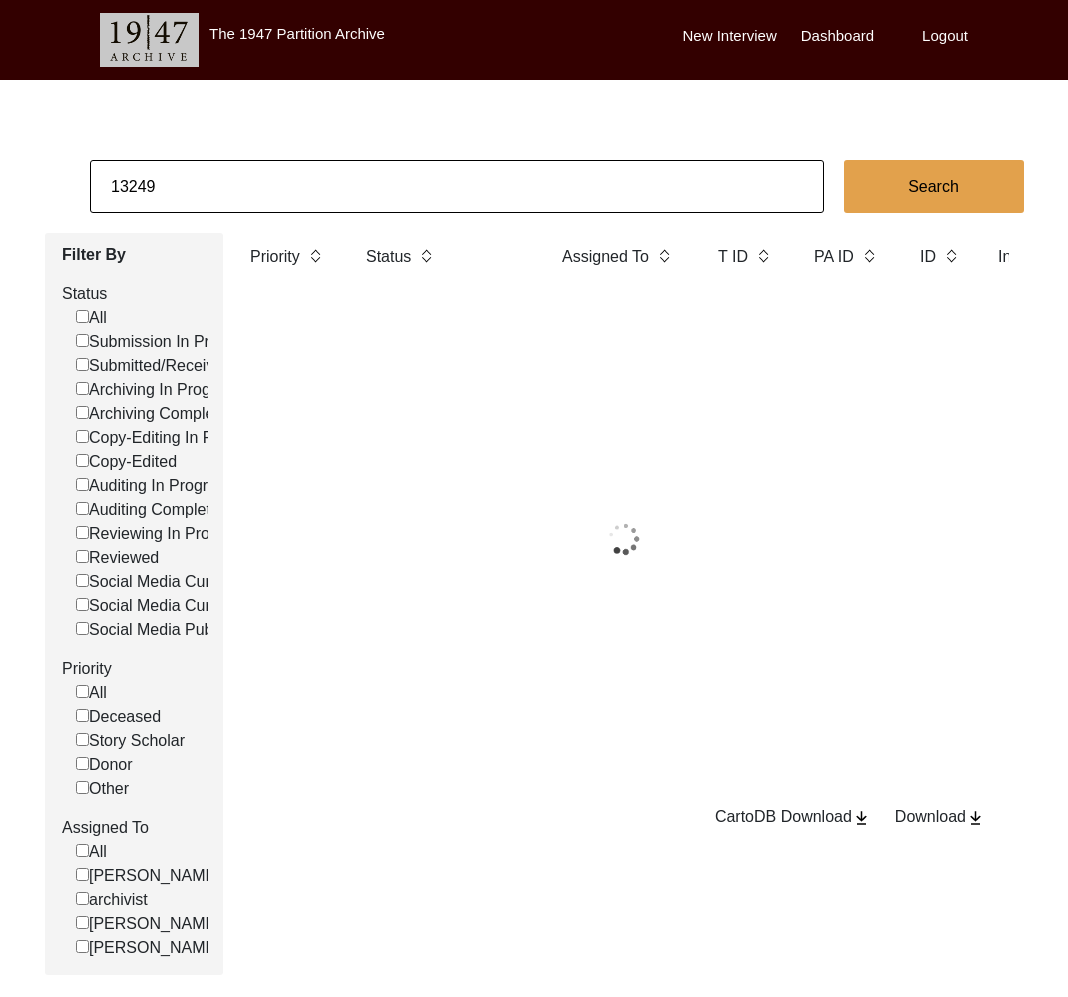 drag, startPoint x: 208, startPoint y: 173, endPoint x: 108, endPoint y: 197, distance: 102.83968 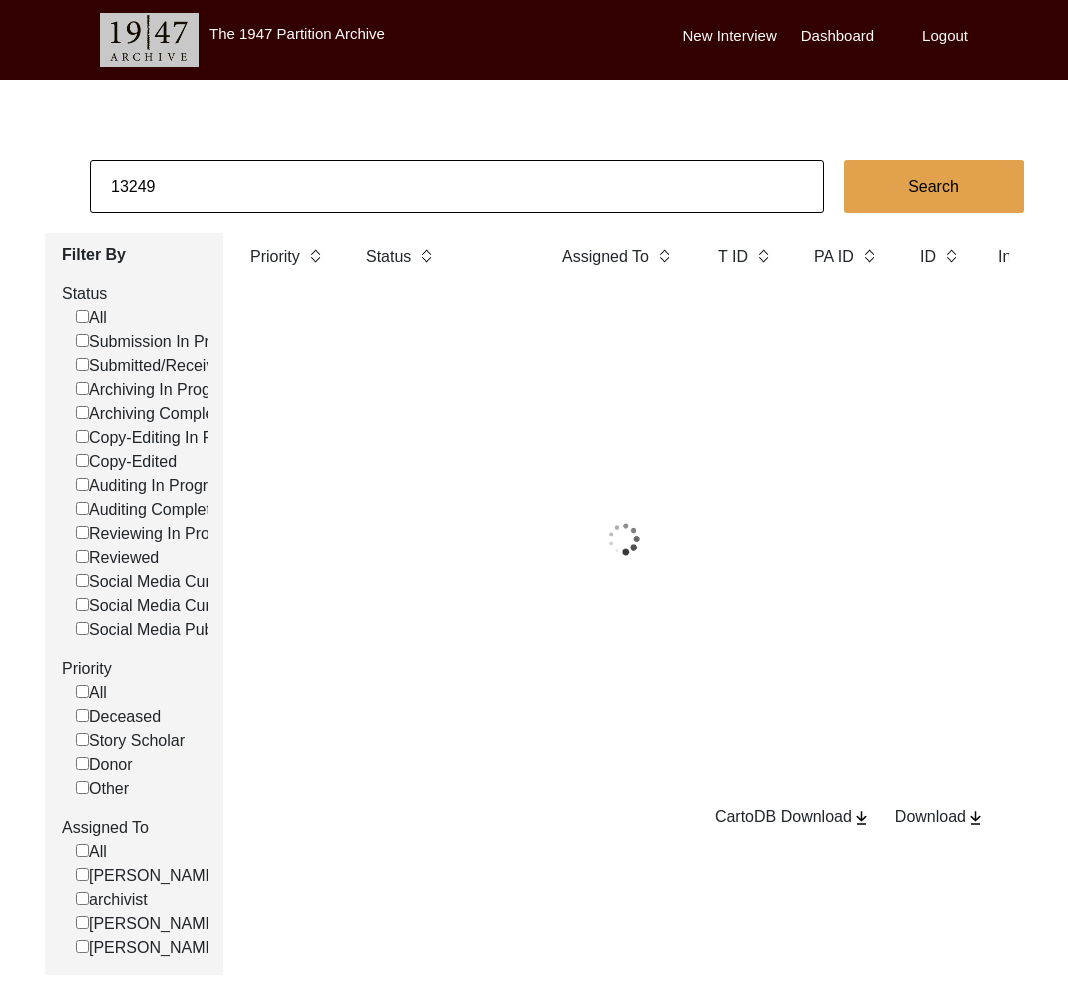 click on "13249" 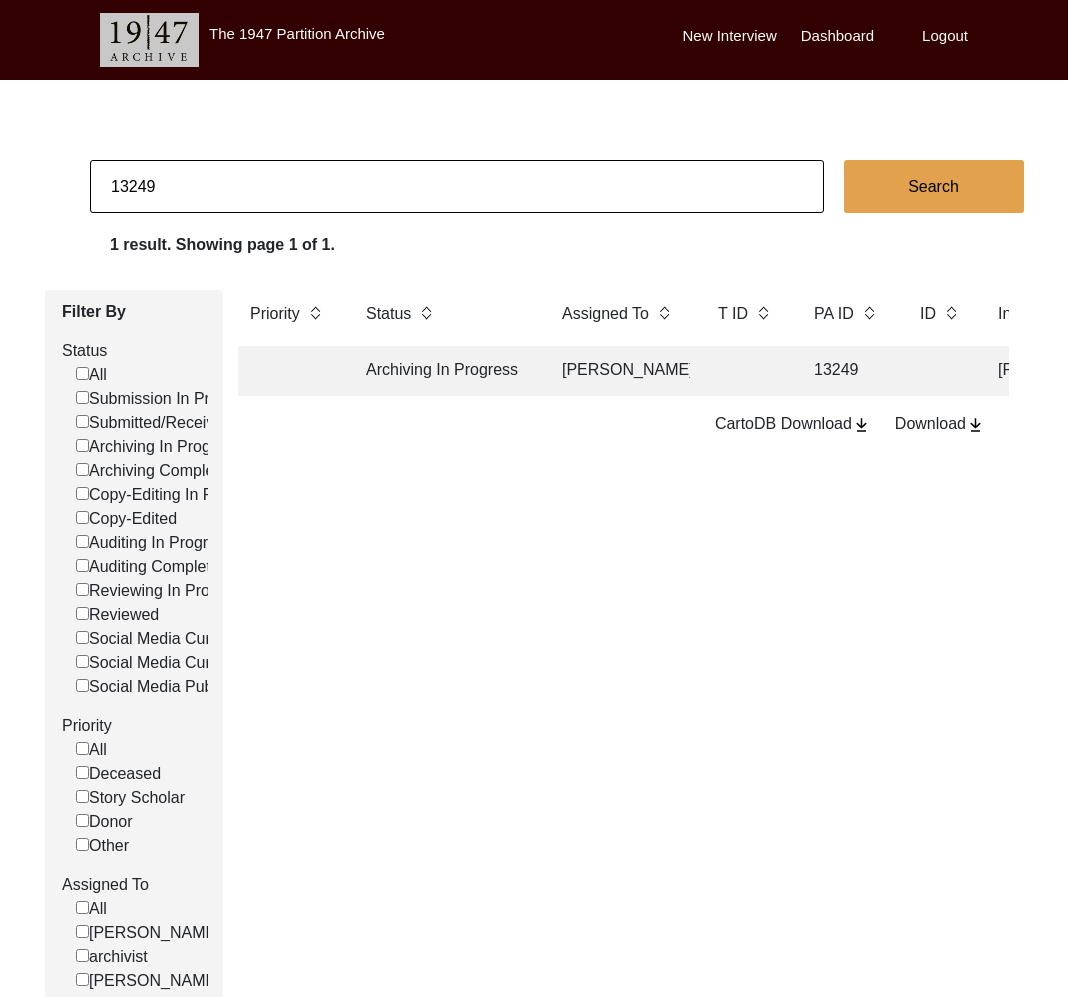 drag, startPoint x: 140, startPoint y: 187, endPoint x: 222, endPoint y: 190, distance: 82.05486 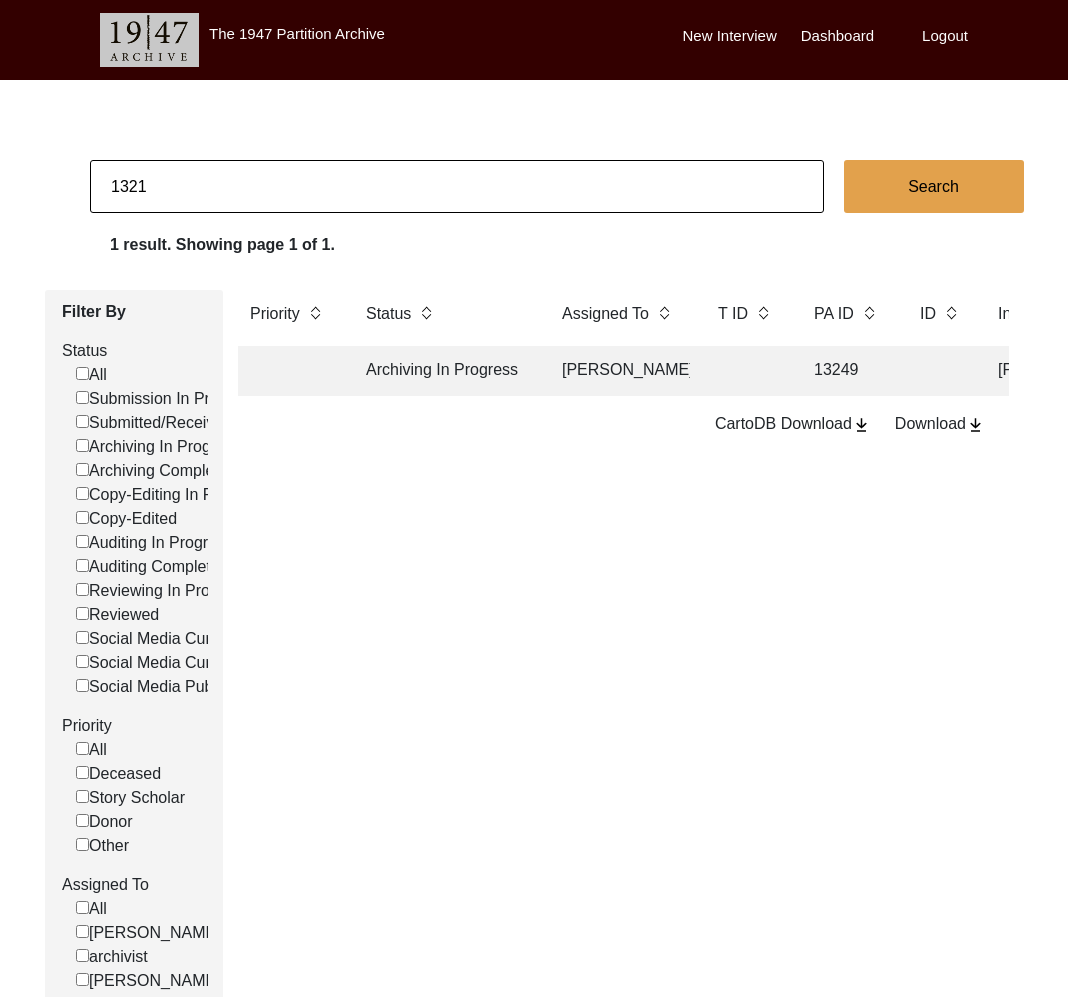 click on "1321" 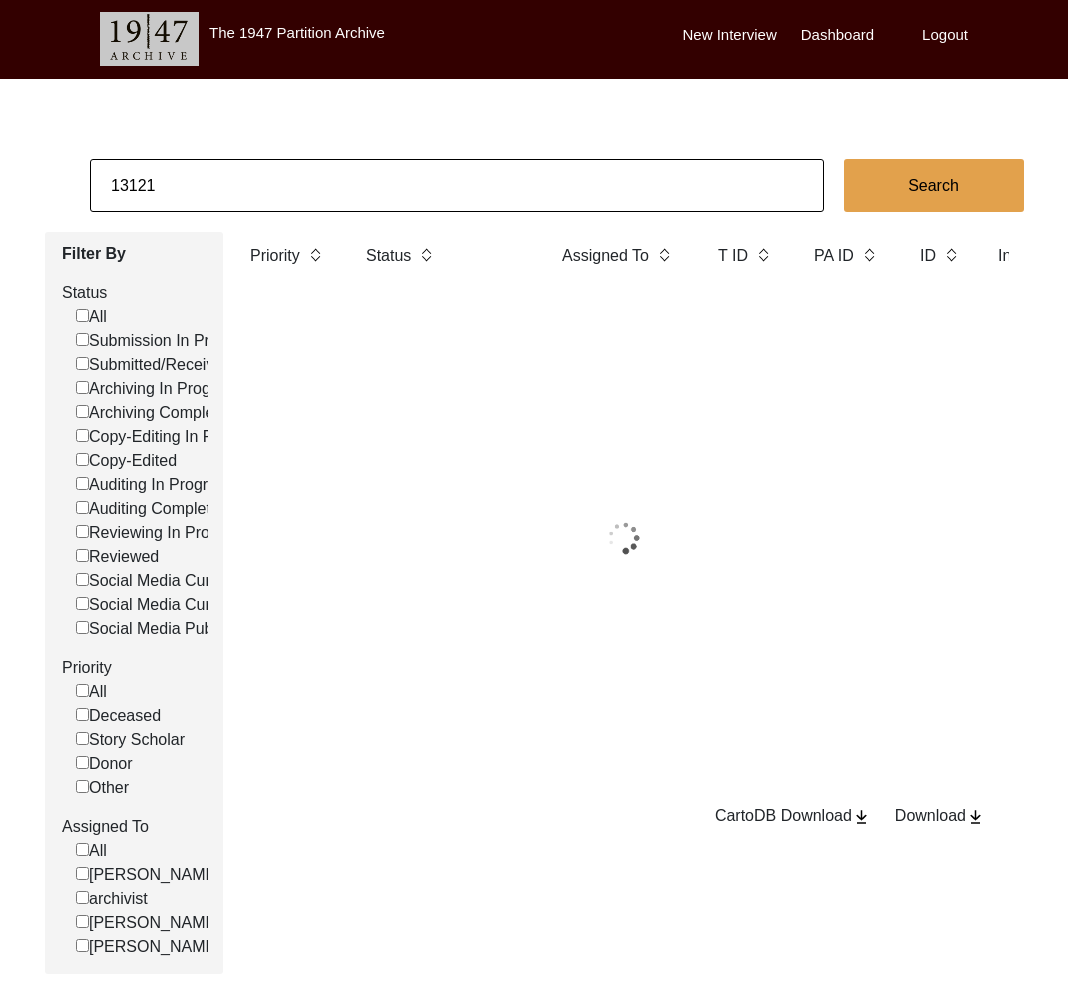 scroll, scrollTop: 0, scrollLeft: 0, axis: both 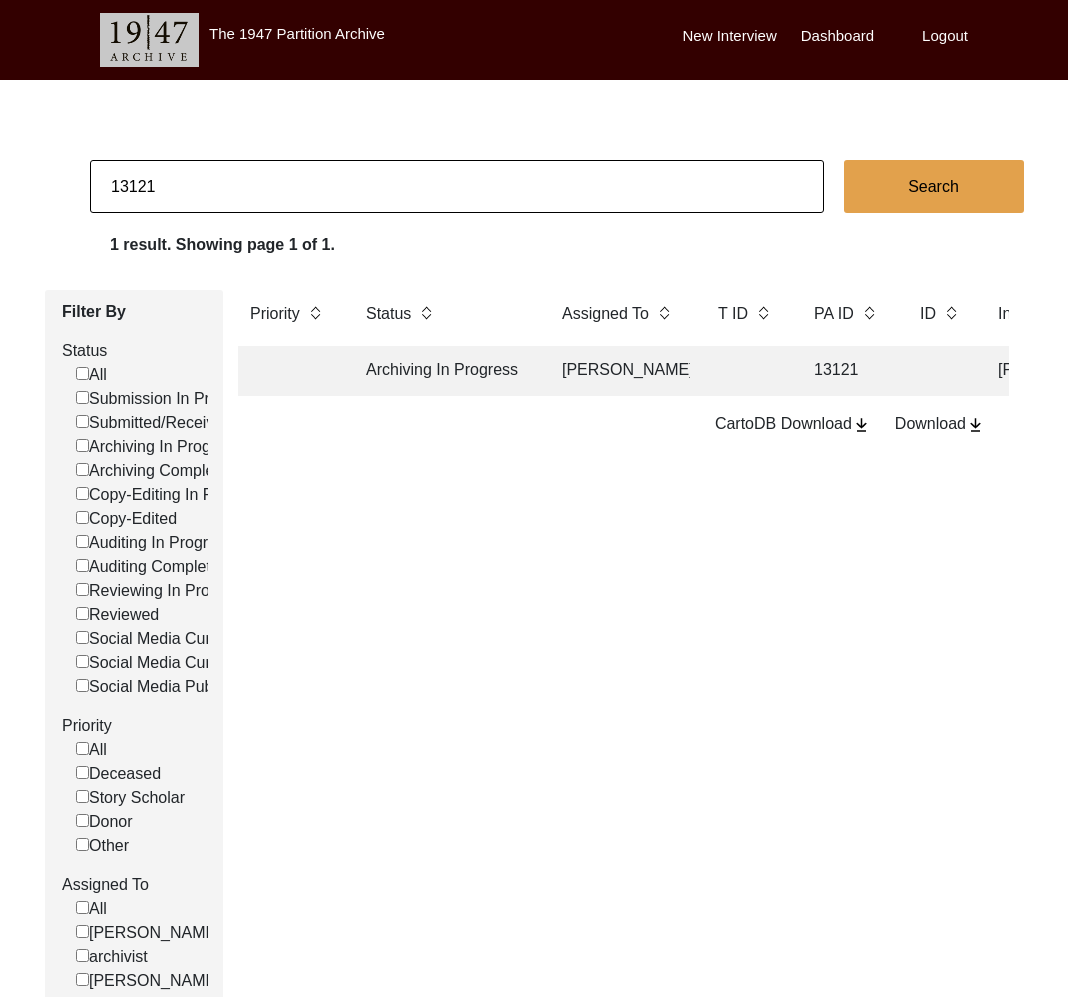 click on "Archiving In Progress" 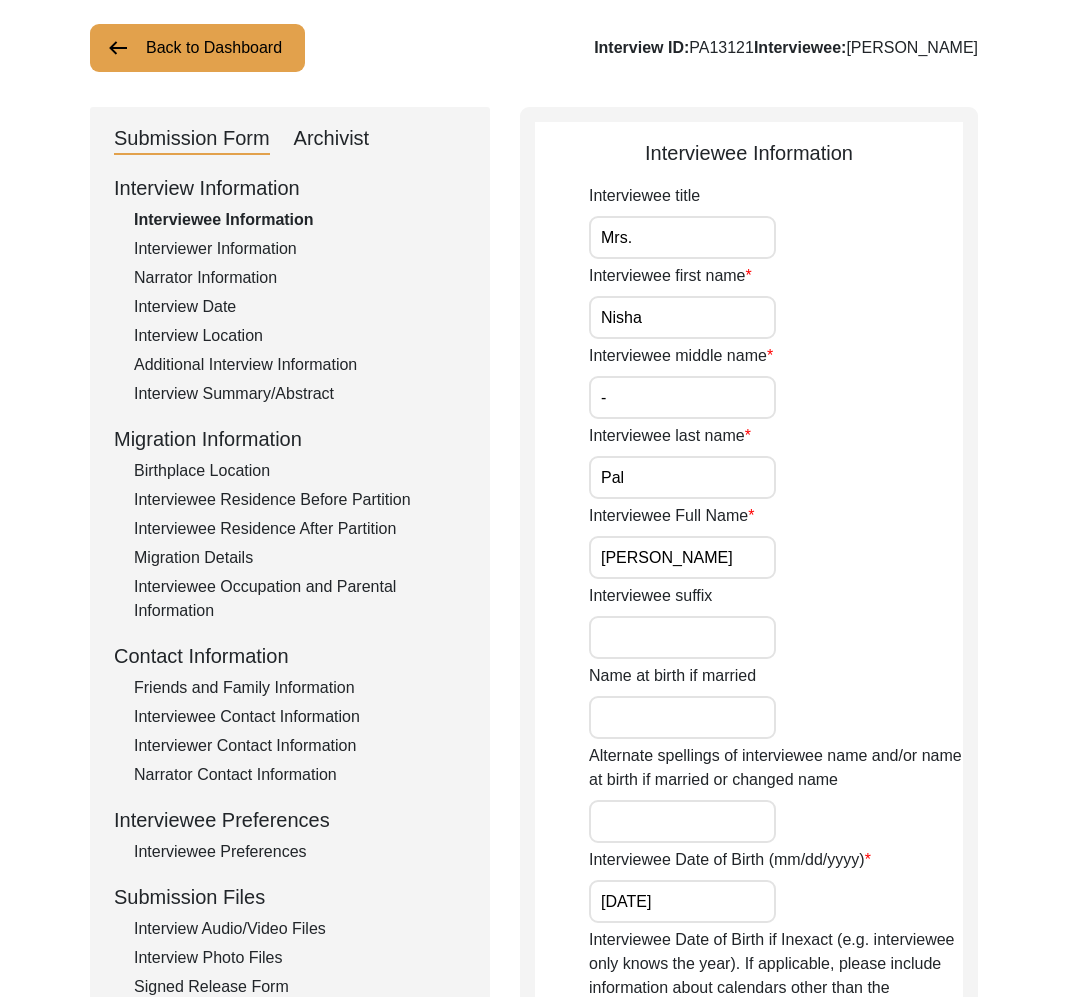 scroll, scrollTop: 293, scrollLeft: 0, axis: vertical 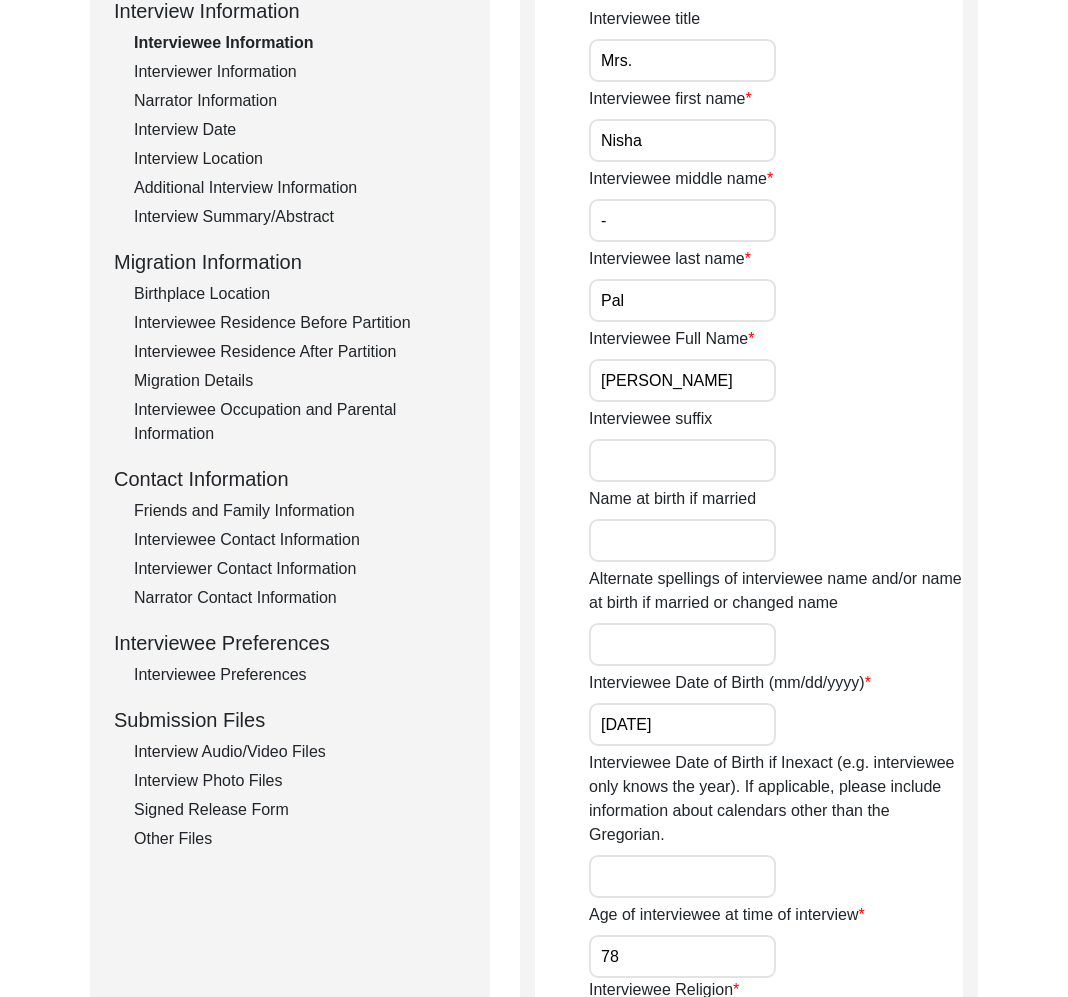 click on "Interview Photo Files" 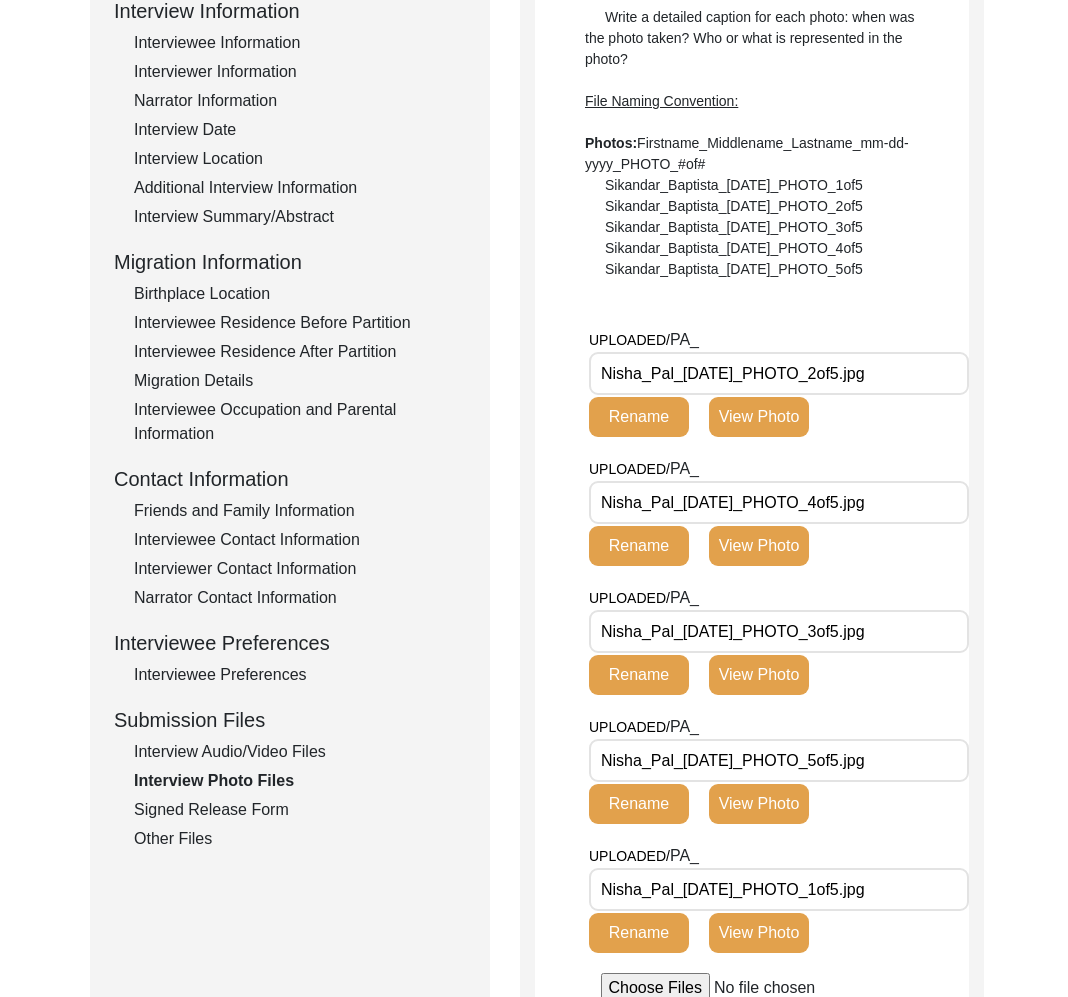 click on "Other Files" 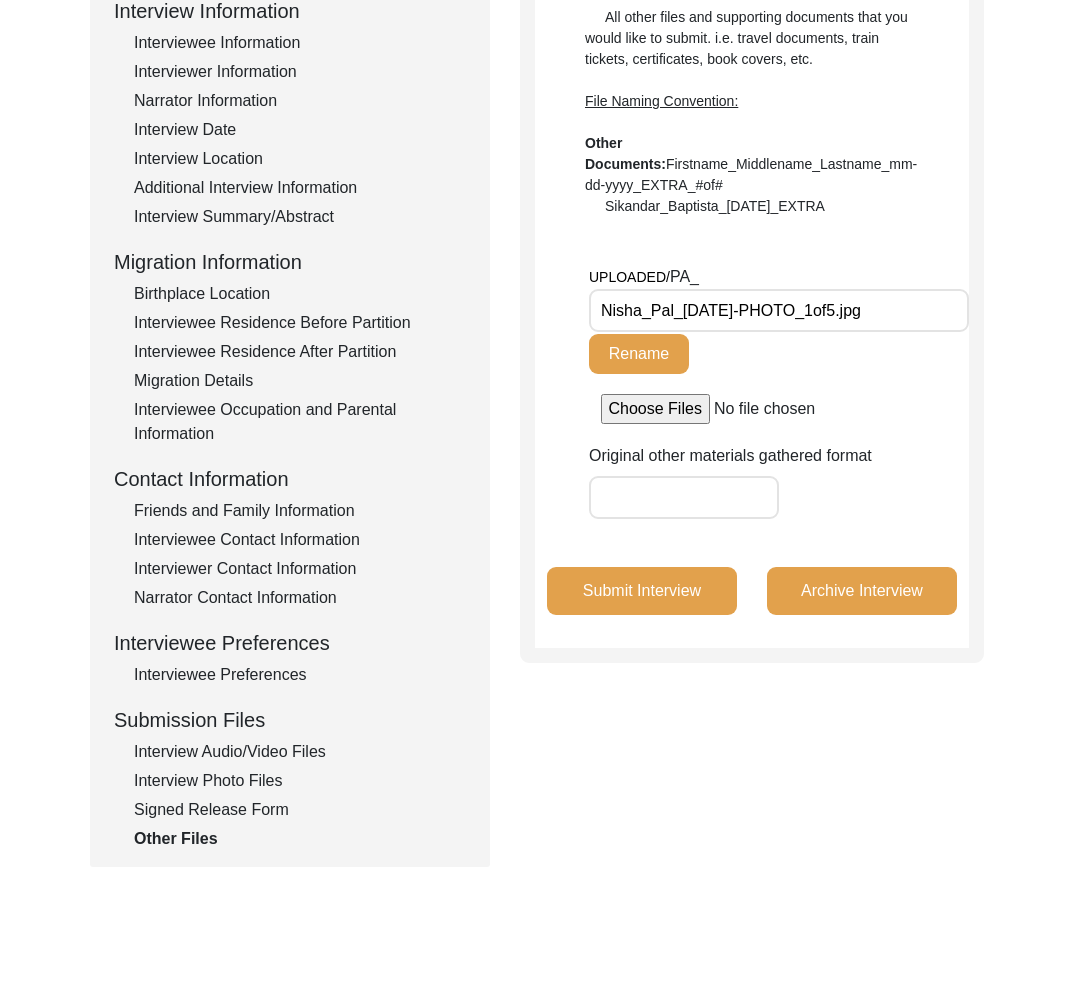 click on "Nisha_Pal_[DATE]-PHOTO_1of5.jpg" at bounding box center (779, 310) 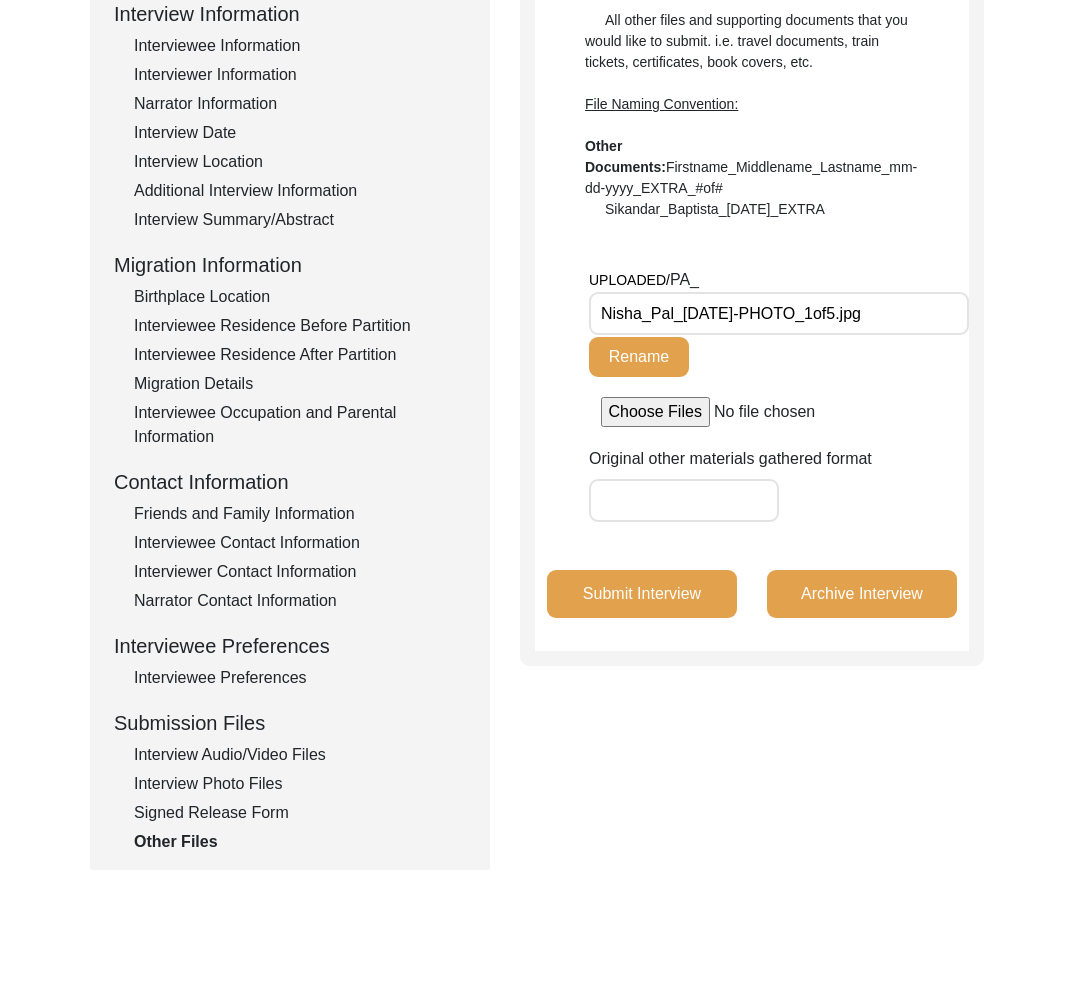 scroll, scrollTop: 449, scrollLeft: 0, axis: vertical 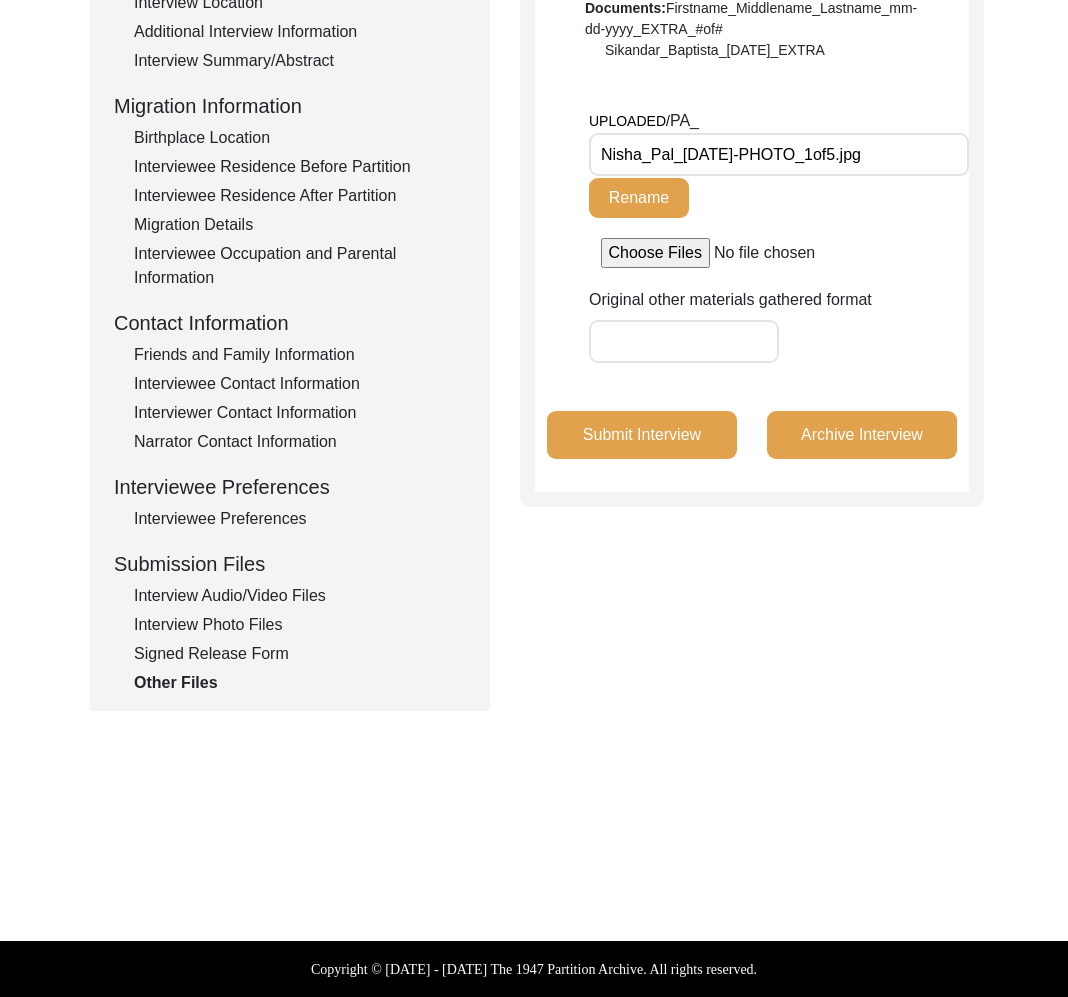 click on "Interview Photo Files" 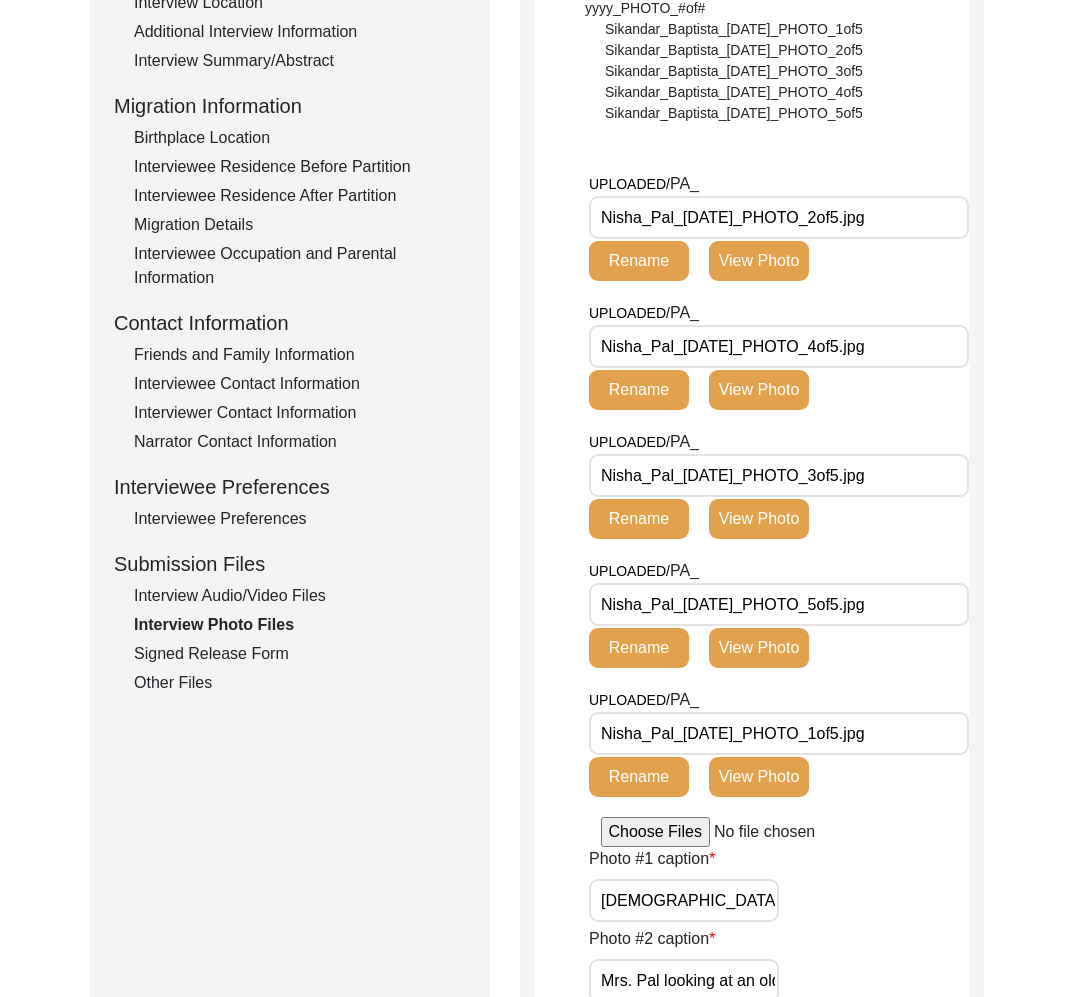 click on "Other Files" 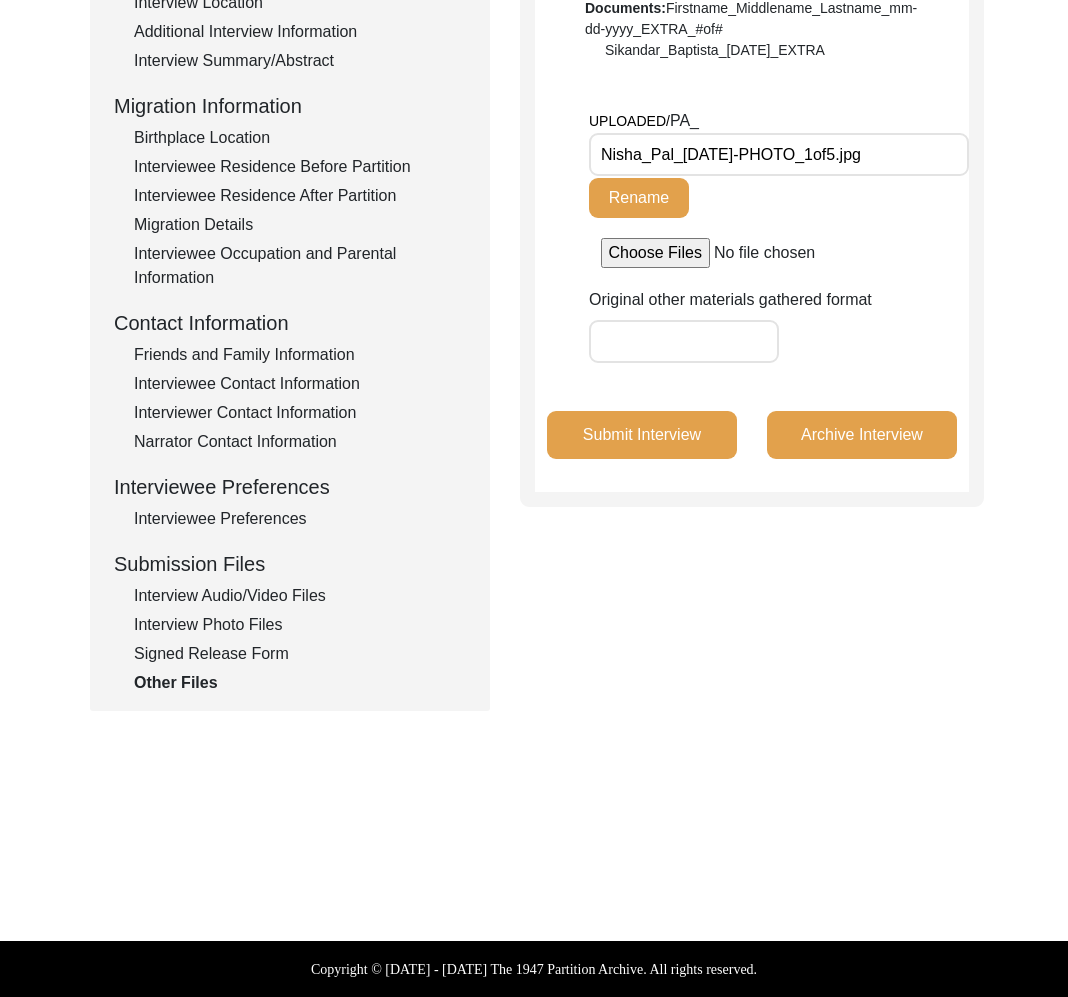 click on "Nisha_Pal_[DATE]-PHOTO_1of5.jpg" at bounding box center (779, 154) 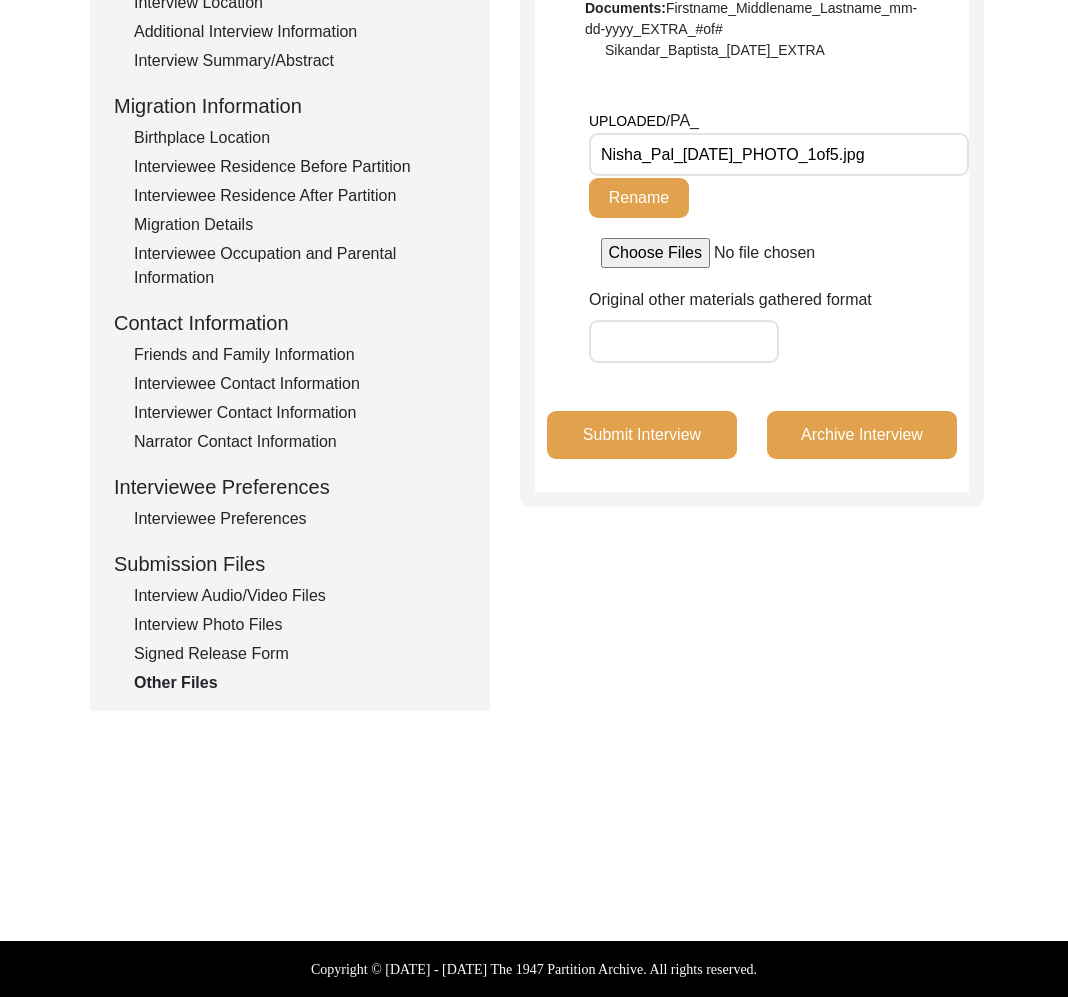click on "Nisha_Pal_[DATE]_PHOTO_1of5.jpg" at bounding box center (779, 154) 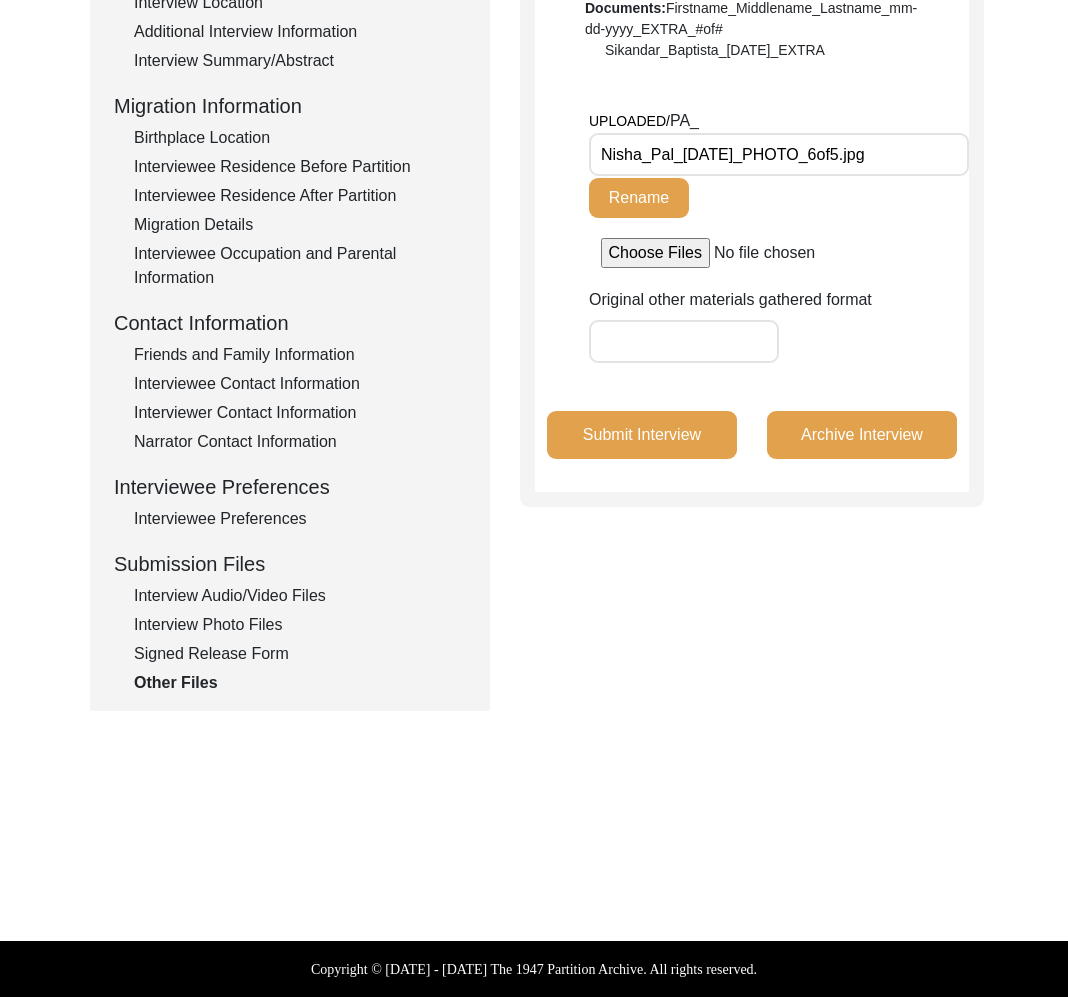 click on "Rename" 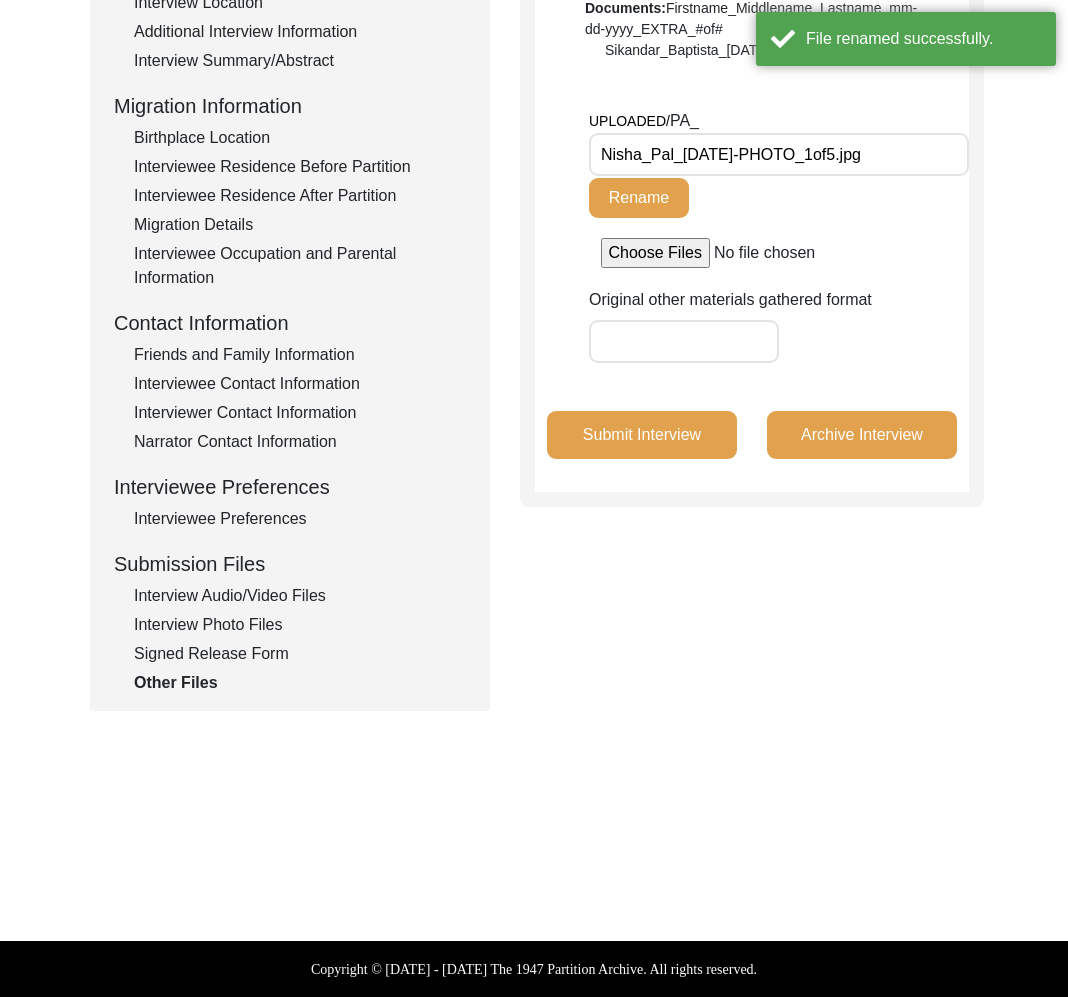 drag, startPoint x: 209, startPoint y: 665, endPoint x: 196, endPoint y: 669, distance: 13.601471 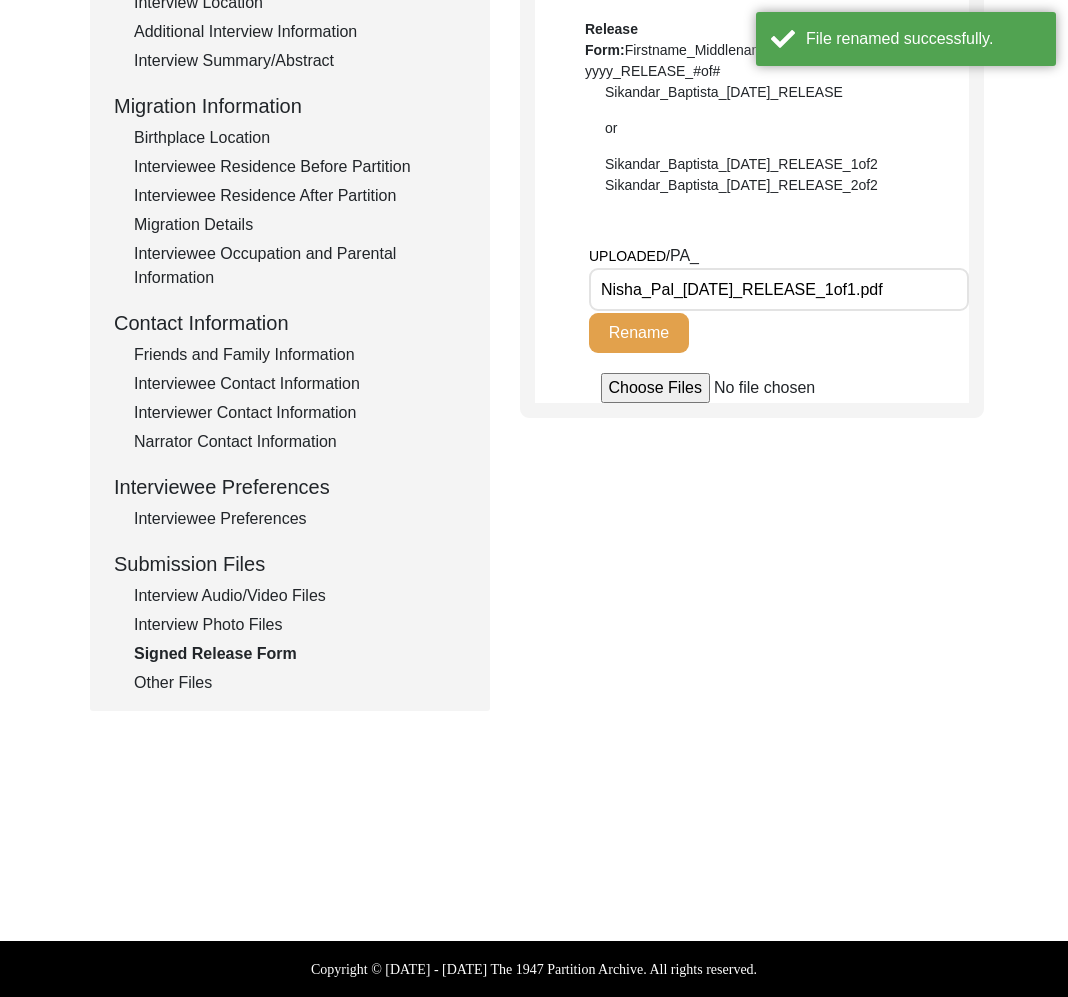 click on "Other Files" 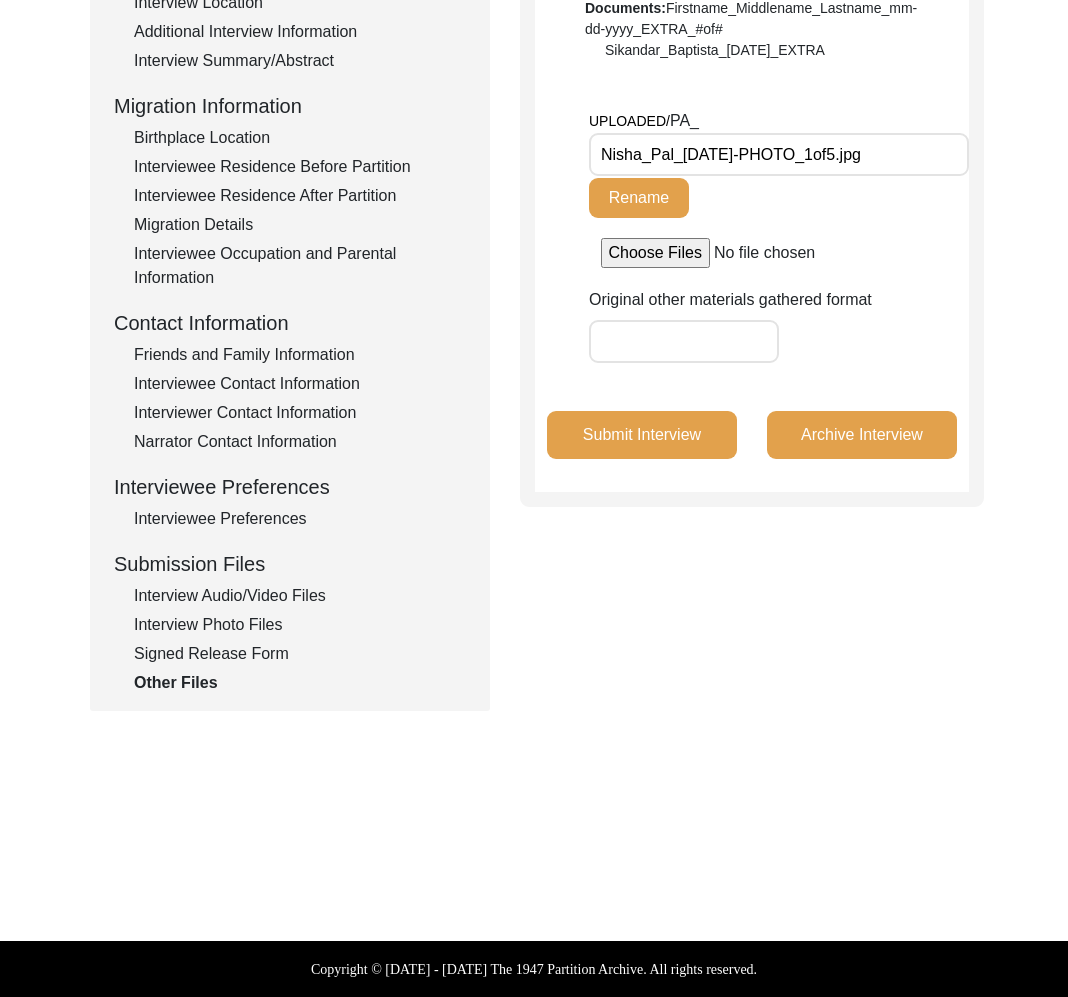 click on "Nisha_Pal_[DATE]-PHOTO_1of5.jpg" at bounding box center (779, 154) 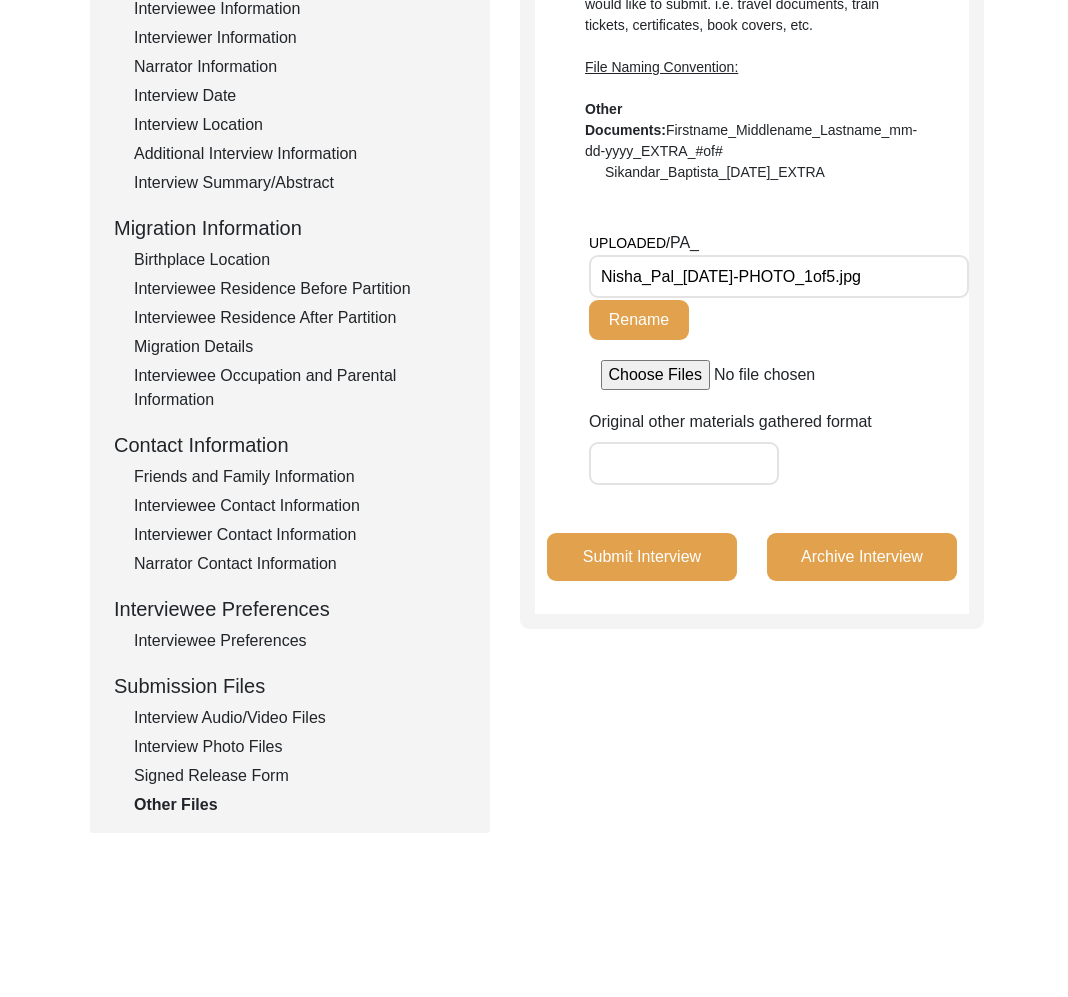 scroll, scrollTop: 203, scrollLeft: 0, axis: vertical 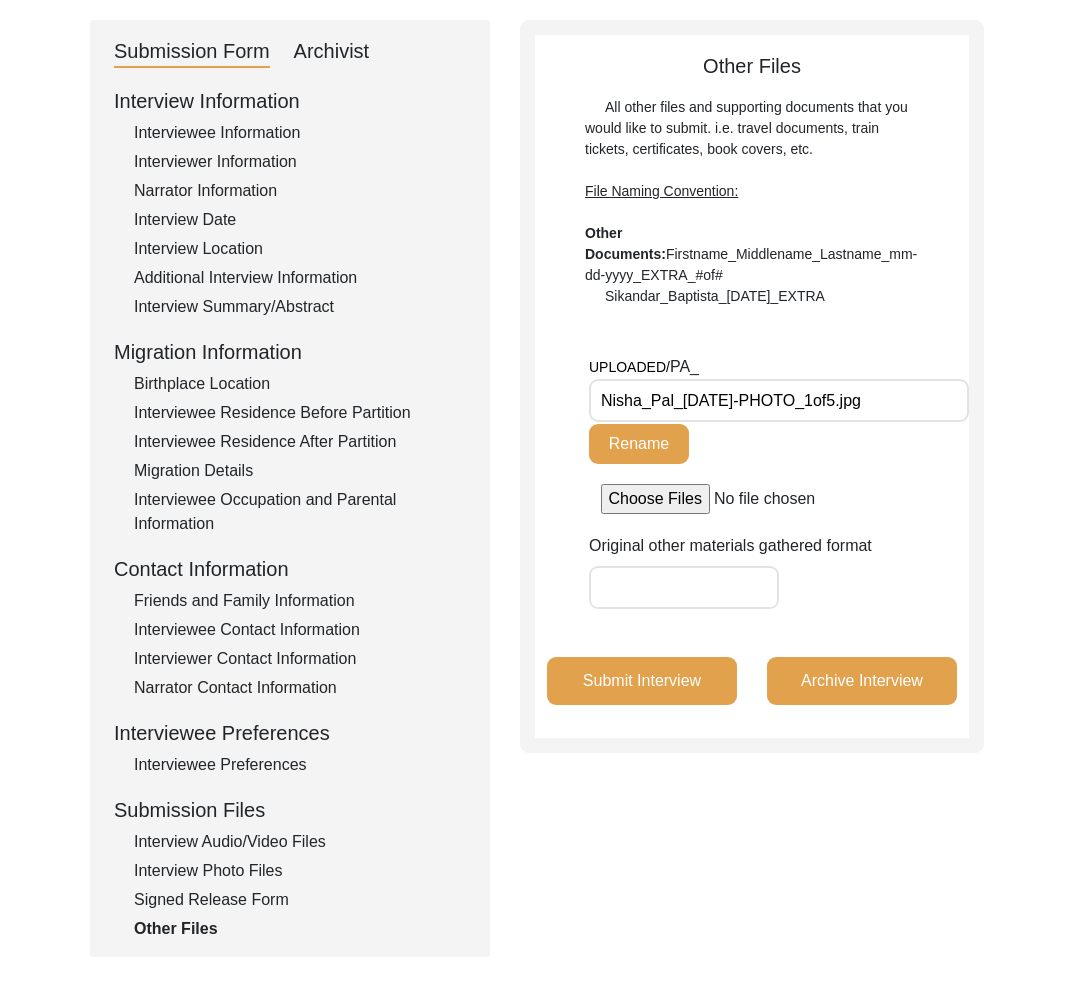 click on "Interviewer Information" 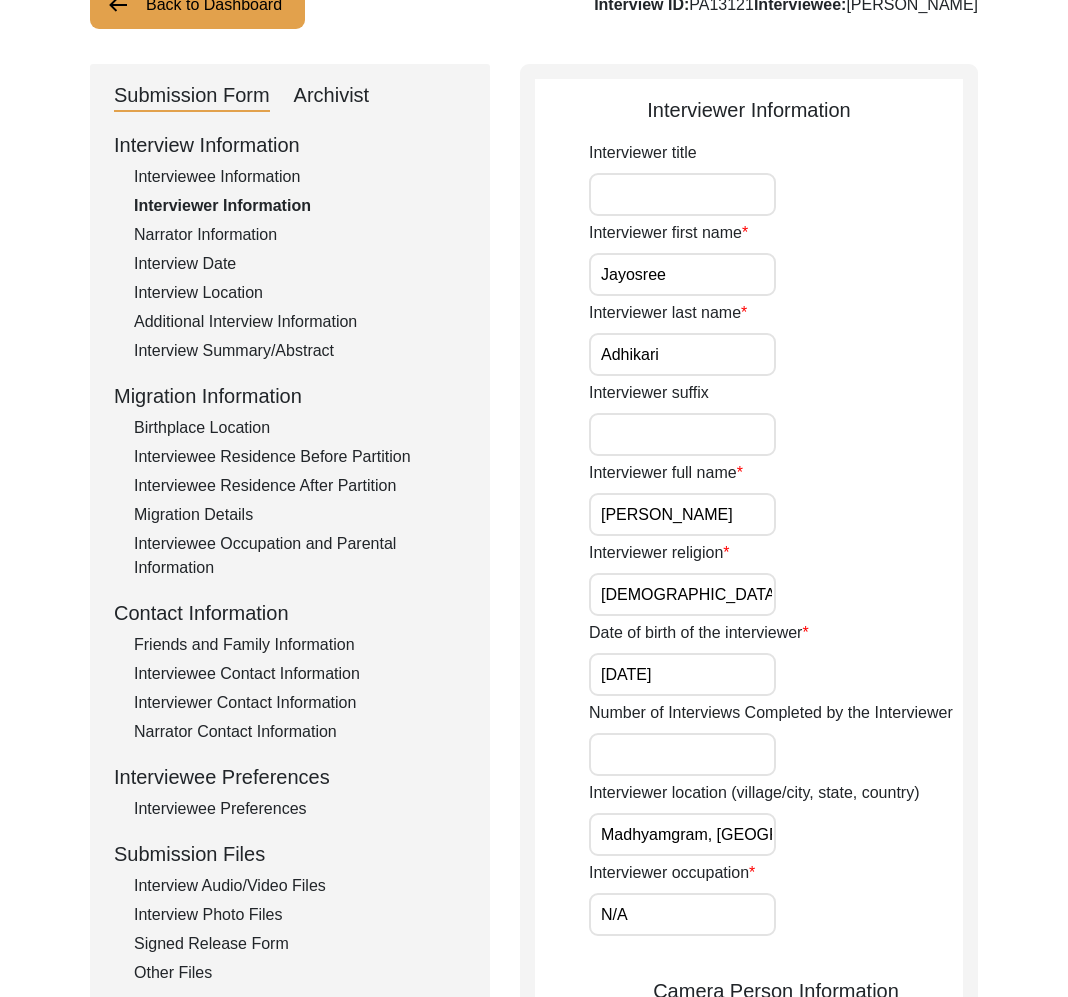 scroll, scrollTop: 65, scrollLeft: 0, axis: vertical 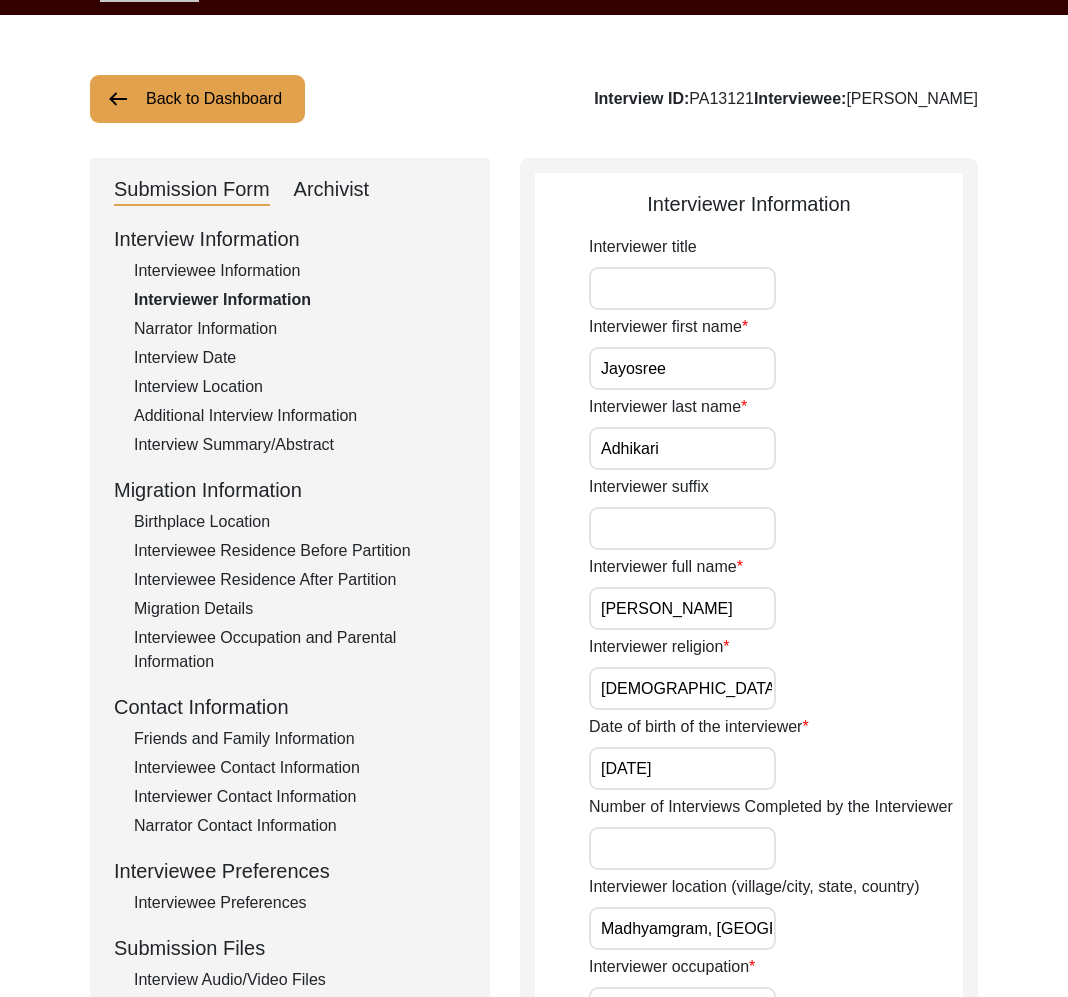 click on "Archivist" 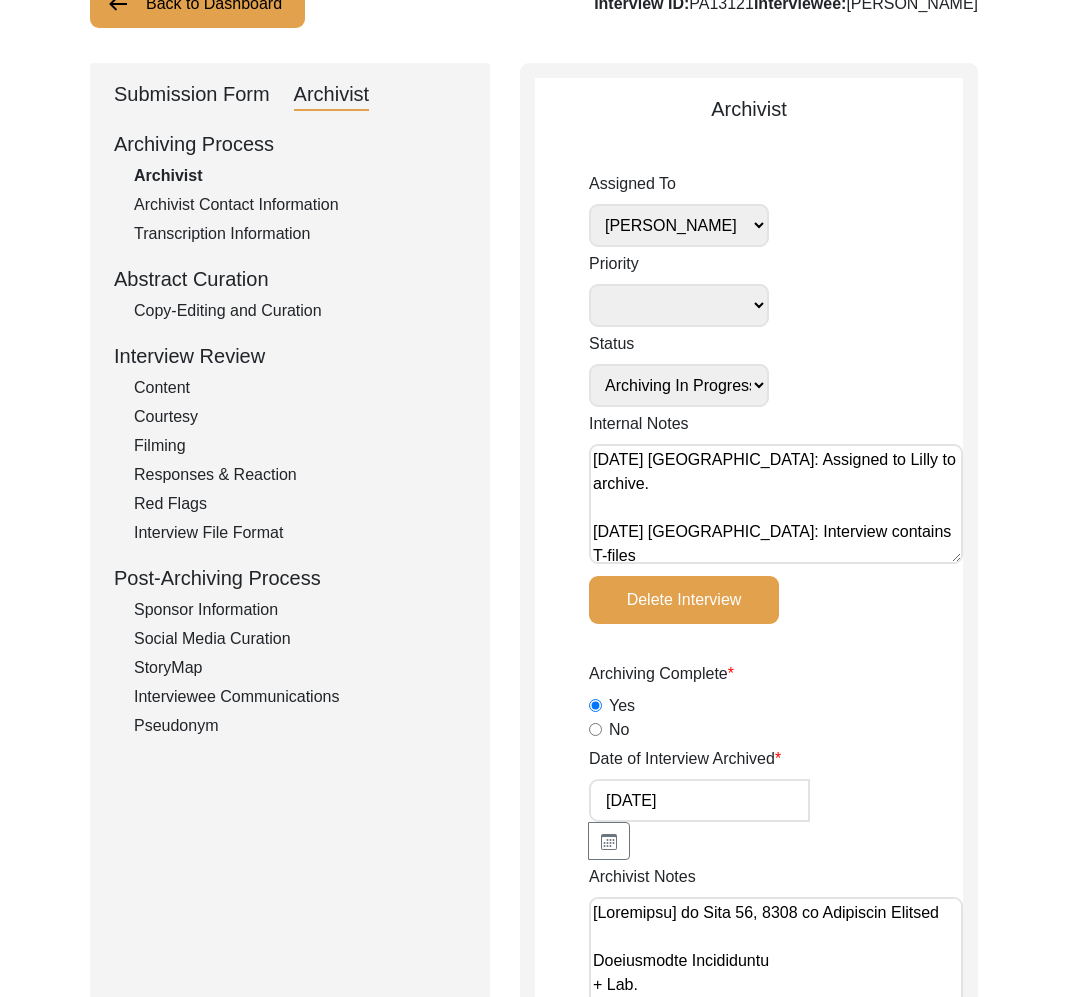 scroll, scrollTop: 290, scrollLeft: 0, axis: vertical 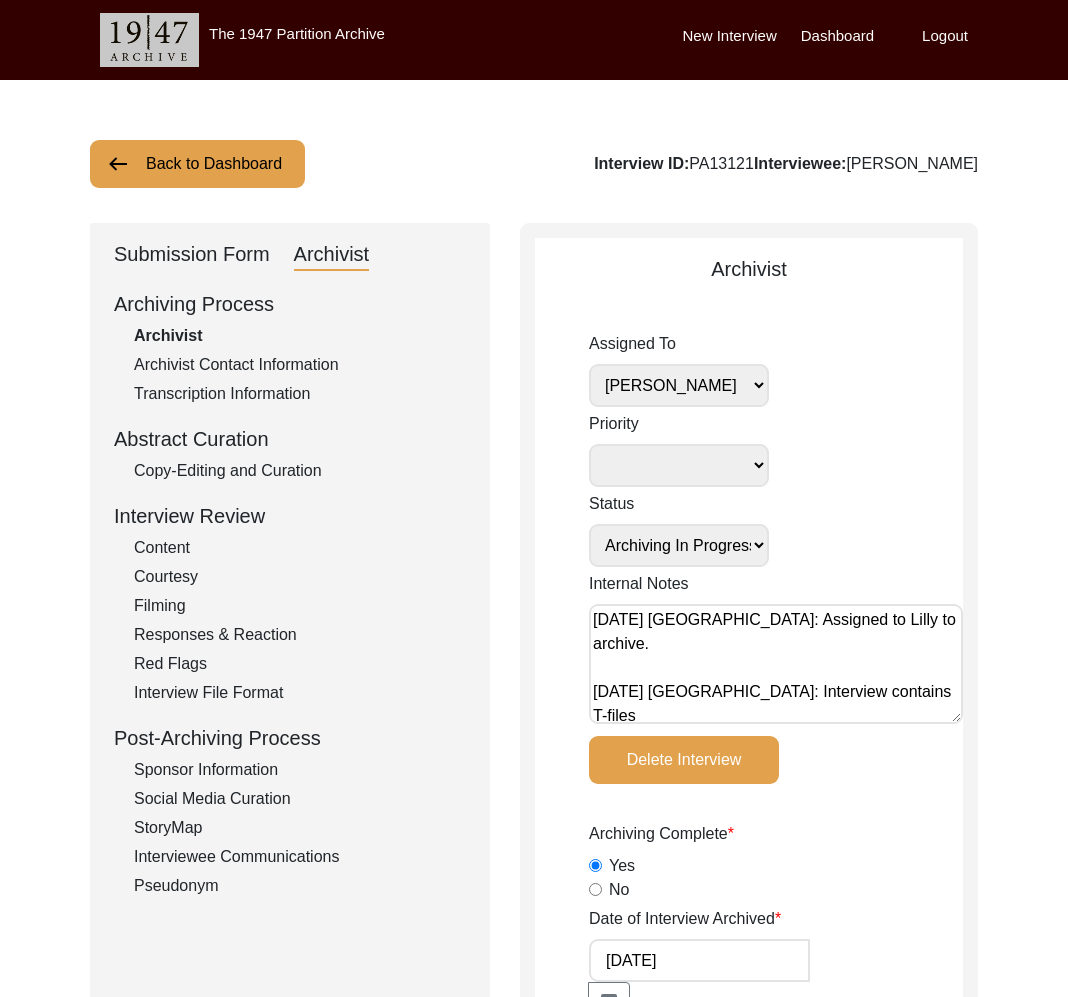 click on "Submission Form" 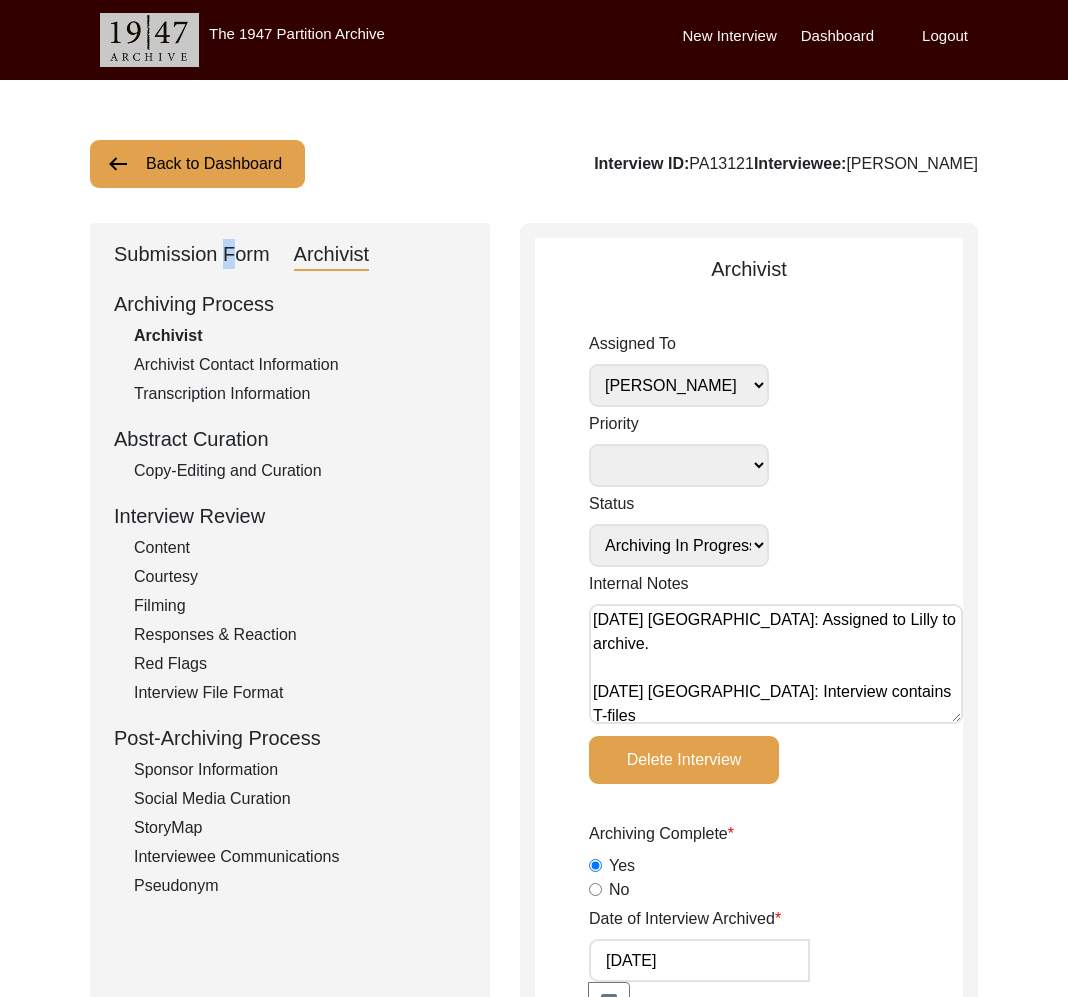 click on "Submission Form" 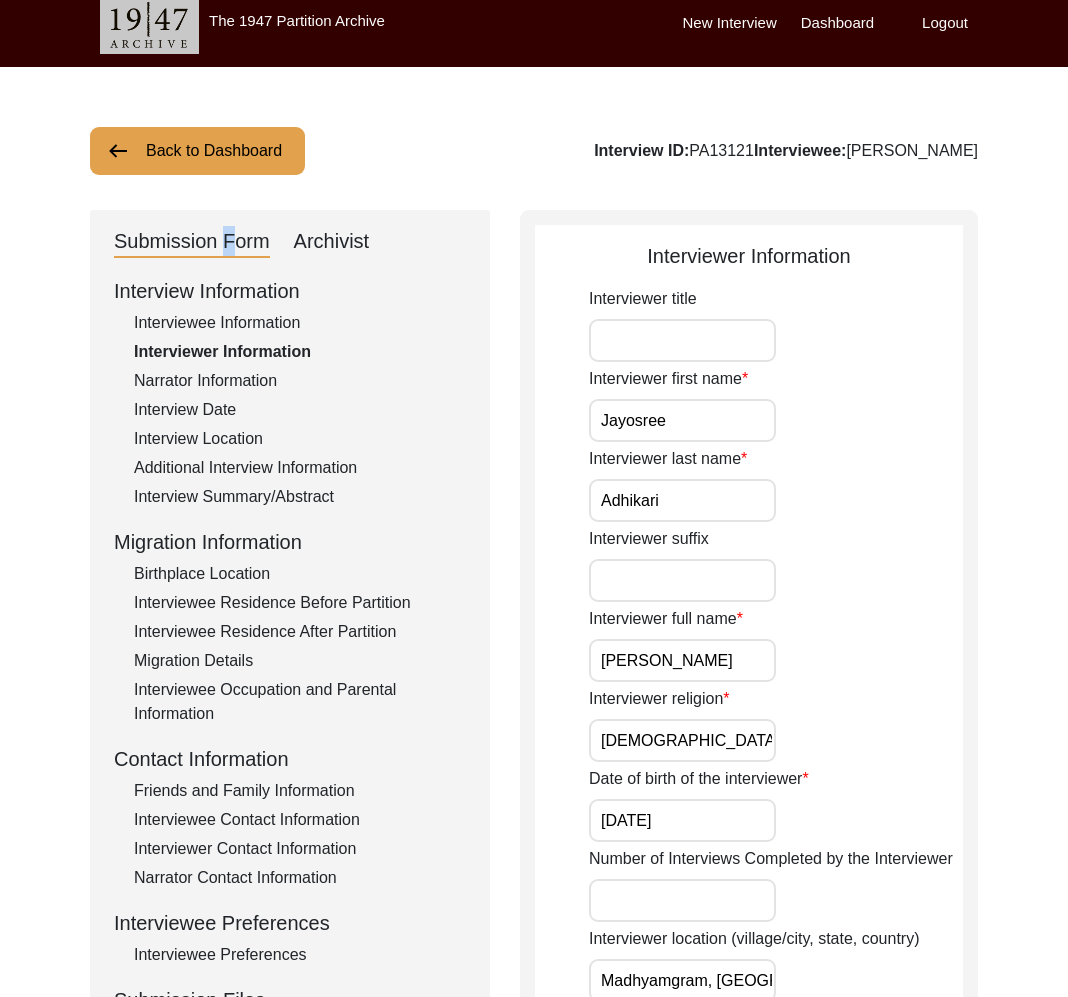 scroll, scrollTop: 206, scrollLeft: 0, axis: vertical 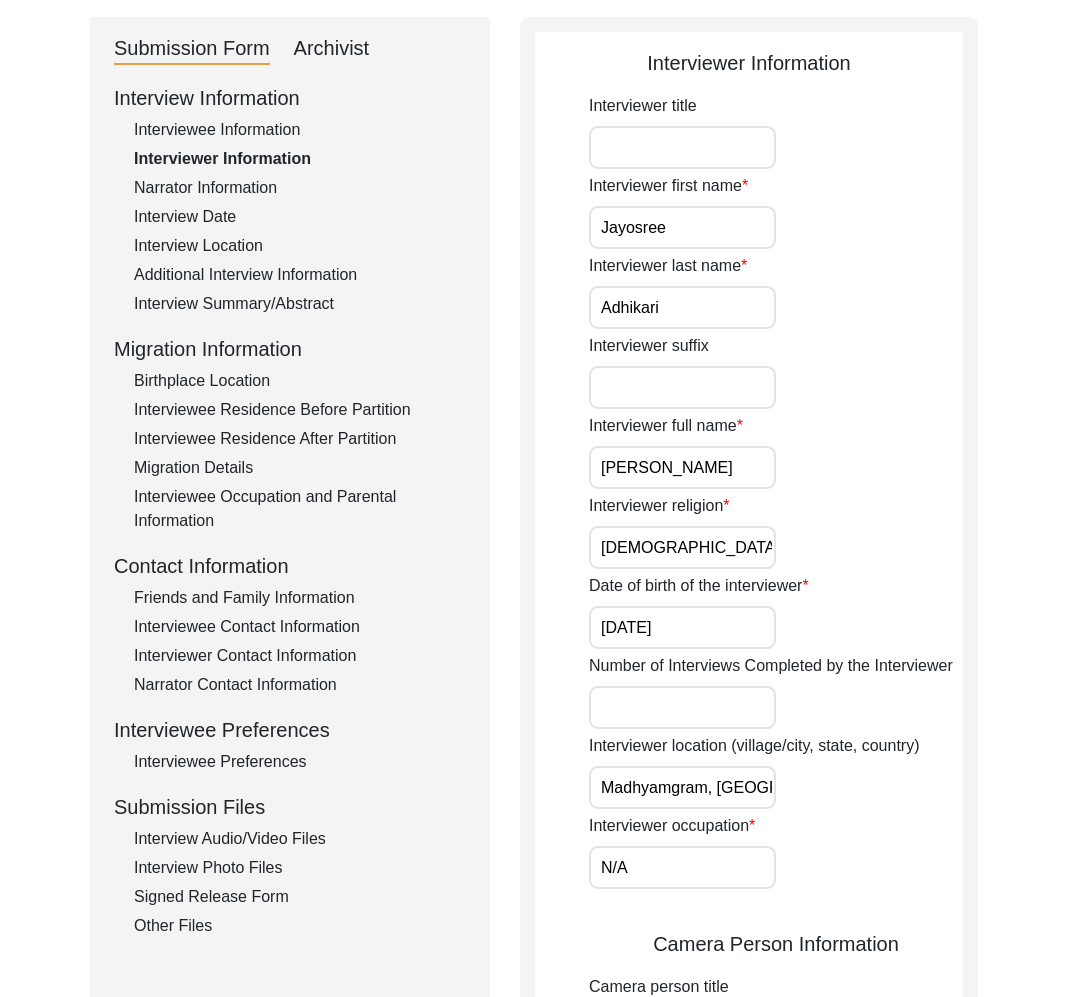 click on "Other Files" 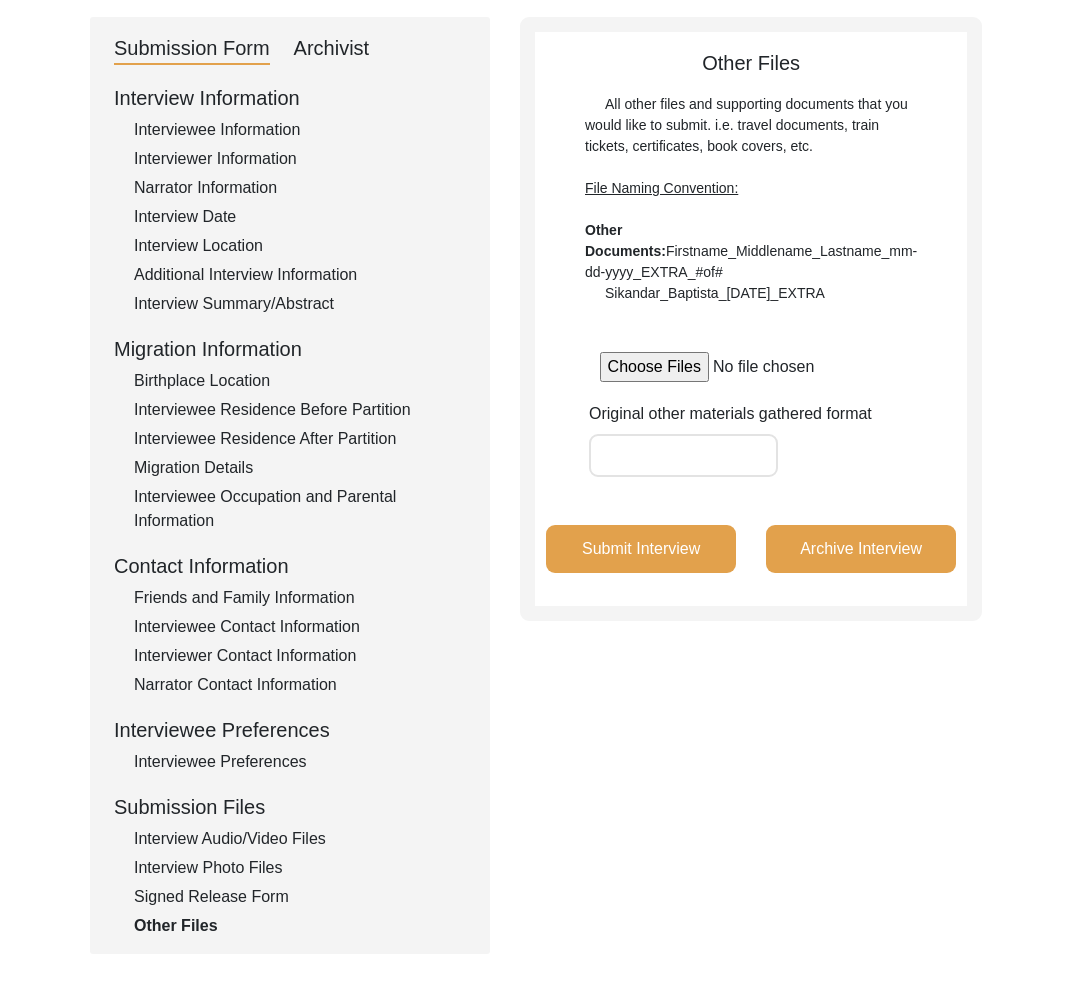 click on "Interview Photo Files" 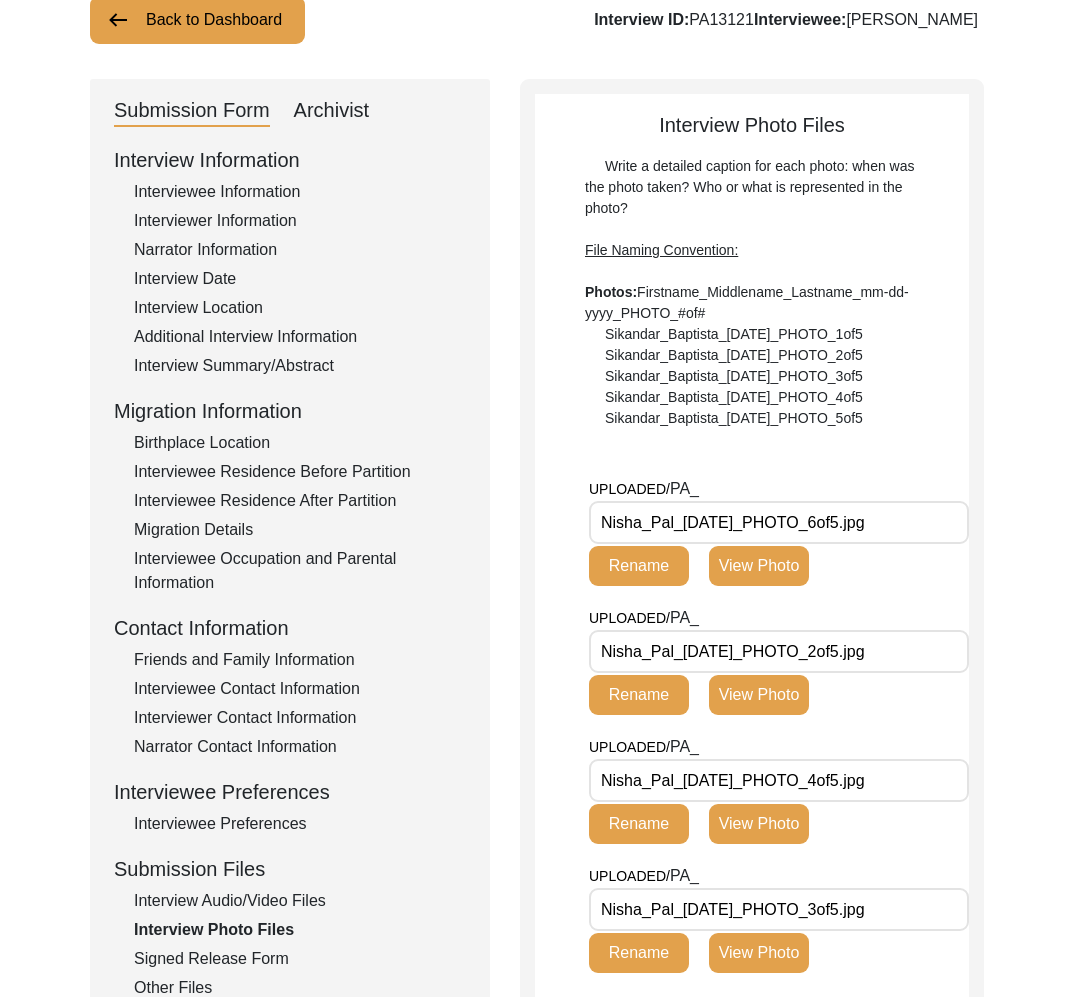 scroll, scrollTop: 0, scrollLeft: 0, axis: both 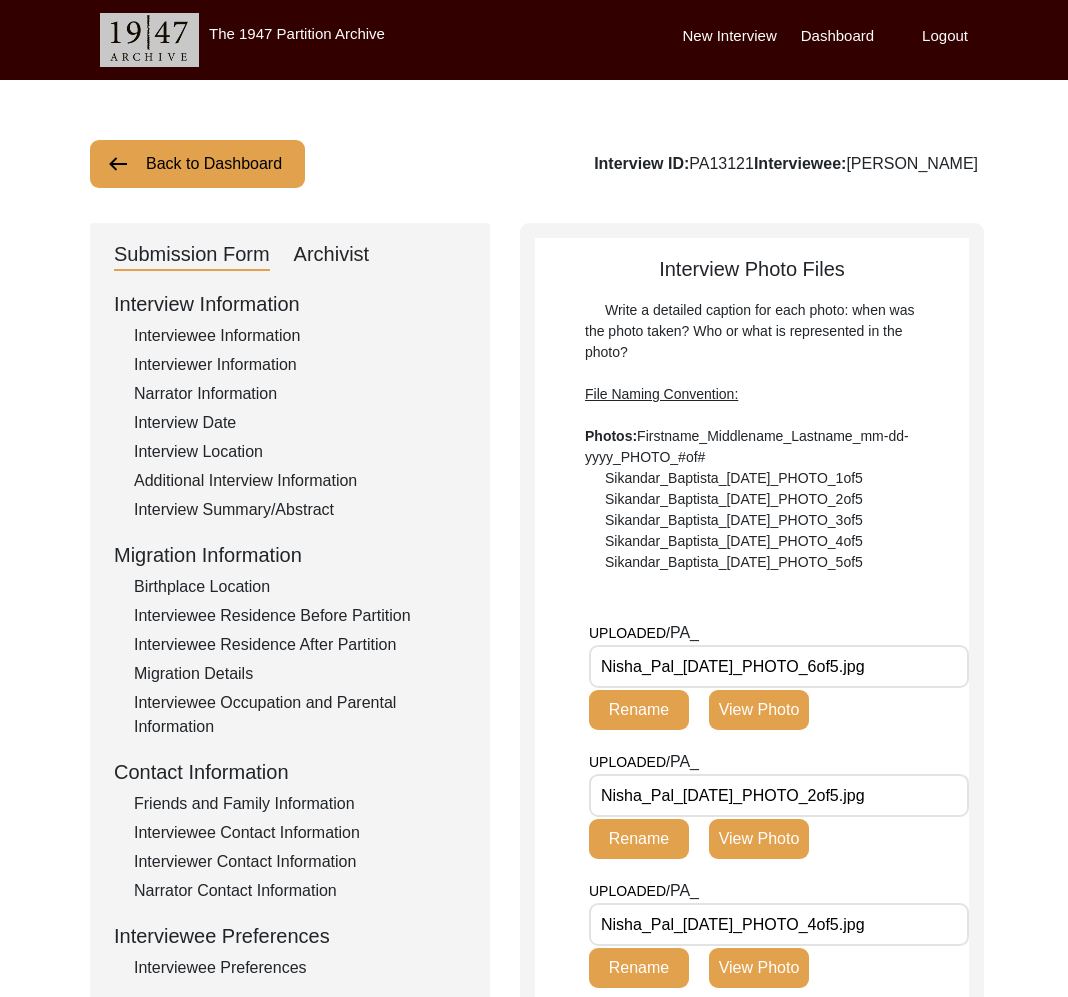 click on "View Photo" 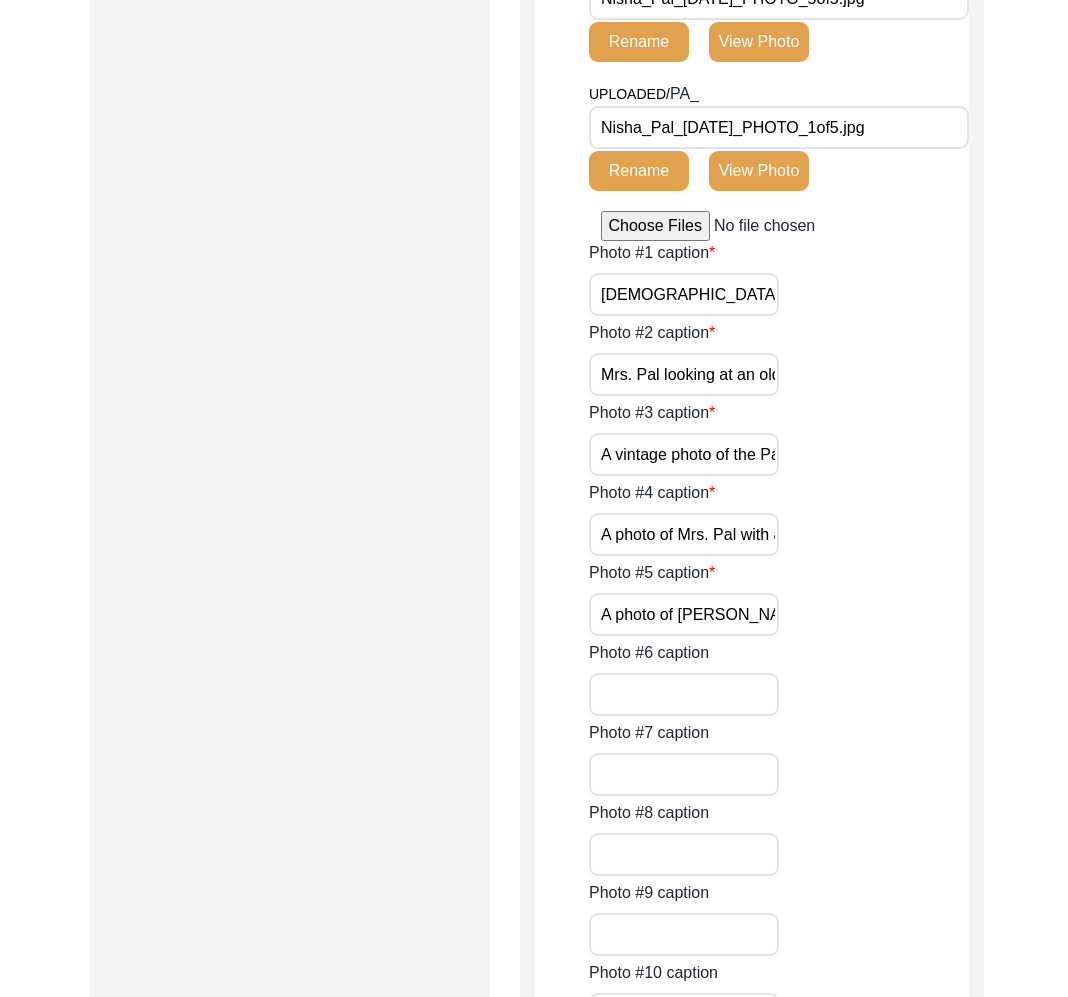 scroll, scrollTop: 0, scrollLeft: 0, axis: both 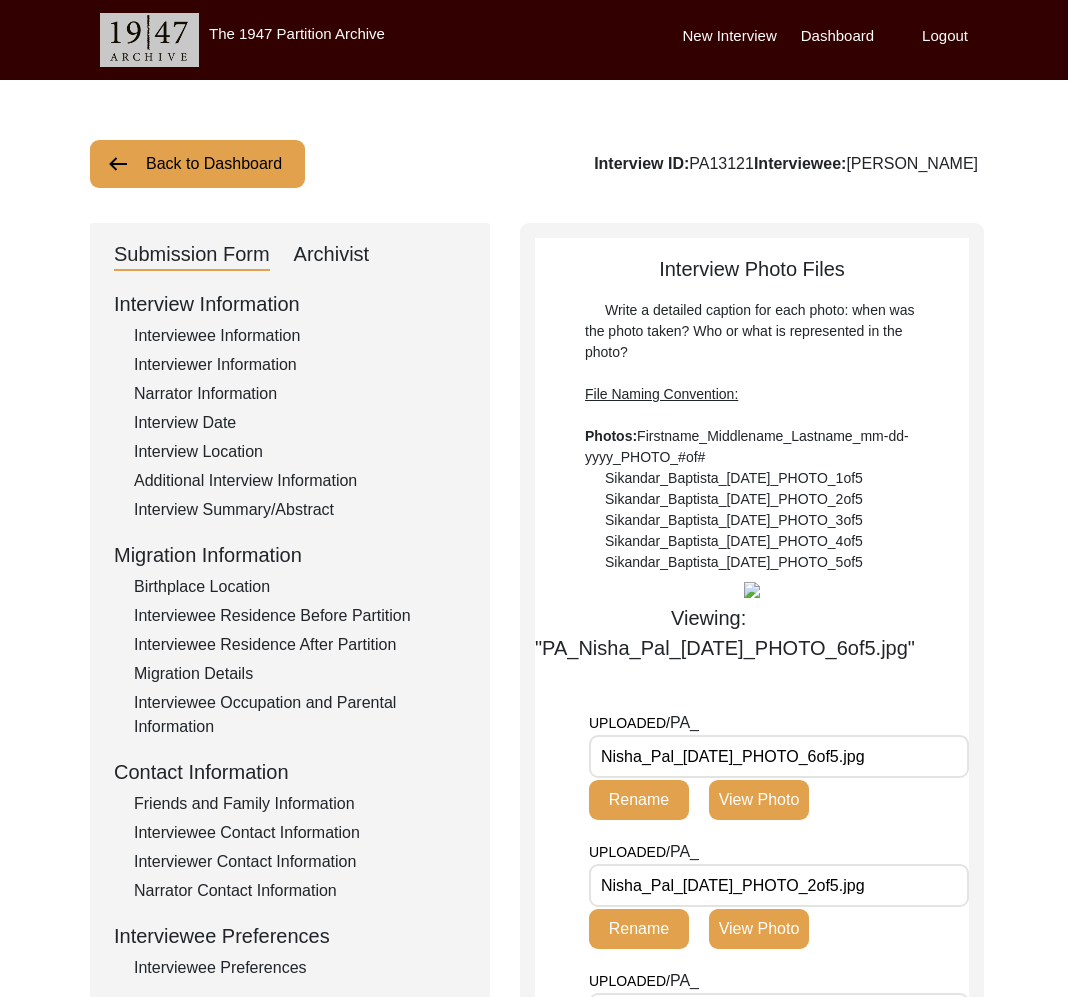 drag, startPoint x: 740, startPoint y: 595, endPoint x: 750, endPoint y: 594, distance: 10.049875 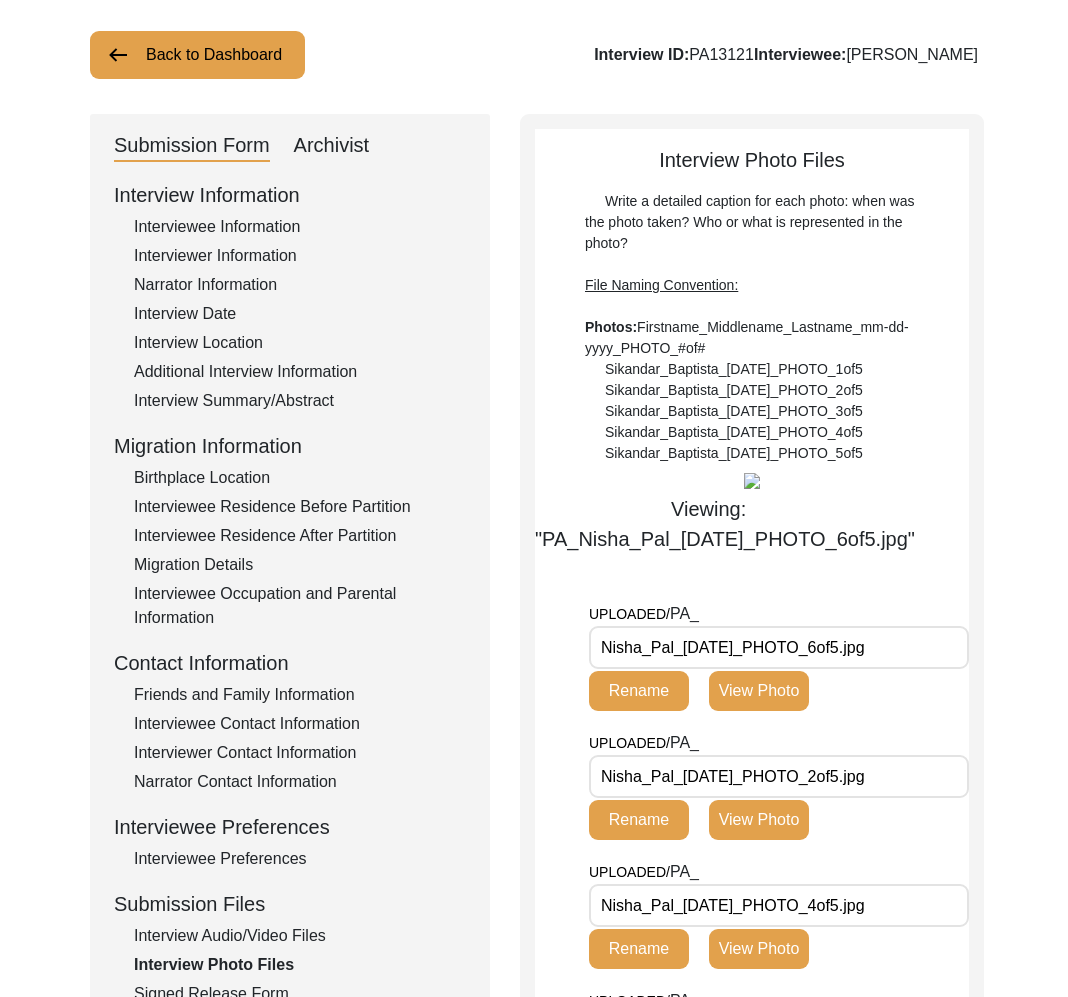 scroll, scrollTop: 110, scrollLeft: 0, axis: vertical 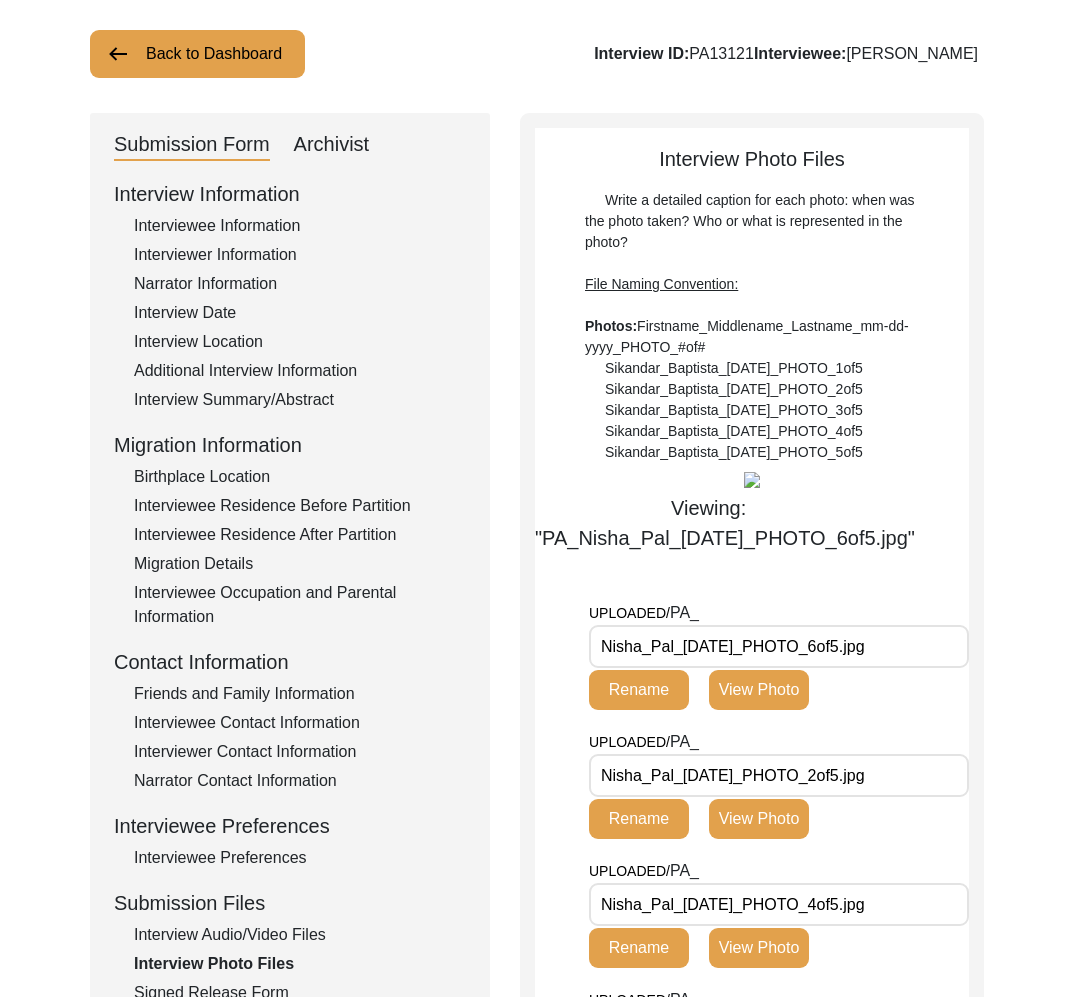 click on "Nisha_Pal_[DATE]_PHOTO_6of5.jpg" at bounding box center (779, 646) 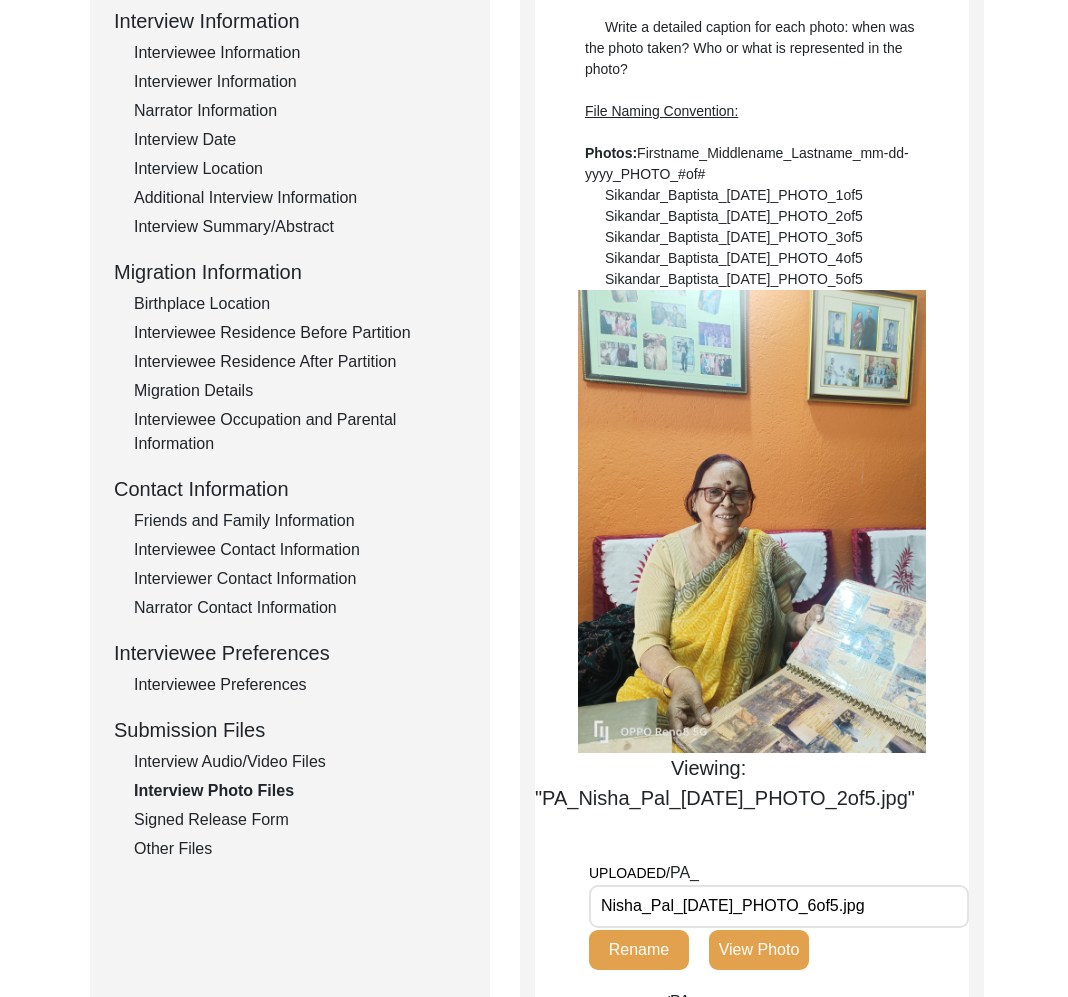 scroll, scrollTop: 703, scrollLeft: 0, axis: vertical 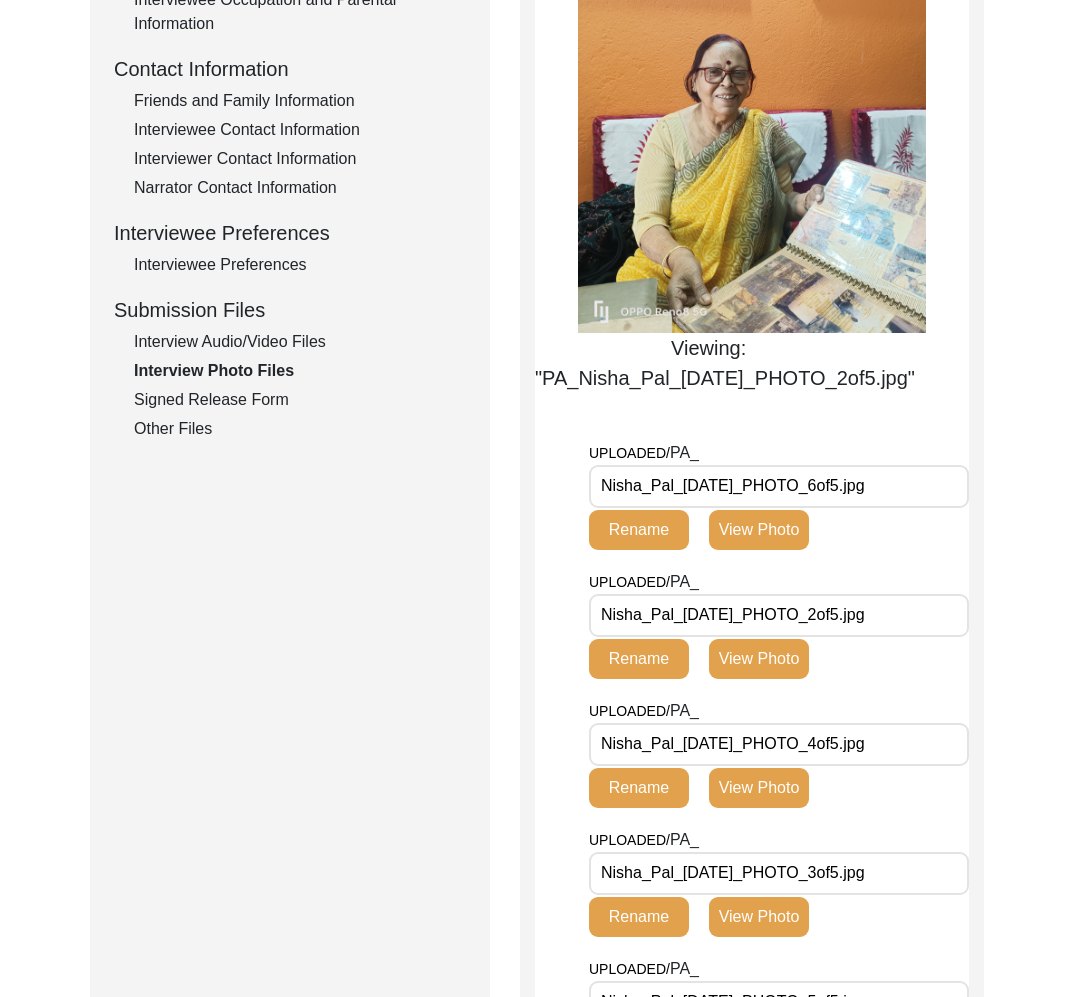 click on "View Photo" 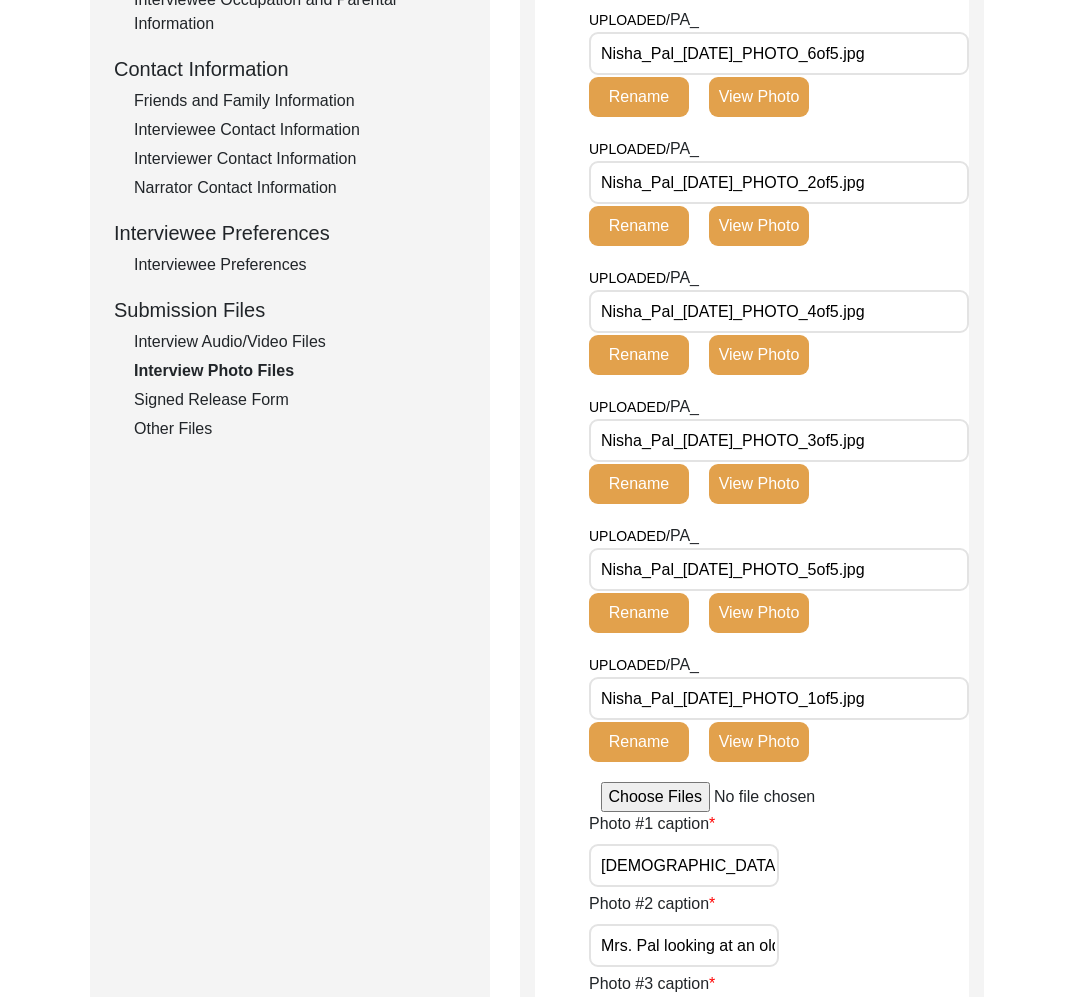 scroll, scrollTop: 0, scrollLeft: 0, axis: both 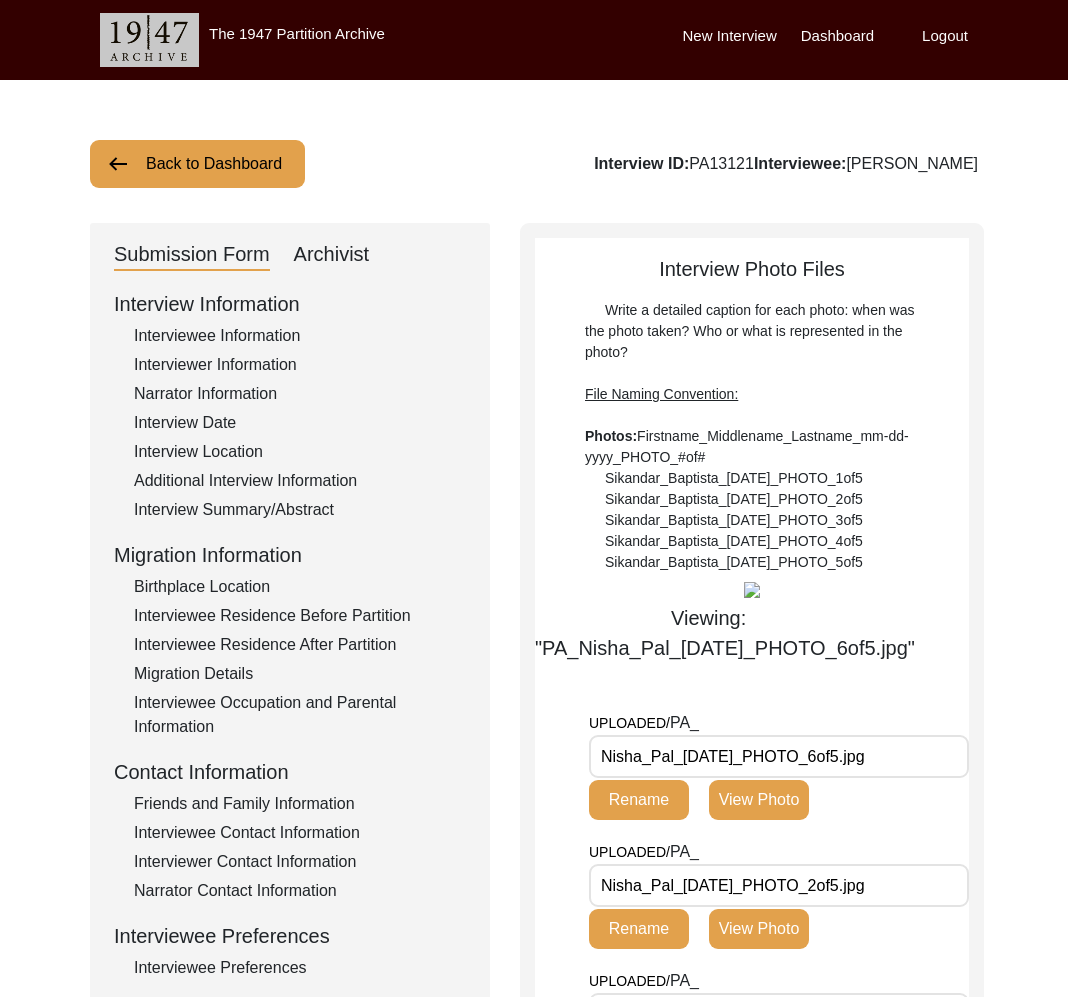 drag, startPoint x: 812, startPoint y: 649, endPoint x: 691, endPoint y: 617, distance: 125.1599 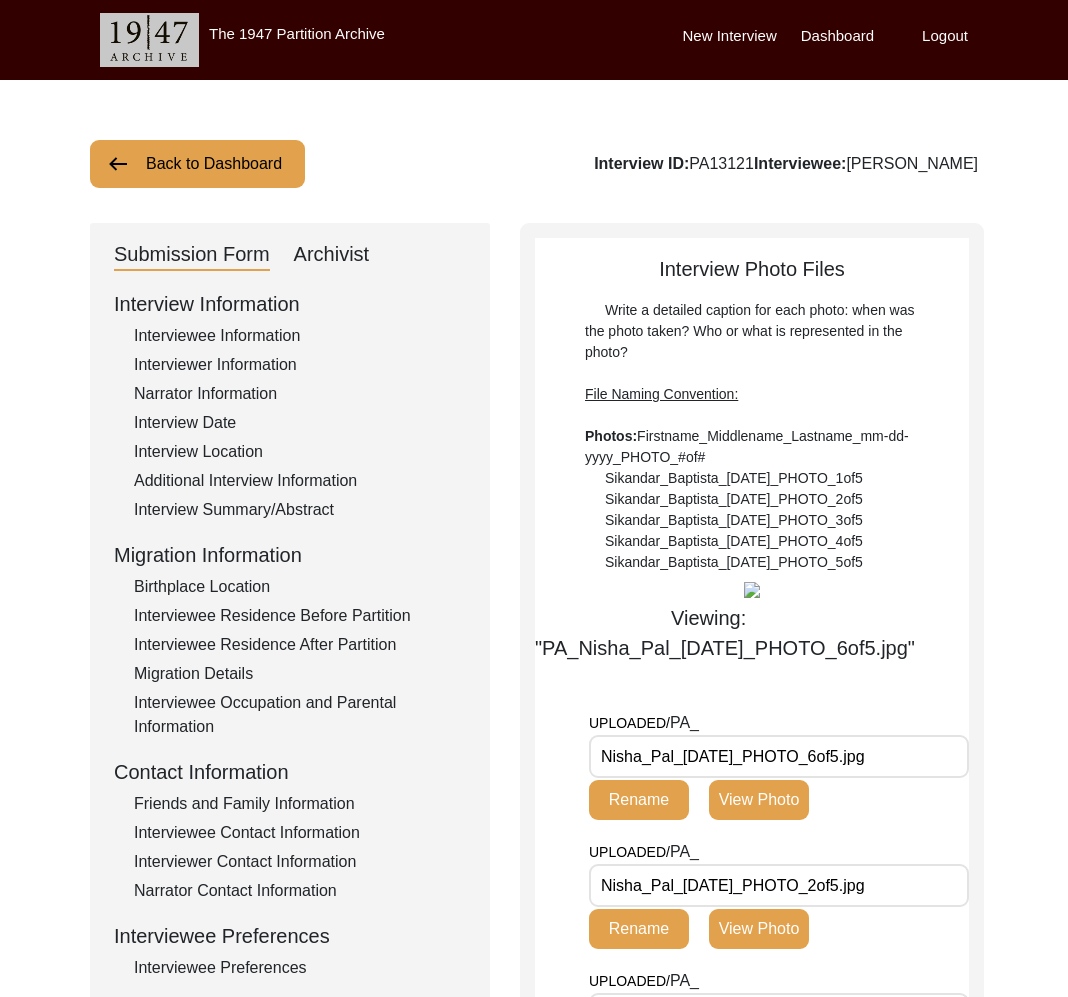 click on "Viewing: "PA_Nisha_Pal_[DATE]_PHOTO_6of5.jpg"" at bounding box center [708, 633] 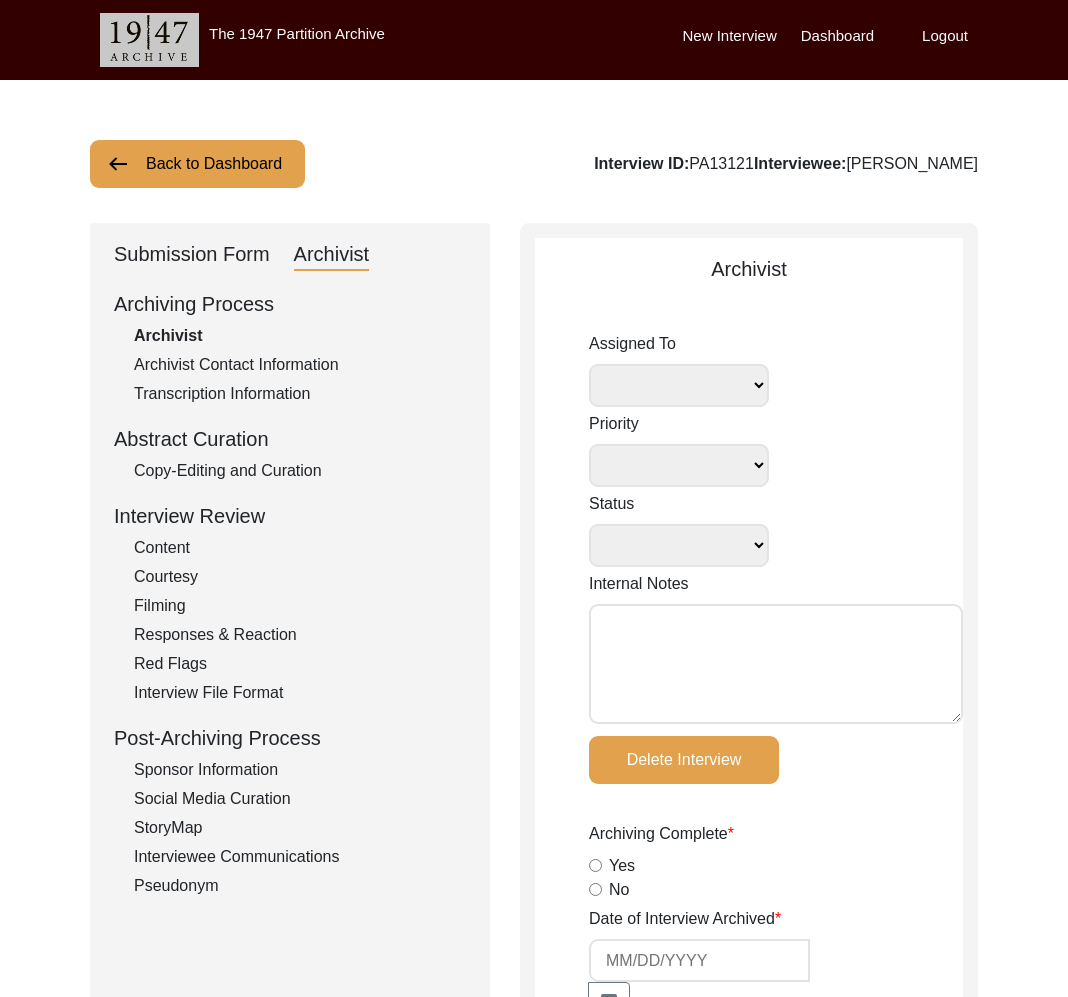 click on "Submission Form" 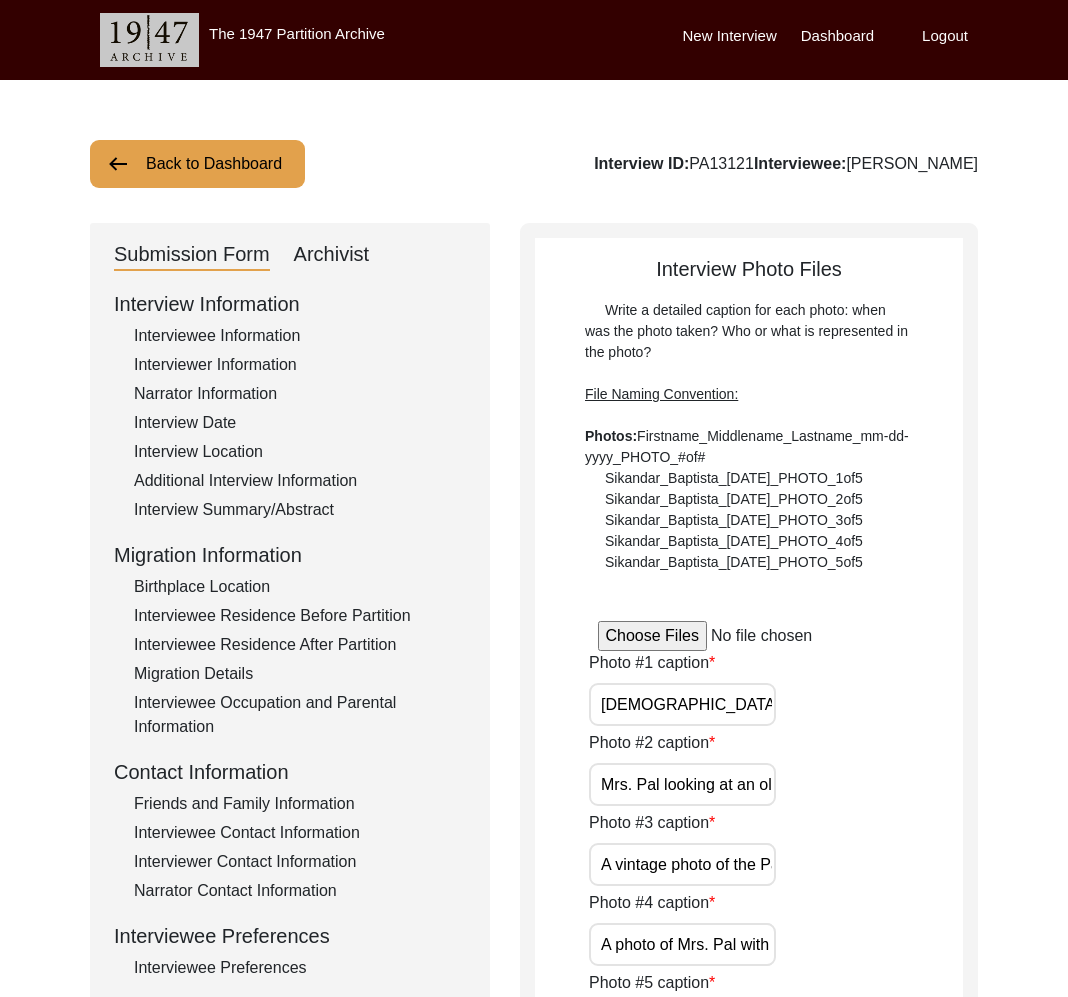 click on "Interview ID:  PA13121  Interviewee:  [PERSON_NAME]" 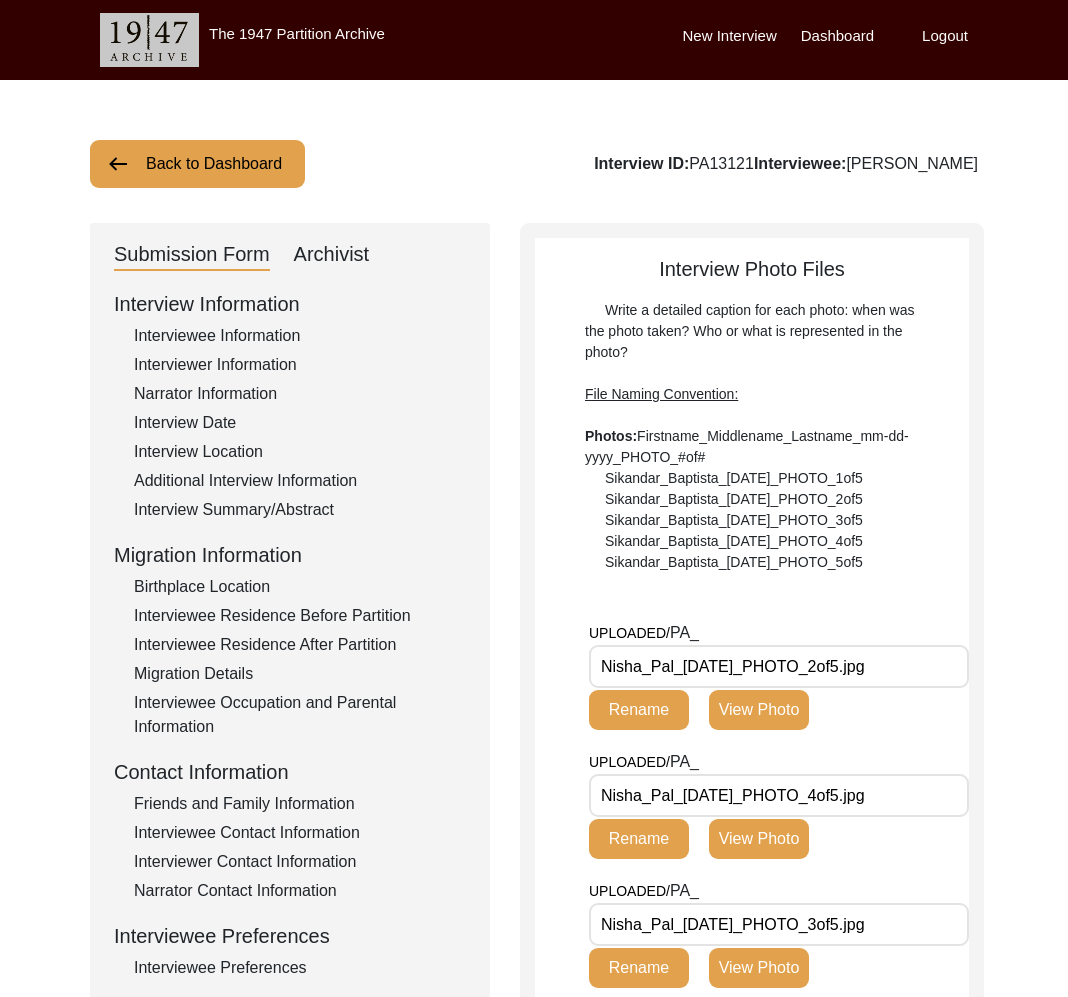 click on "Archivist" 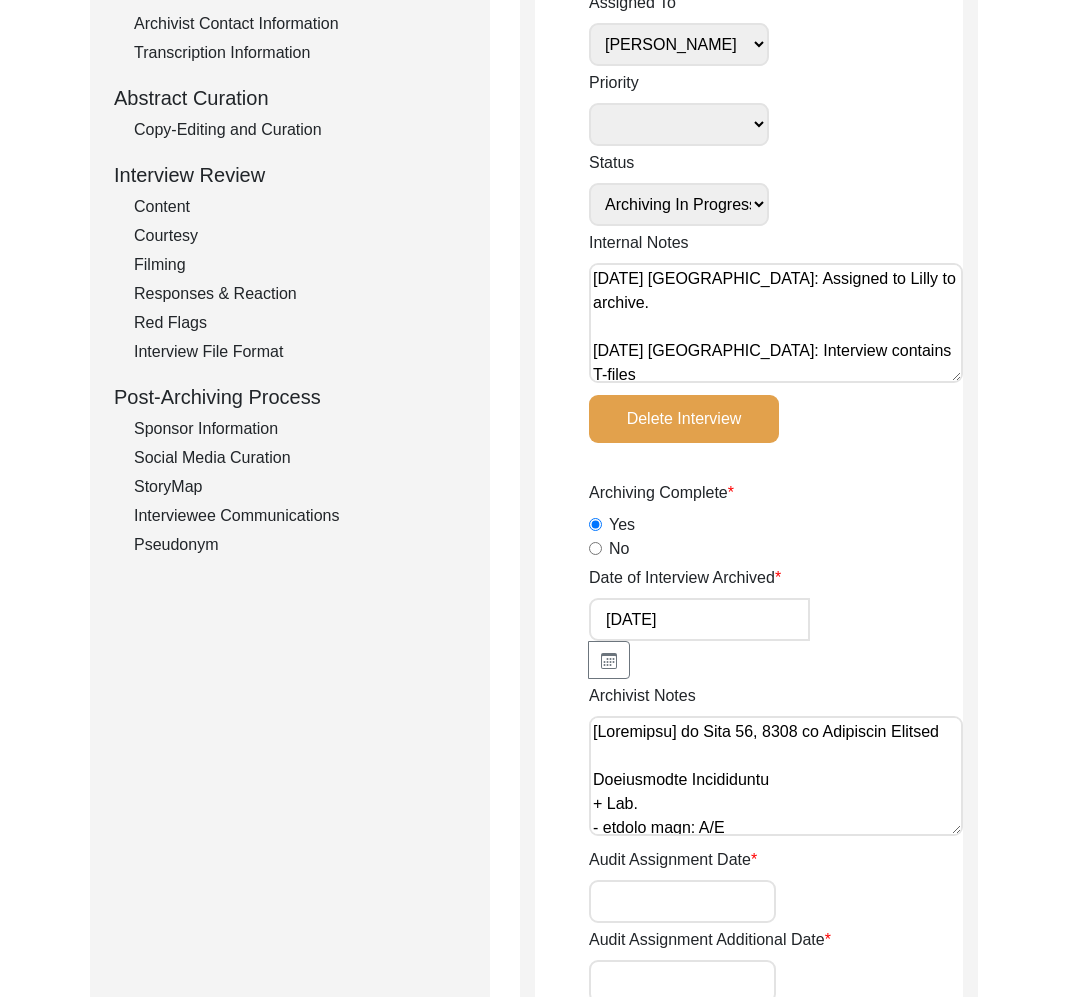 scroll, scrollTop: 571, scrollLeft: 0, axis: vertical 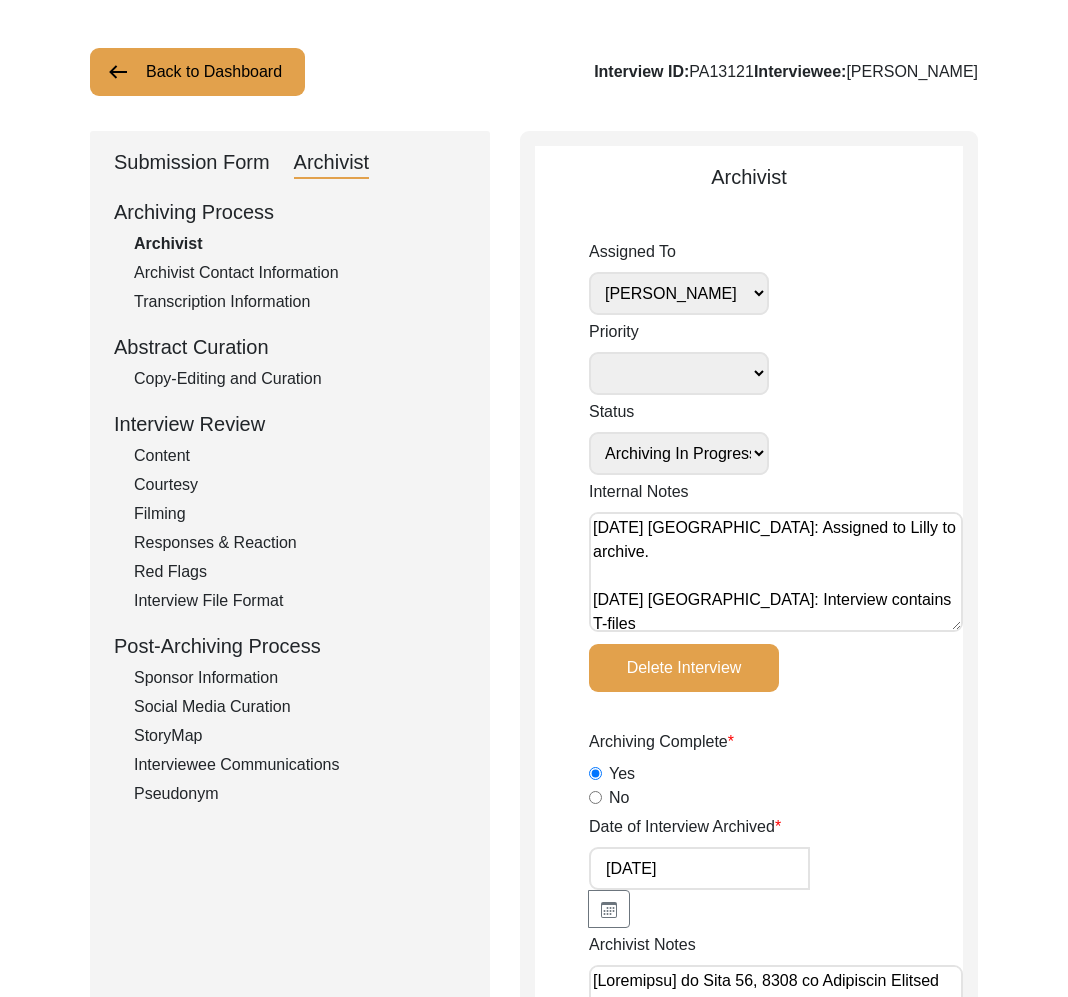drag, startPoint x: 191, startPoint y: 70, endPoint x: 237, endPoint y: 107, distance: 59.03389 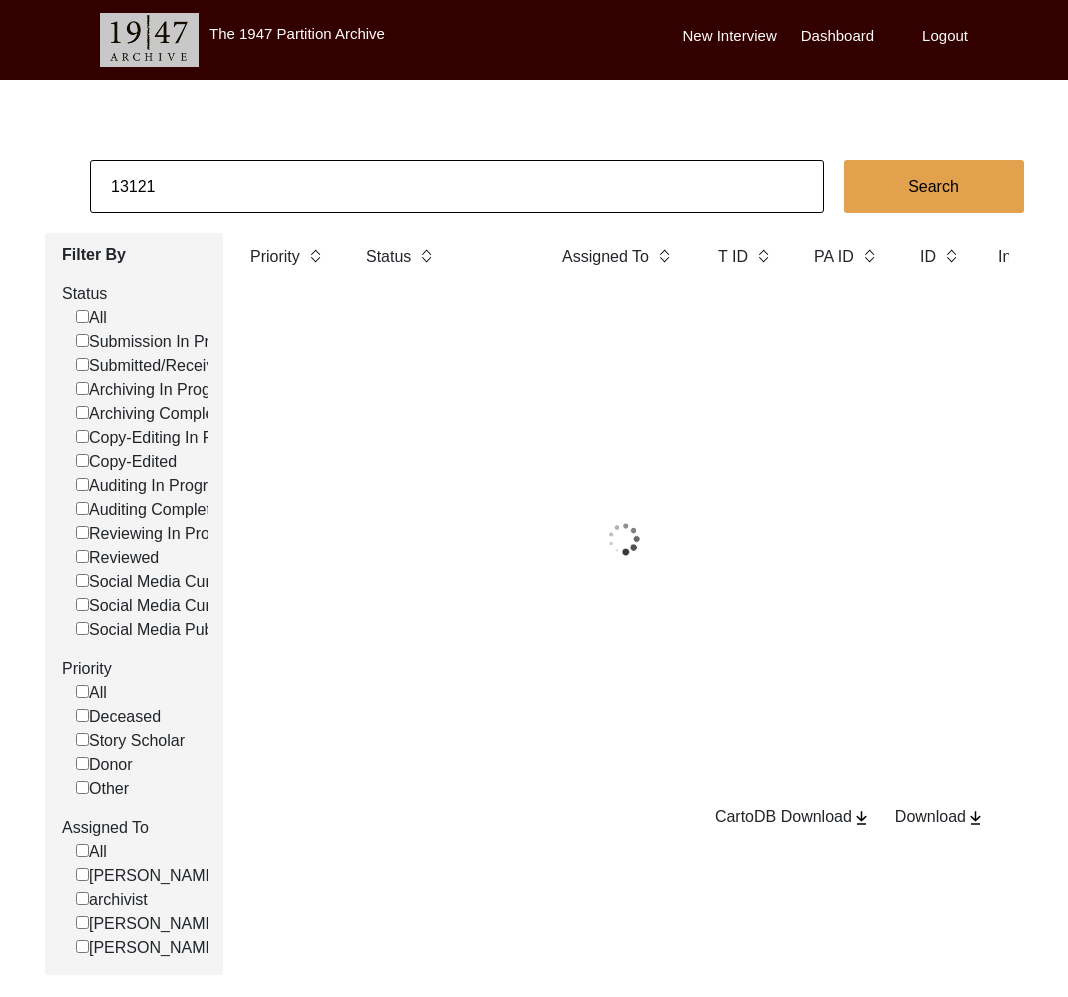click on "13121" 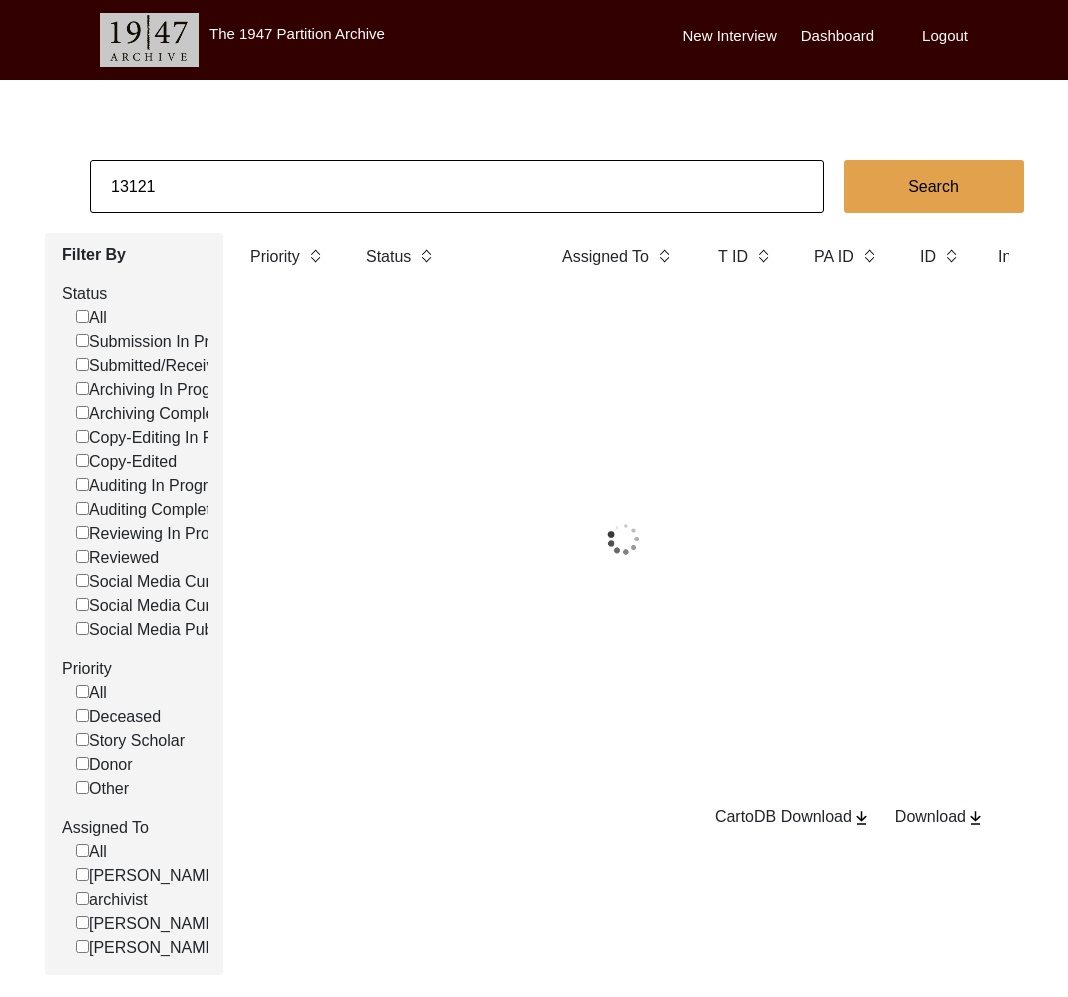 click on "13121" 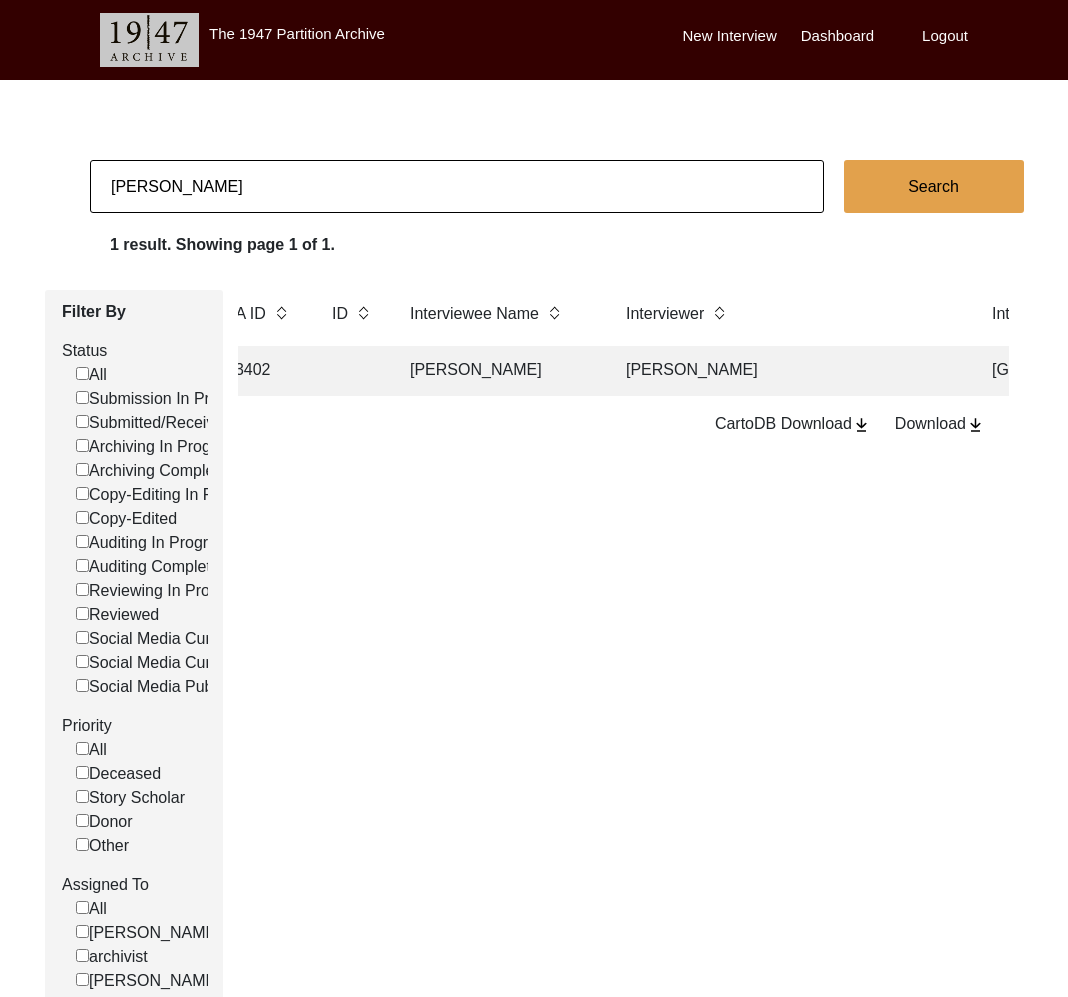 scroll, scrollTop: 0, scrollLeft: 750, axis: horizontal 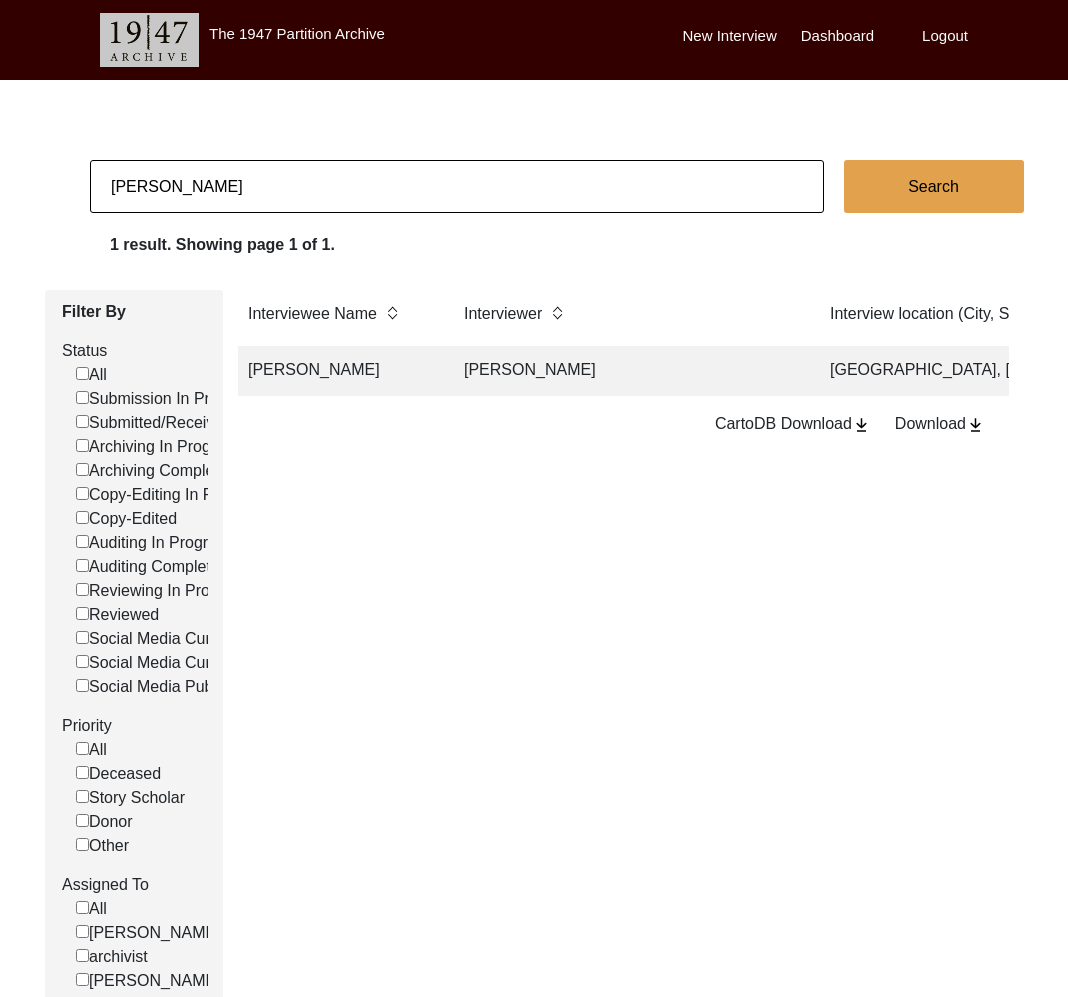 click on "[PERSON_NAME]" 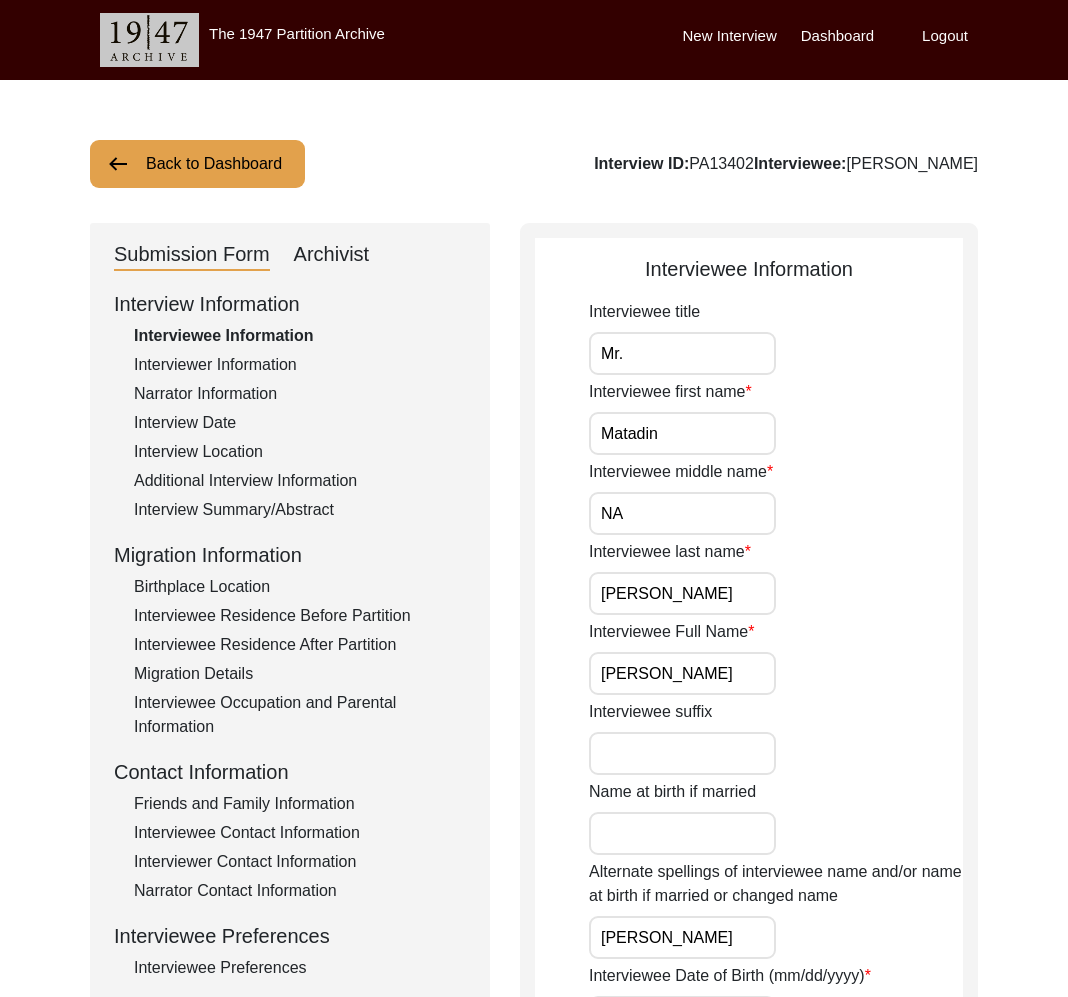 drag, startPoint x: 983, startPoint y: 169, endPoint x: 870, endPoint y: 167, distance: 113.0177 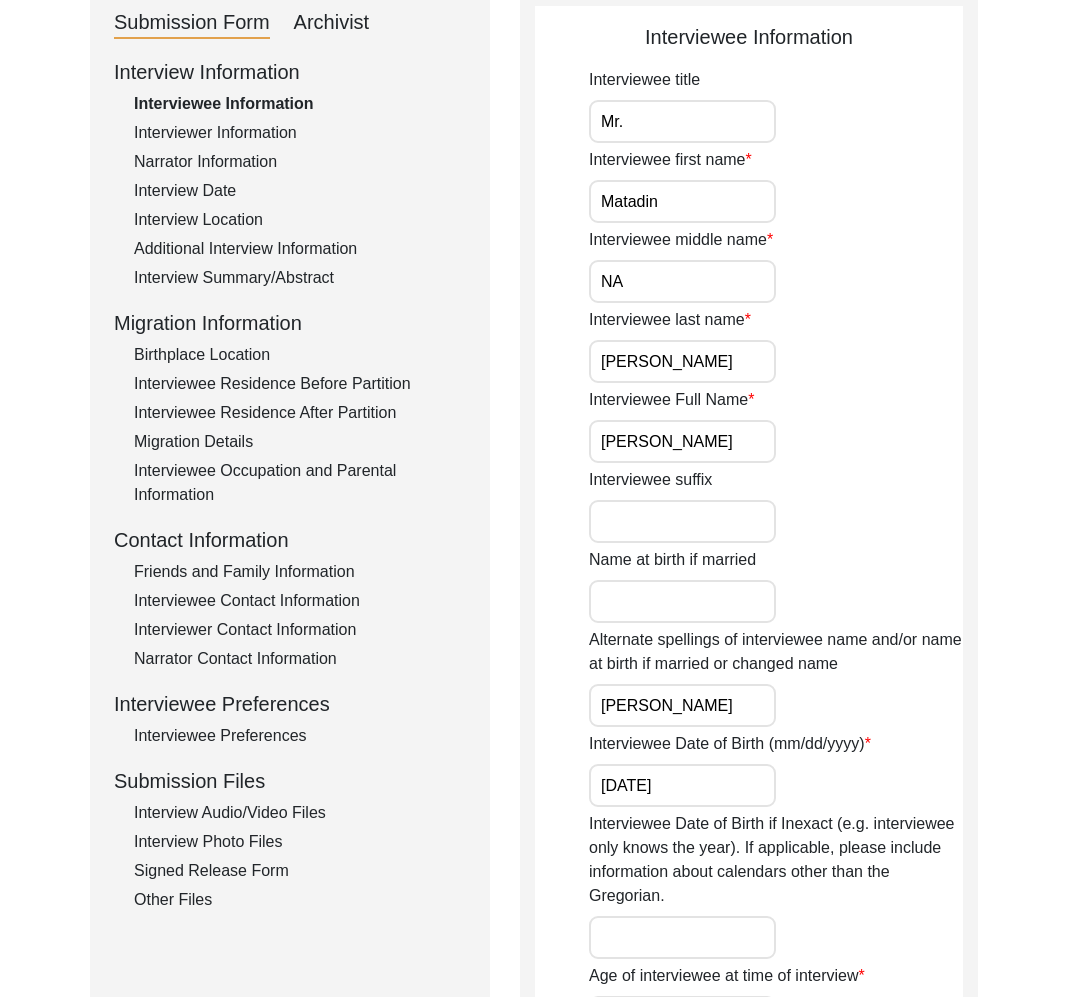 scroll, scrollTop: 450, scrollLeft: 0, axis: vertical 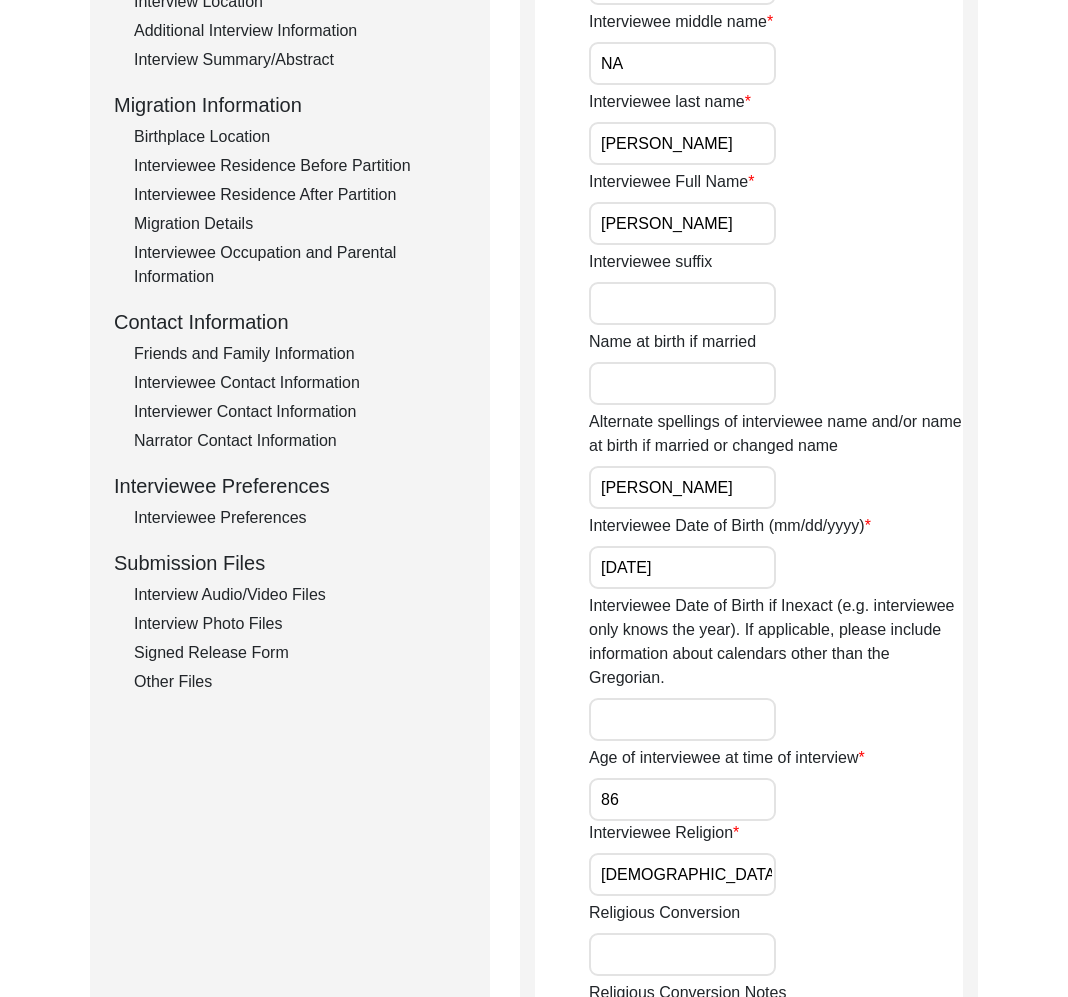 click on "Interview Information   Interviewee Information   Interviewer Information   Narrator Information   Interview Date   Interview Location   Additional Interview Information   Interview Summary/Abstract   Migration Information   Birthplace Location   Interviewee Residence Before Partition   Interviewee Residence After Partition   Migration Details   Interviewee Occupation and Parental Information   Contact Information   Friends and Family Information   Interviewee Contact Information   Interviewer Contact Information   Narrator Contact Information   Interviewee Preferences   Interviewee Preferences   Submission Files   Interview Audio/Video Files   Interview Photo Files   Signed Release Form   Other Files" 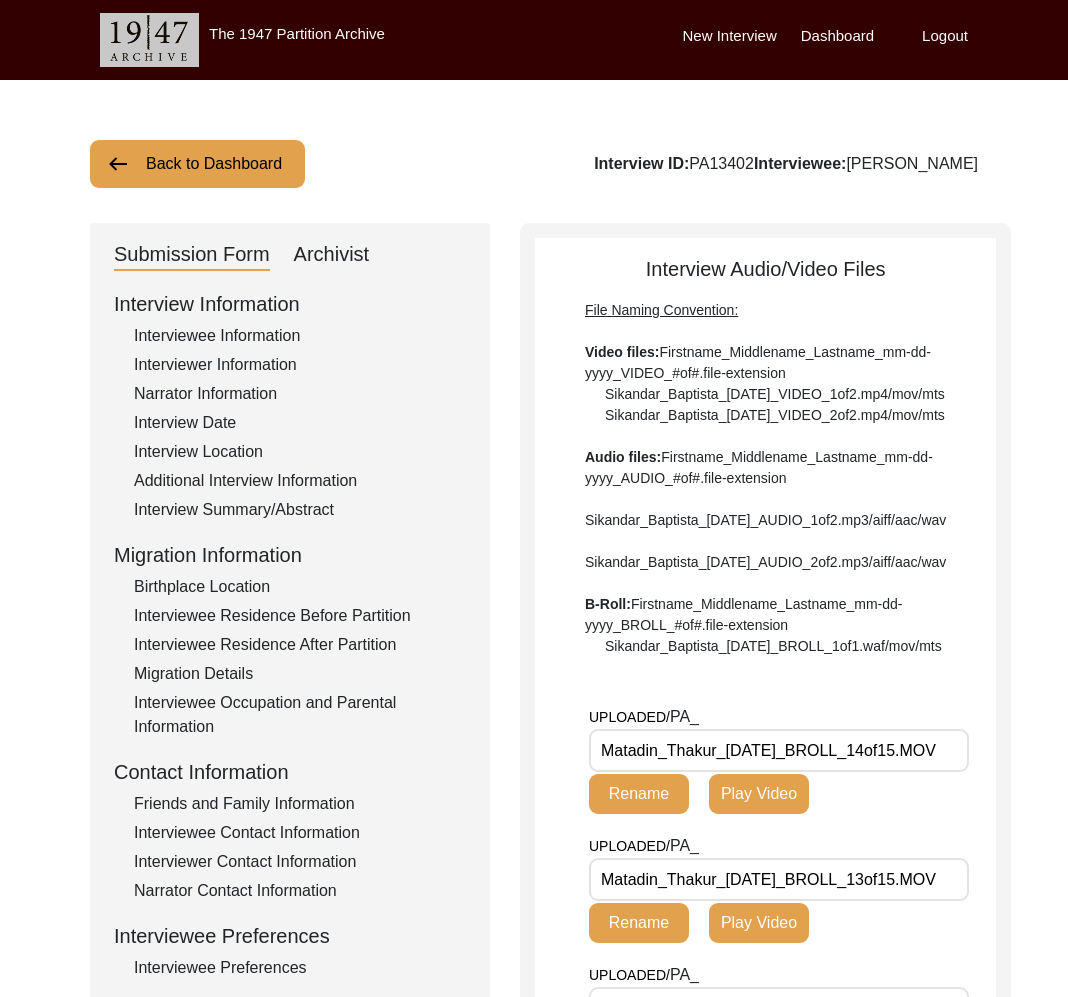 scroll, scrollTop: 526, scrollLeft: 0, axis: vertical 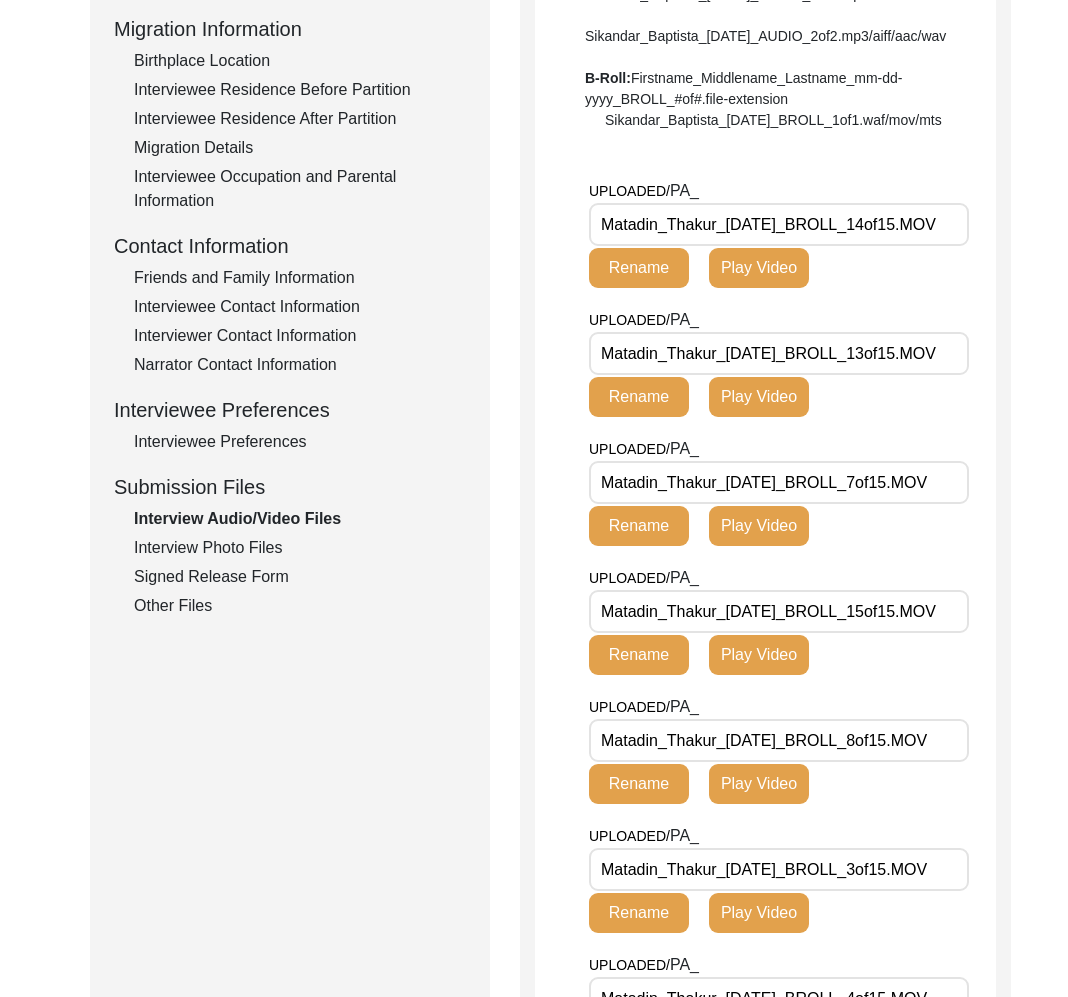 click on "Interview Photo Files" 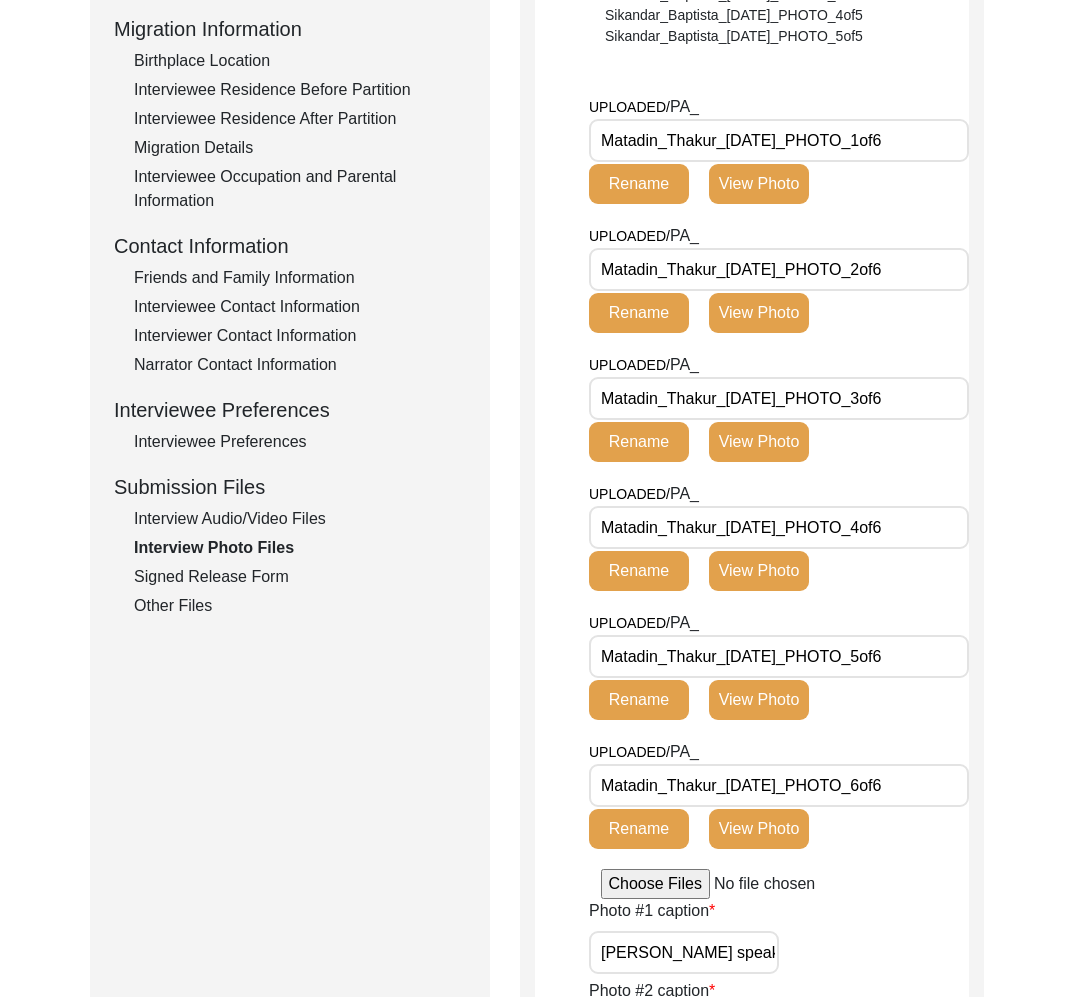 click on "Matadin_Thakur_[DATE]_PHOTO_3of6" at bounding box center (779, 398) 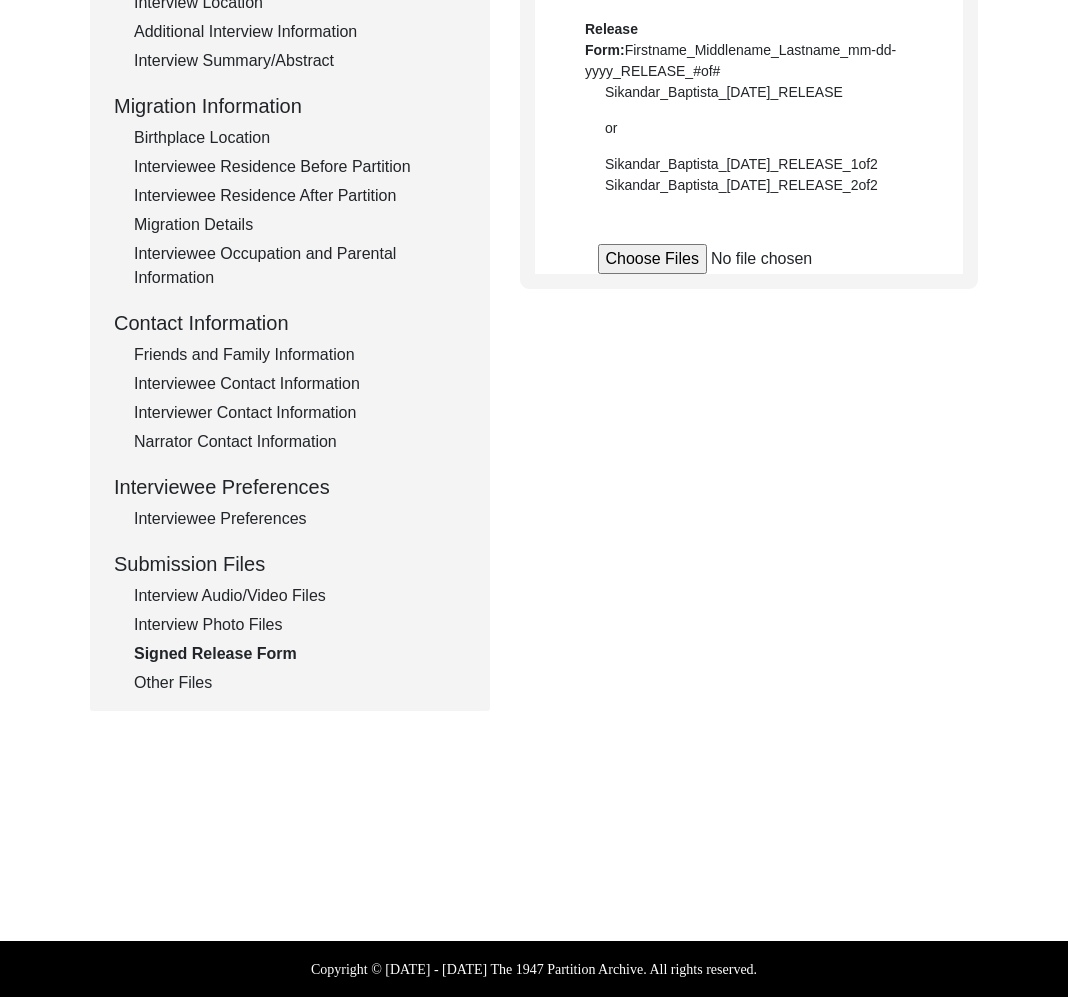 scroll, scrollTop: 449, scrollLeft: 0, axis: vertical 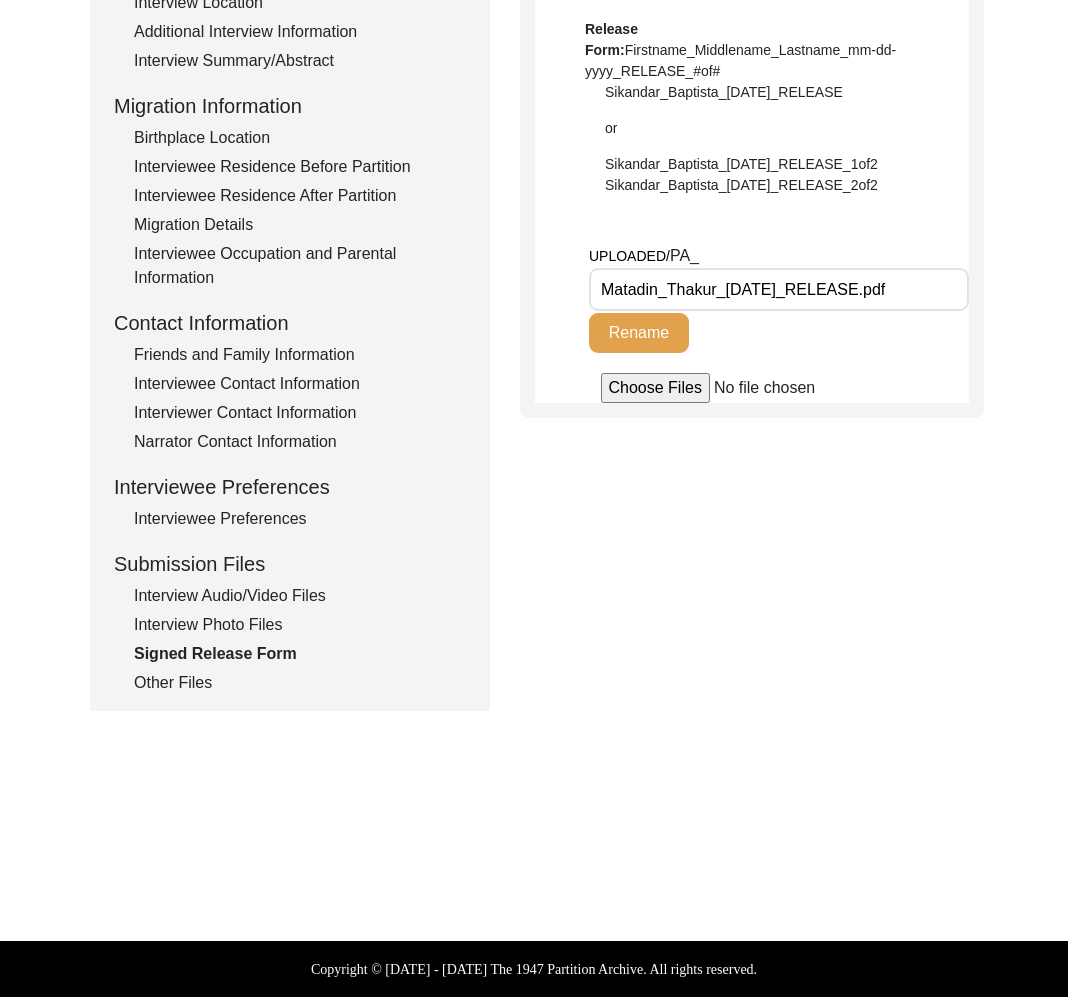 click on "Signed Release Form" 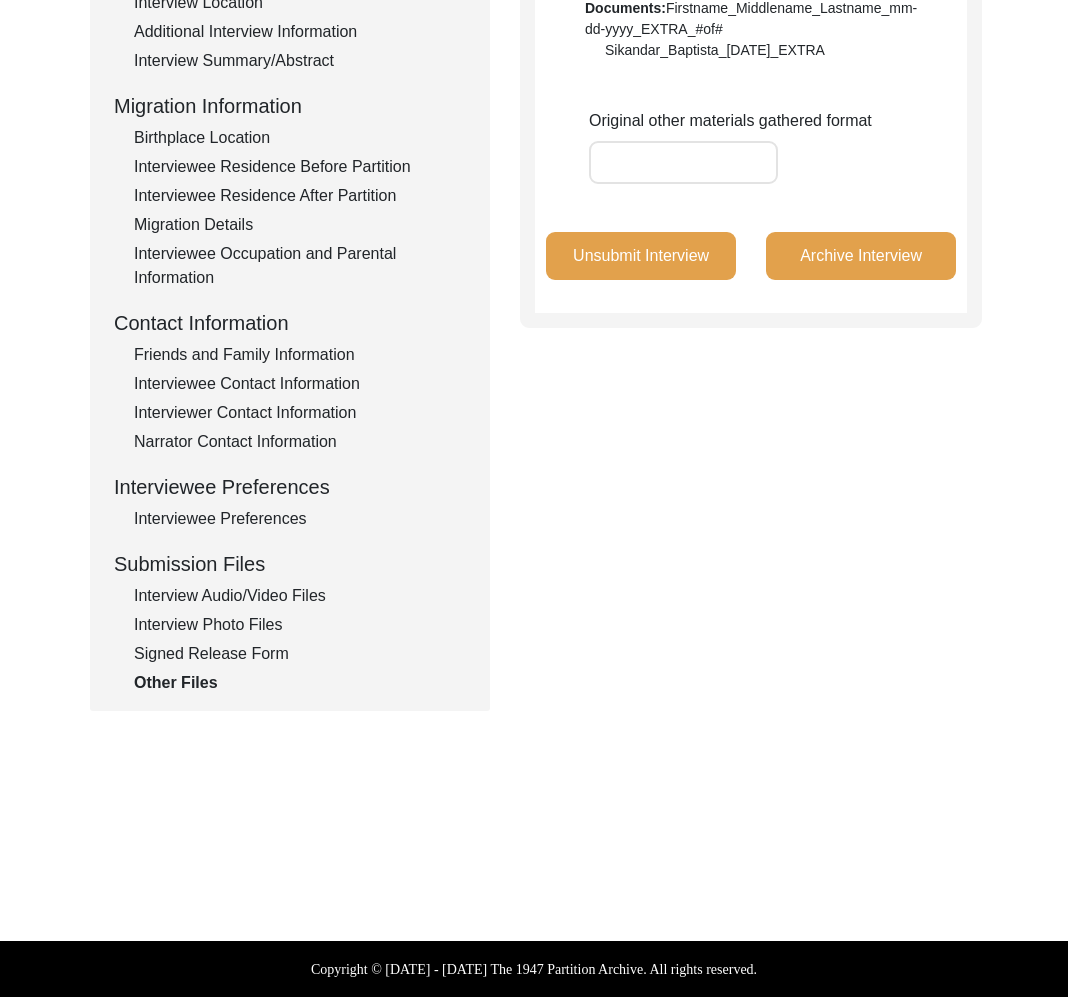 scroll, scrollTop: 445, scrollLeft: 0, axis: vertical 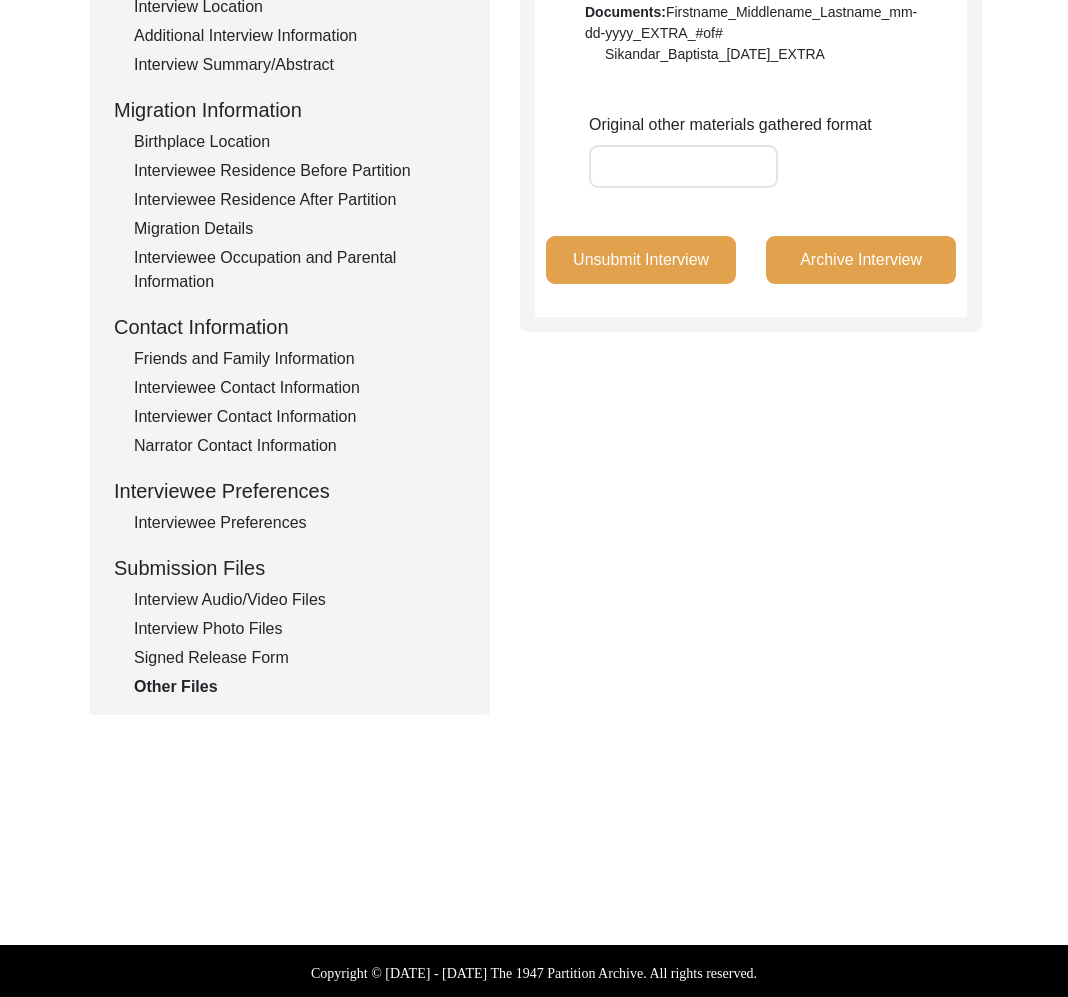 click on "Interview Audio/Video Files" 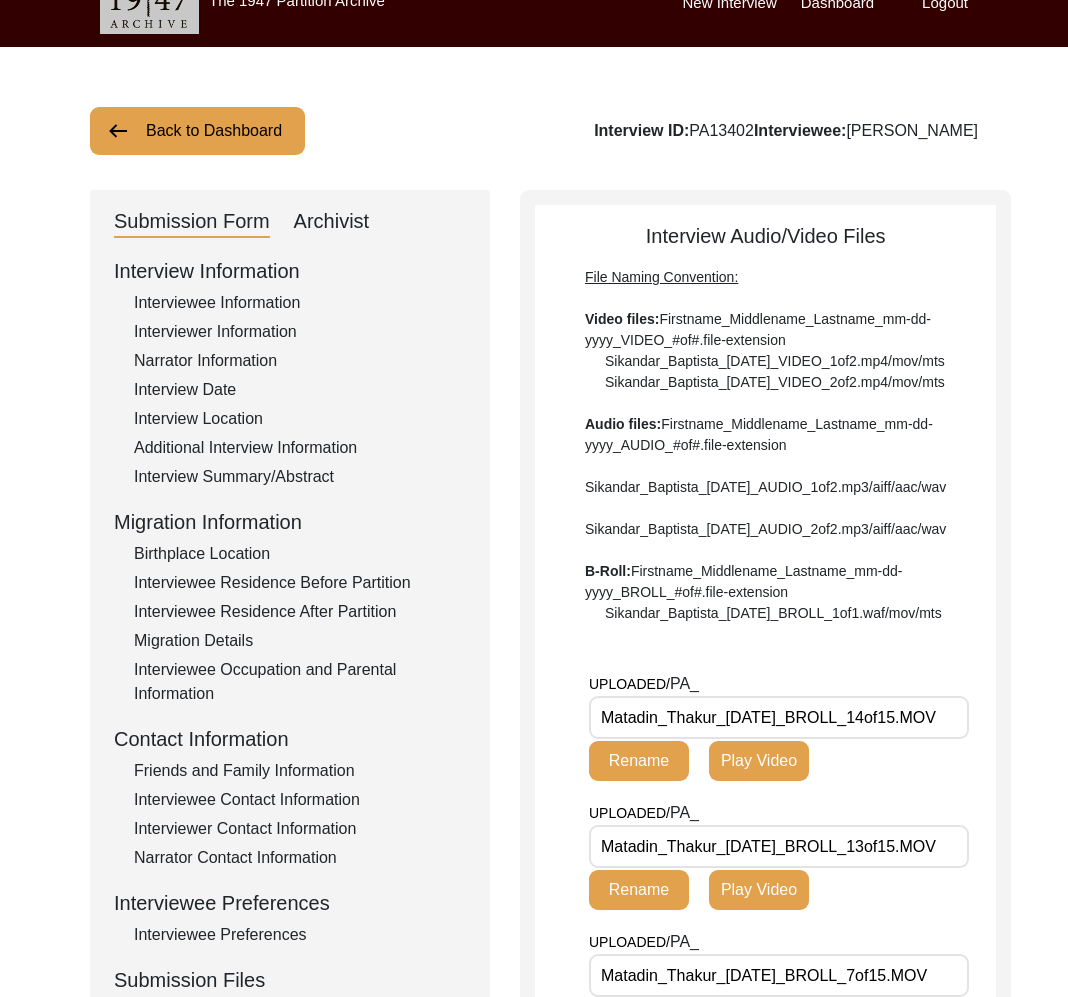scroll, scrollTop: 0, scrollLeft: 0, axis: both 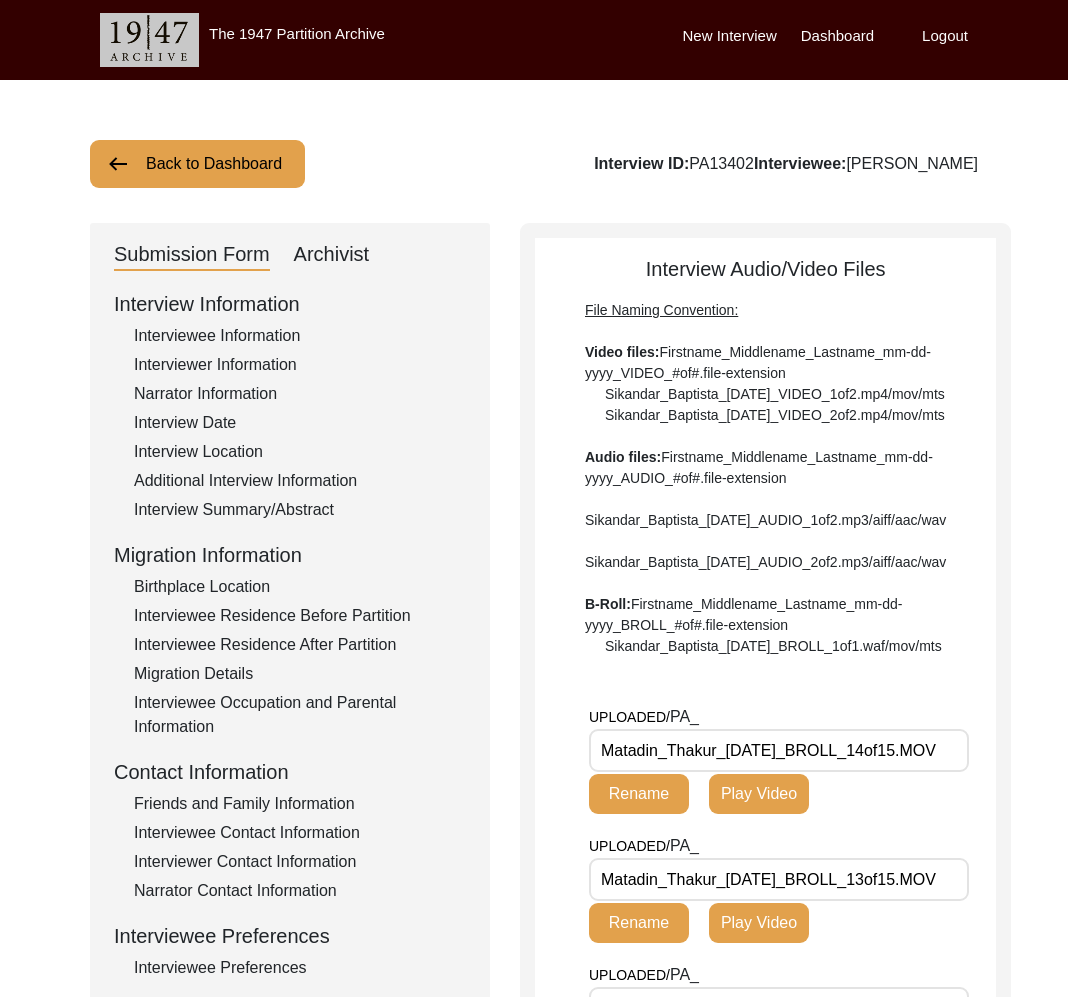 click on "Interviewee Information" 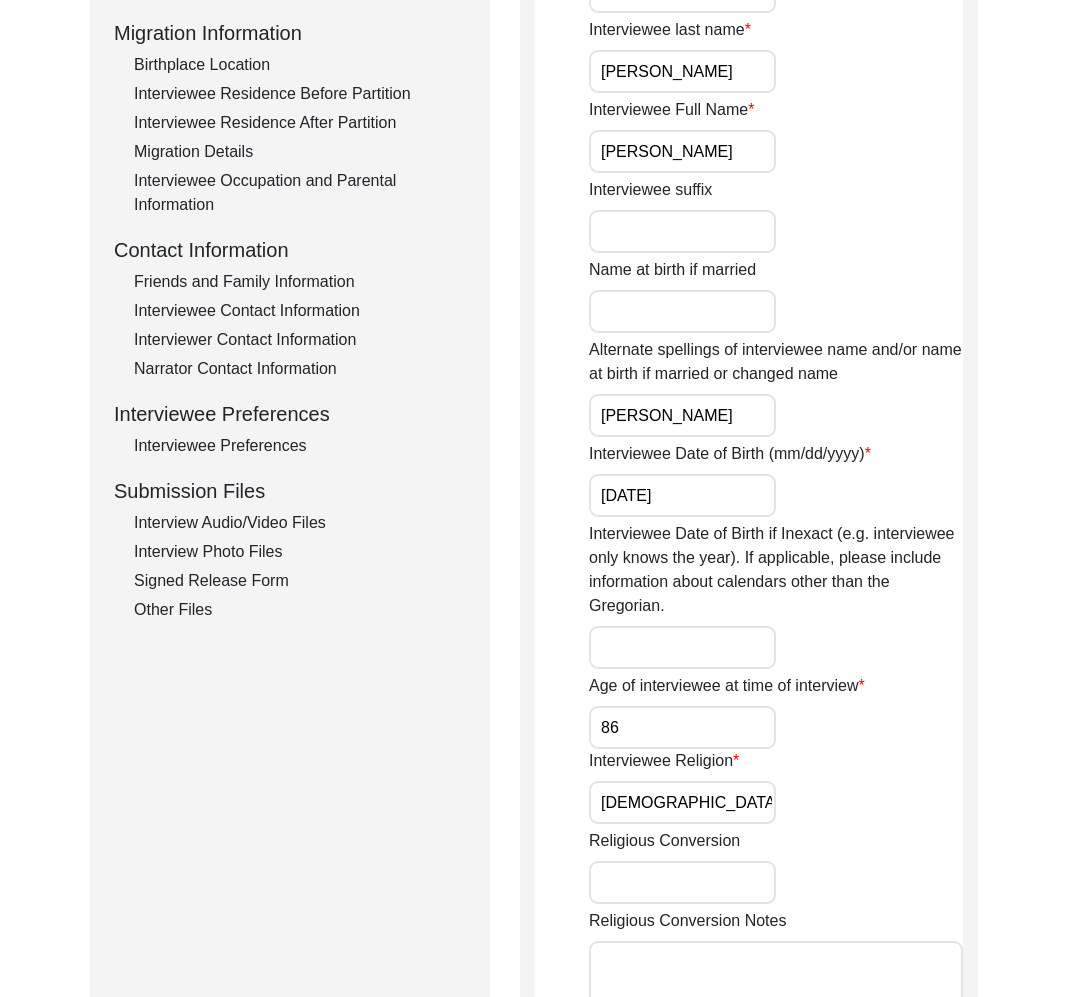 scroll, scrollTop: 169, scrollLeft: 0, axis: vertical 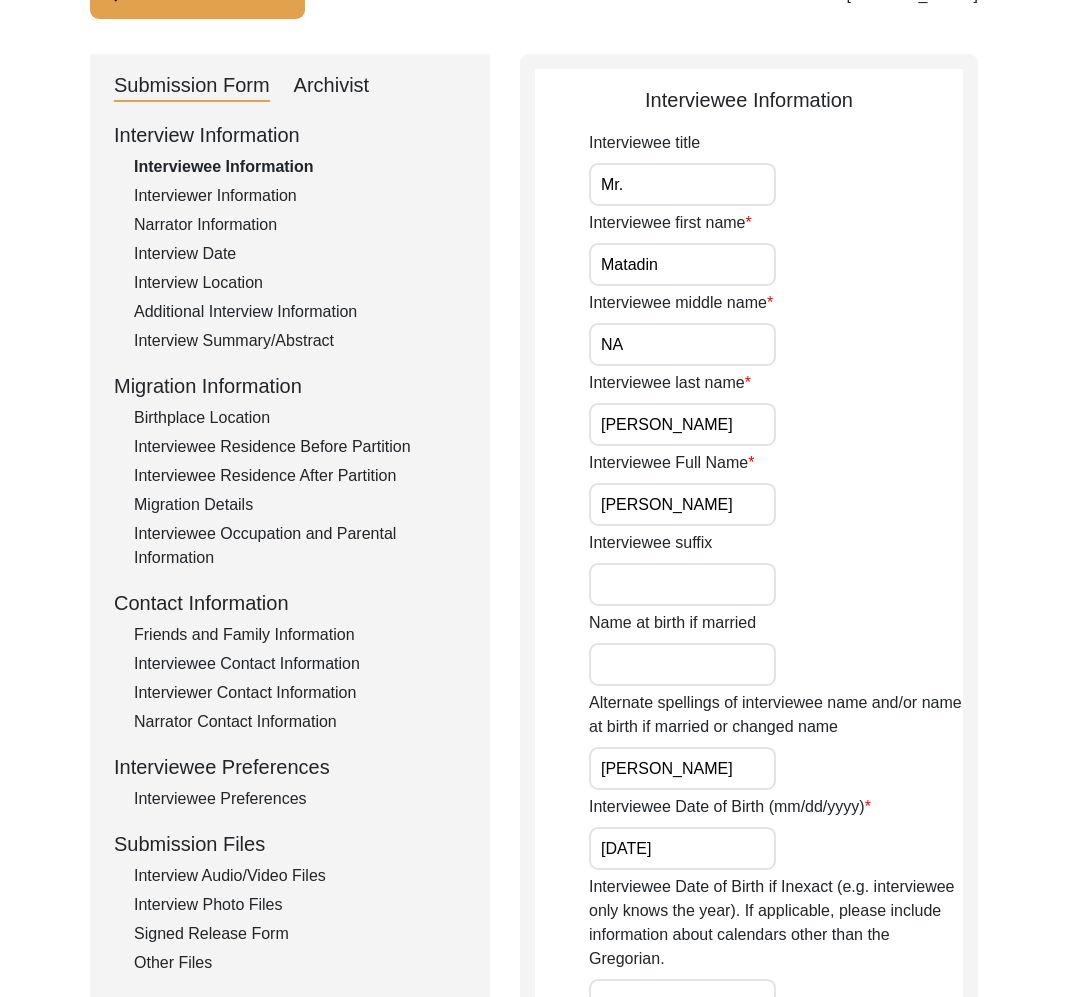click on "Interviewer Information" 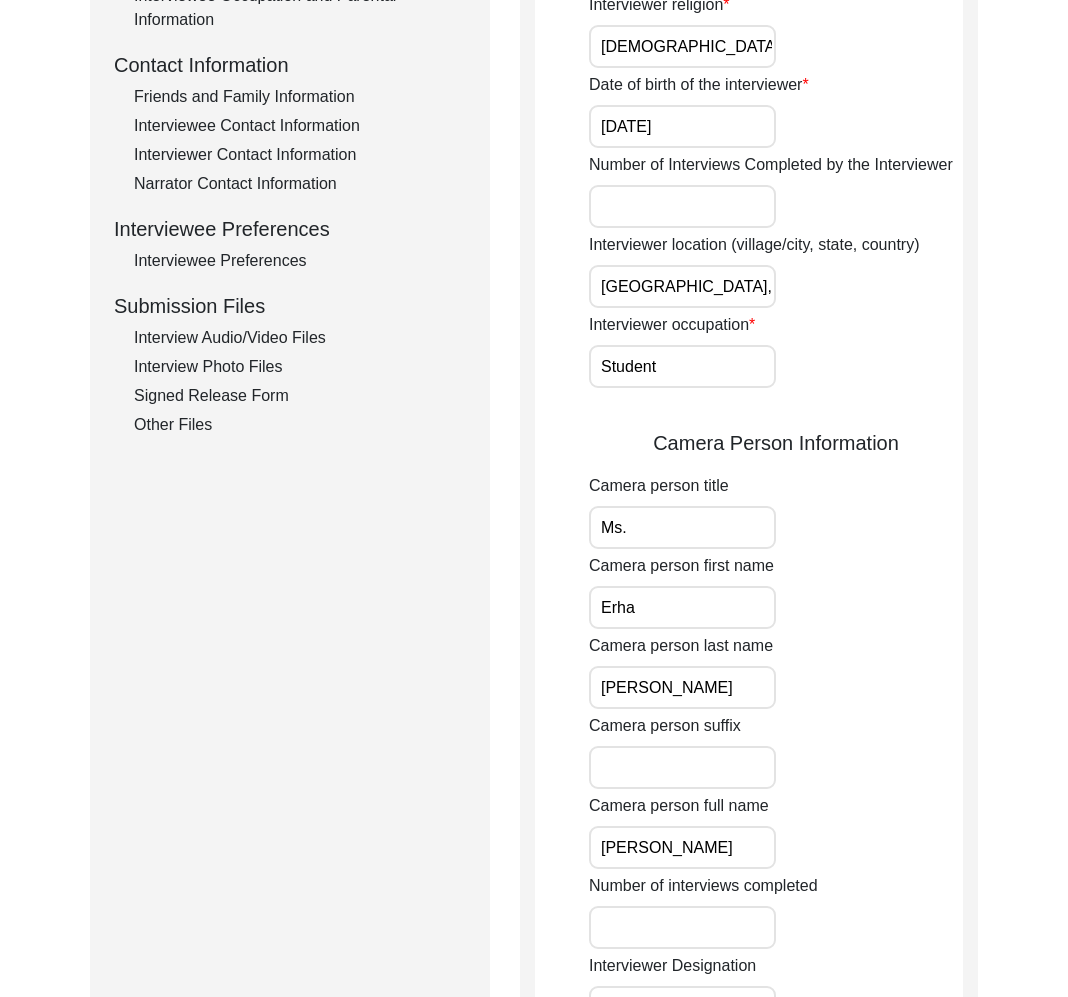 scroll, scrollTop: 0, scrollLeft: 0, axis: both 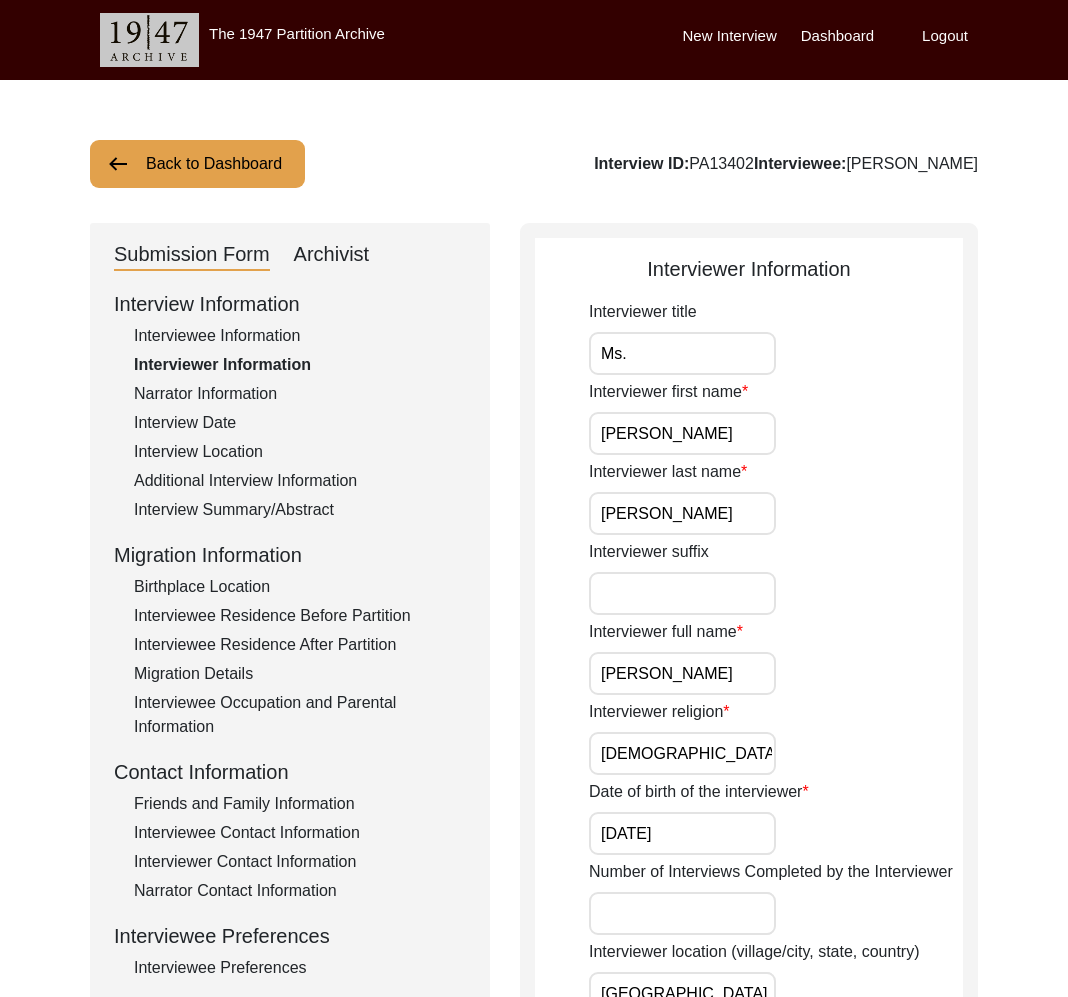click on "Interviewee Information" 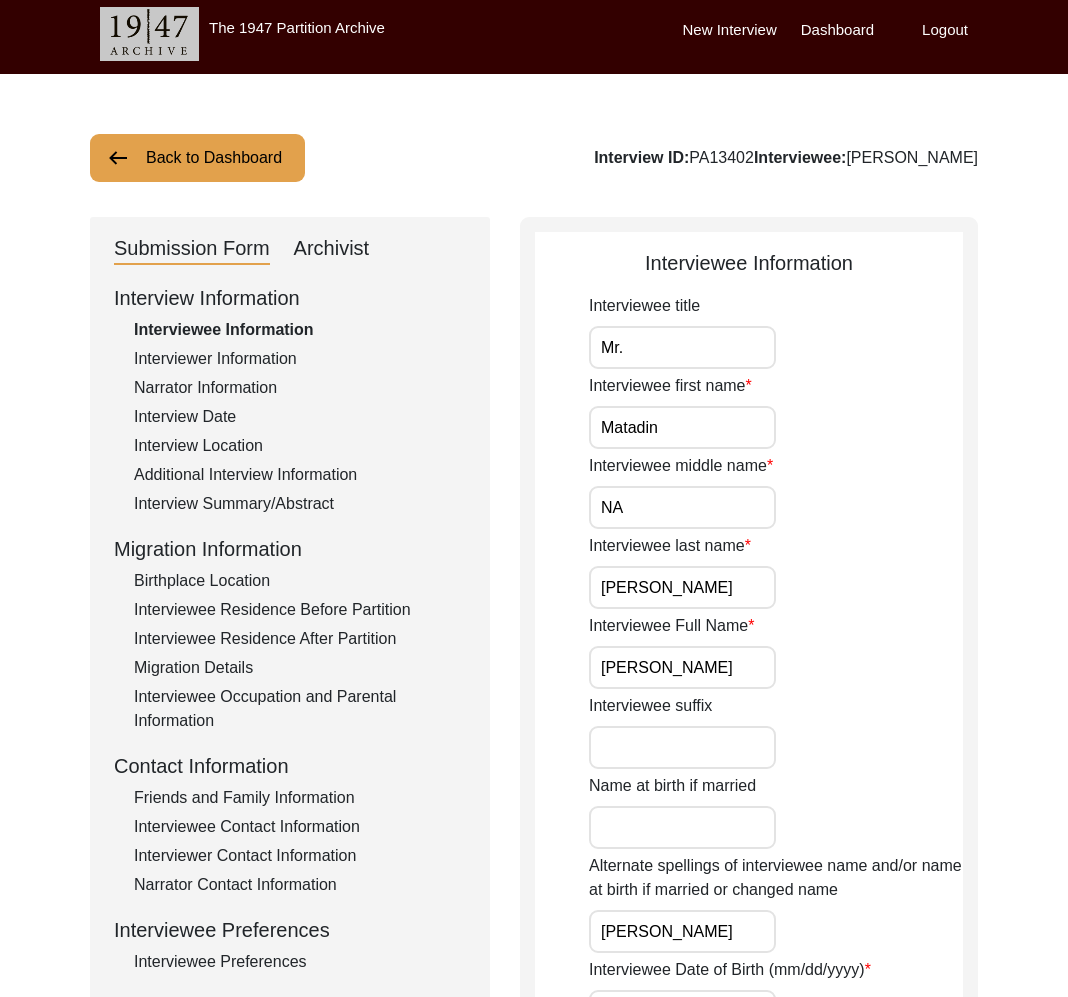 scroll, scrollTop: 0, scrollLeft: 0, axis: both 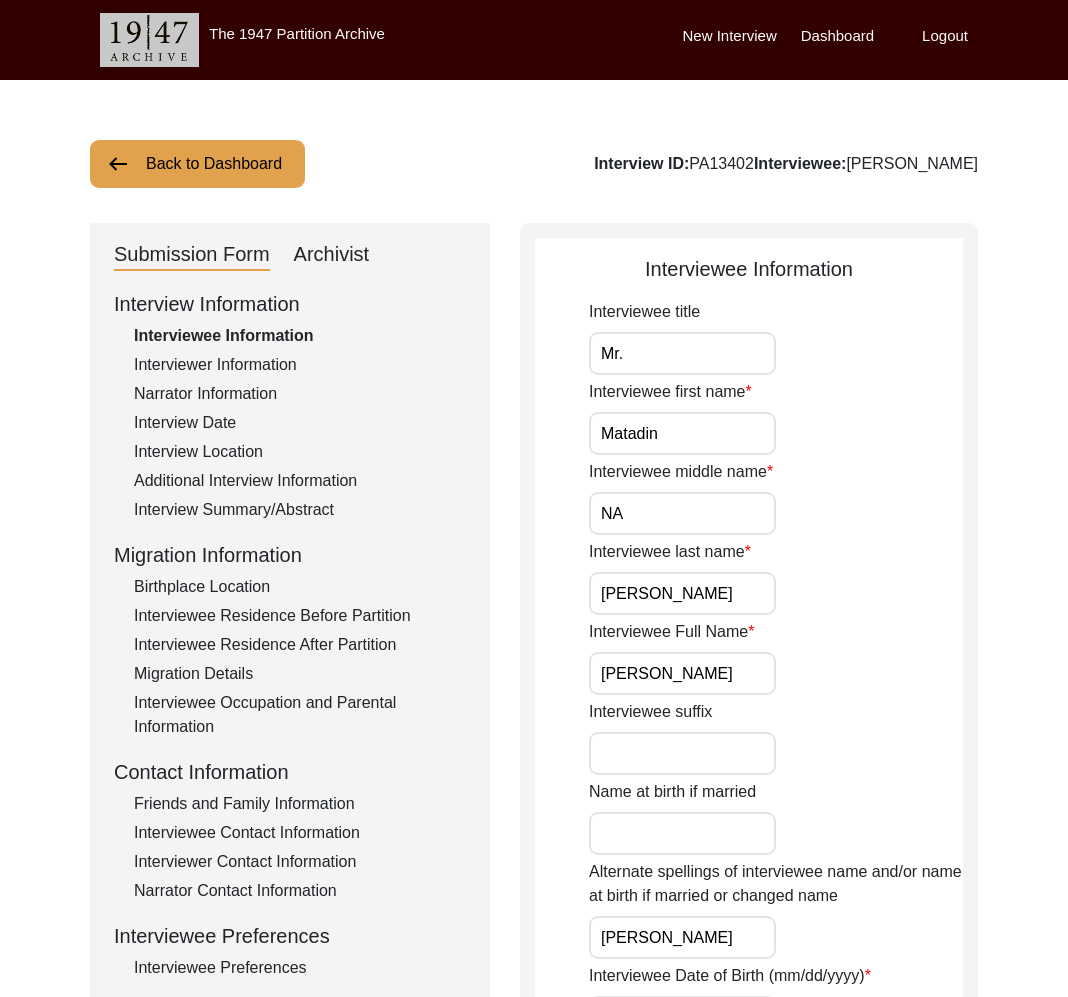 click on "Interview Date" 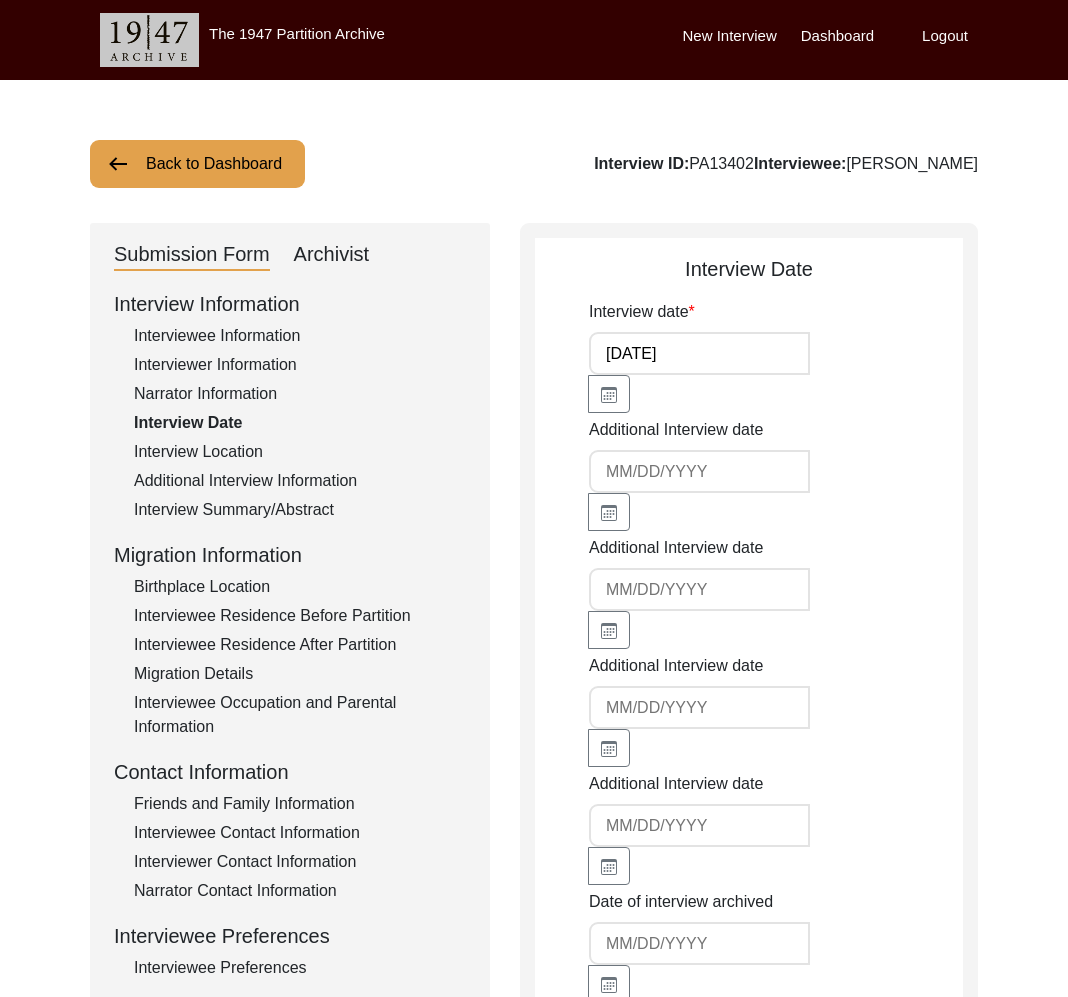 click on "Interview Location" 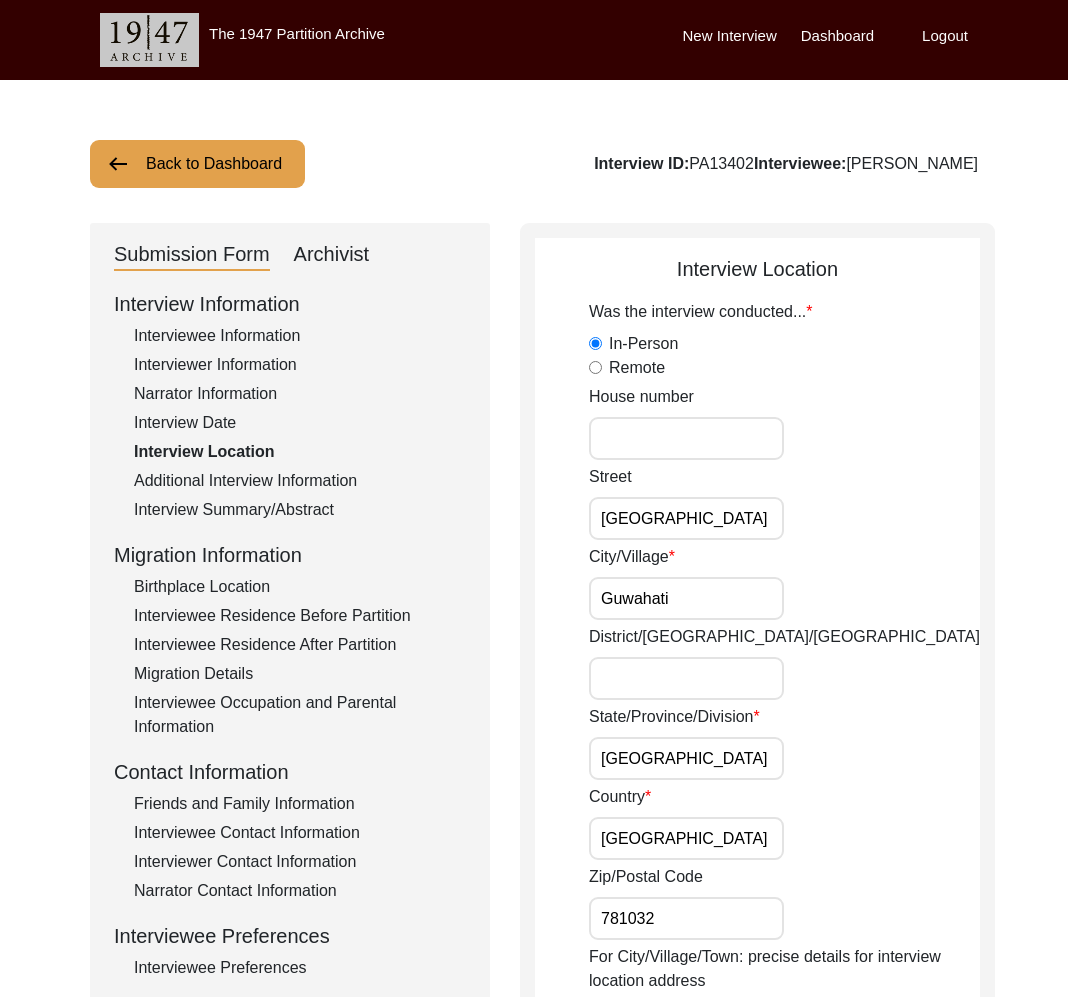 click on "Additional Interview Information" 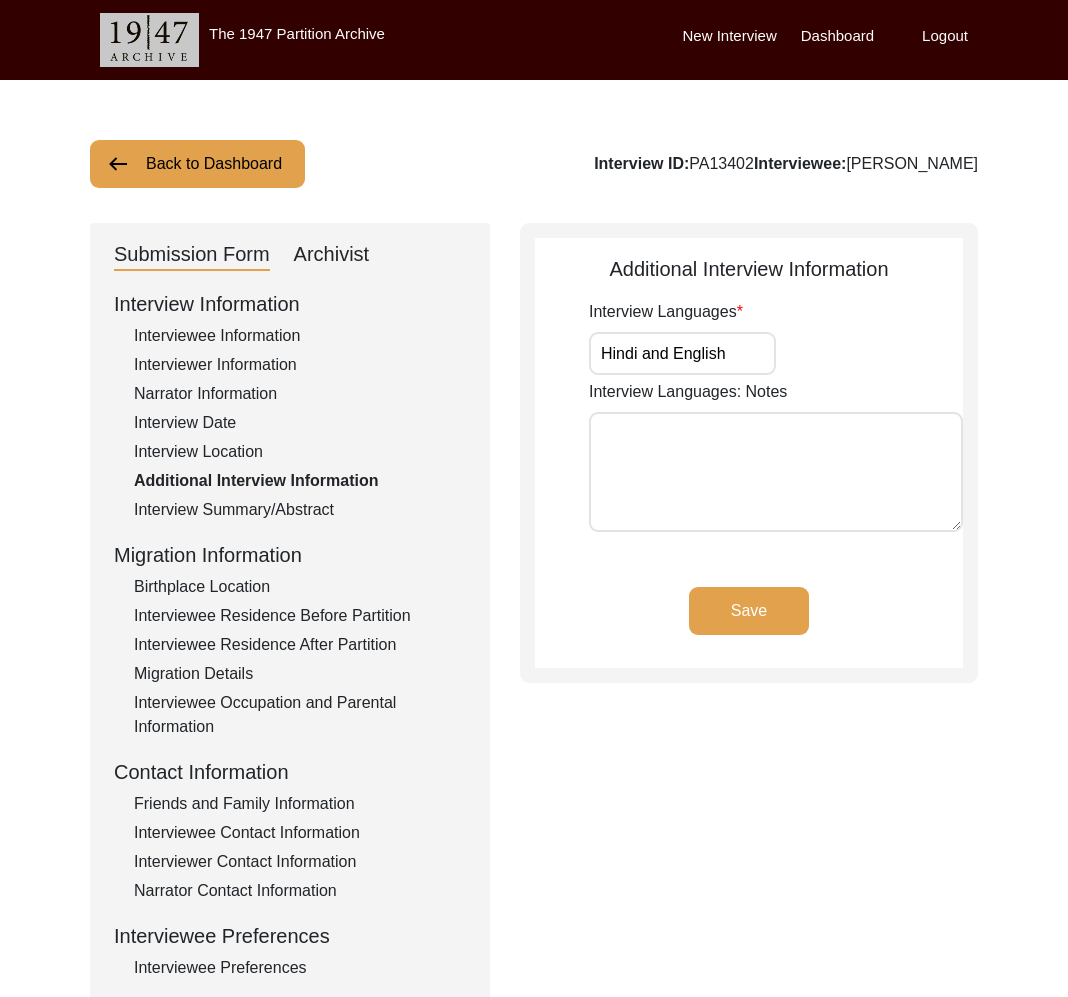 click on "Interview Summary/Abstract" 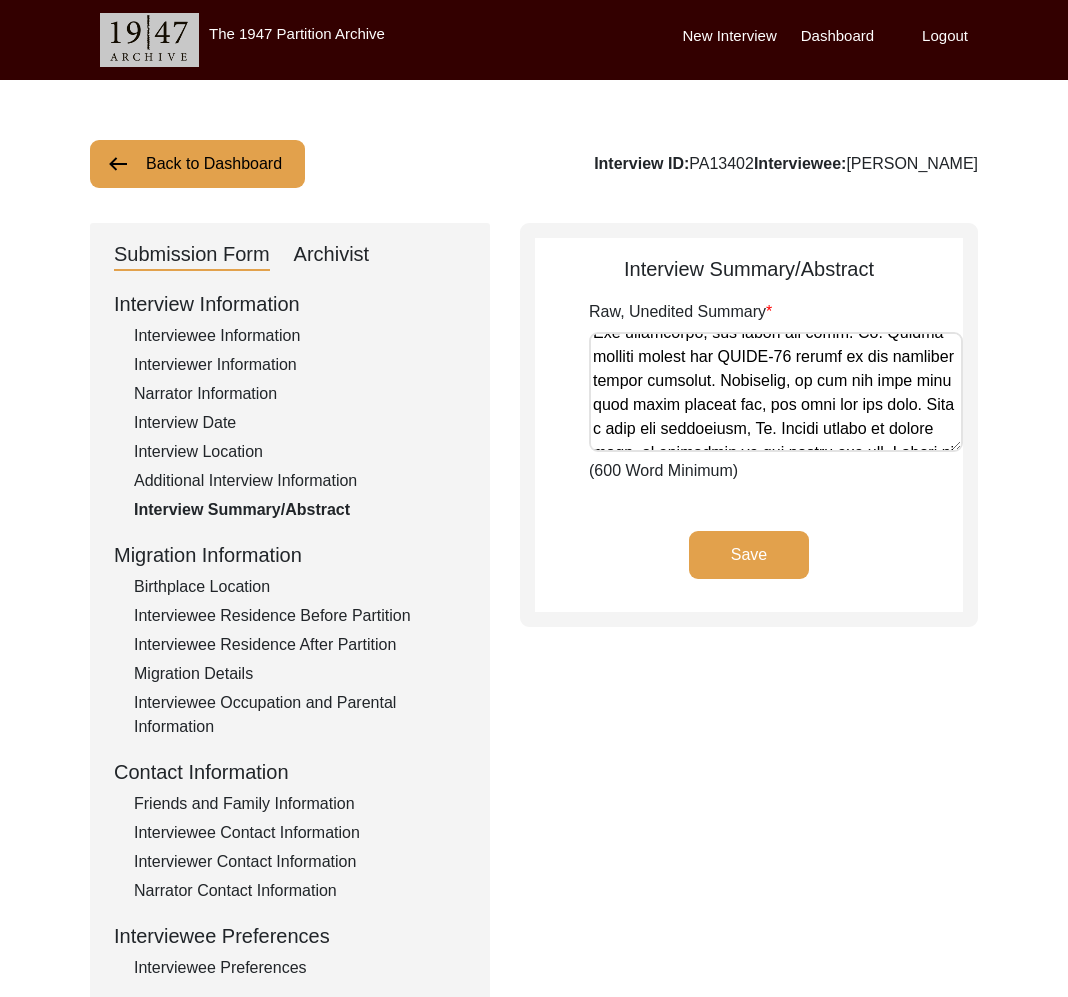 scroll, scrollTop: 1976, scrollLeft: 0, axis: vertical 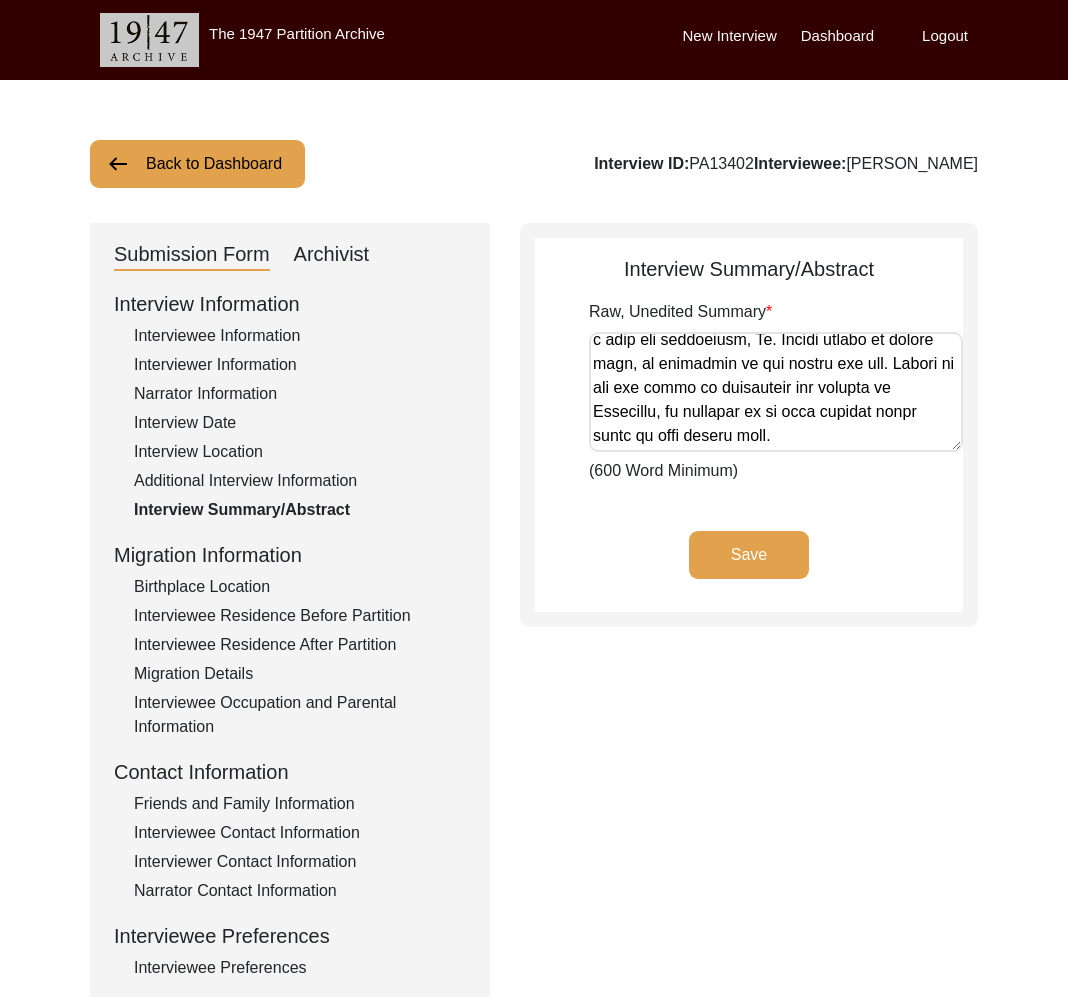 click on "Birthplace Location" 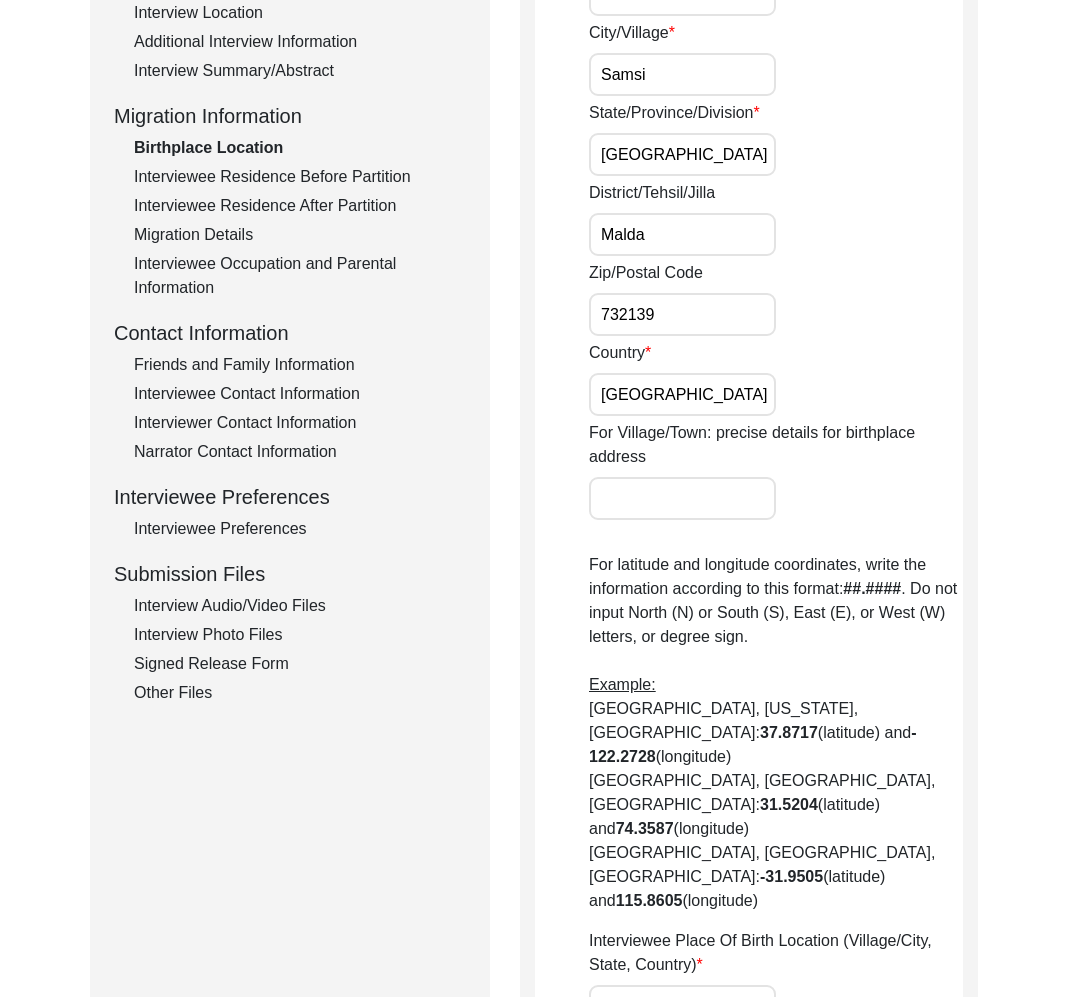 scroll, scrollTop: 0, scrollLeft: 0, axis: both 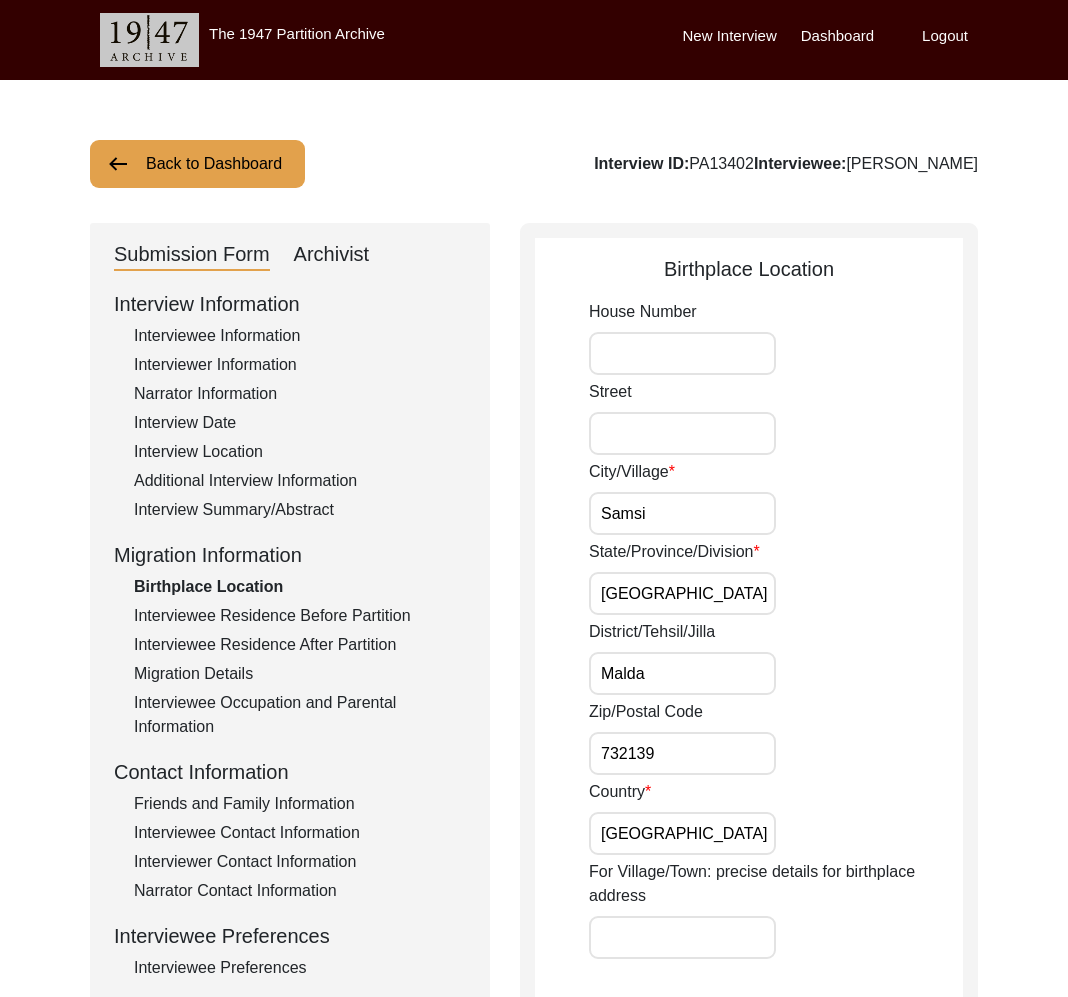 click on "Interviewee Residence Before Partition" 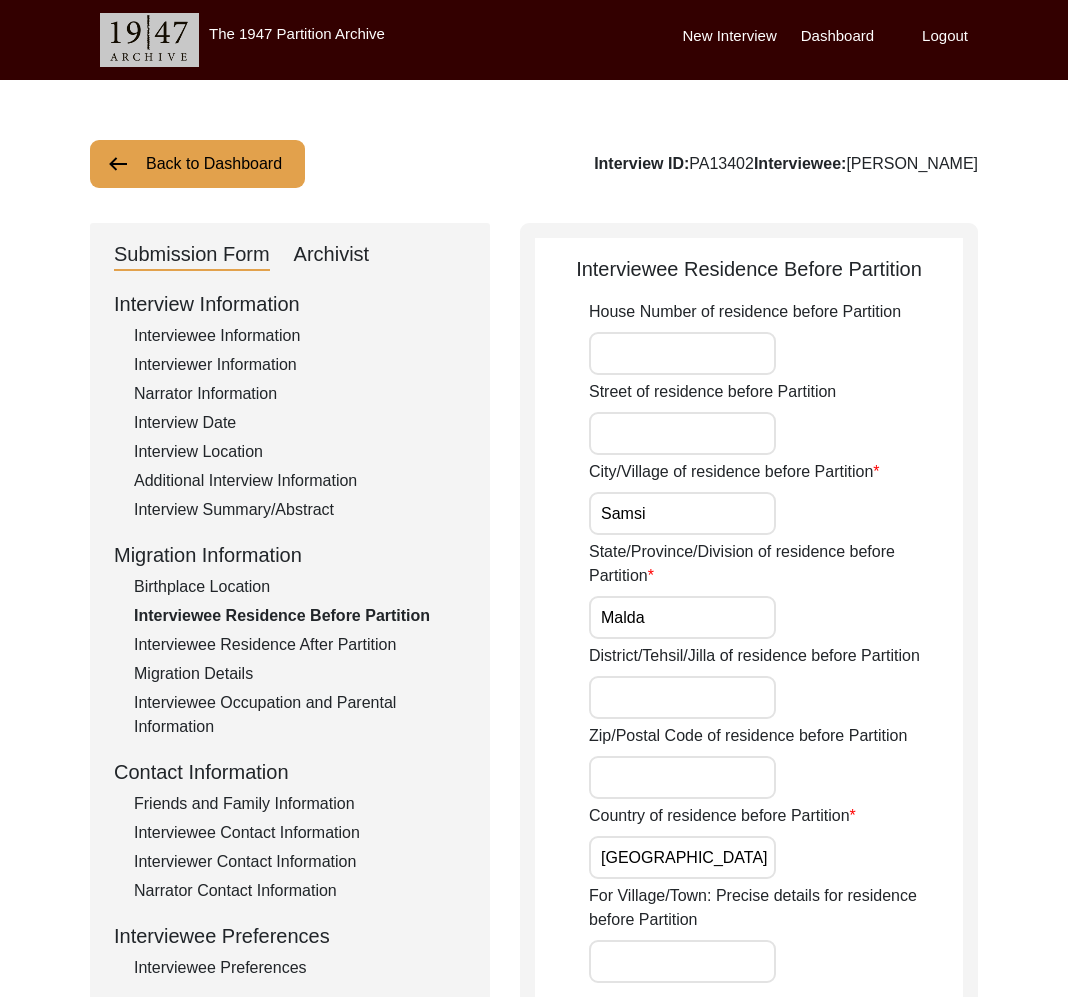 click on "Interviewee Residence After Partition" 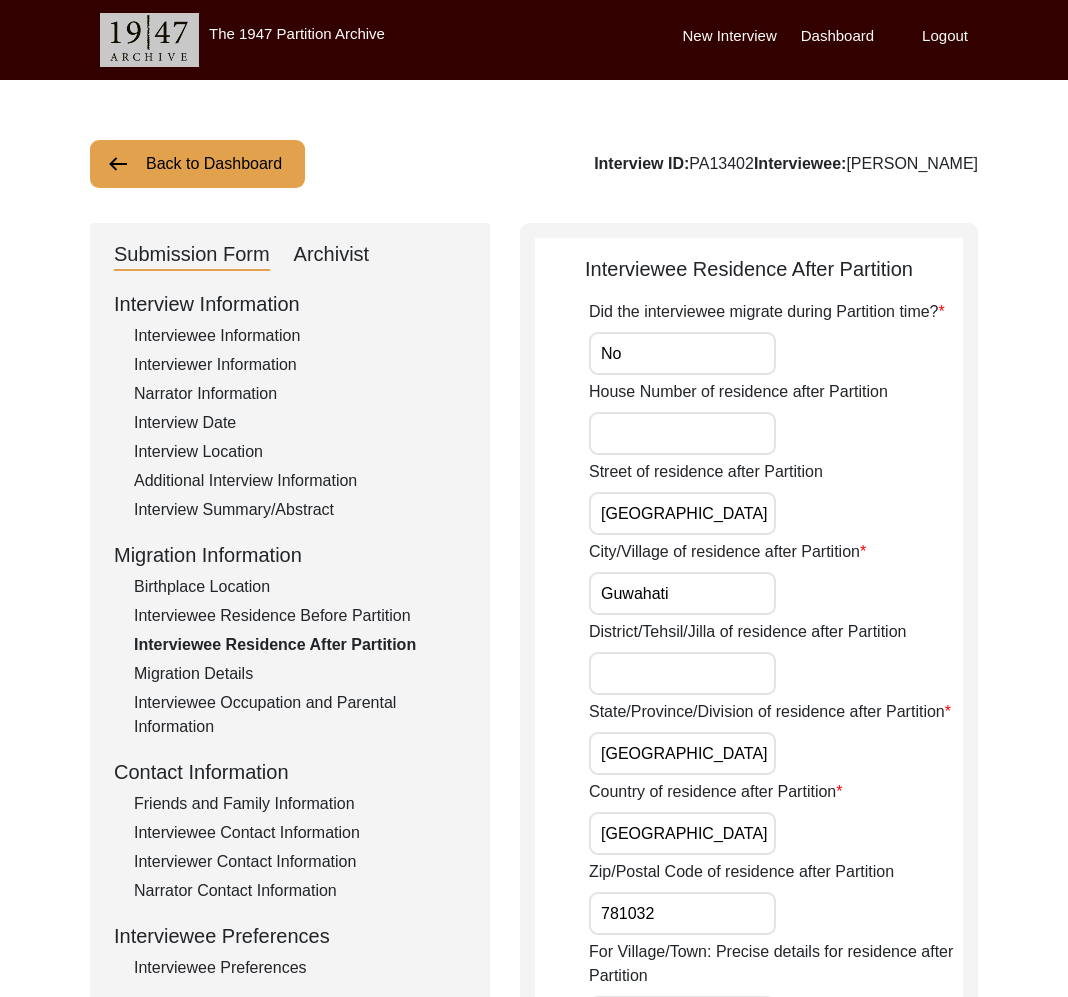 click on "Migration Details" 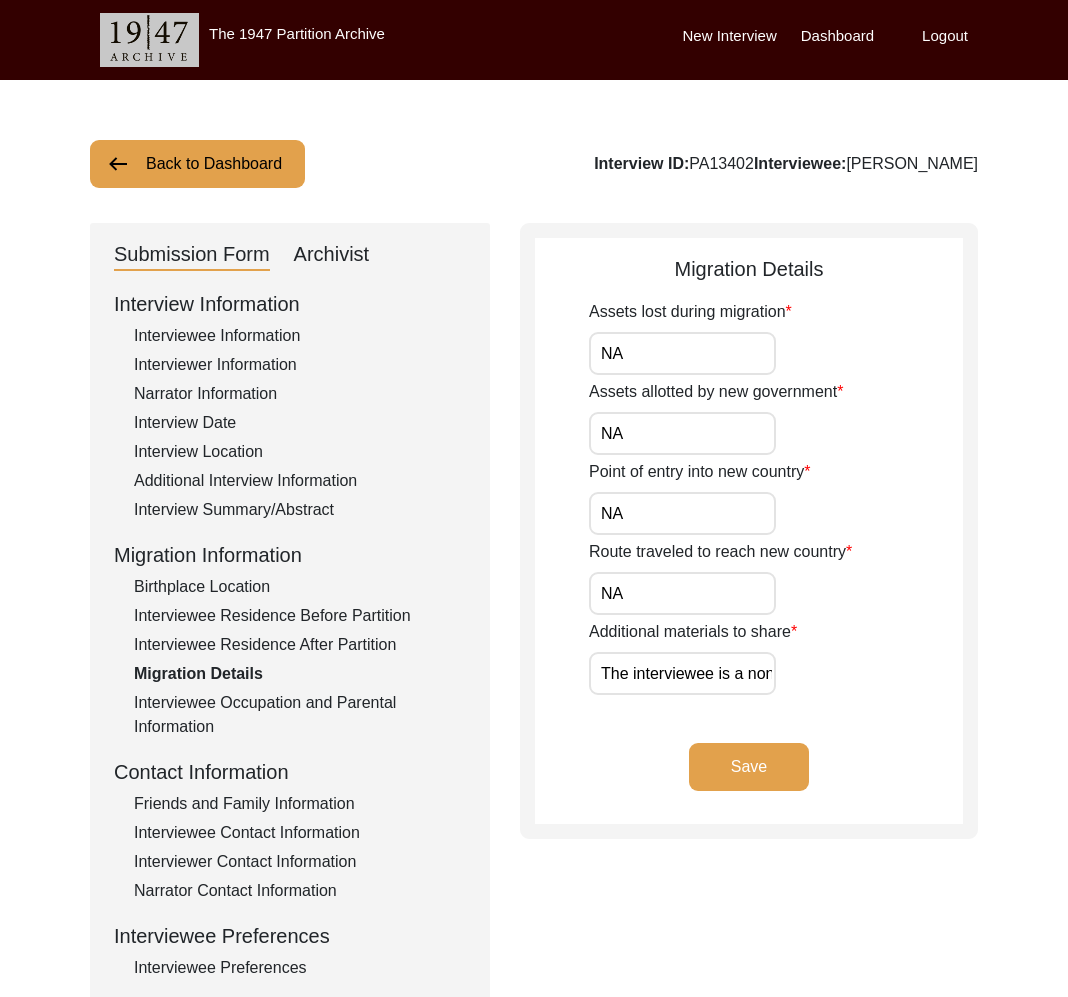 click on "Interviewee Occupation and Parental Information" 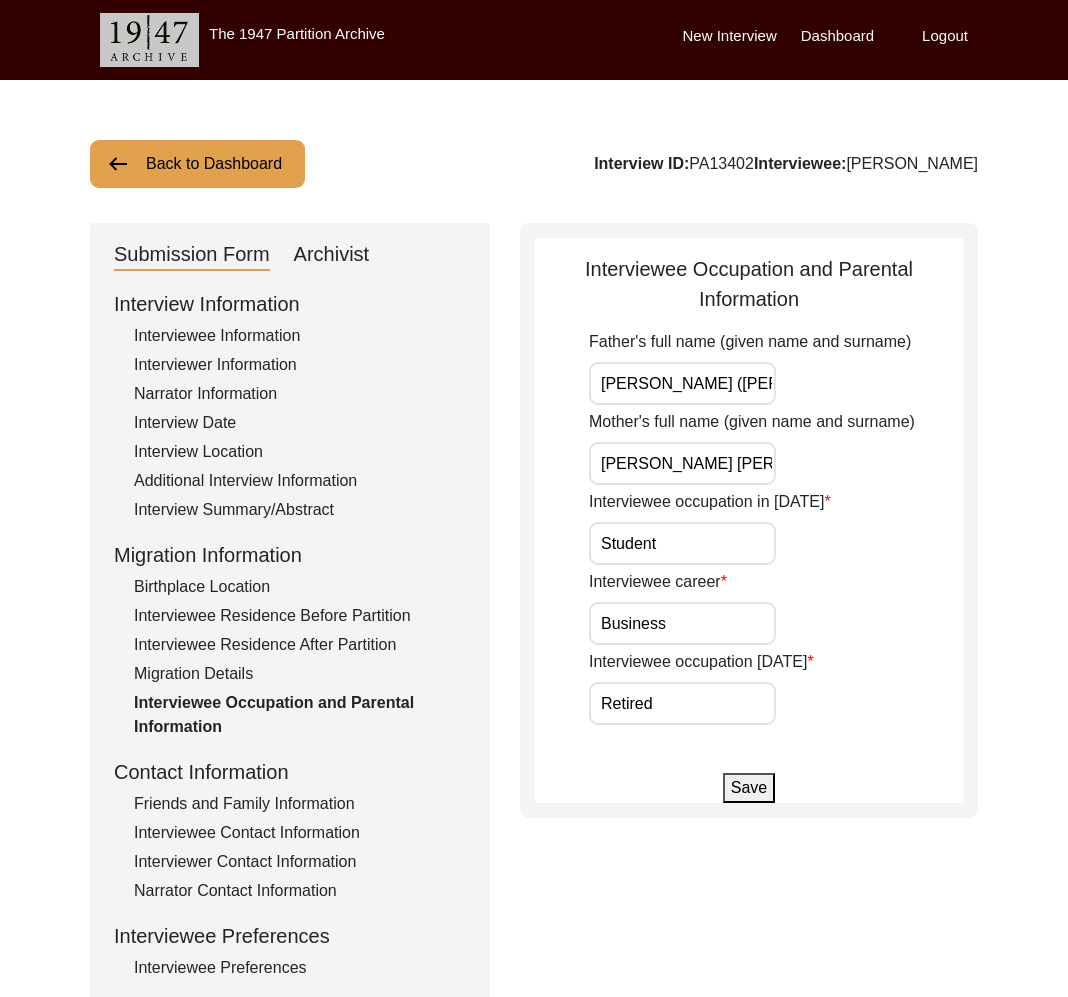 click on "Friends and Family Information" 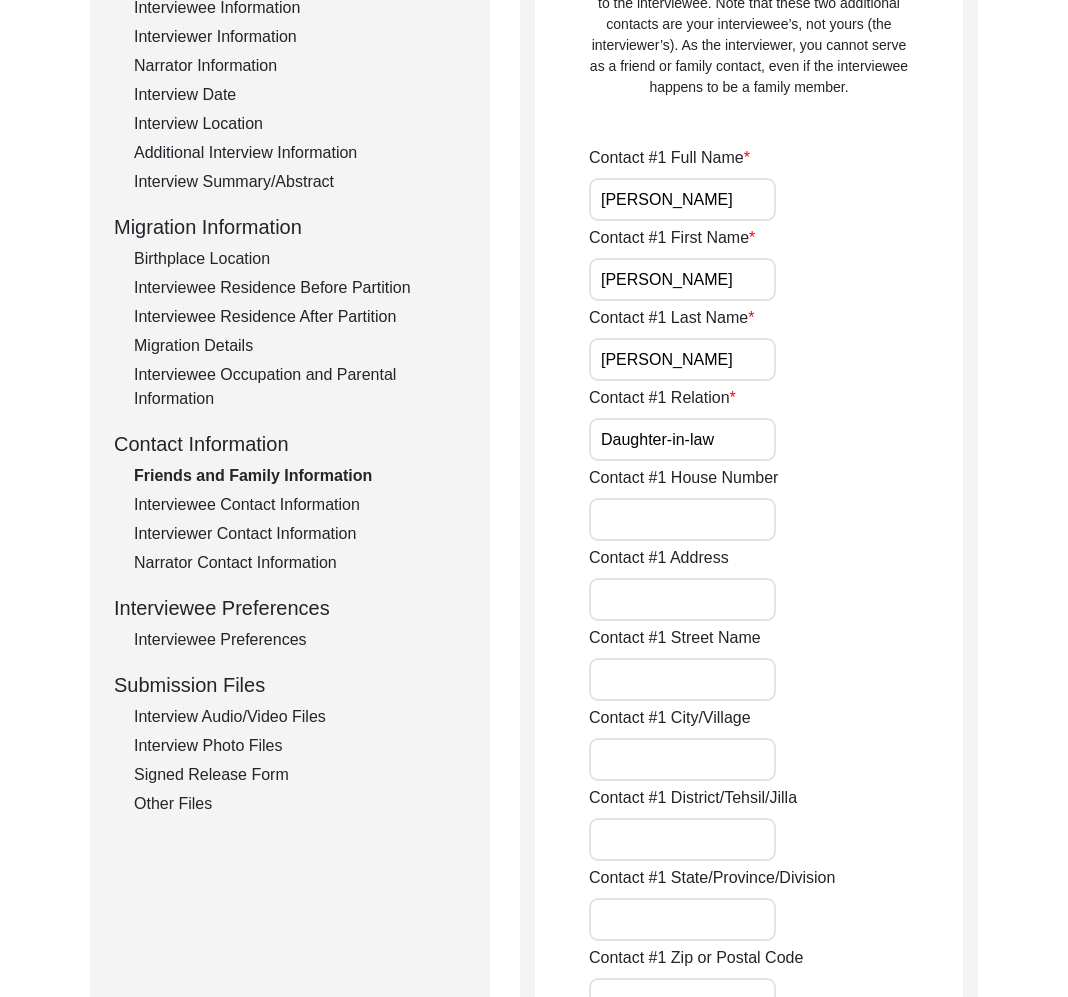 scroll, scrollTop: 0, scrollLeft: 0, axis: both 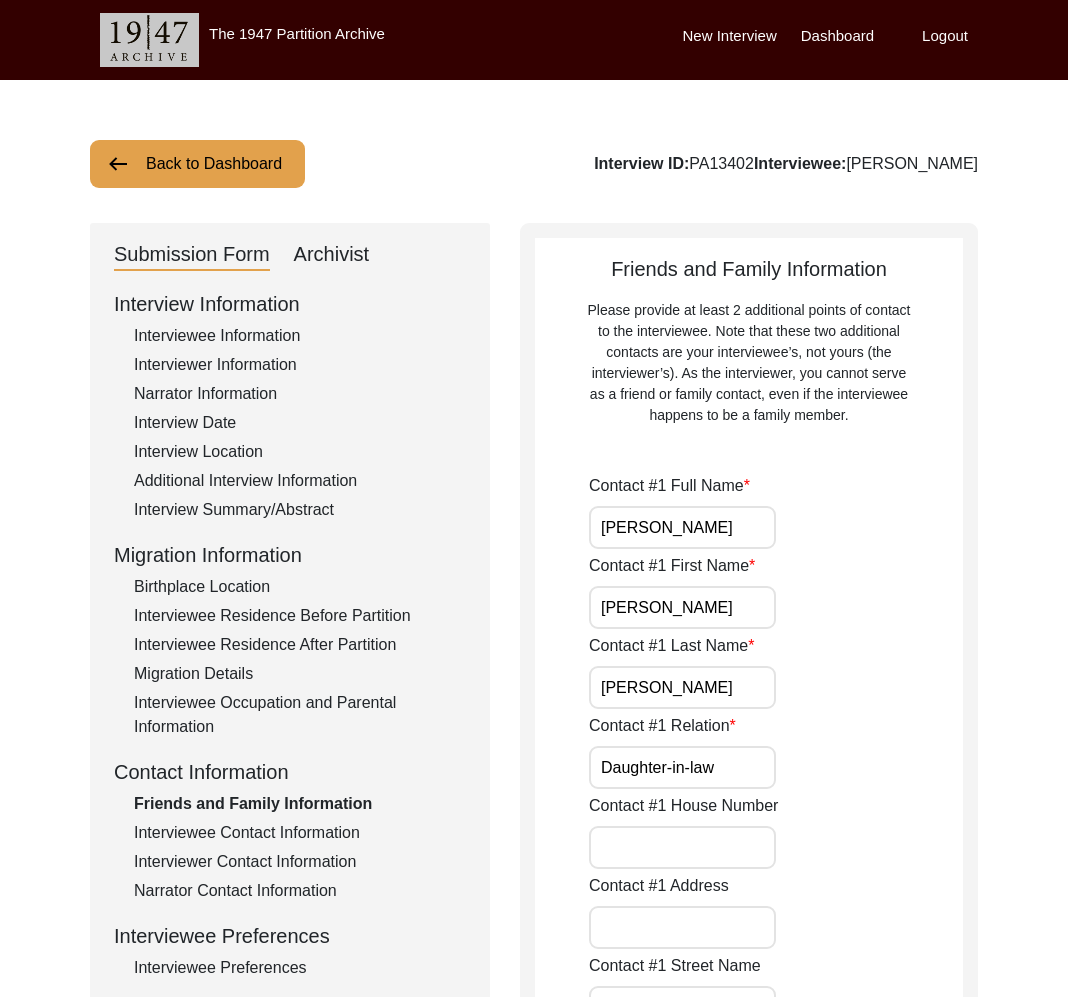 click on "Interviewee Contact Information" 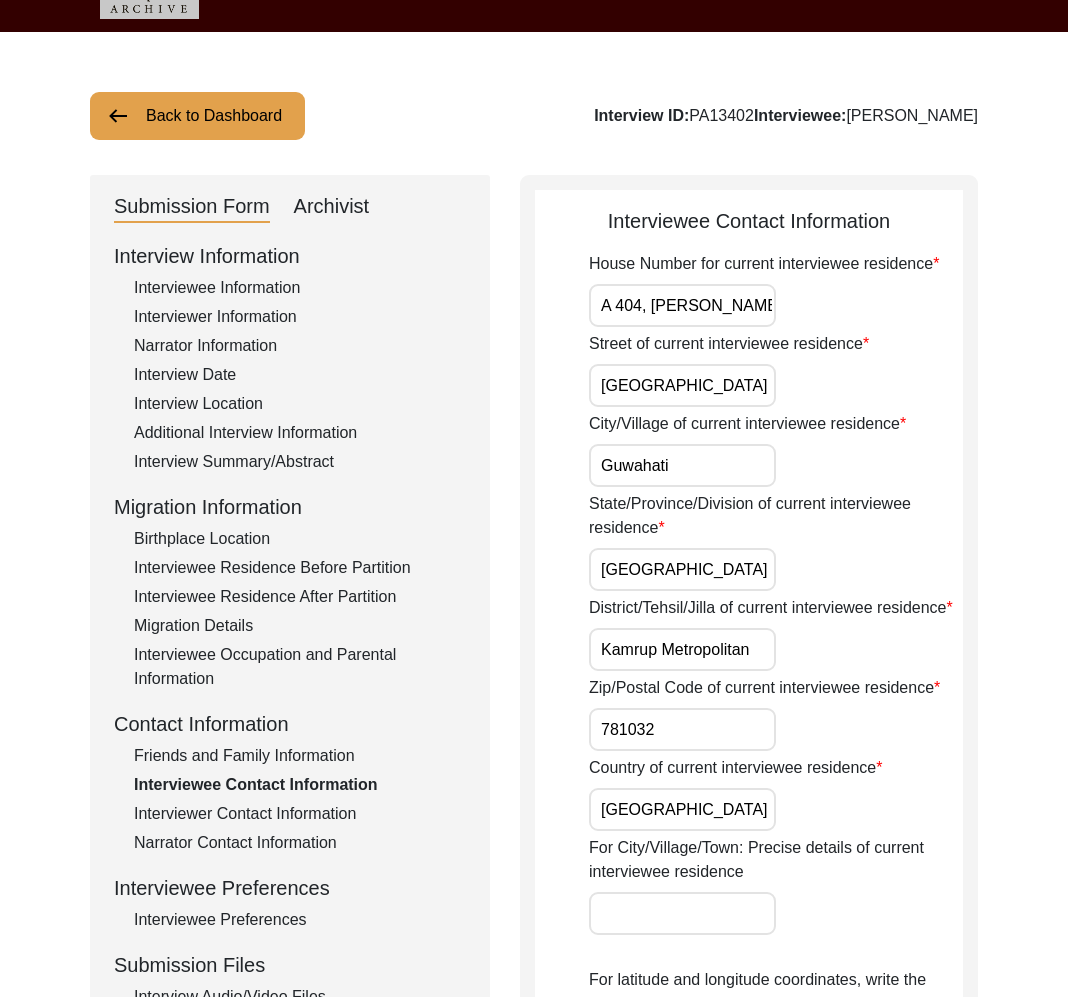 scroll, scrollTop: 79, scrollLeft: 0, axis: vertical 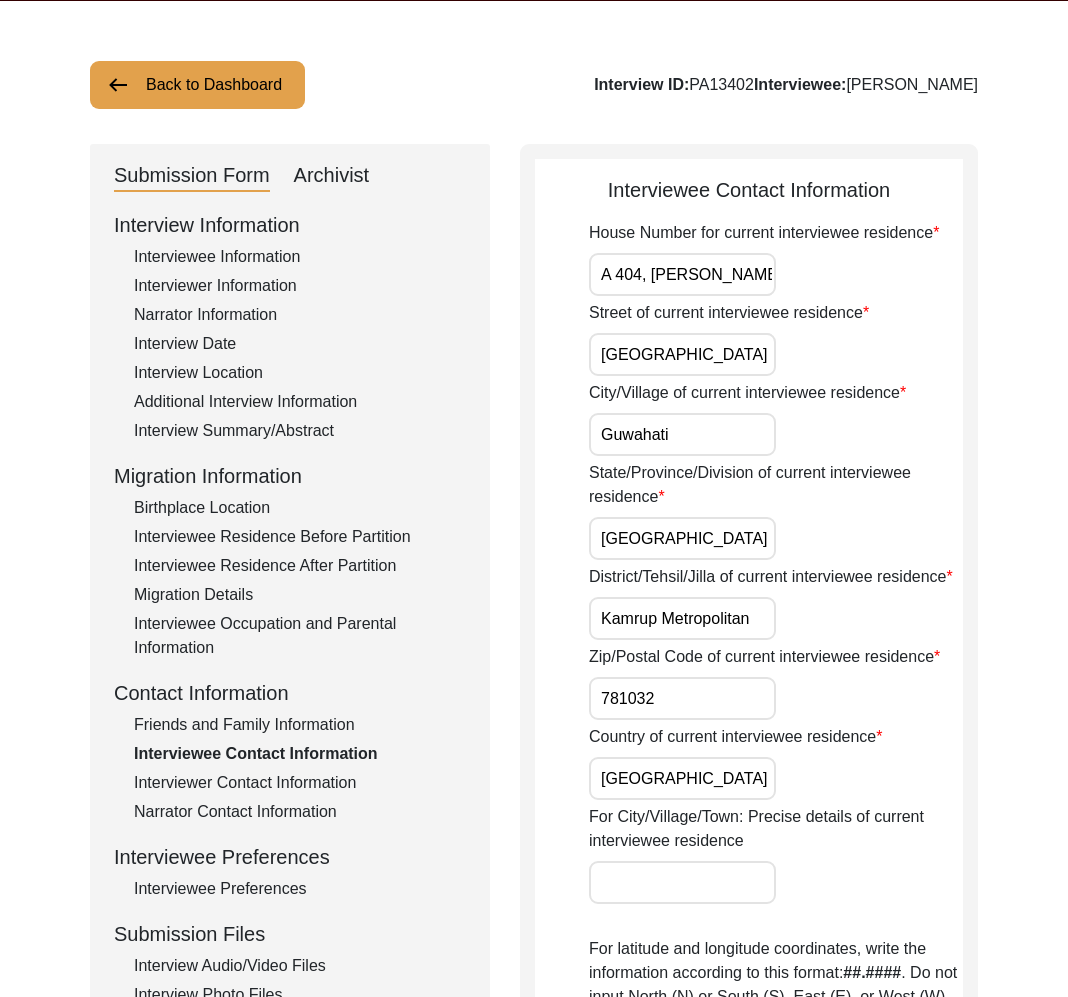 click on "Interview Information   Interviewee Information   Interviewer Information   Narrator Information   Interview Date   Interview Location   Additional Interview Information   Interview Summary/Abstract   Migration Information   Birthplace Location   Interviewee Residence Before Partition   Interviewee Residence After Partition   Migration Details   Interviewee Occupation and Parental Information   Contact Information   Friends and Family Information   Interviewee Contact Information   Interviewer Contact Information   Narrator Contact Information   Interviewee Preferences   Interviewee Preferences   Submission Files   Interview Audio/Video Files   Interview Photo Files   Signed Release Form   Other Files" 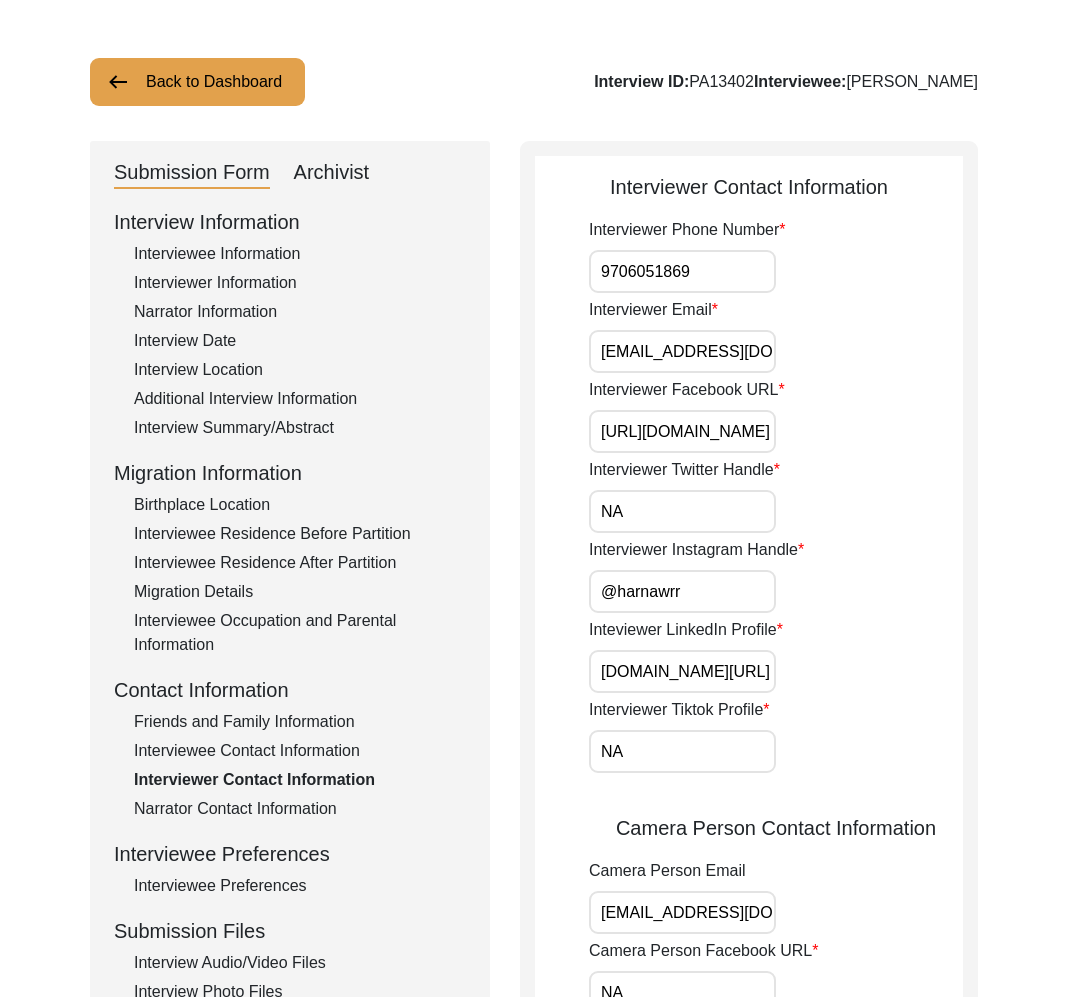 scroll, scrollTop: 83, scrollLeft: 0, axis: vertical 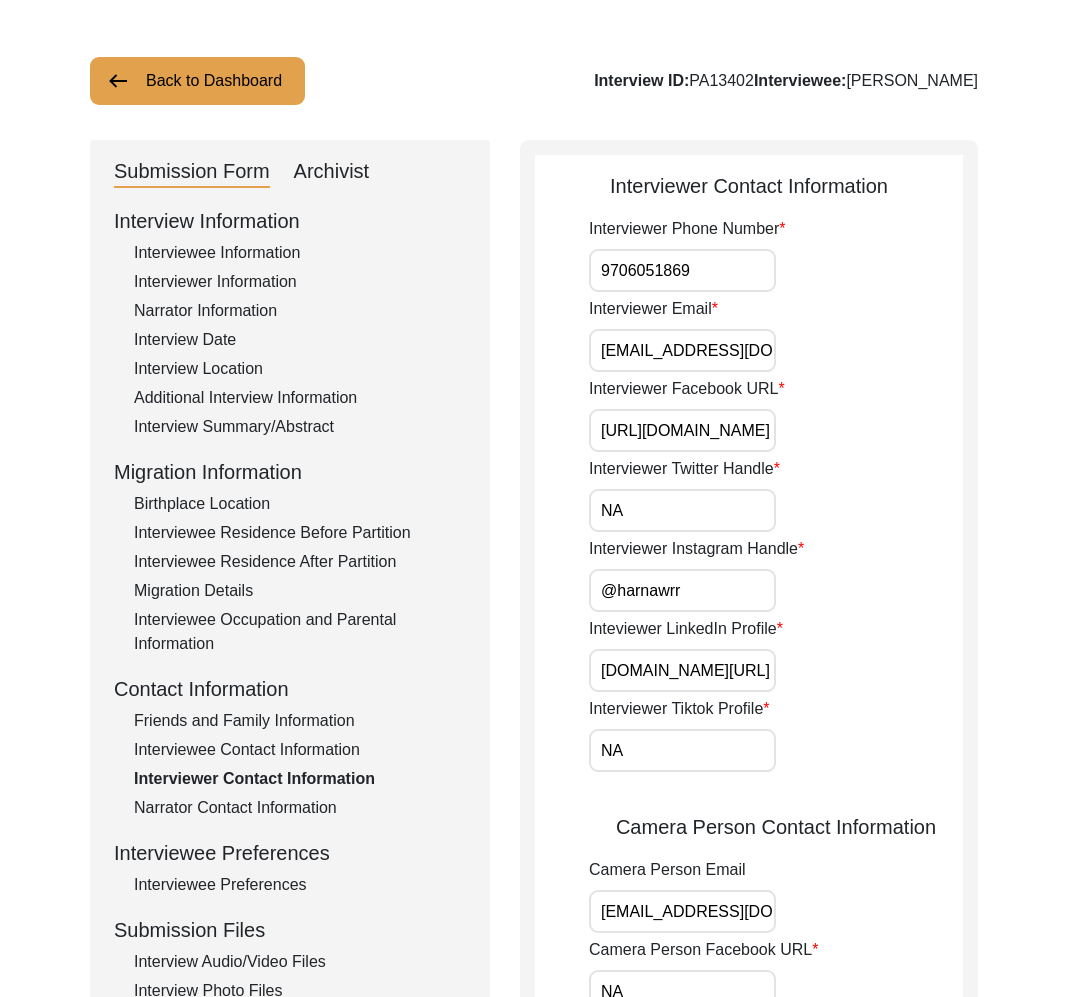 click on "Narrator Contact Information" 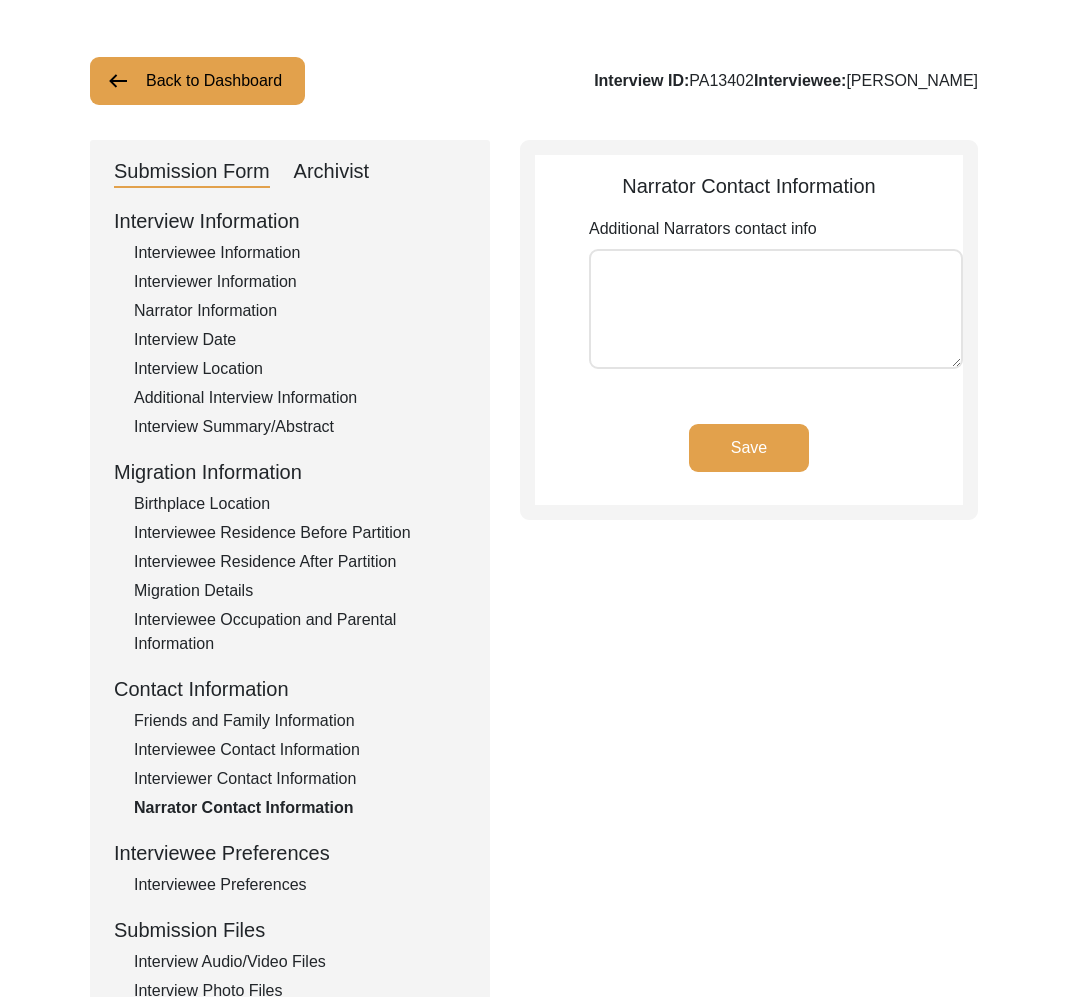 click on "Interviewee Preferences" 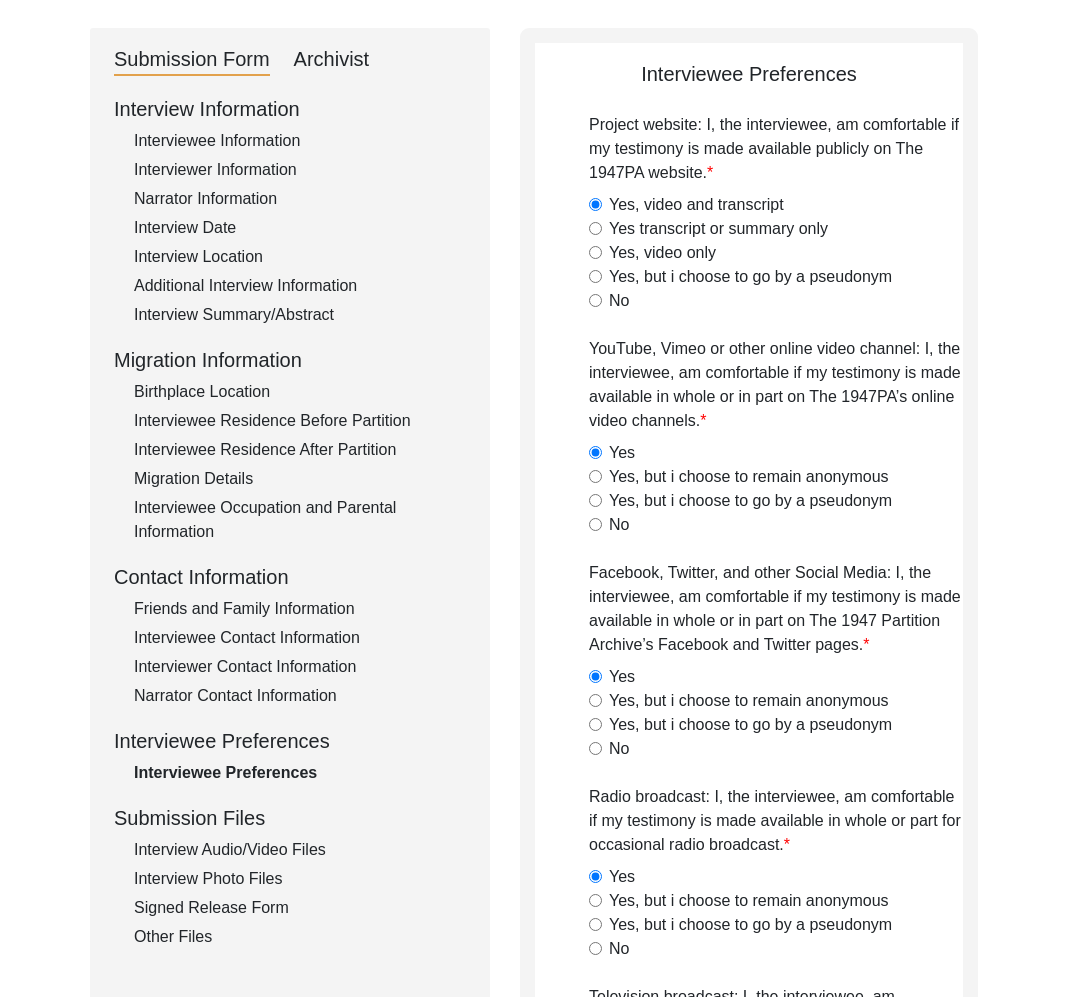 scroll, scrollTop: 196, scrollLeft: 0, axis: vertical 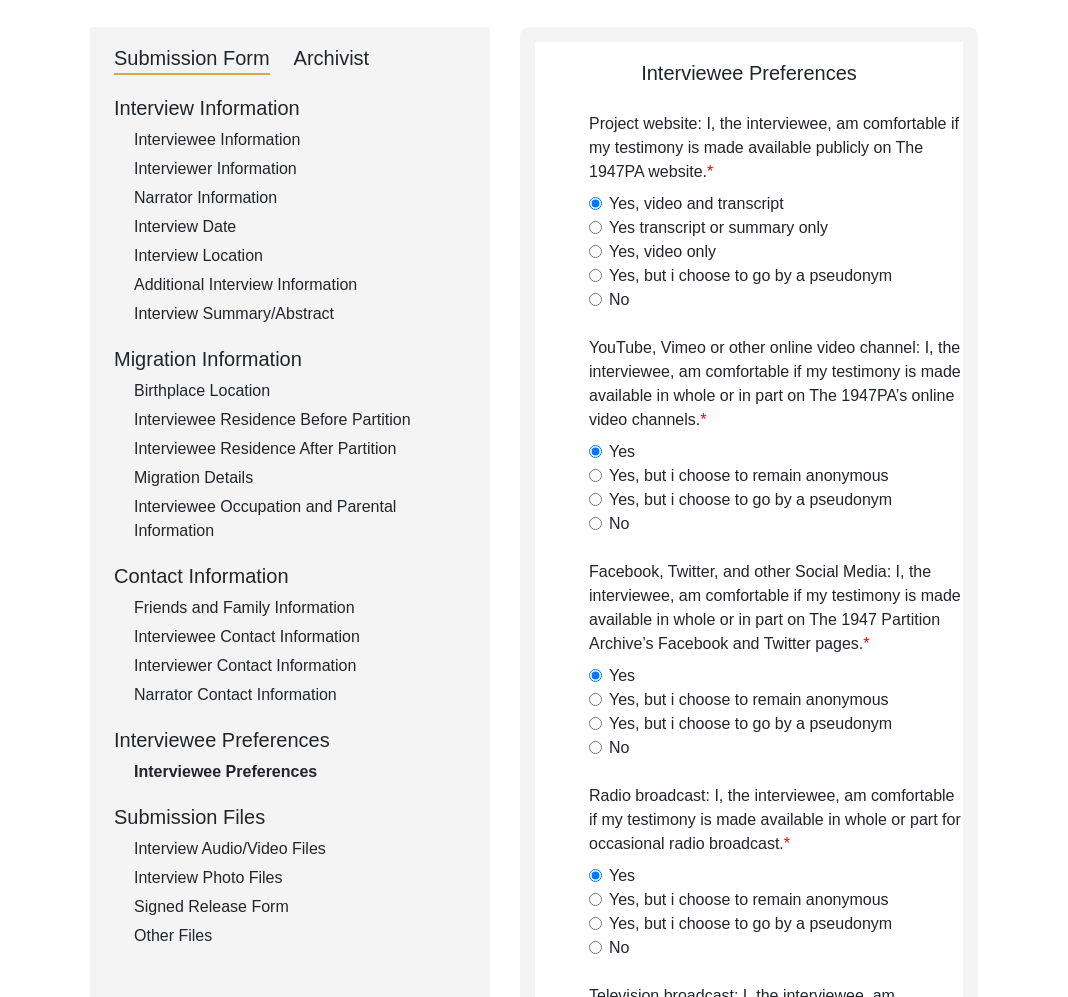 click on "Interview Audio/Video Files" 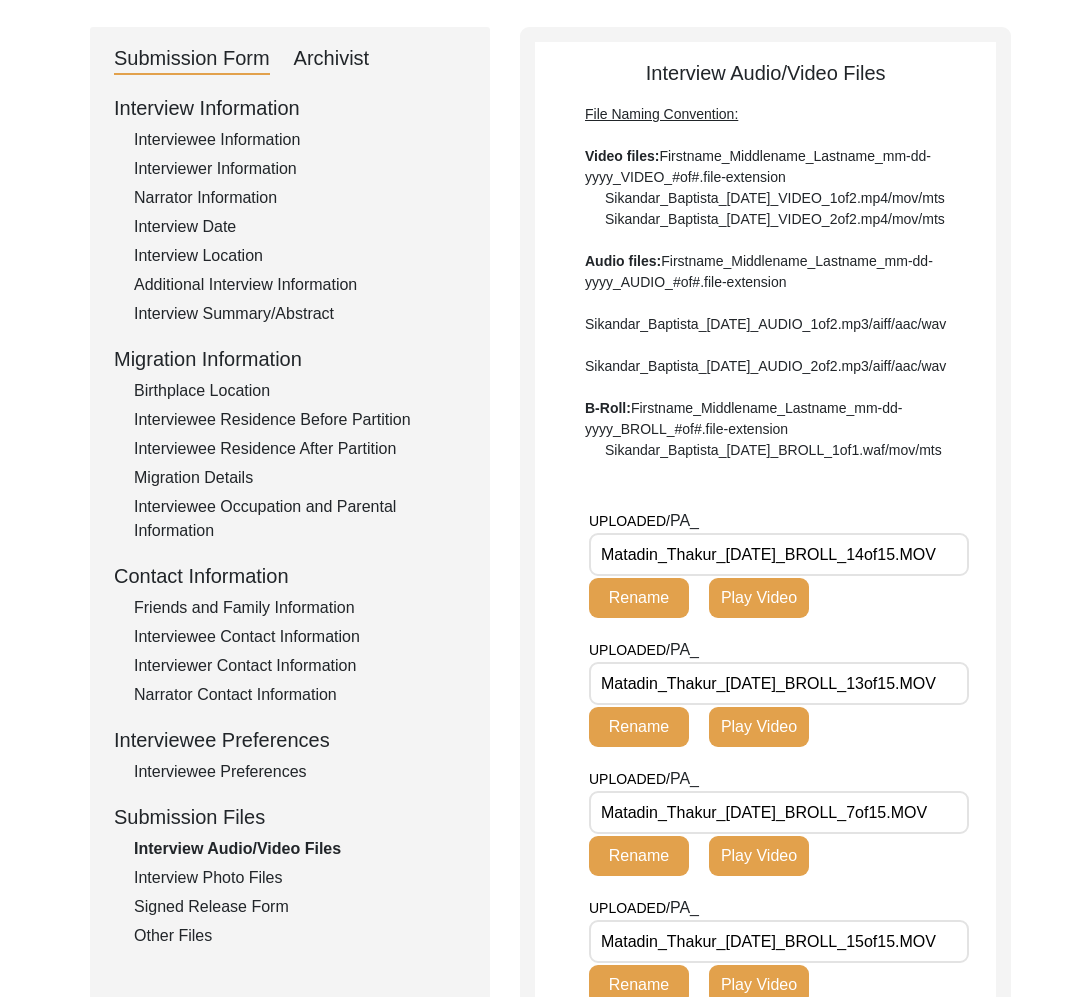 scroll, scrollTop: 252, scrollLeft: 0, axis: vertical 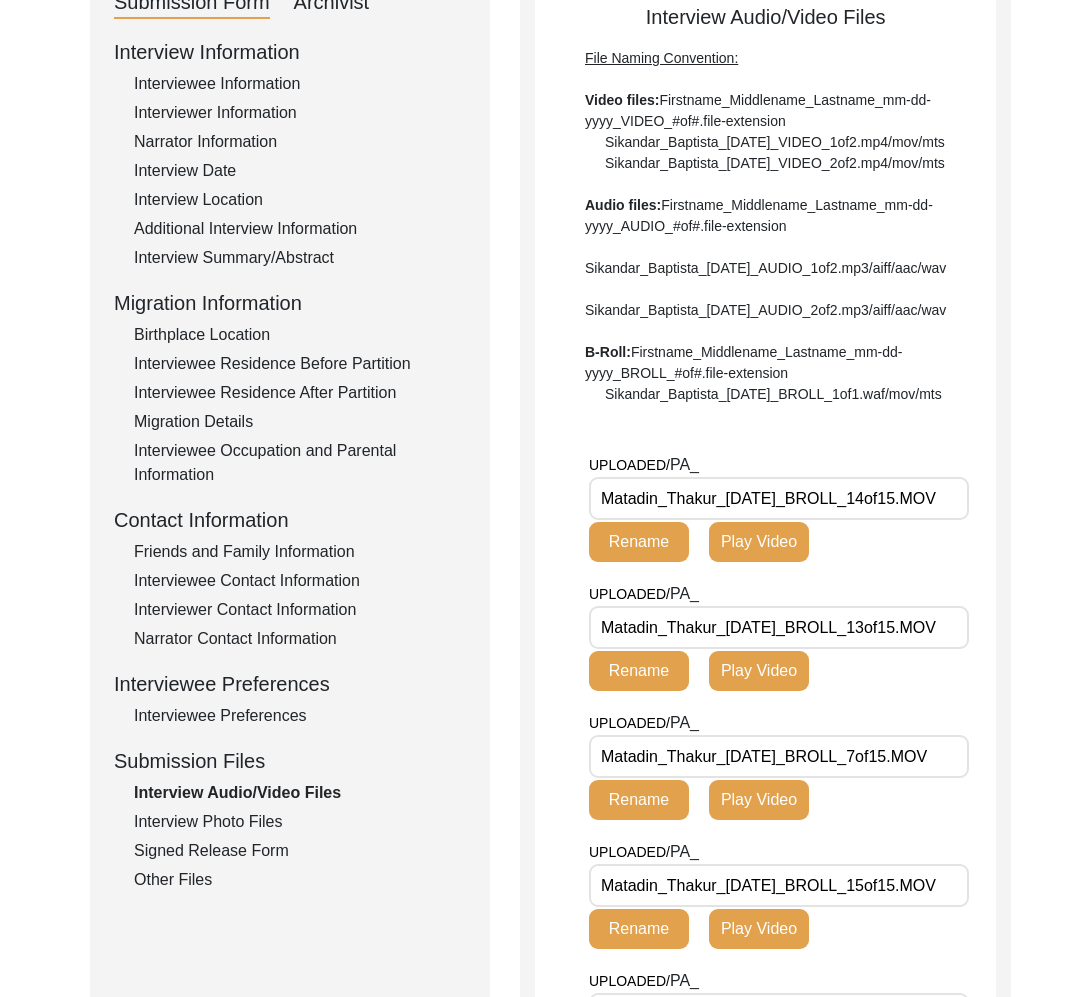 click on "Signed Release Form" 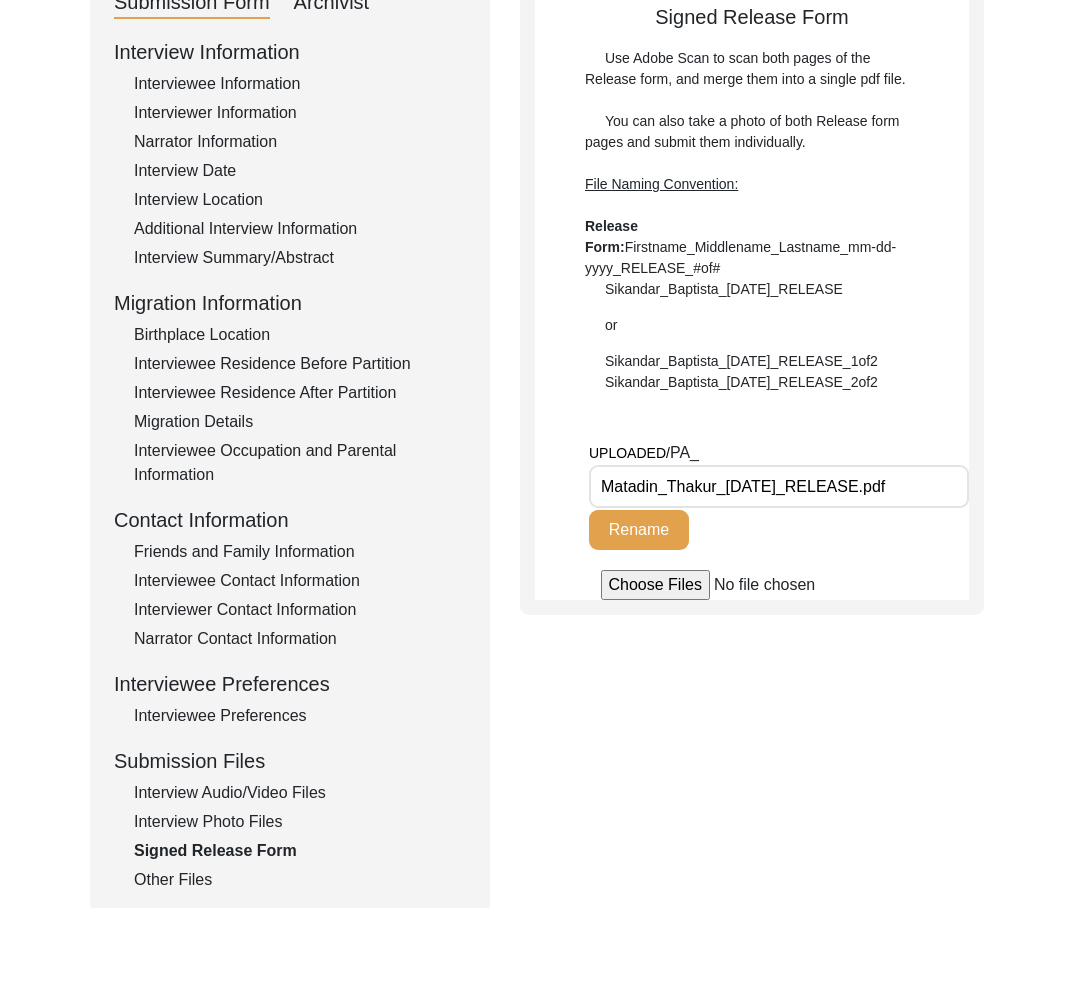 scroll, scrollTop: 0, scrollLeft: 0, axis: both 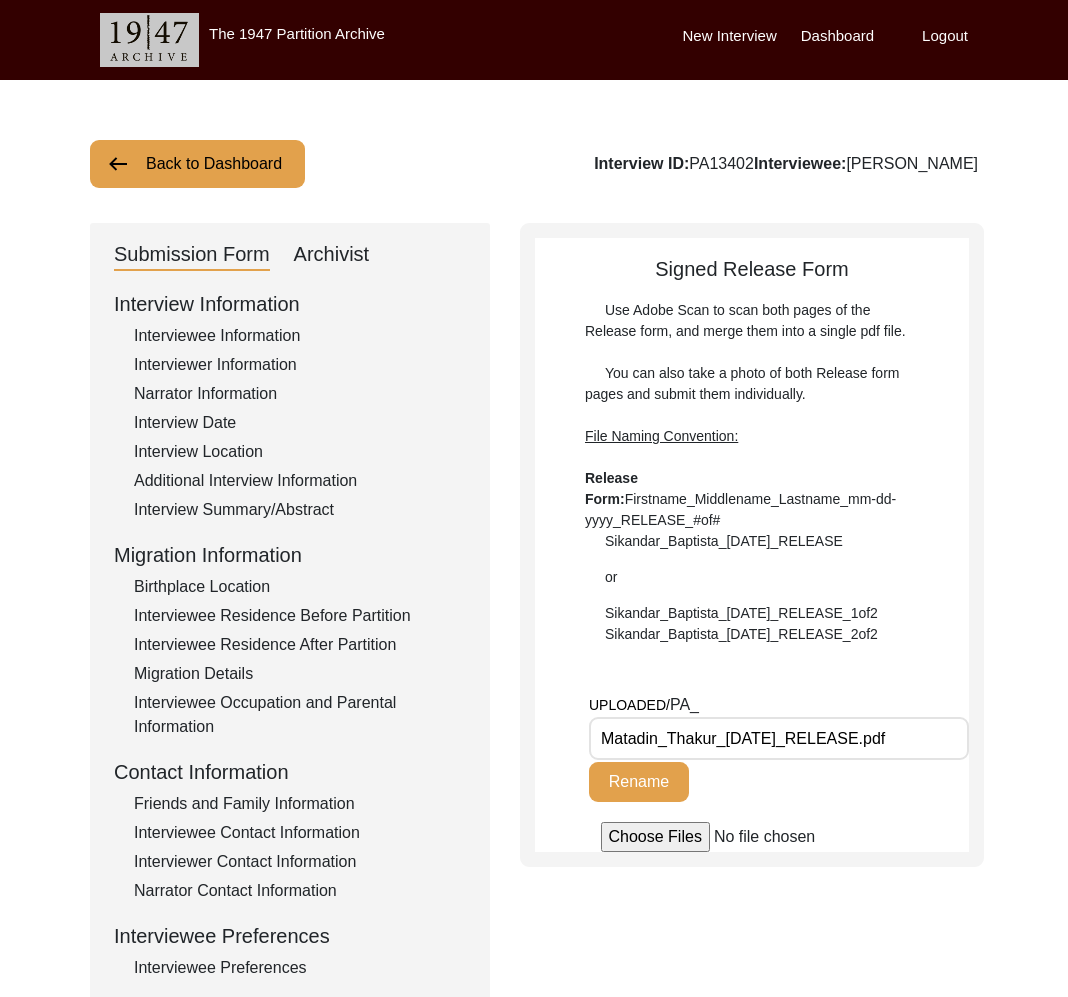 click on "Back to Dashboard" 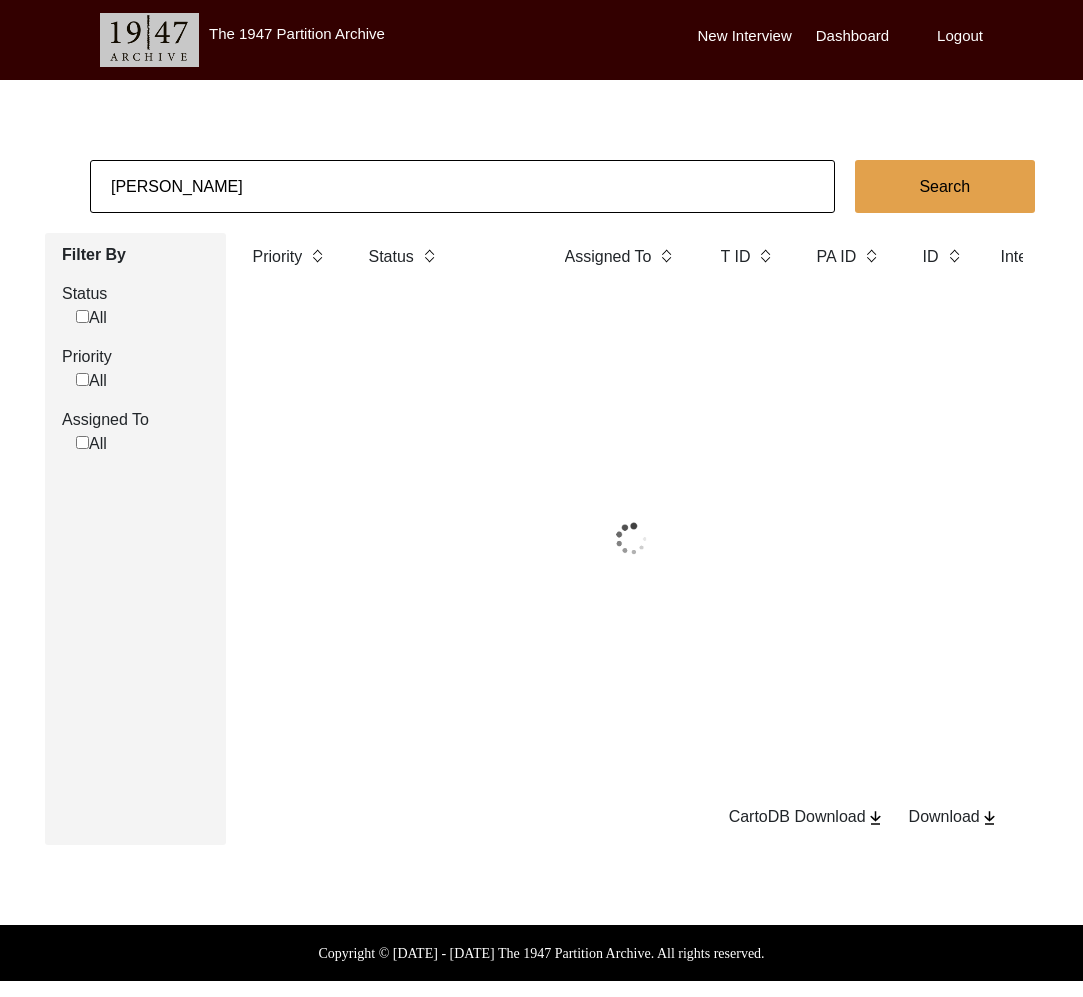 click on "[PERSON_NAME]" 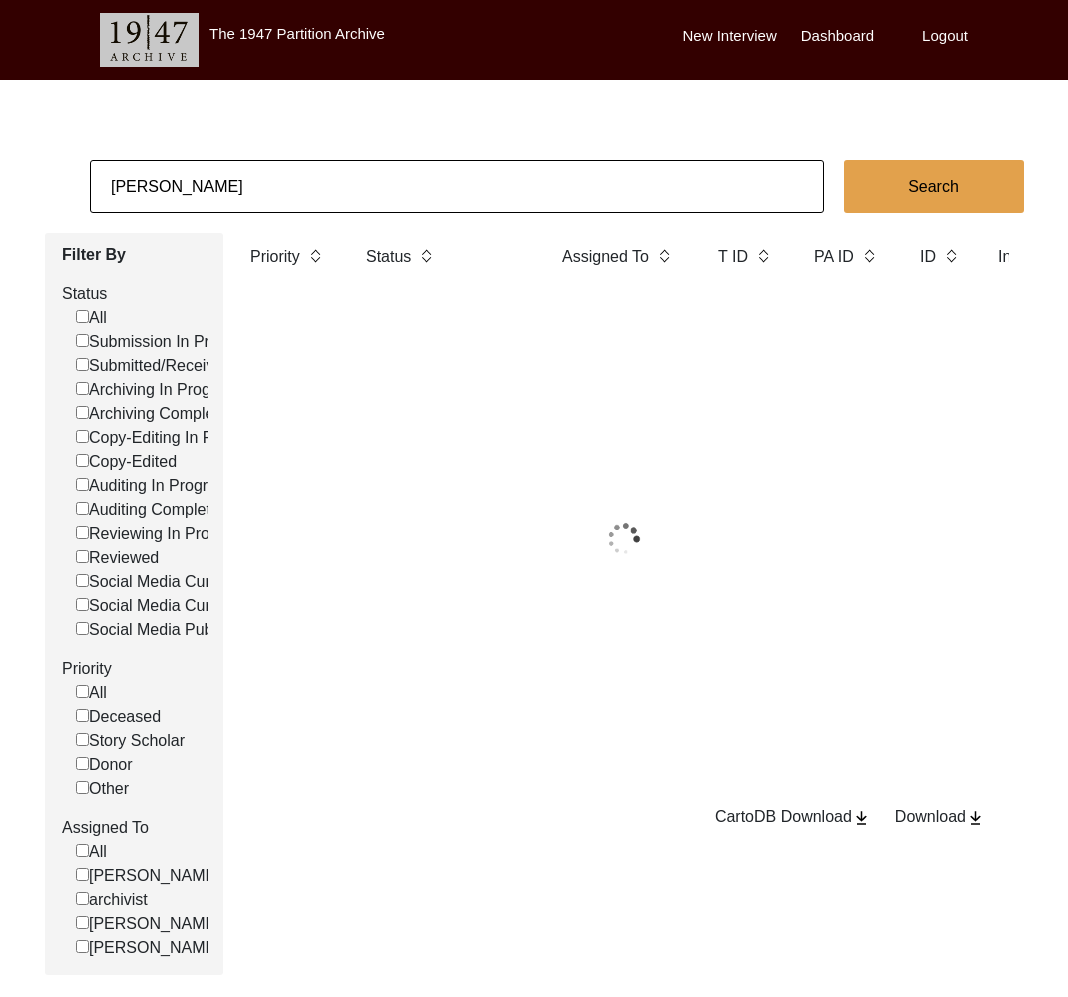 click on "[PERSON_NAME]" 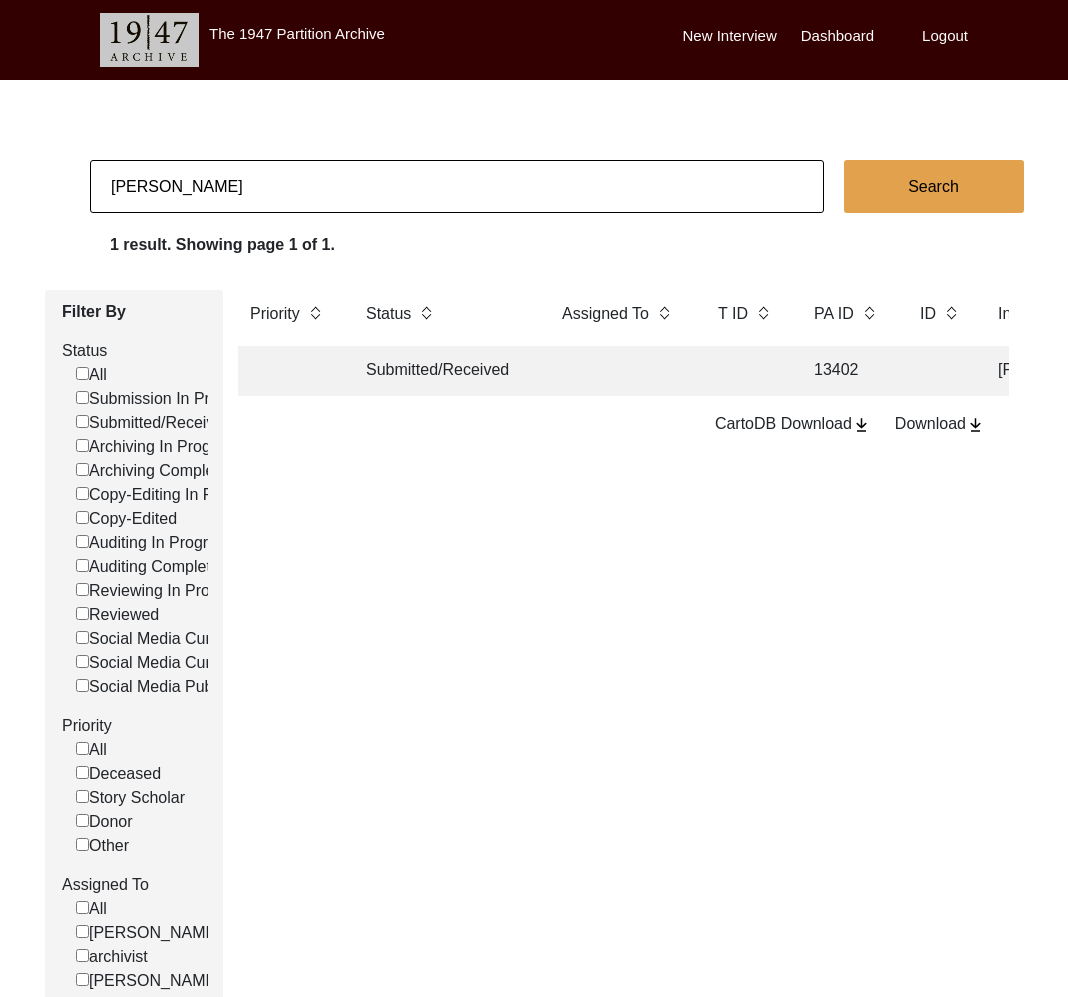 paste on "[PERSON_NAME]" 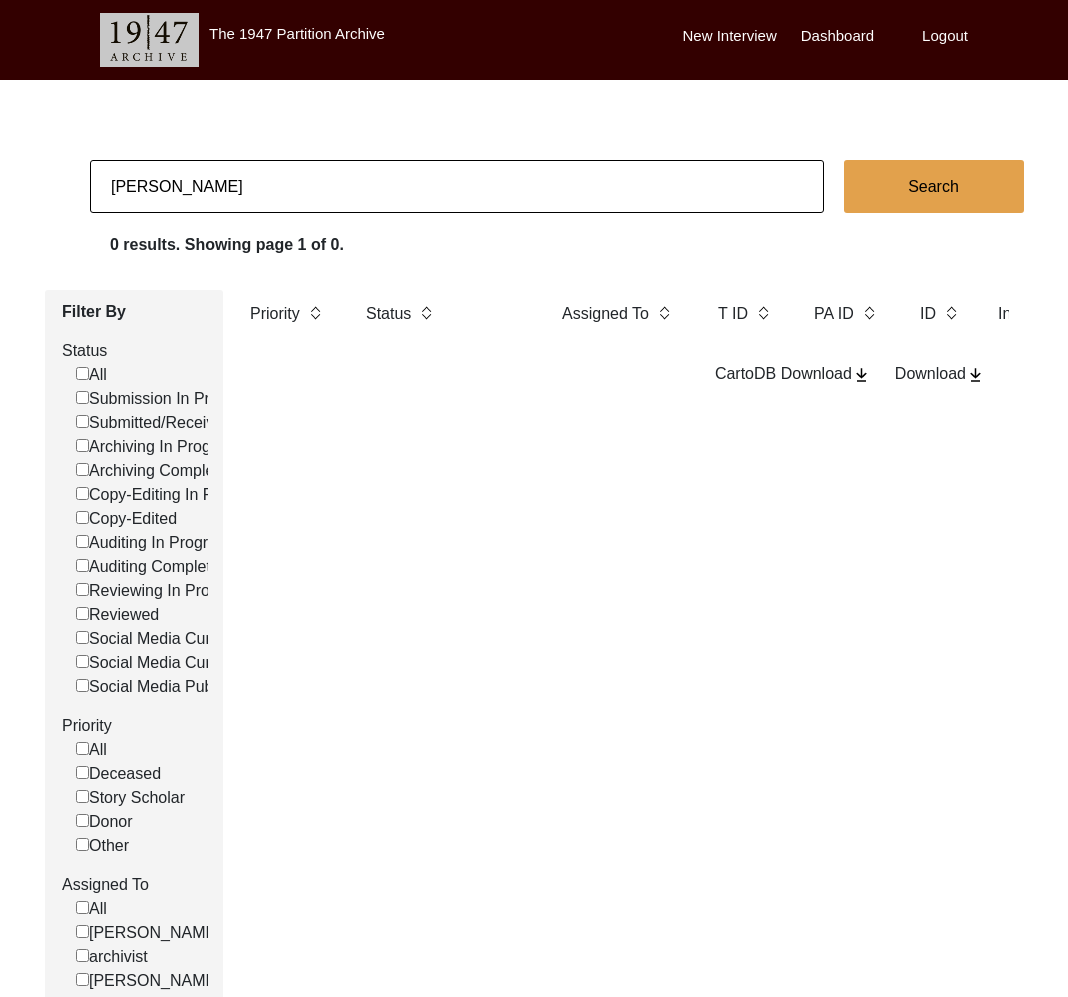 click on "[PERSON_NAME]" 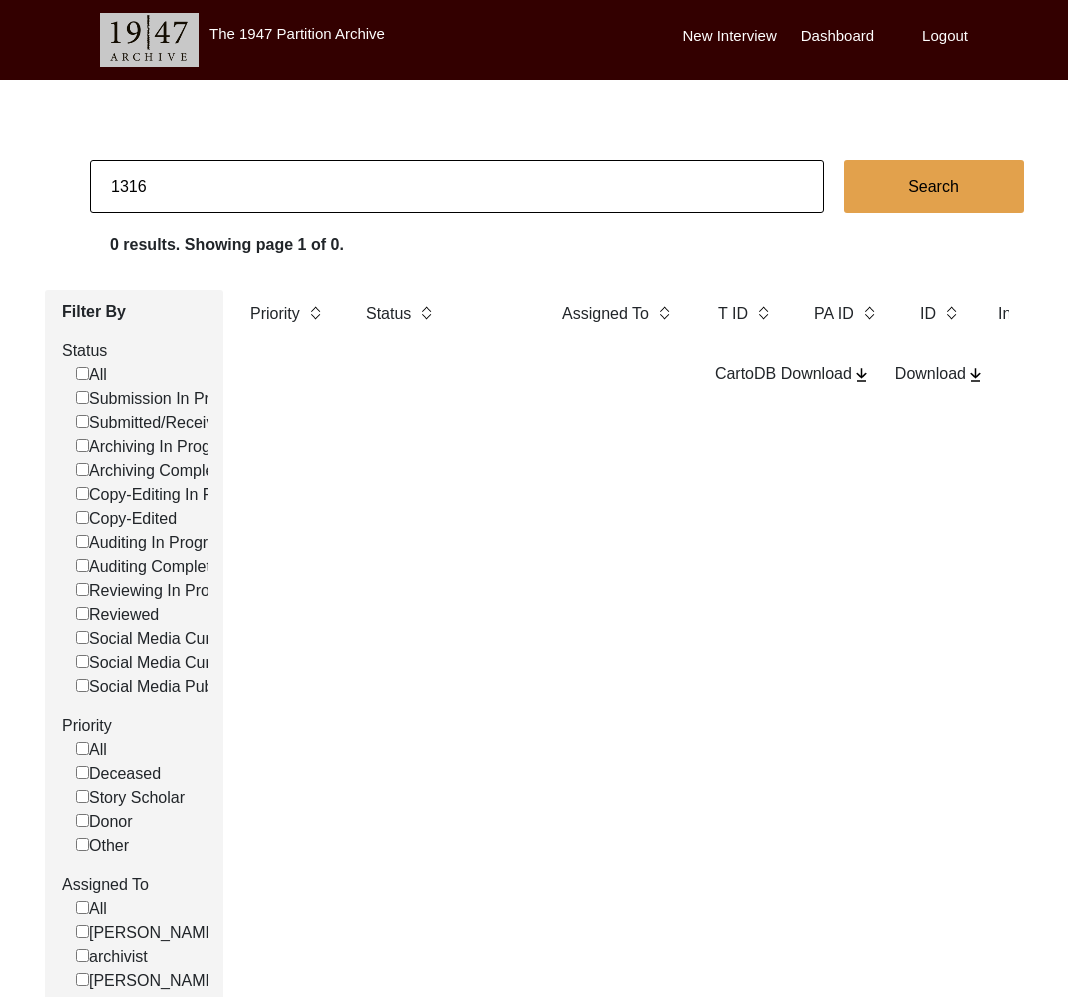 click on "1316" 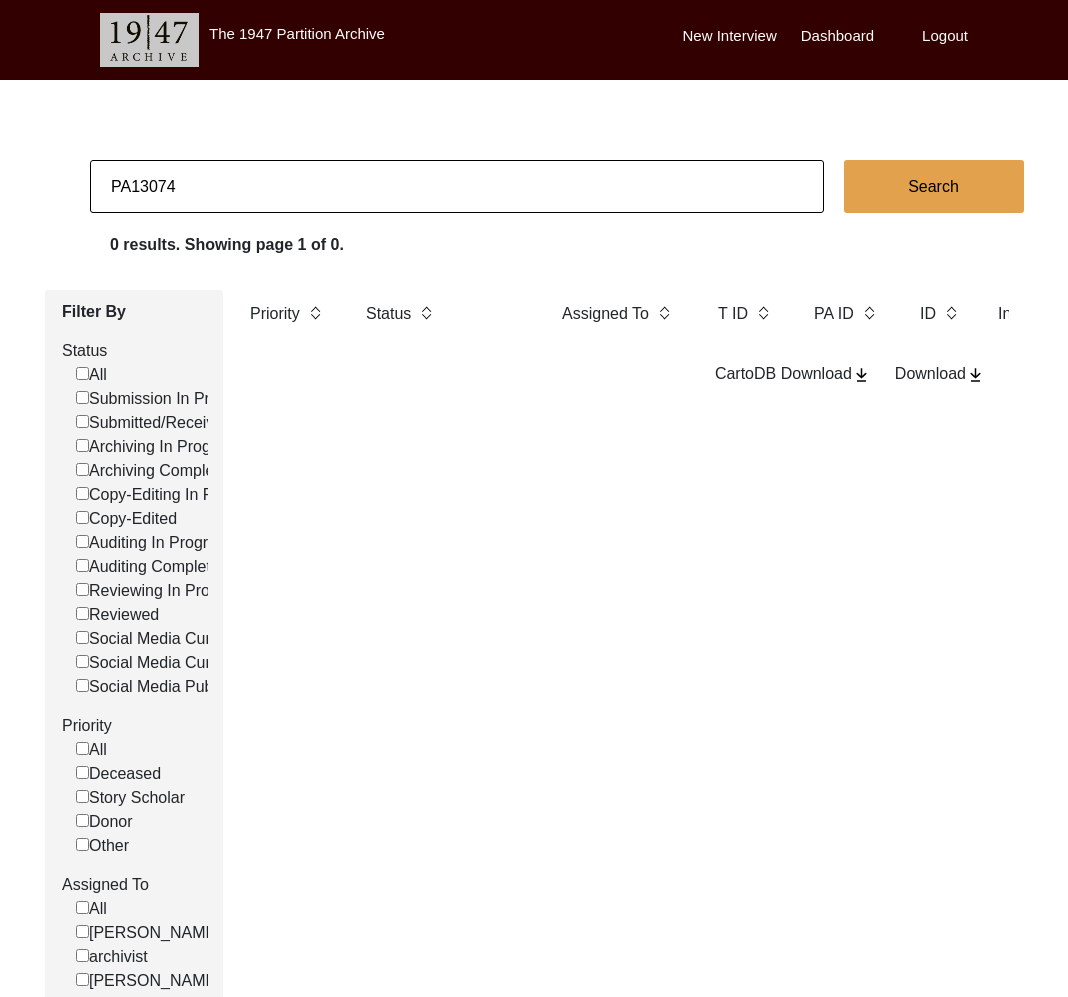 click on "PA13074" 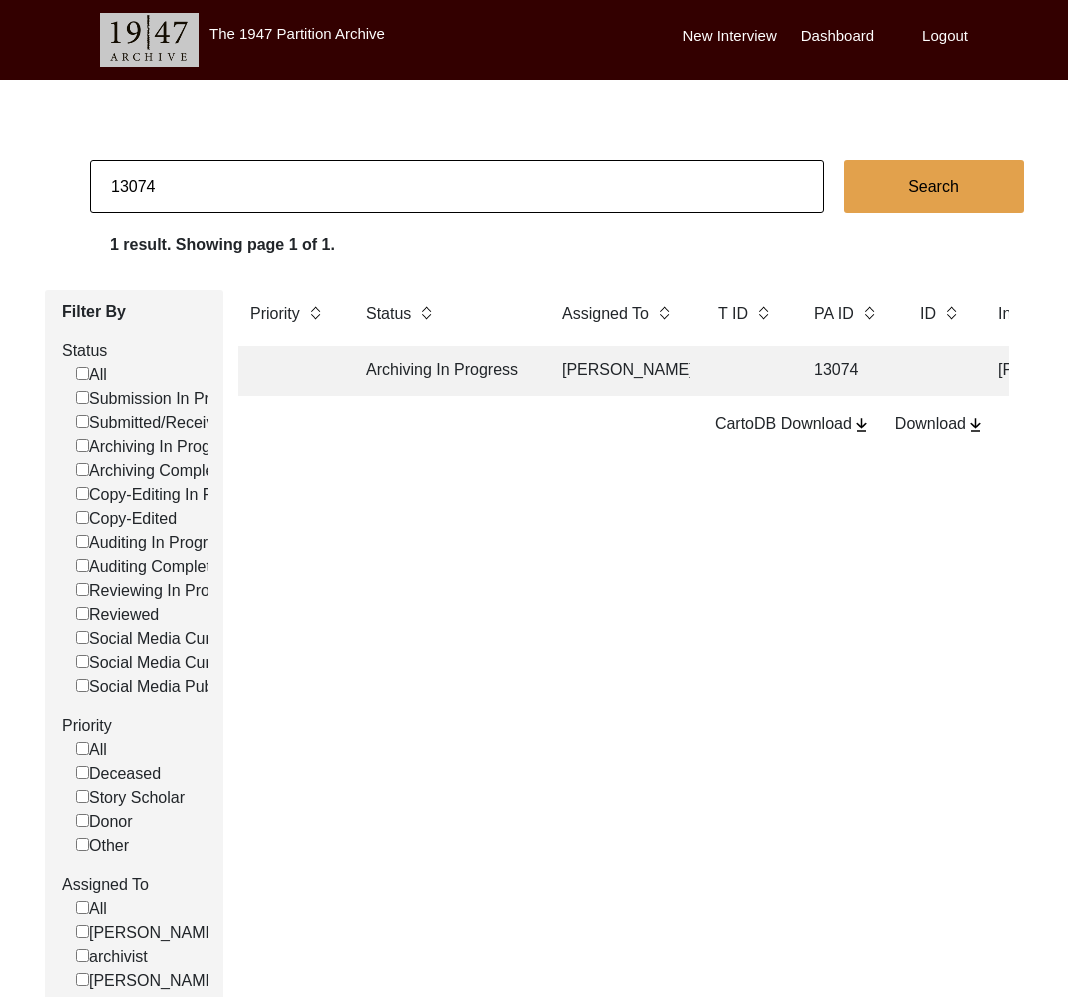 click on "Archiving In Progress" 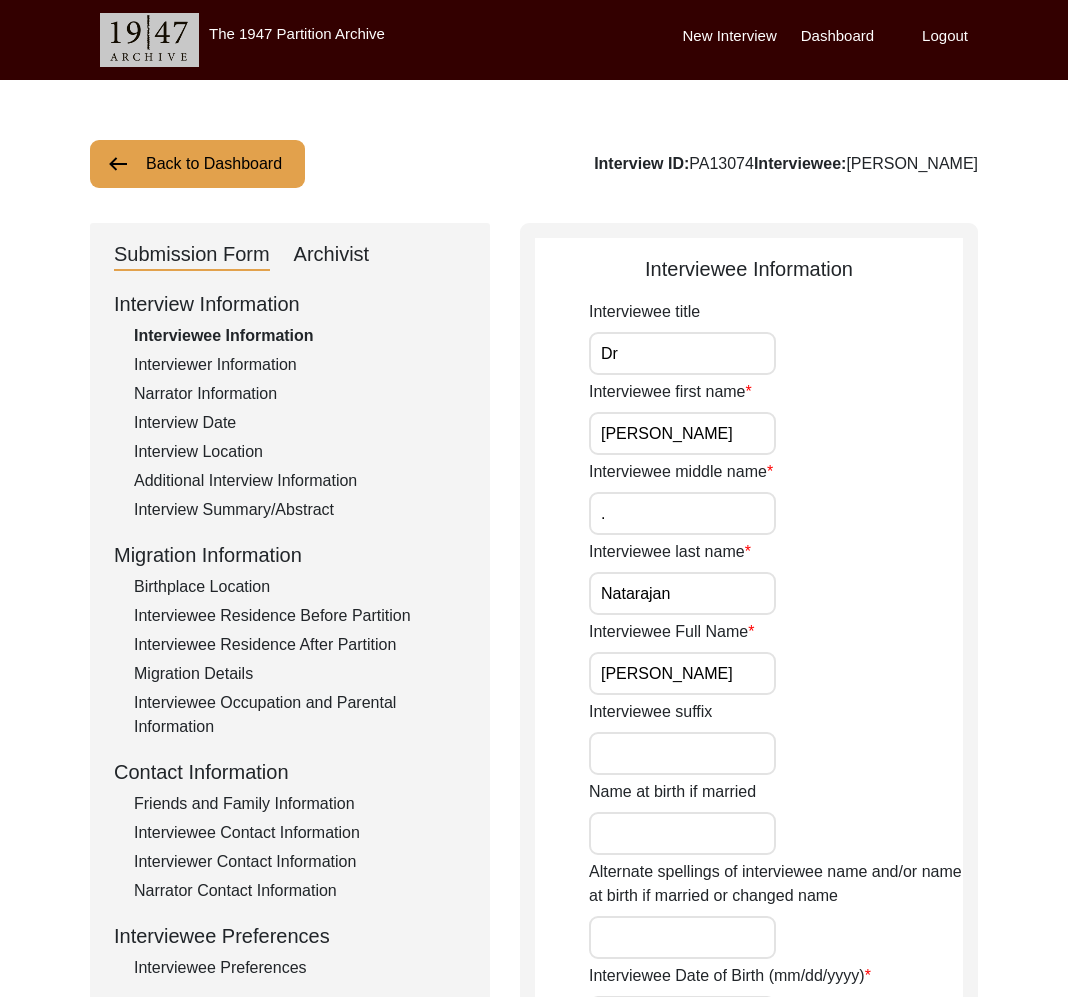 click on "Archivist" 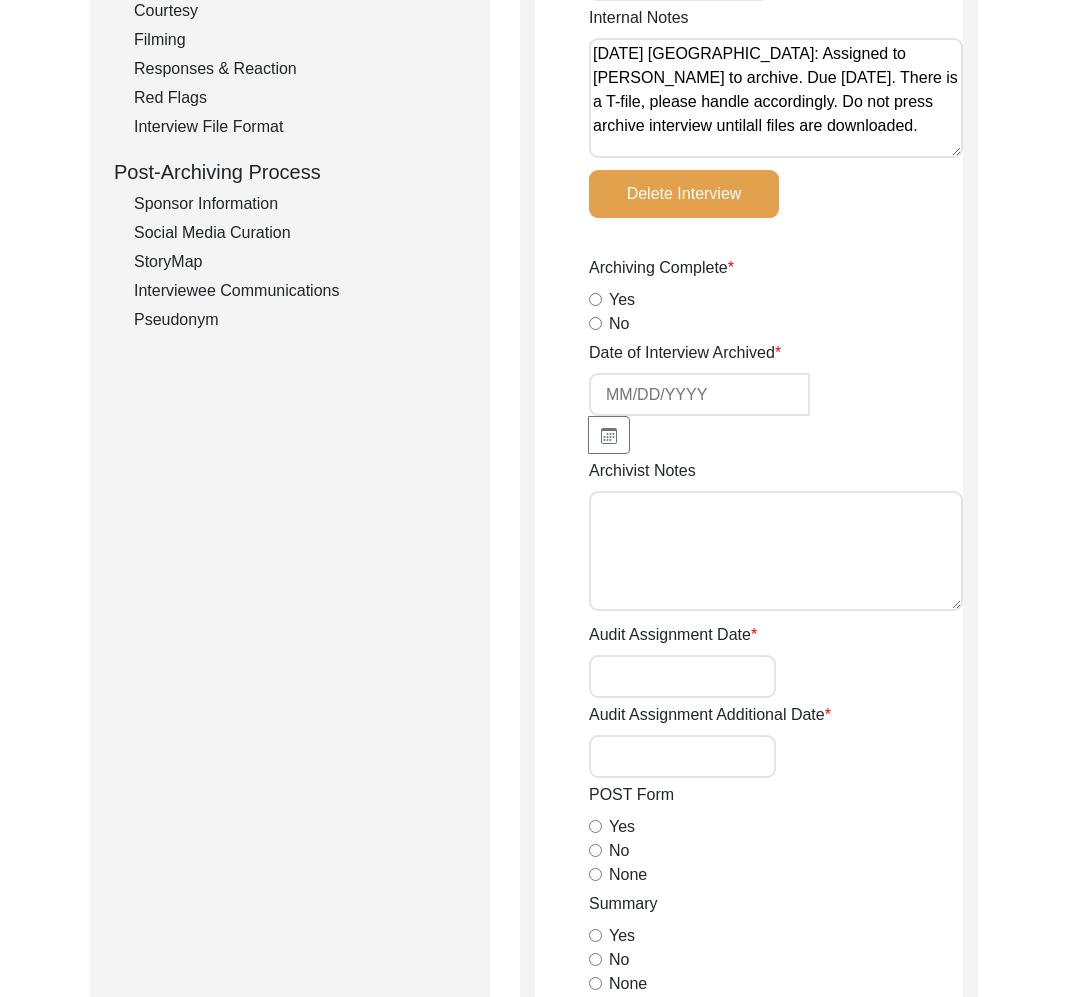 scroll, scrollTop: 0, scrollLeft: 0, axis: both 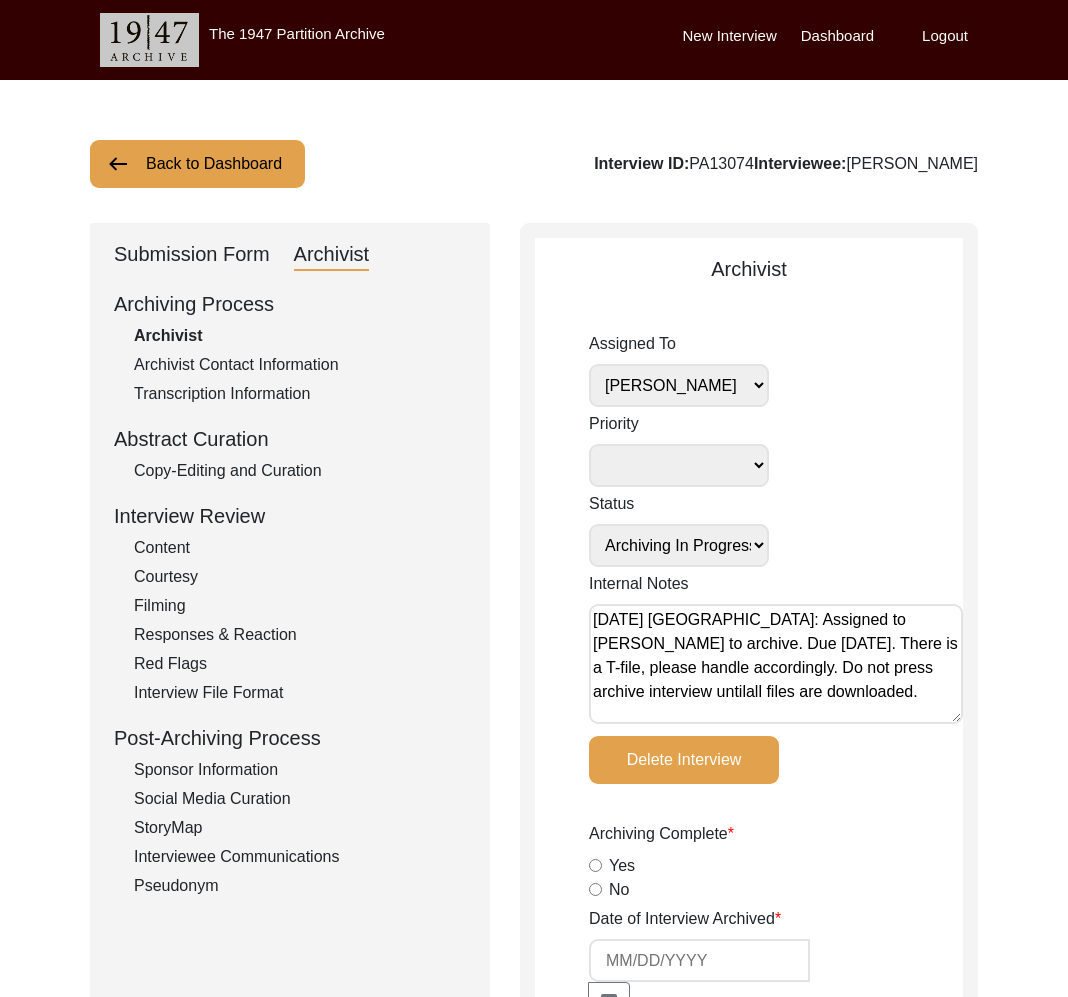 click on "Submission Form" 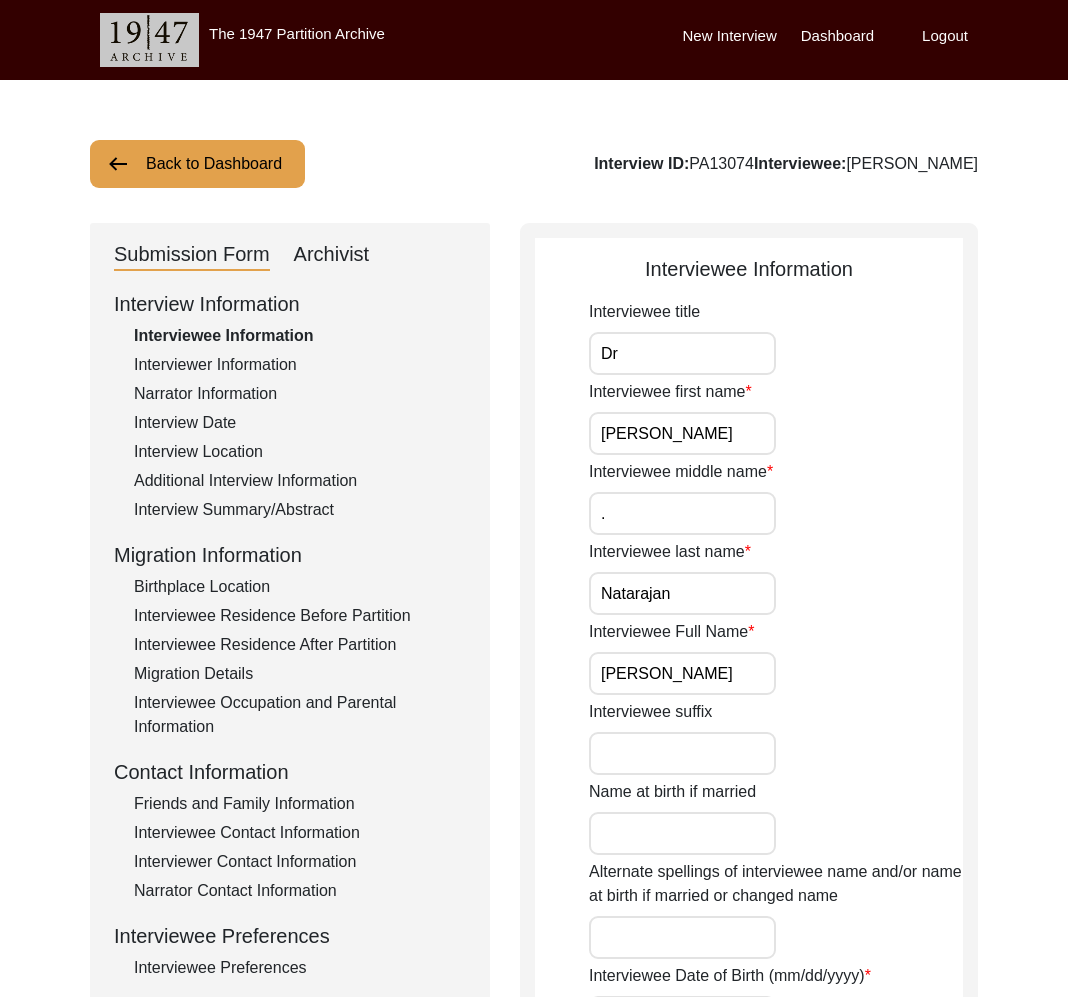 drag, startPoint x: 218, startPoint y: 148, endPoint x: 232, endPoint y: 156, distance: 16.124516 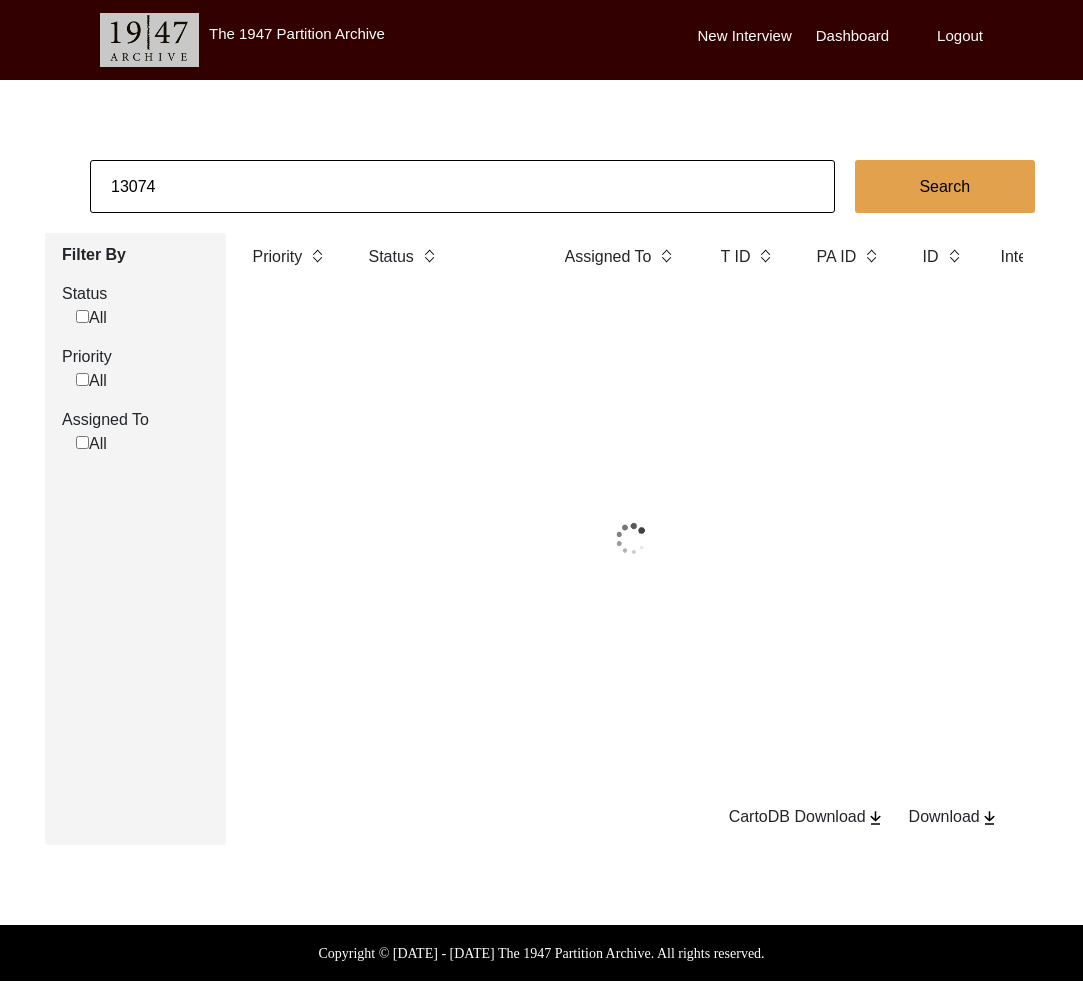 click on "13074" 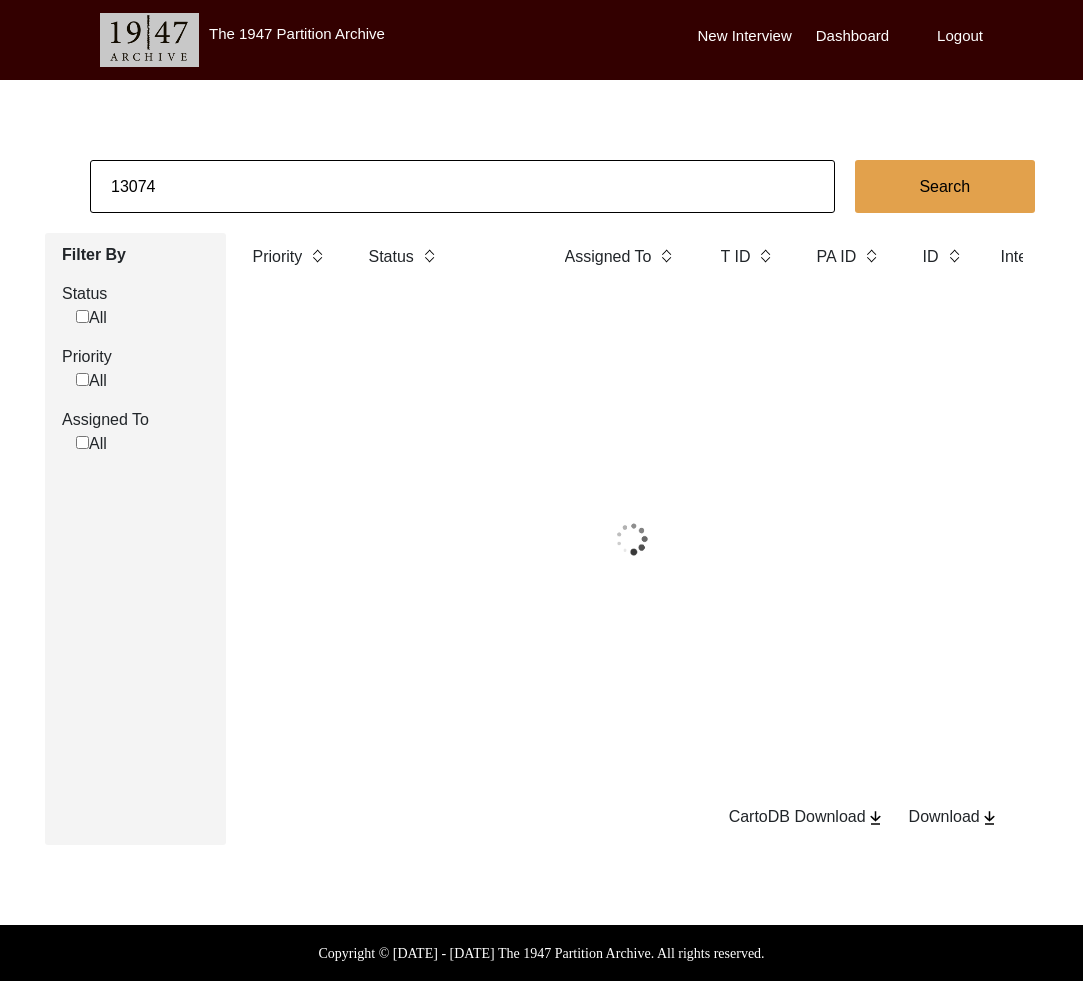 click on "13074" 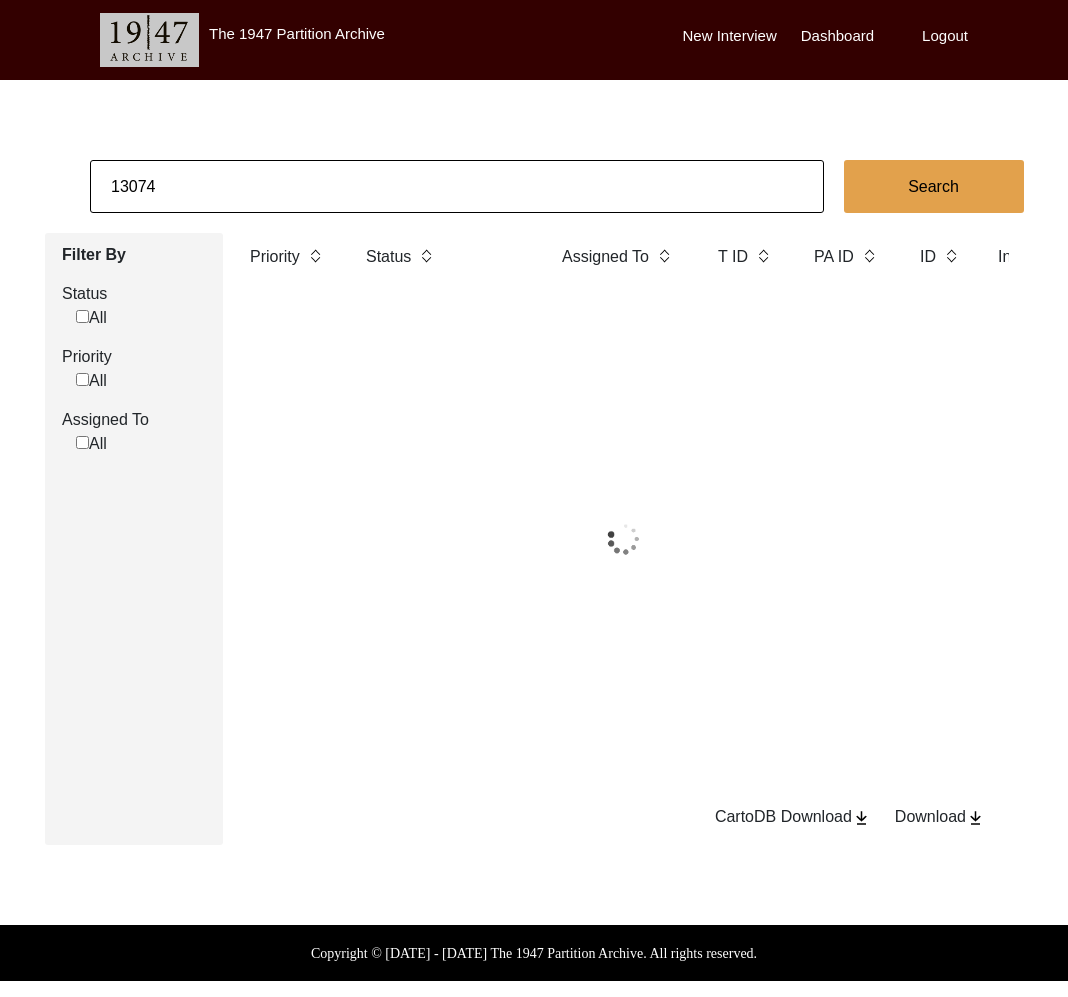 paste on "PA13006" 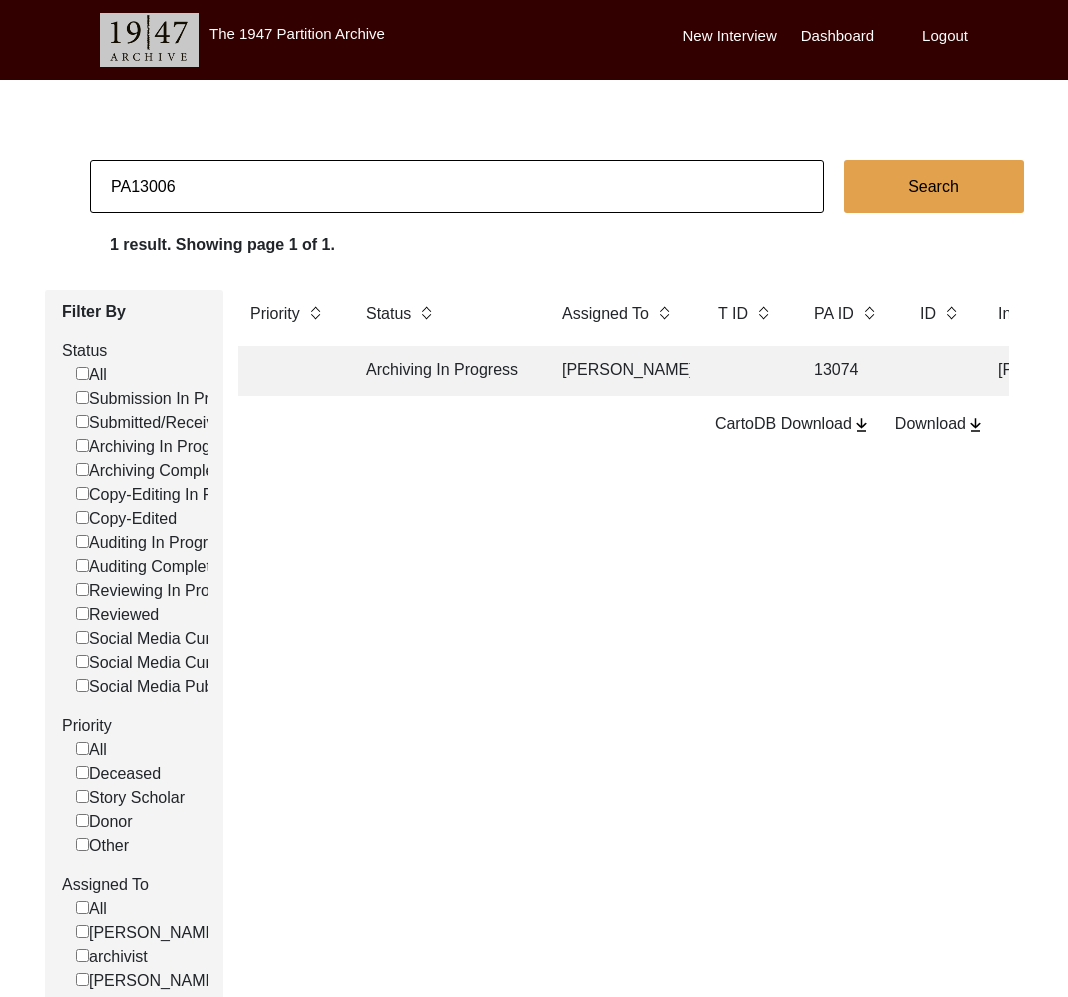 drag, startPoint x: 130, startPoint y: 181, endPoint x: 96, endPoint y: 182, distance: 34.0147 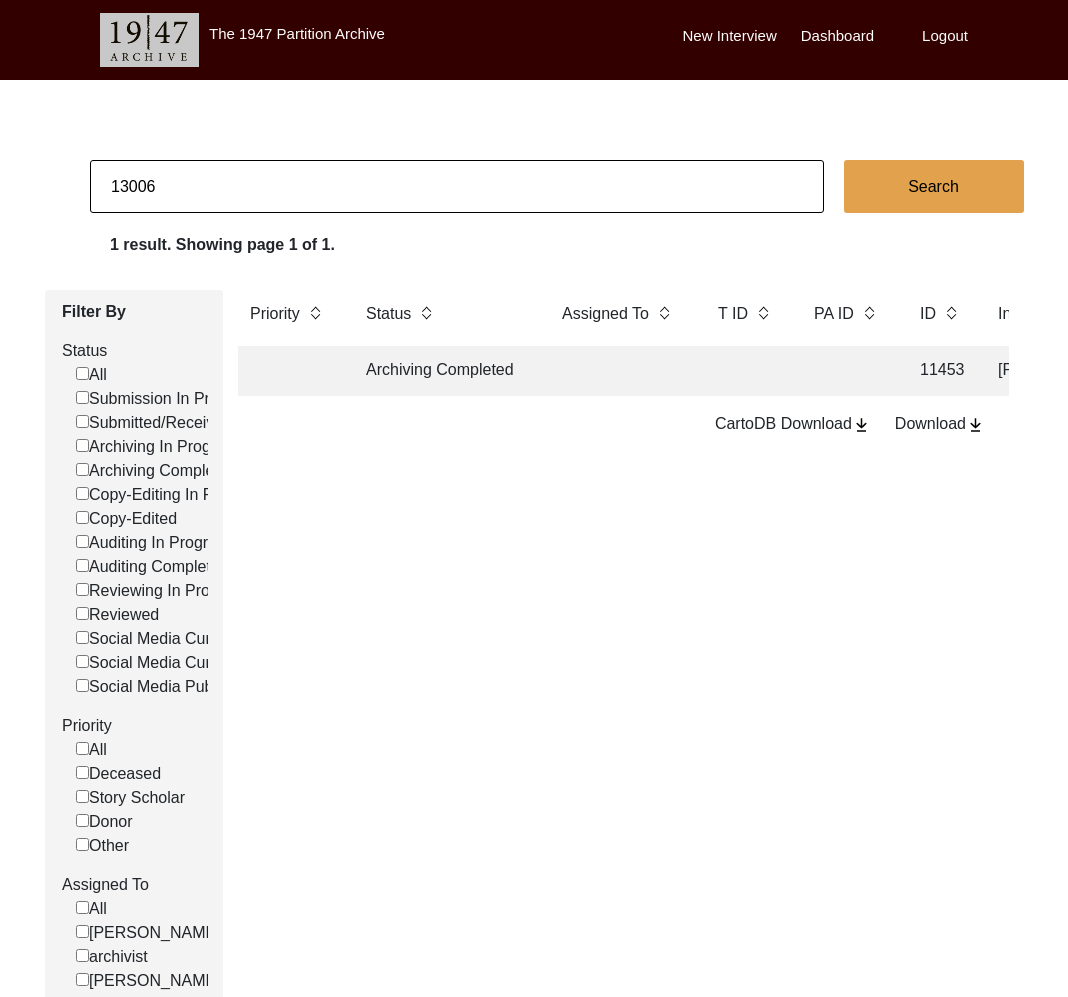 click on "Archiving Completed" 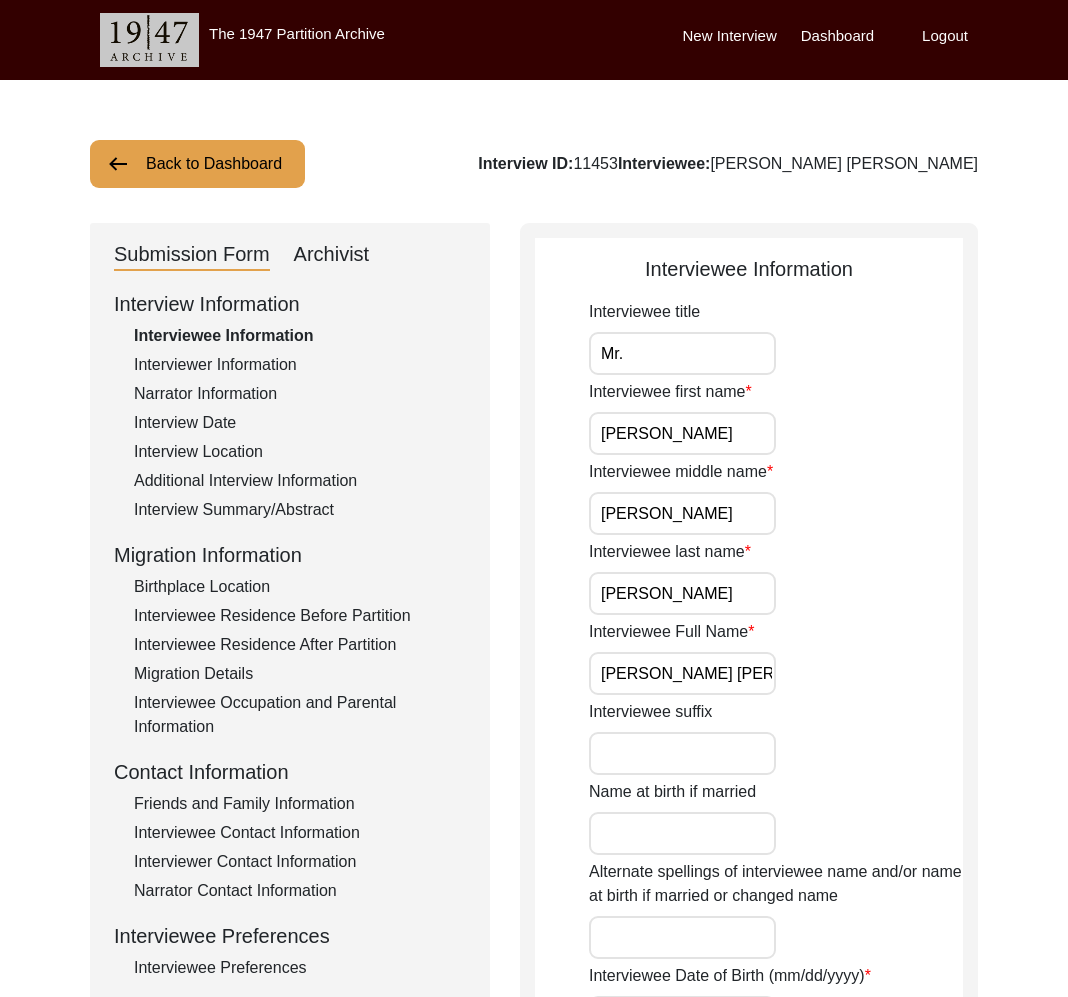 click on "Archivist" 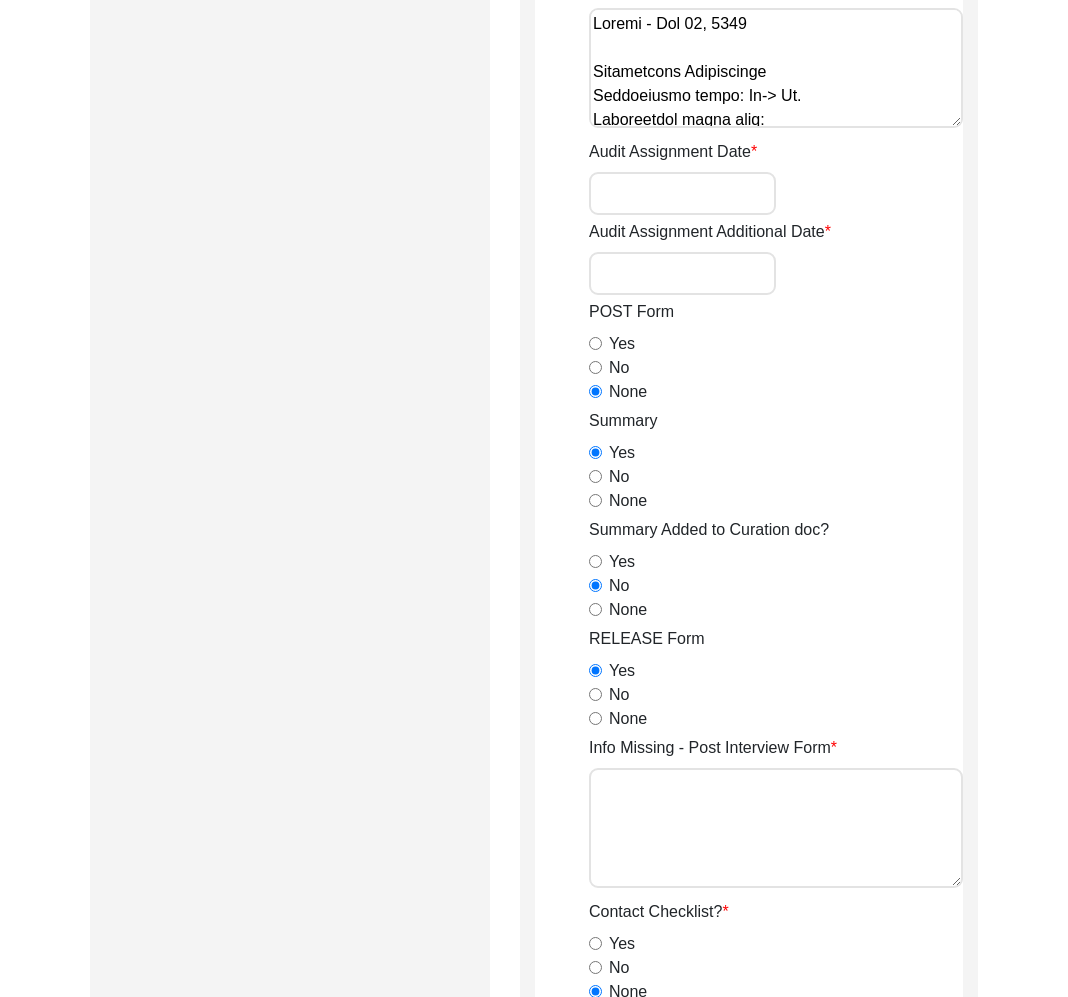 scroll, scrollTop: 0, scrollLeft: 0, axis: both 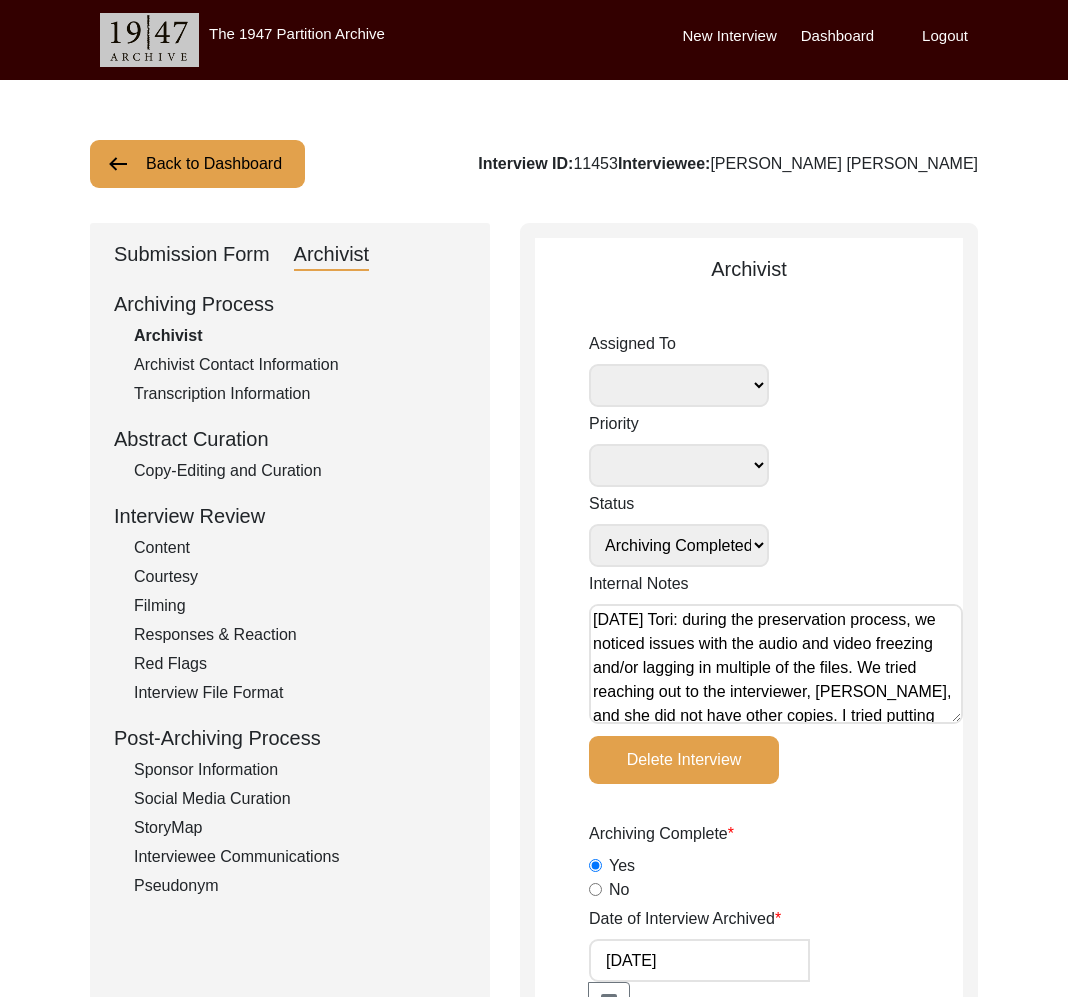 click on "Back to Dashboard" 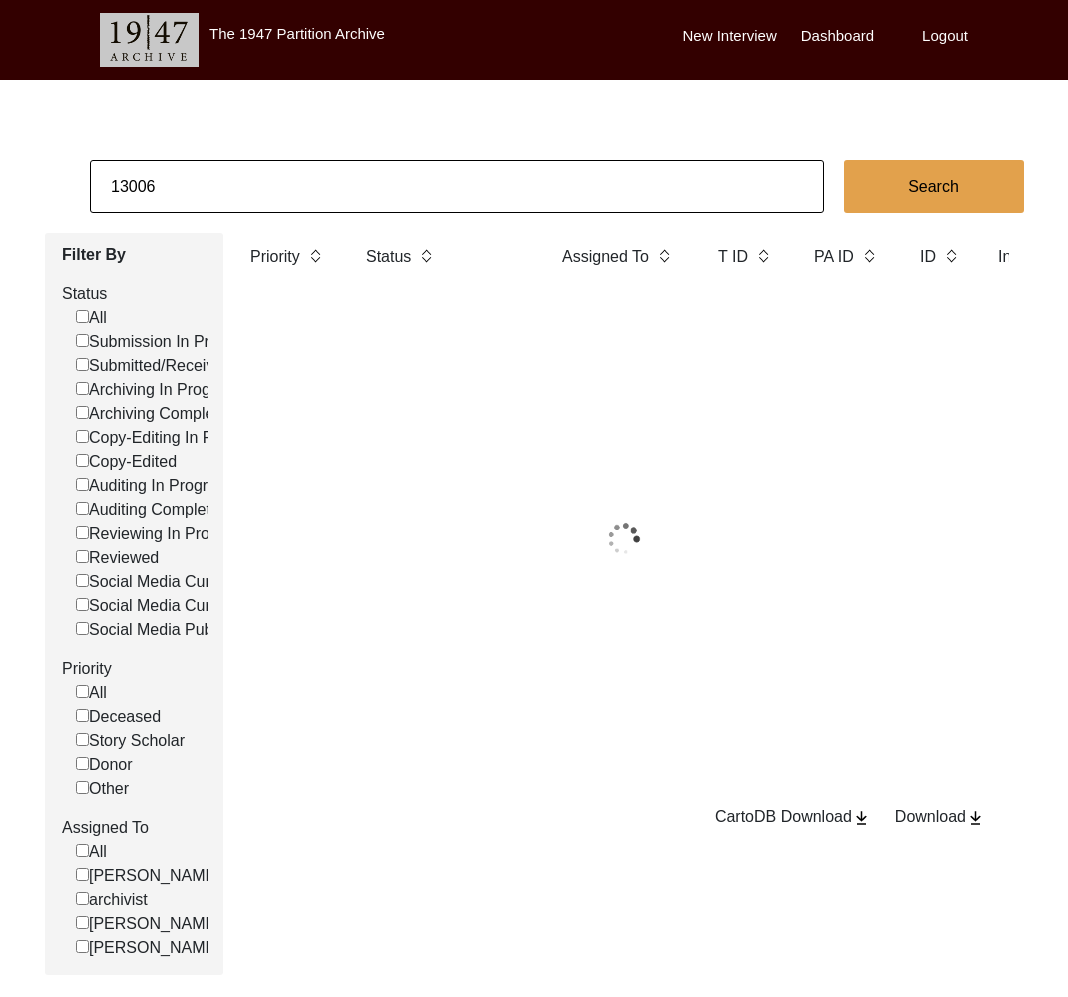 click on "13006" 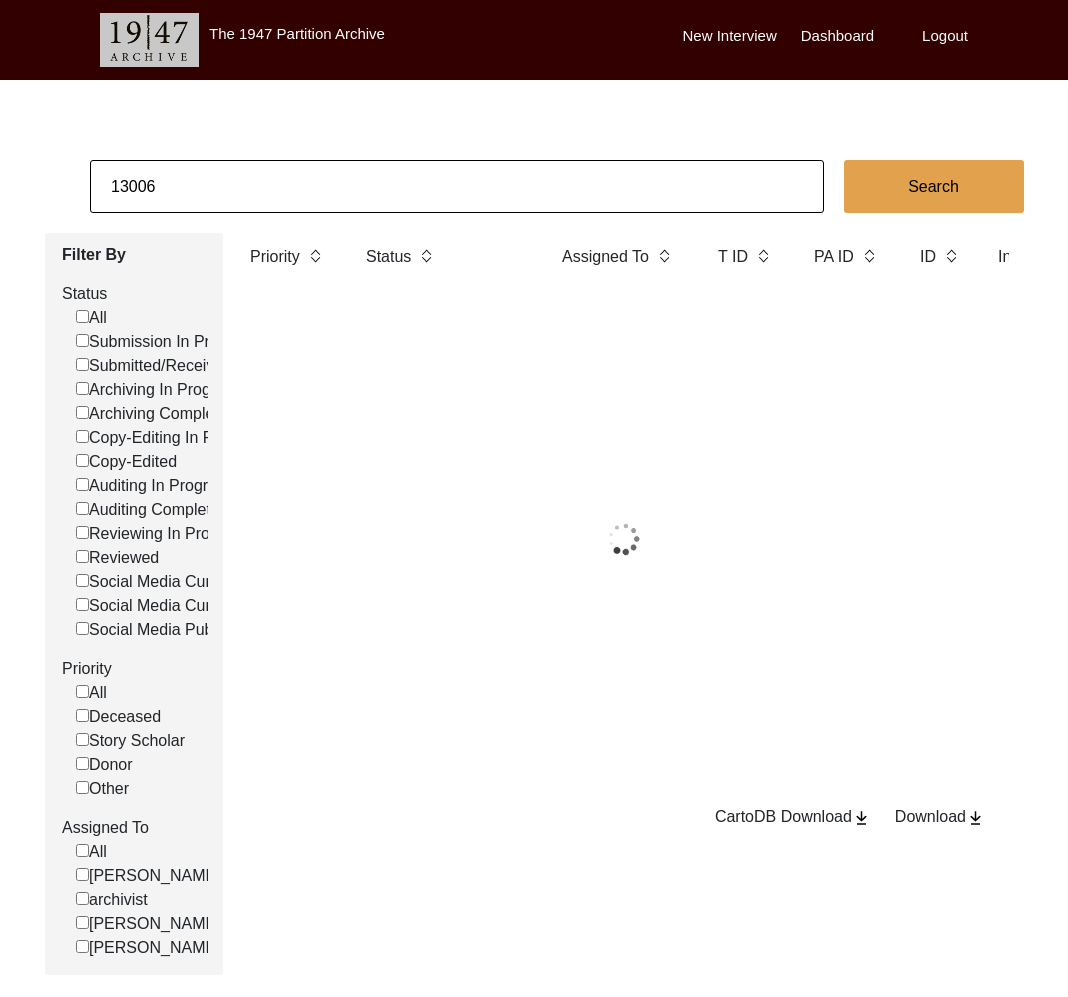 click on "13006" 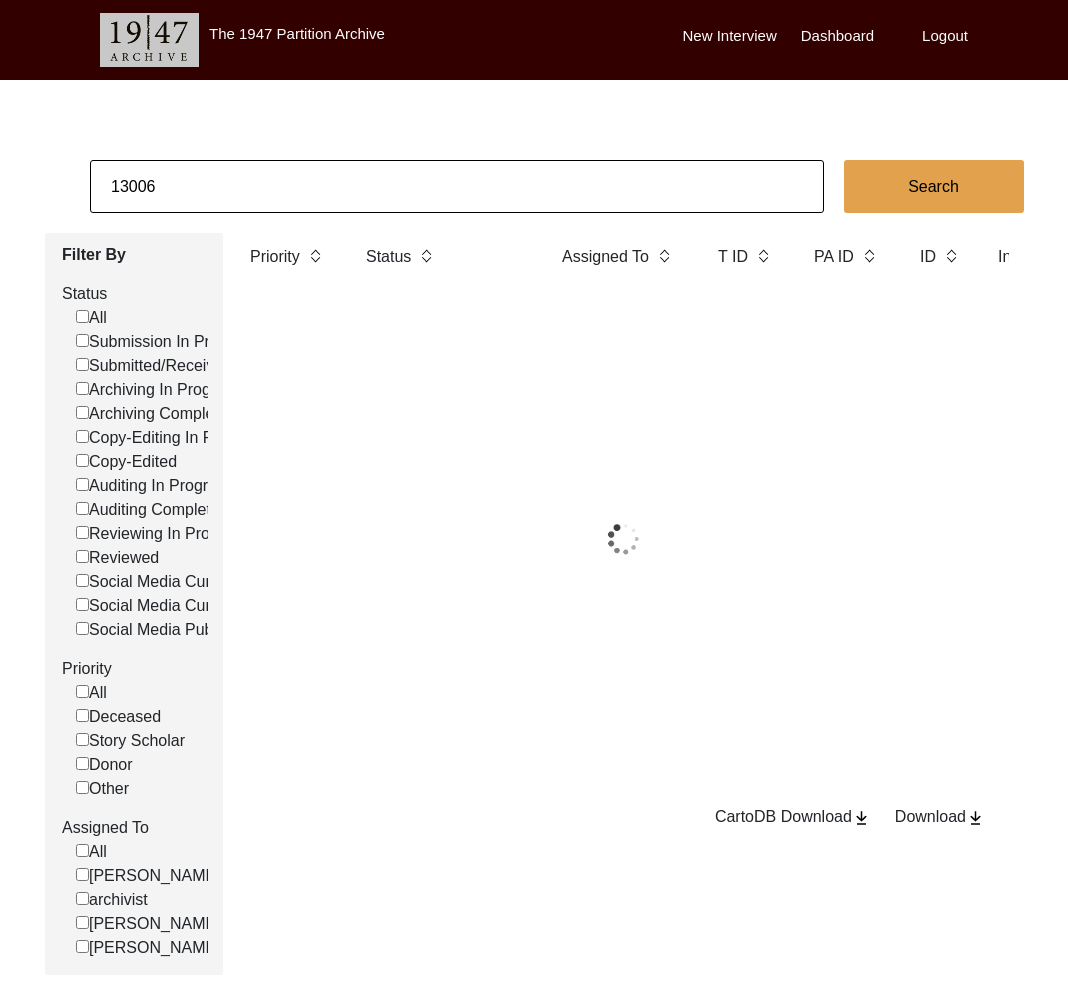 paste on "PA13051" 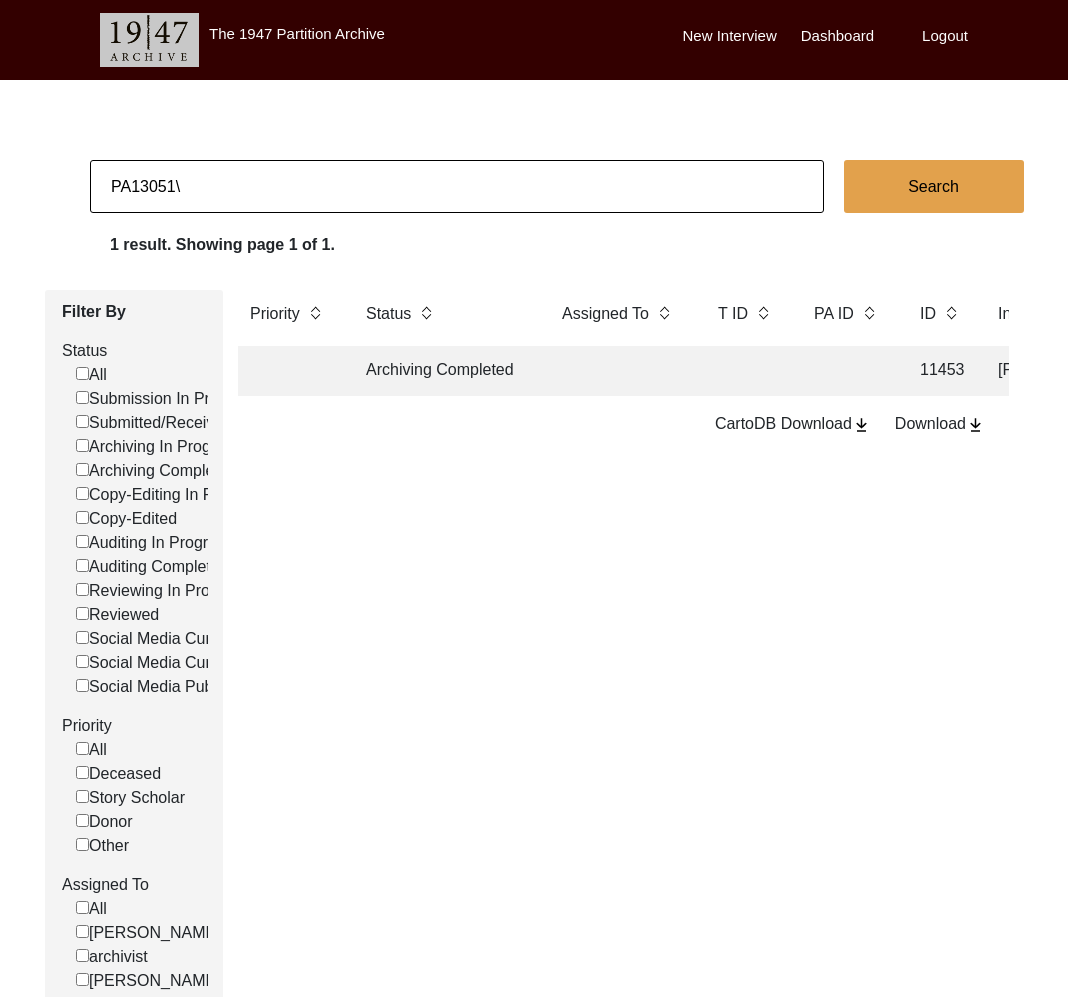 drag, startPoint x: 133, startPoint y: 179, endPoint x: 81, endPoint y: 181, distance: 52.03845 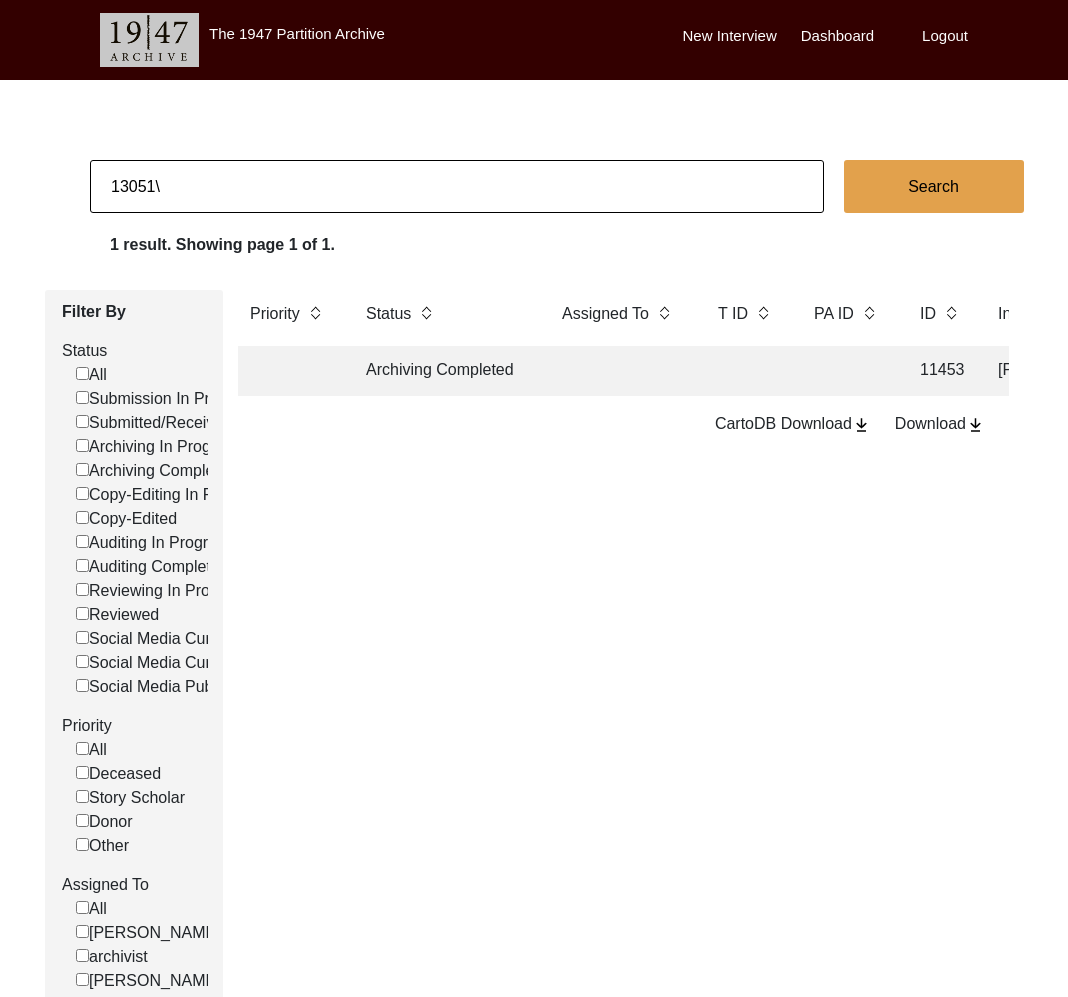 drag, startPoint x: 151, startPoint y: 185, endPoint x: 211, endPoint y: 191, distance: 60.299255 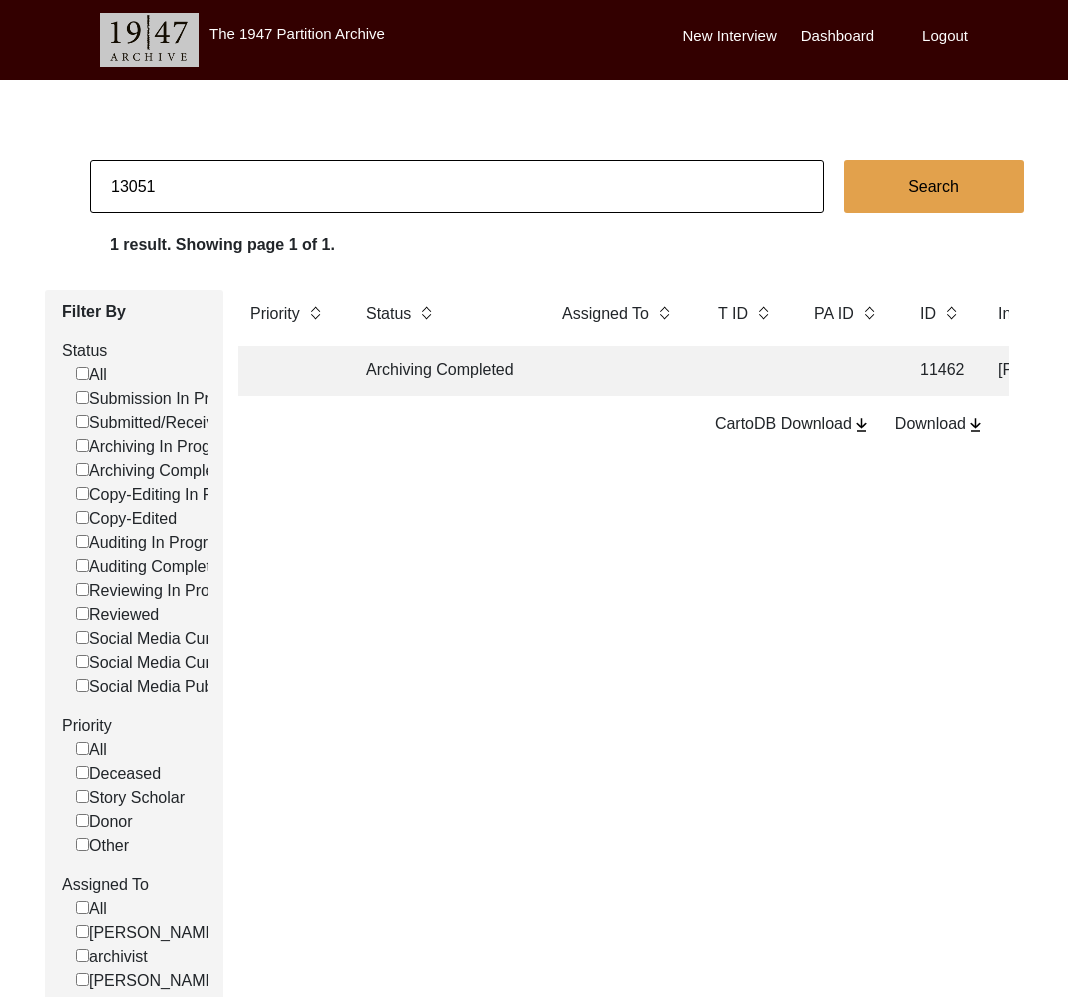 click on "Archiving Completed" 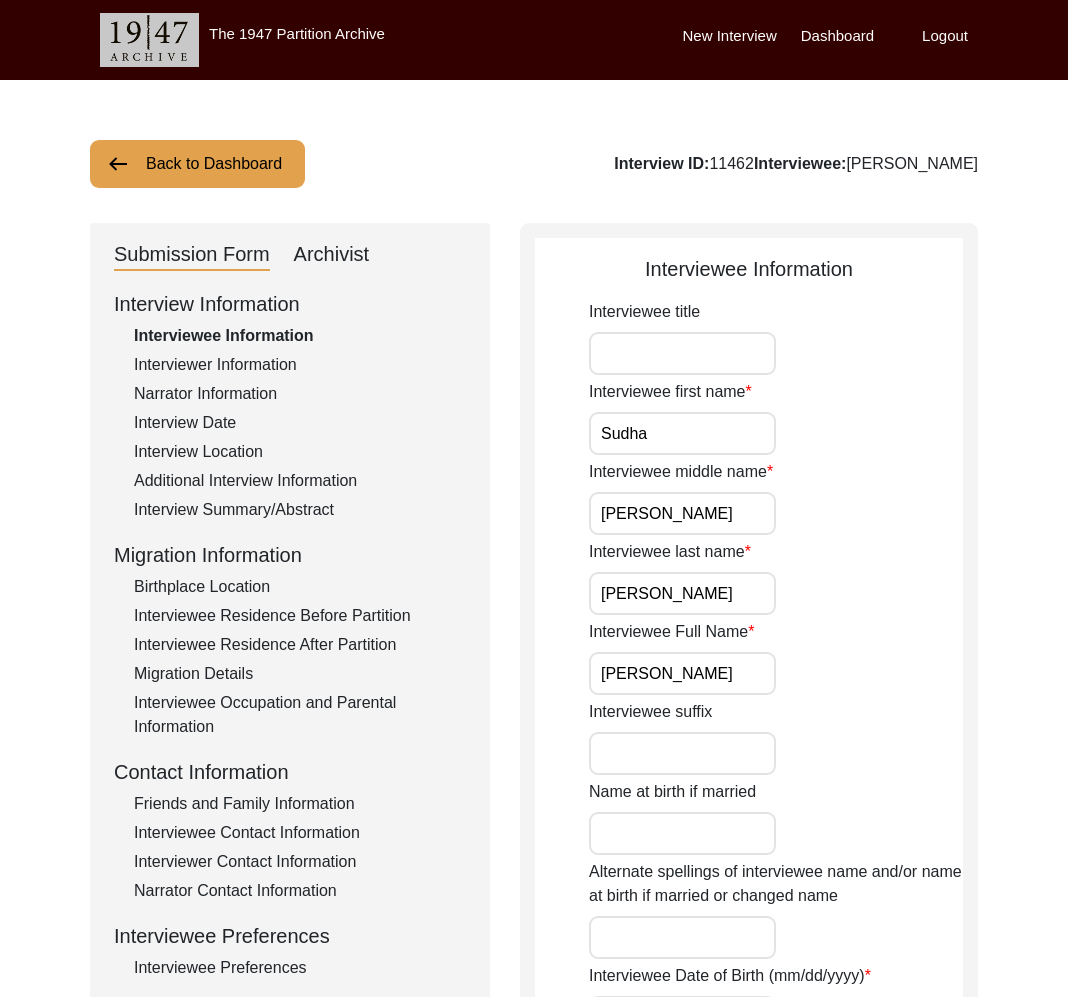 click on "Back to Dashboard" 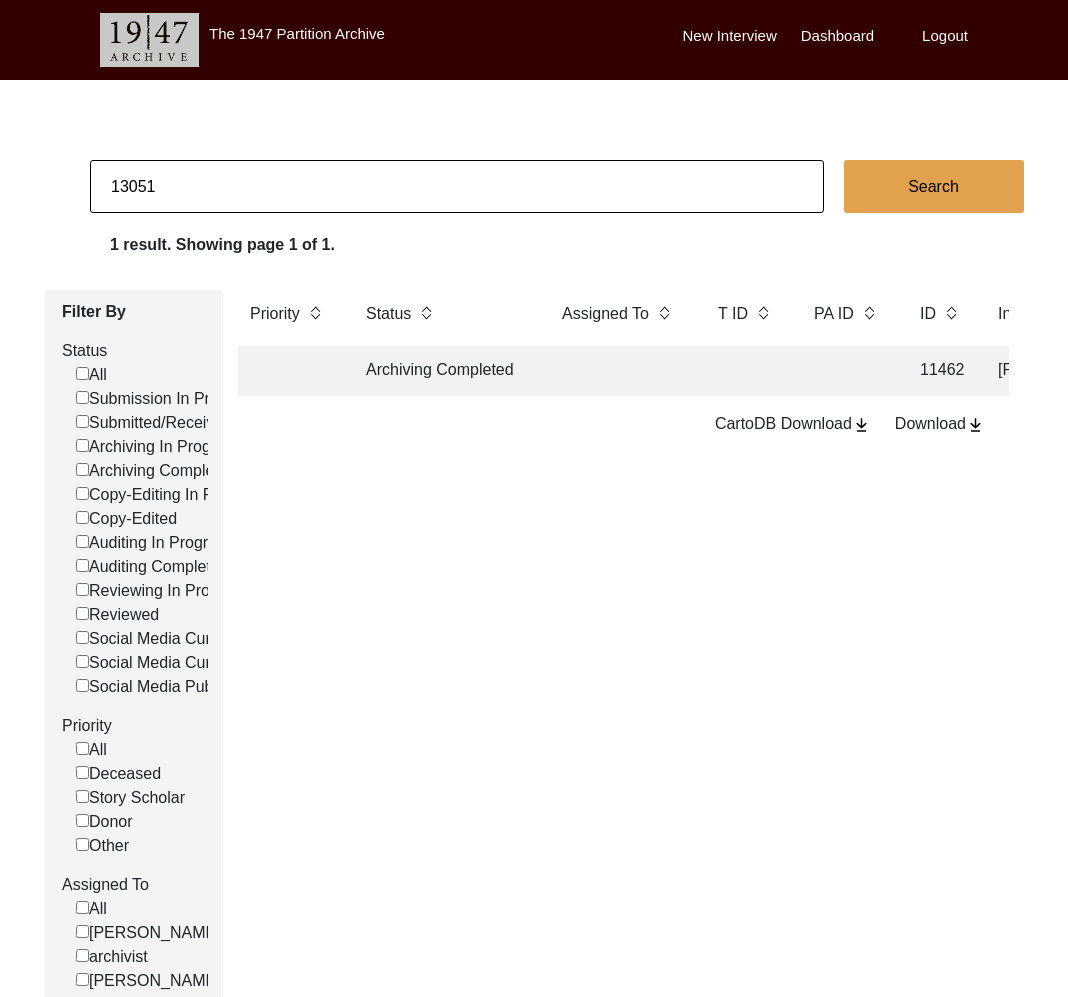 drag, startPoint x: 146, startPoint y: 188, endPoint x: 211, endPoint y: 188, distance: 65 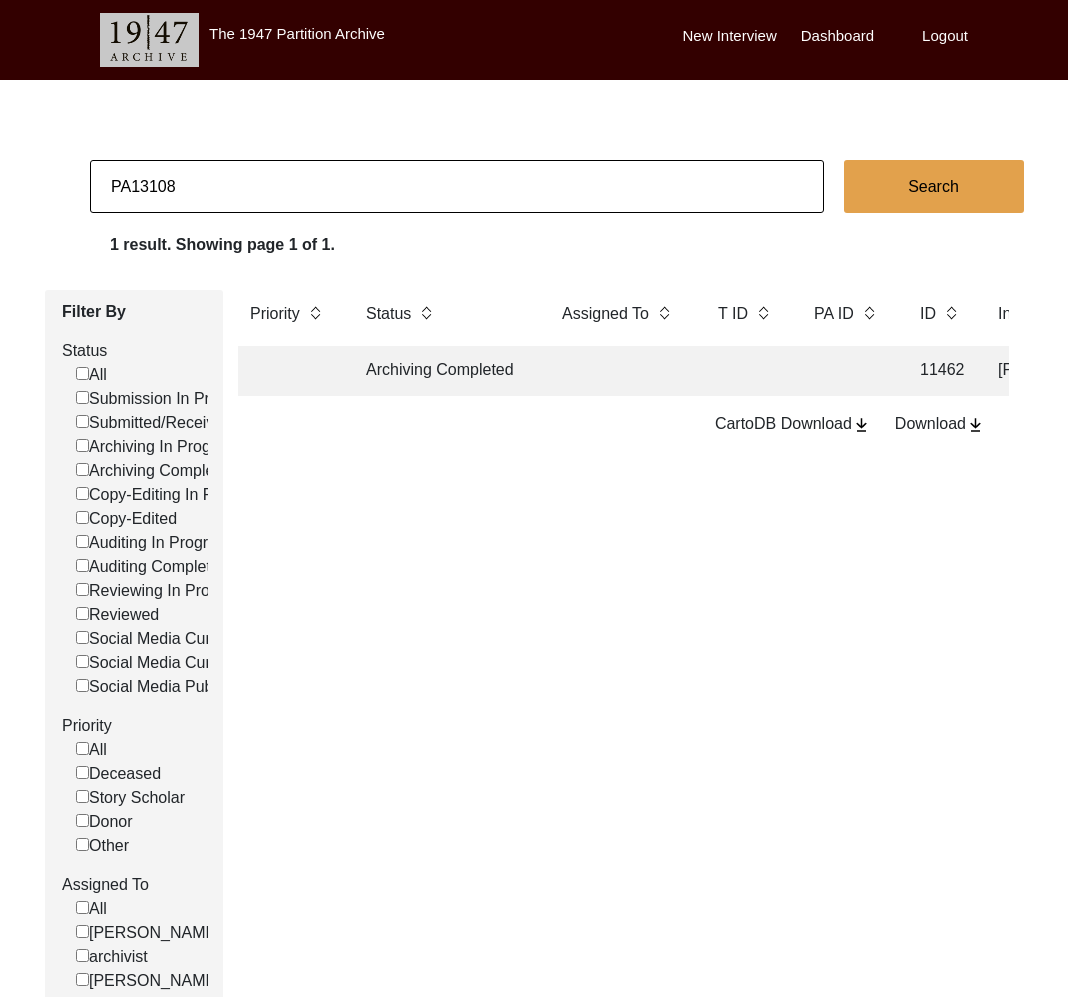 drag, startPoint x: 125, startPoint y: 188, endPoint x: 101, endPoint y: 192, distance: 24.33105 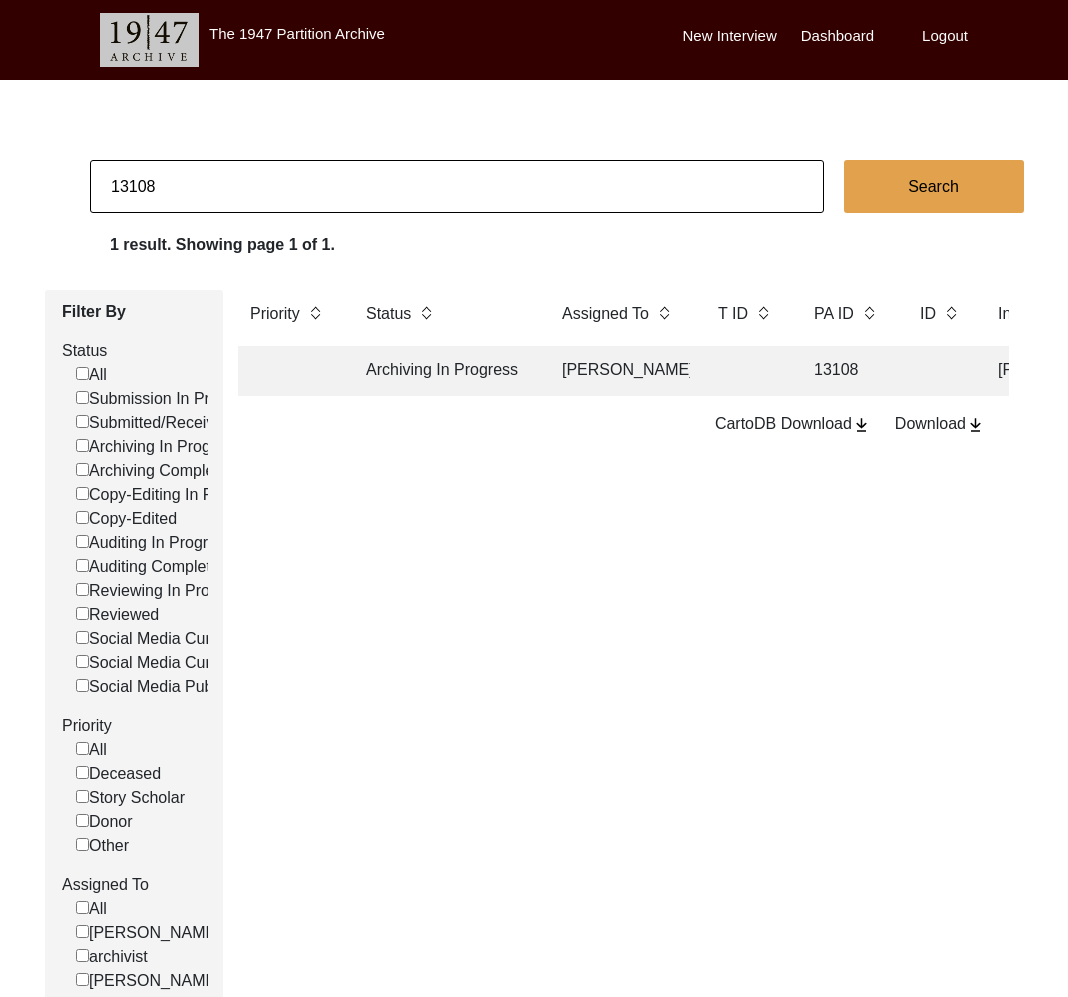 click on "[PERSON_NAME]" 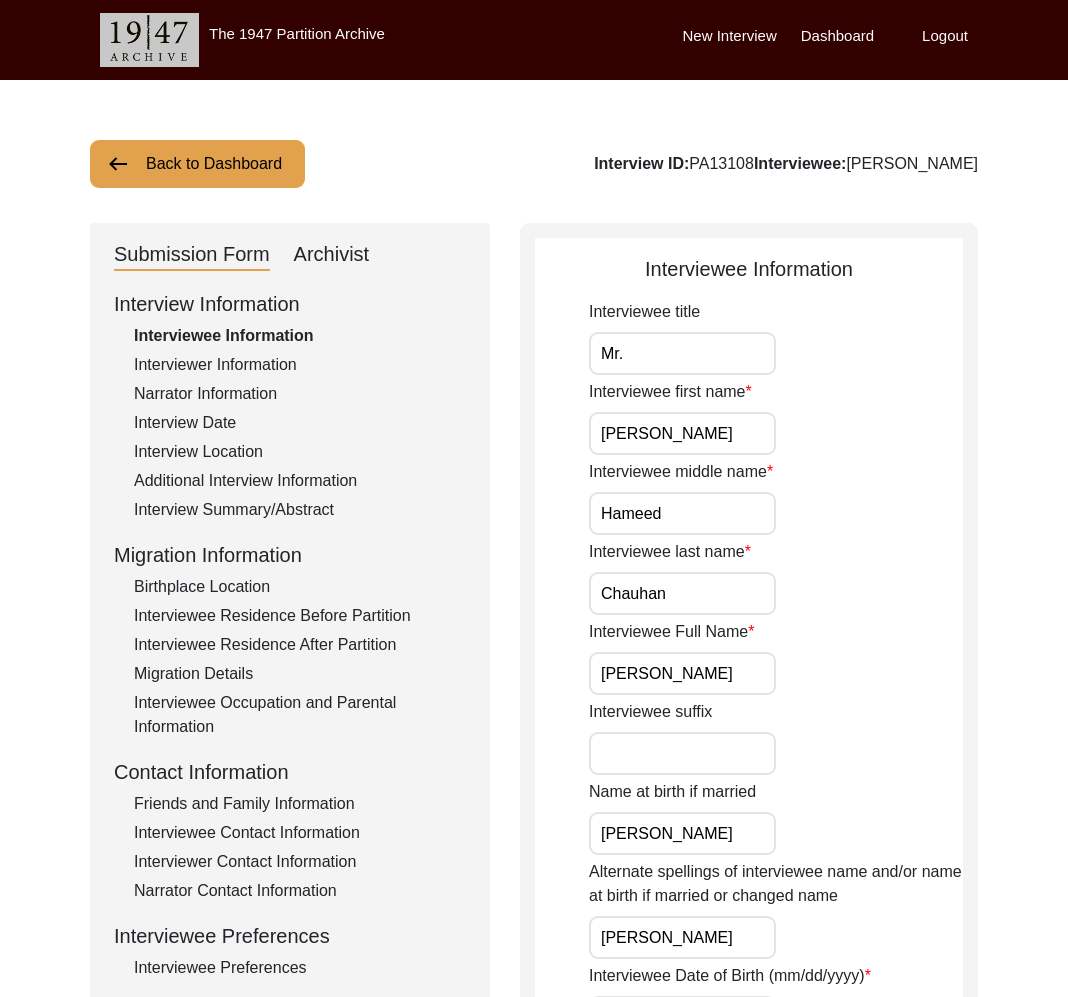 click on "Interviewer Information" 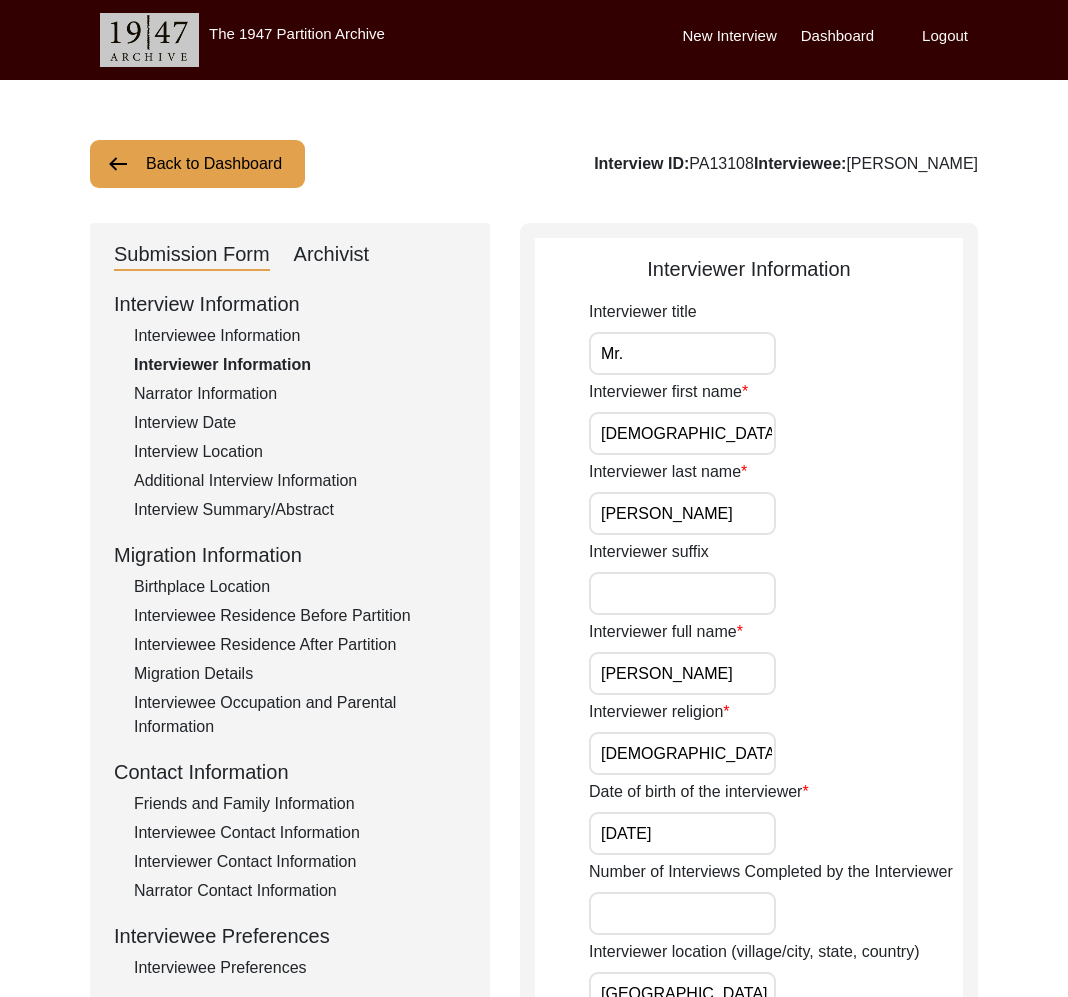 drag, startPoint x: 992, startPoint y: 166, endPoint x: 801, endPoint y: 173, distance: 191.12823 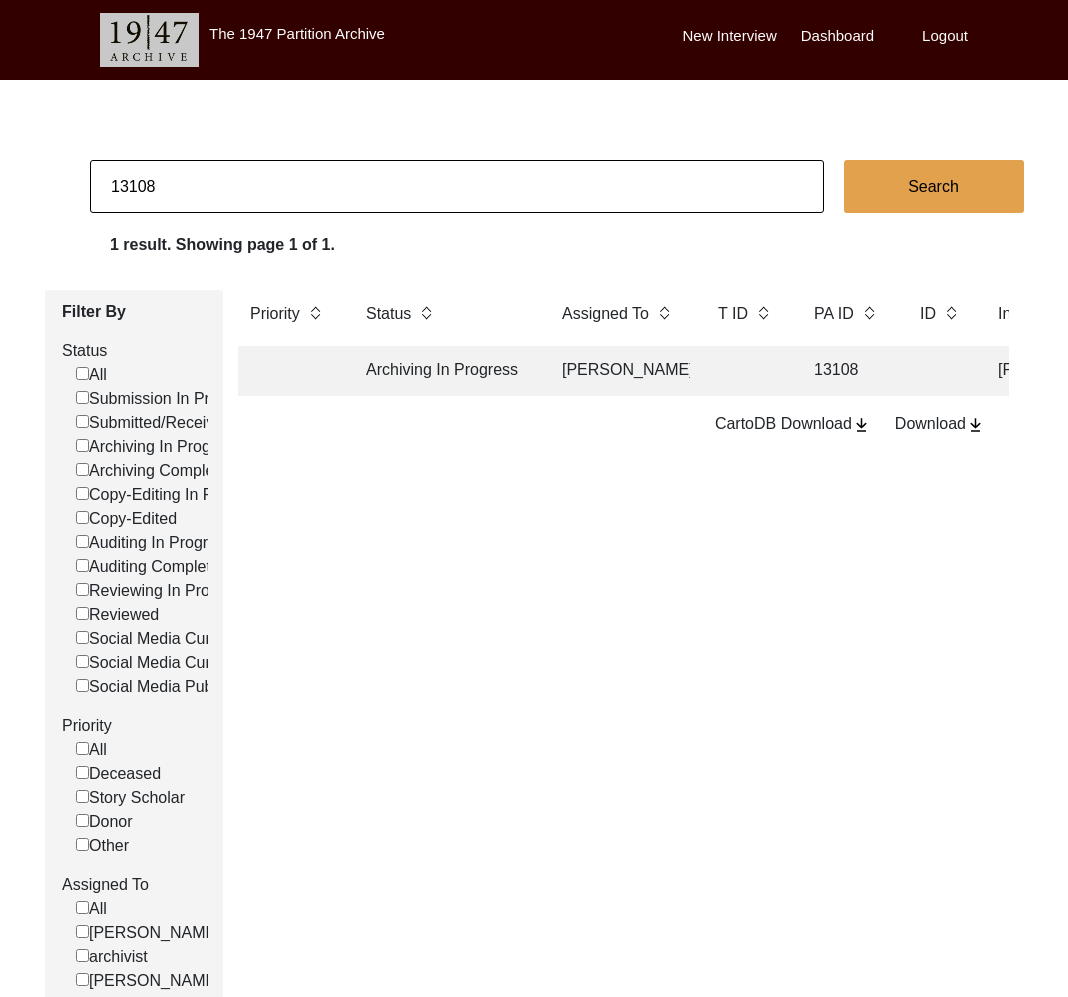 click on "13108" 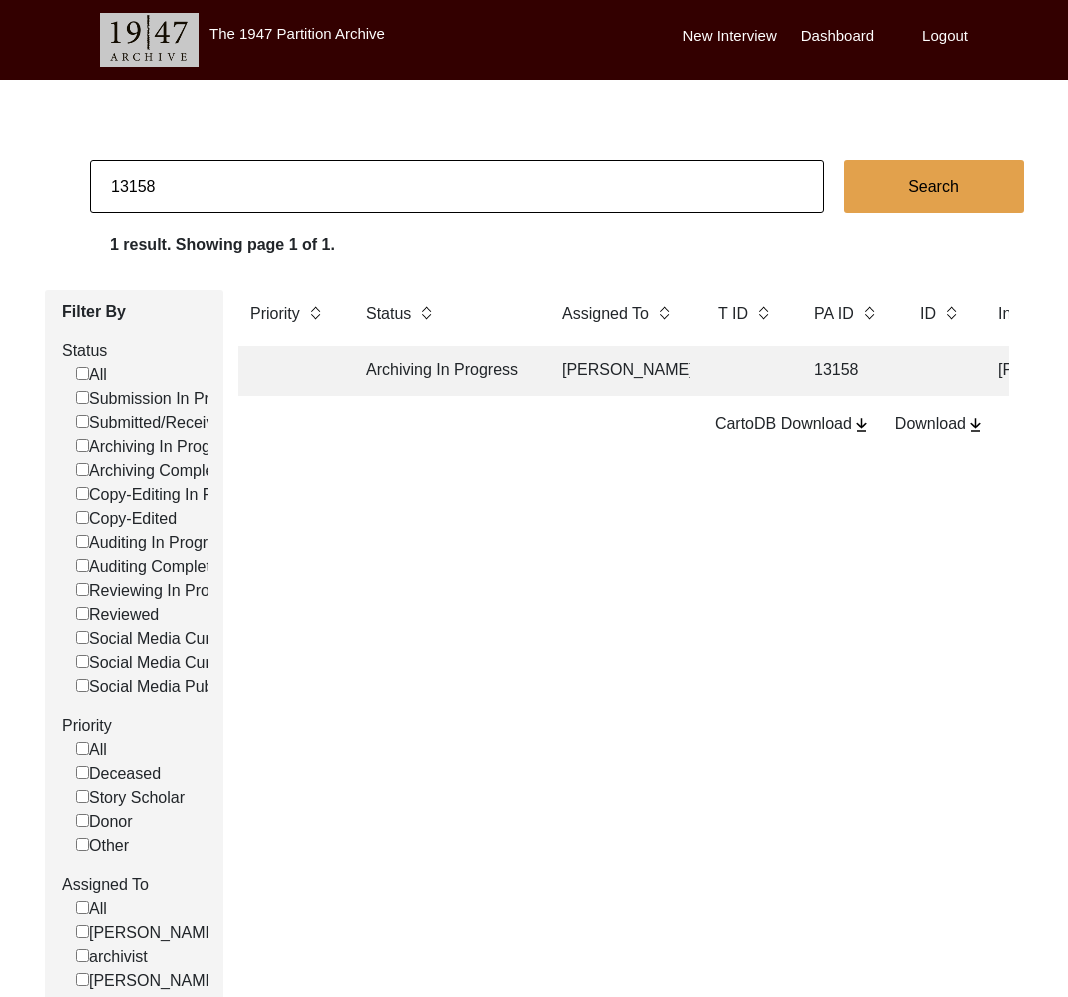 click on "Archiving In Progress" 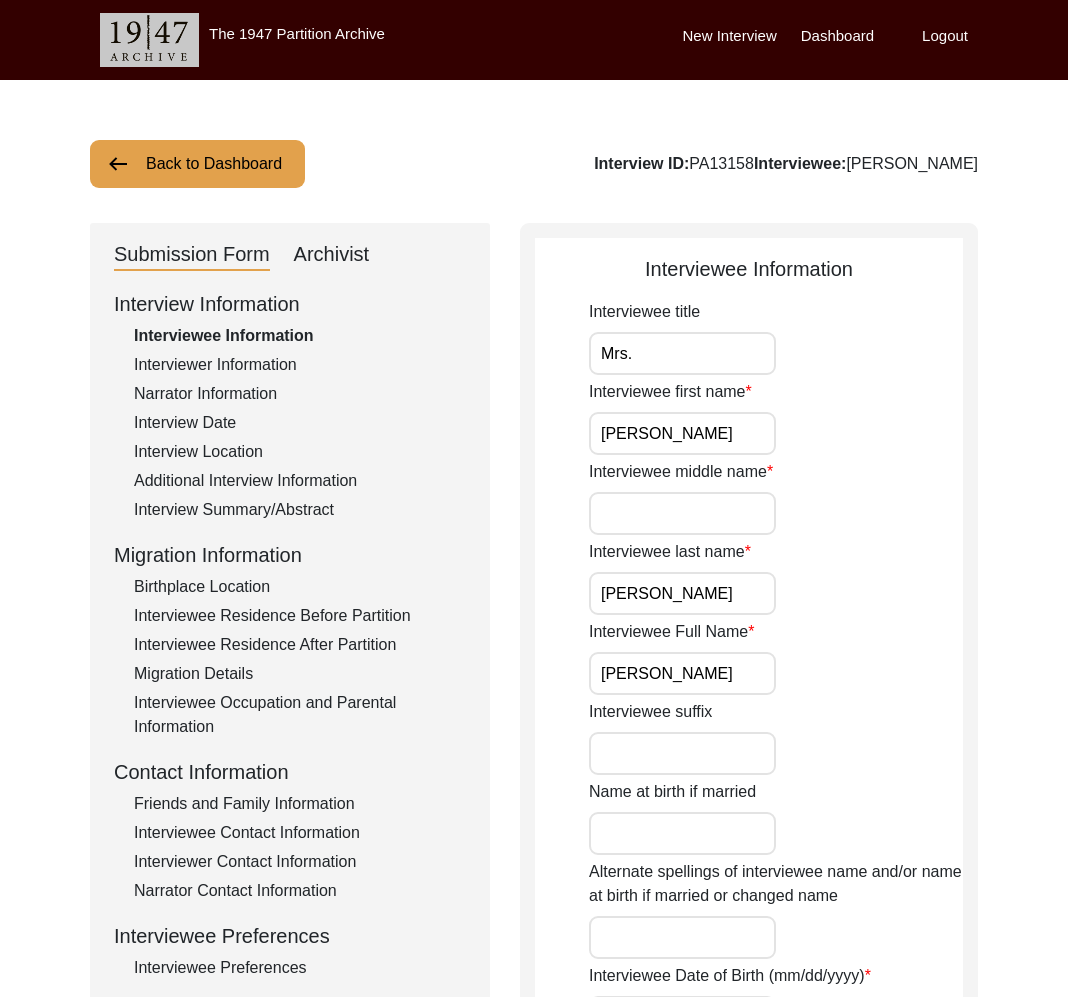 click on "Interviewer Information" 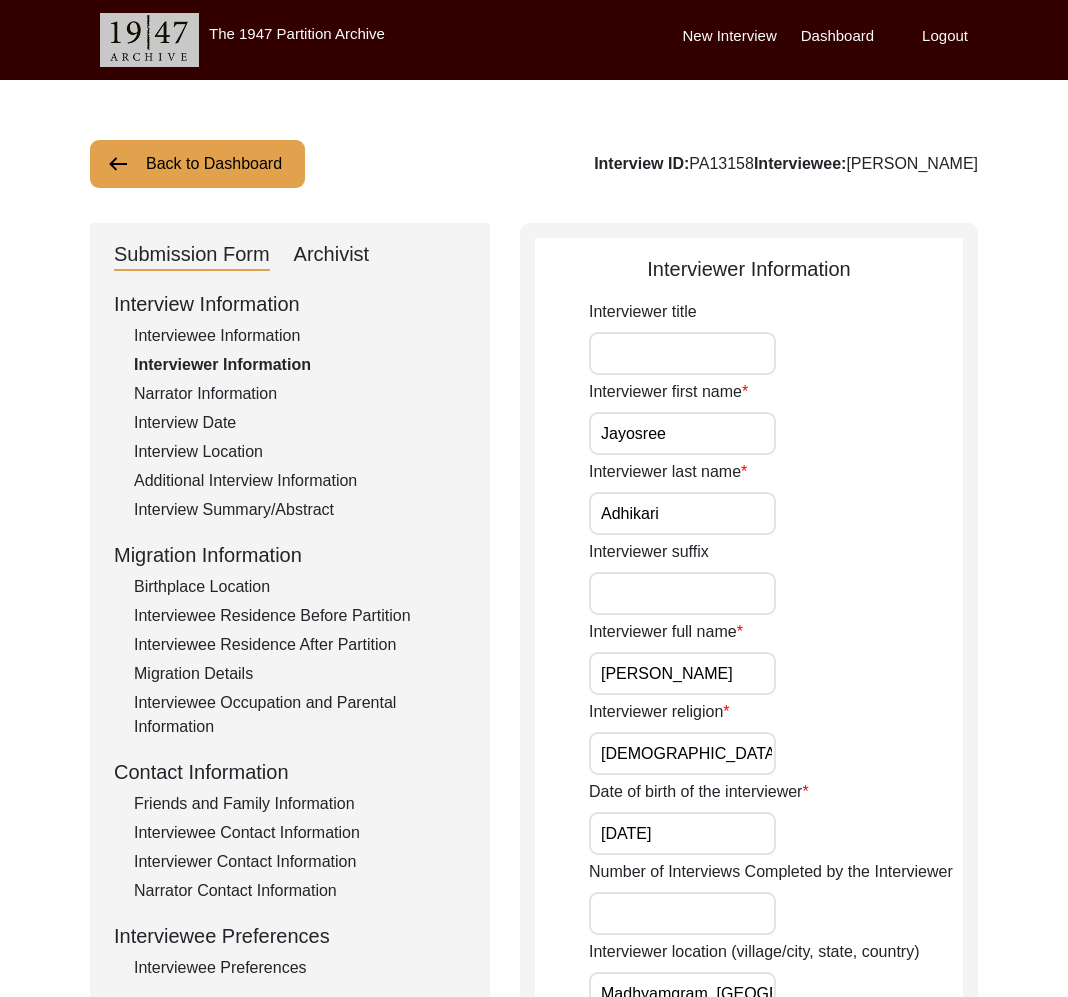 drag, startPoint x: 749, startPoint y: 170, endPoint x: 794, endPoint y: 164, distance: 45.39824 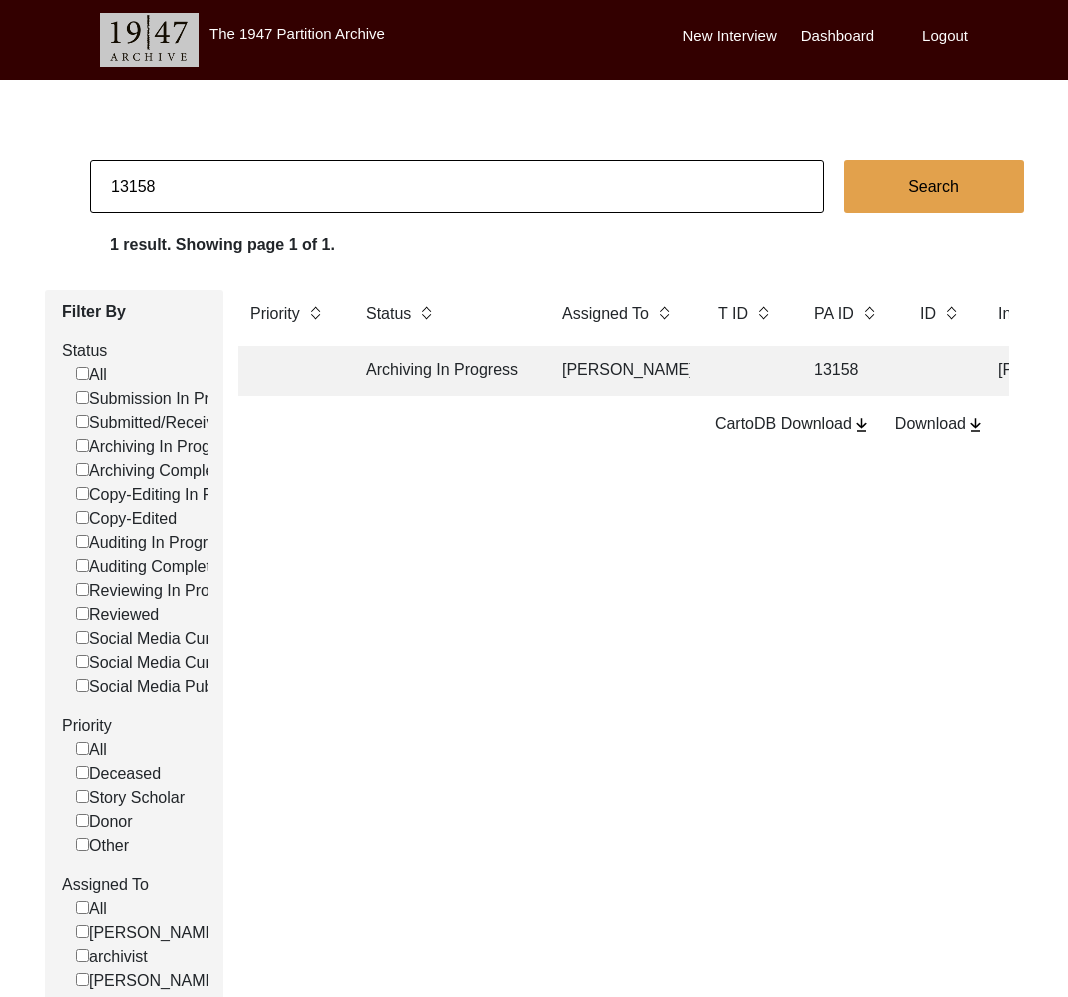 drag, startPoint x: 149, startPoint y: 182, endPoint x: 195, endPoint y: 185, distance: 46.09772 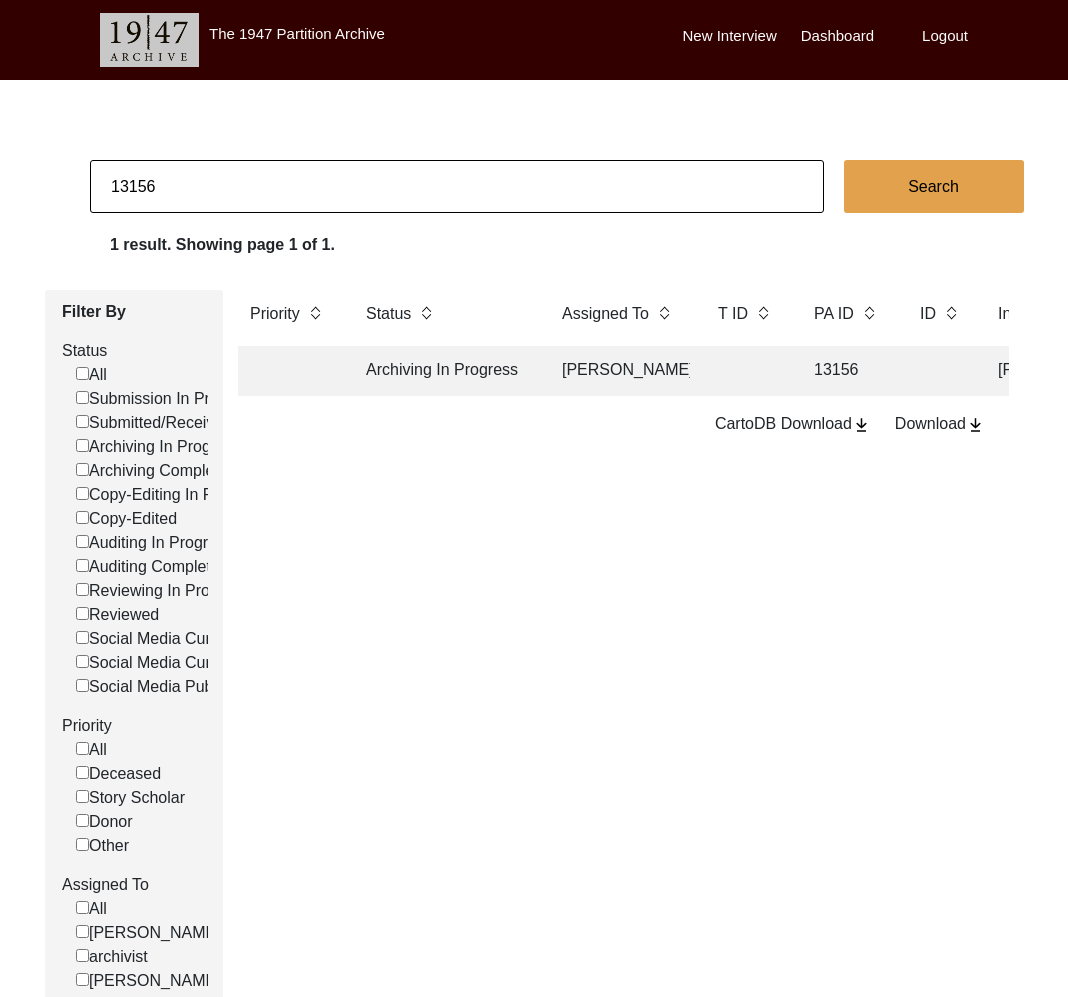 click on "Archiving In Progress" 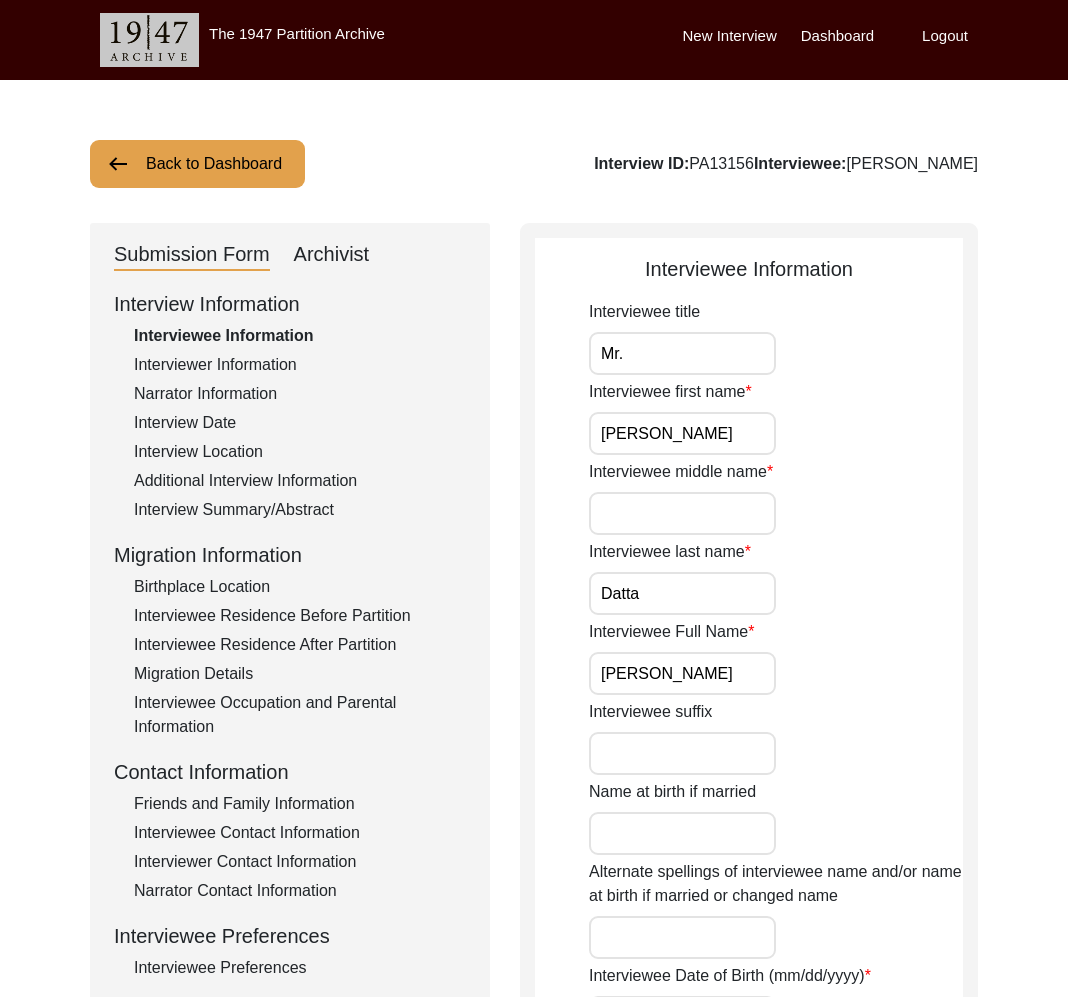 click on "Interviewer Information" 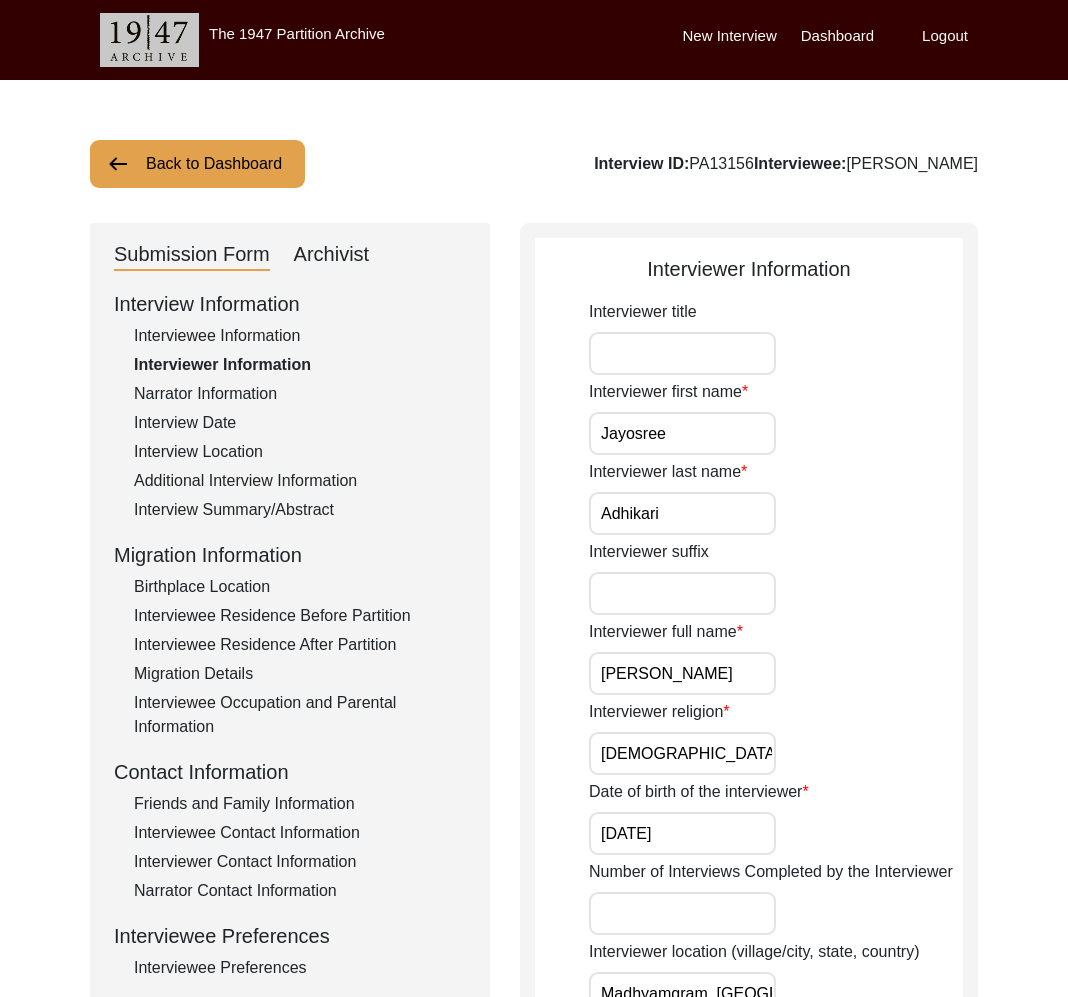 drag, startPoint x: 725, startPoint y: 167, endPoint x: 683, endPoint y: 170, distance: 42.107006 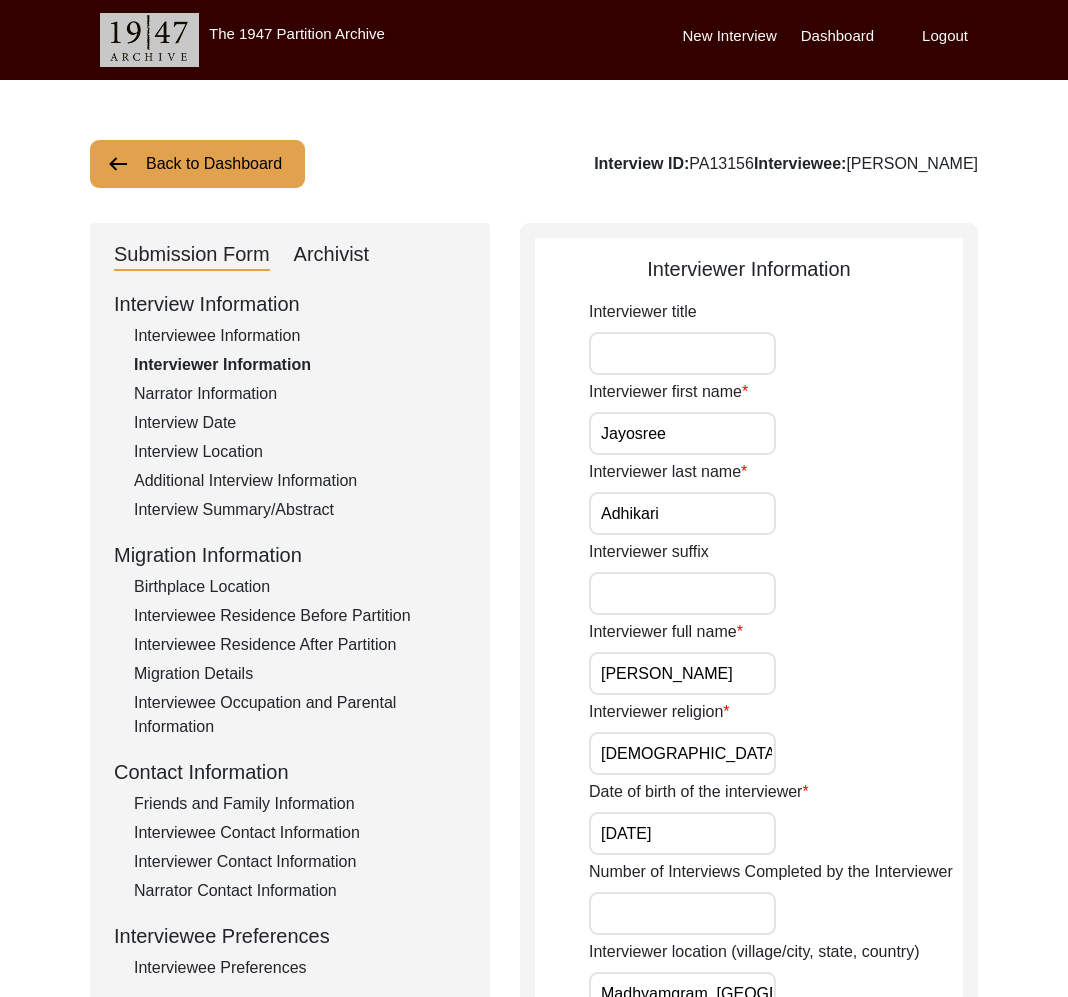 click on "Interview ID:  PA13156  Interviewee:  [PERSON_NAME]" 